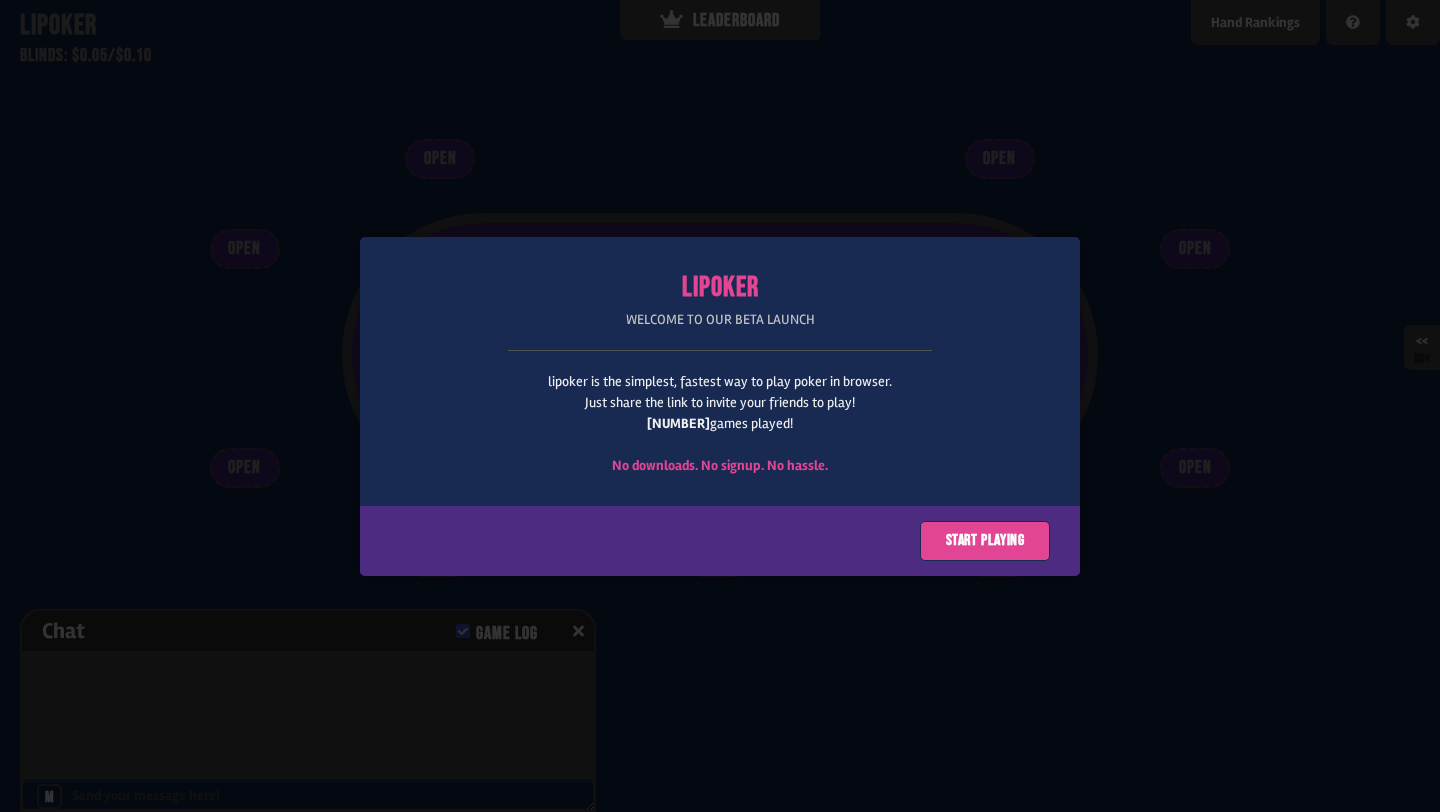 scroll, scrollTop: 0, scrollLeft: 0, axis: both 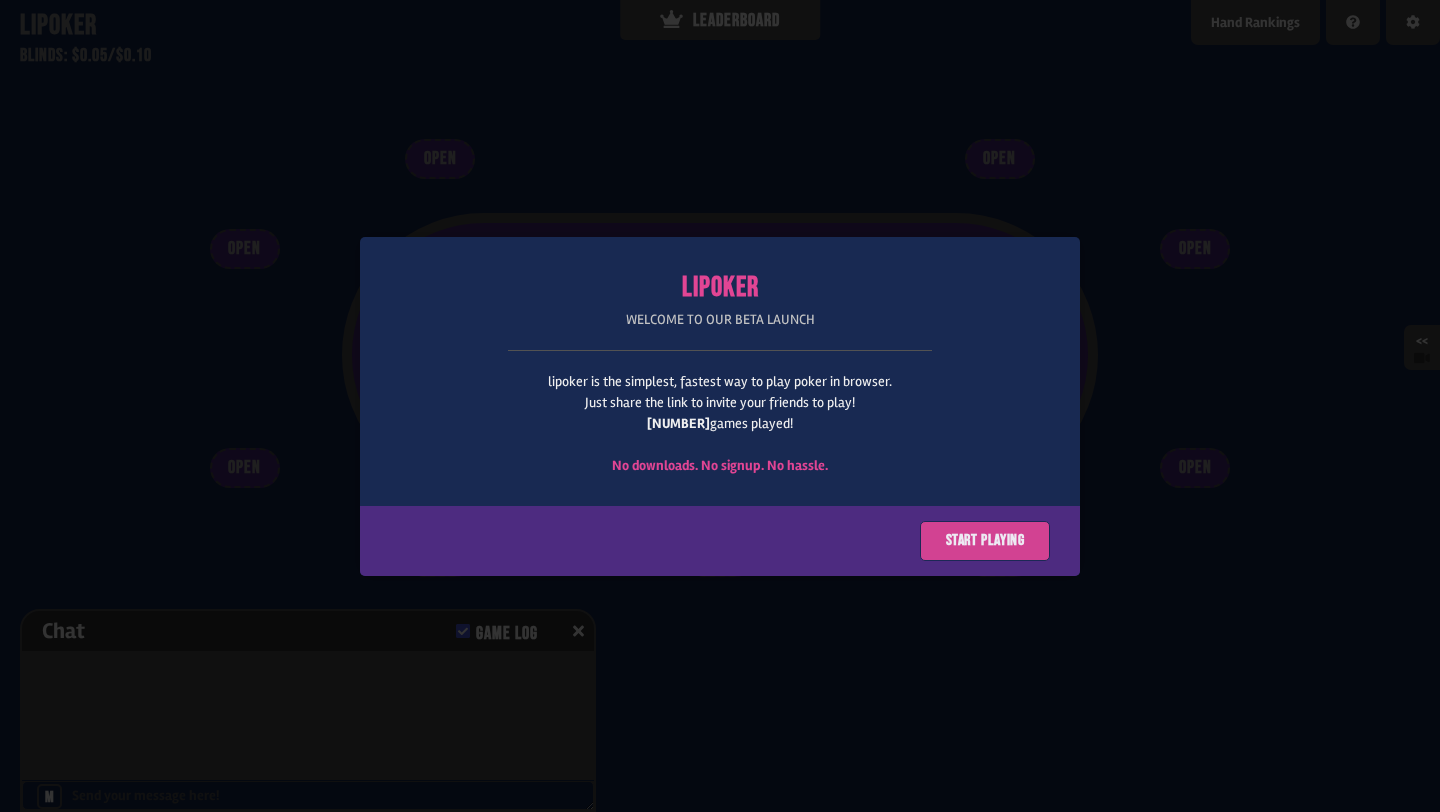 click on "Start playing" at bounding box center (985, 541) 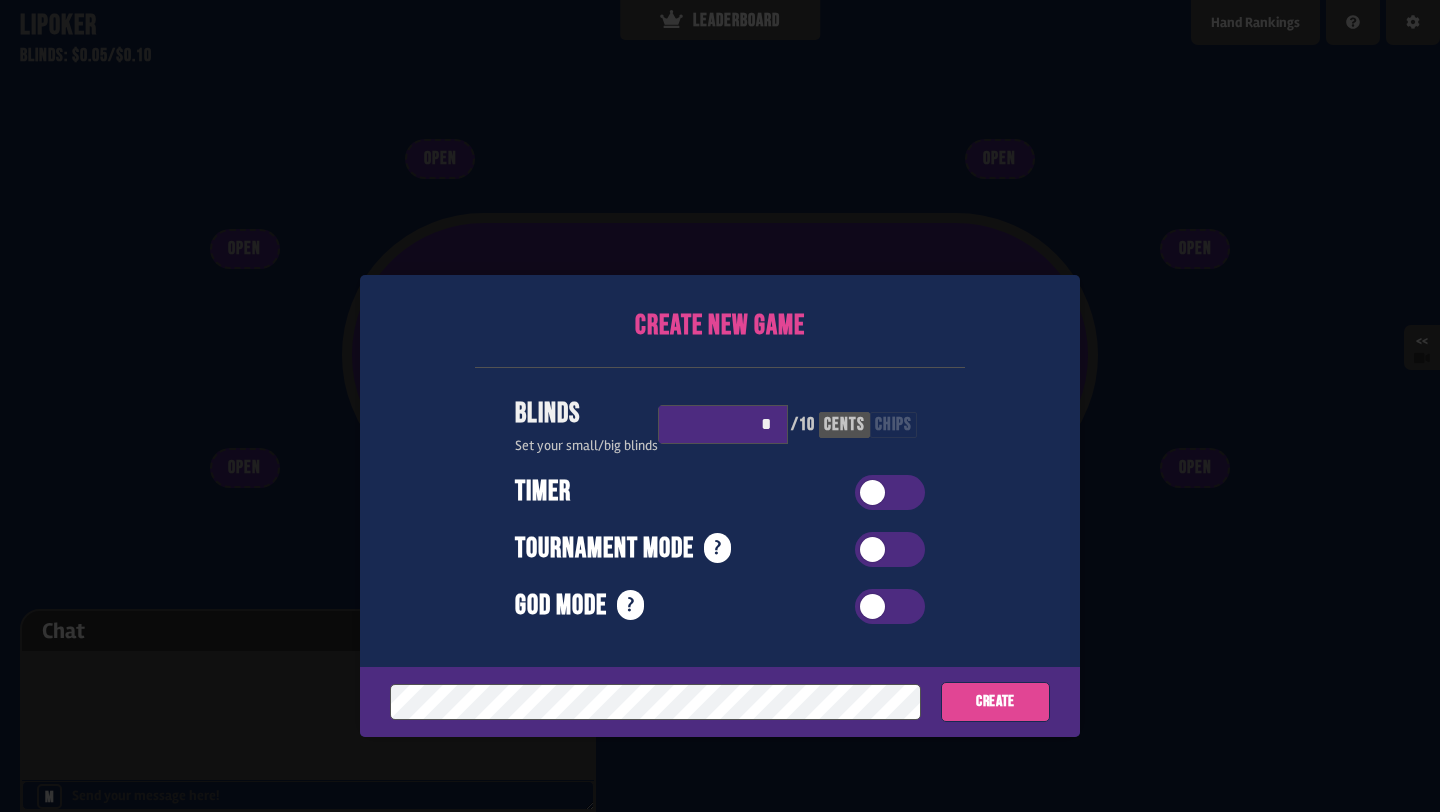 scroll, scrollTop: 100, scrollLeft: 0, axis: vertical 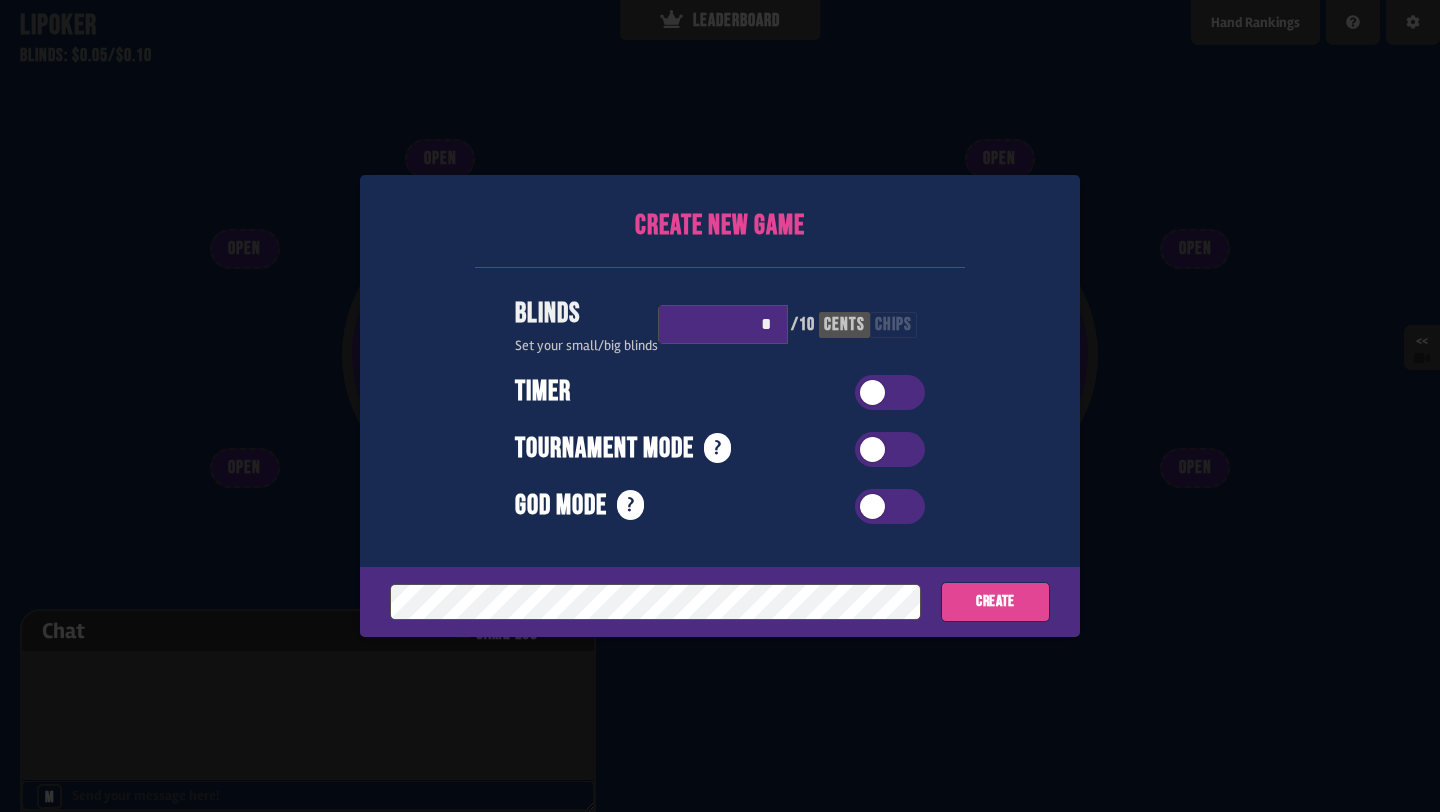 click on "Tournament Mode ? Automatic Buy-in (dollars) Set automatic buy-in amount ***** Increasing Blinds (minutes) Set increasing blinds time interval ** Blind Structure < 0  min $0.05 / $0.10 10  min $0.10 / $0.20 20  min $0.15 / $0.30 30  min $0.25 / $0.50 40  min $0.50 / $1.00 50  min $0.75 / $1.50 60  min $1.25 / $2.50 70  min $2.50 / $5.00 80  min $3.75 / $7.50 90  min $5.00 / $10.00 100  min $7.50 / $15.00 110  min $10.00 / $20.00 >" at bounding box center (720, 451) 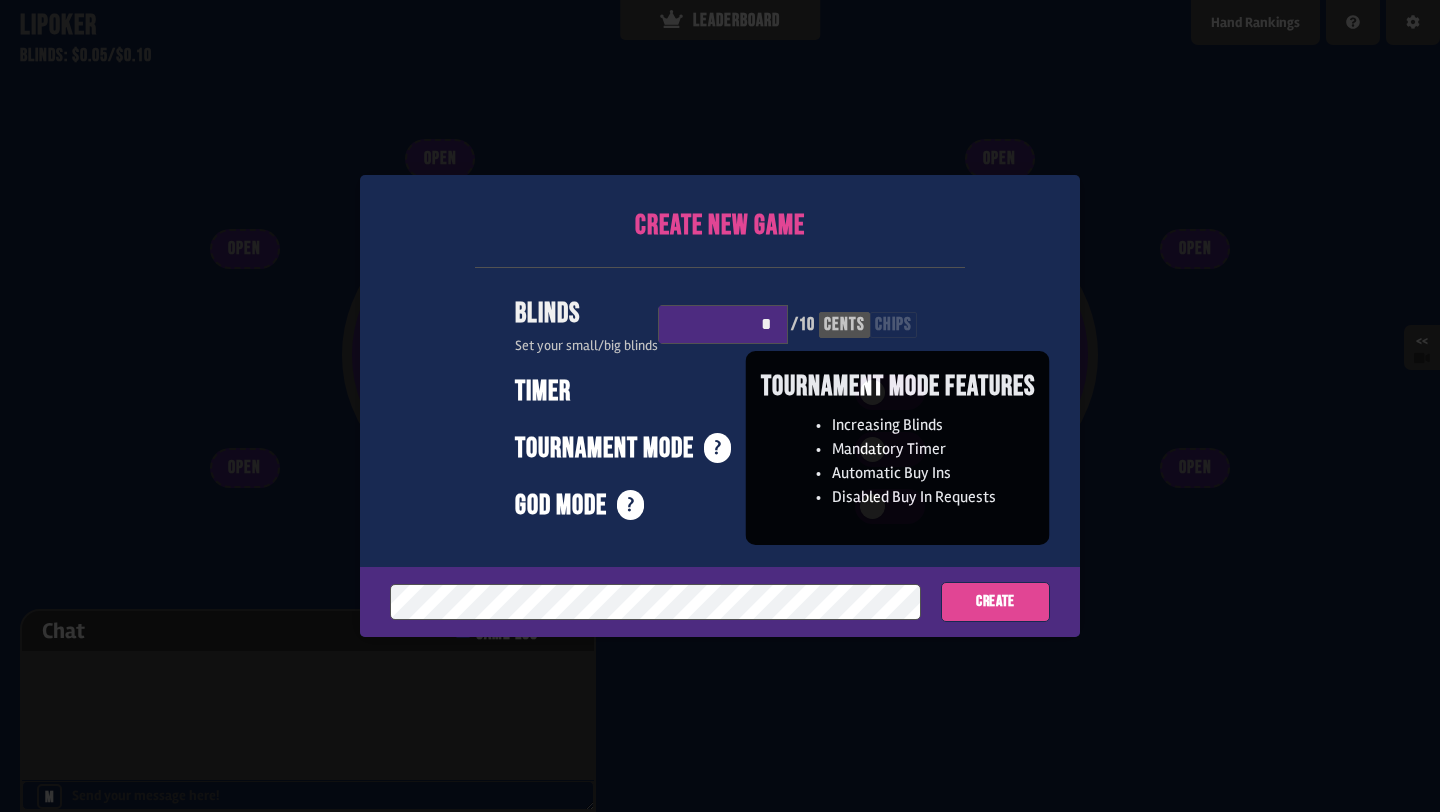 click on "?" at bounding box center (717, 448) 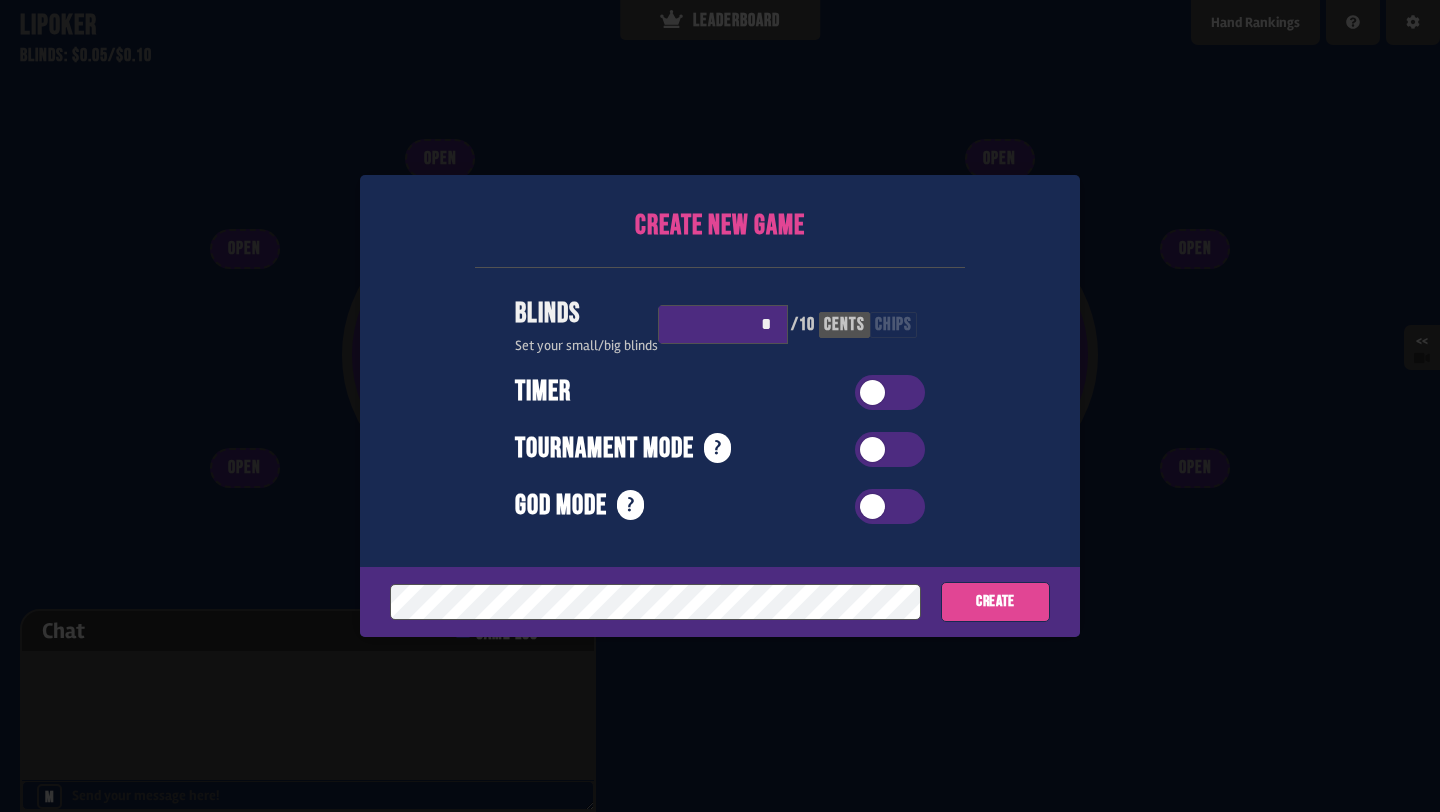 click on "God Mode ?" at bounding box center [675, 506] 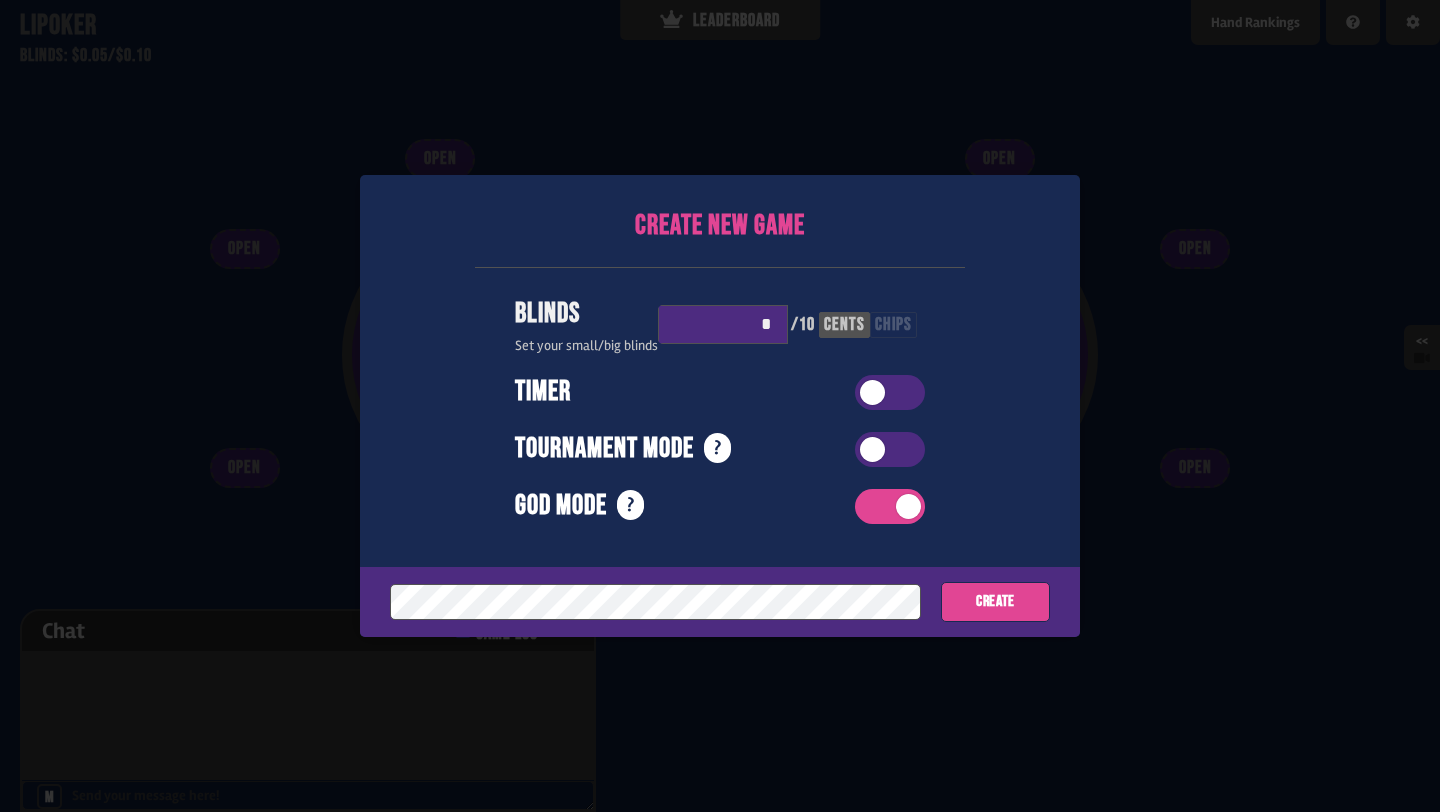 click at bounding box center [890, 506] 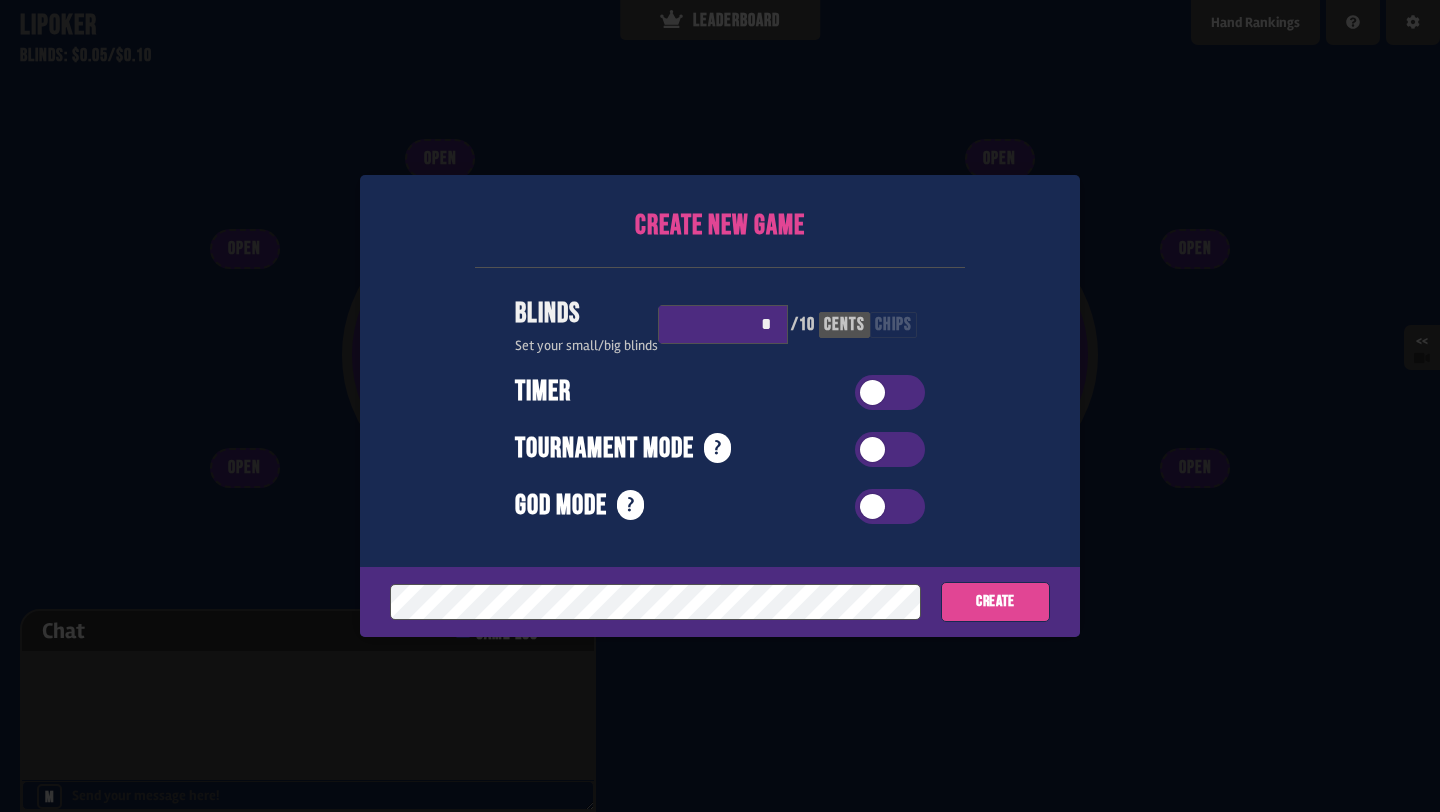 click on "Game password (optional) Create" at bounding box center (720, 602) 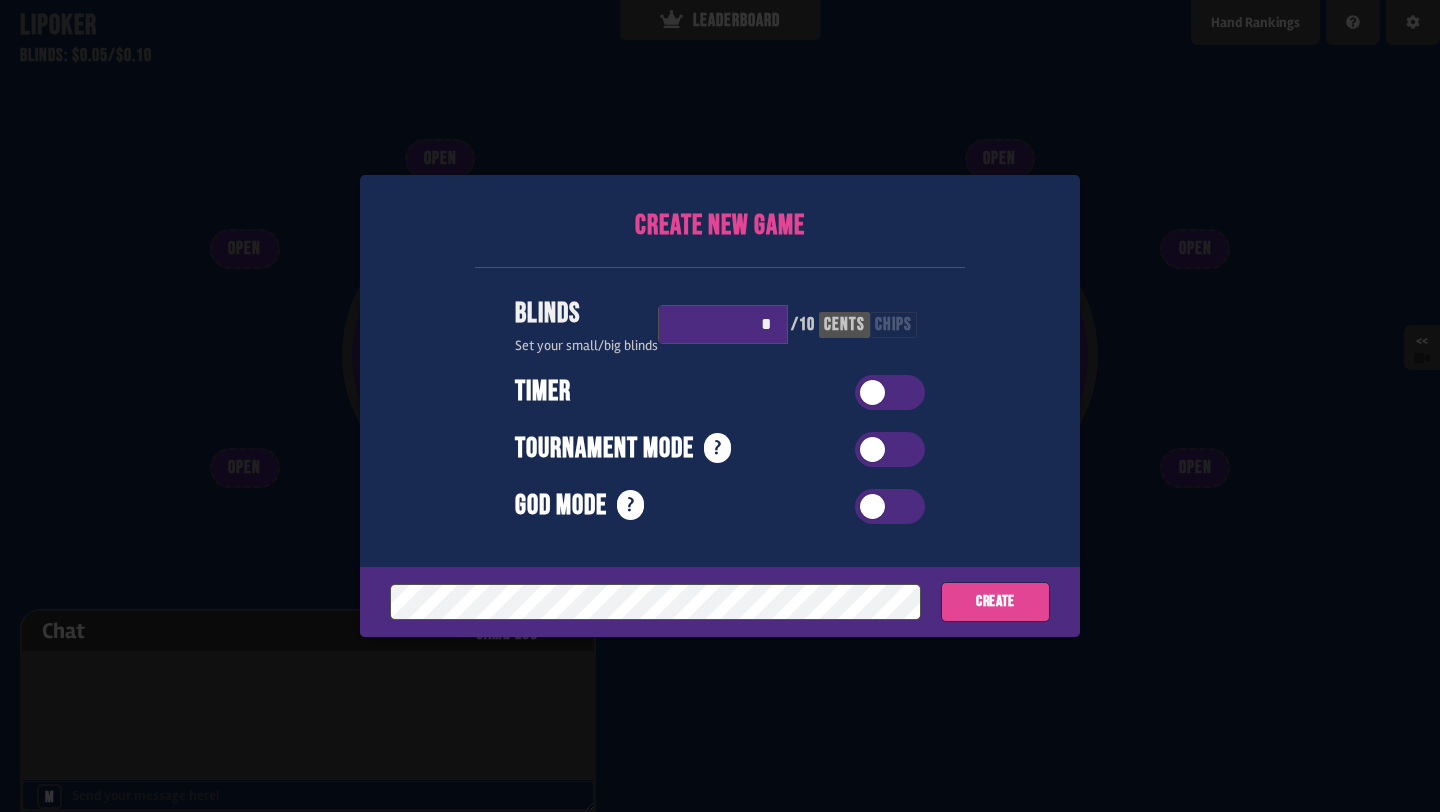 click on "cents" at bounding box center [844, 325] 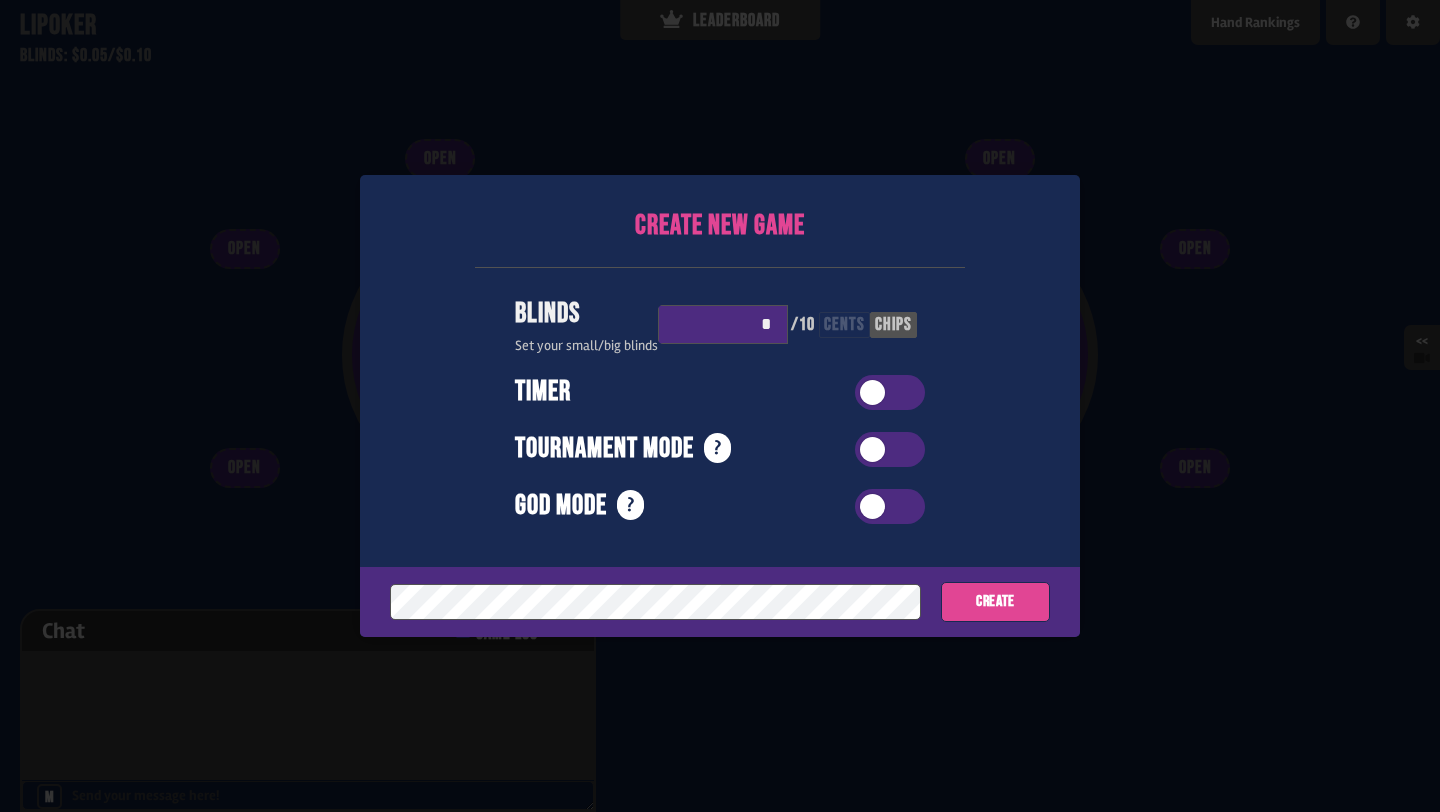 click on "cents" at bounding box center [844, 325] 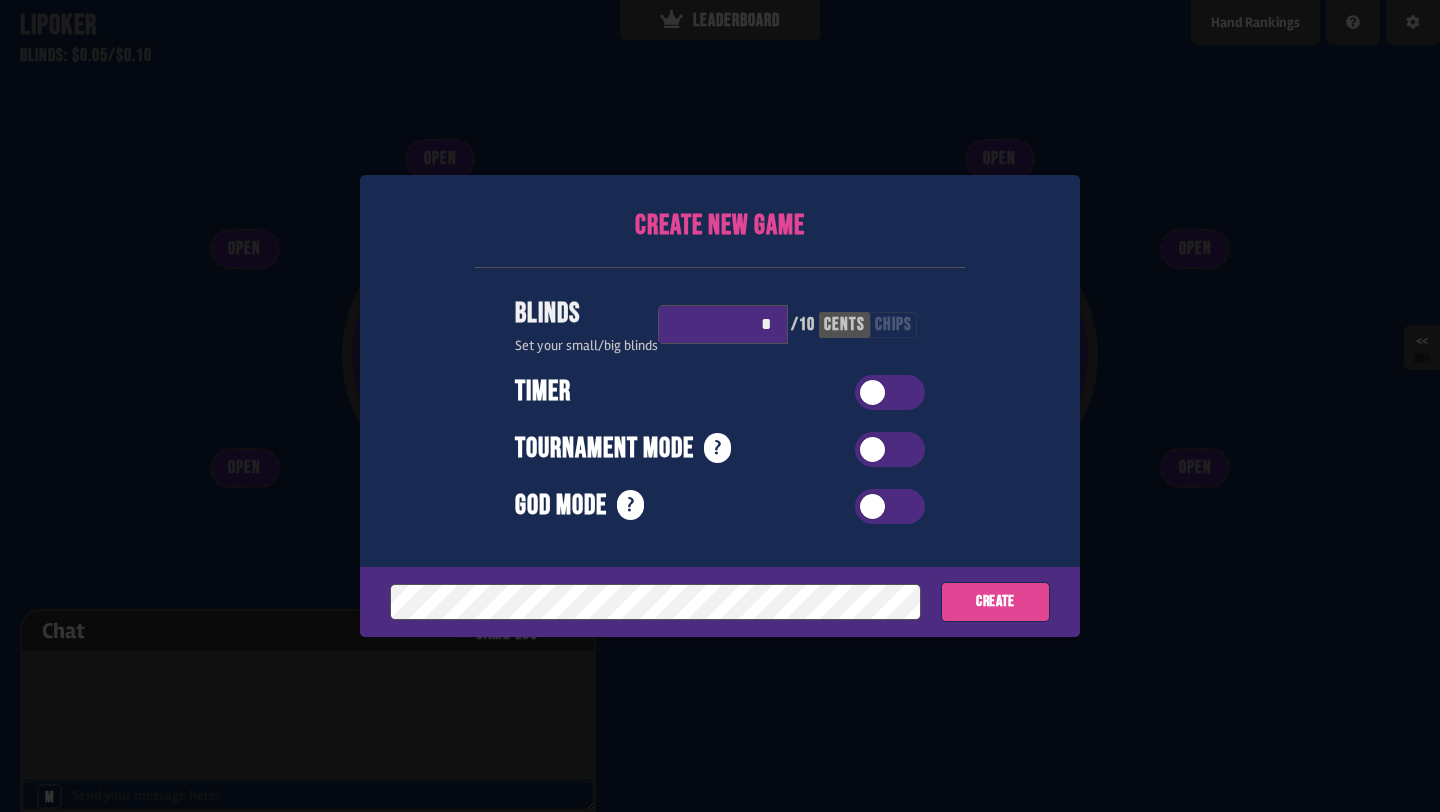 click on "chips" at bounding box center (893, 325) 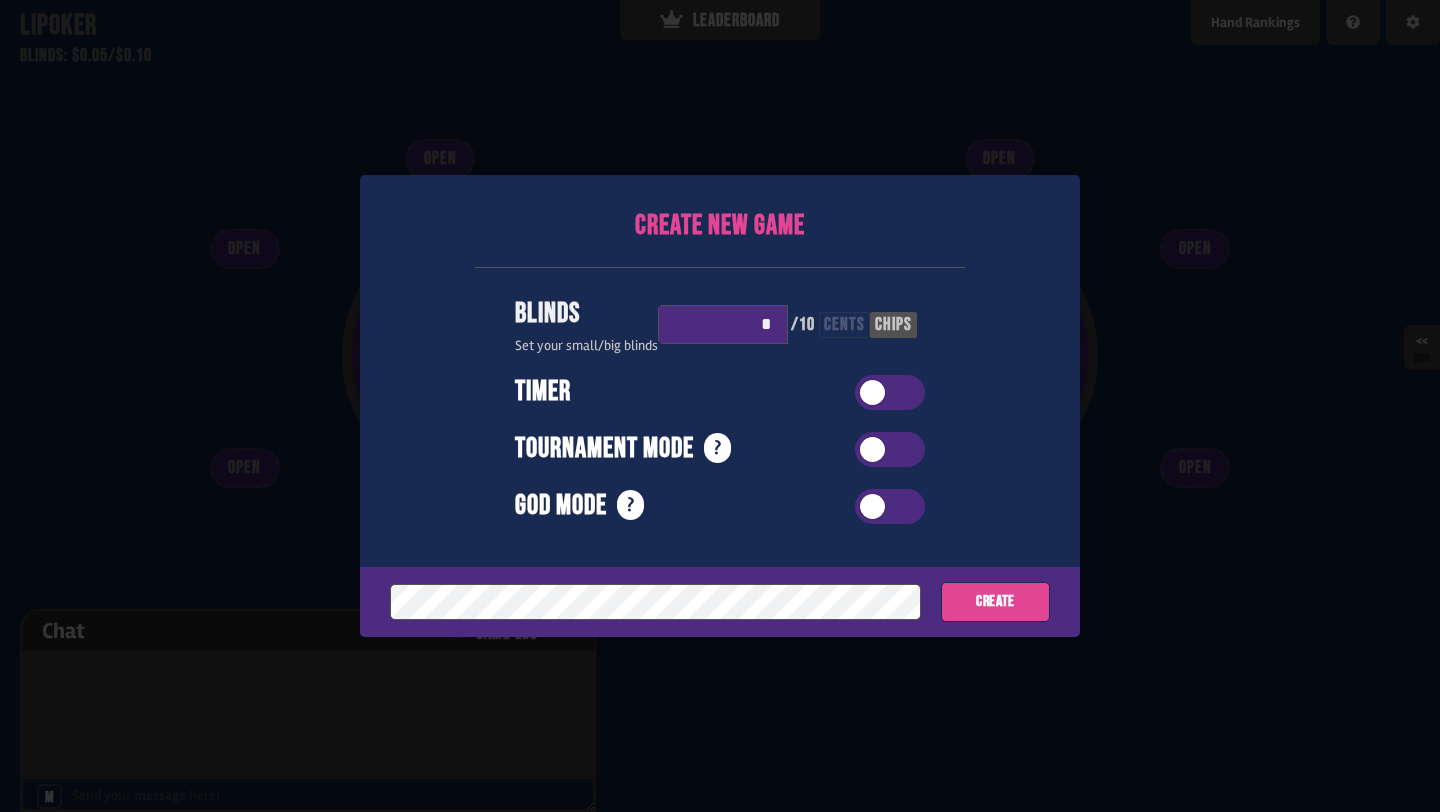 click on "*" at bounding box center [723, 324] 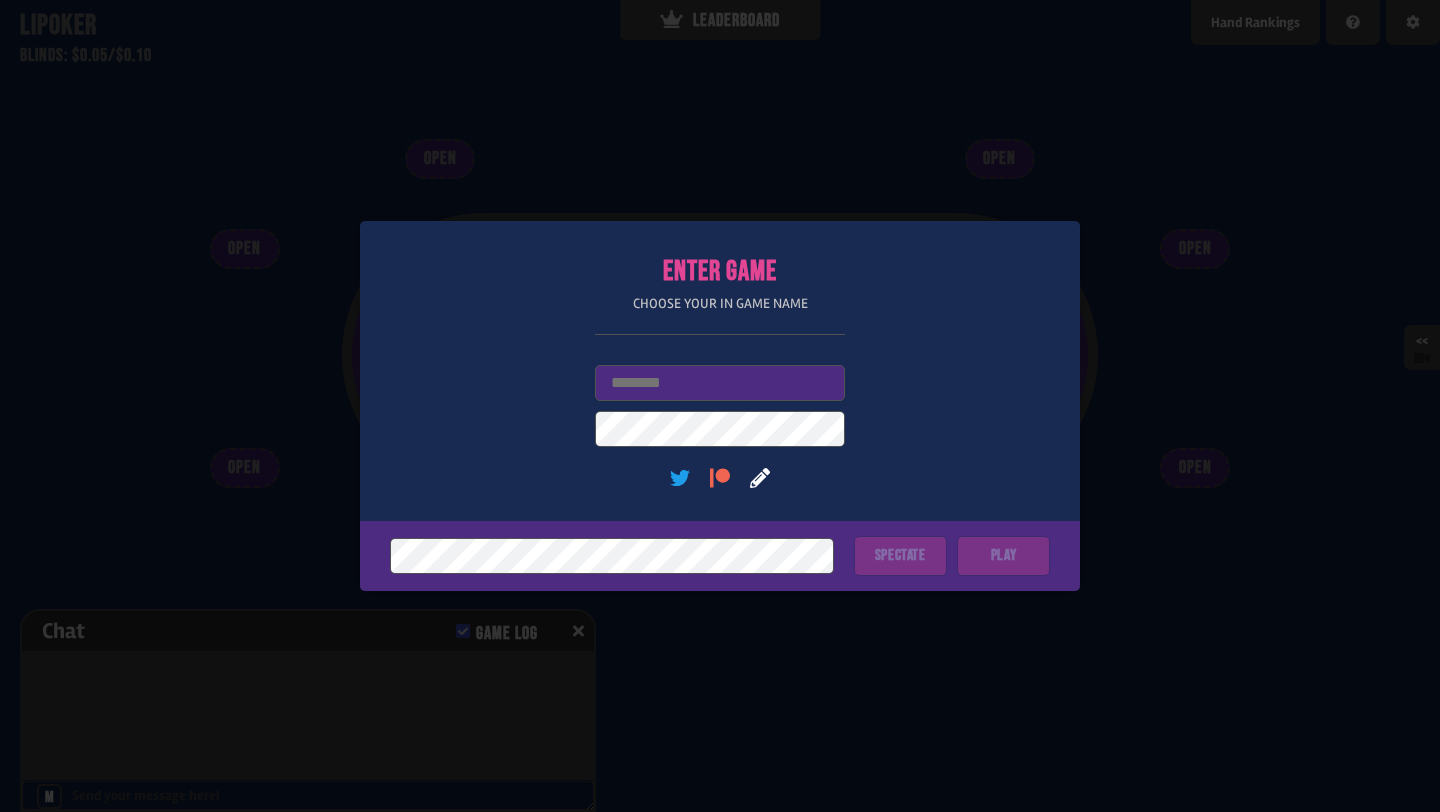 scroll, scrollTop: 0, scrollLeft: 0, axis: both 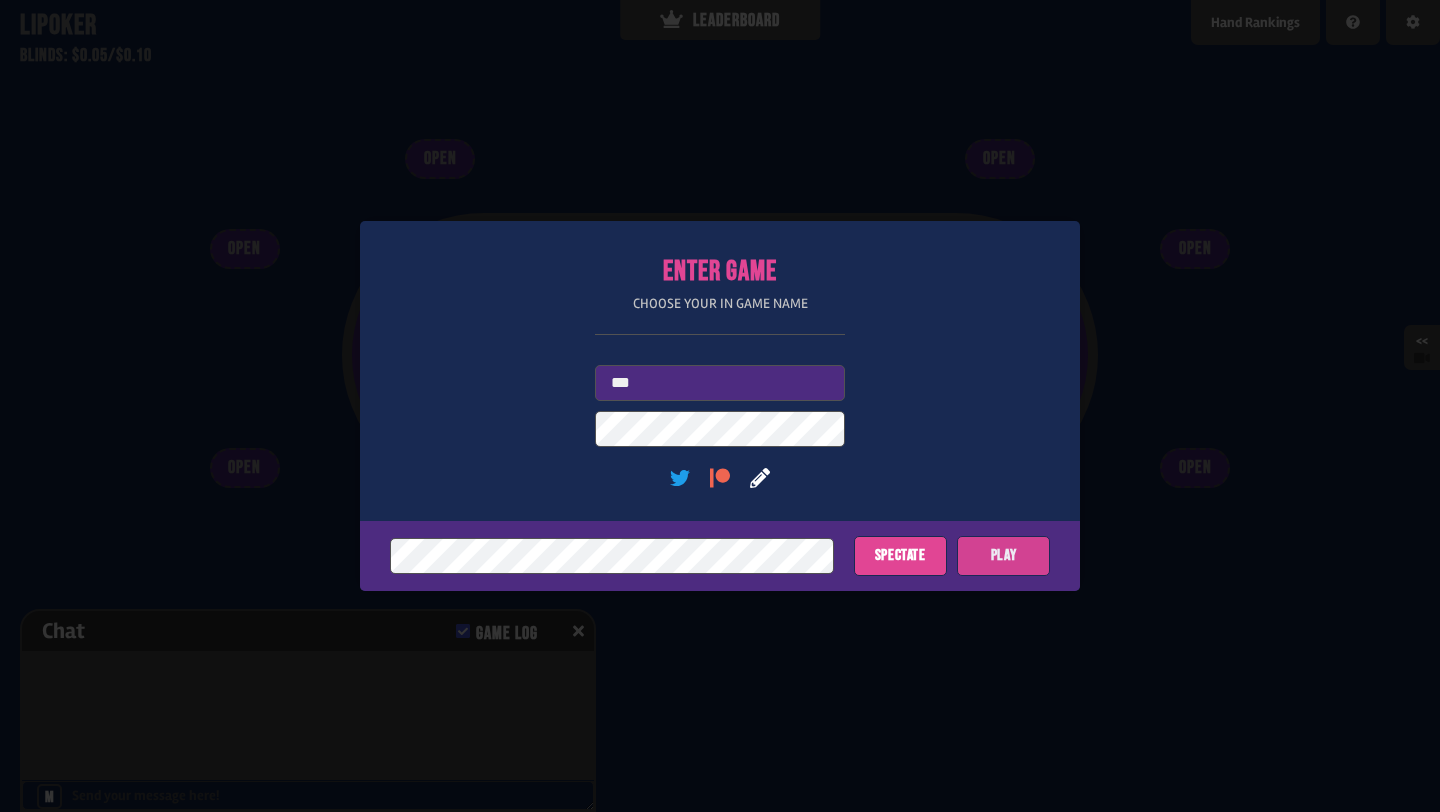 click on "Play" at bounding box center [1003, 556] 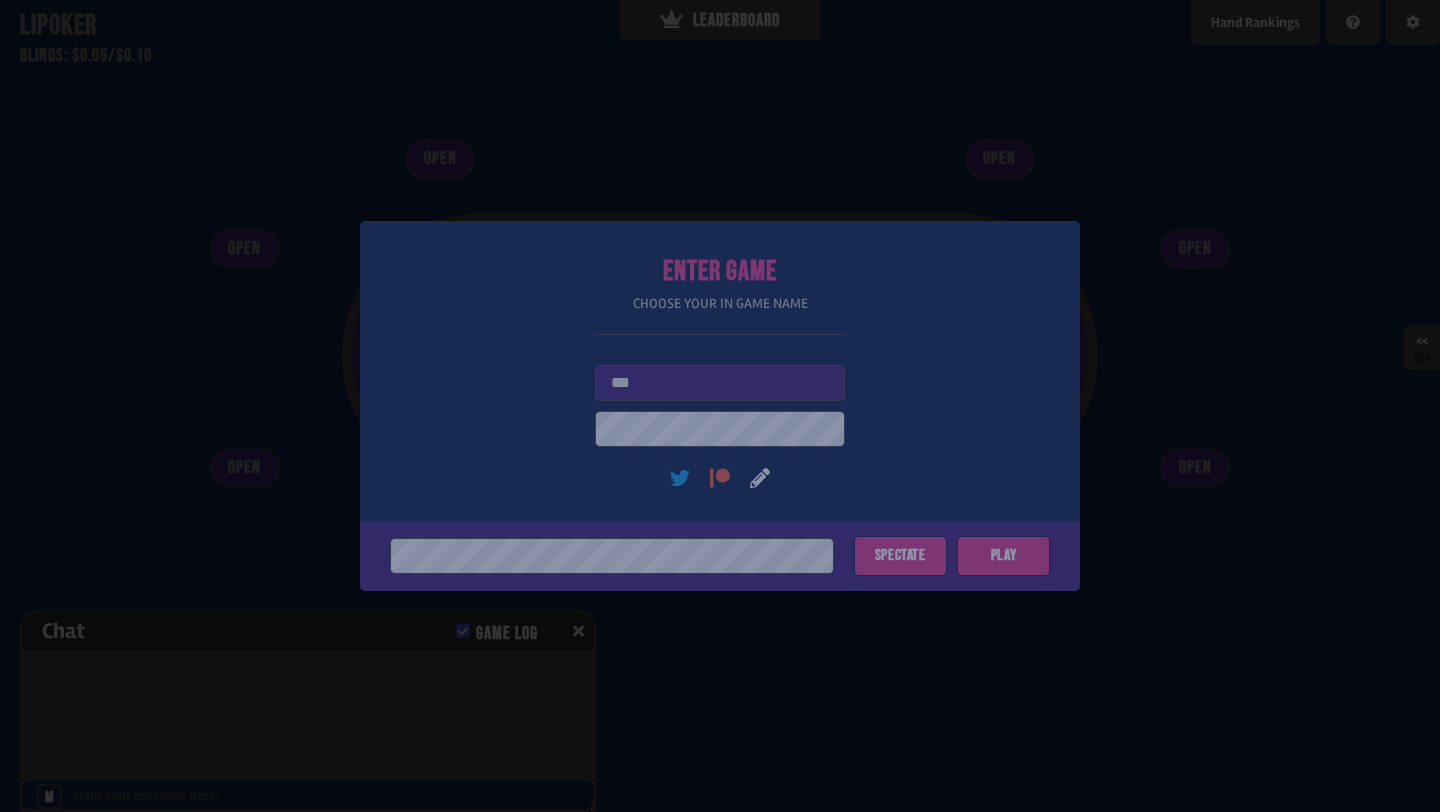 type on "*" 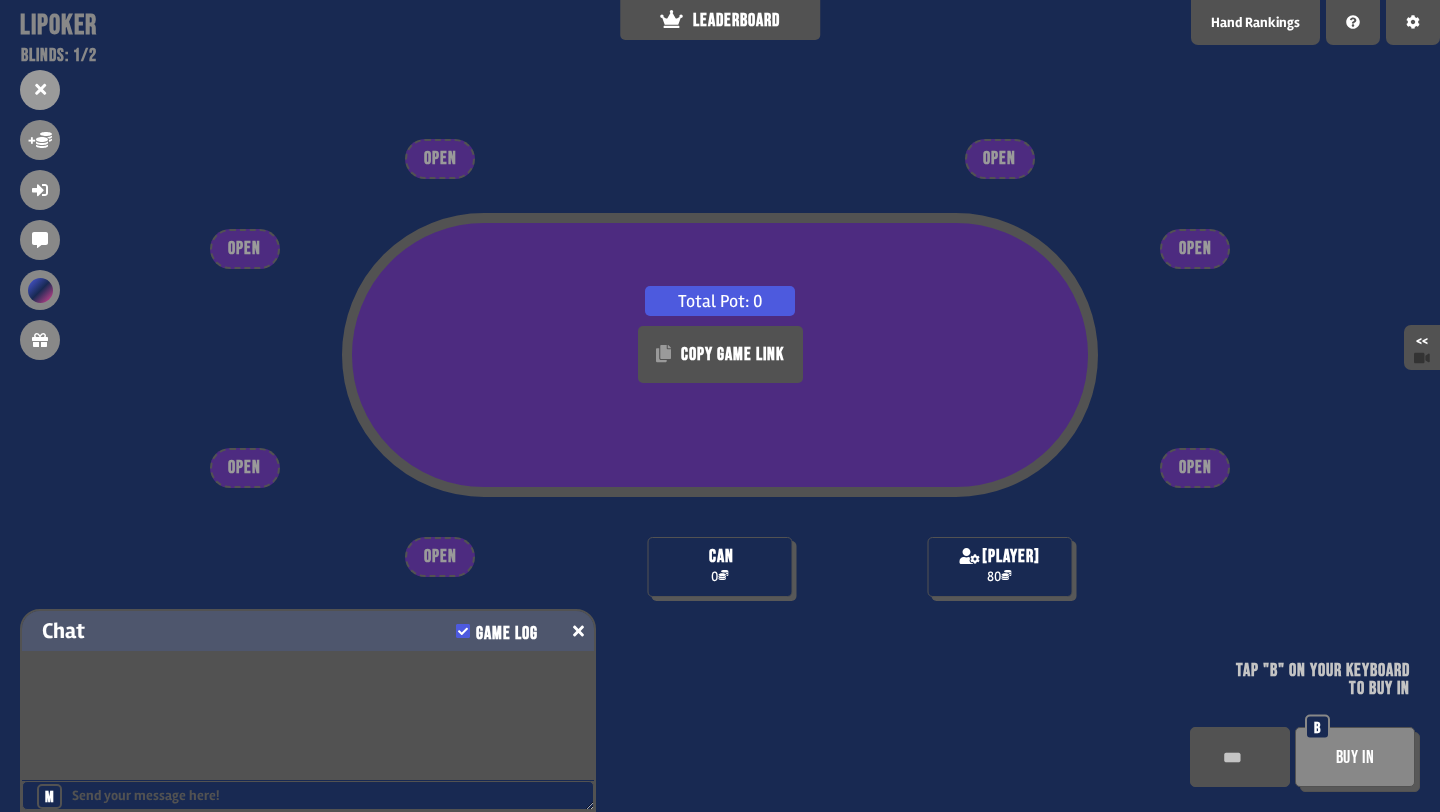 click on "Game Log" at bounding box center [506, 634] 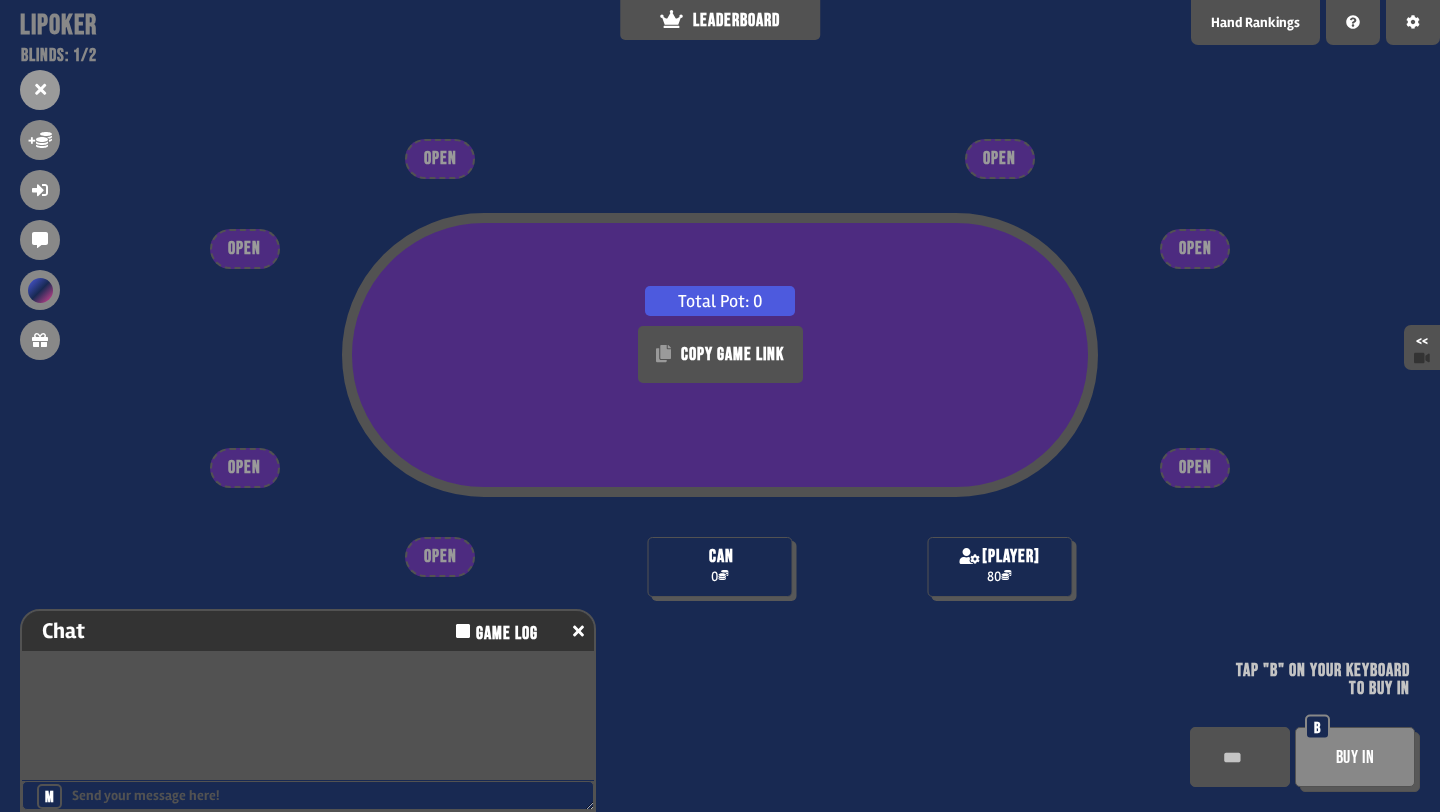 click on "Buy In" at bounding box center (1355, 757) 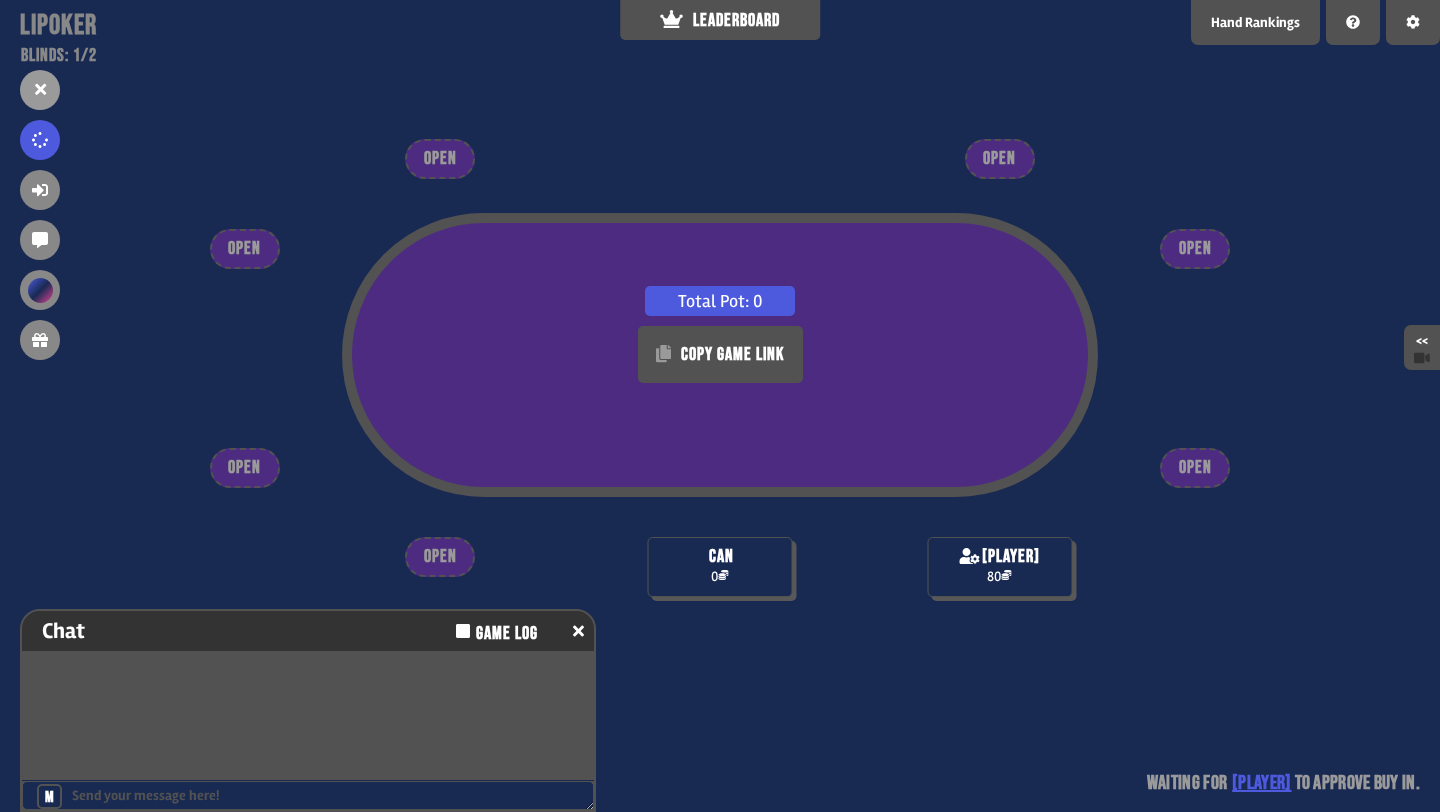 click on "can 0" at bounding box center (720, 567) 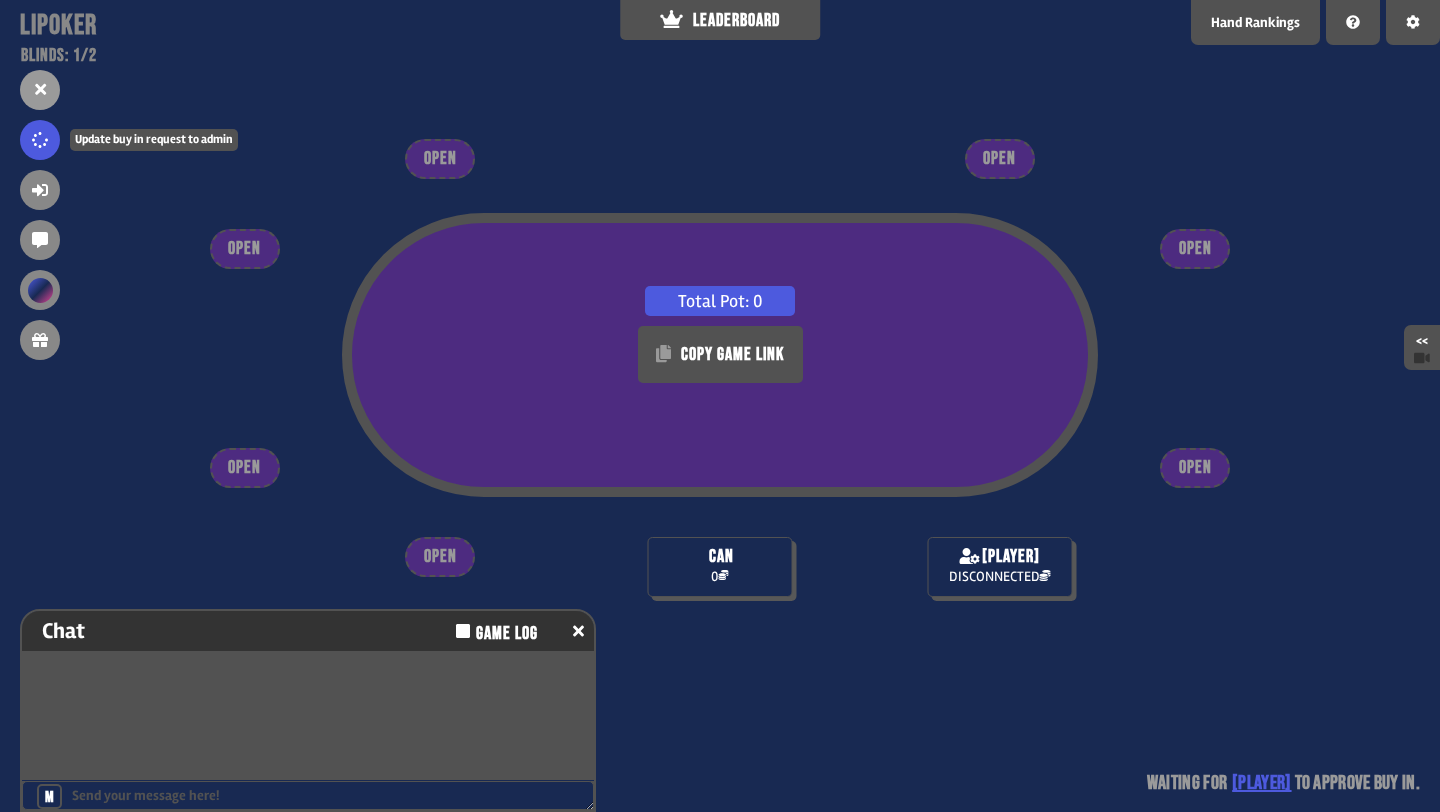 click 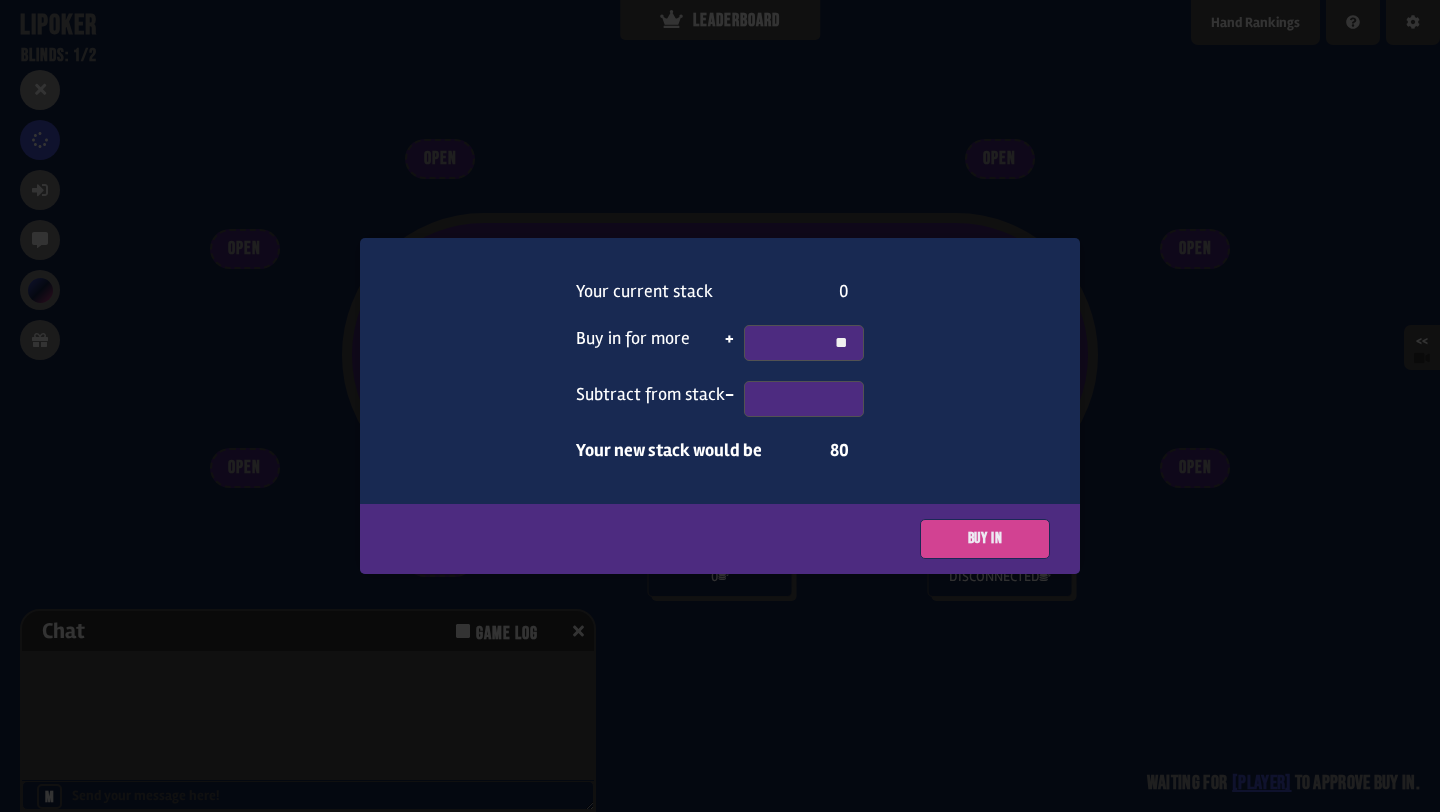 type on "**" 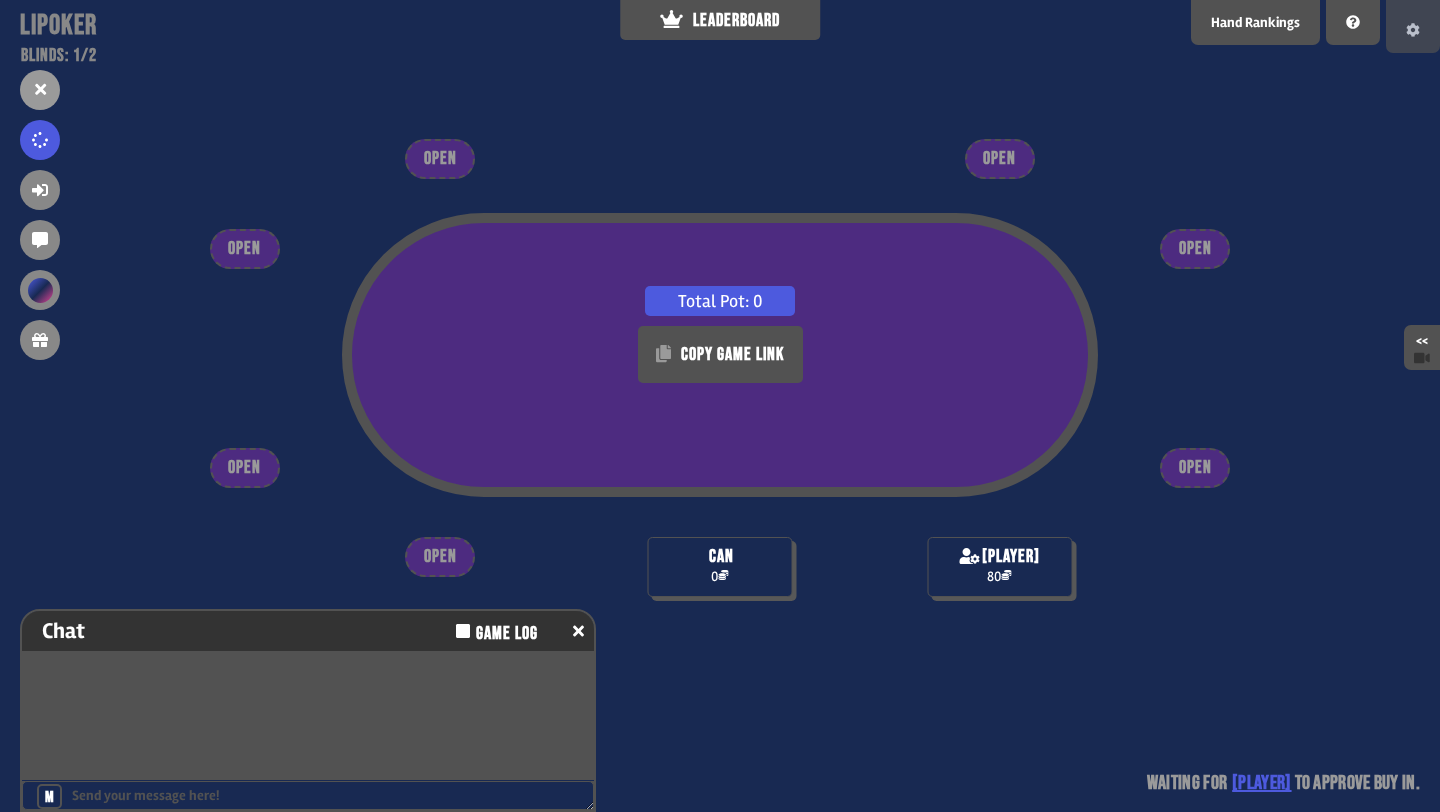 click at bounding box center [1413, 30] 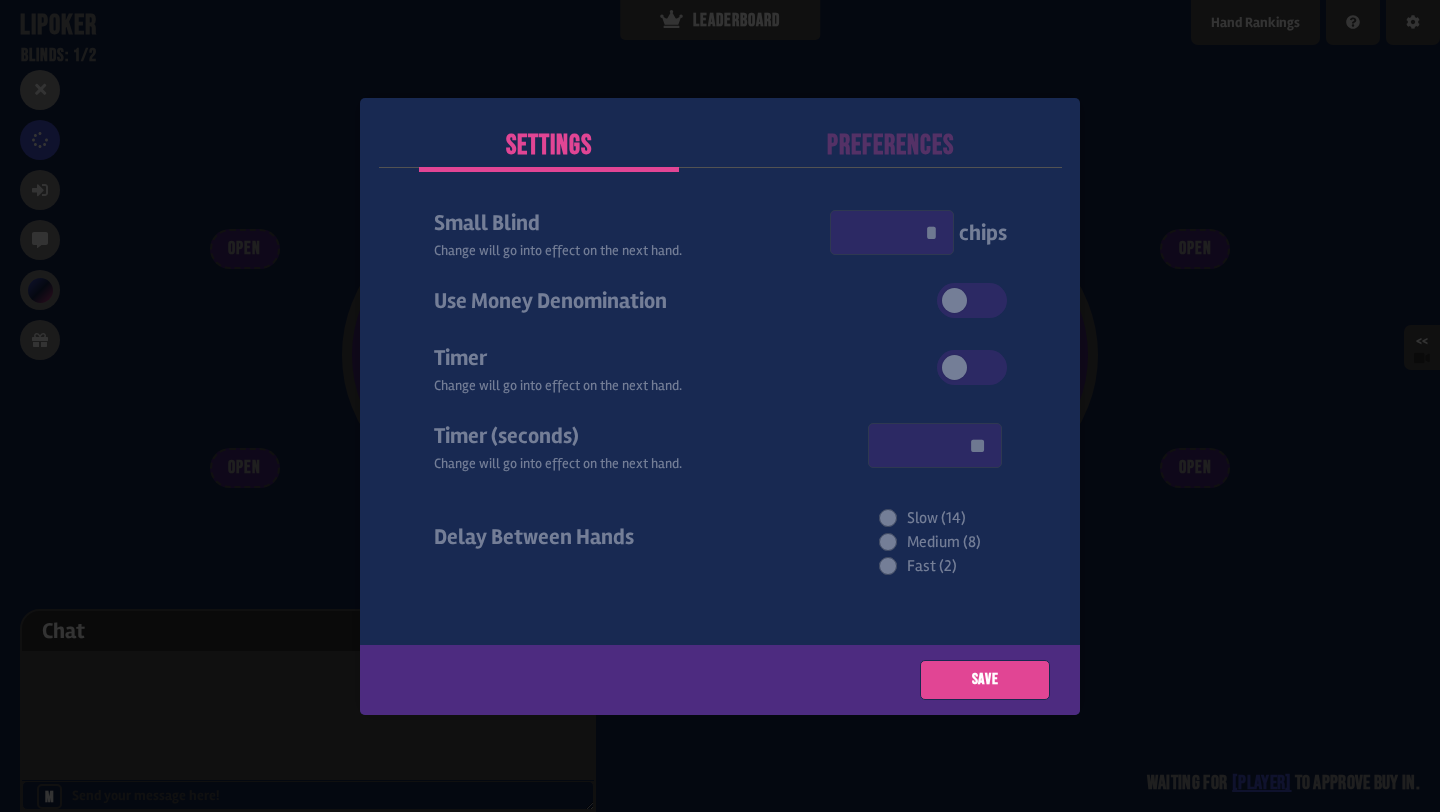 click at bounding box center (720, 406) 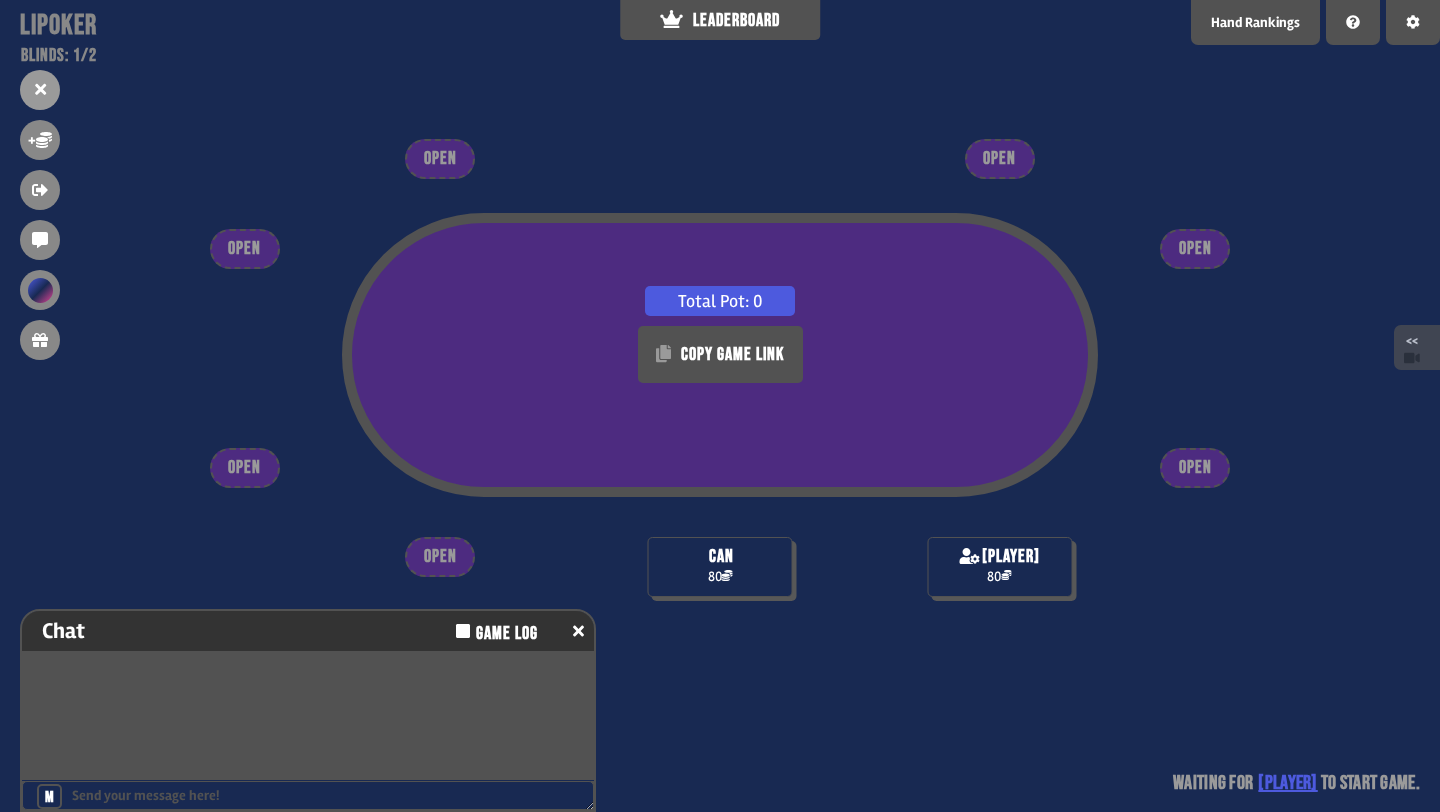 click on "<<" at bounding box center (1412, 347) 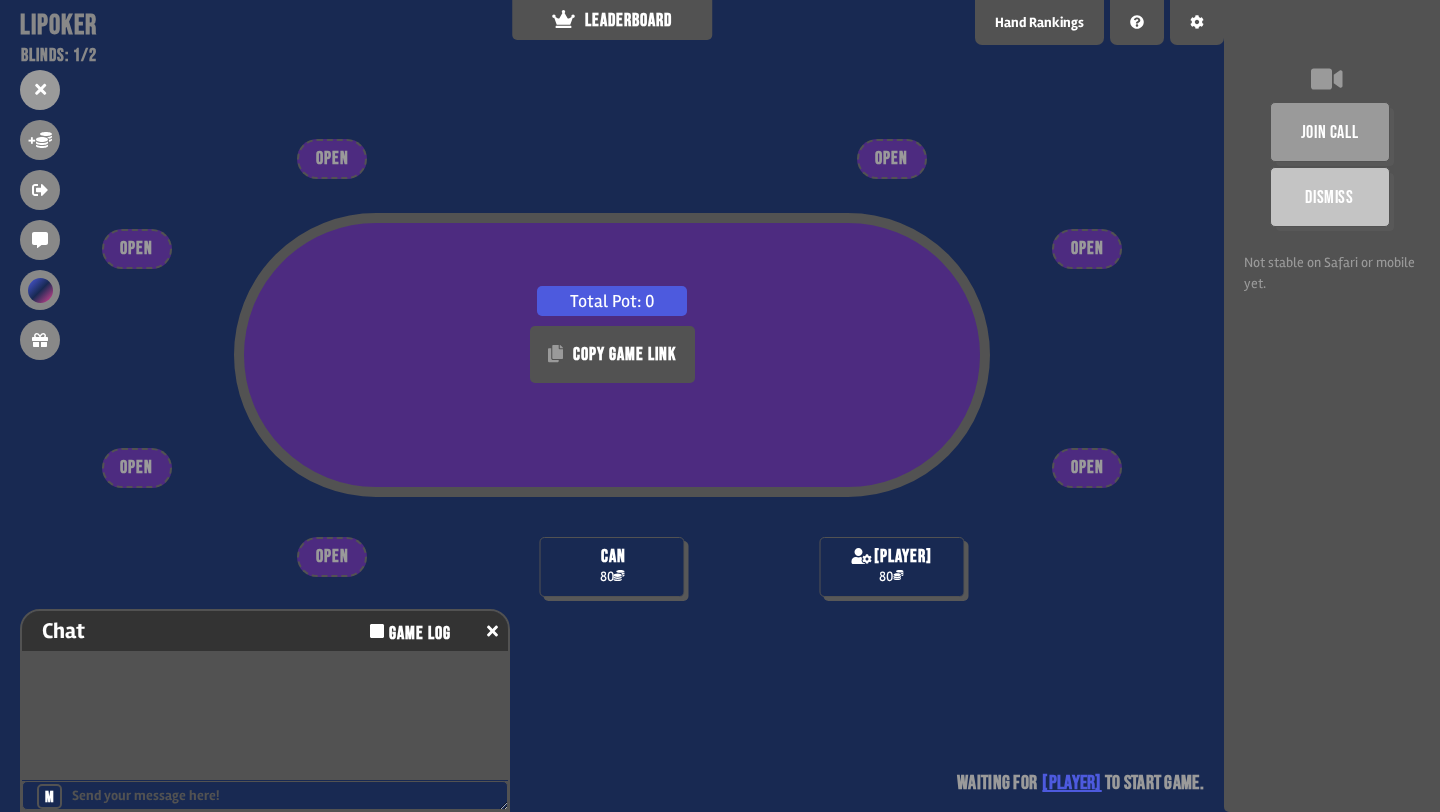 click on "join call" at bounding box center [1330, 132] 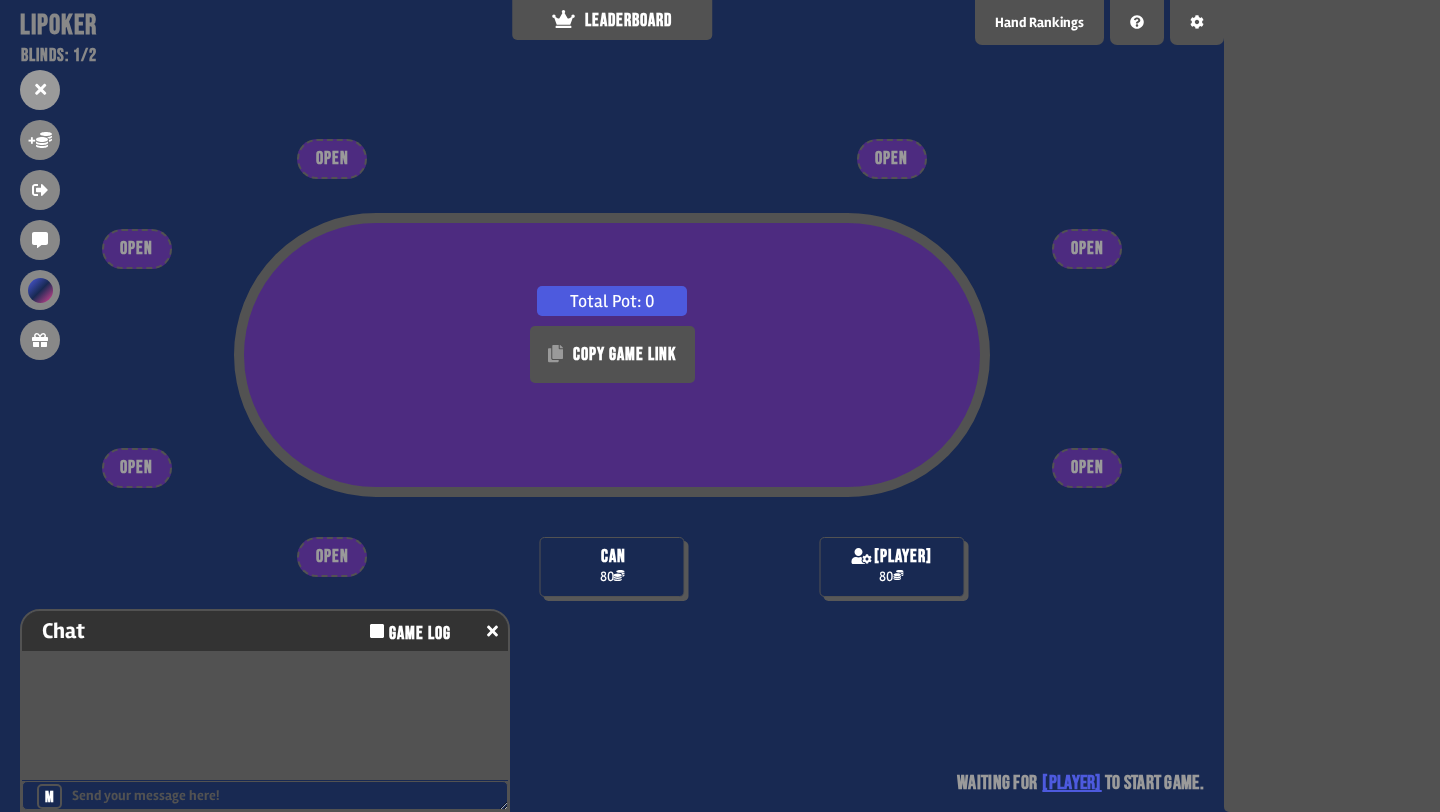click on "COPY GAME LINK" at bounding box center [612, 354] 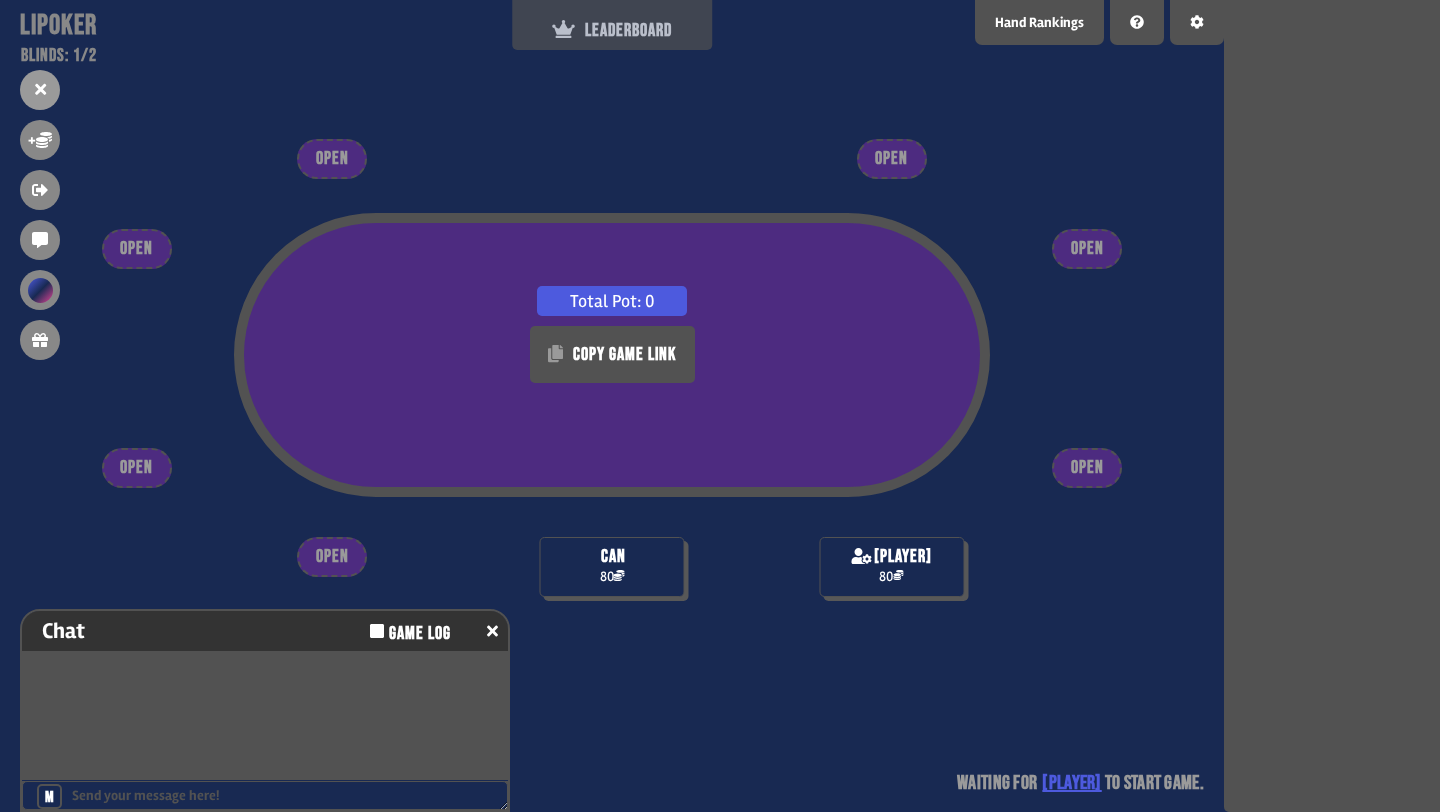 click on "LEADERBOARD" at bounding box center [612, 25] 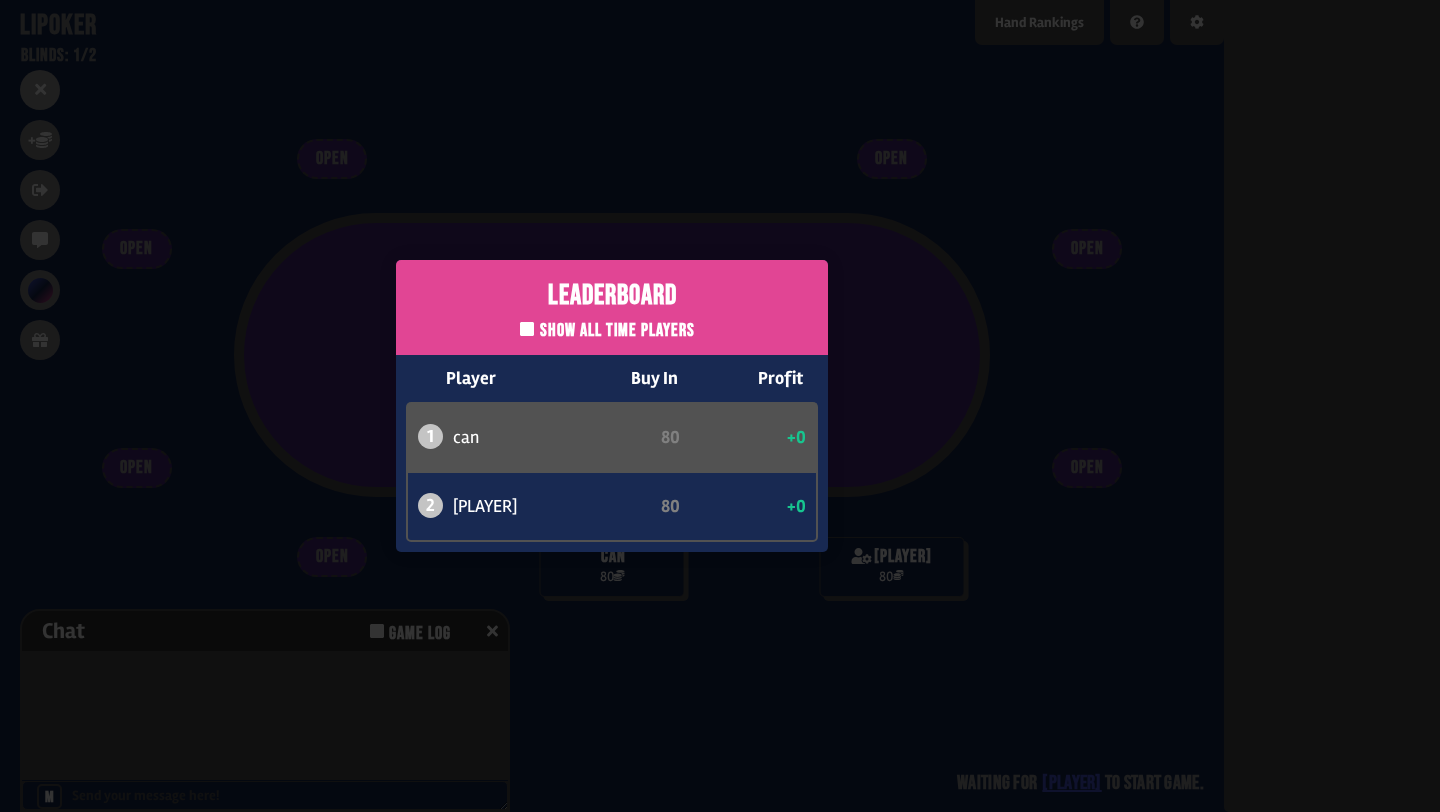 click on "Leaderboard   Show all time players Player Buy In Profit 1 can 80 +0 2 bob 80 +0" at bounding box center (612, 406) 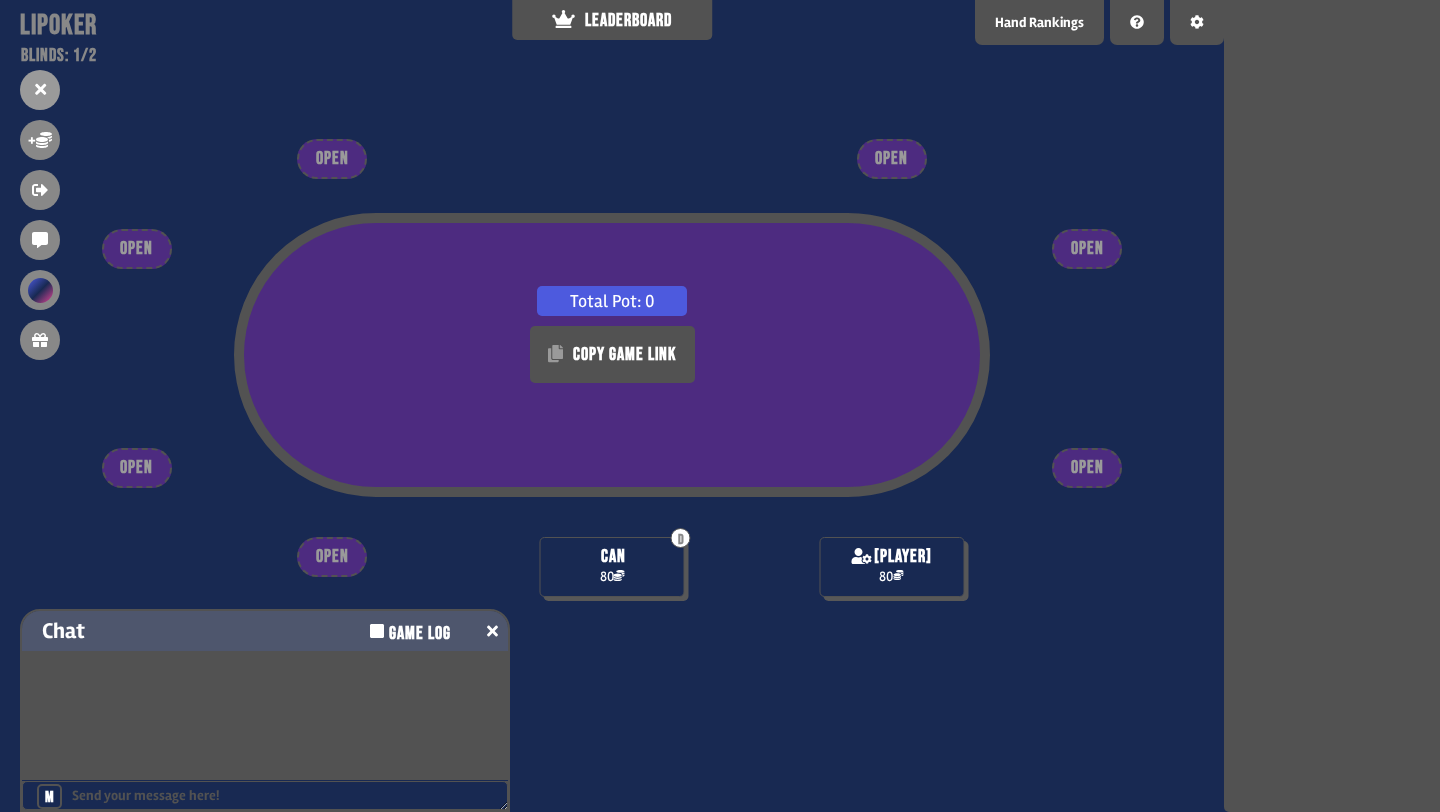 click at bounding box center (492, 631) 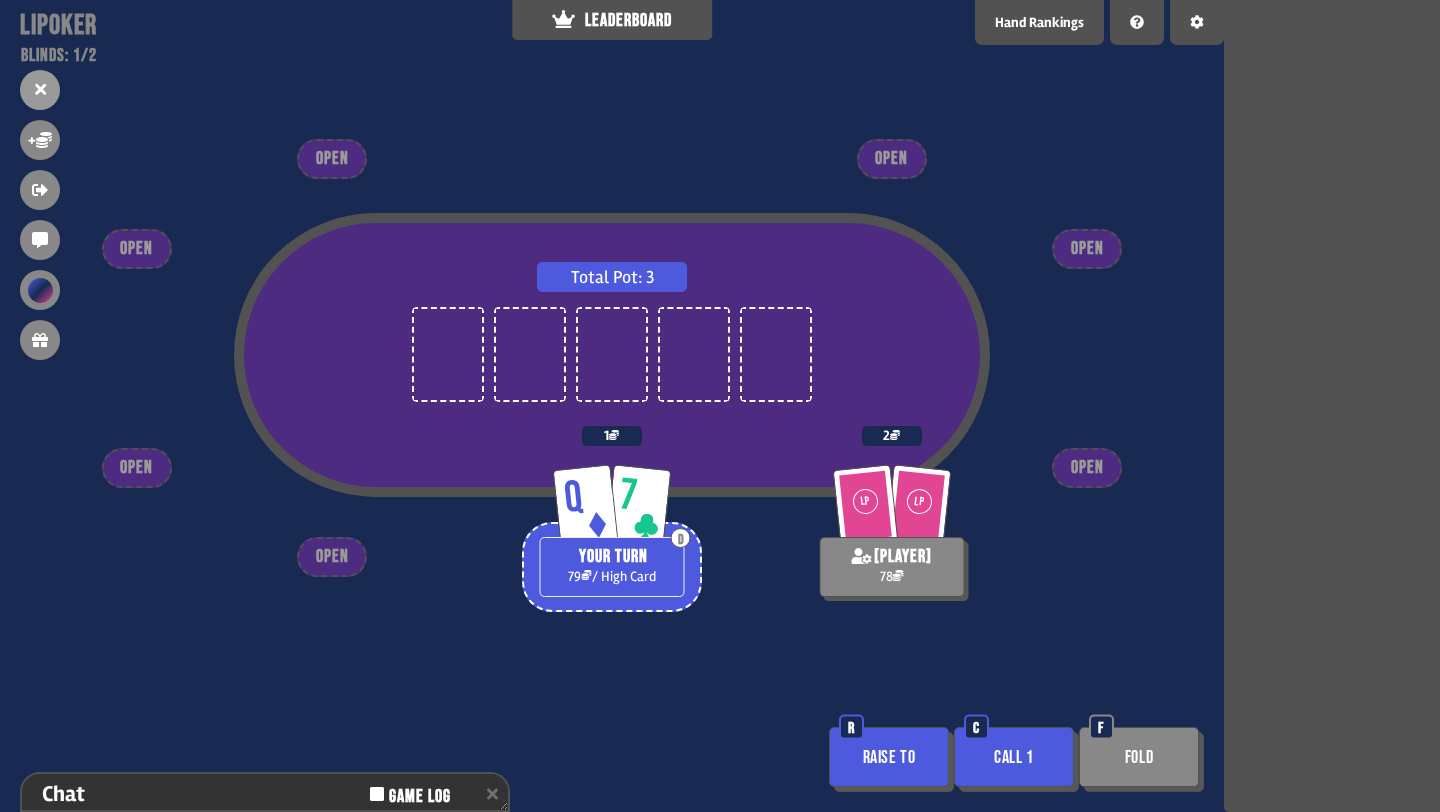 click on "Call 1" at bounding box center [1014, 757] 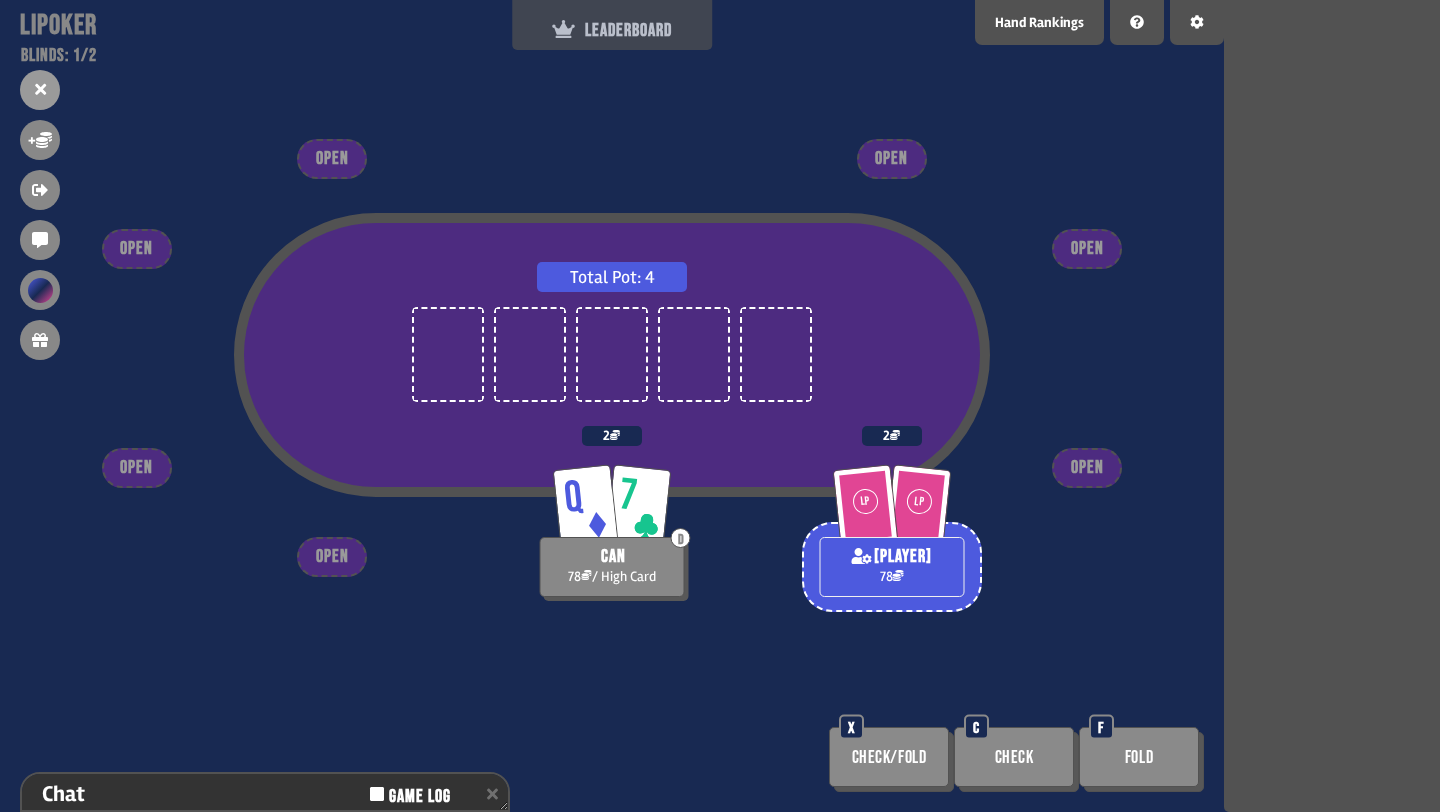 click 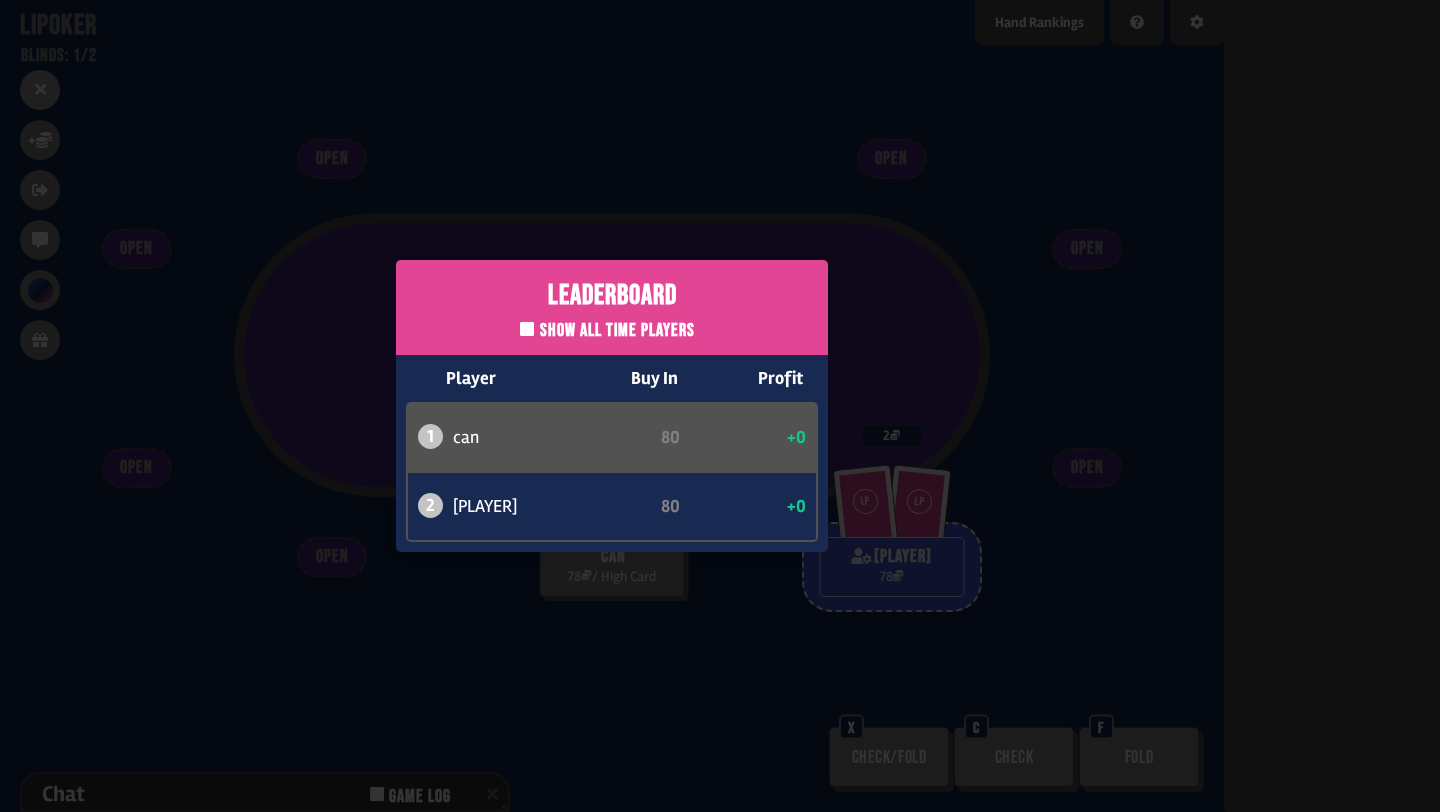click on "Leaderboard   Show all time players Player Buy In Profit 1 can 80 +0 2 bob 80 +0" at bounding box center (612, 406) 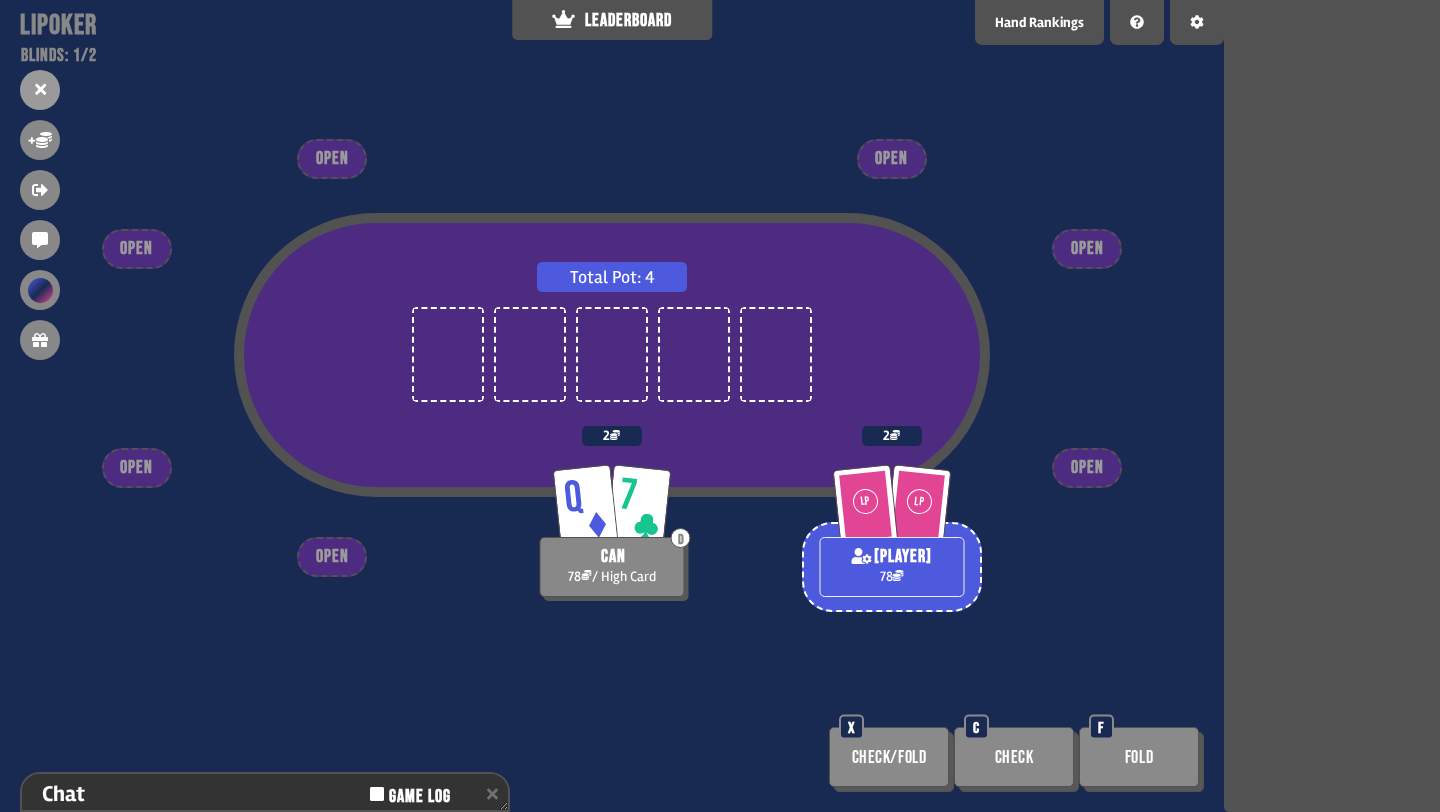 click on "Check" at bounding box center [1014, 757] 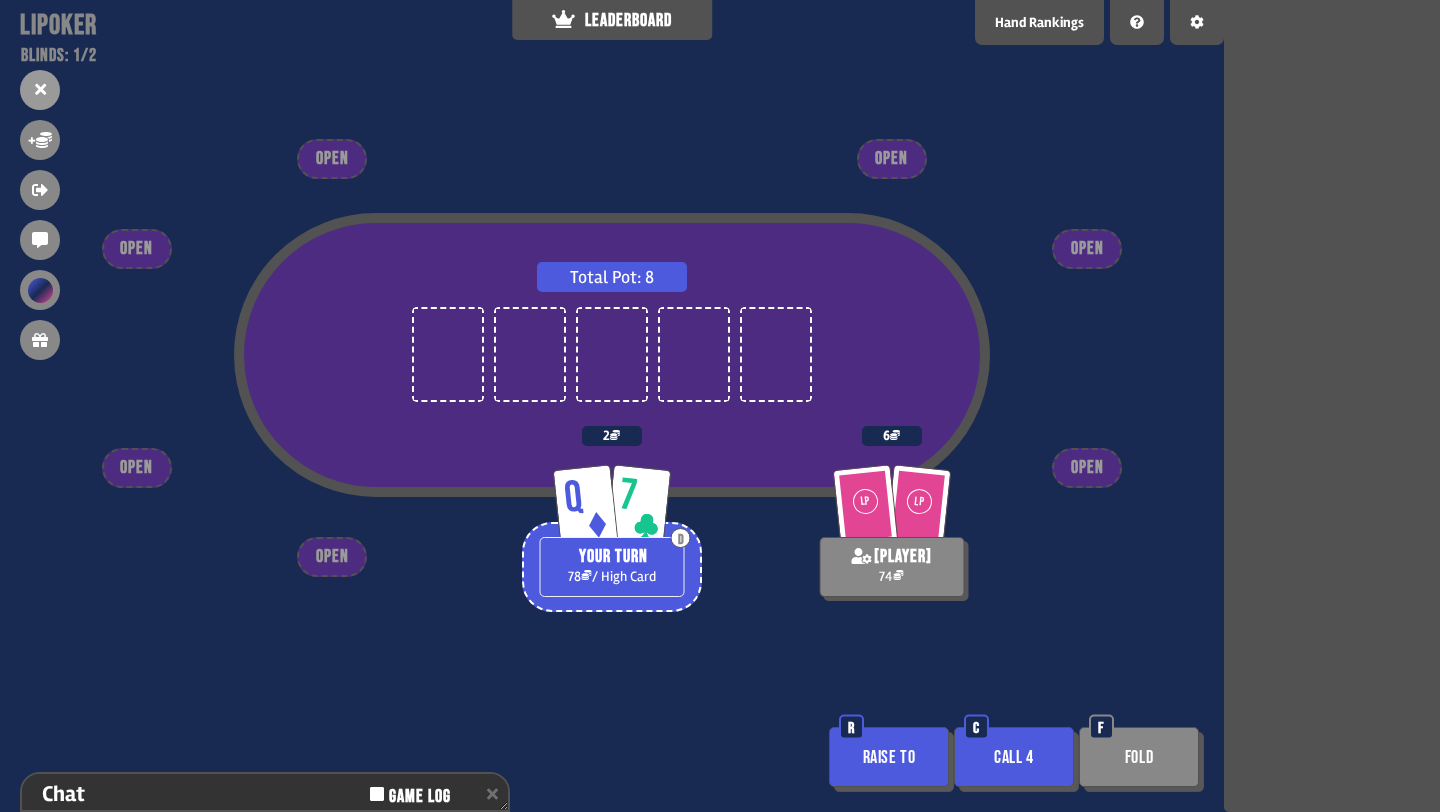 click on "Call 4" at bounding box center [1014, 757] 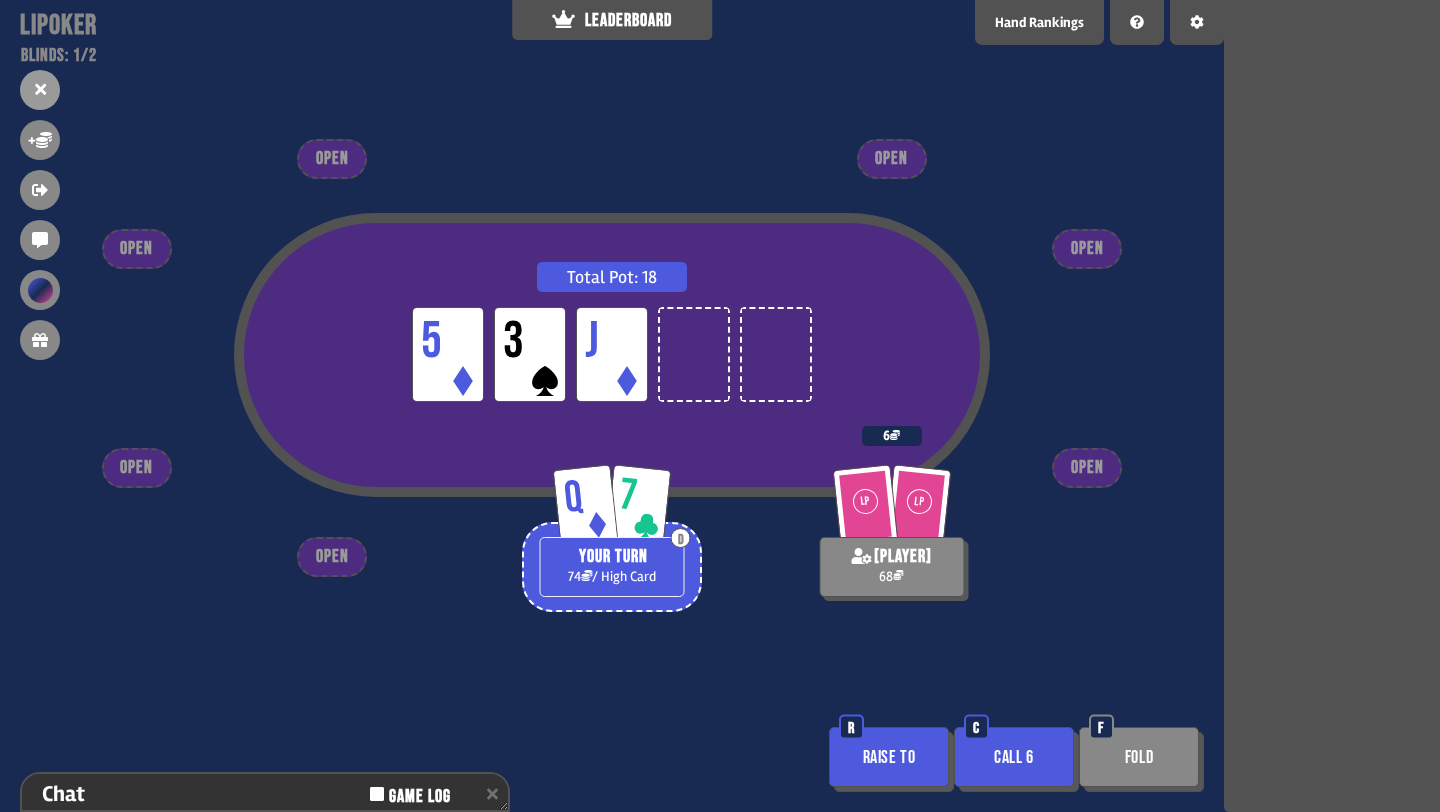click on "Fold" at bounding box center (1139, 757) 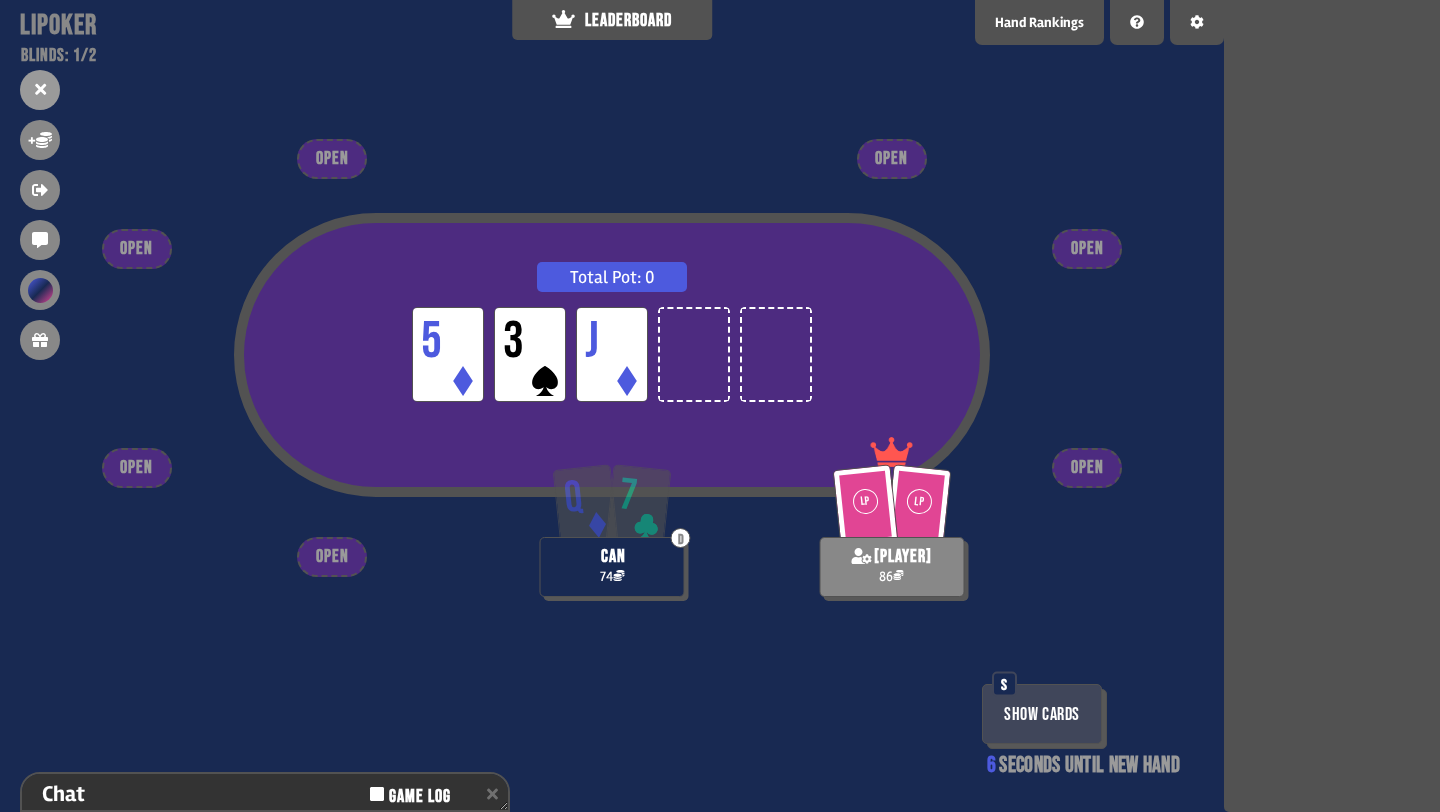 click on "Show Cards" at bounding box center (1042, 714) 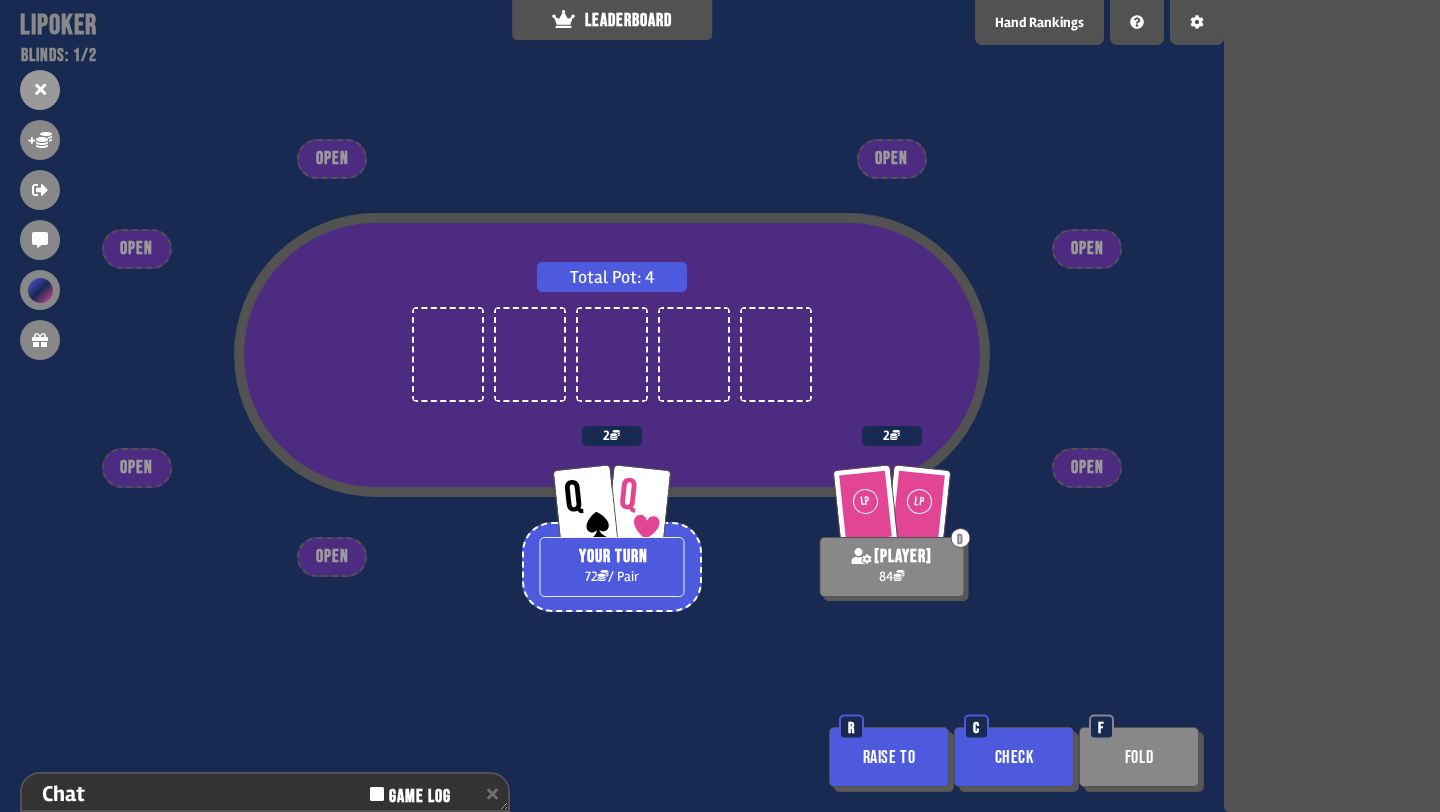 click on "Raise to" at bounding box center [889, 757] 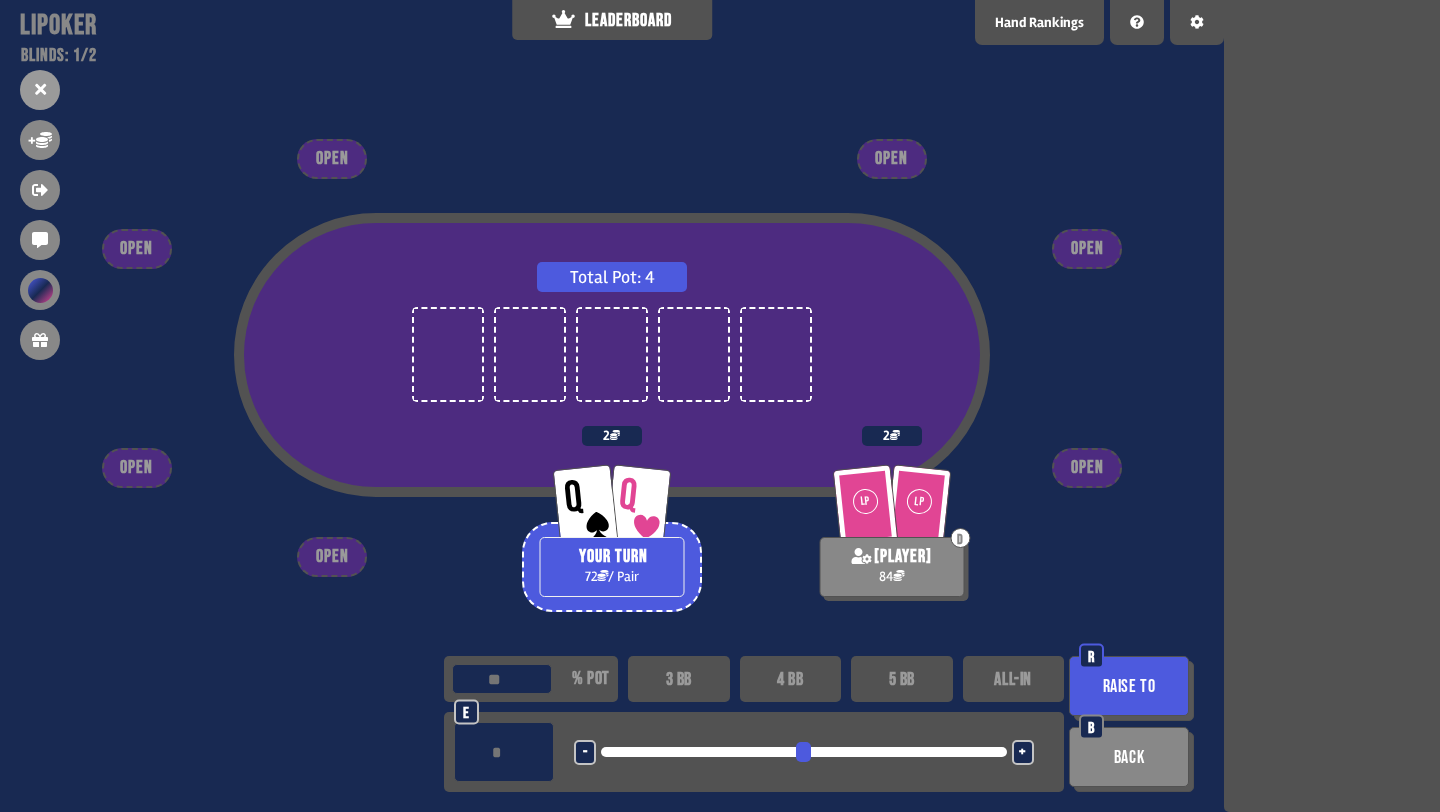 click on "+" at bounding box center (1022, 753) 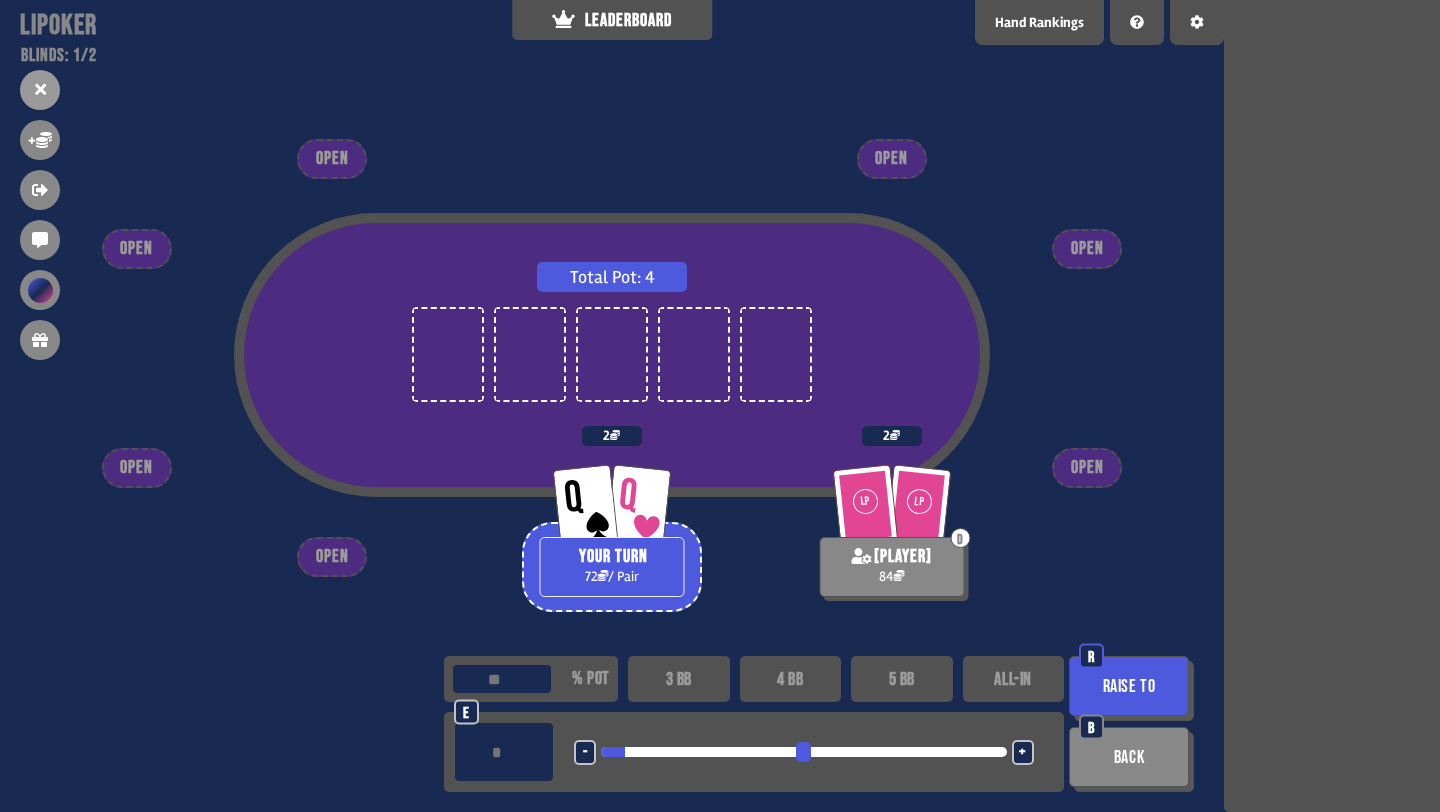 click on "Raise to" at bounding box center [1129, 686] 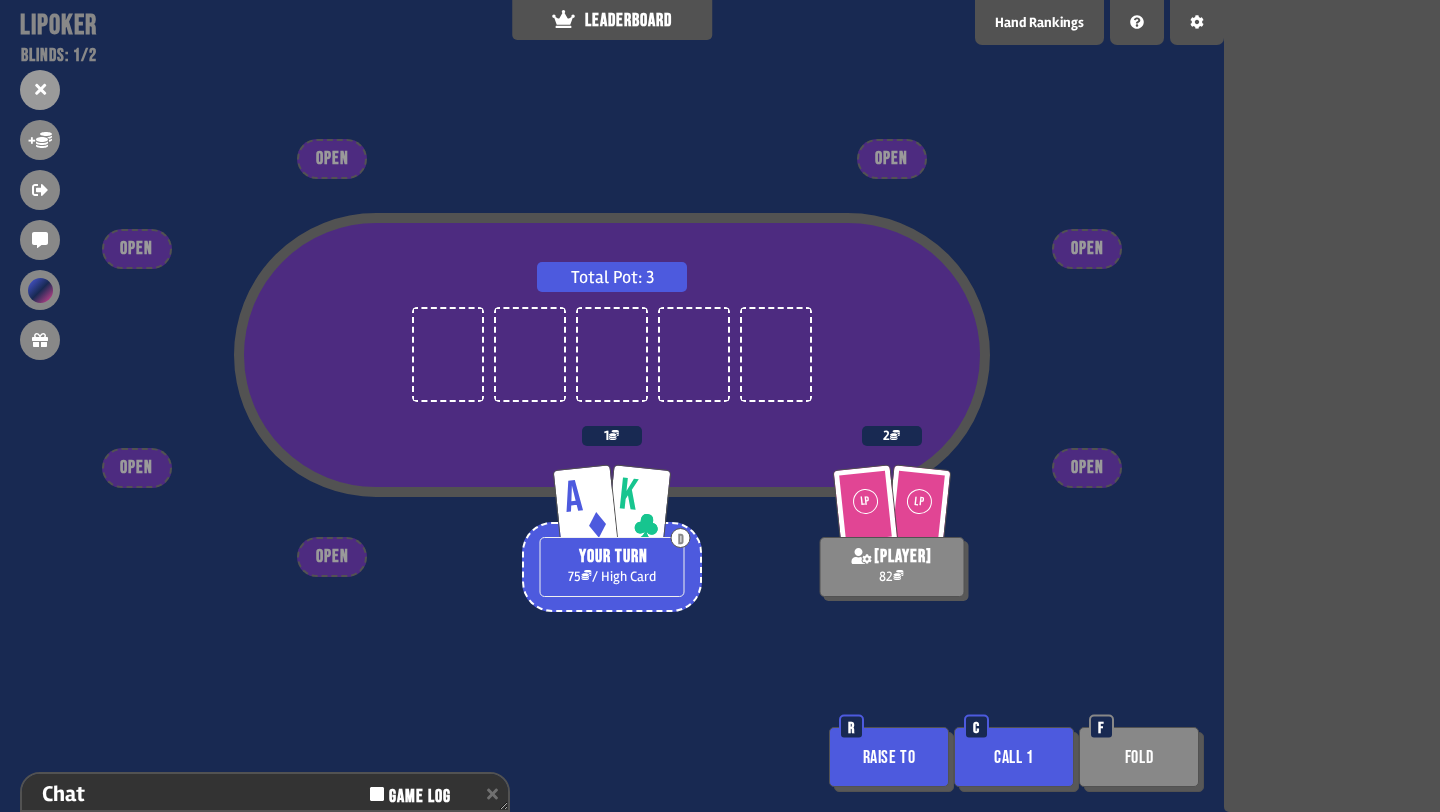 click on "Raise to" at bounding box center [889, 757] 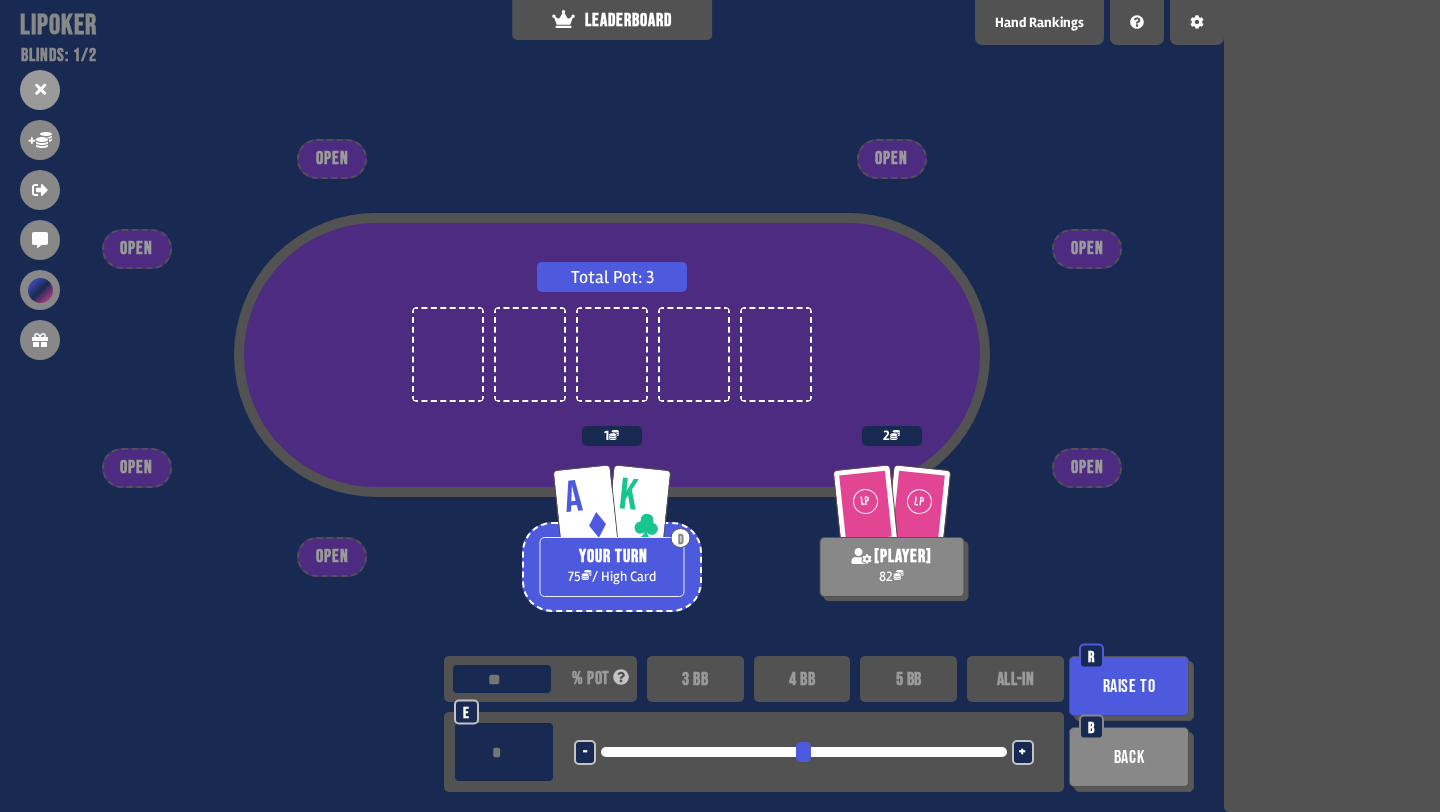 click on "+" at bounding box center [1023, 752] 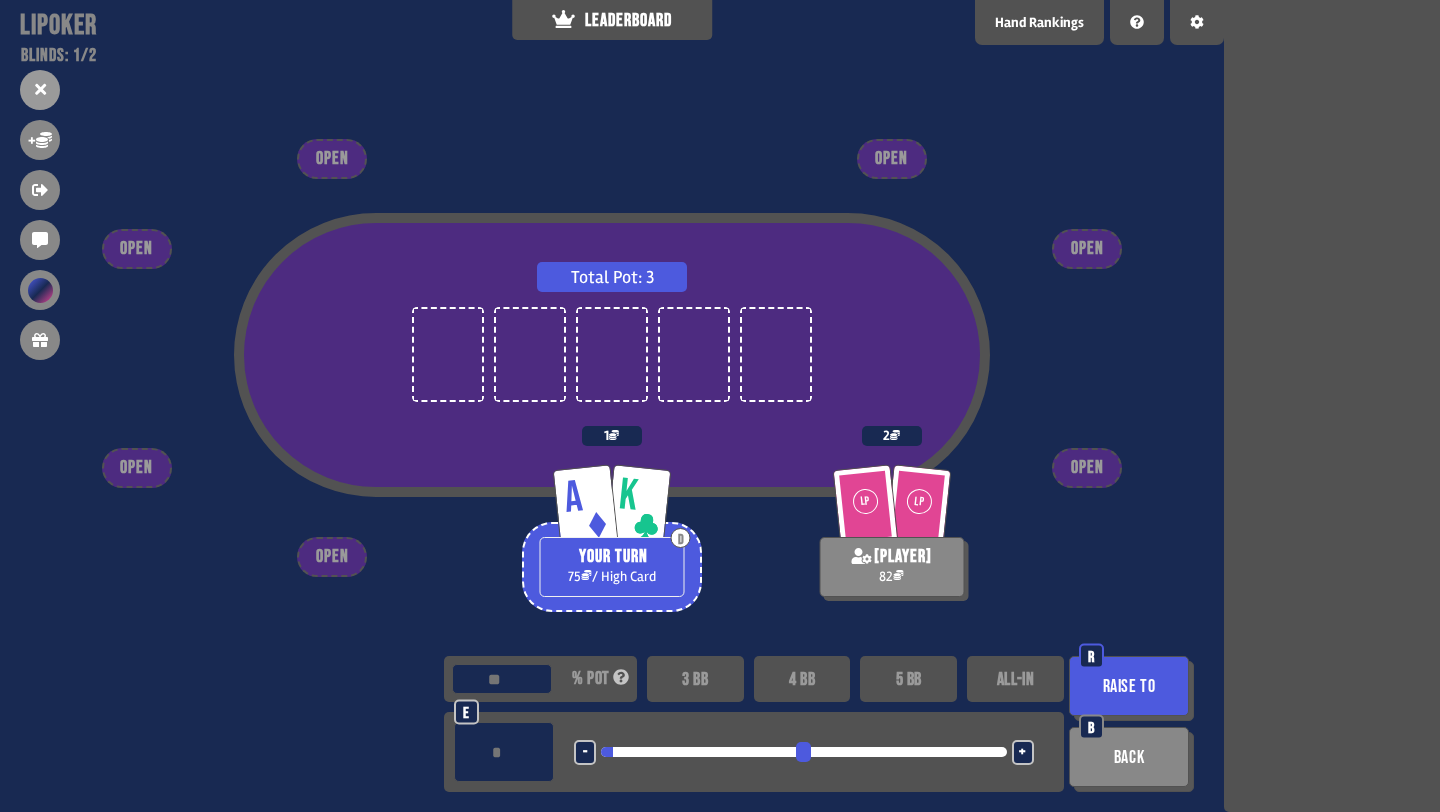 click on "Raise to" at bounding box center [1129, 686] 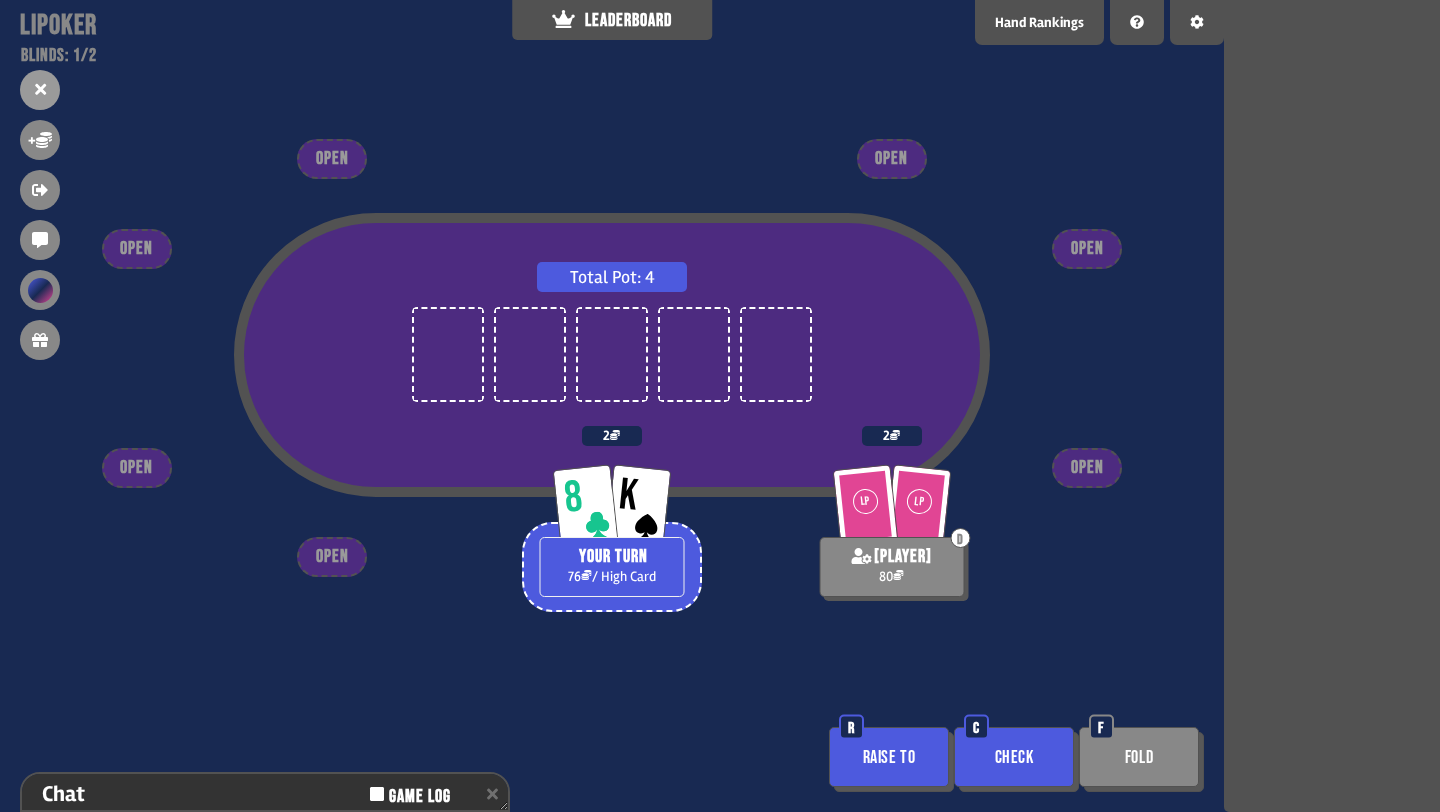 click on "Check" at bounding box center [1014, 757] 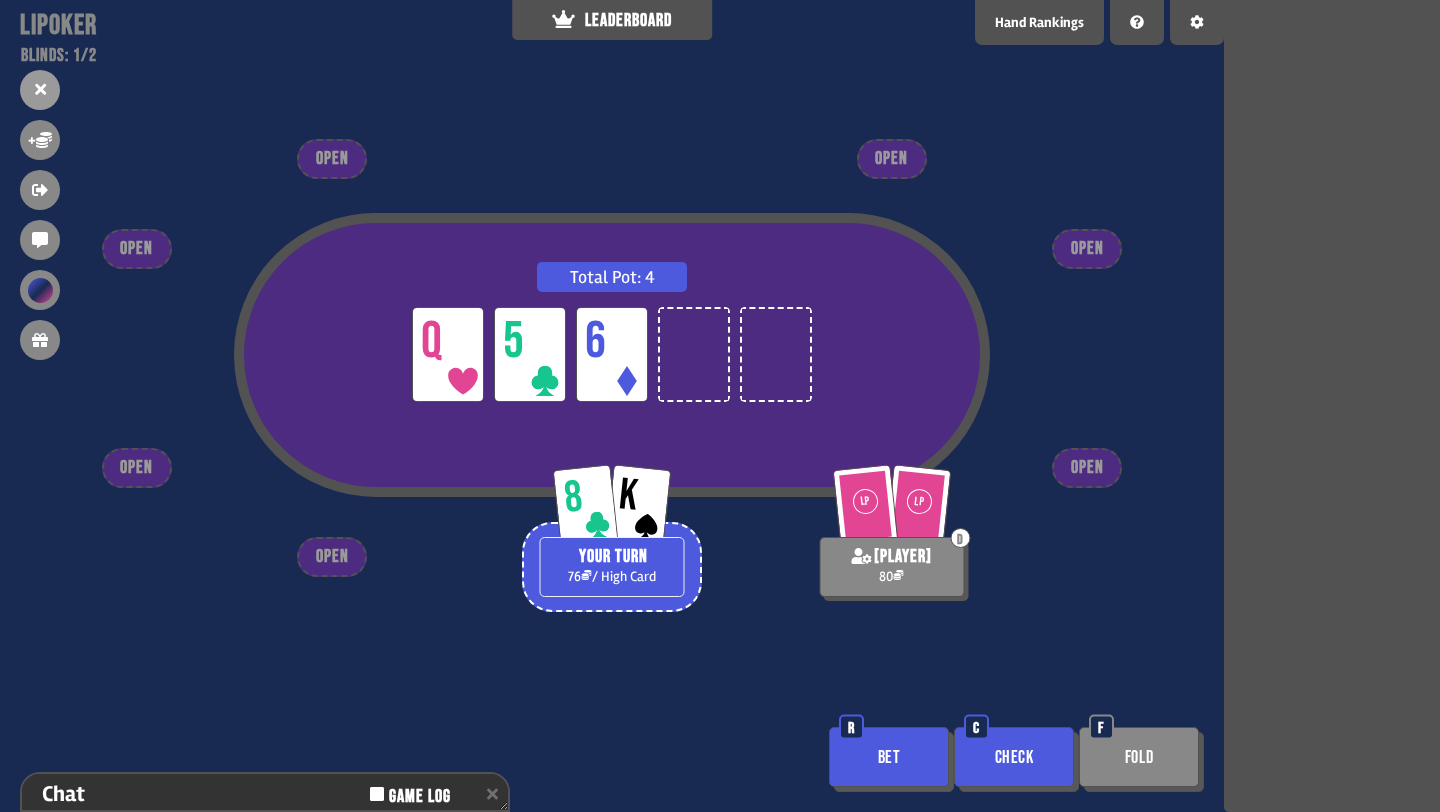 click on "Check" at bounding box center [1014, 757] 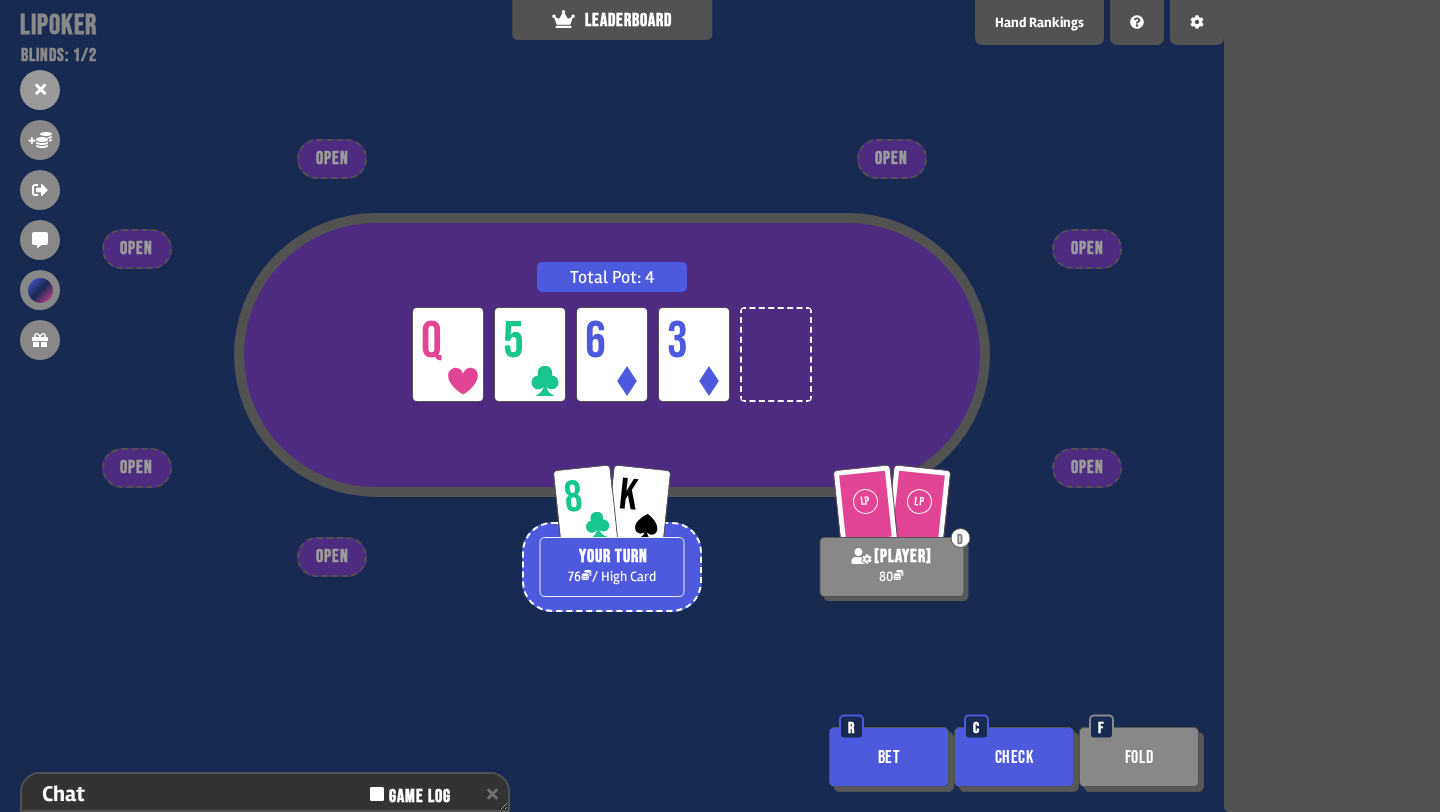 click on "Check" at bounding box center [1014, 757] 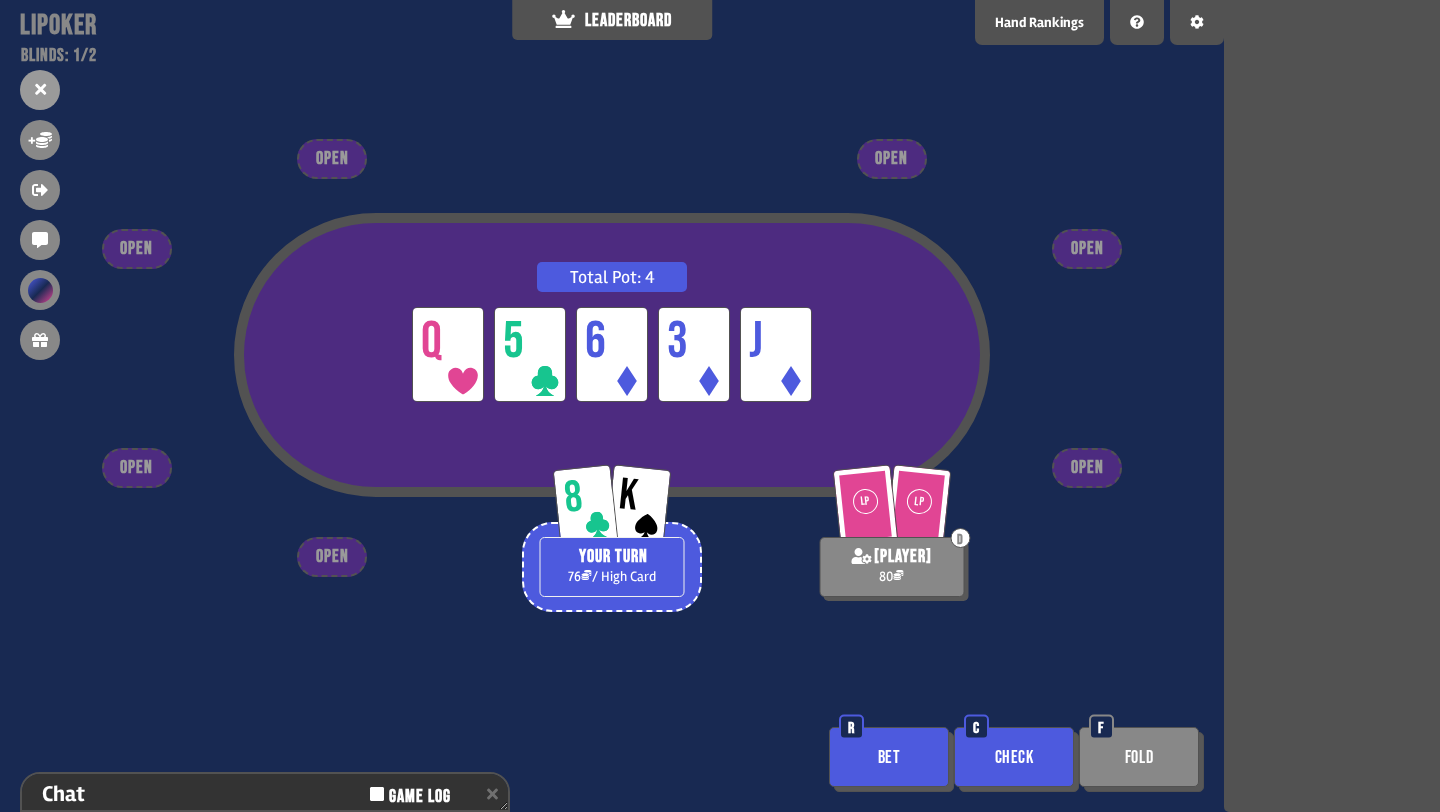 click on "Bet" at bounding box center (889, 757) 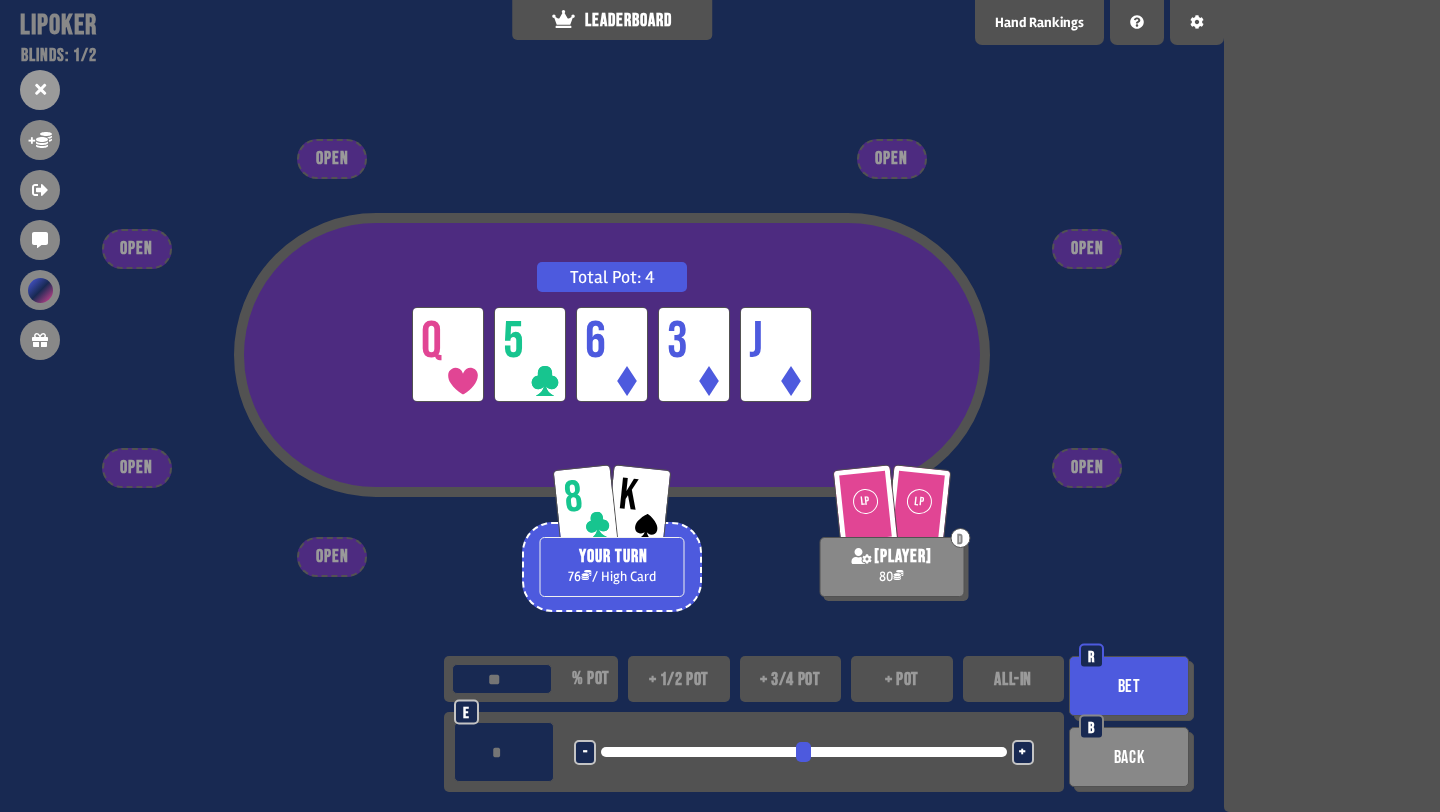 click on "+ pot" at bounding box center [902, 679] 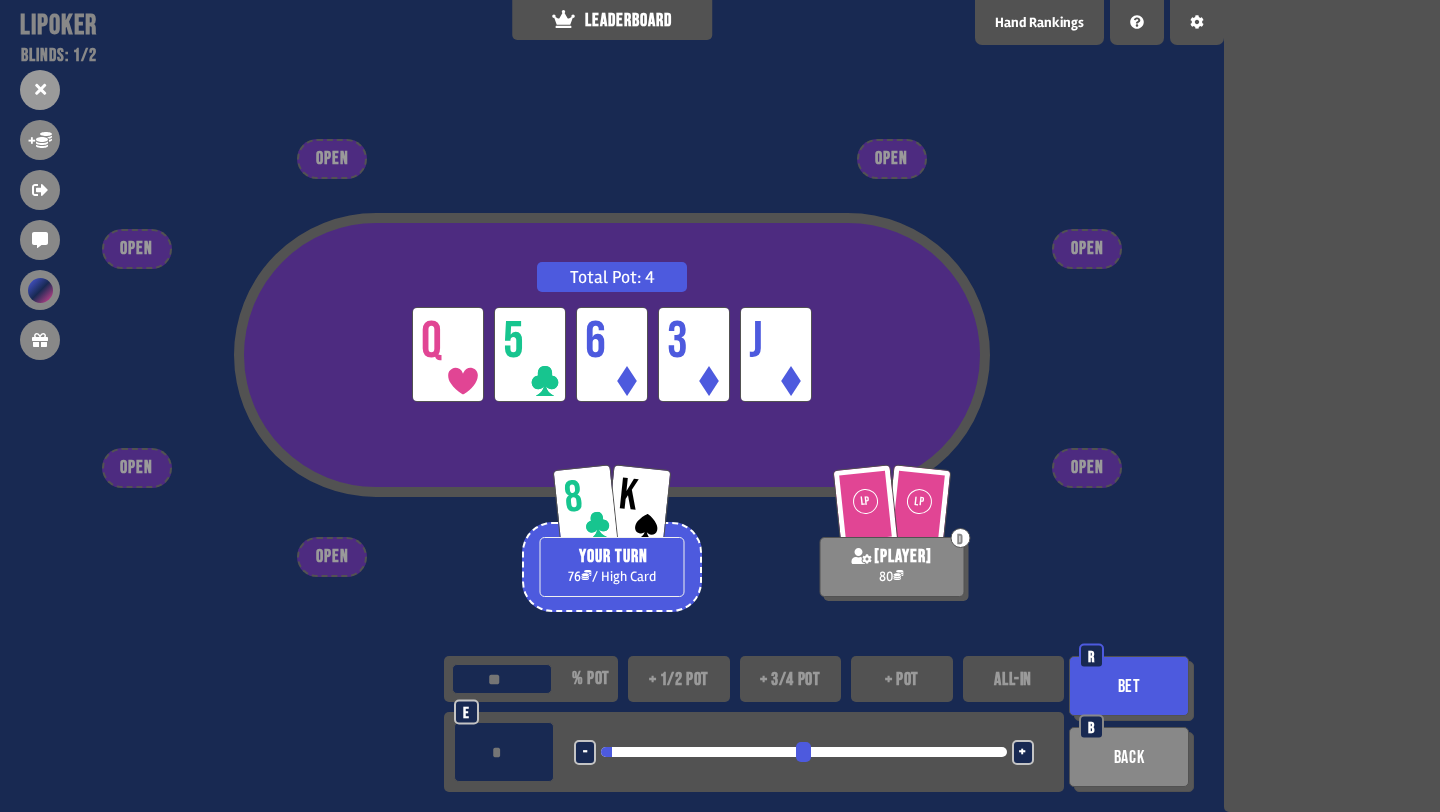 click on "Bet" at bounding box center (1129, 686) 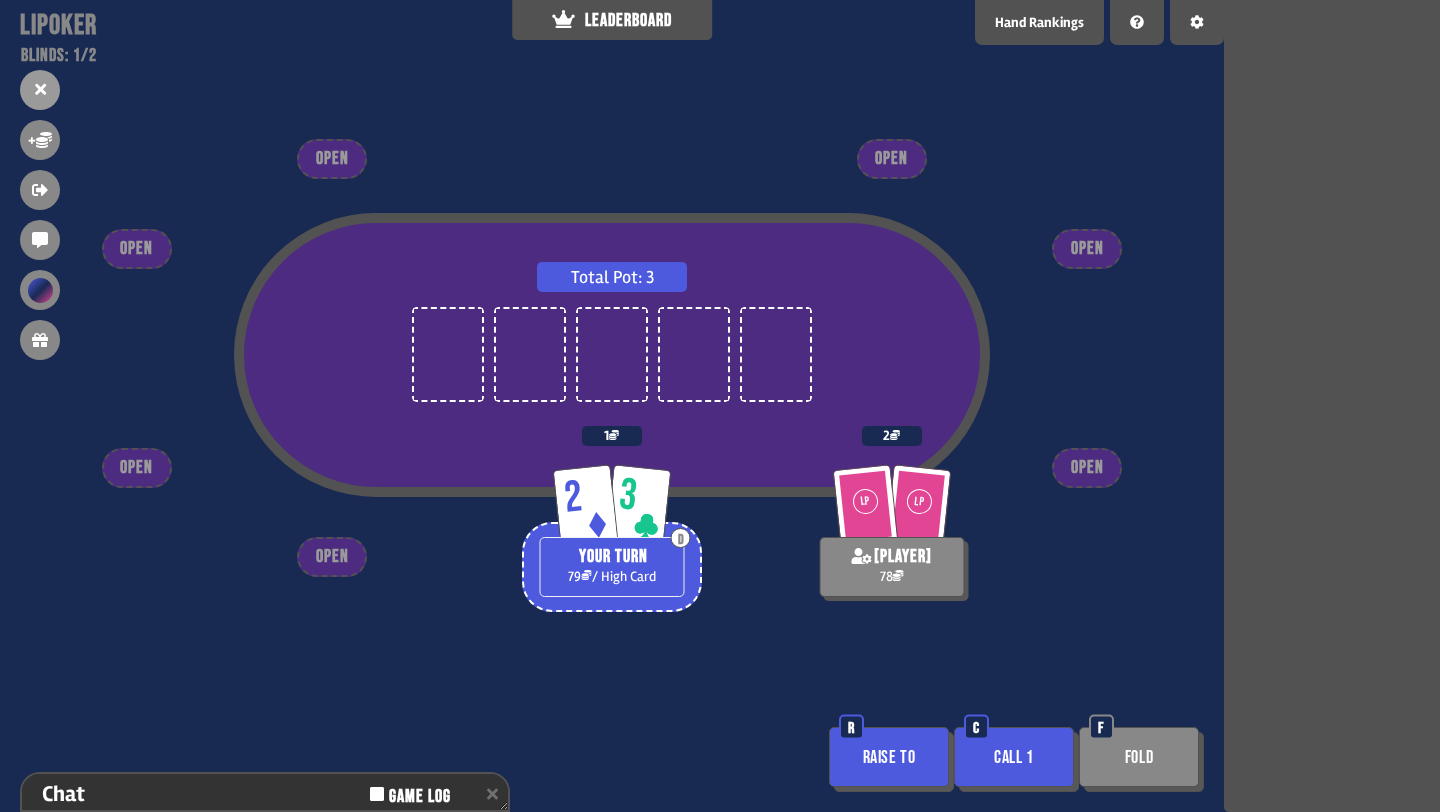 click on "Call 1" at bounding box center [1014, 757] 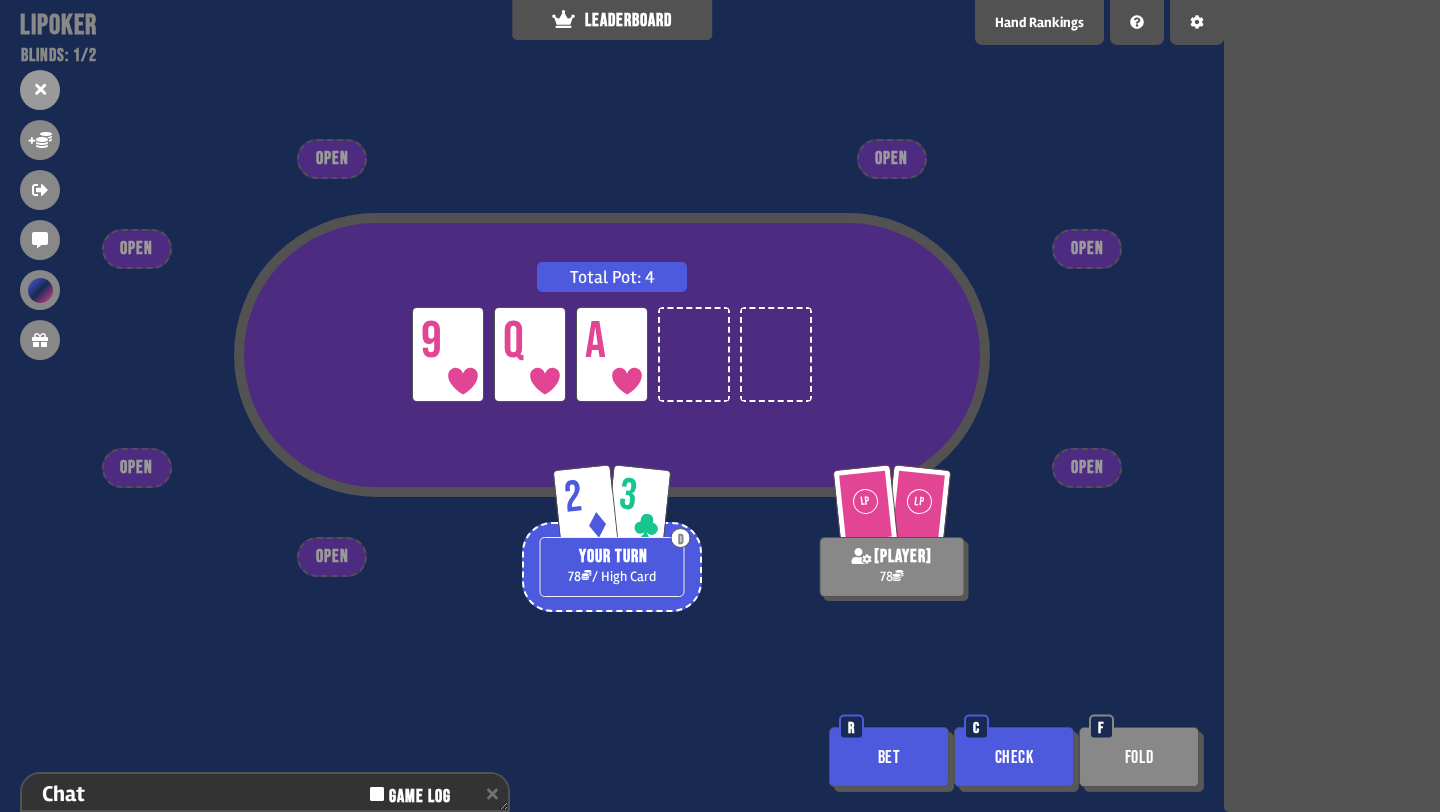click on "Check" at bounding box center (1014, 757) 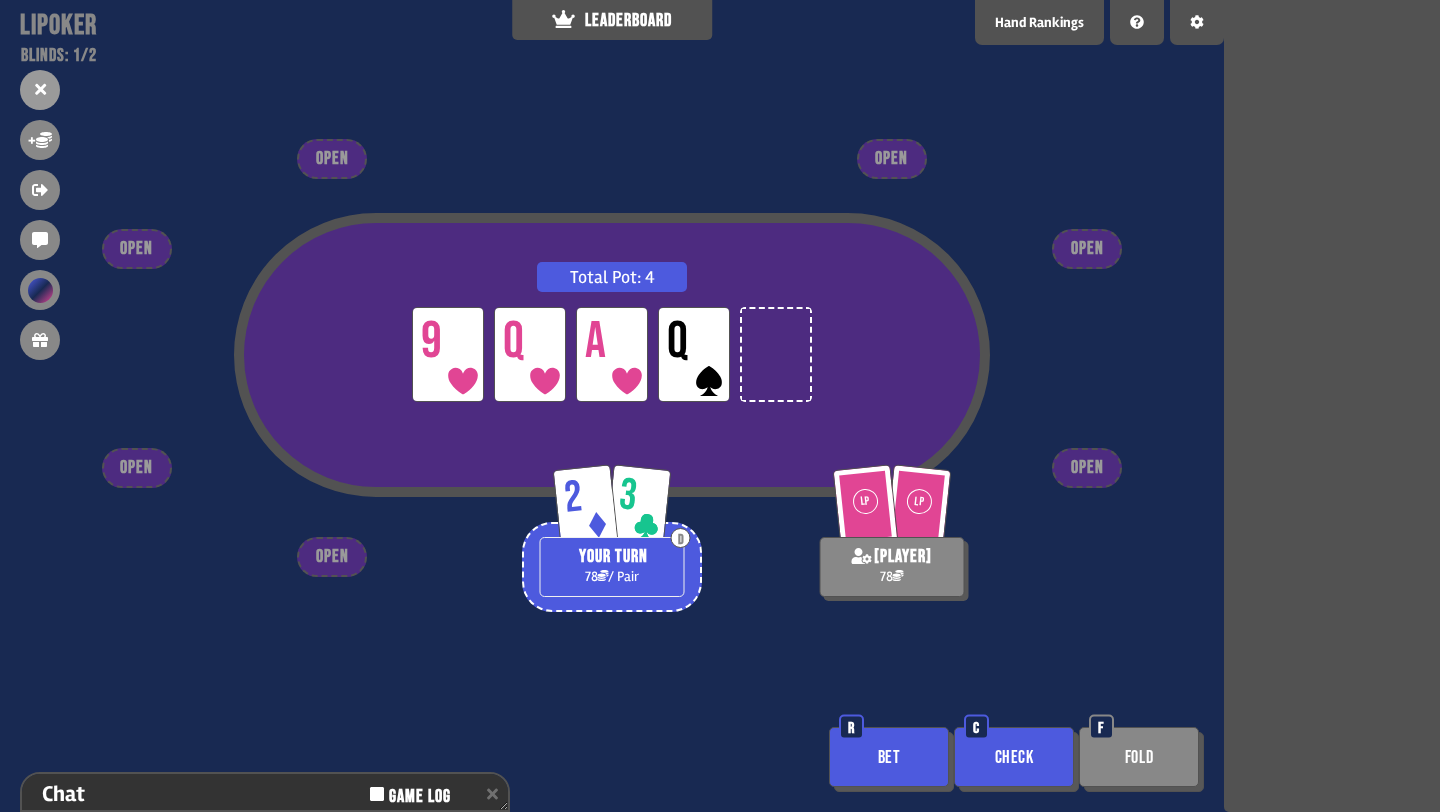 click on "Check" at bounding box center [1014, 757] 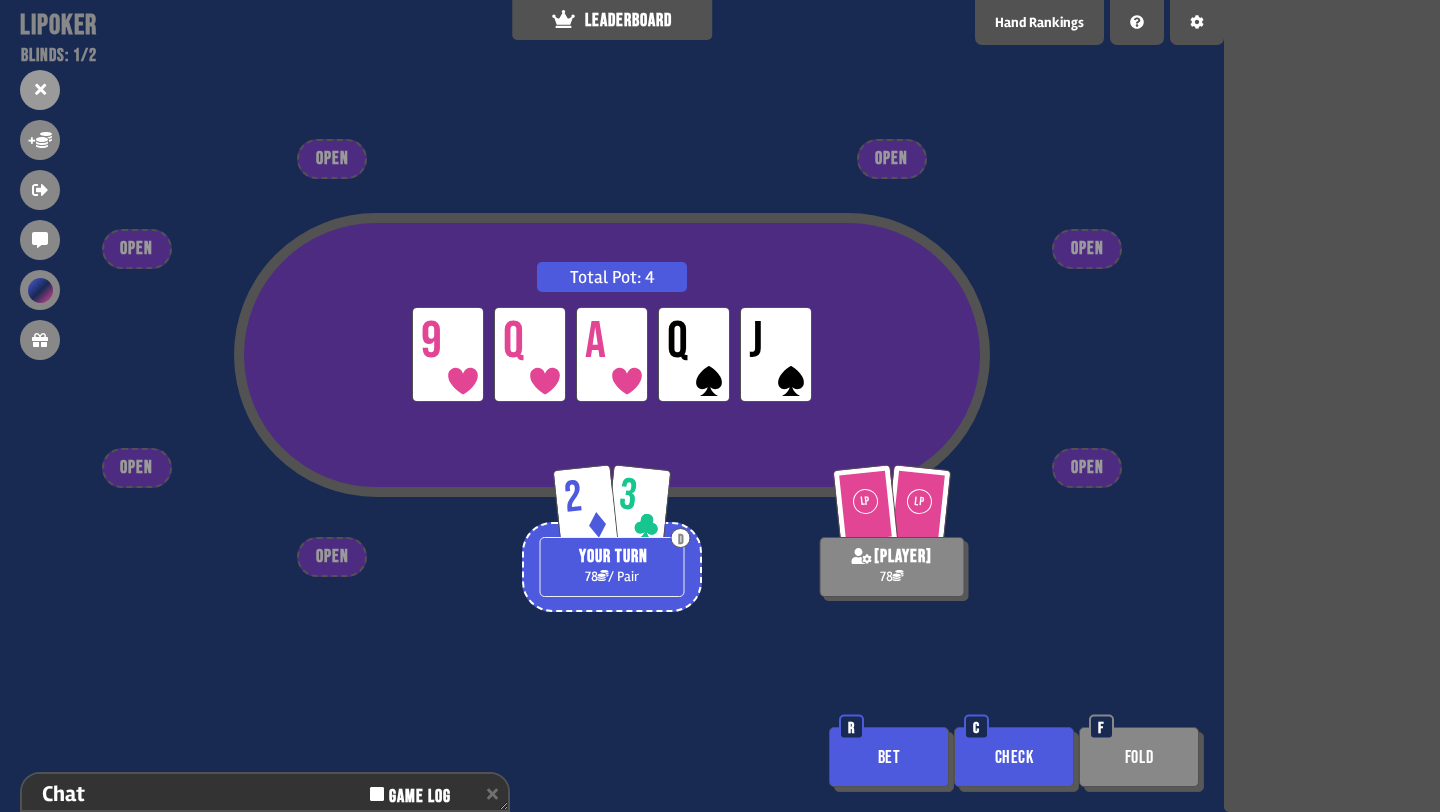 click on "Check" at bounding box center (1014, 757) 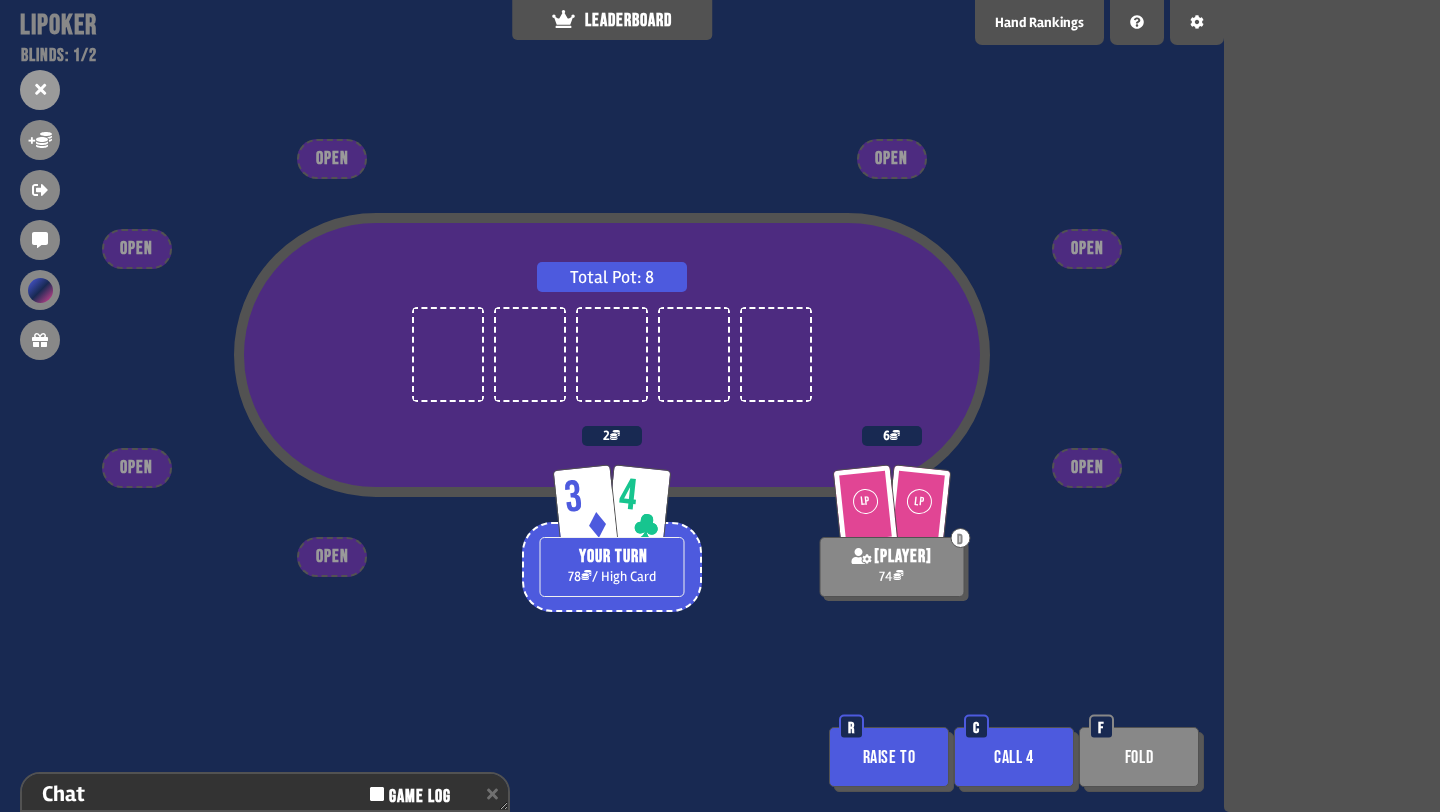 click on "Call 4" at bounding box center (1014, 757) 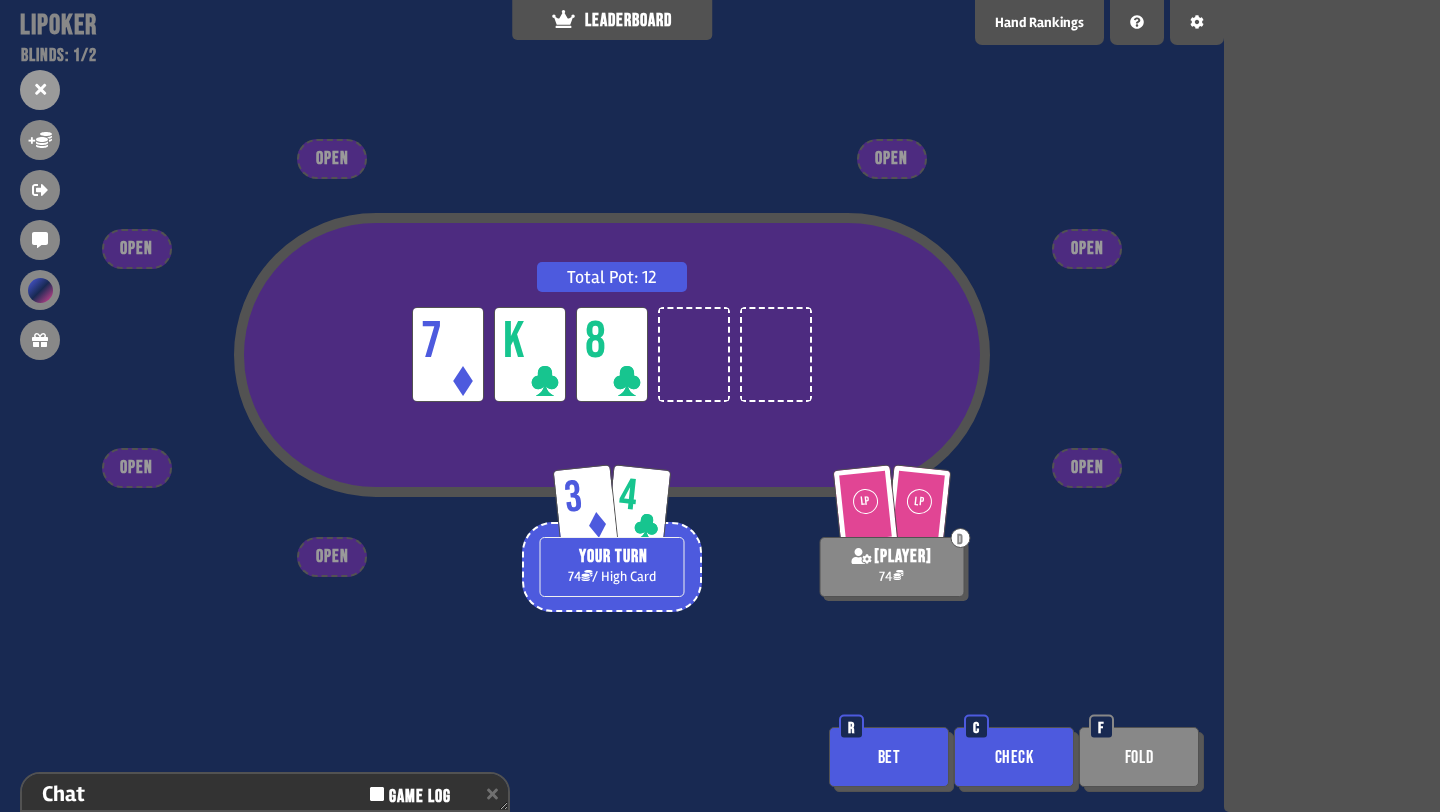 click on "Check" at bounding box center (1014, 757) 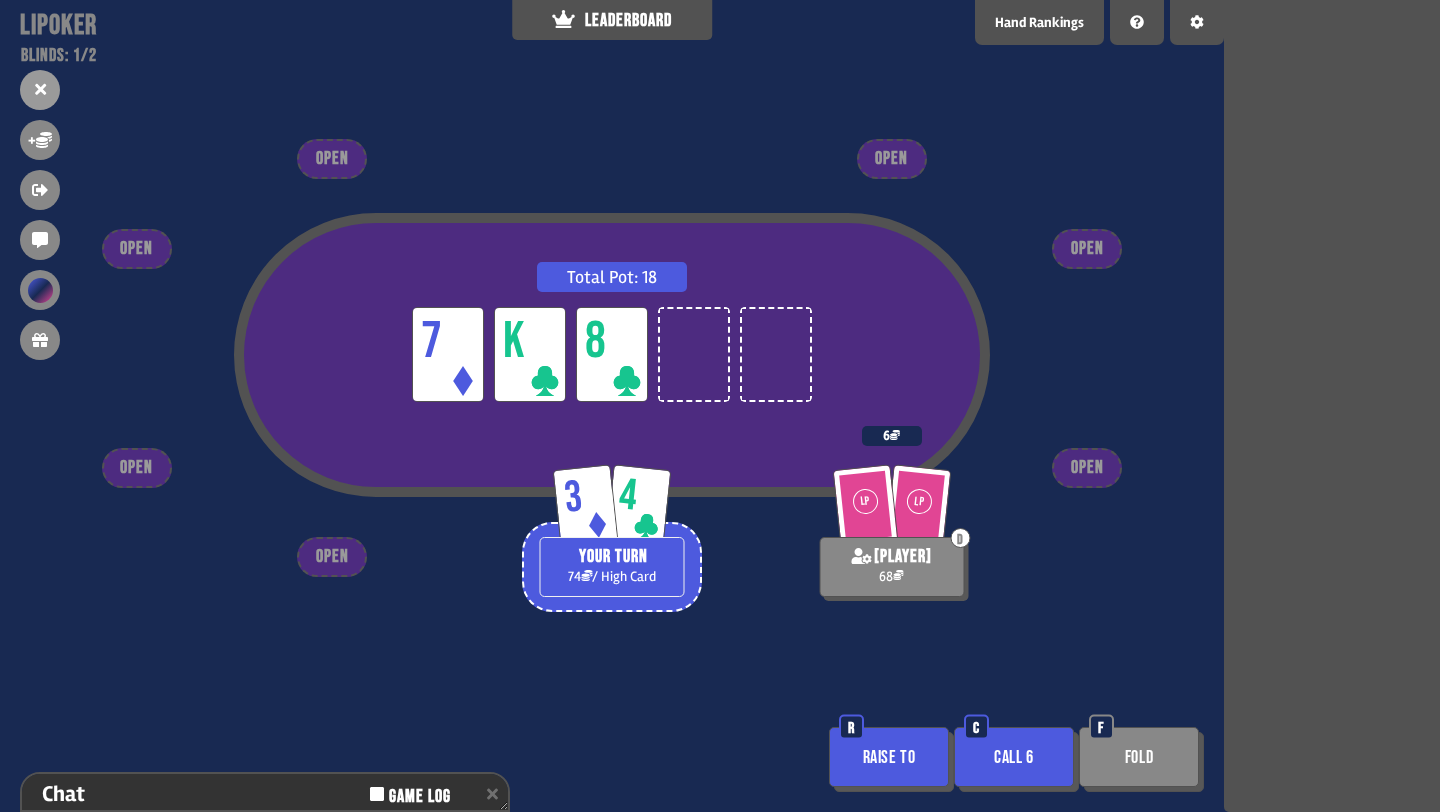 click on "Fold" at bounding box center (1139, 757) 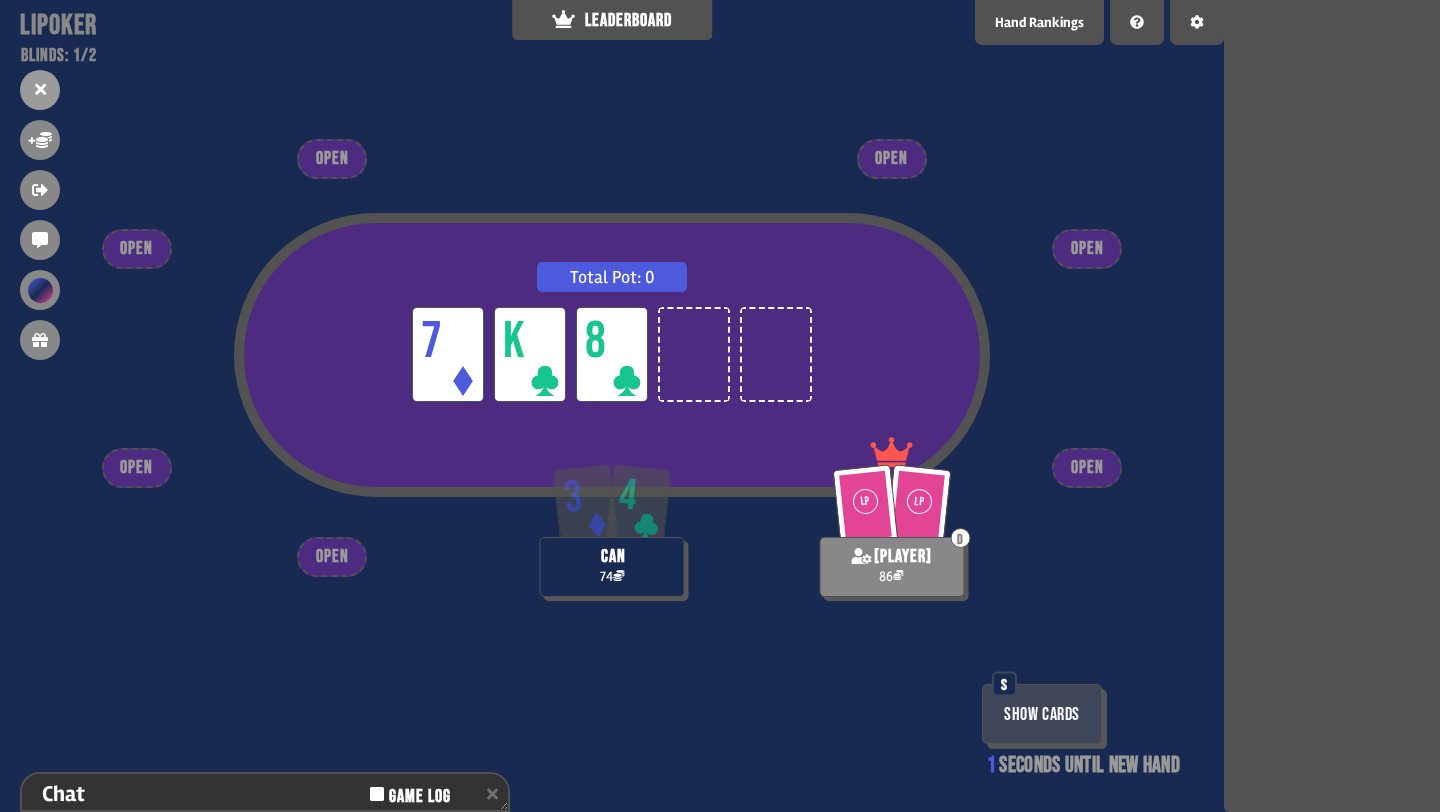 click on "Show Cards" at bounding box center [1042, 714] 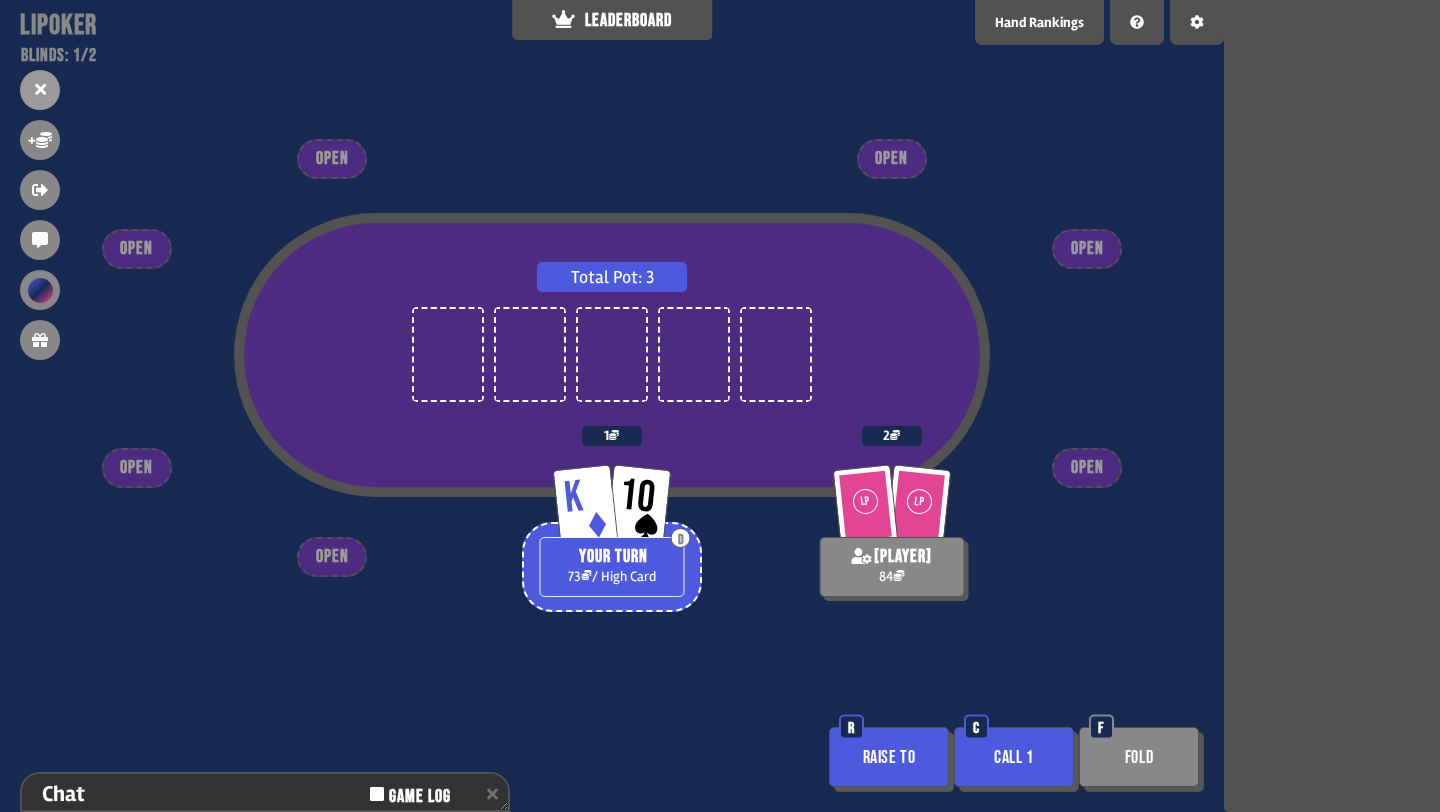 click on "Call 1" at bounding box center (1014, 757) 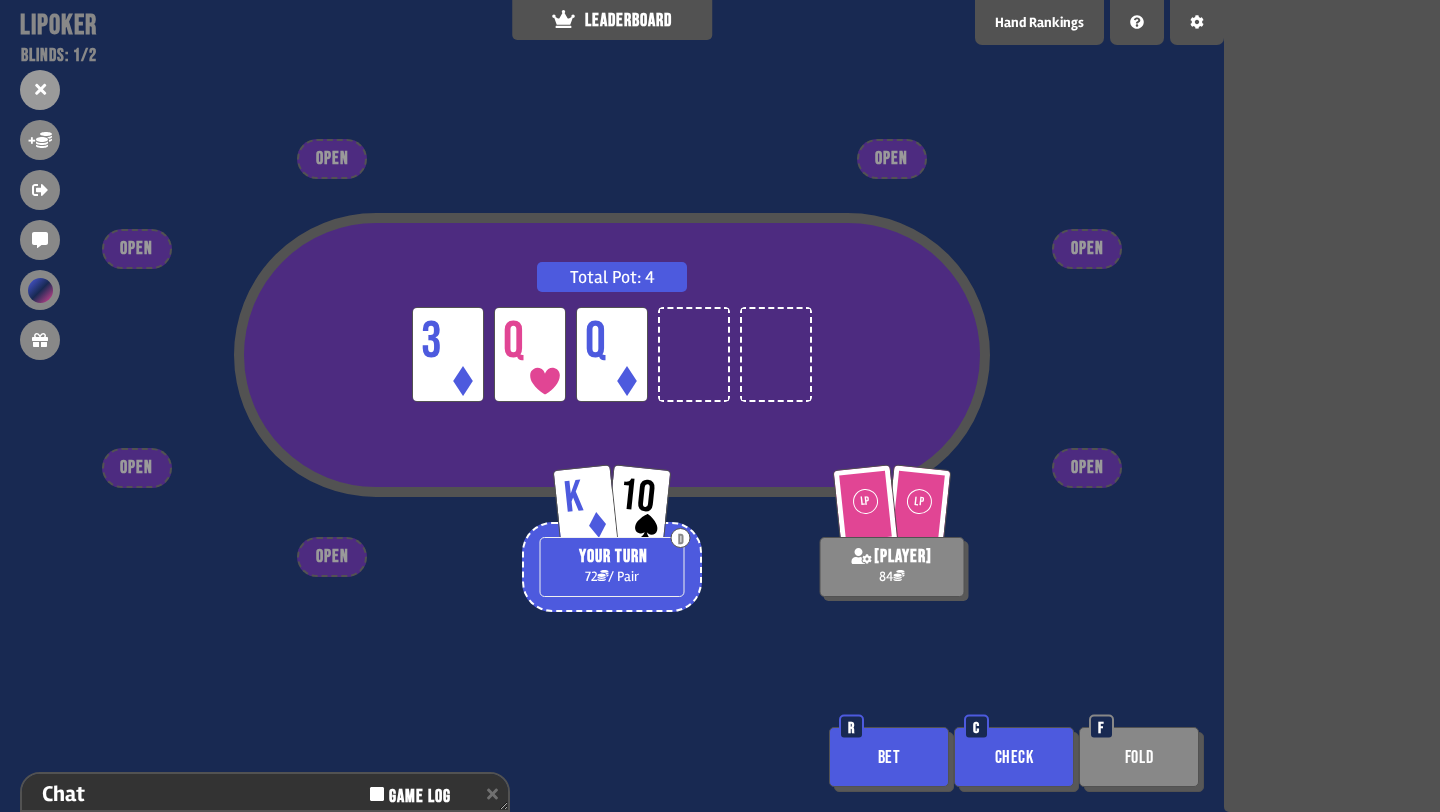 click on "Bet" at bounding box center (889, 757) 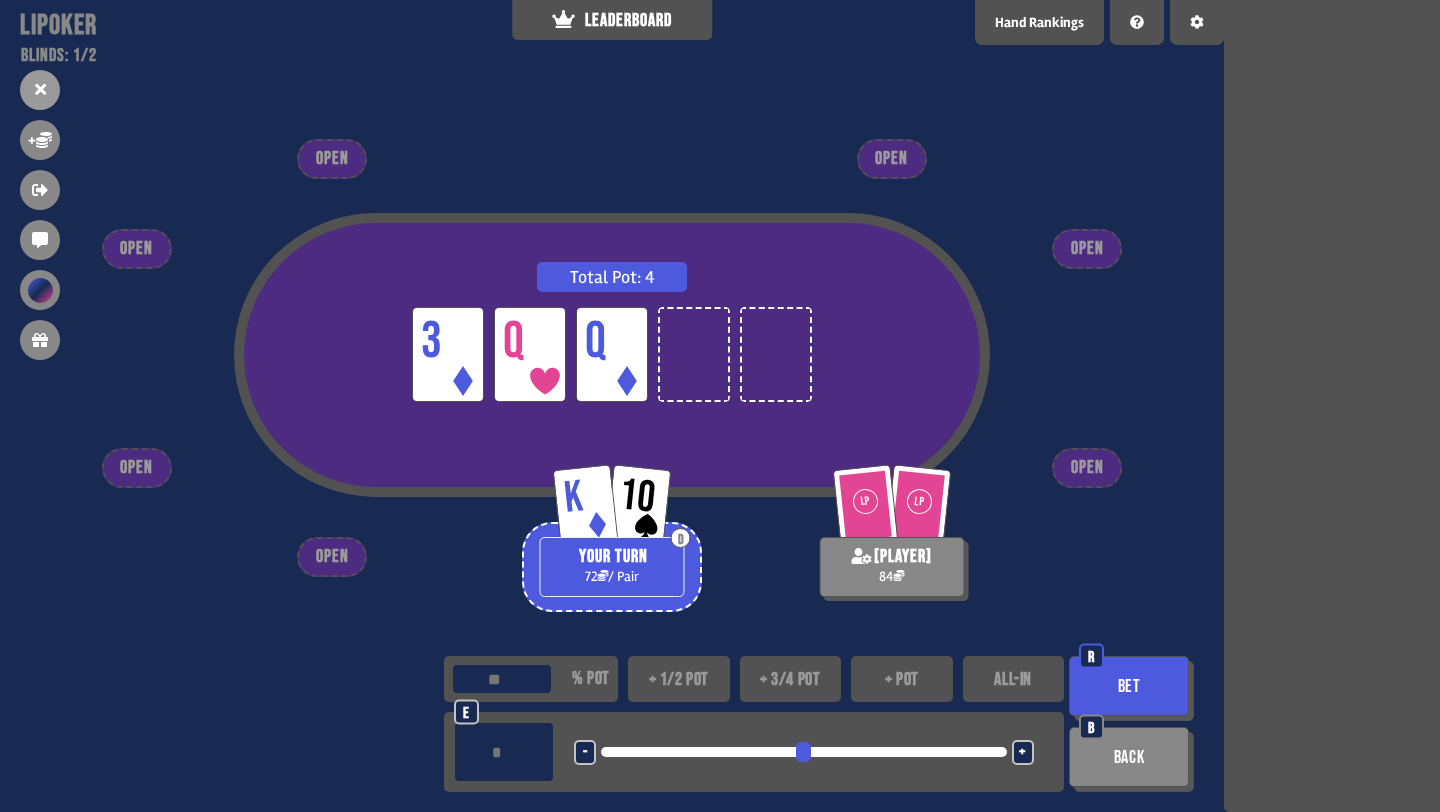 click on "+ pot" at bounding box center (902, 679) 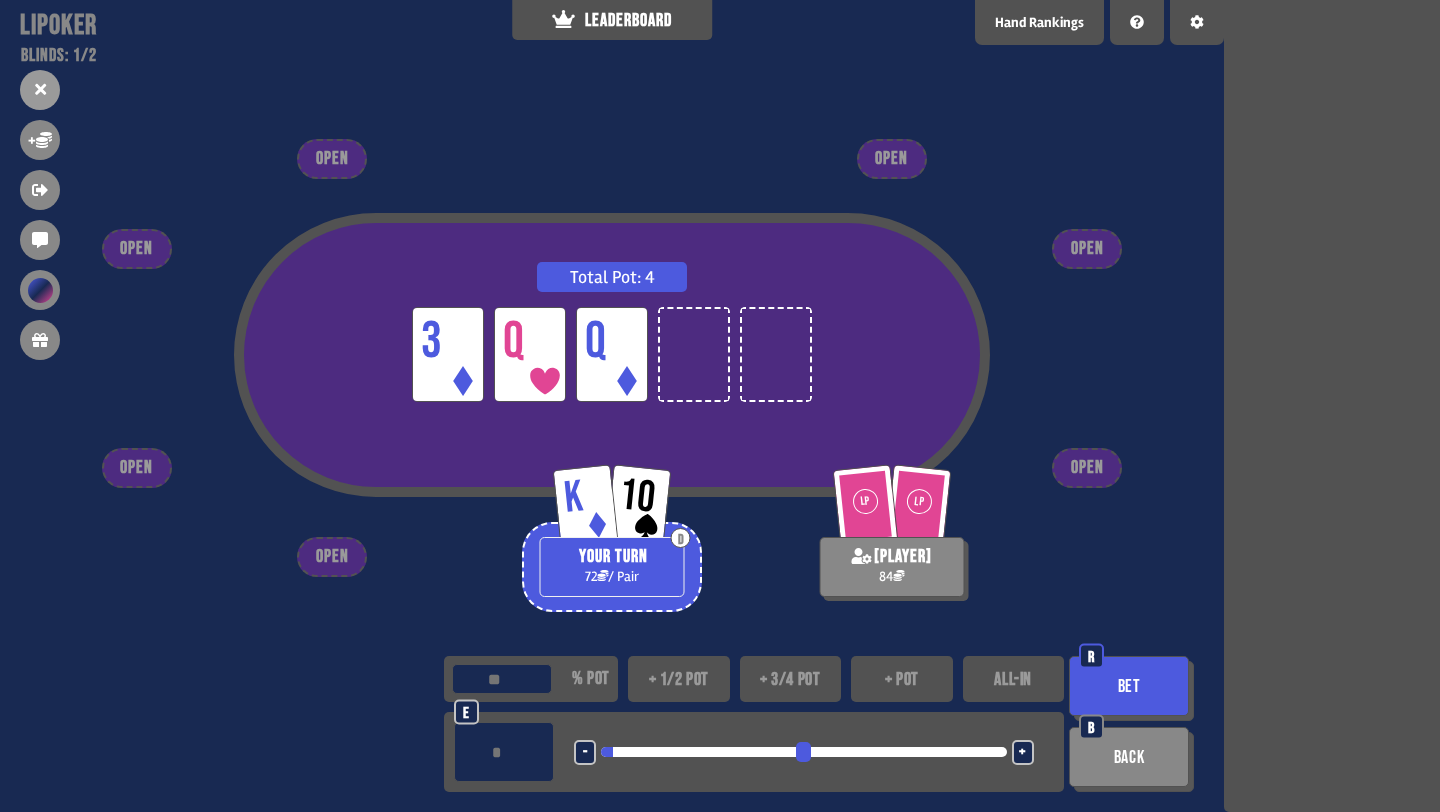 click on "Bet" at bounding box center [1129, 686] 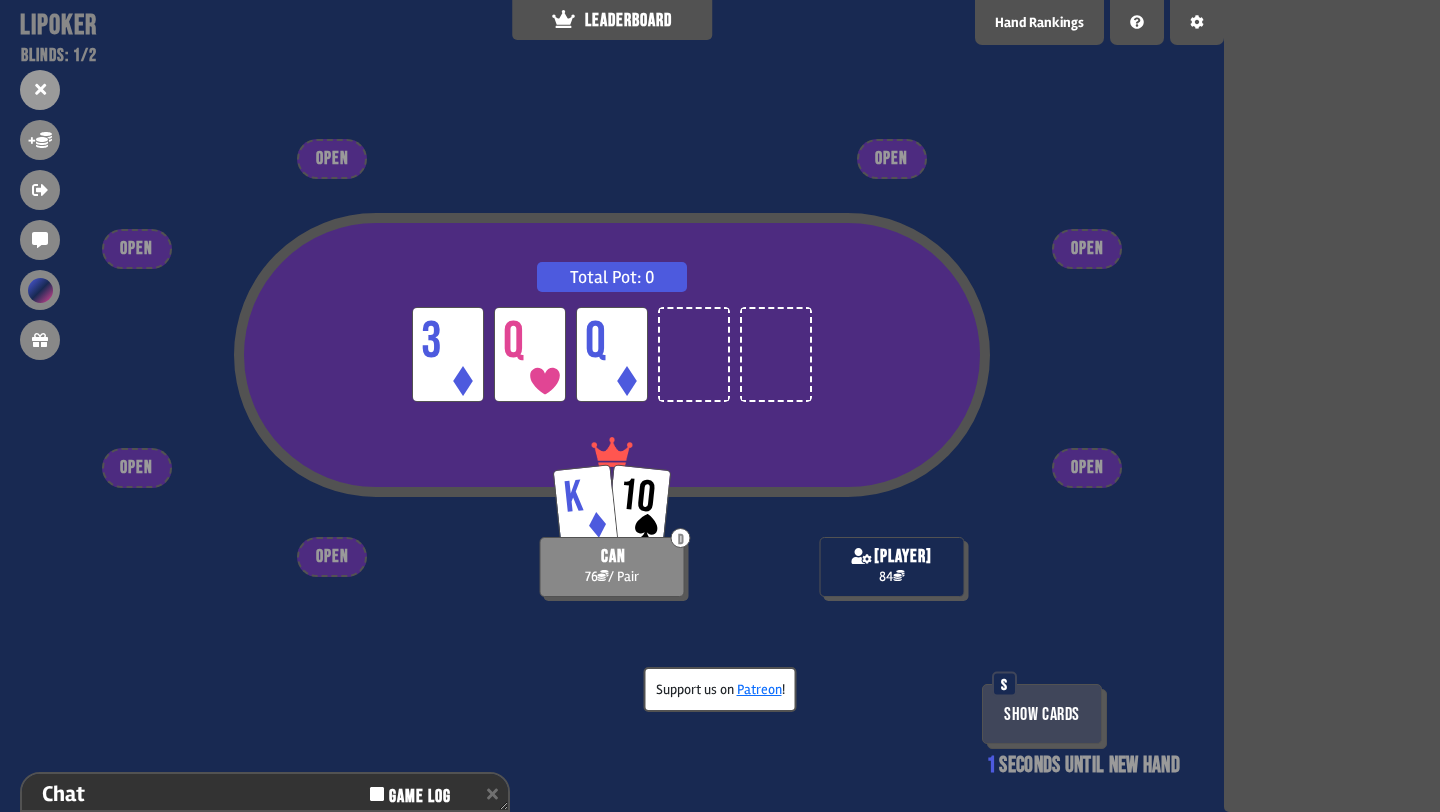 click on "Show Cards" at bounding box center [1042, 714] 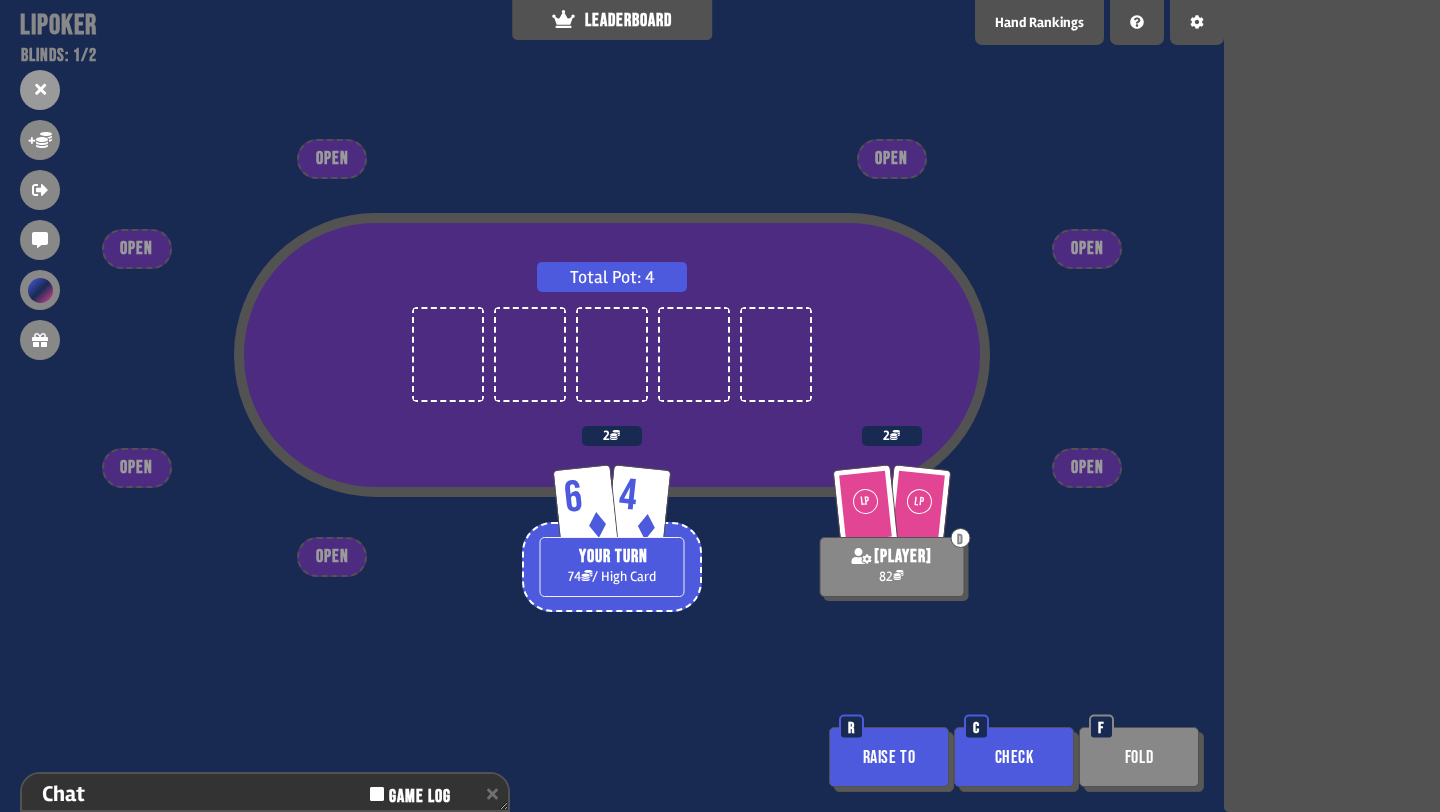 click on "Raise to" at bounding box center (889, 757) 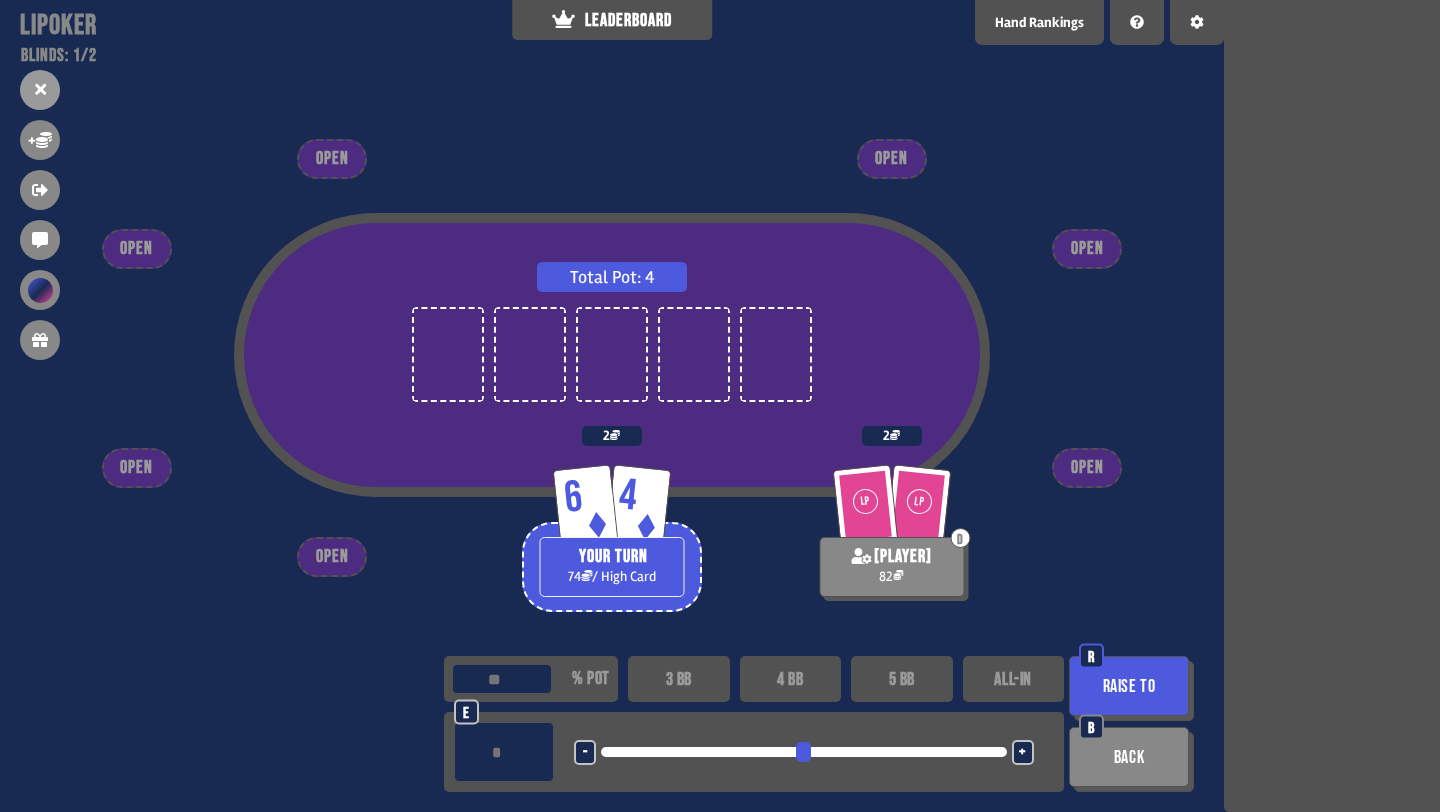click on "4 BB" at bounding box center [791, 679] 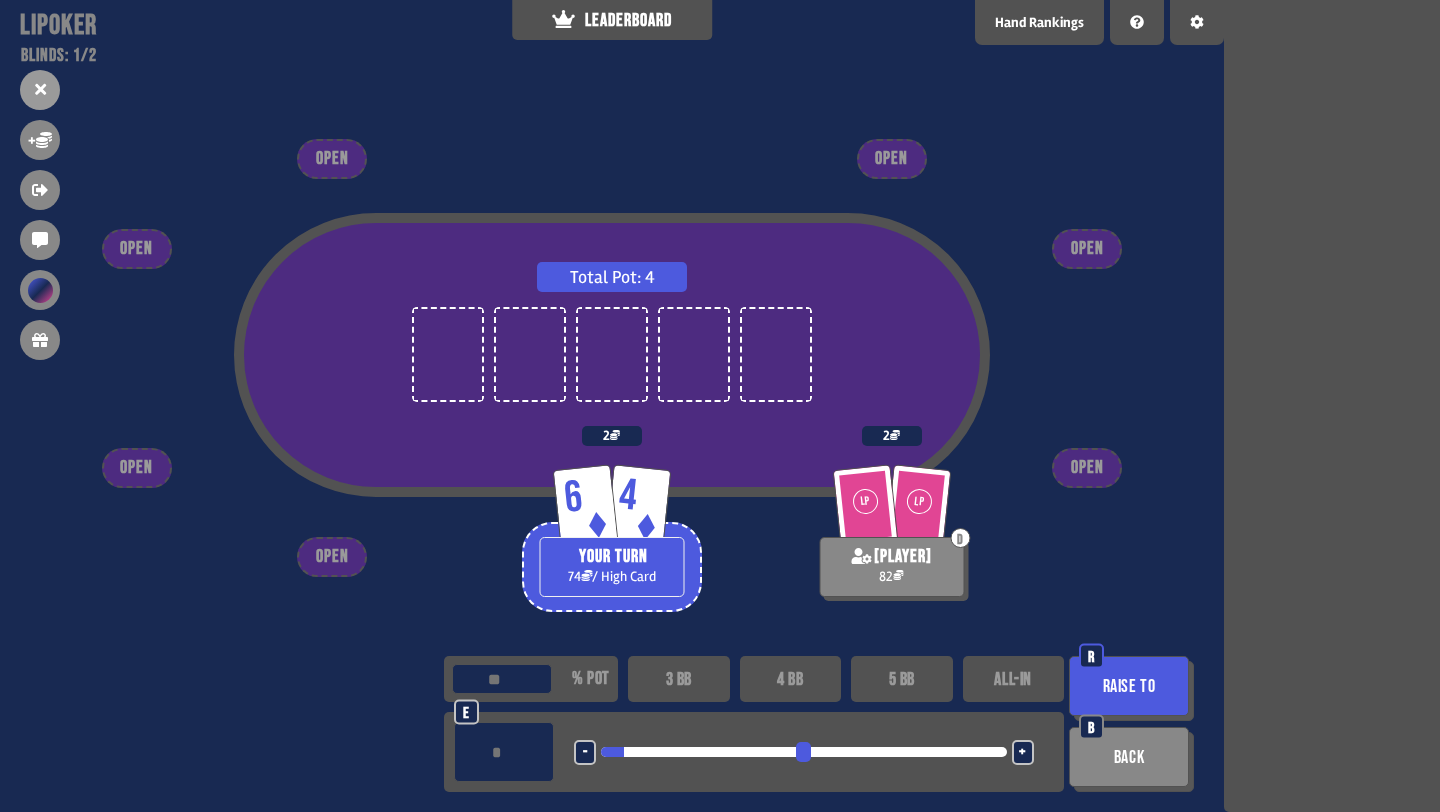 click on "3 BB" at bounding box center [679, 679] 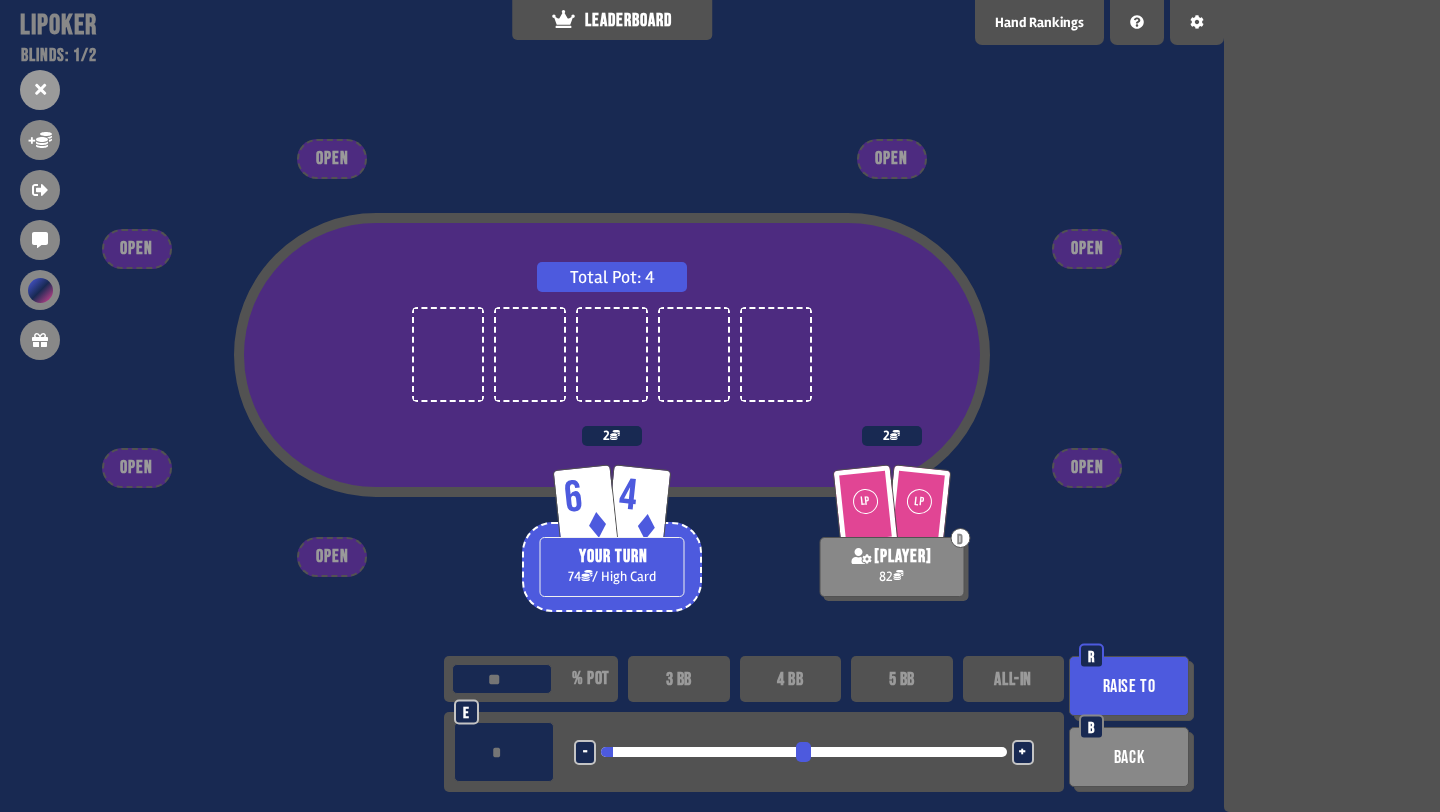 click on "Raise to" at bounding box center [1129, 686] 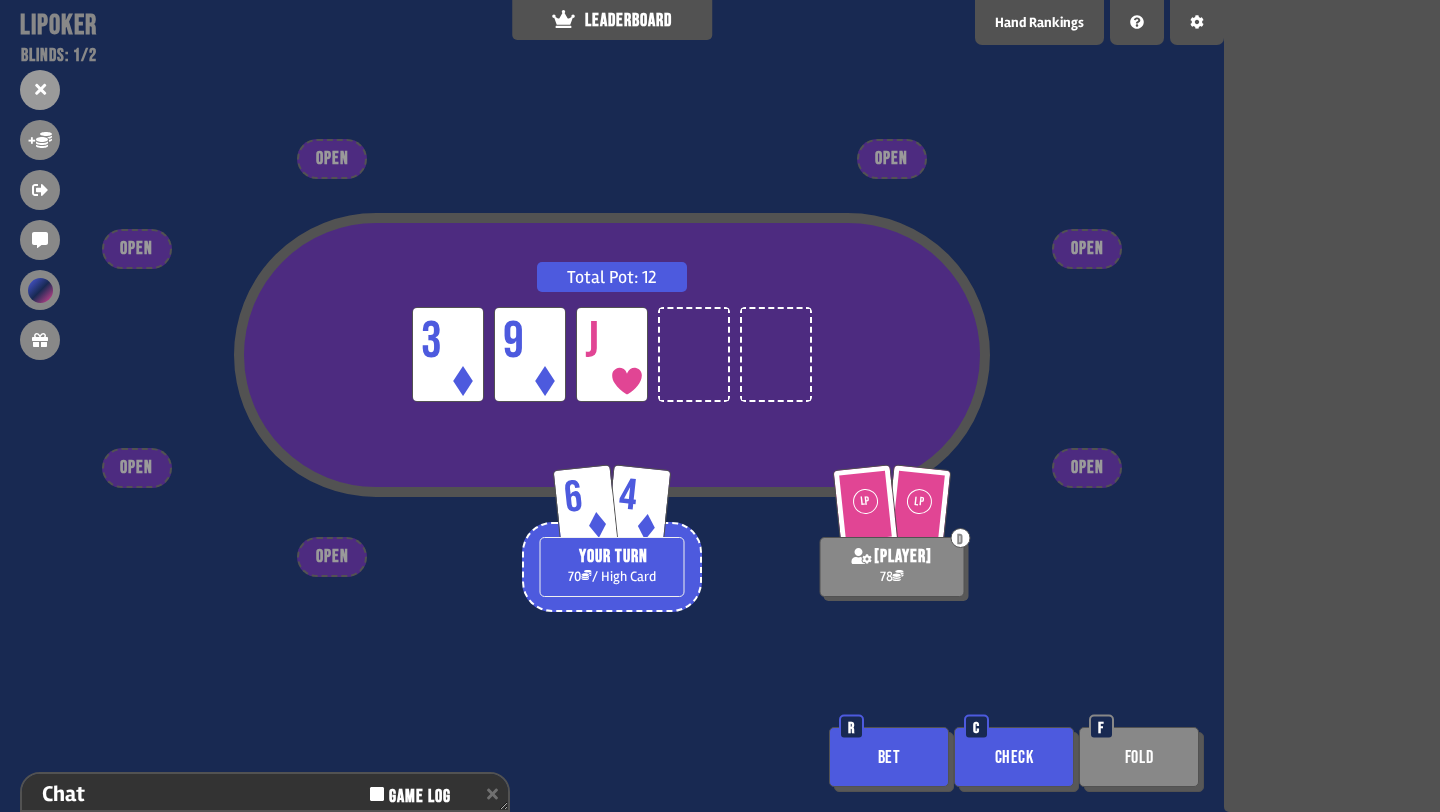 click on "Bet" at bounding box center [889, 757] 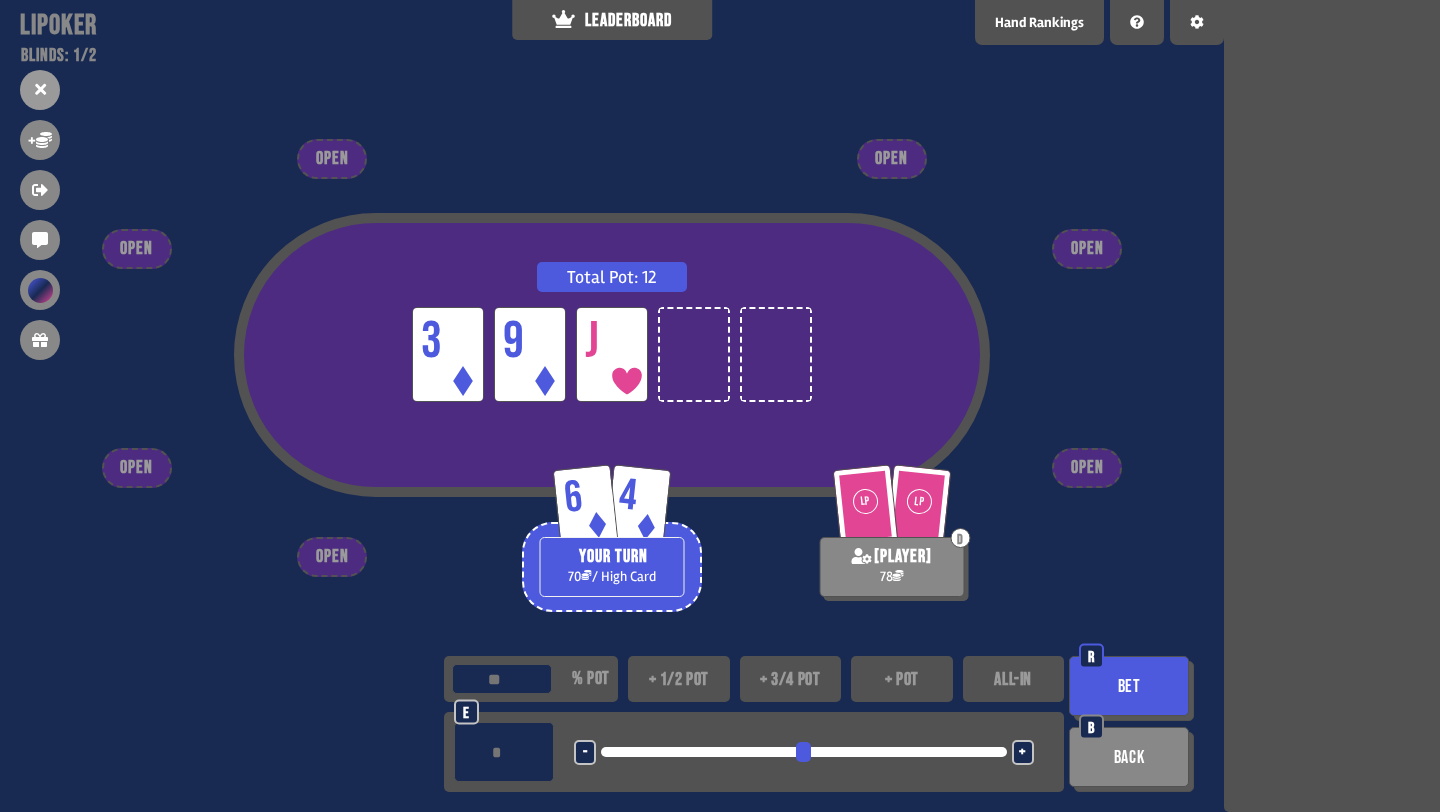 click on "+ 1/2 pot" at bounding box center (679, 679) 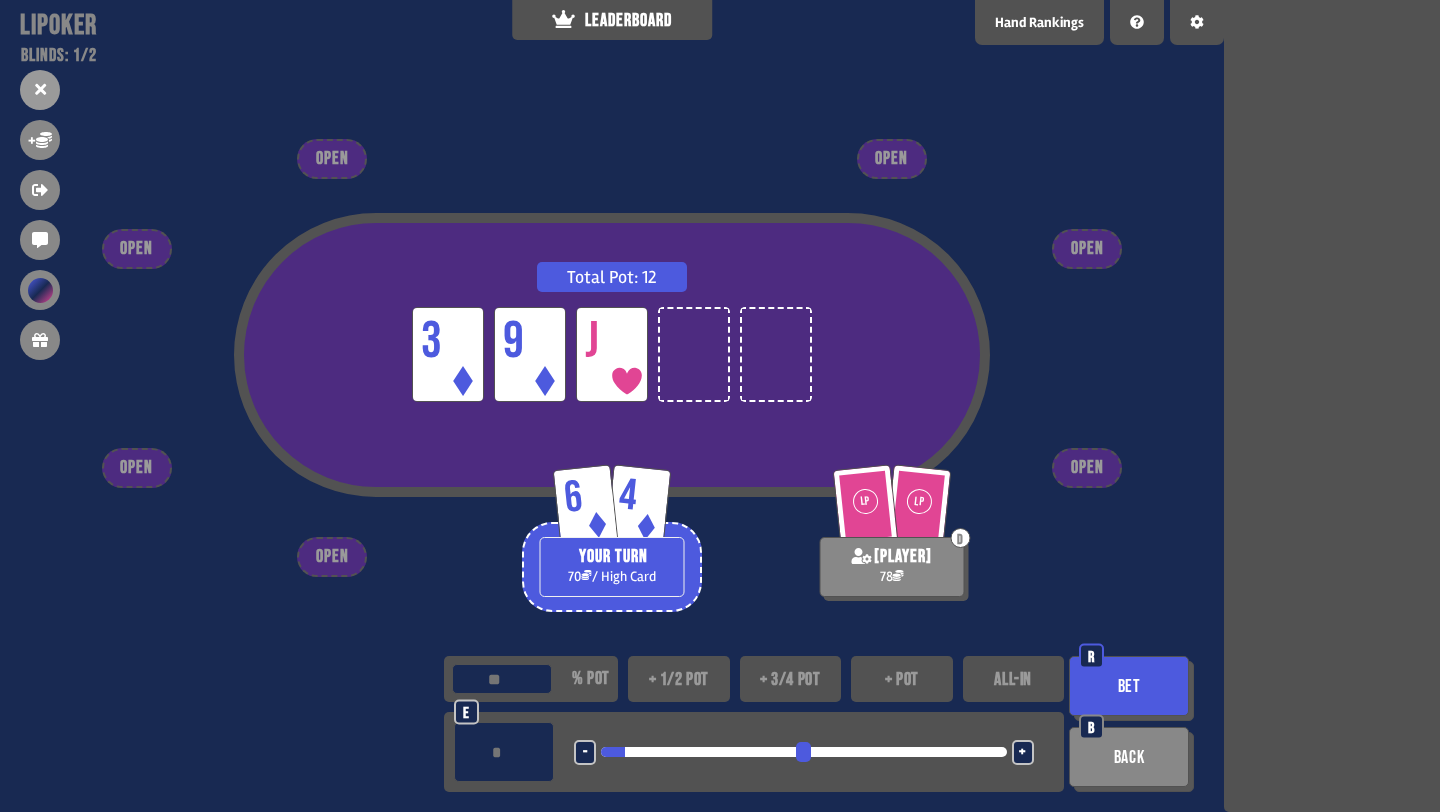 click on "Bet" at bounding box center (1129, 686) 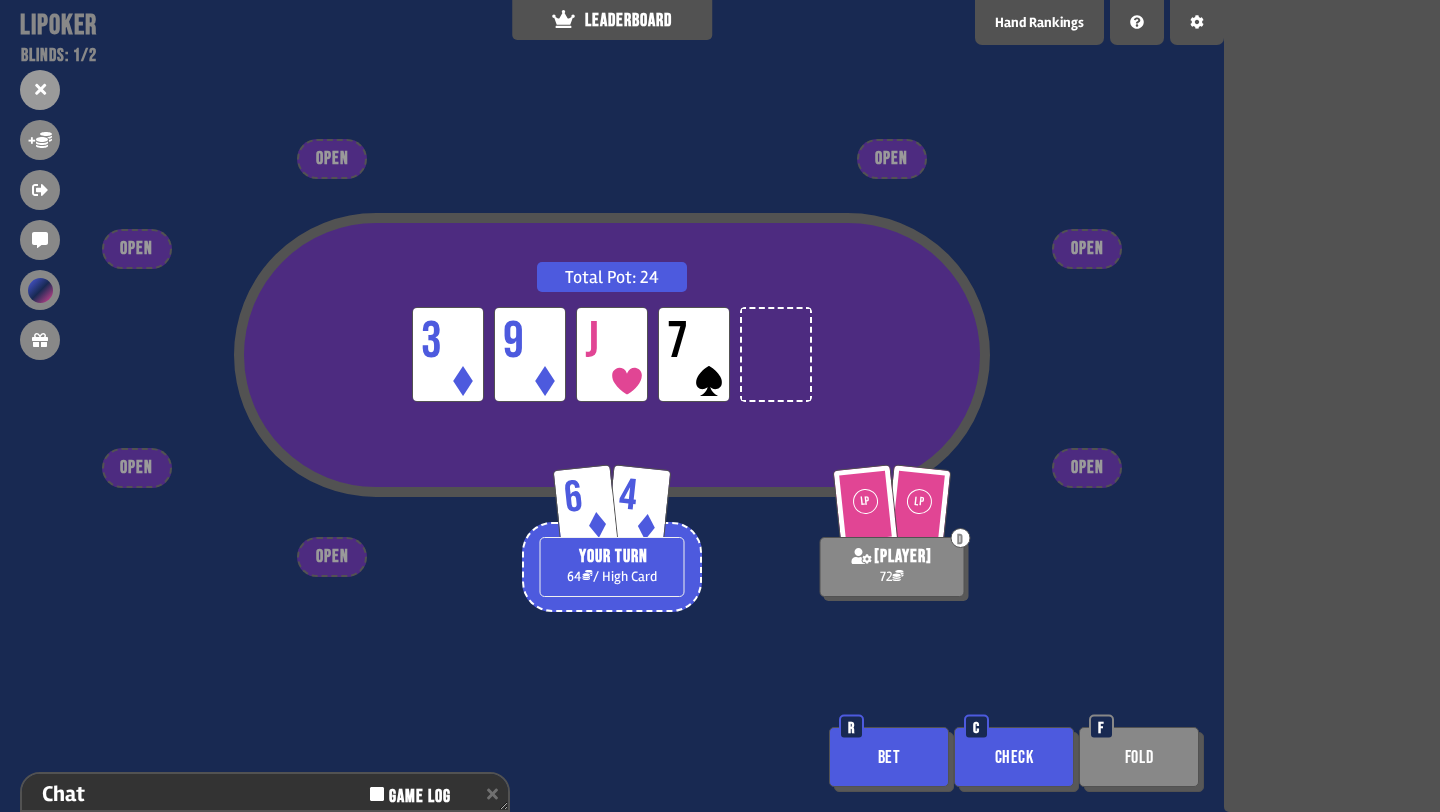 click on "Check" at bounding box center (1014, 757) 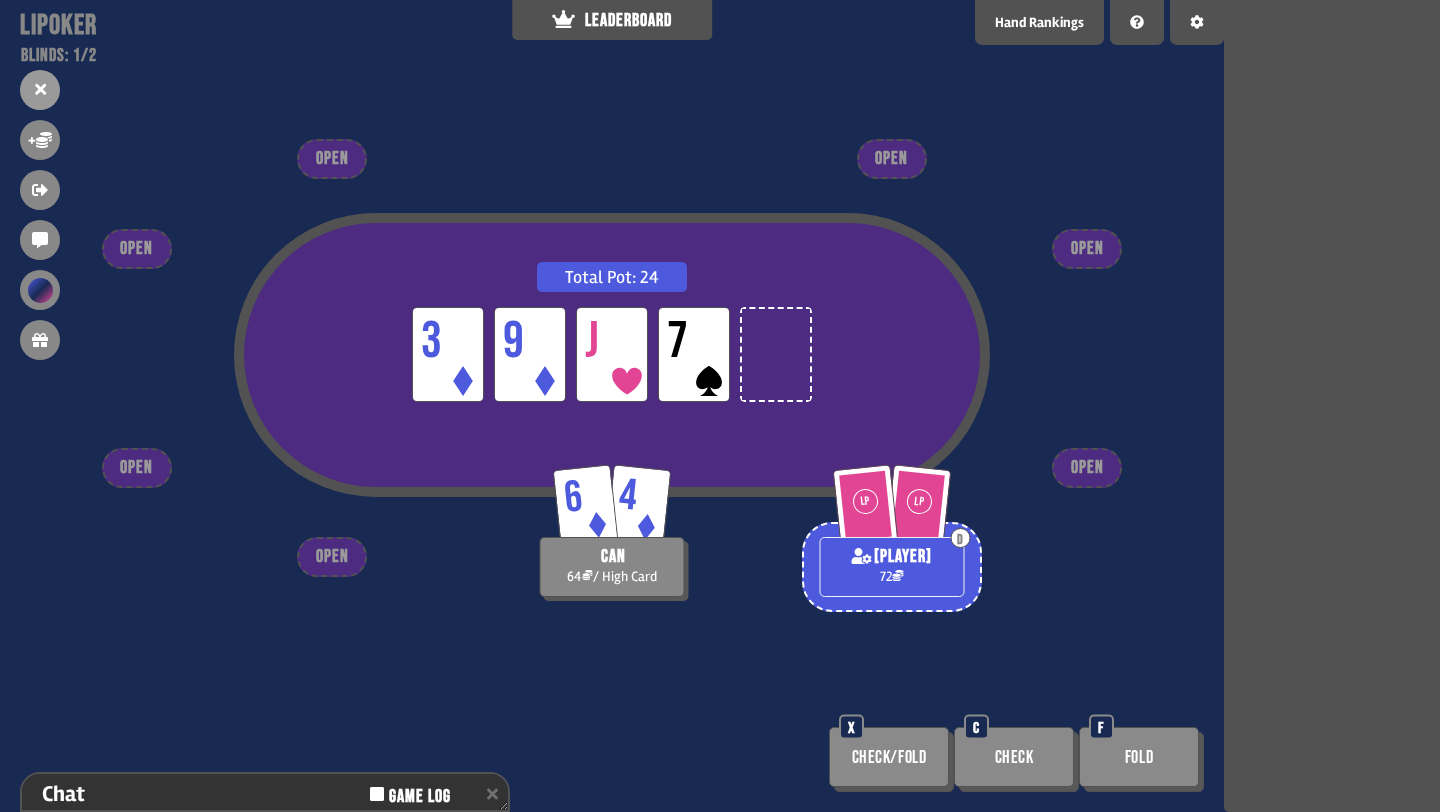 click on "Check" at bounding box center [1014, 757] 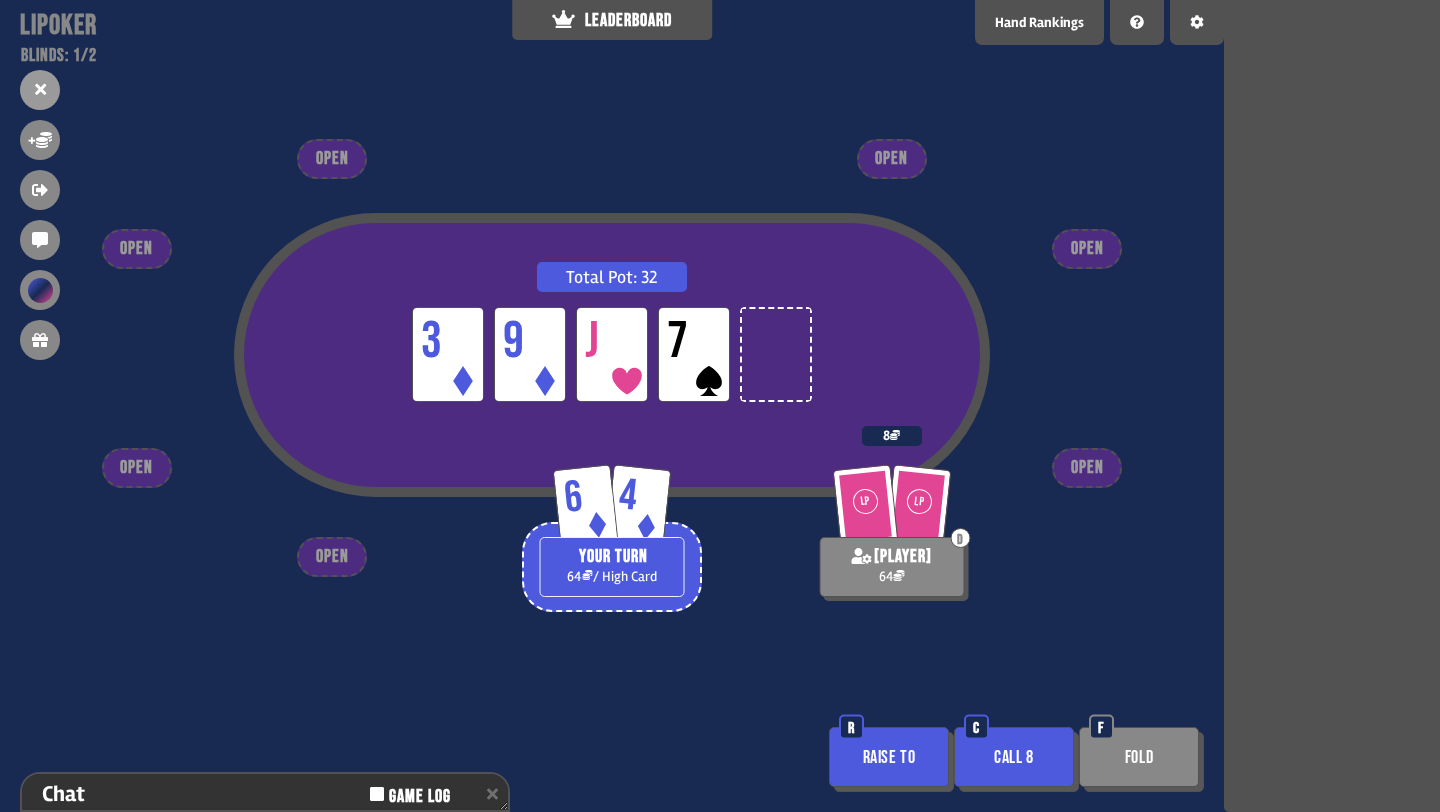 click on "Call 8" at bounding box center (1014, 757) 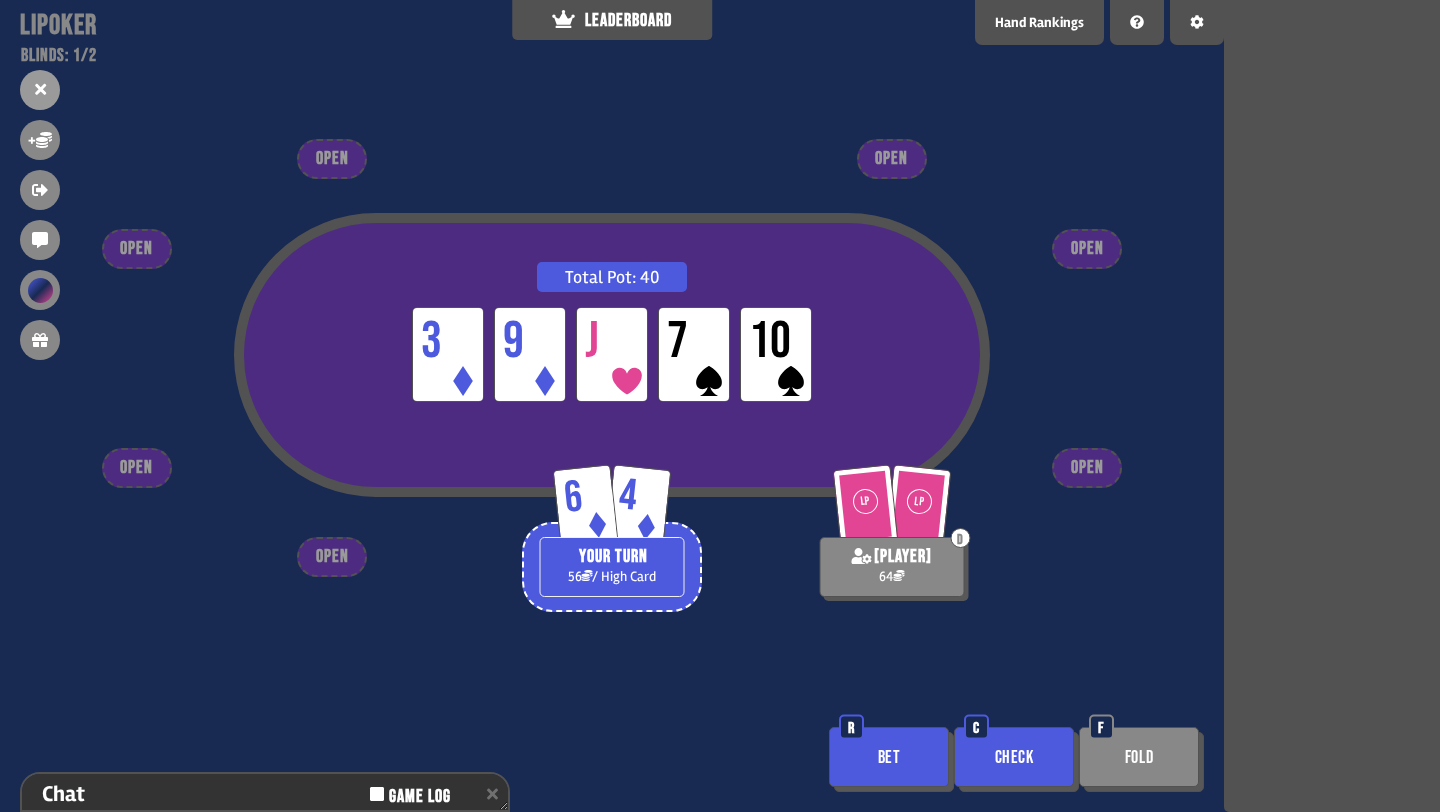 click on "Check" at bounding box center (1014, 757) 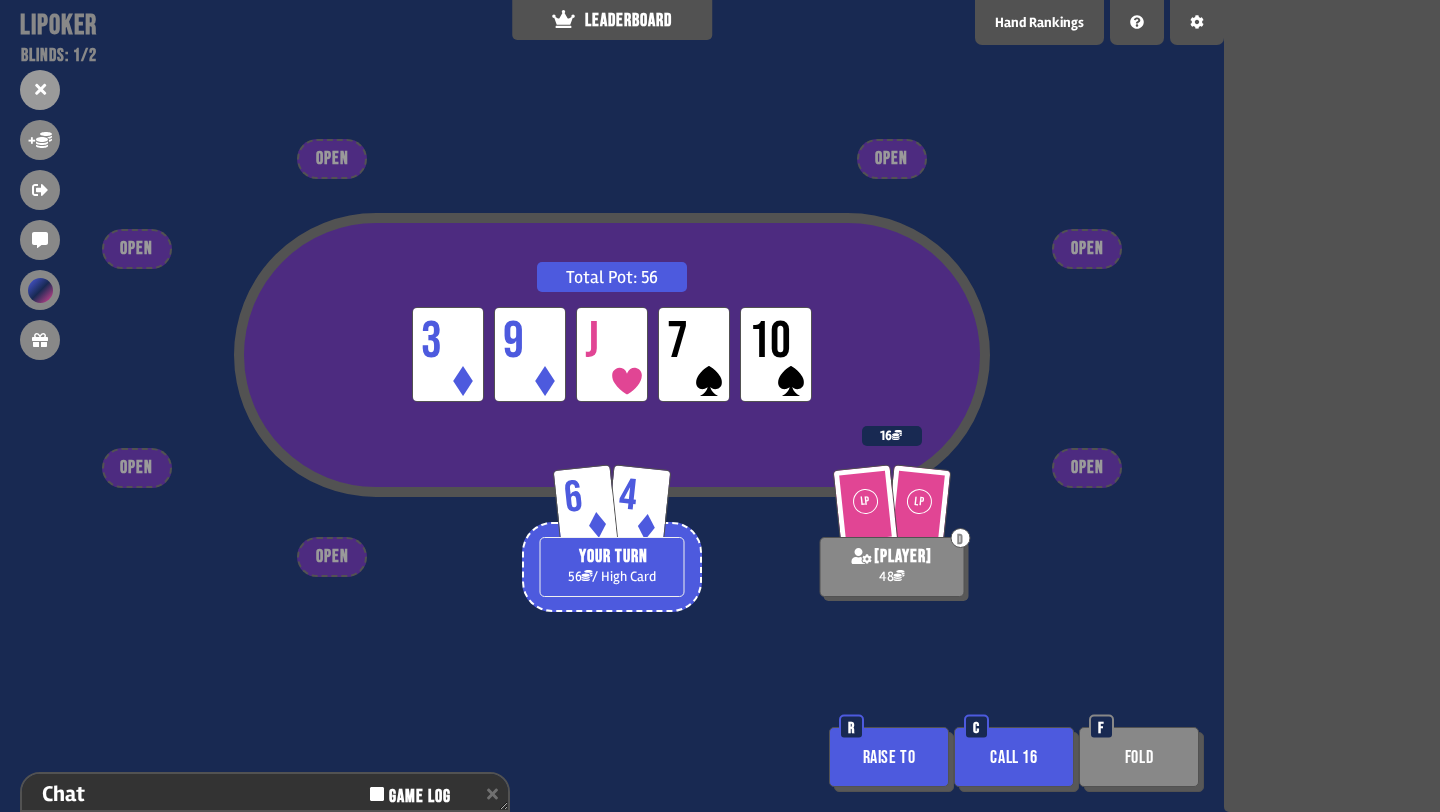 click on "Fold" at bounding box center (1139, 757) 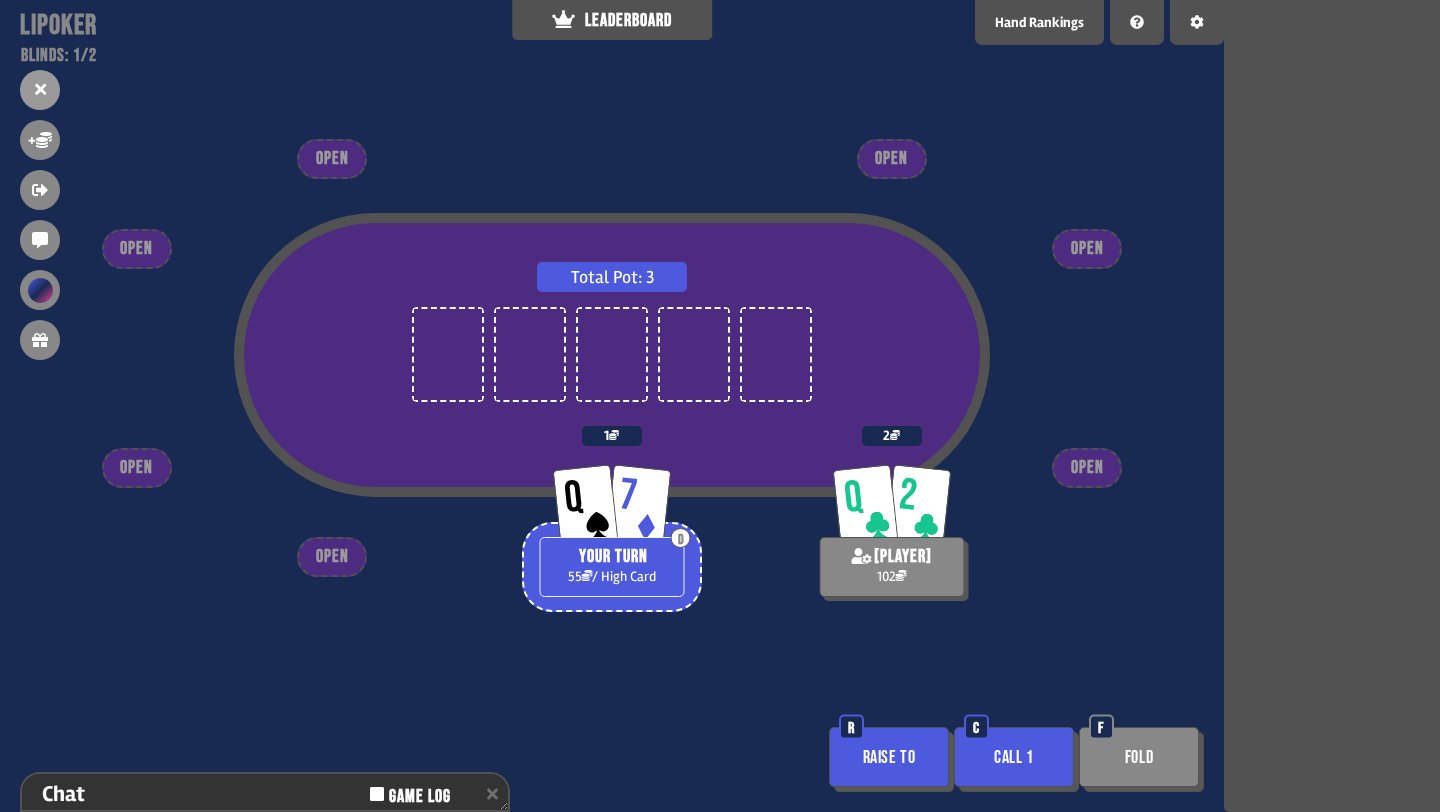 click on "Call 1" at bounding box center (1014, 757) 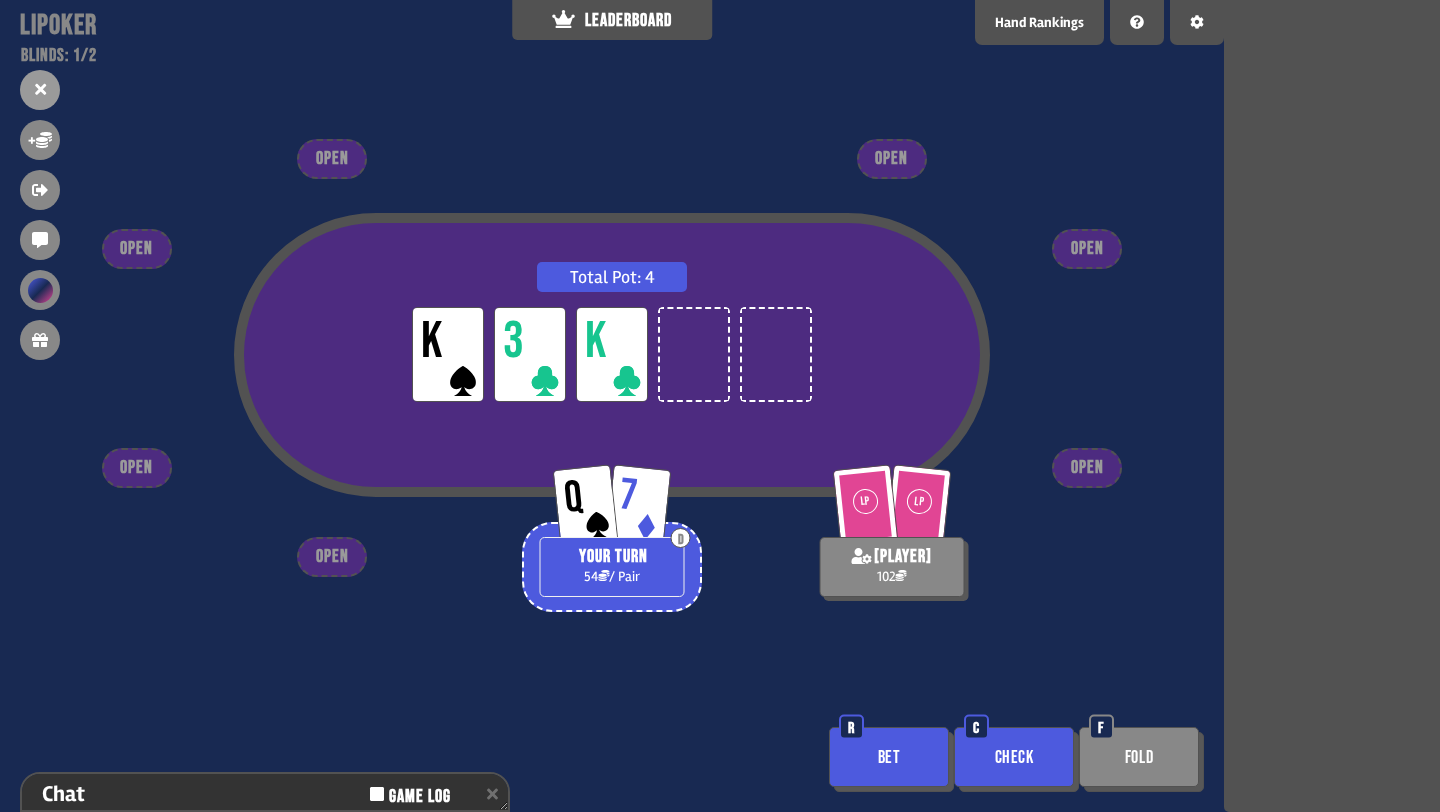 click on "Bet" at bounding box center [889, 757] 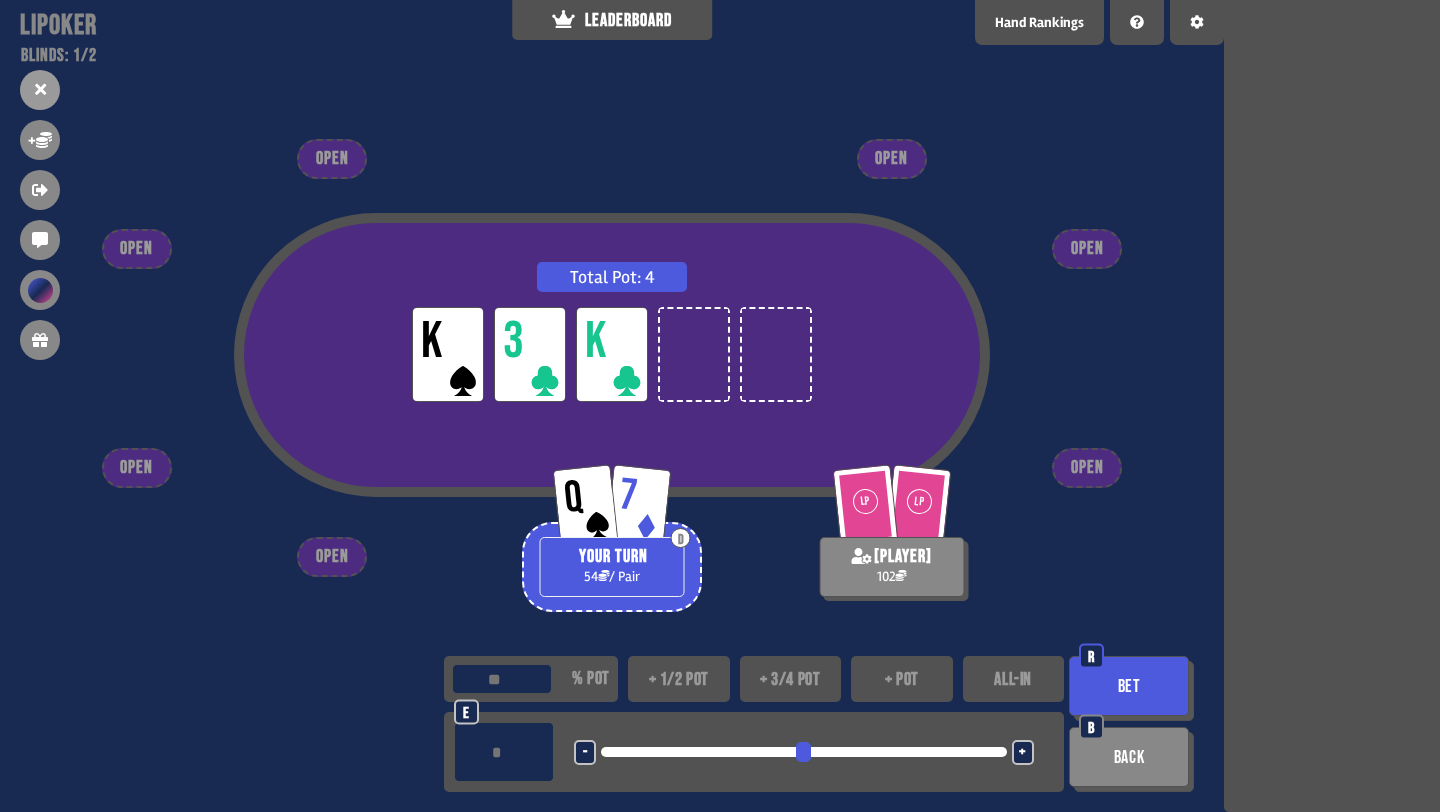 click on "+ 1/2 pot" at bounding box center (679, 679) 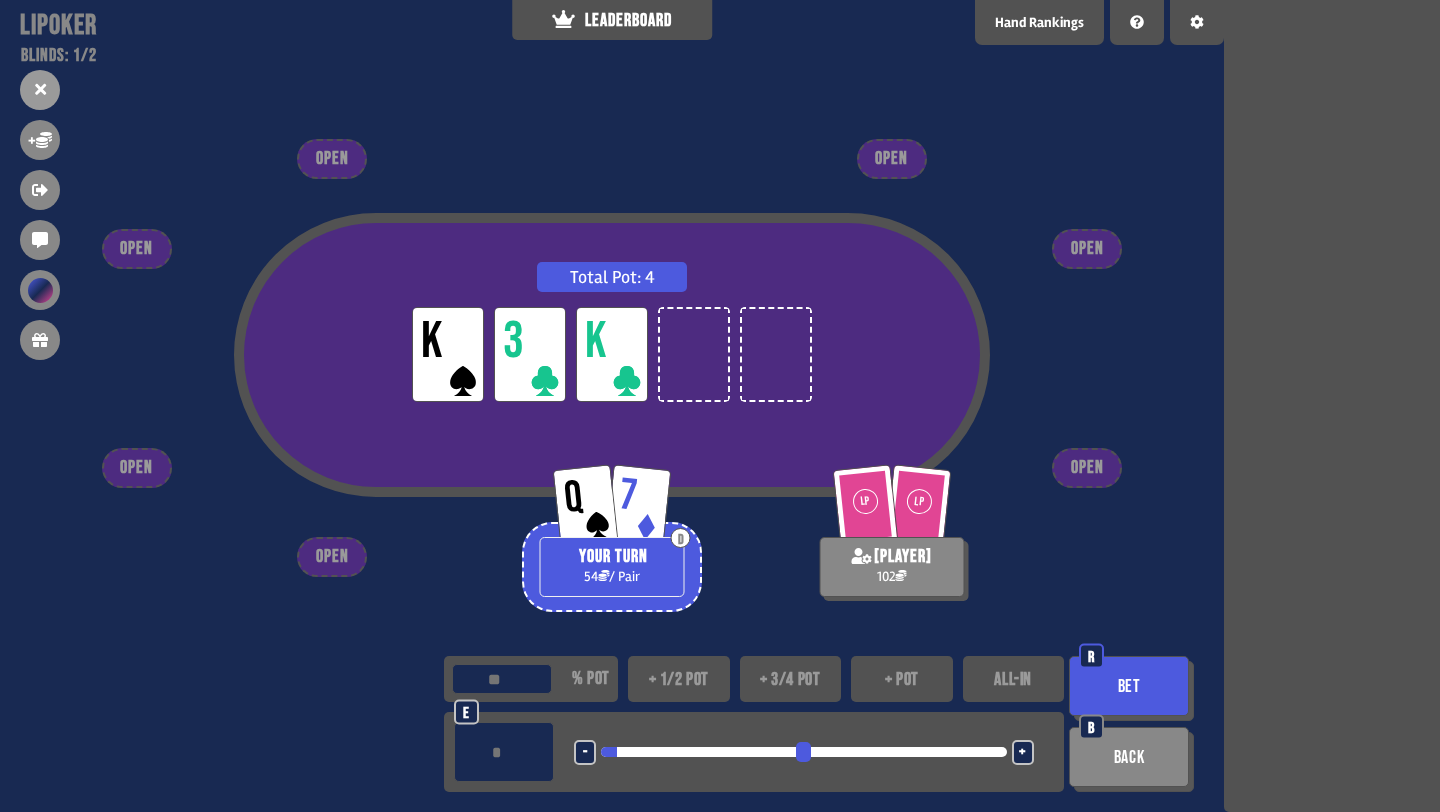 click on "Bet" at bounding box center [1129, 686] 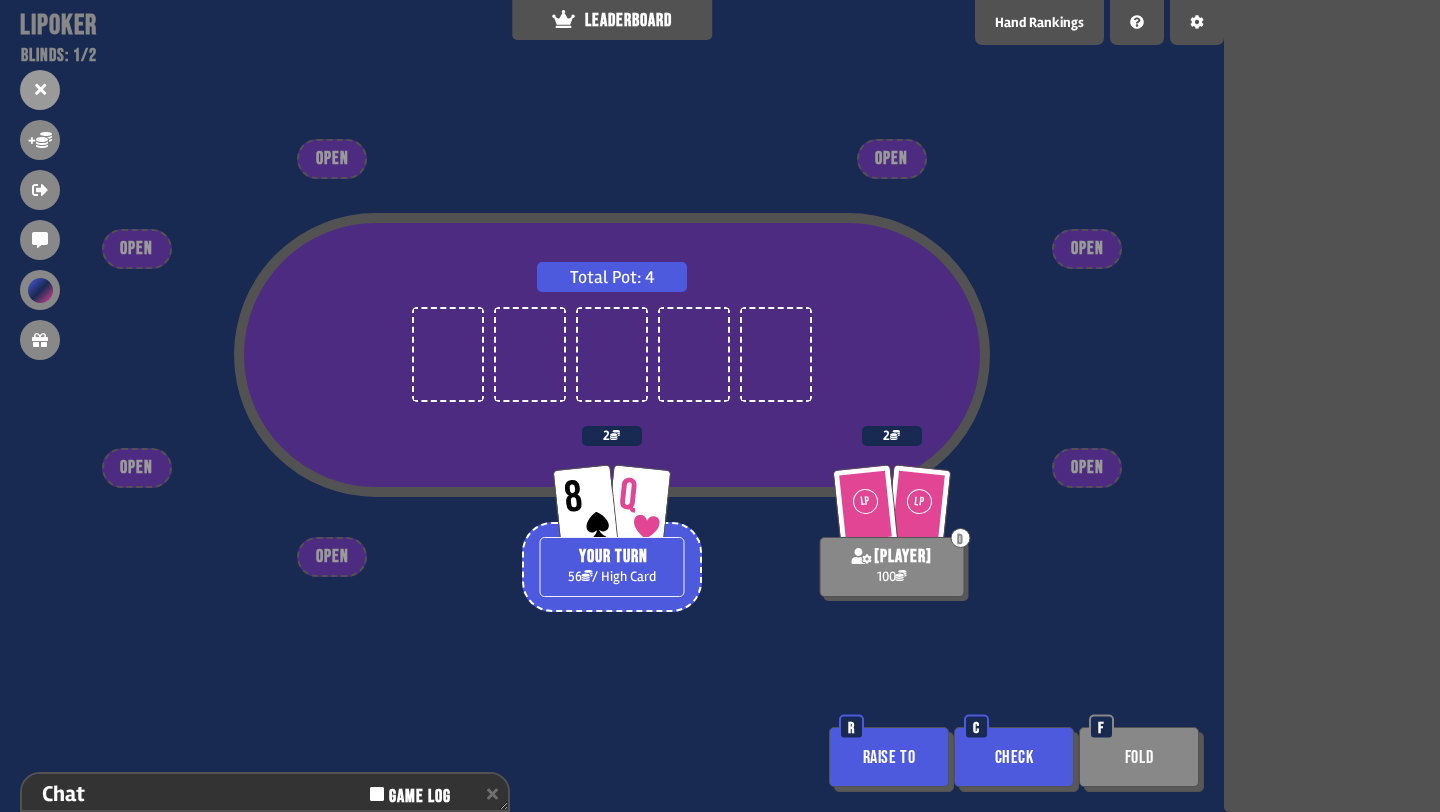 click on "Check" at bounding box center [1014, 757] 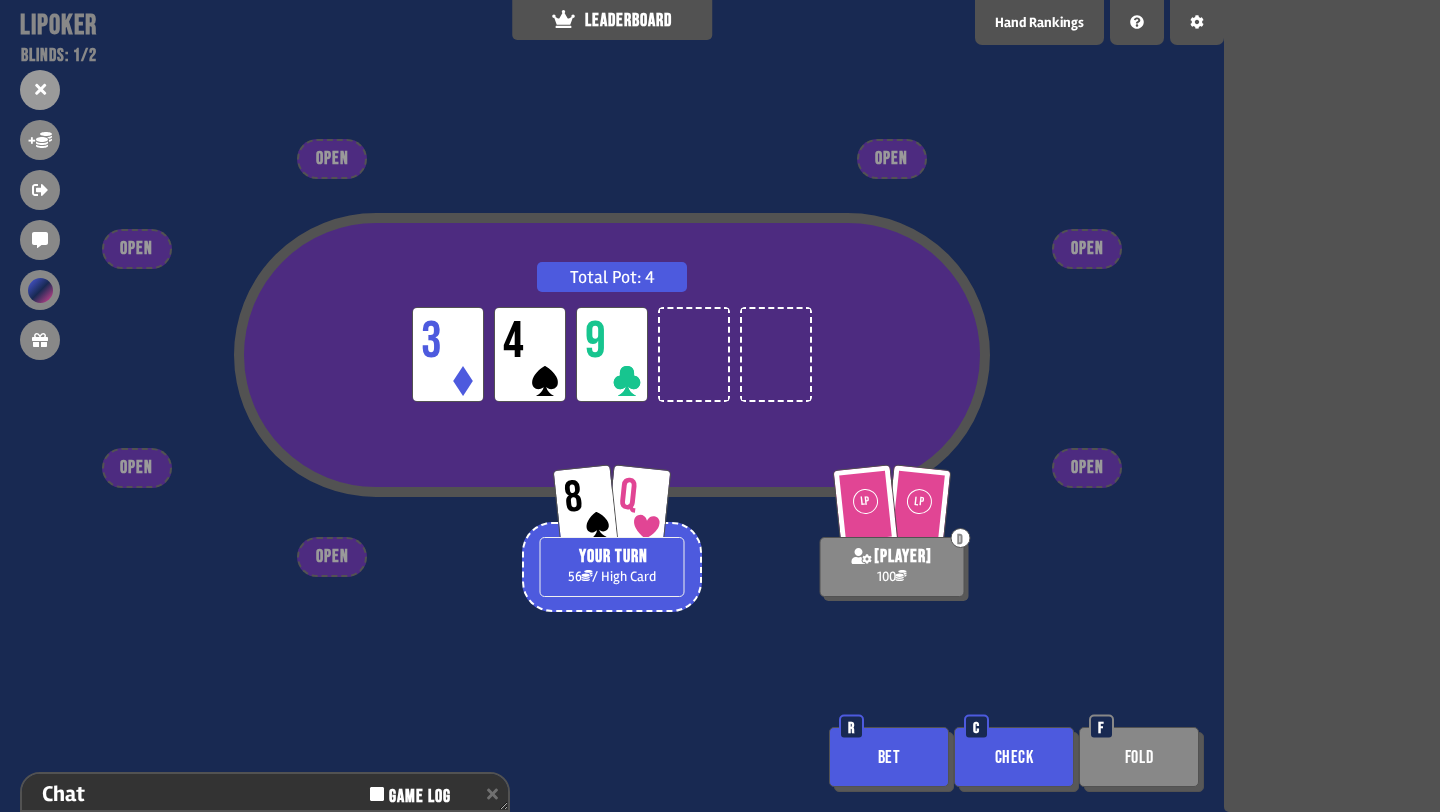 click on "Check" at bounding box center (1014, 757) 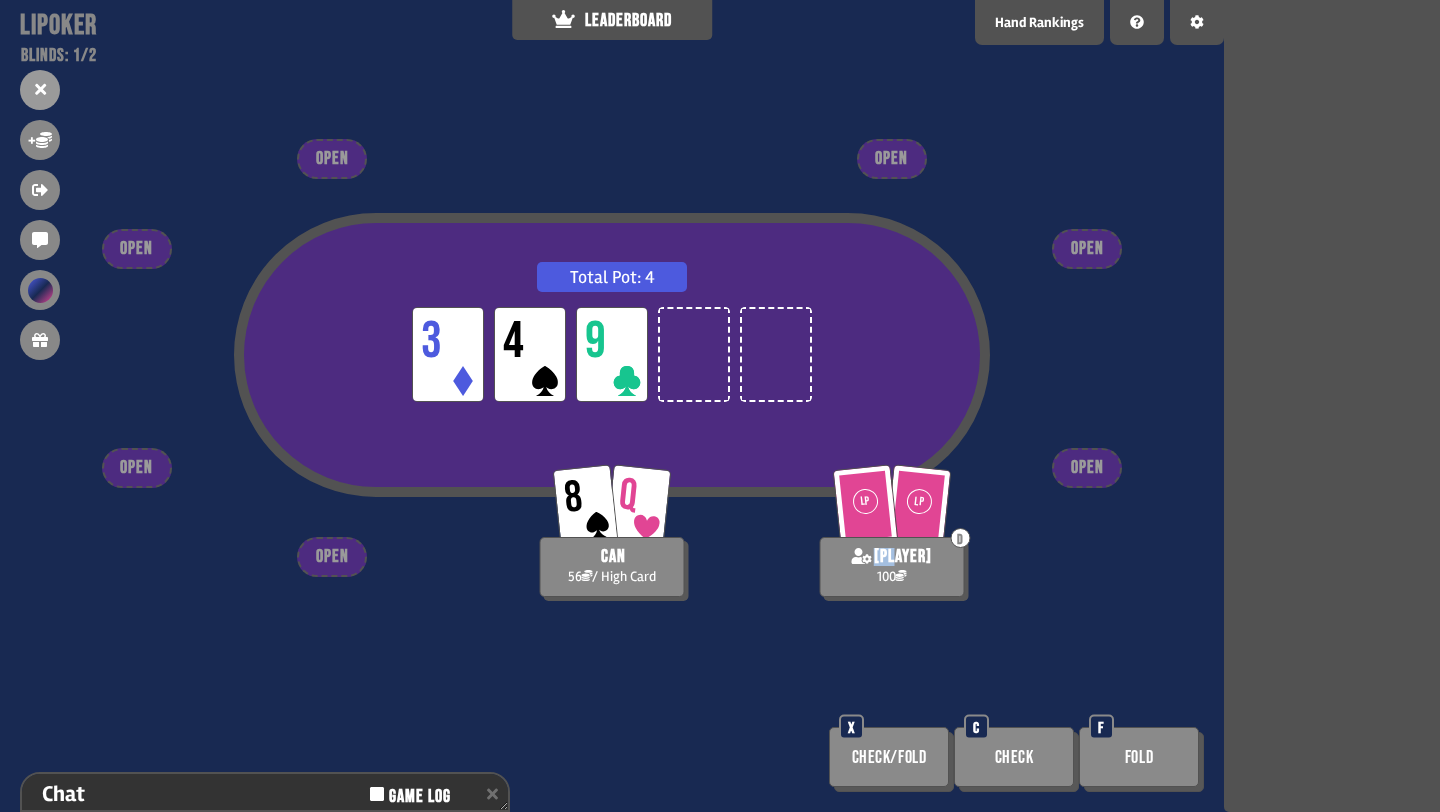 drag, startPoint x: 869, startPoint y: 555, endPoint x: 945, endPoint y: 577, distance: 79.12016 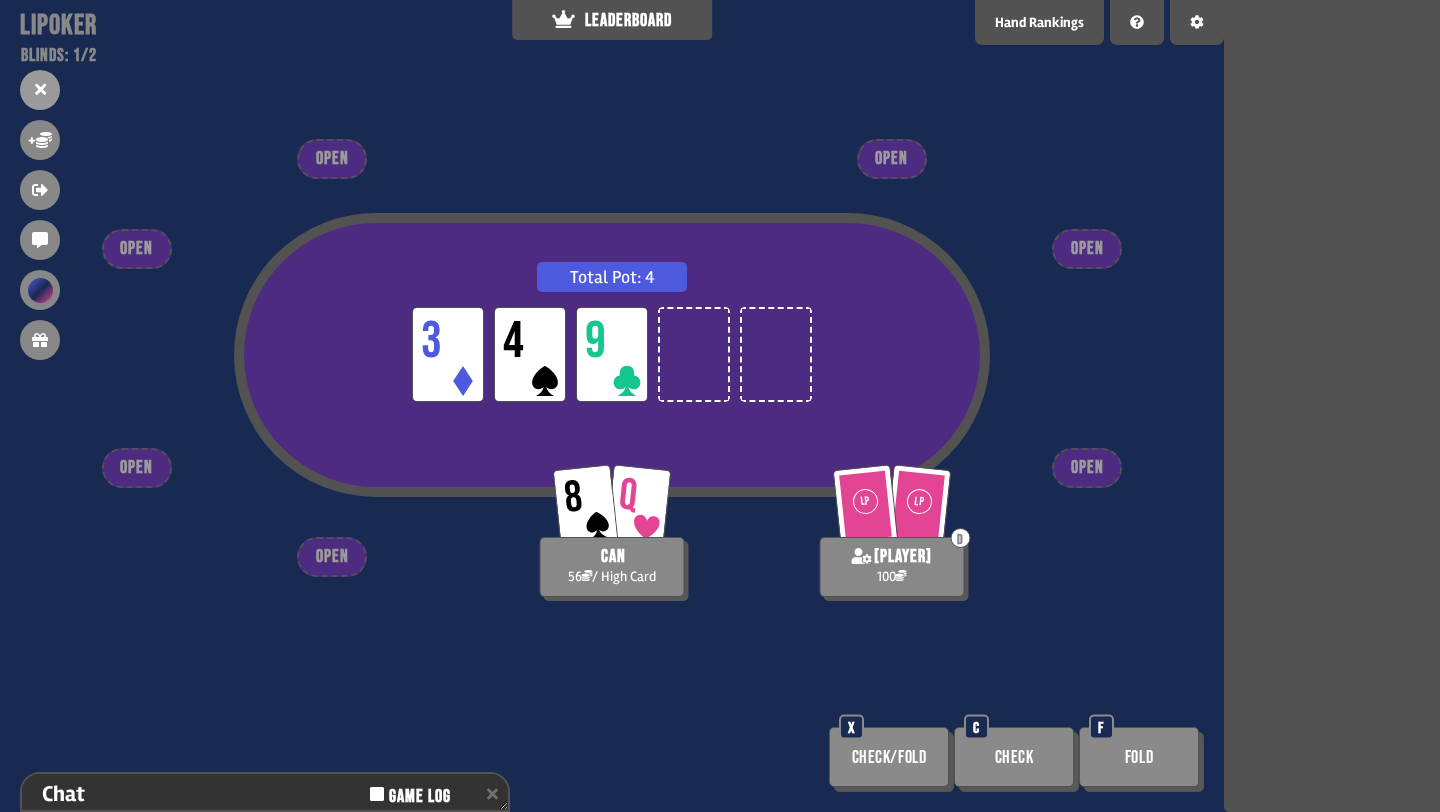 click on "Total Pot: 4   LP 3 LP 4 LP 9" at bounding box center (612, 395) 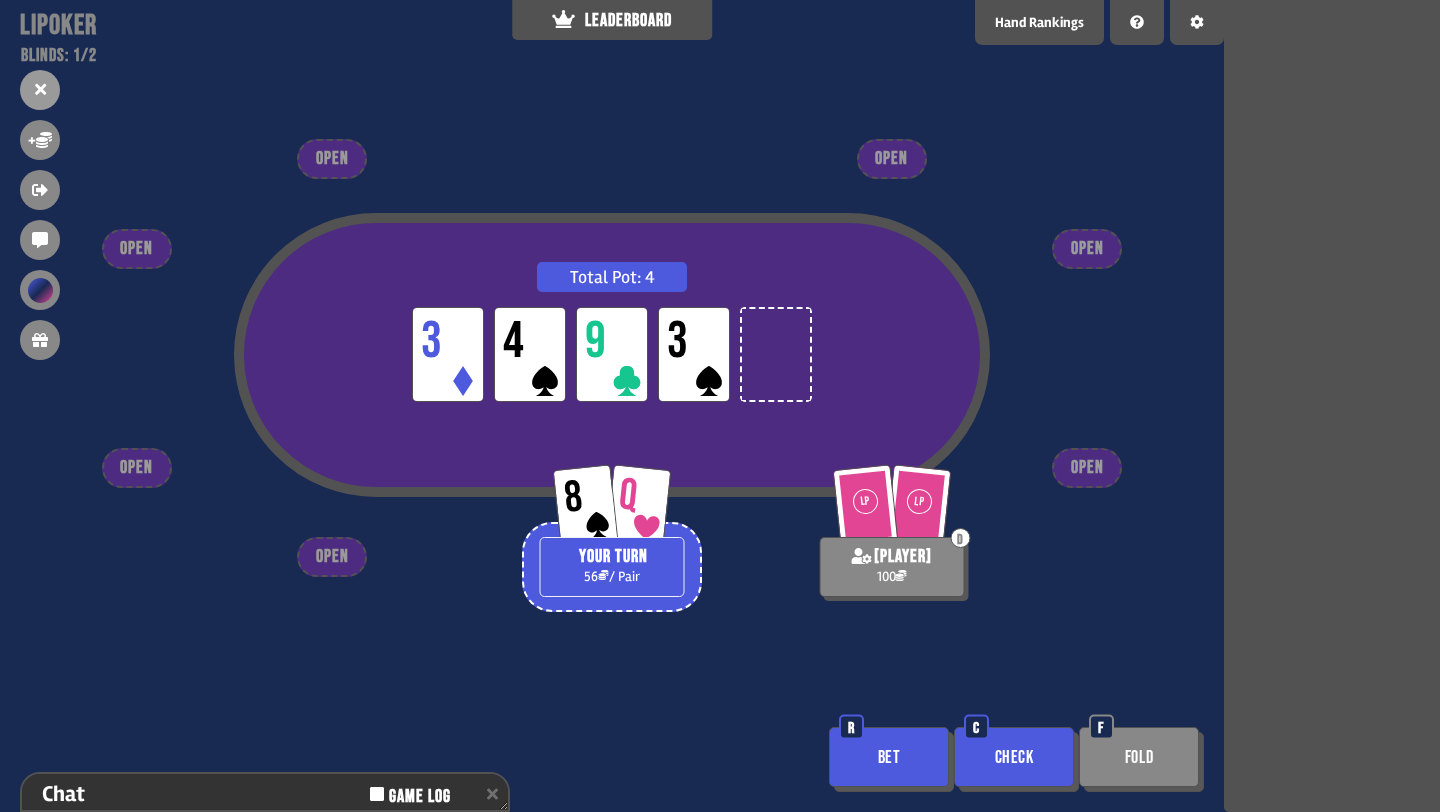 click on "Check" at bounding box center (1014, 757) 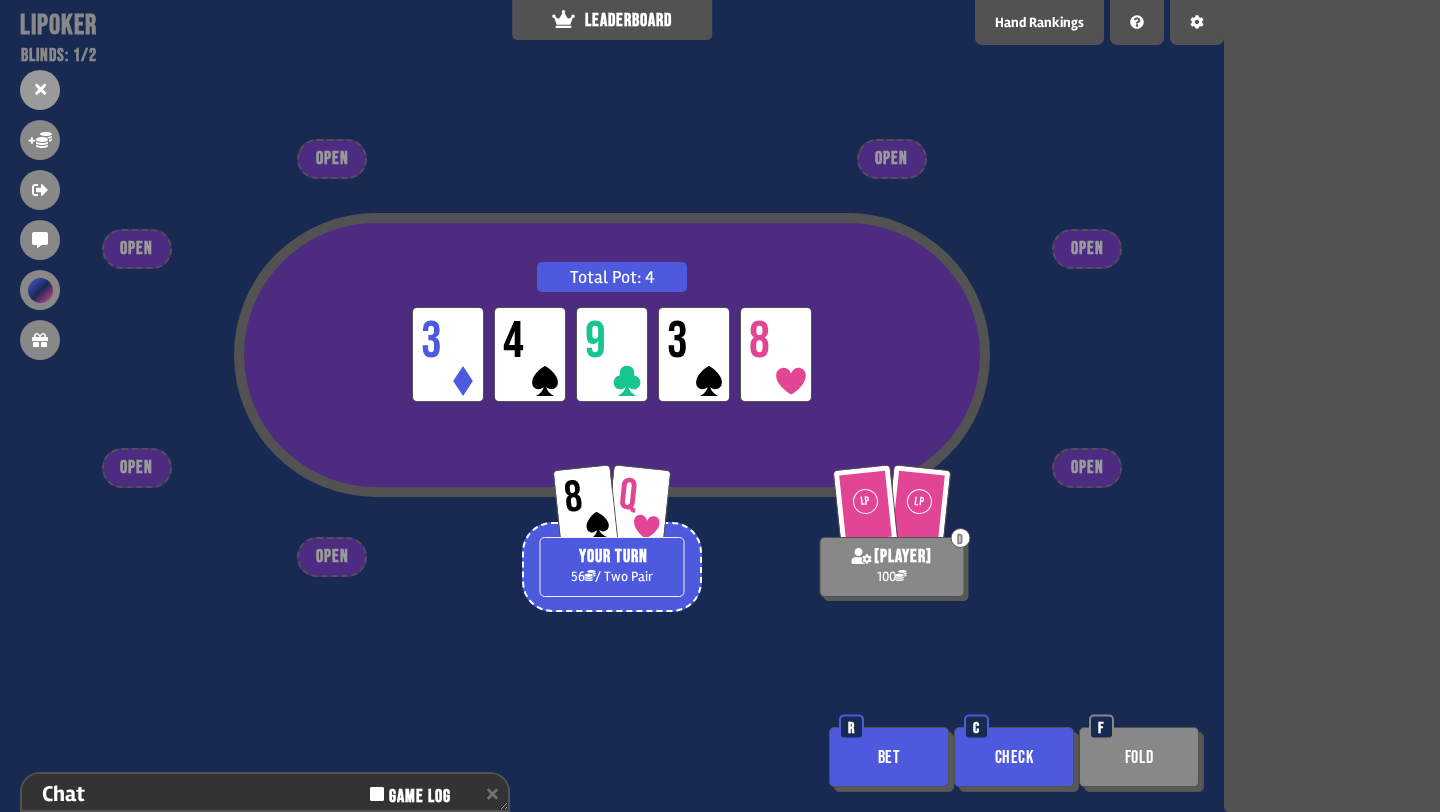 click on "Bet" at bounding box center [889, 757] 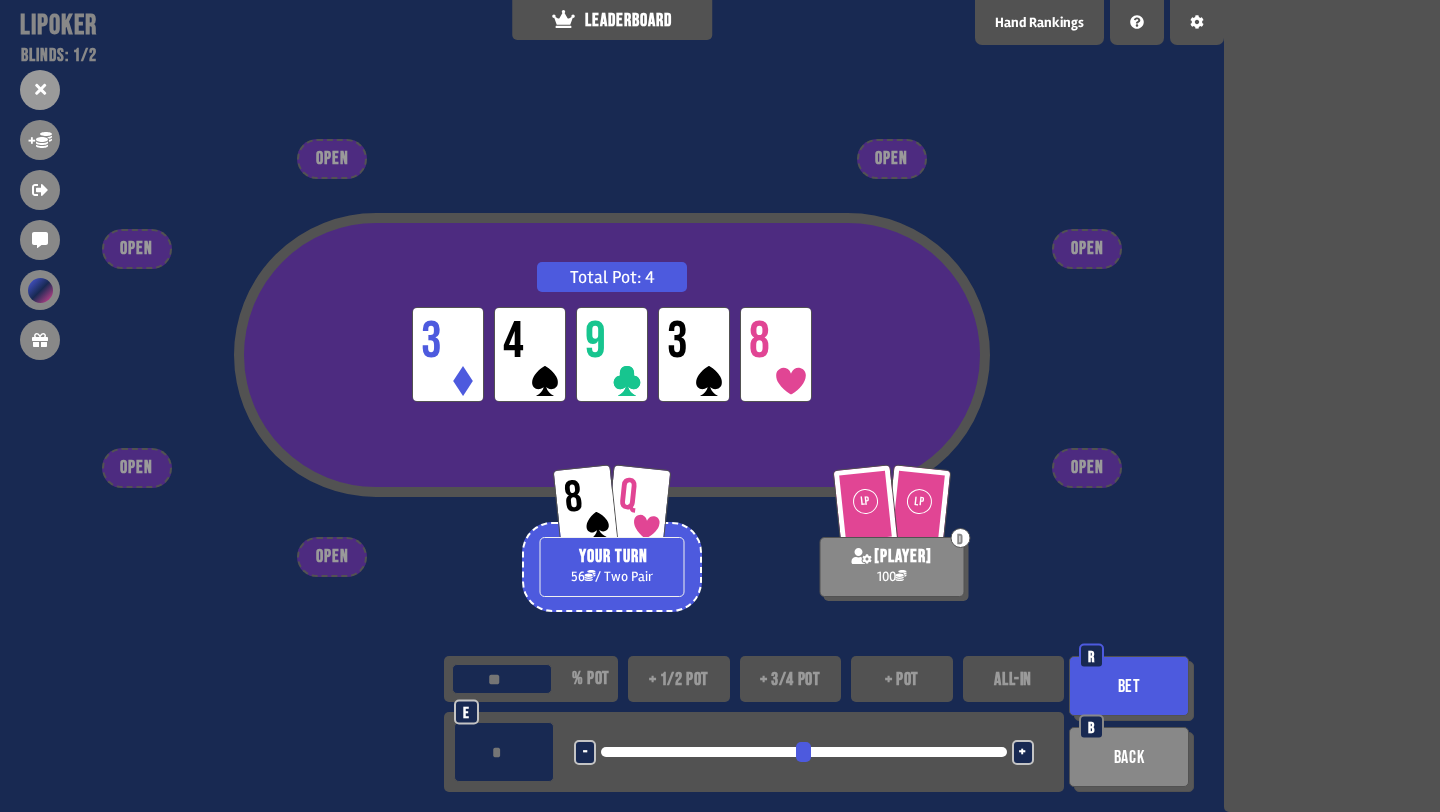 click on "+ 1/2 pot" at bounding box center (679, 679) 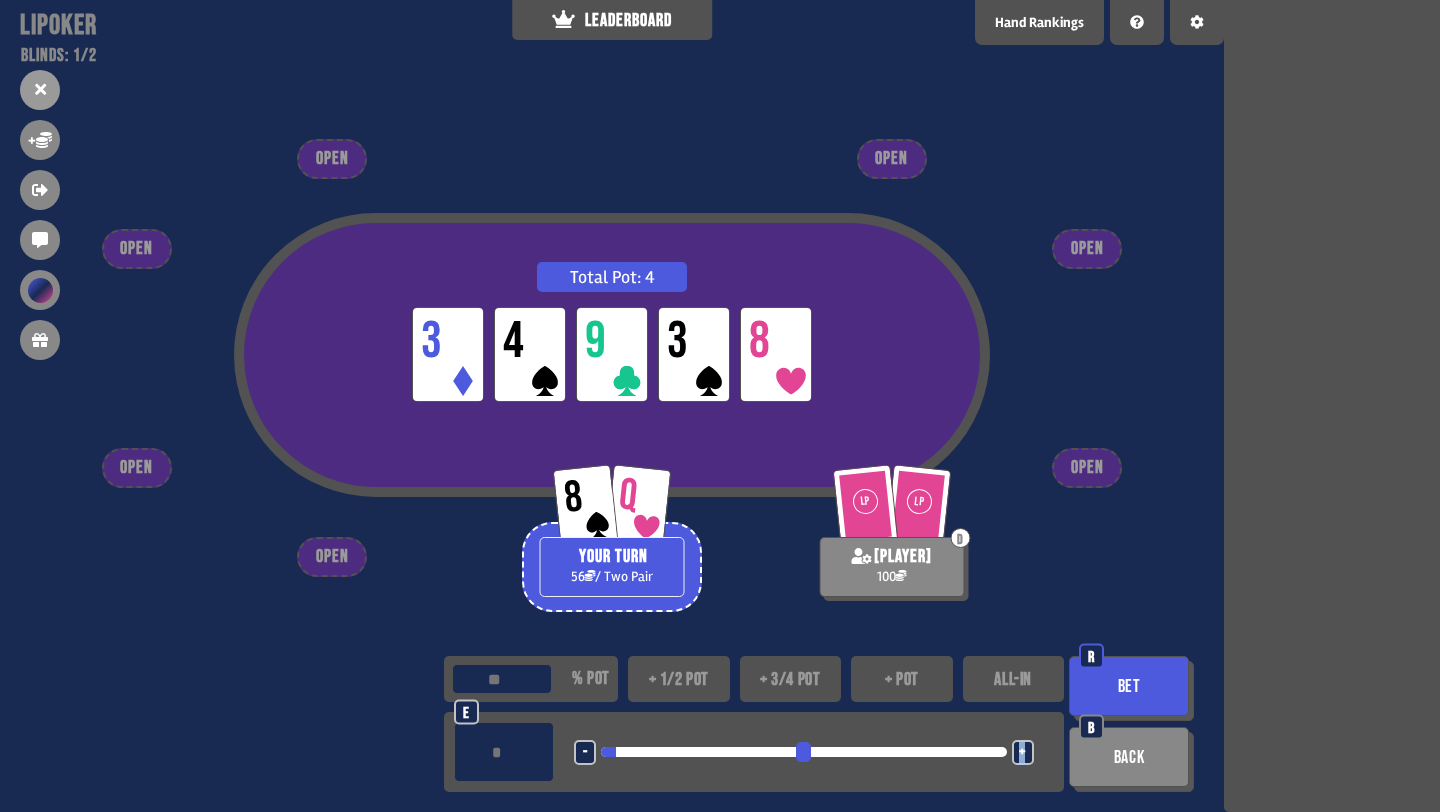 click on "+" at bounding box center (1023, 752) 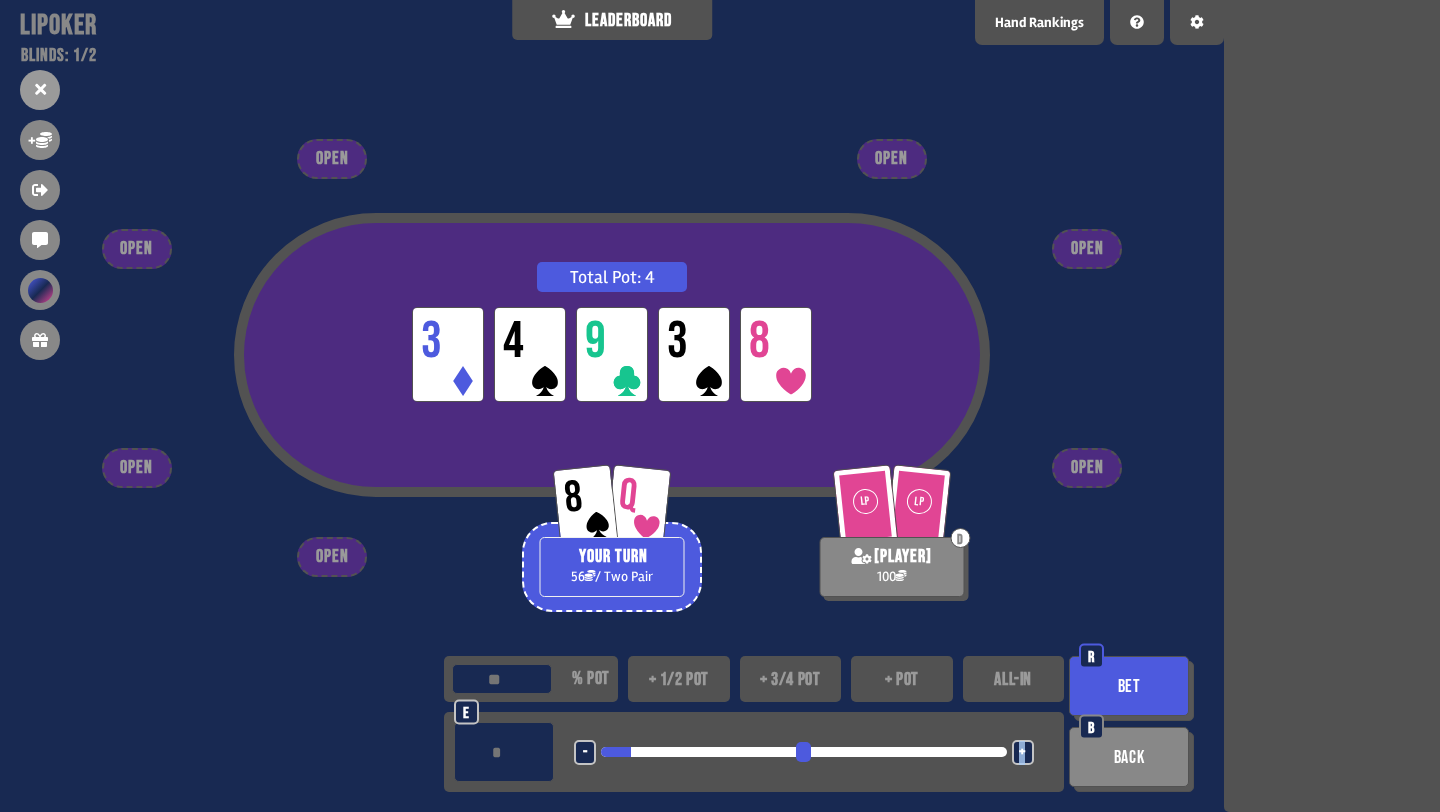 click on "Bet" at bounding box center (1129, 686) 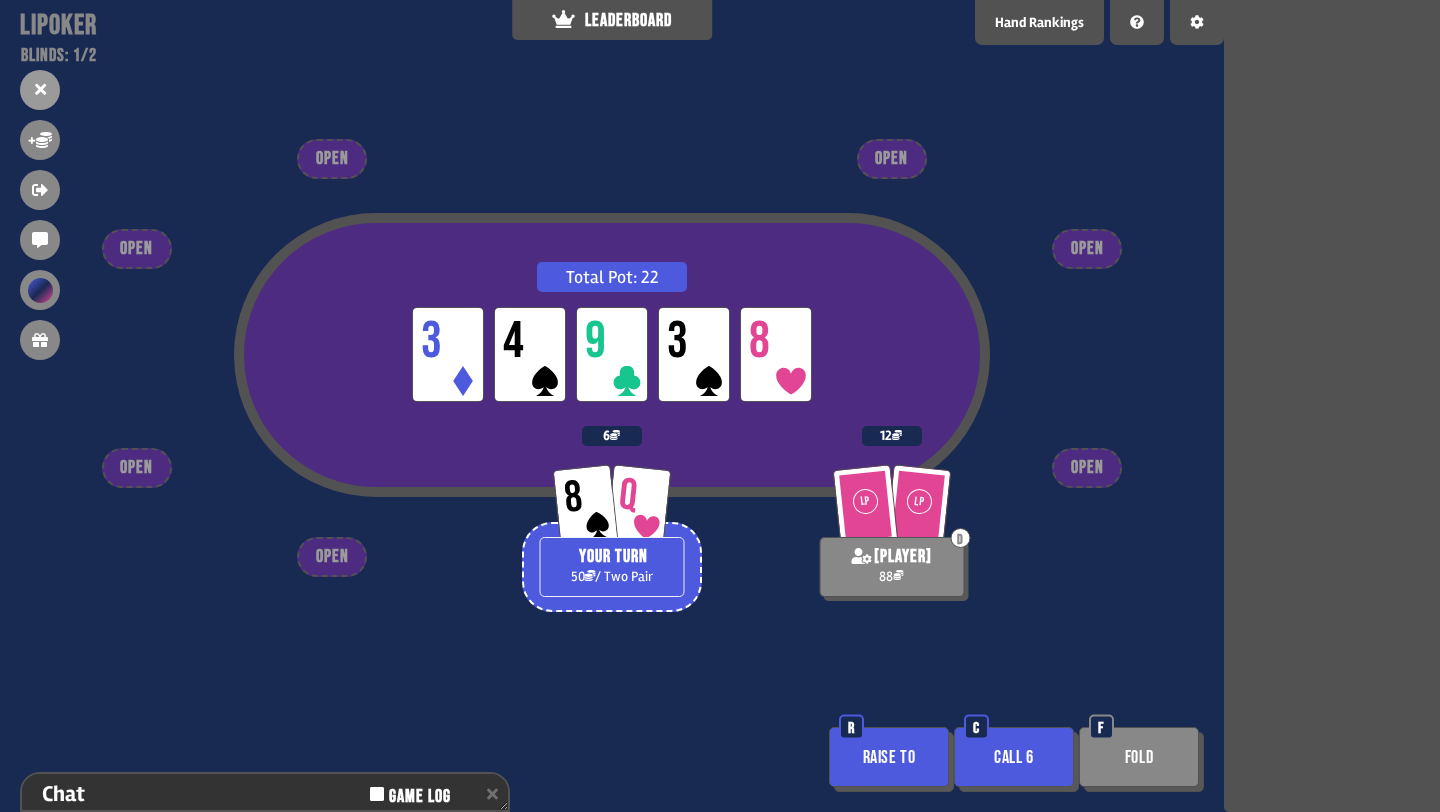drag, startPoint x: 1007, startPoint y: 743, endPoint x: 1029, endPoint y: 413, distance: 330.7325 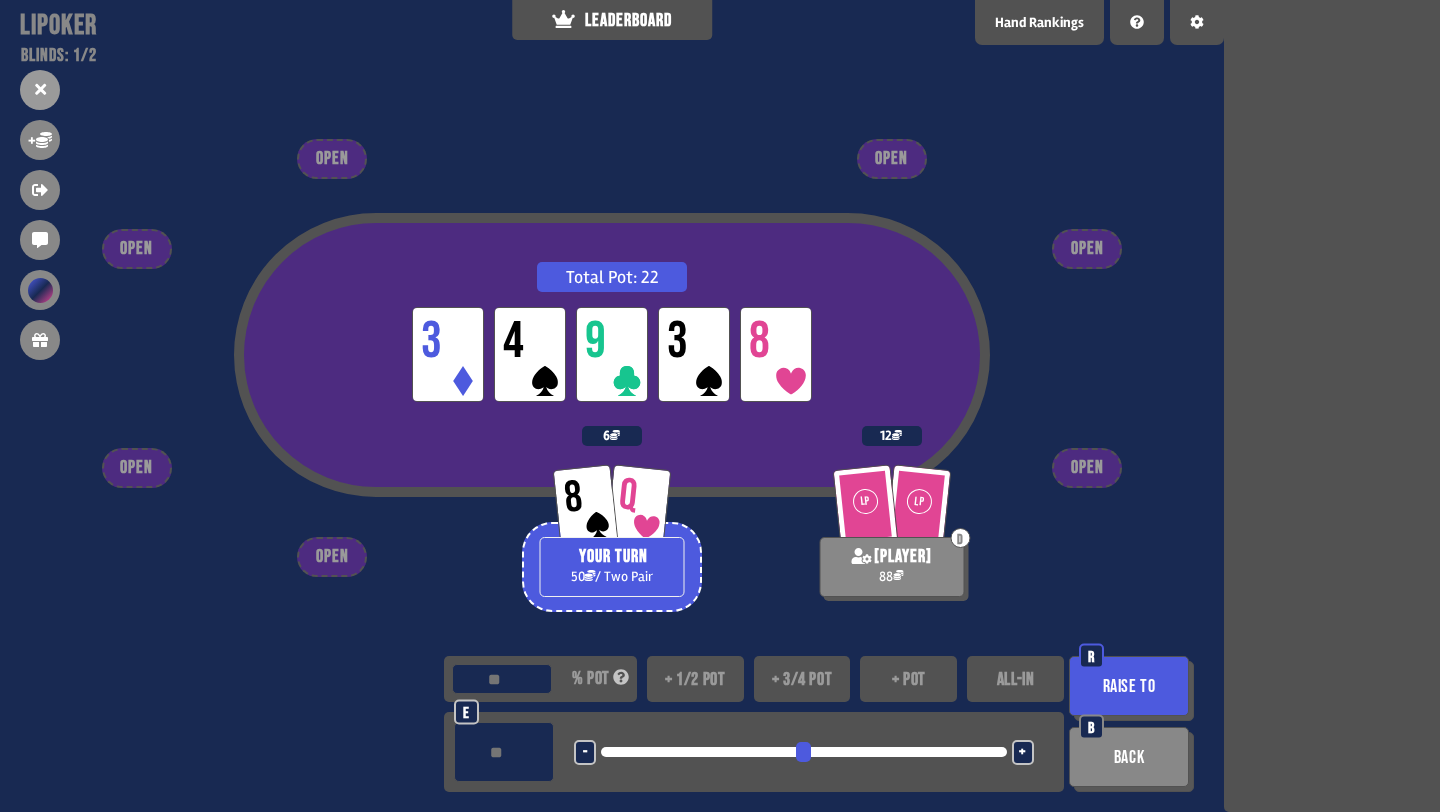 click on "+" at bounding box center [1022, 753] 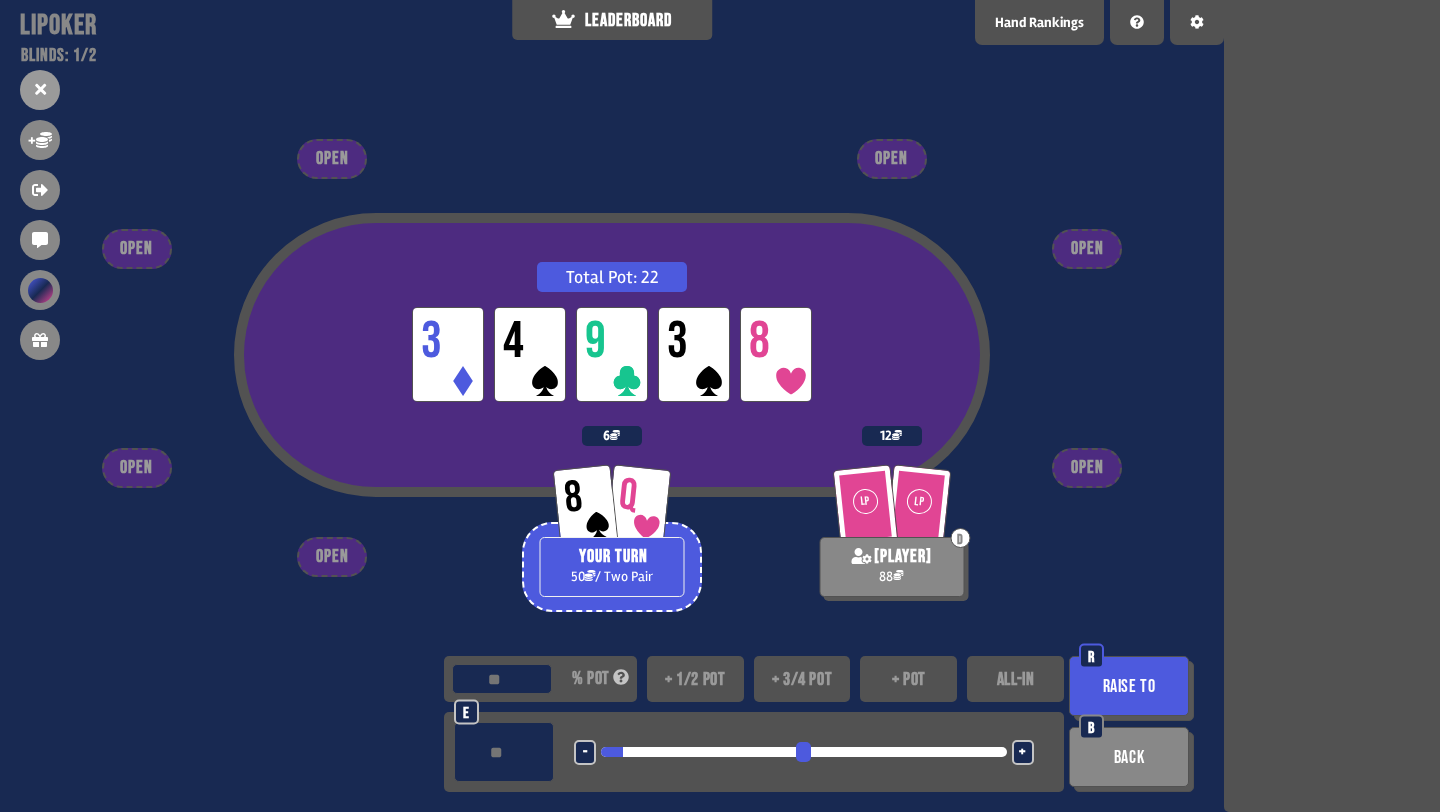 click on "Raise to" at bounding box center [1129, 686] 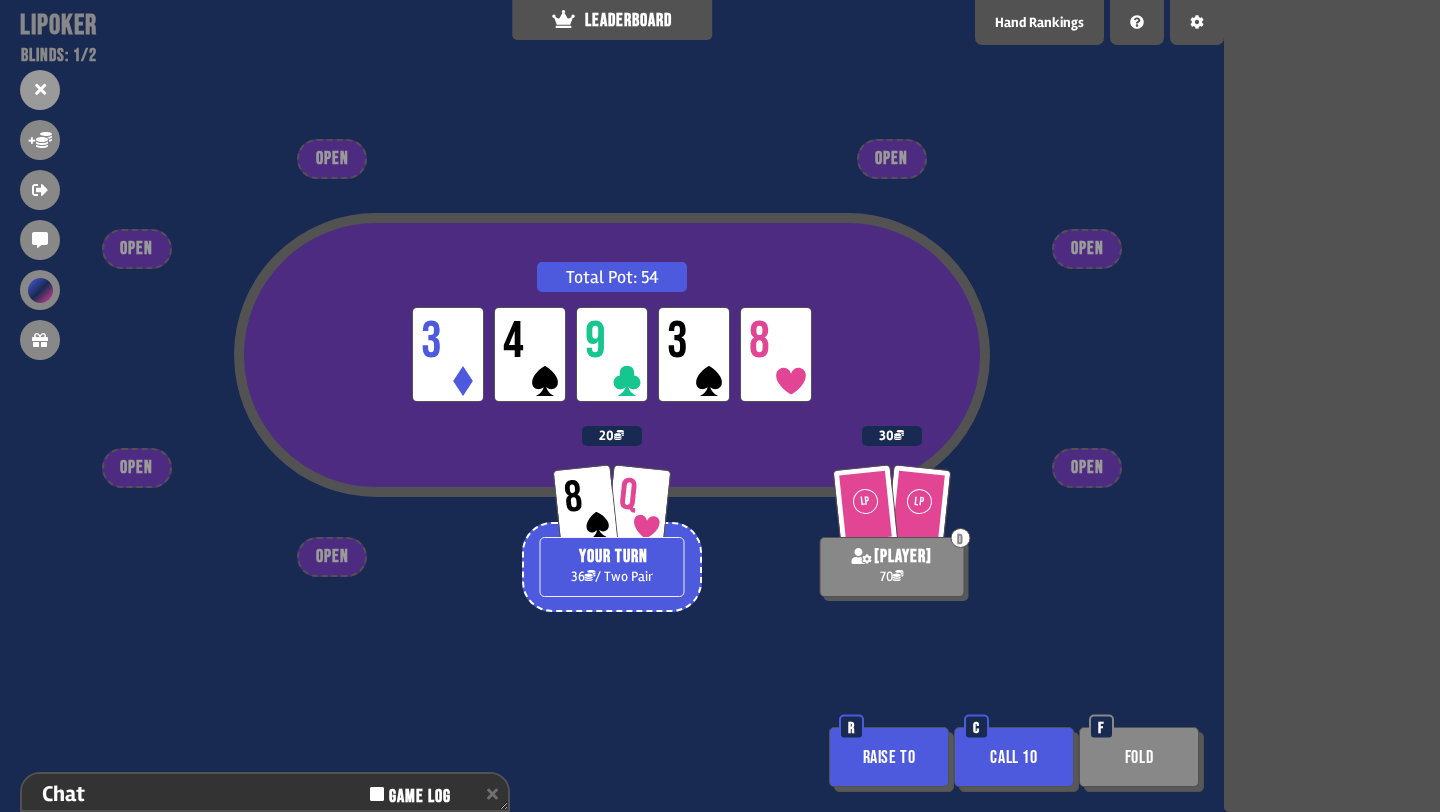 click on "Raise to" at bounding box center [889, 757] 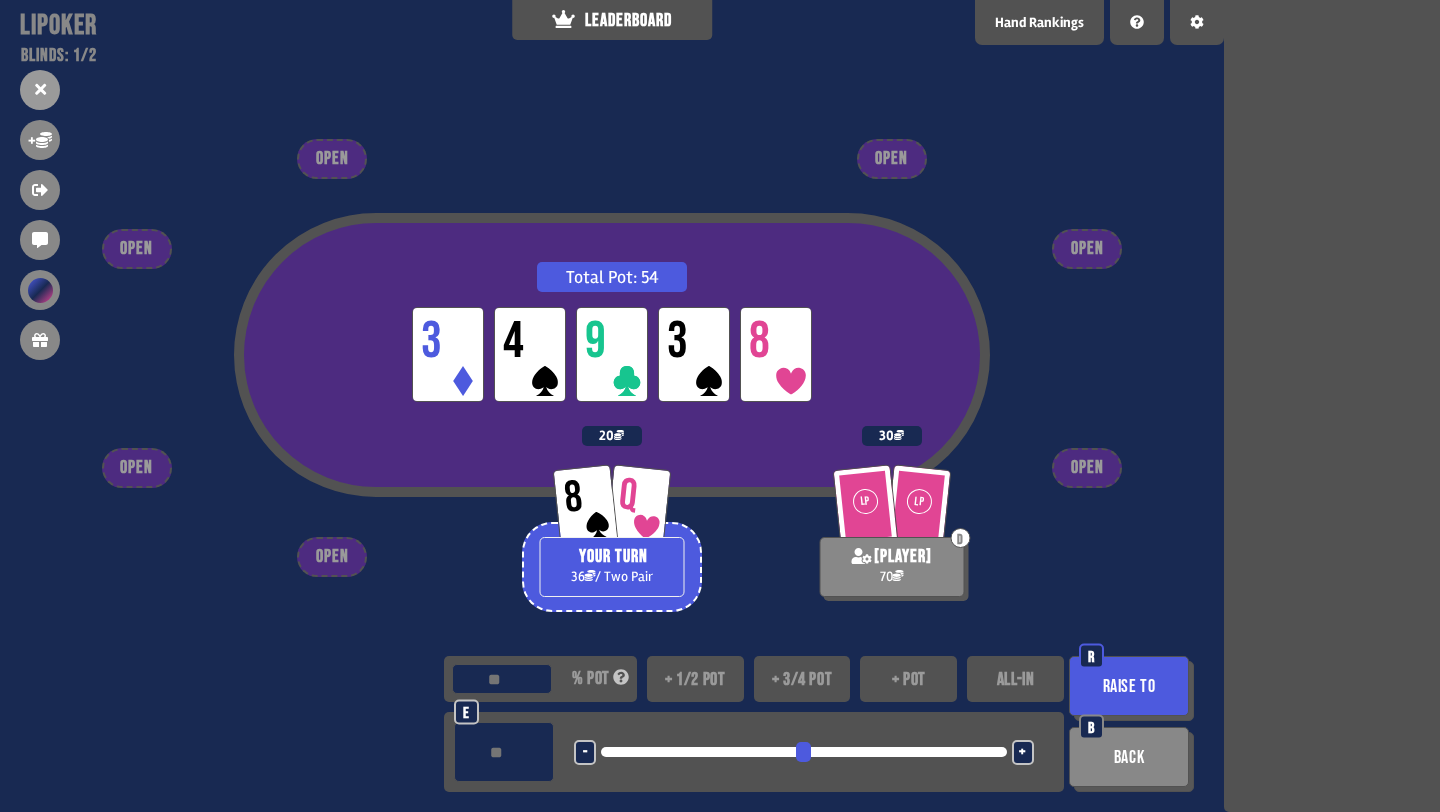 click on "ALL-IN" at bounding box center (1015, 679) 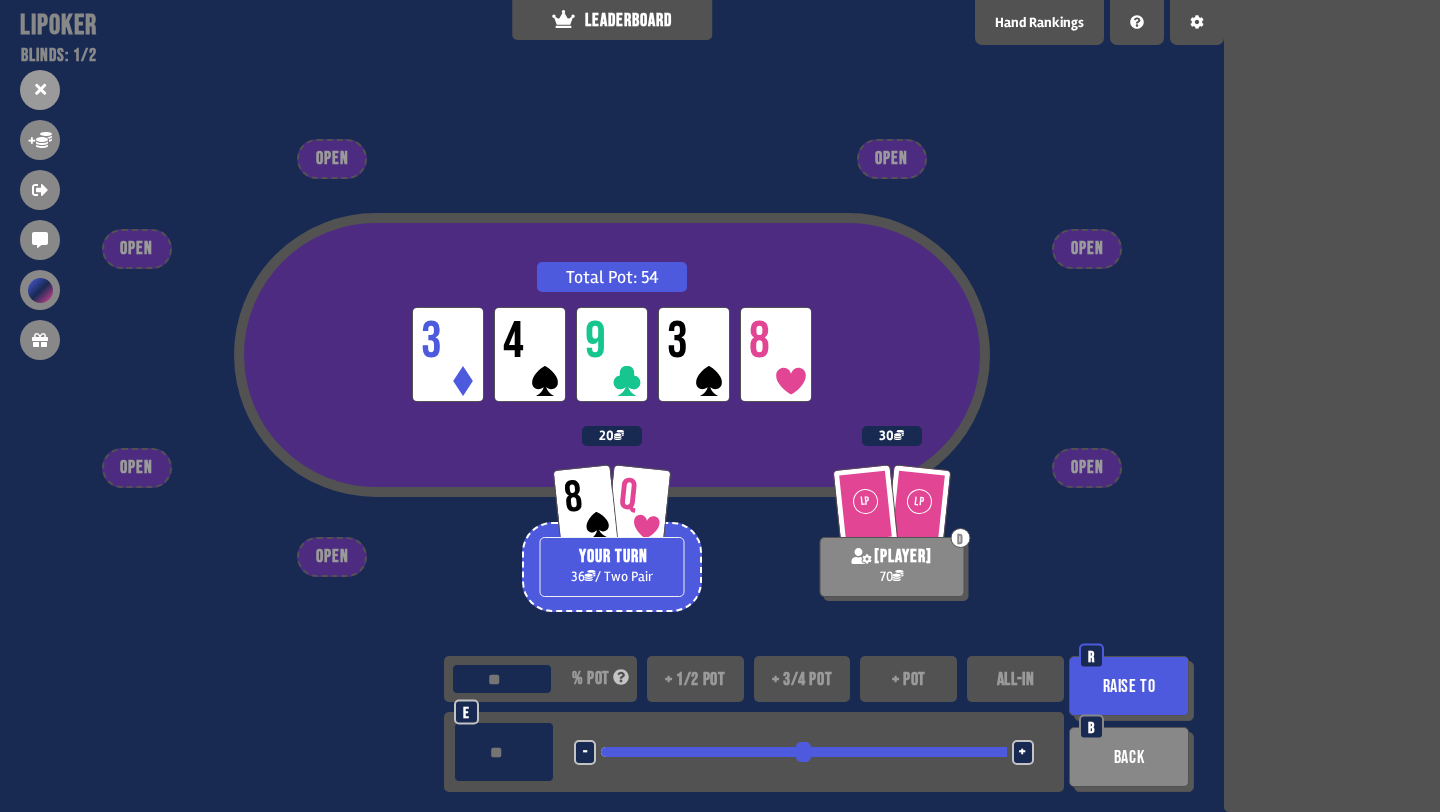 click on "Raise to" at bounding box center (1129, 686) 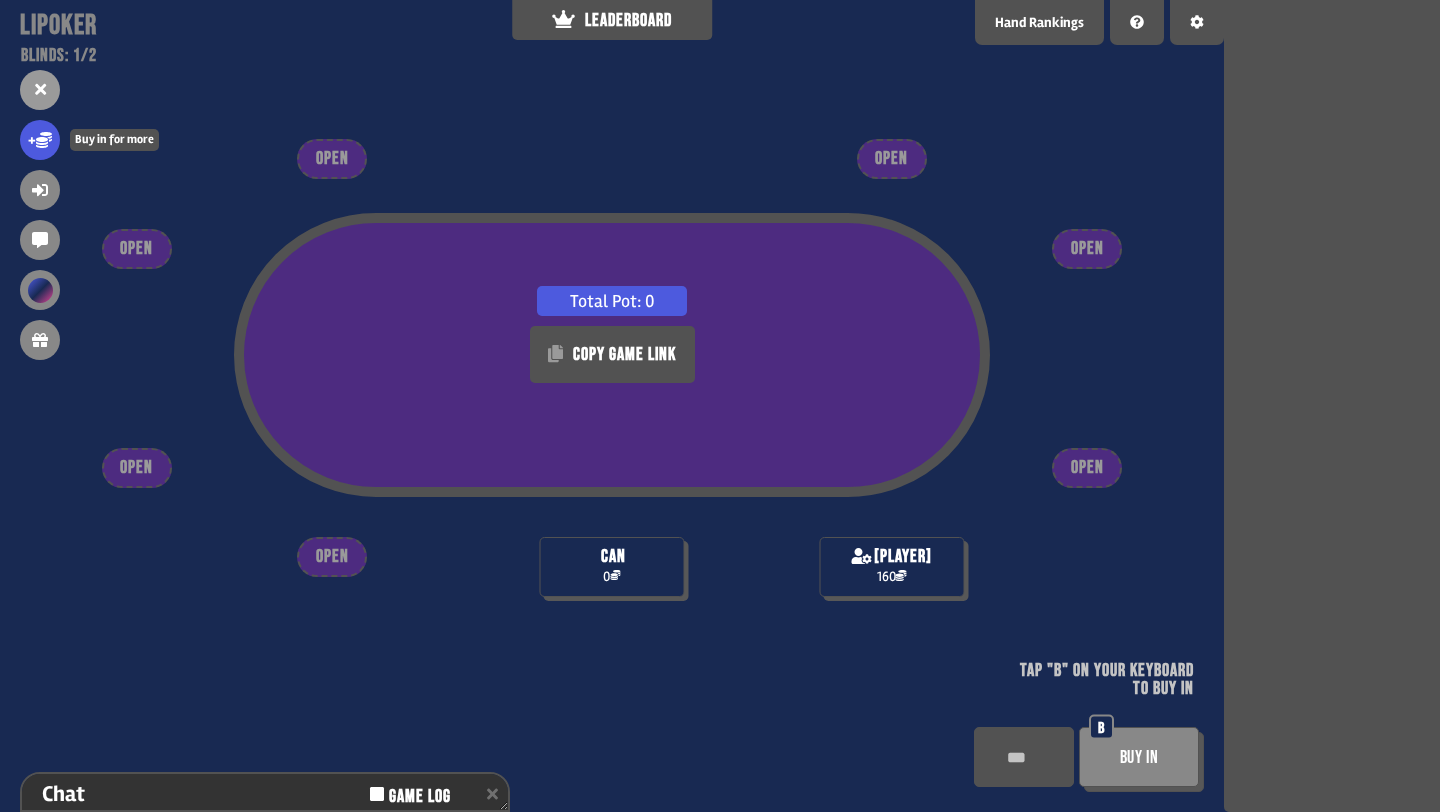click 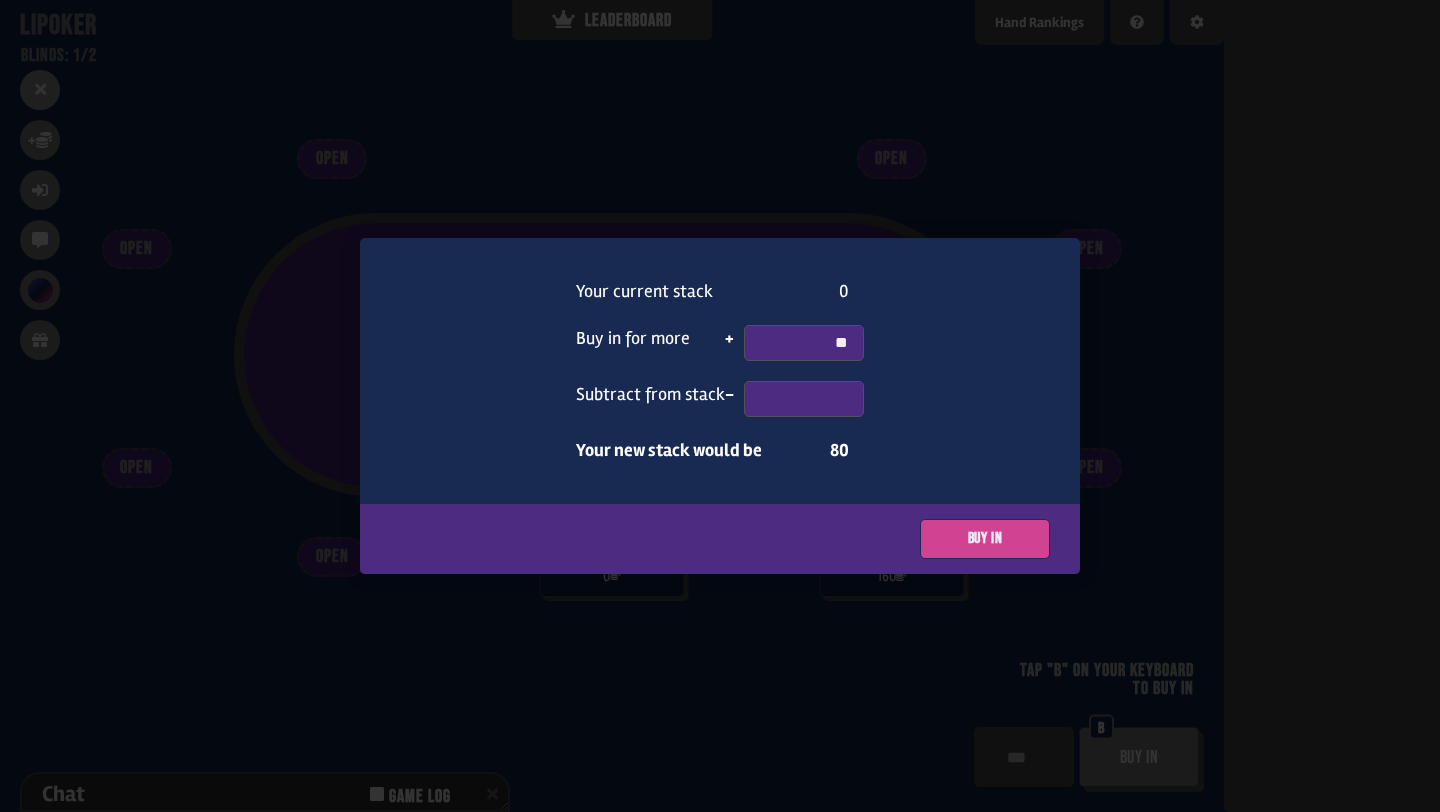 type on "**" 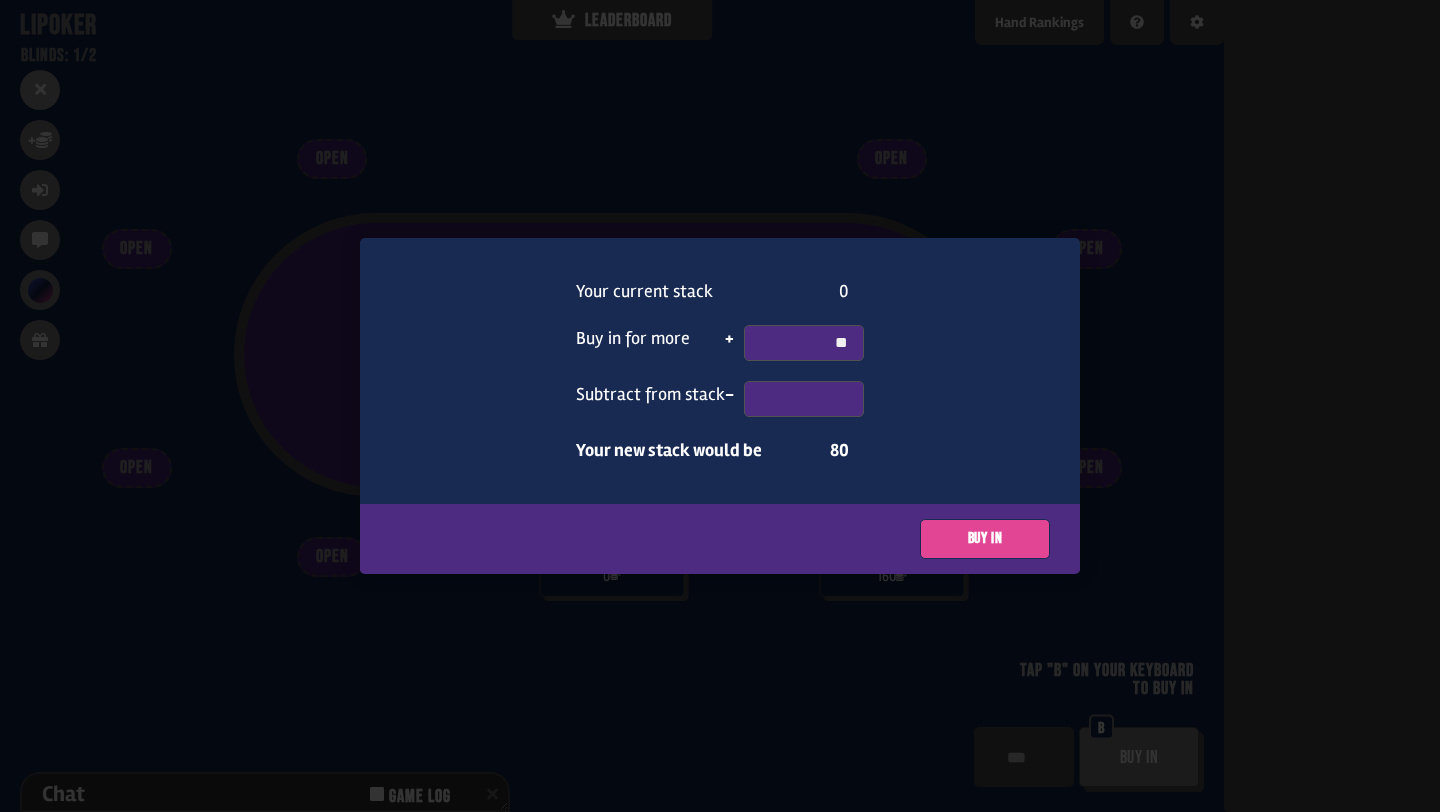 type 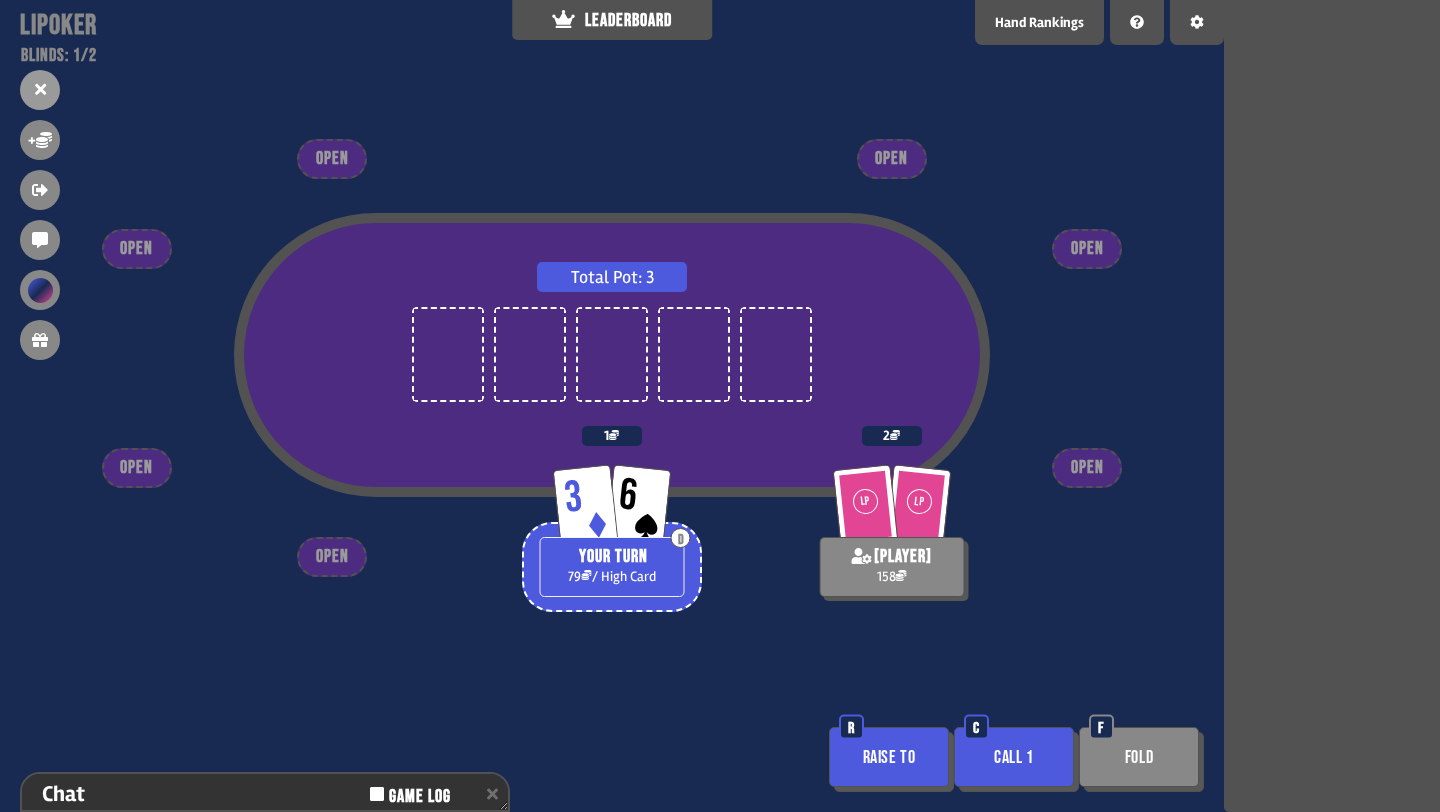 click on "Raise to" at bounding box center [889, 757] 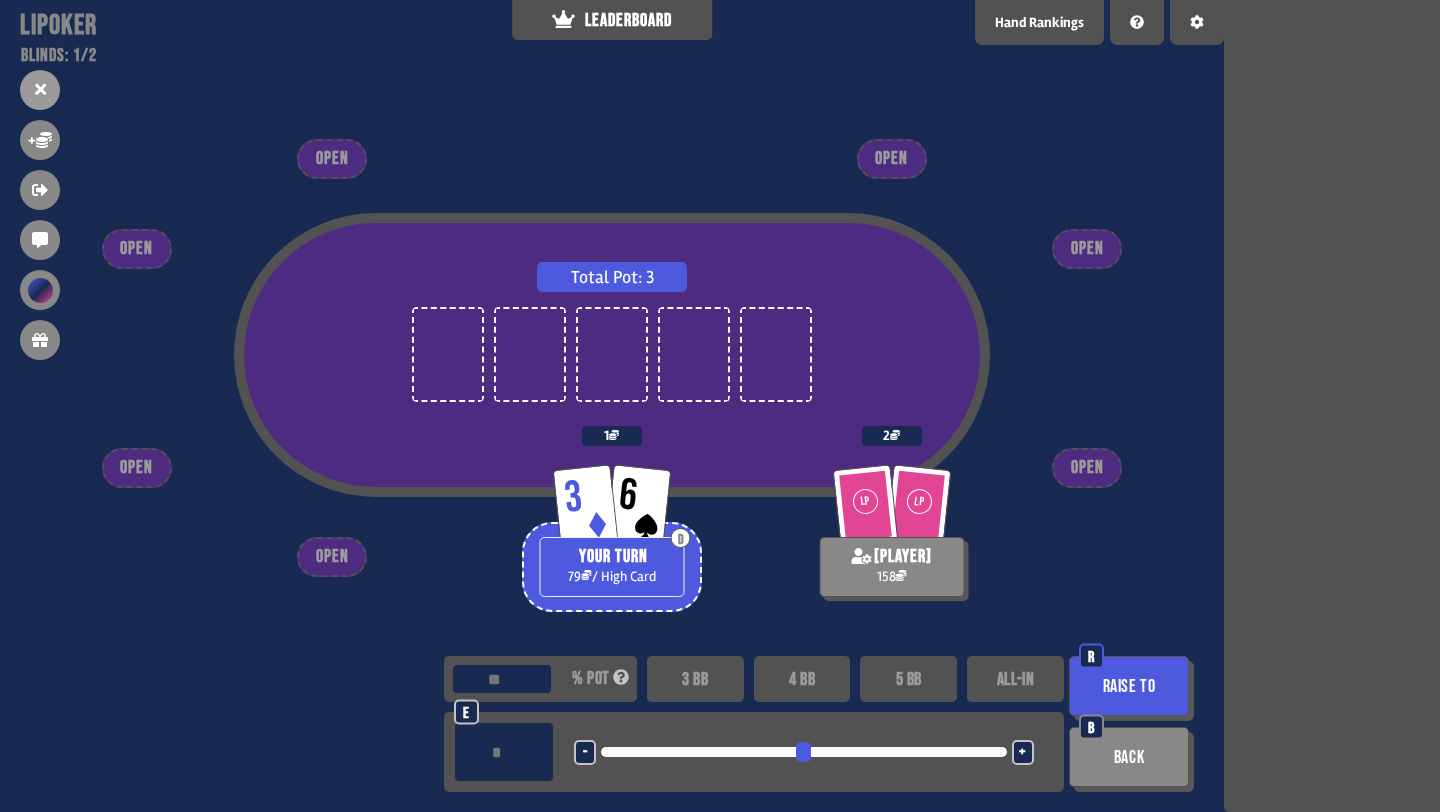 click on "4 BB" at bounding box center (802, 679) 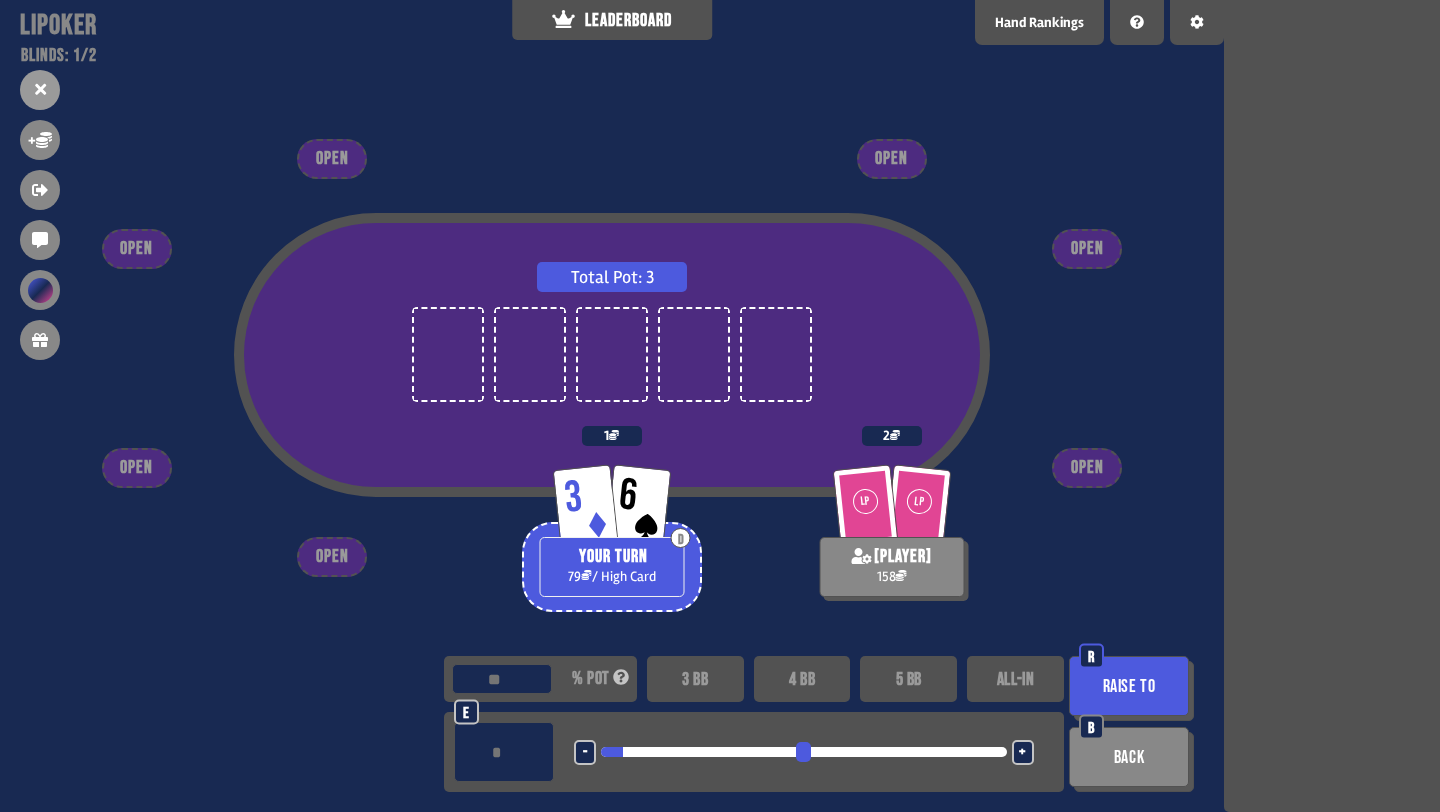 click on "3 BB" at bounding box center (695, 679) 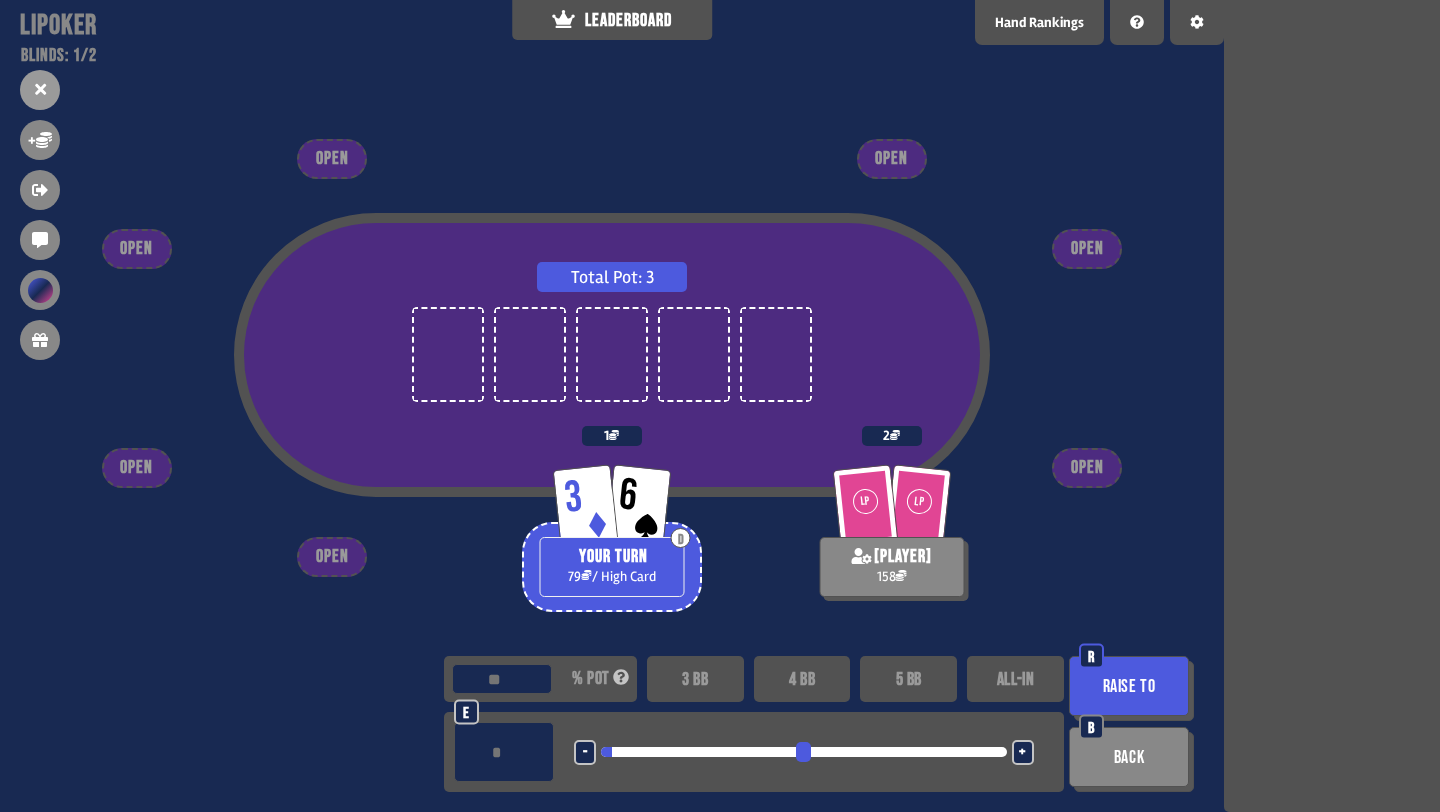 click on "Raise to" at bounding box center (1129, 686) 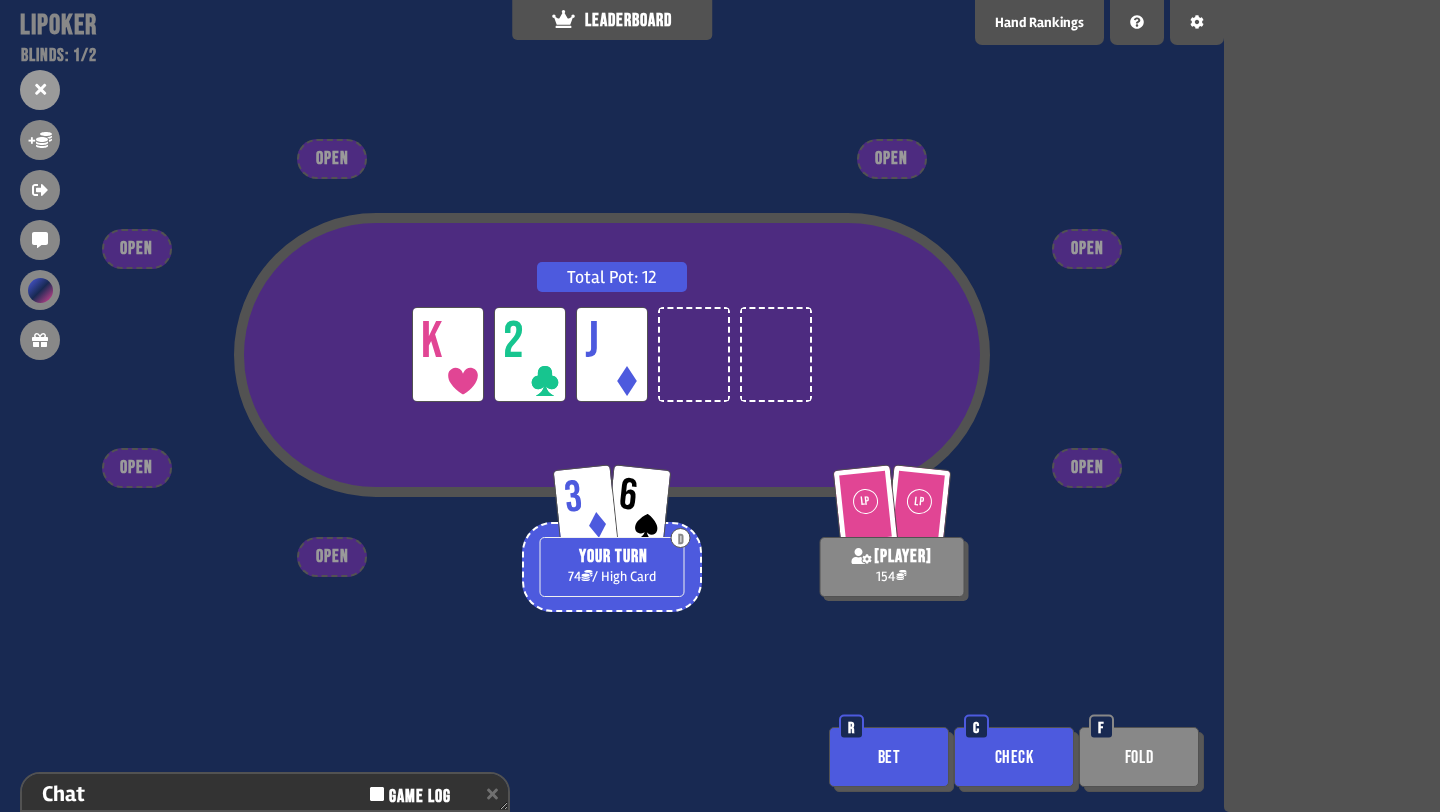 click on "Bet" at bounding box center (889, 757) 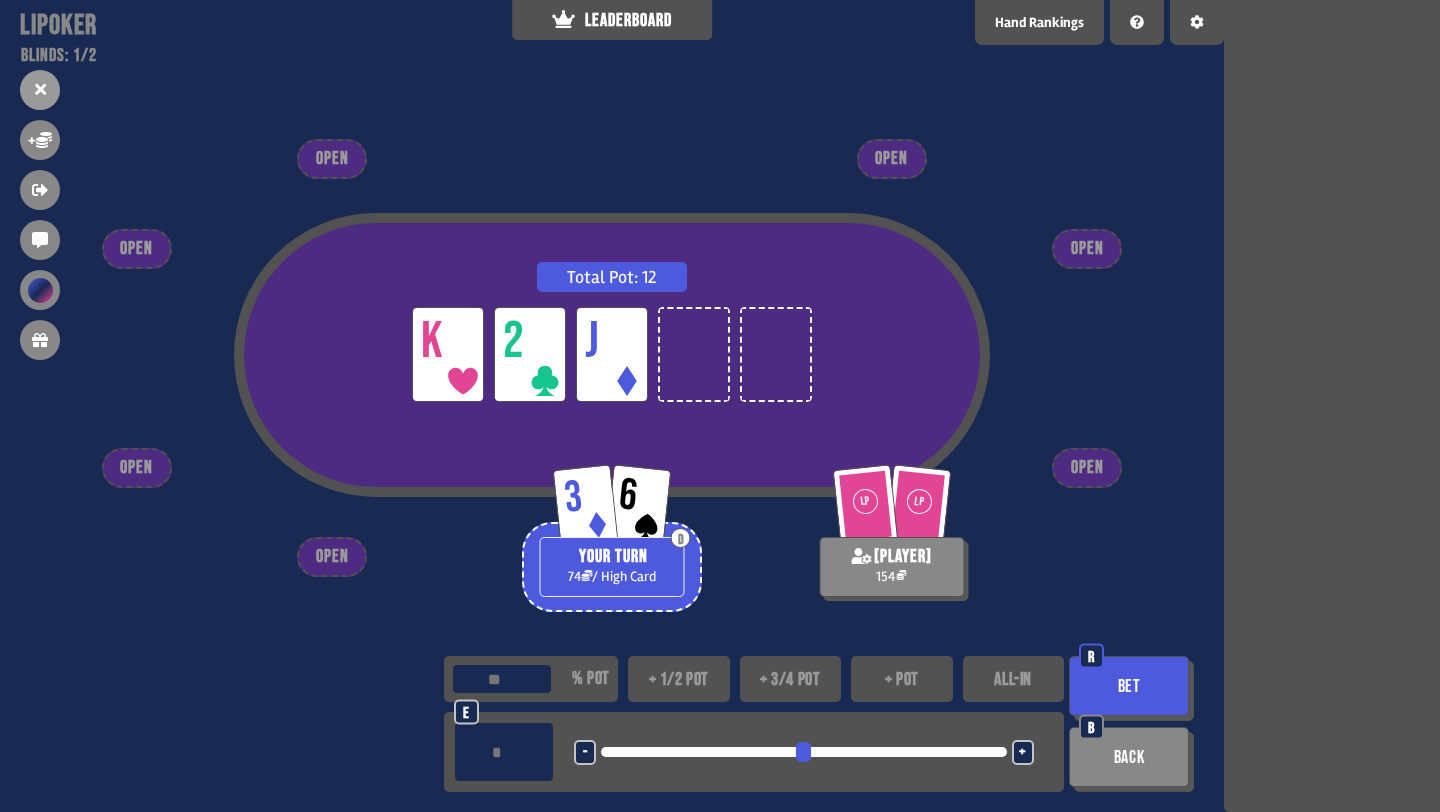 click on "+ 1/2 pot" at bounding box center (679, 679) 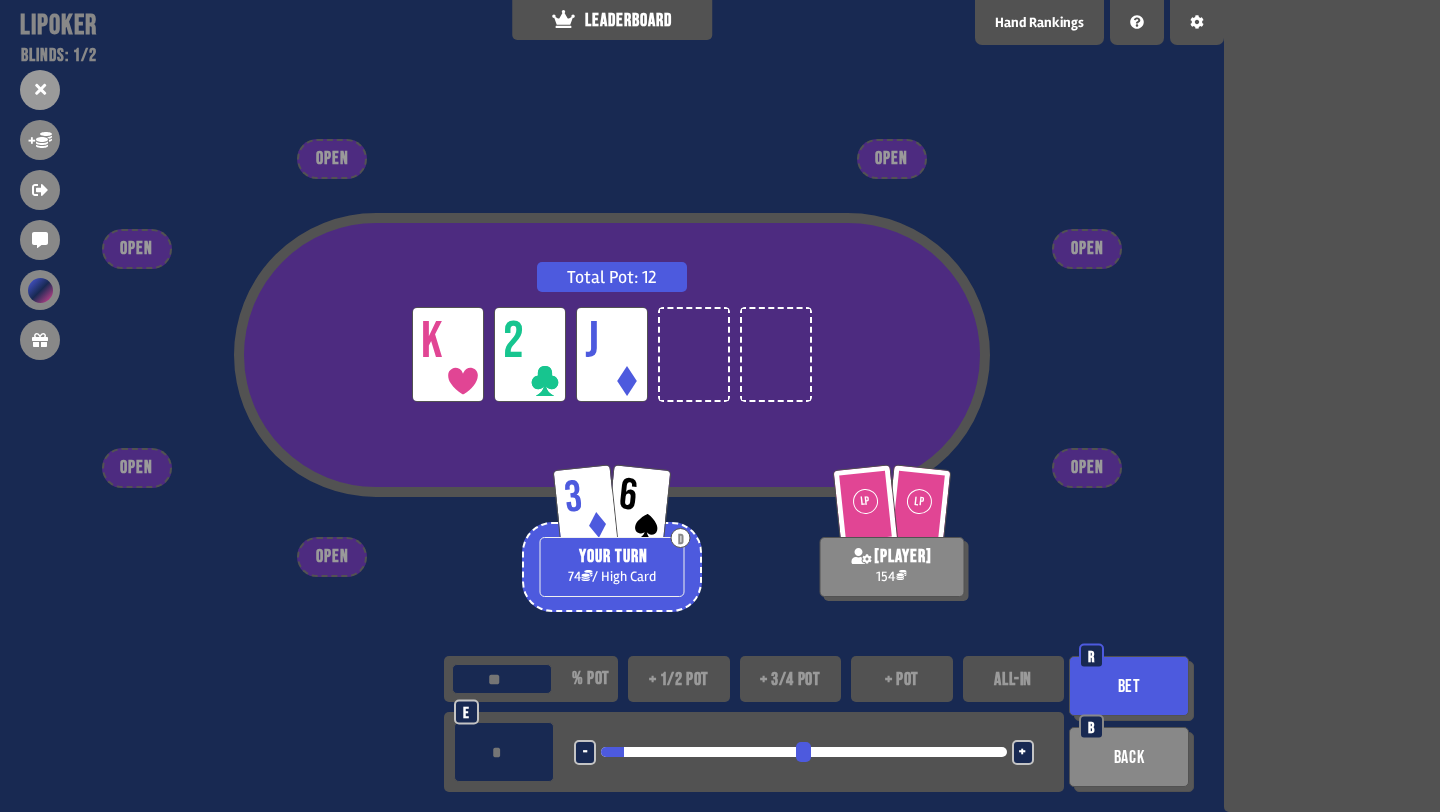 click on "-" at bounding box center [585, 753] 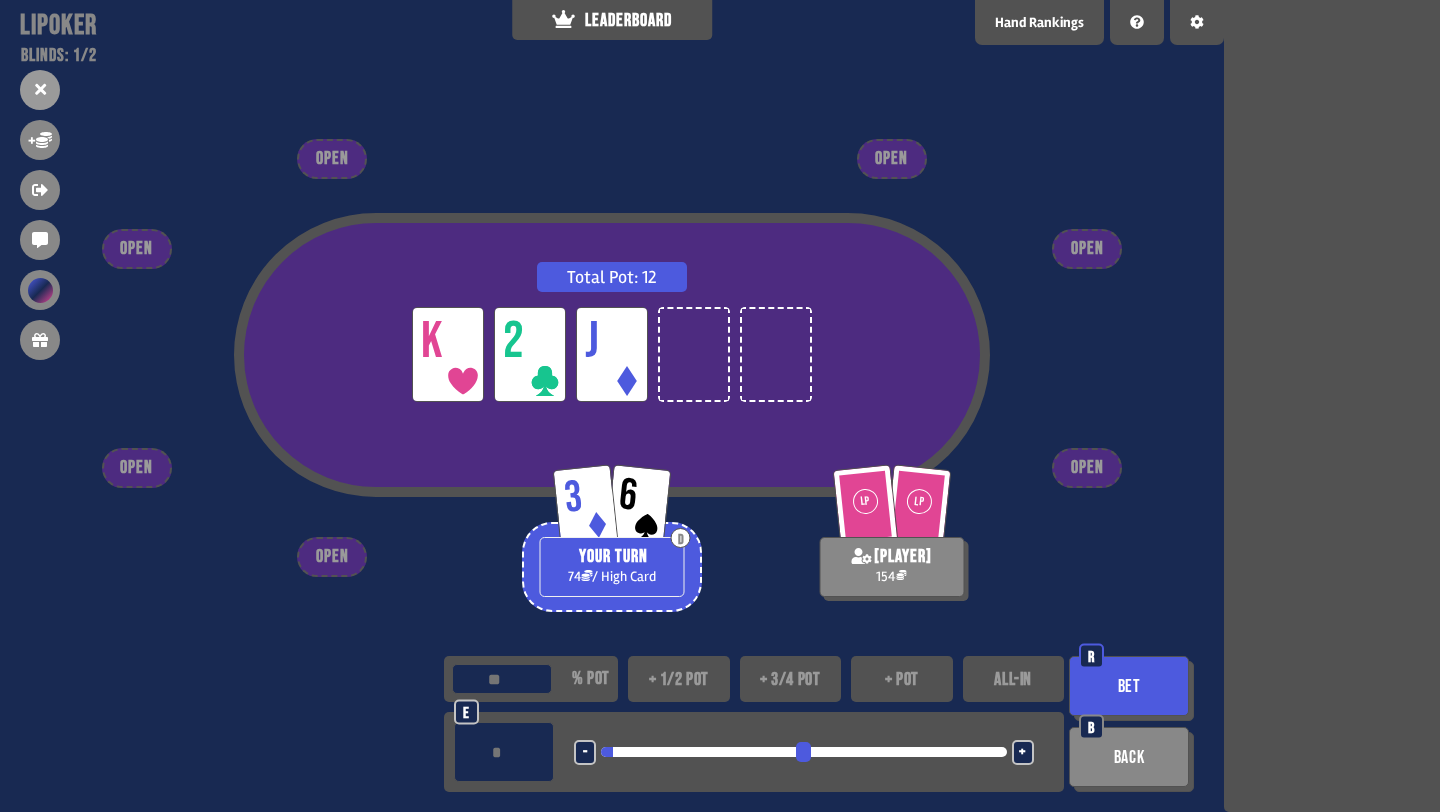 click on "Bet" at bounding box center (1129, 686) 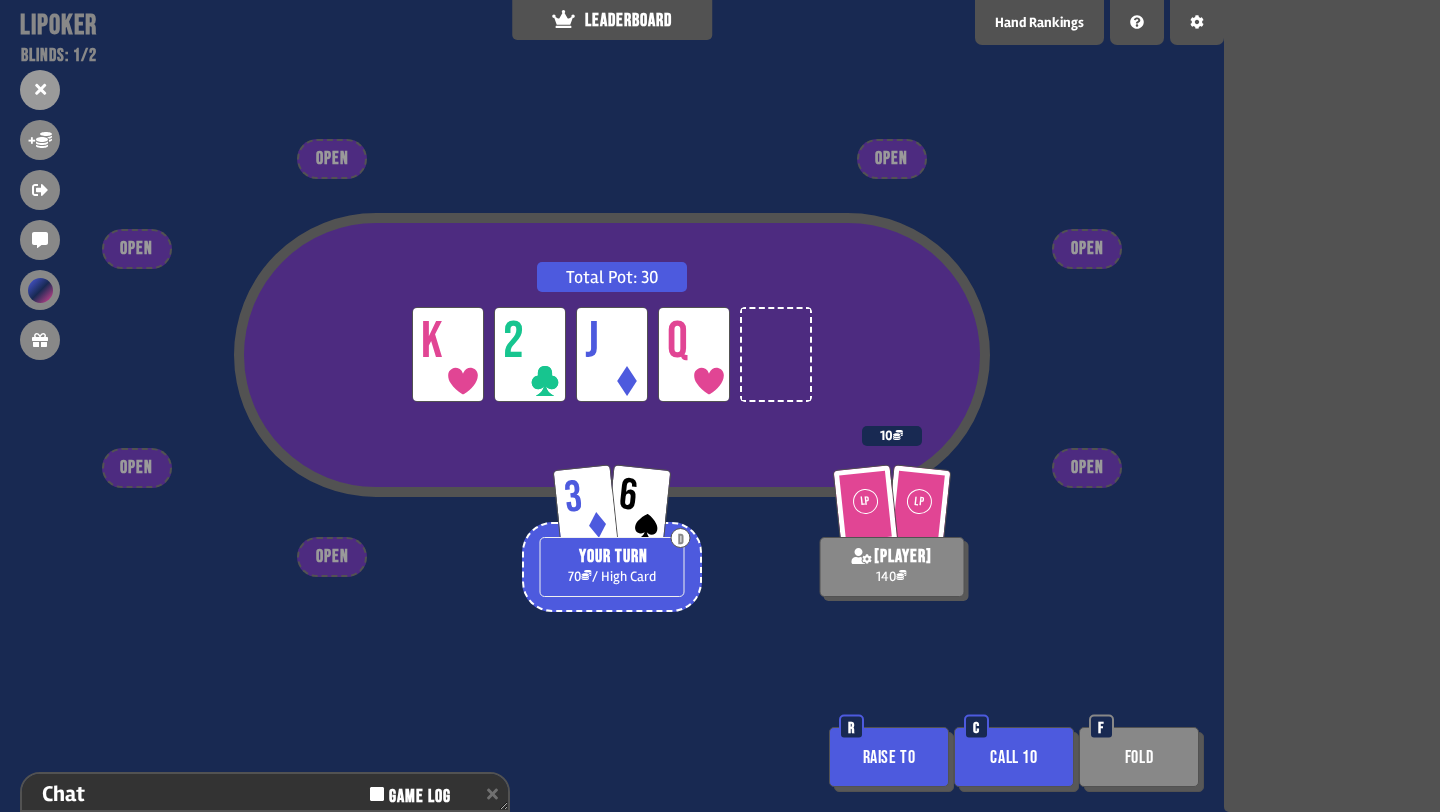 click on "Fold" at bounding box center [1139, 757] 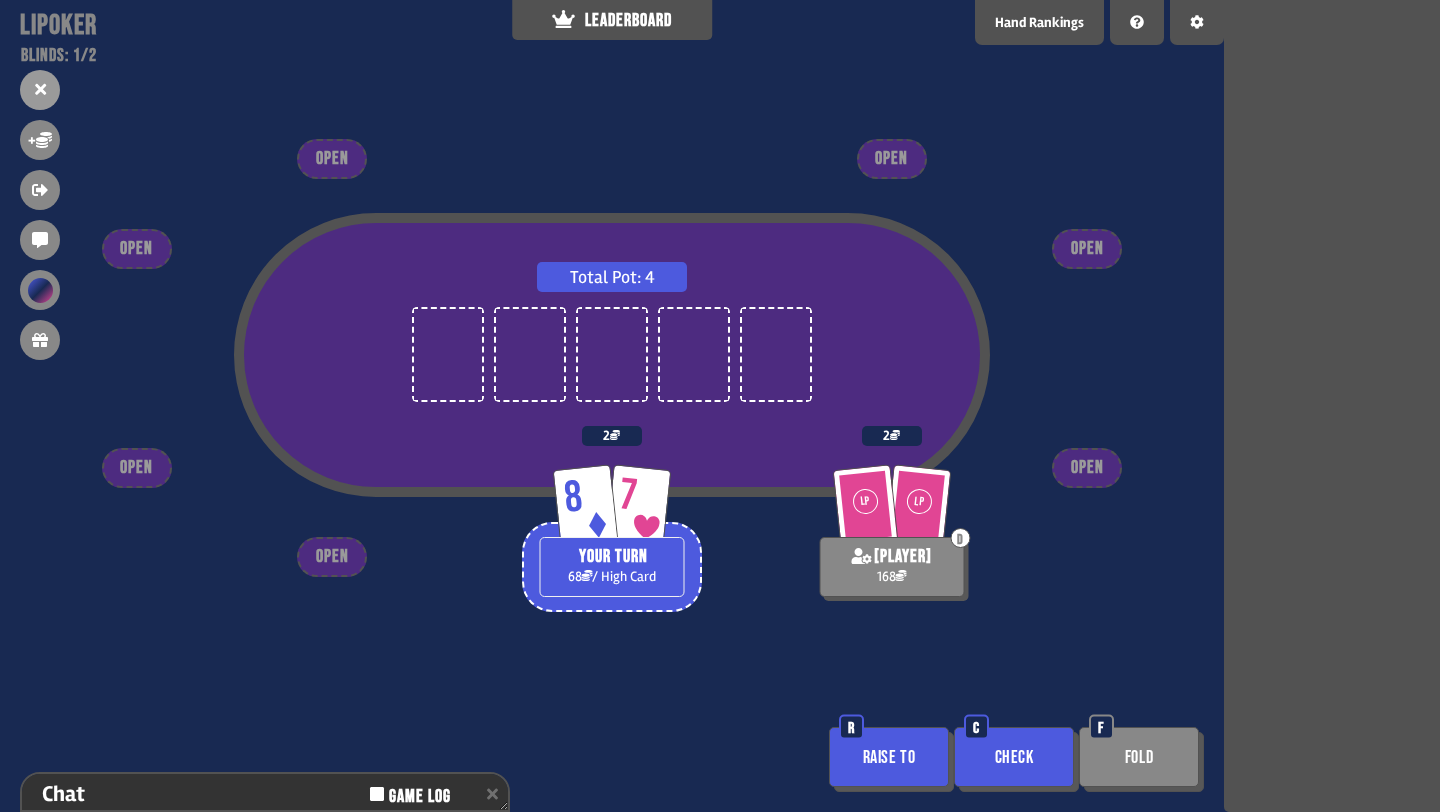click on "Check" at bounding box center [1014, 757] 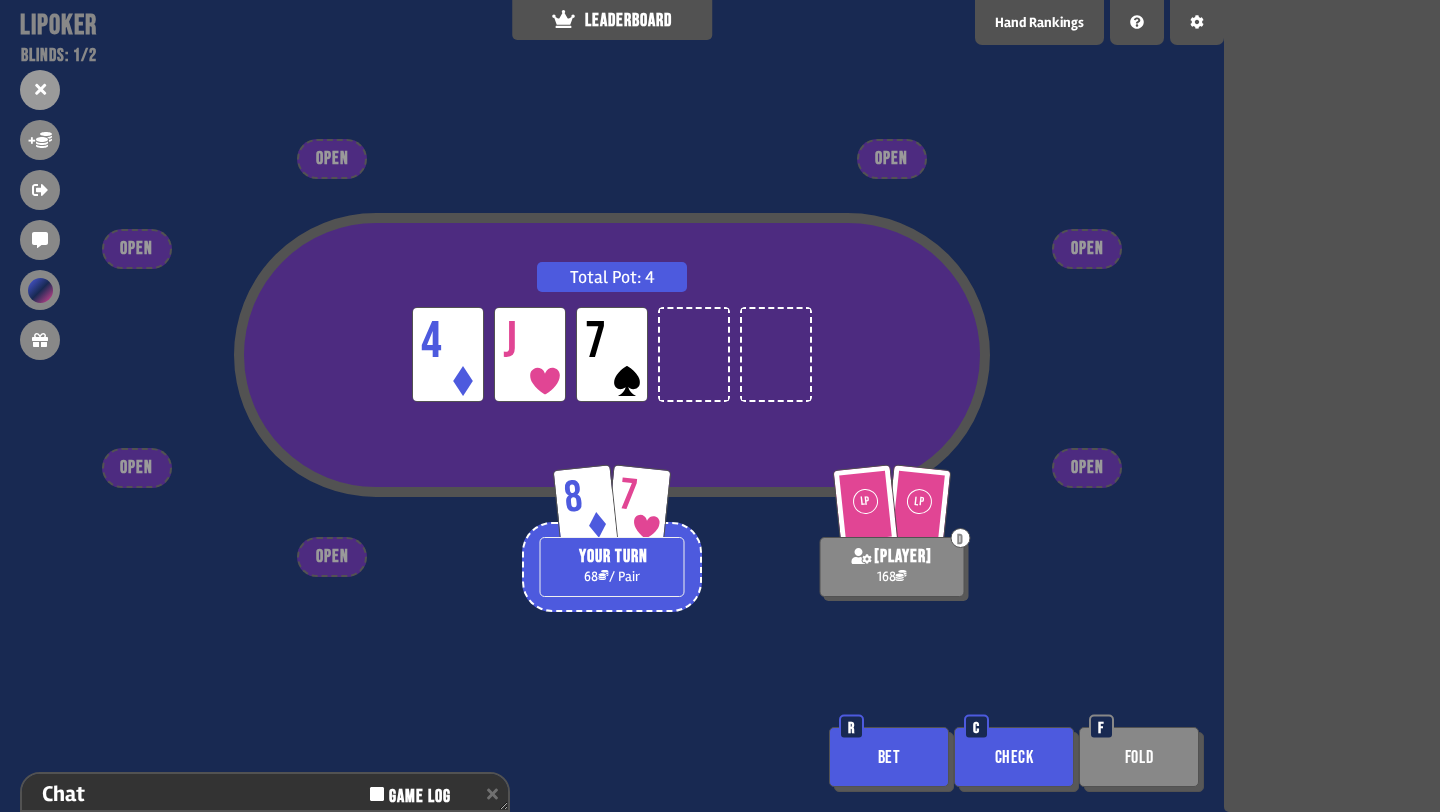 click on "Bet" at bounding box center [889, 757] 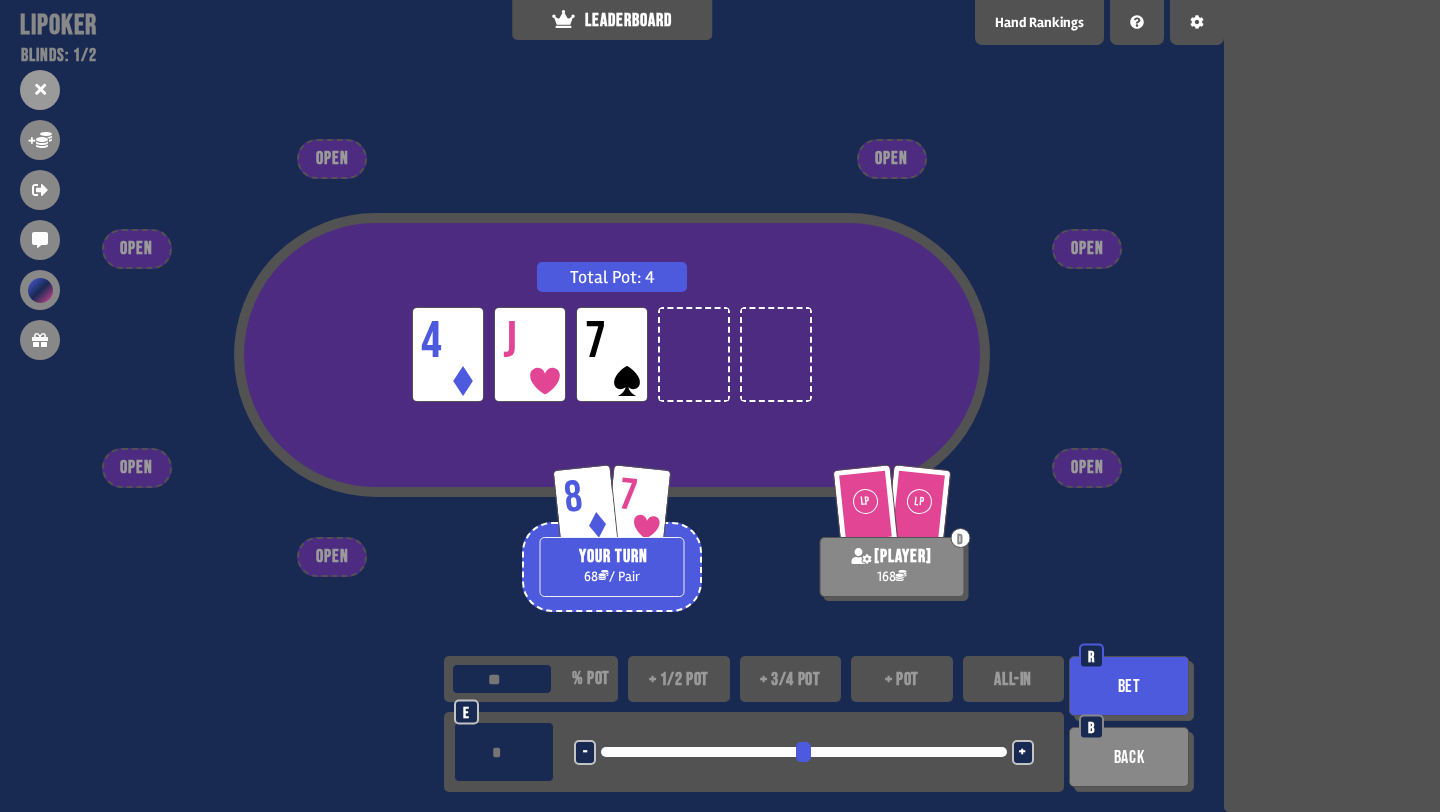 click on "+ pot" at bounding box center [902, 679] 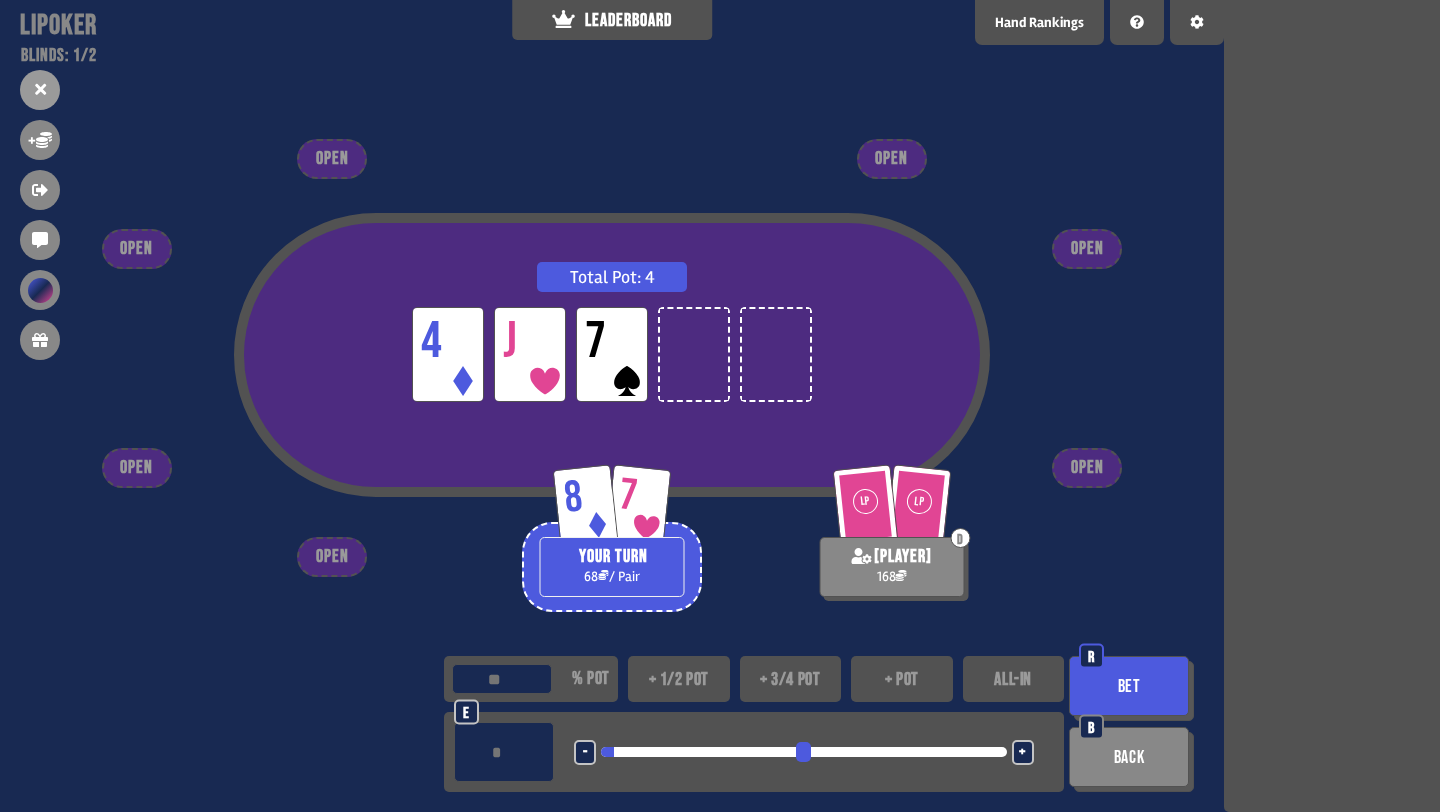 click on "Bet" at bounding box center [1129, 686] 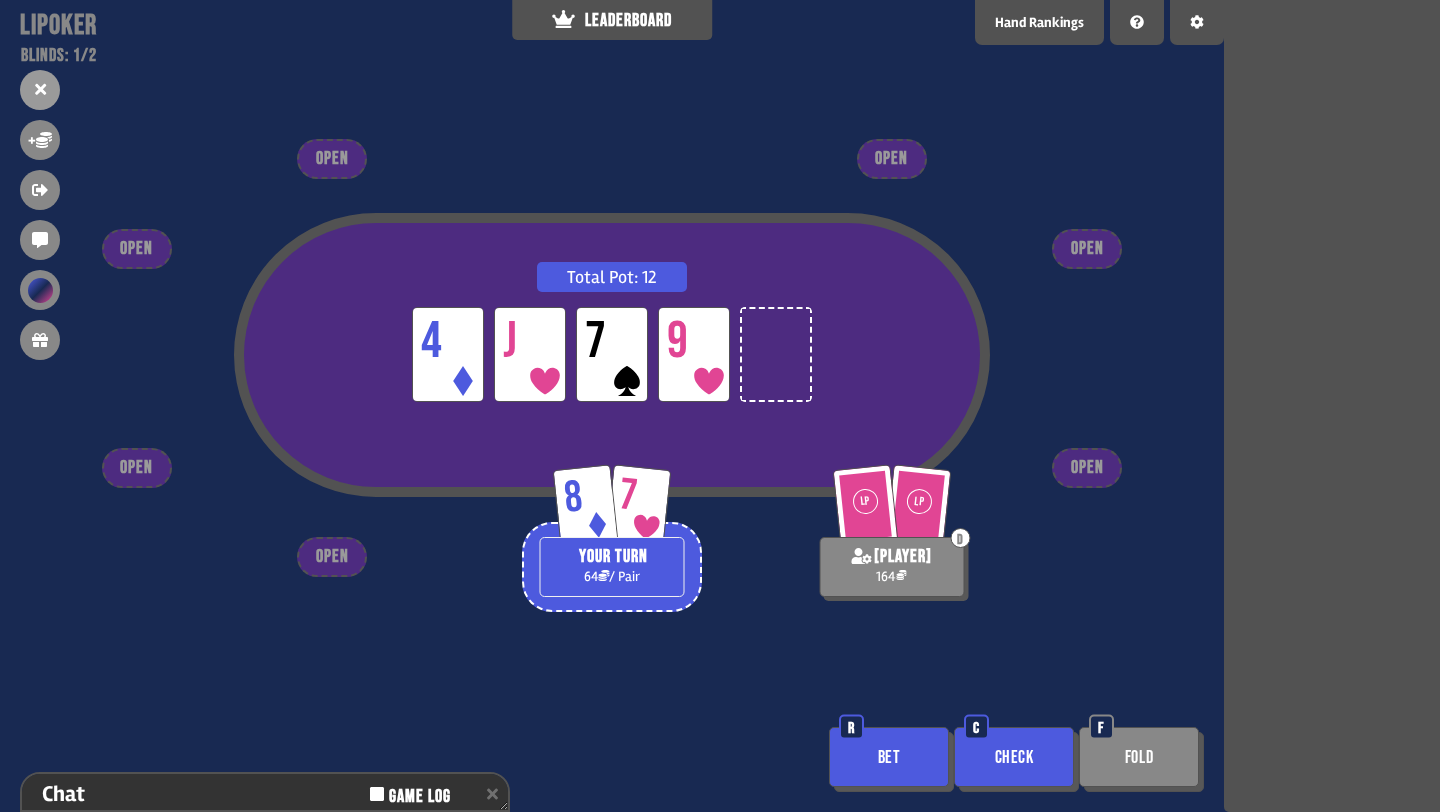 click on "Bet" at bounding box center (889, 757) 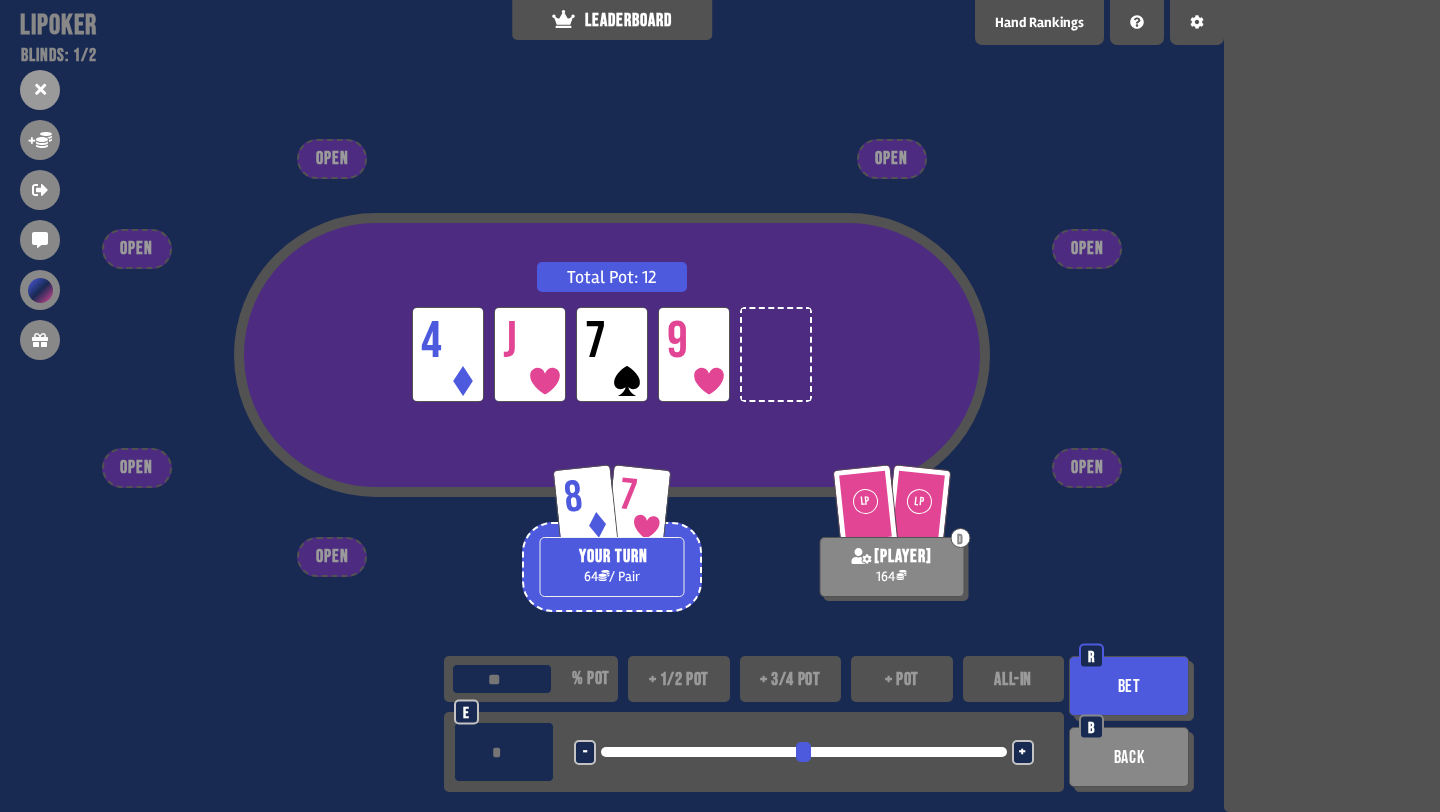 click on "+ 1/2 pot" at bounding box center [679, 679] 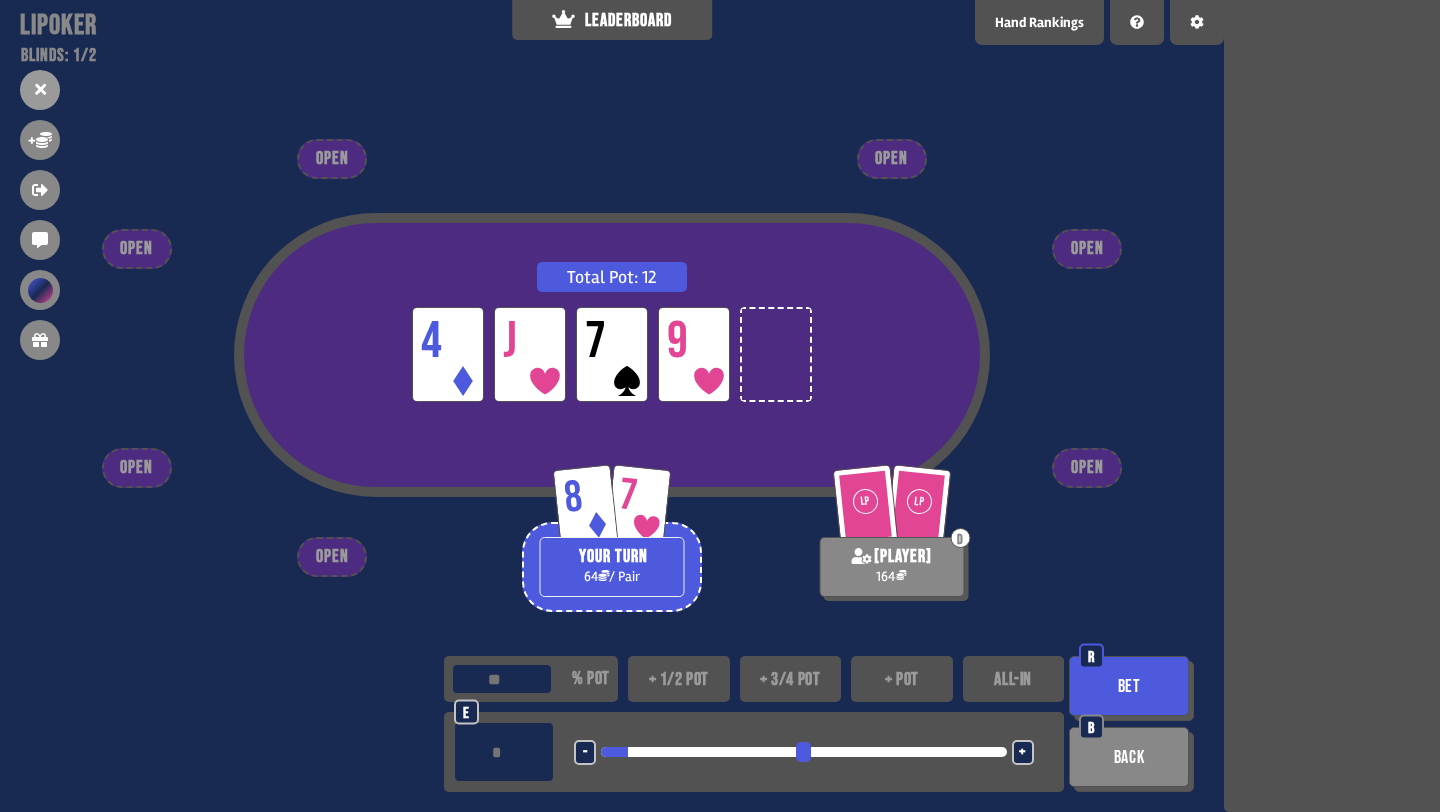 click on "R" at bounding box center [1091, 656] 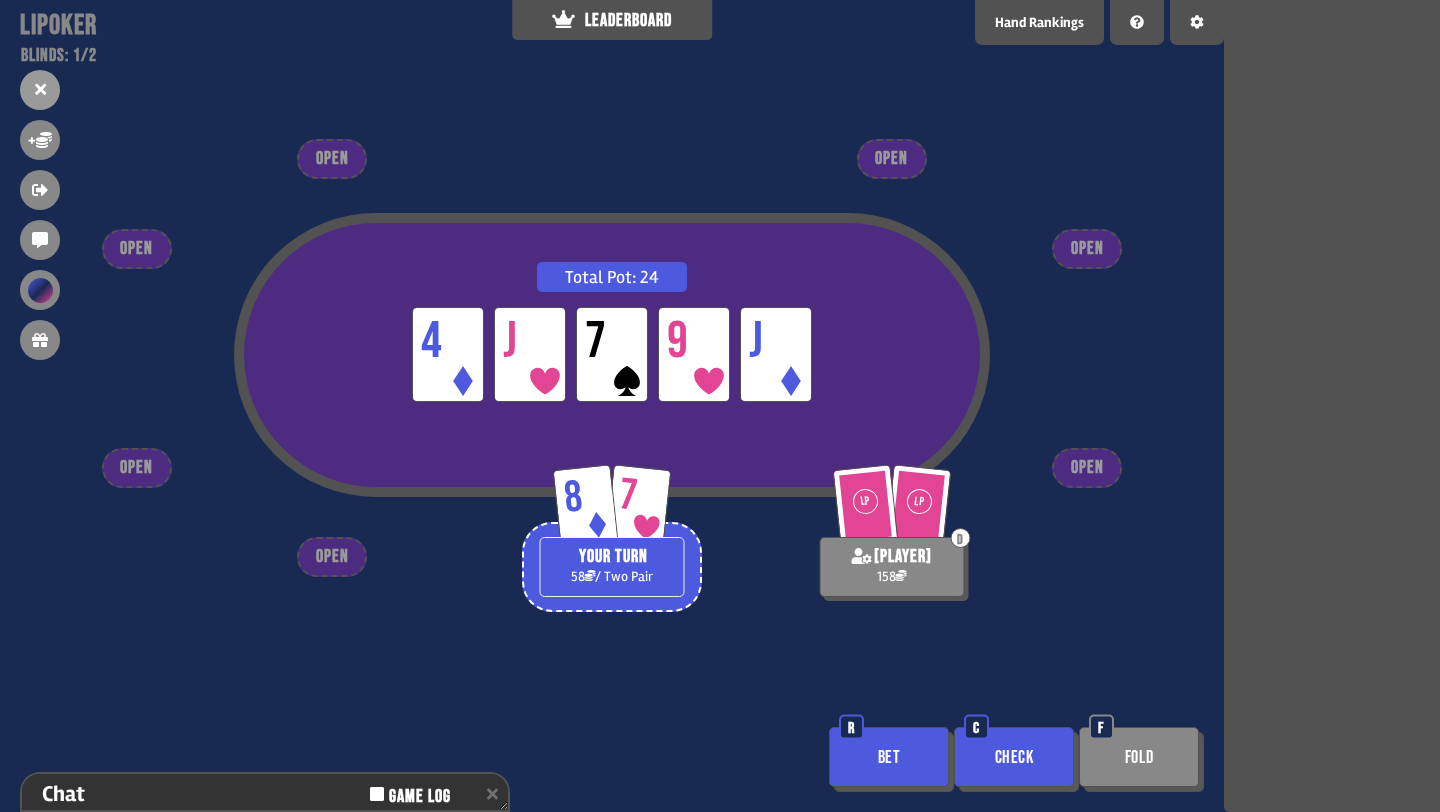click on "Bet" at bounding box center [889, 757] 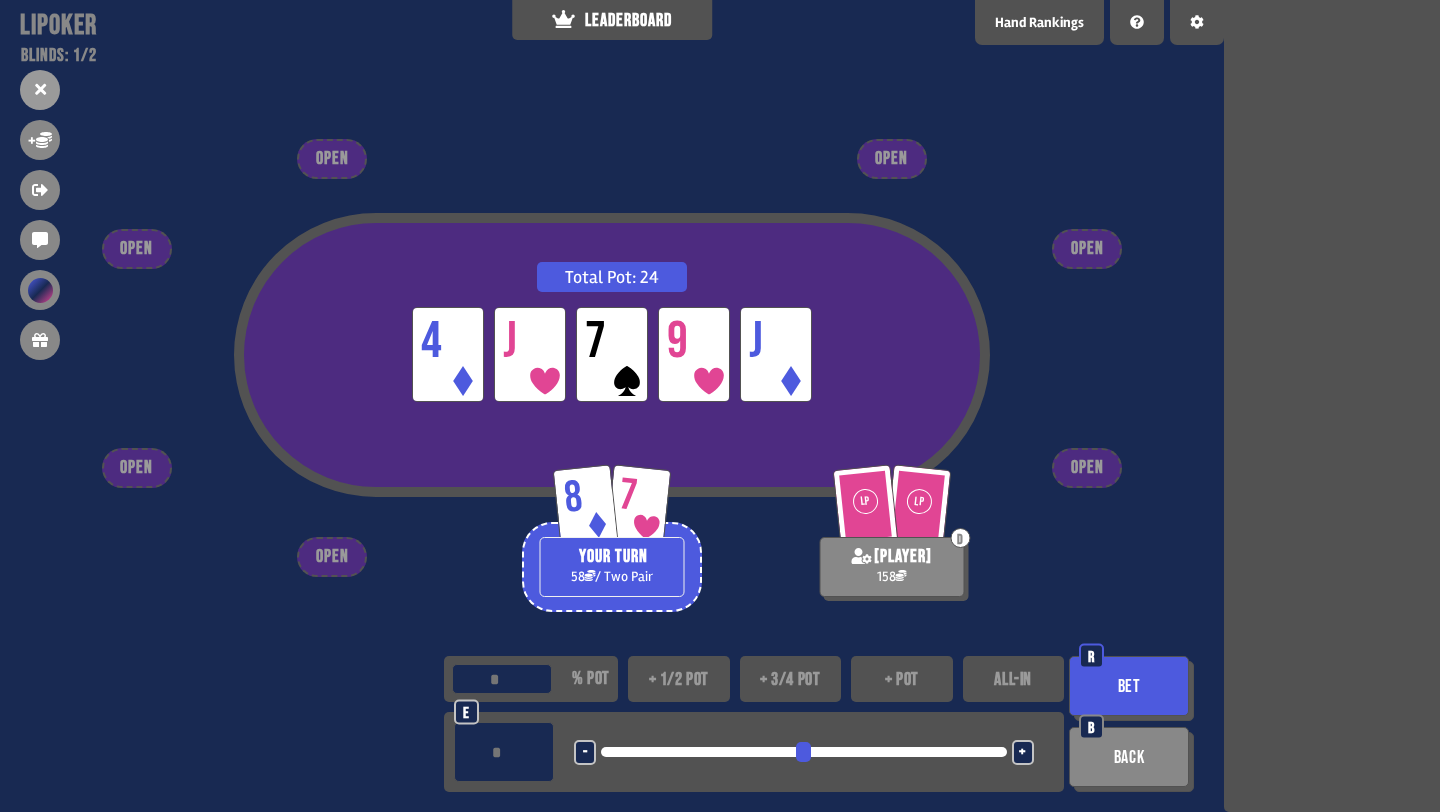 click on "- <LEFT> <DOWN> + <UP> <RIGHT>" at bounding box center [804, 752] 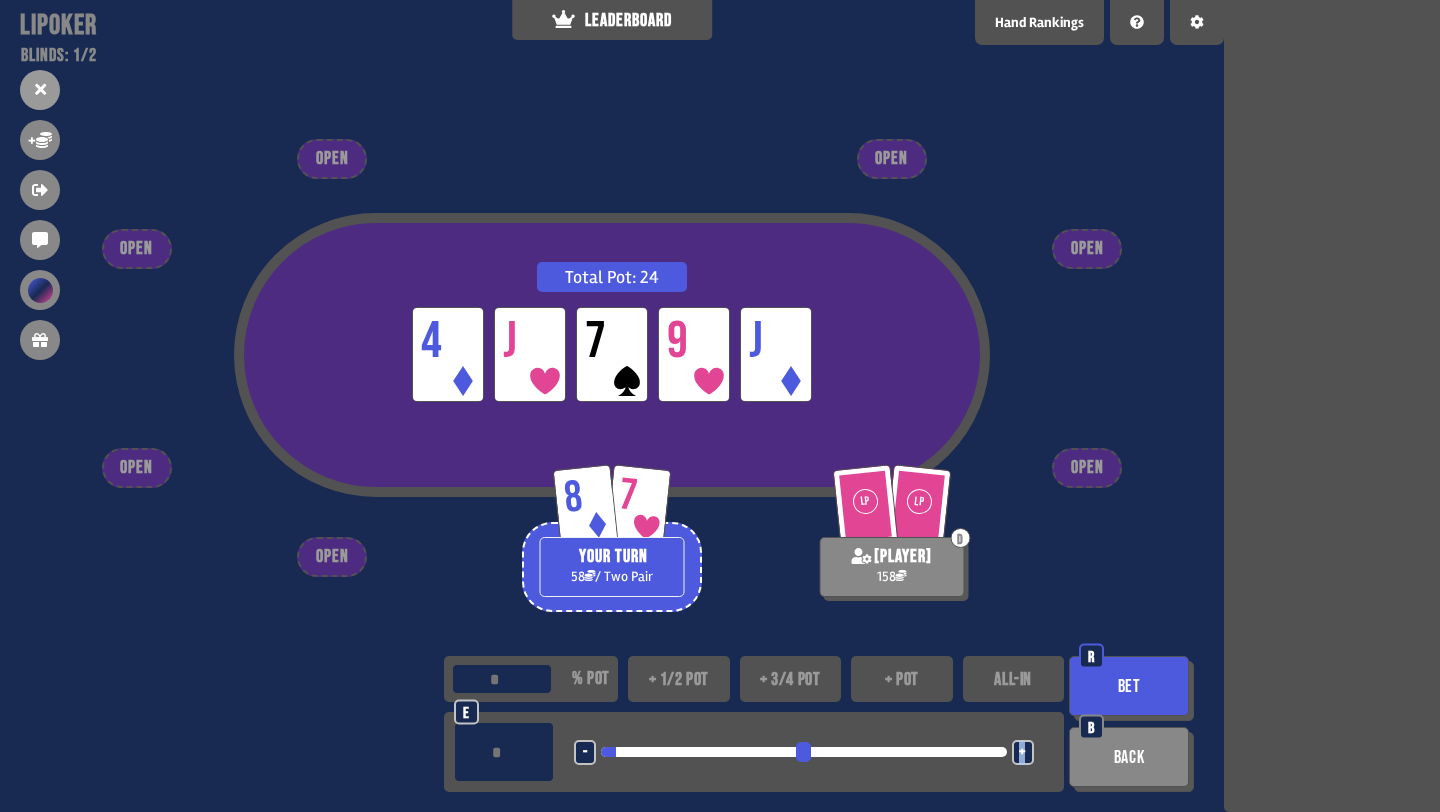 click on "+" at bounding box center (1023, 752) 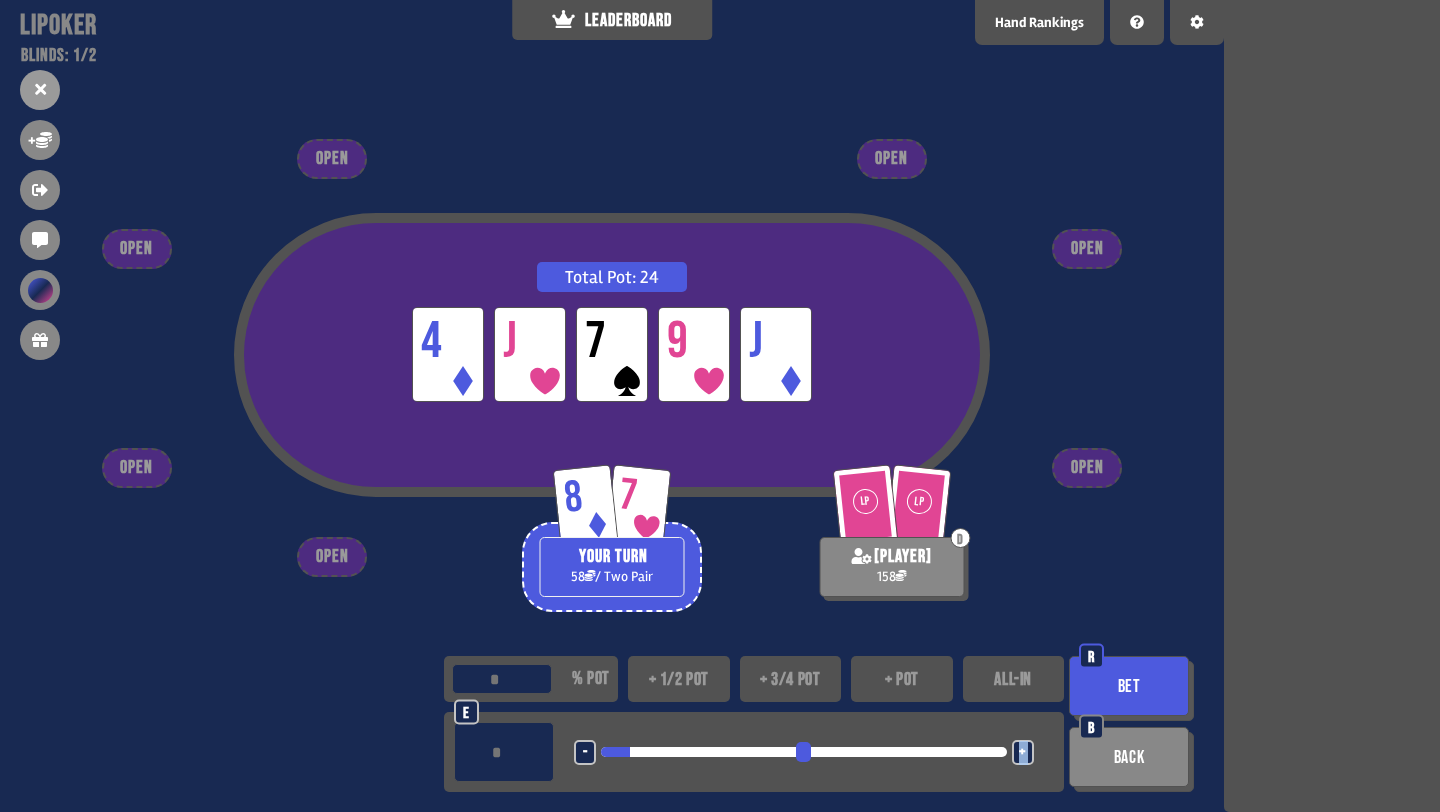 click on "+" at bounding box center [1023, 752] 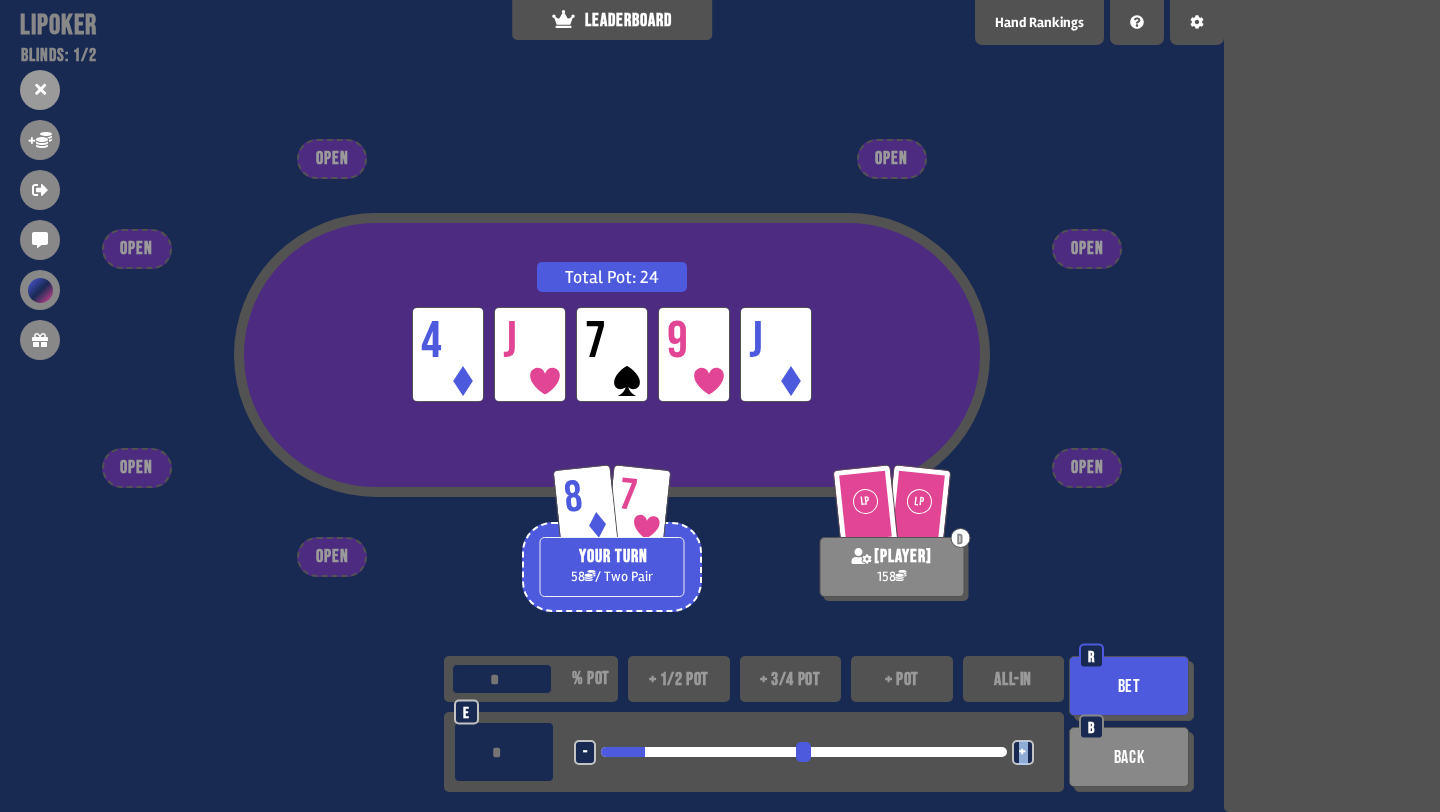 click on "Bet" at bounding box center [1129, 686] 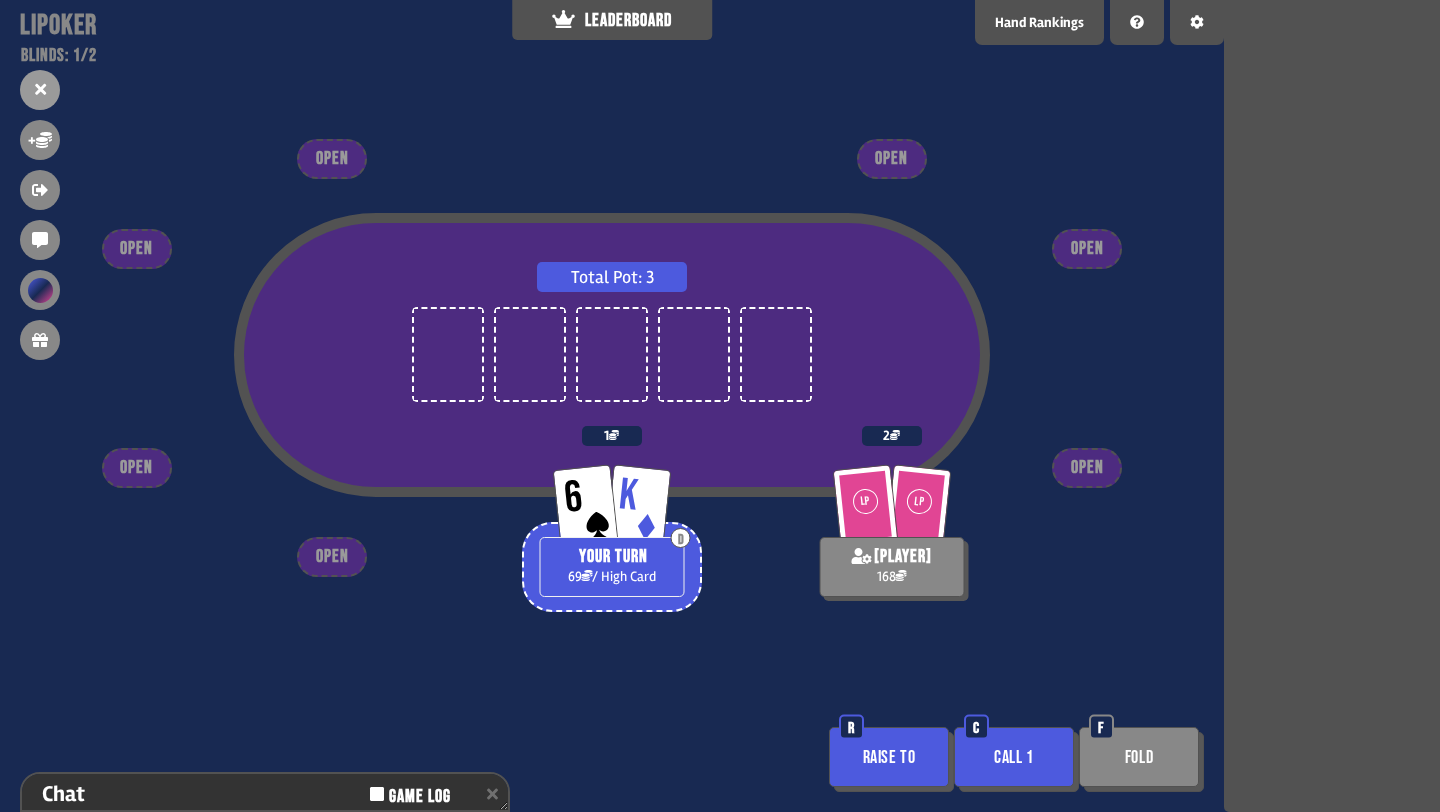 click on "Call 1" at bounding box center [1014, 757] 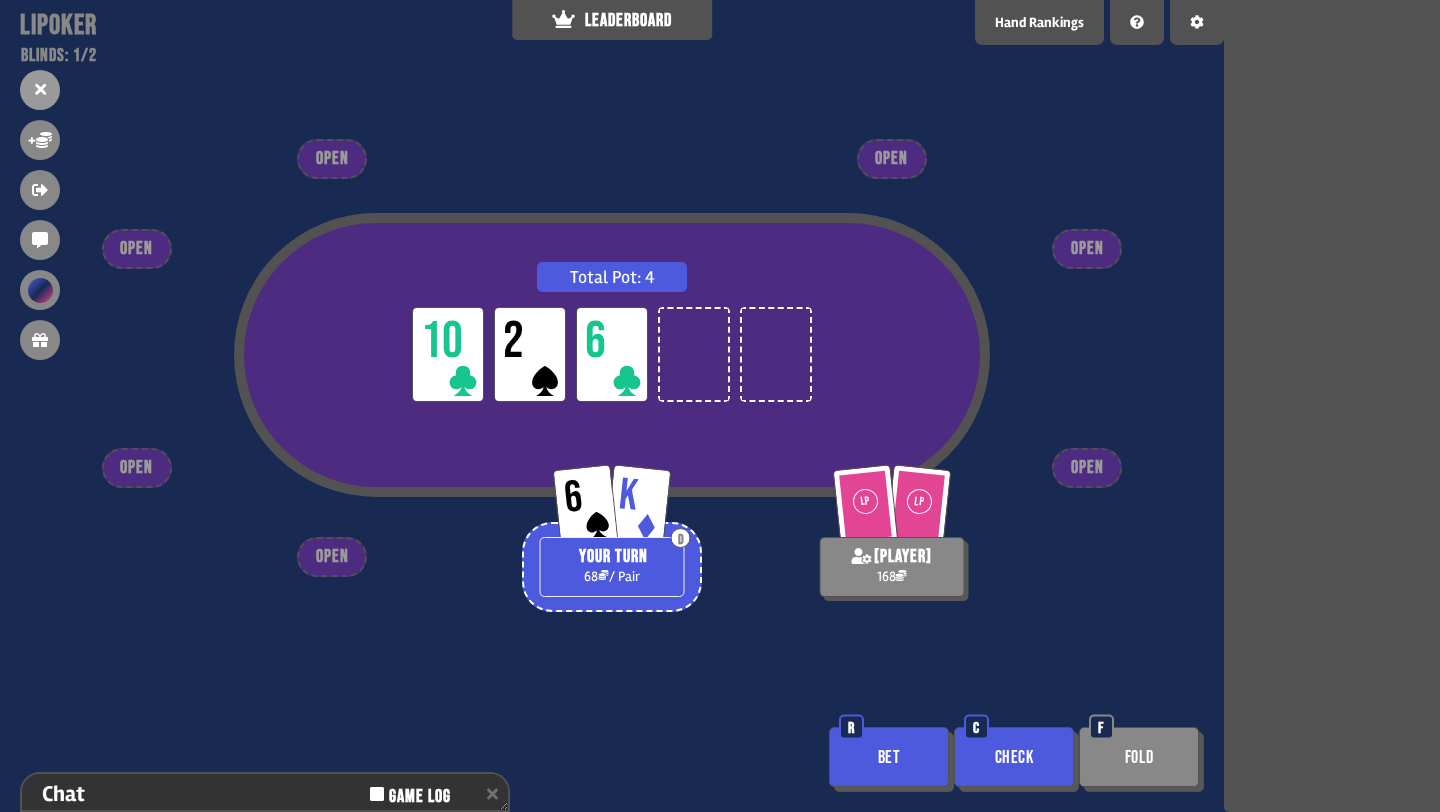 click on "Bet" at bounding box center (889, 757) 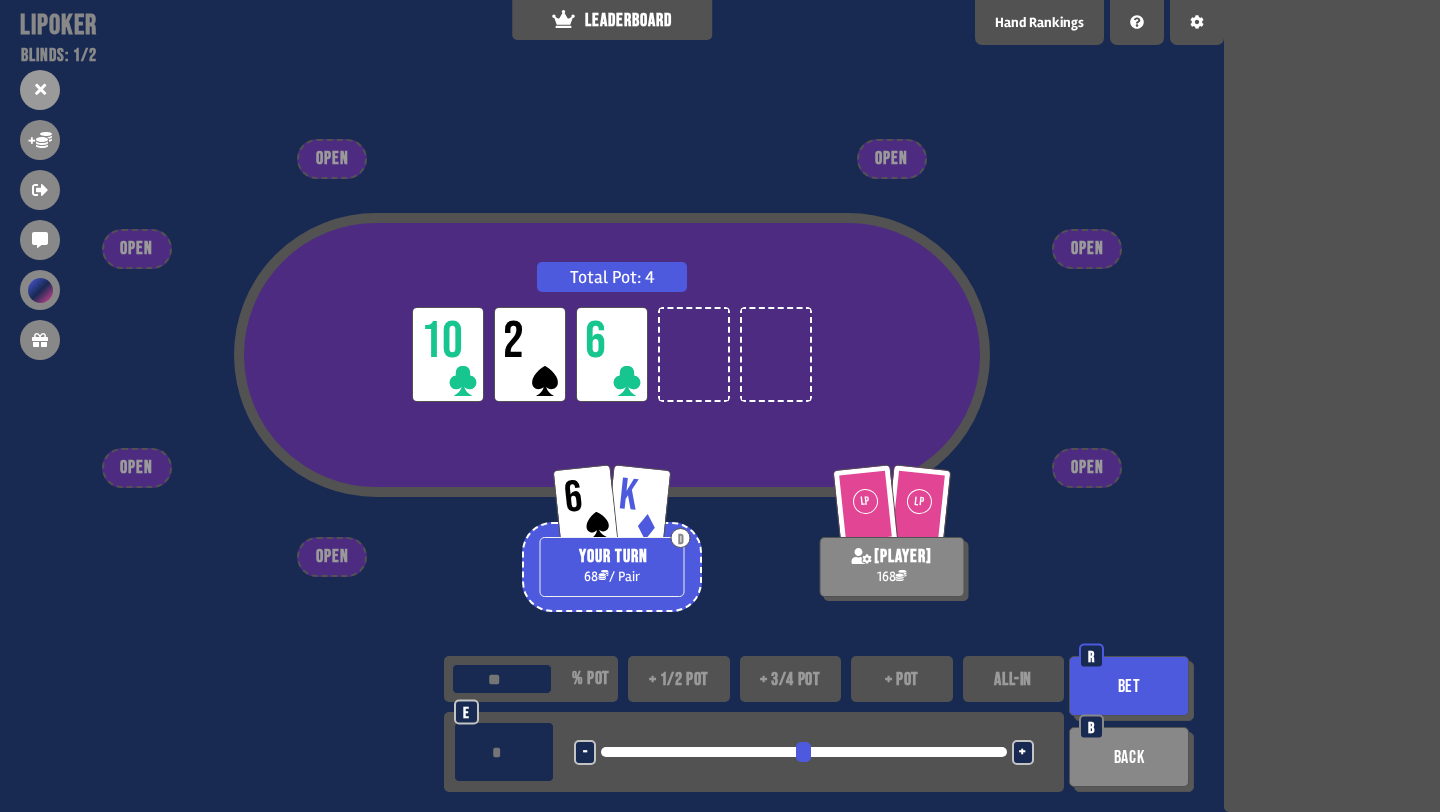 click on "+ 1/2 pot" at bounding box center [679, 679] 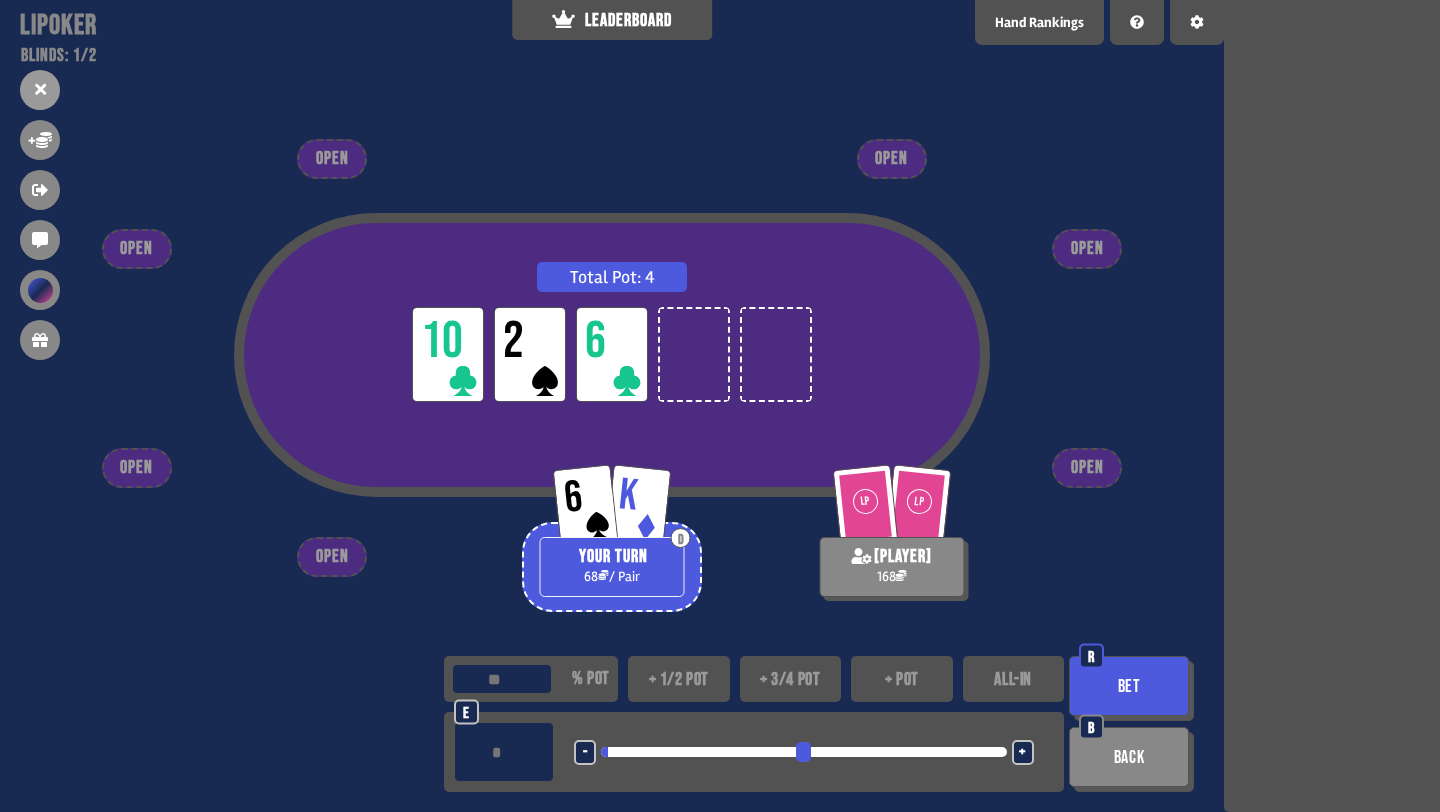 click on "+" at bounding box center [1023, 752] 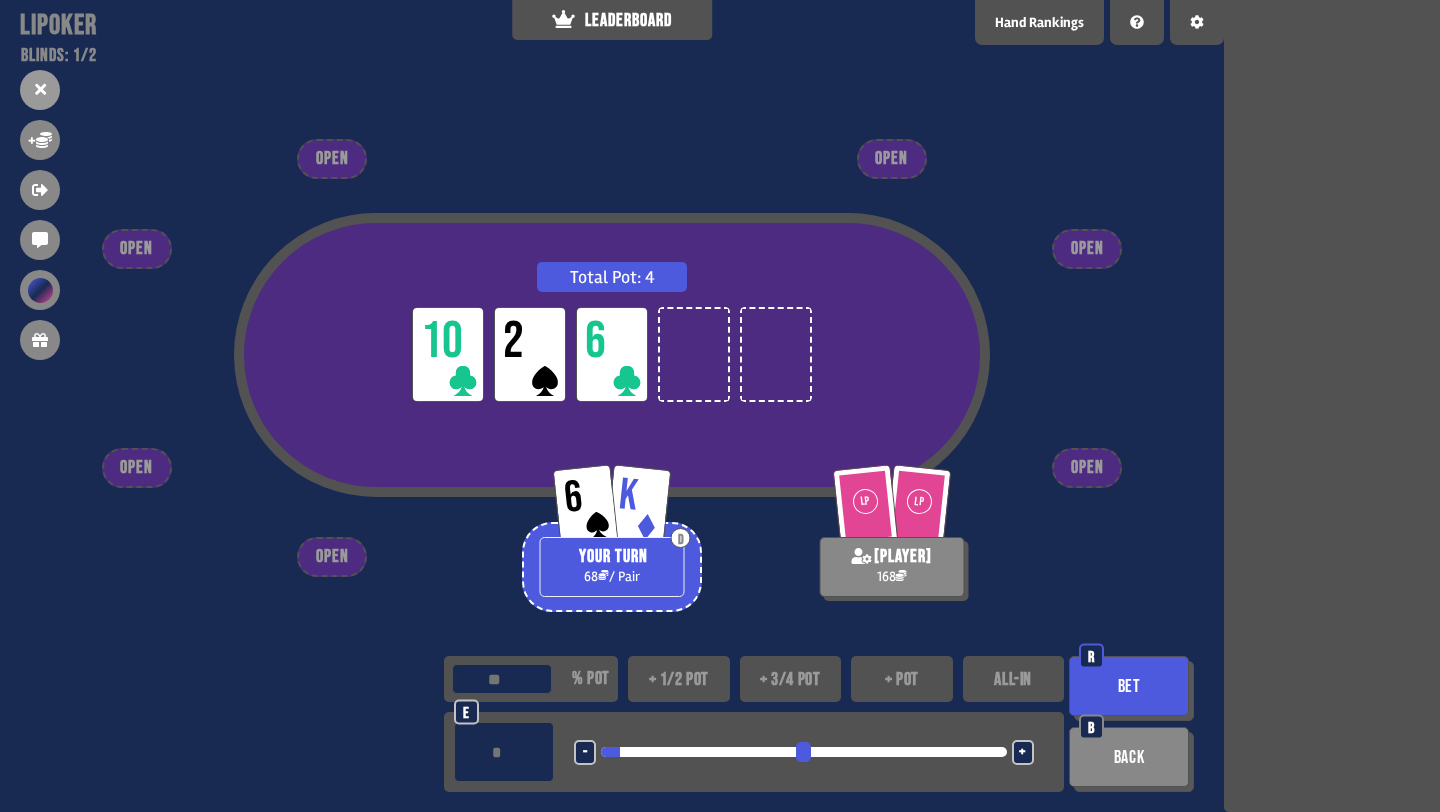 click on "Bet" at bounding box center (1129, 686) 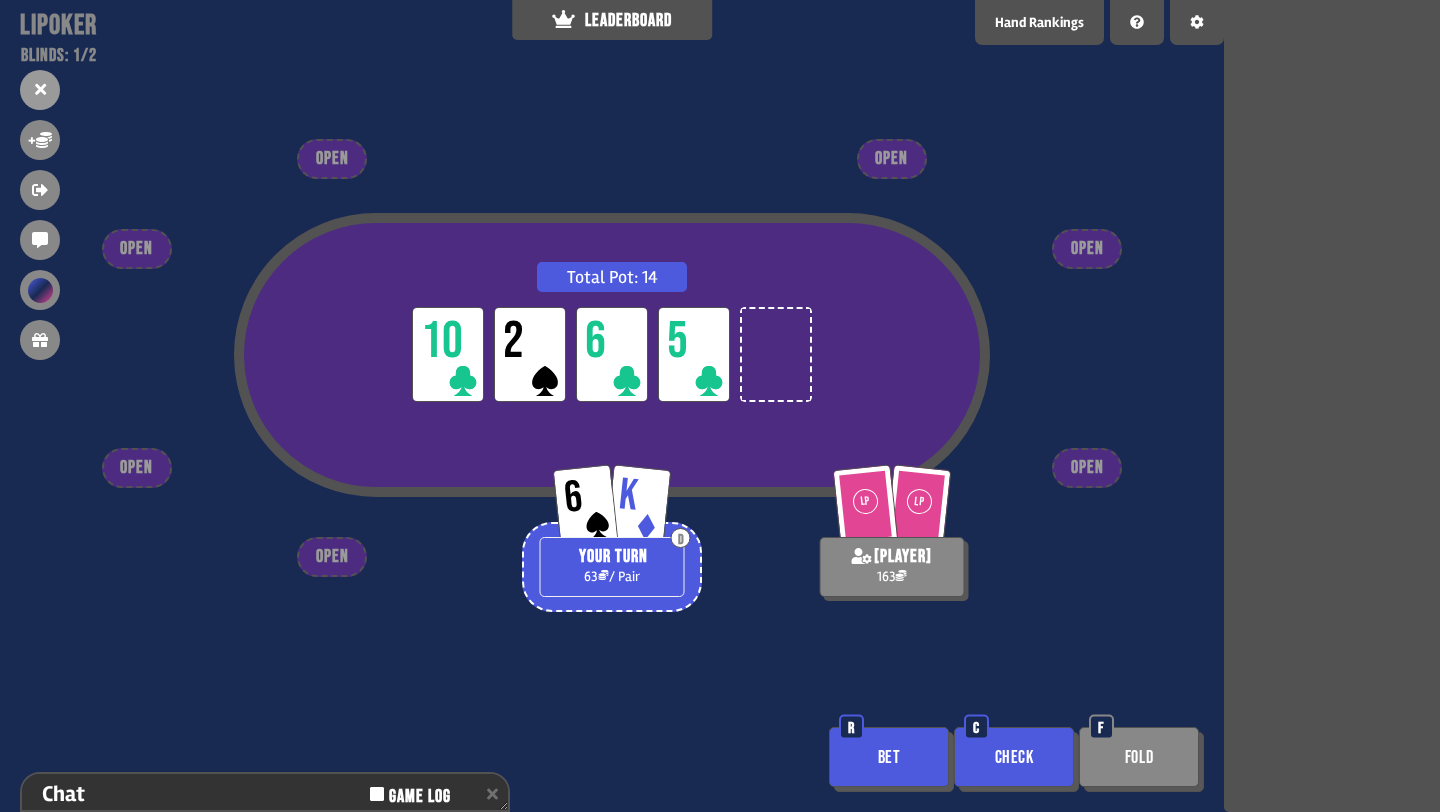 click on "Bet" at bounding box center (889, 757) 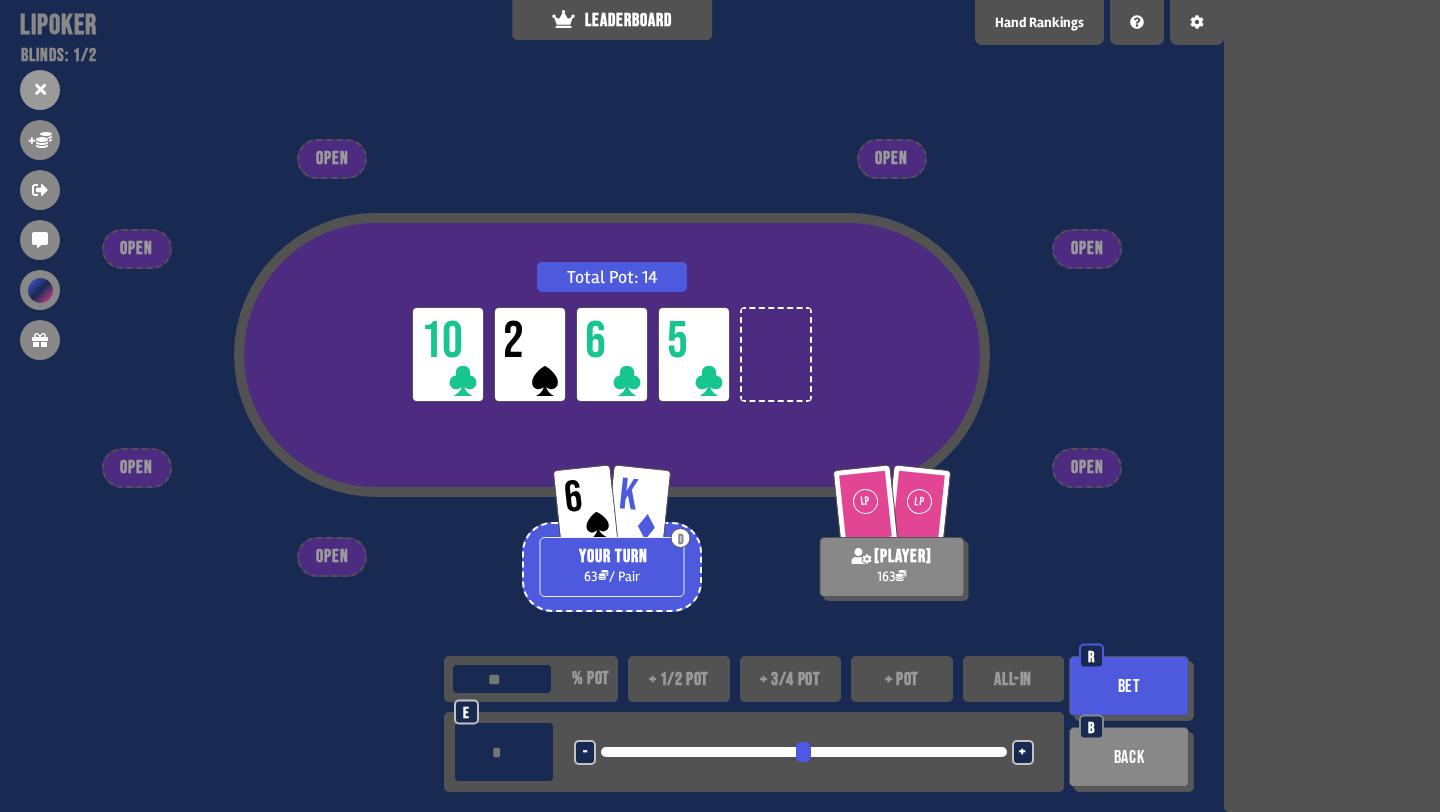 click at bounding box center [504, 752] 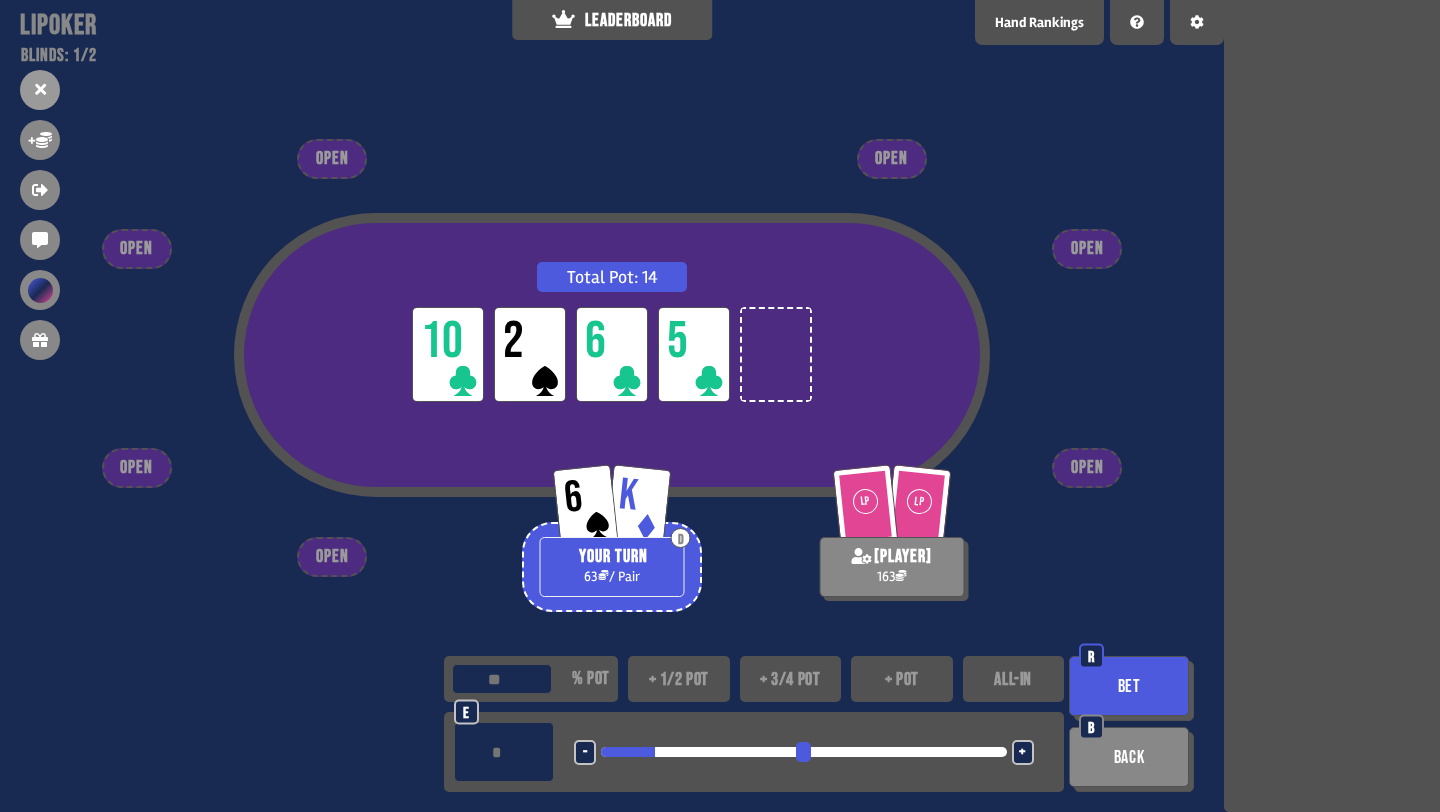 type on "**" 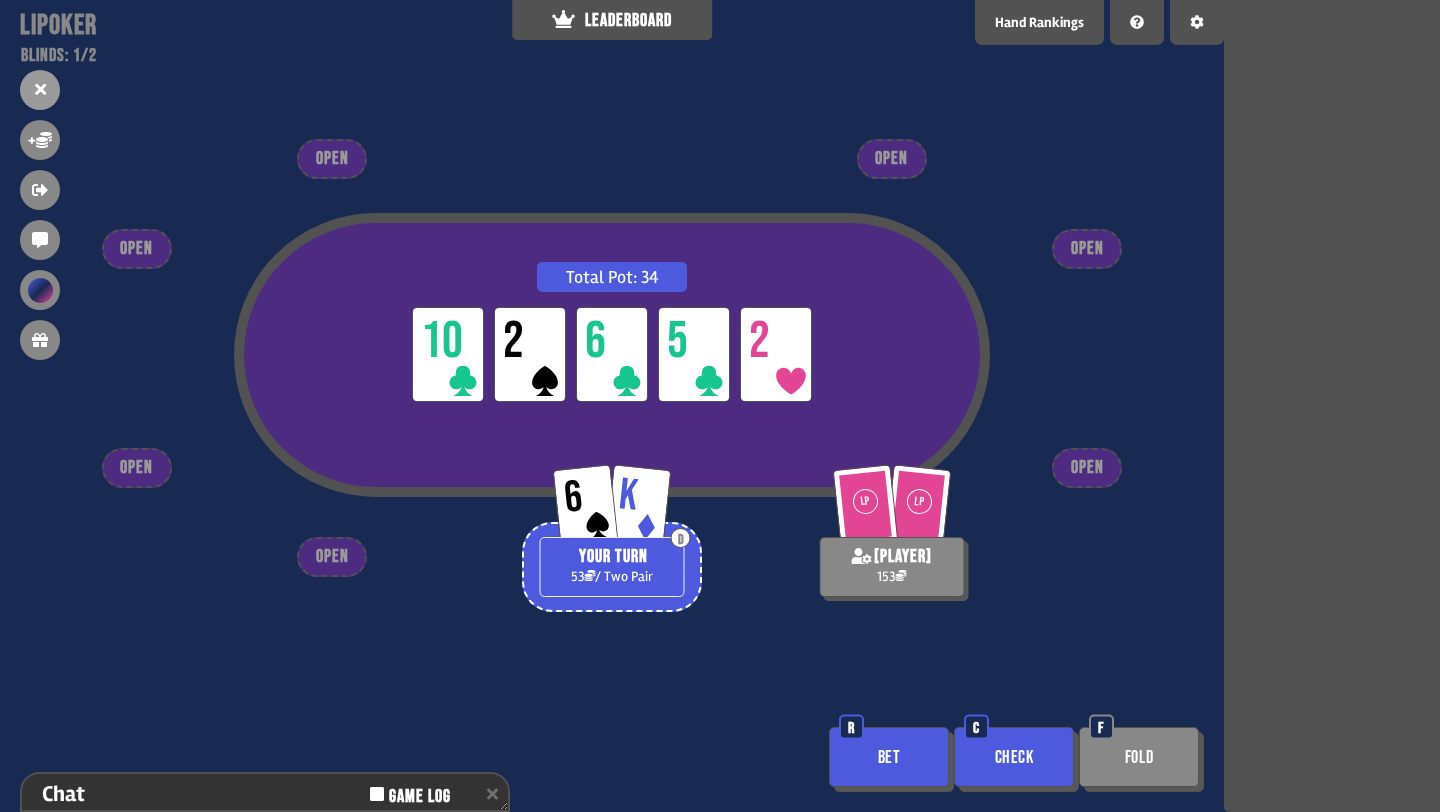 click on "Bet" at bounding box center (889, 757) 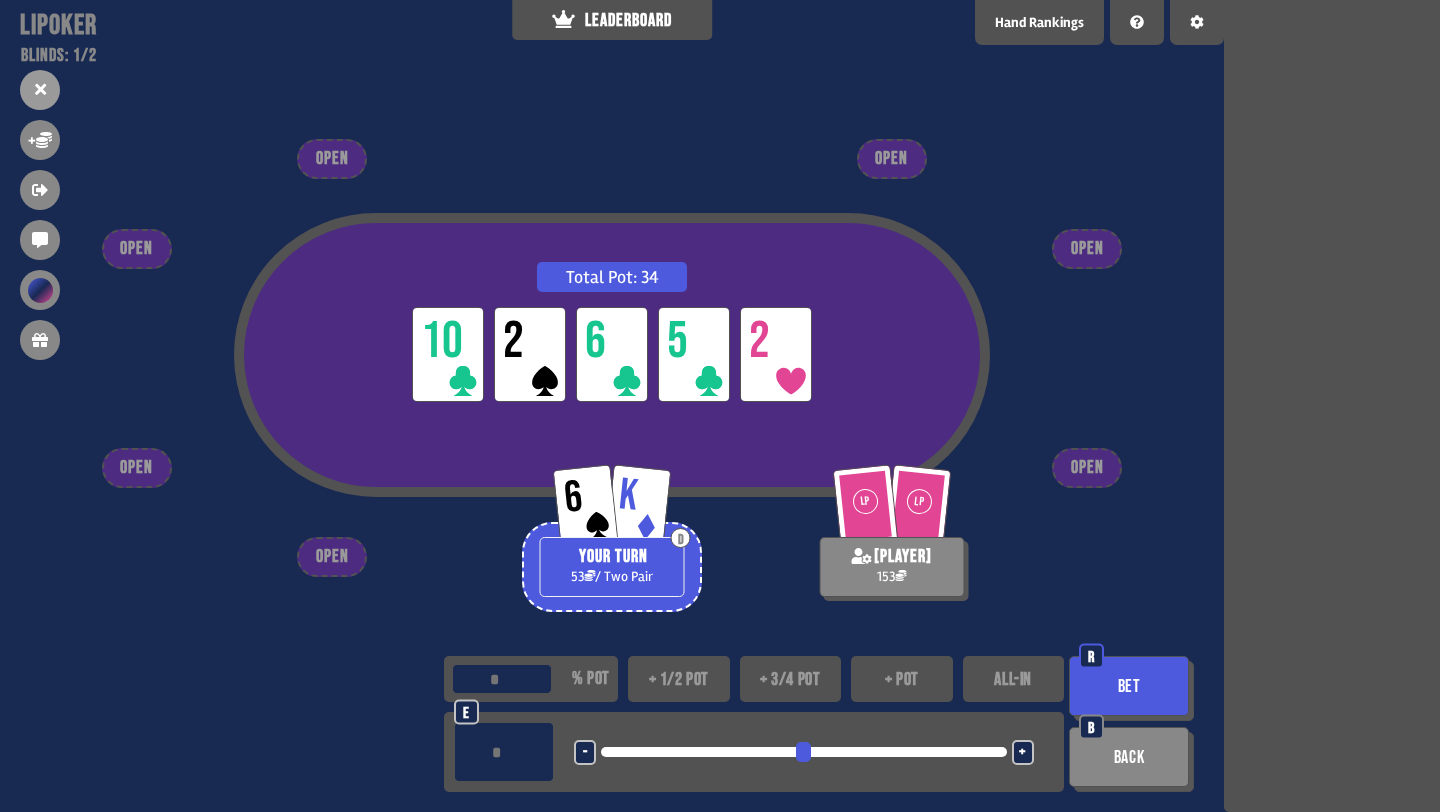 click on "+ 1/2 pot" at bounding box center (679, 679) 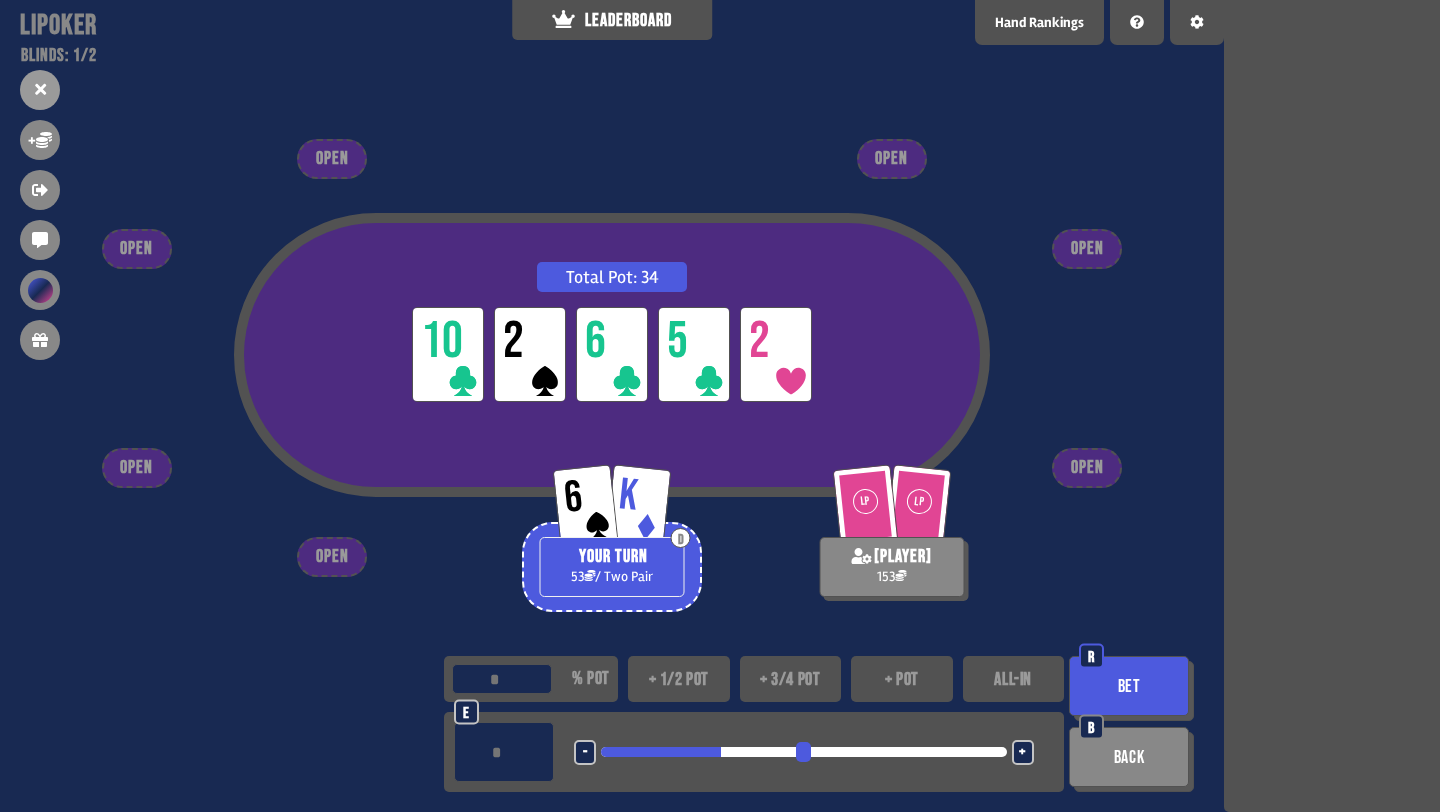 click on "- <LEFT> <DOWN> + <UP> <RIGHT>" at bounding box center [804, 752] 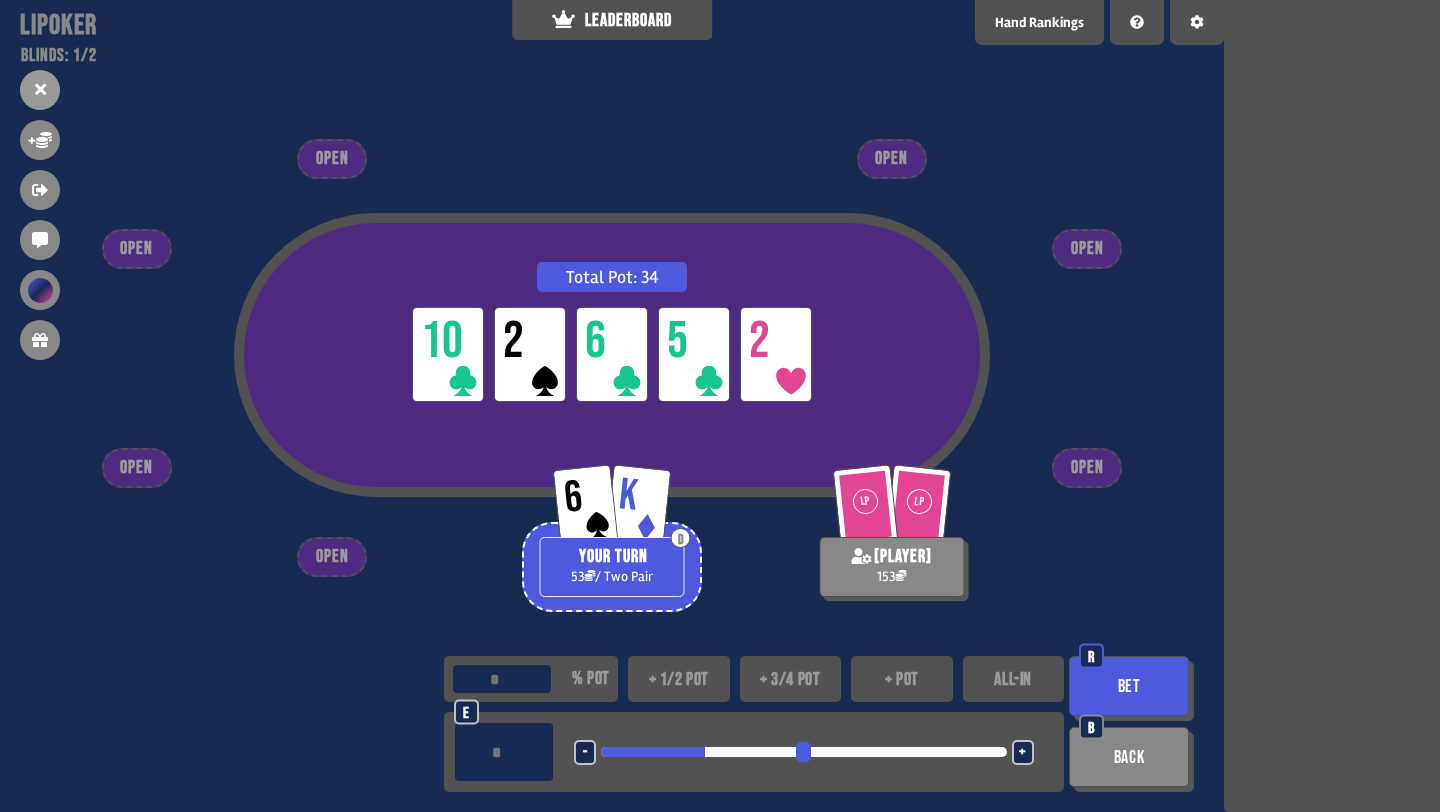 click on "Bet" at bounding box center (1129, 686) 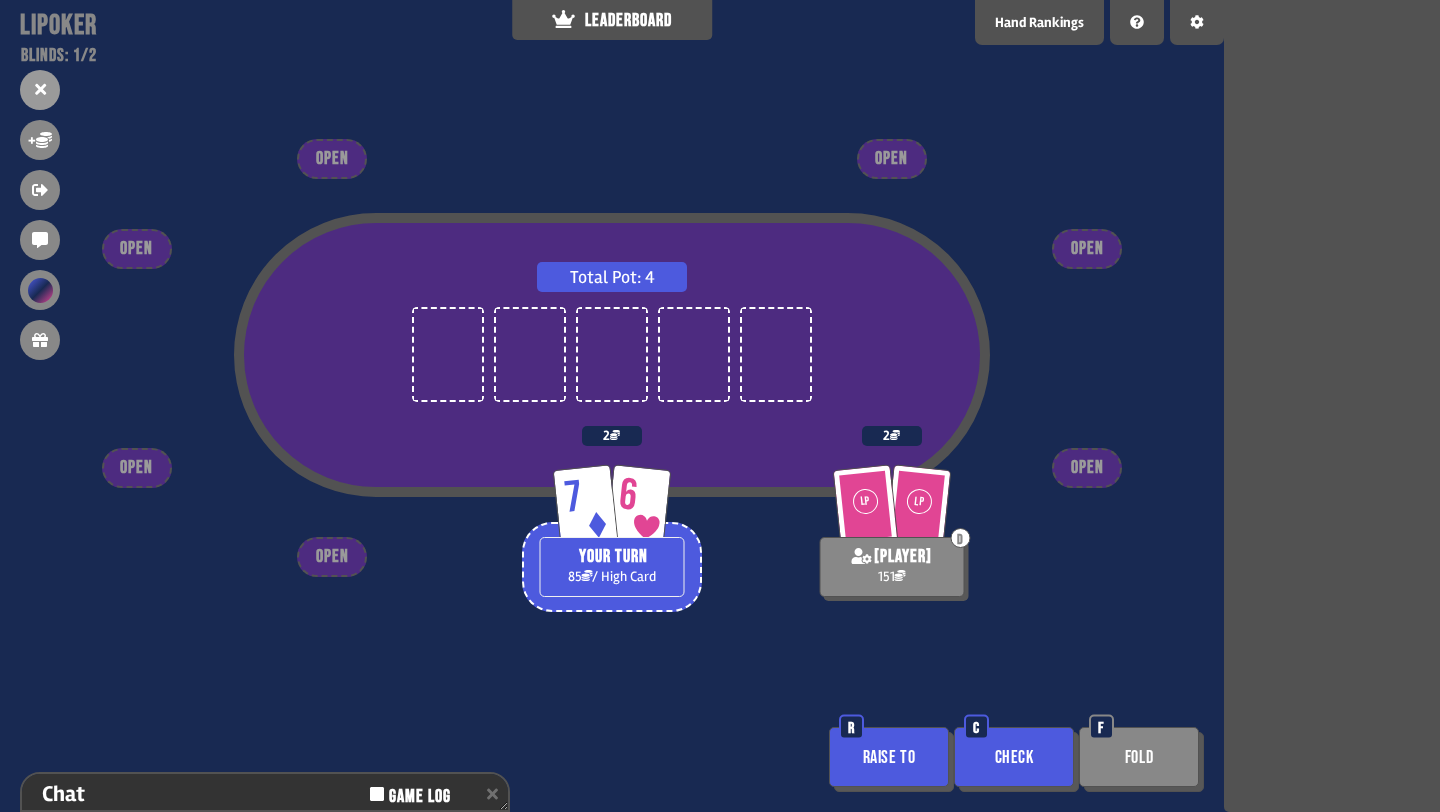 click on "Check" at bounding box center (1014, 757) 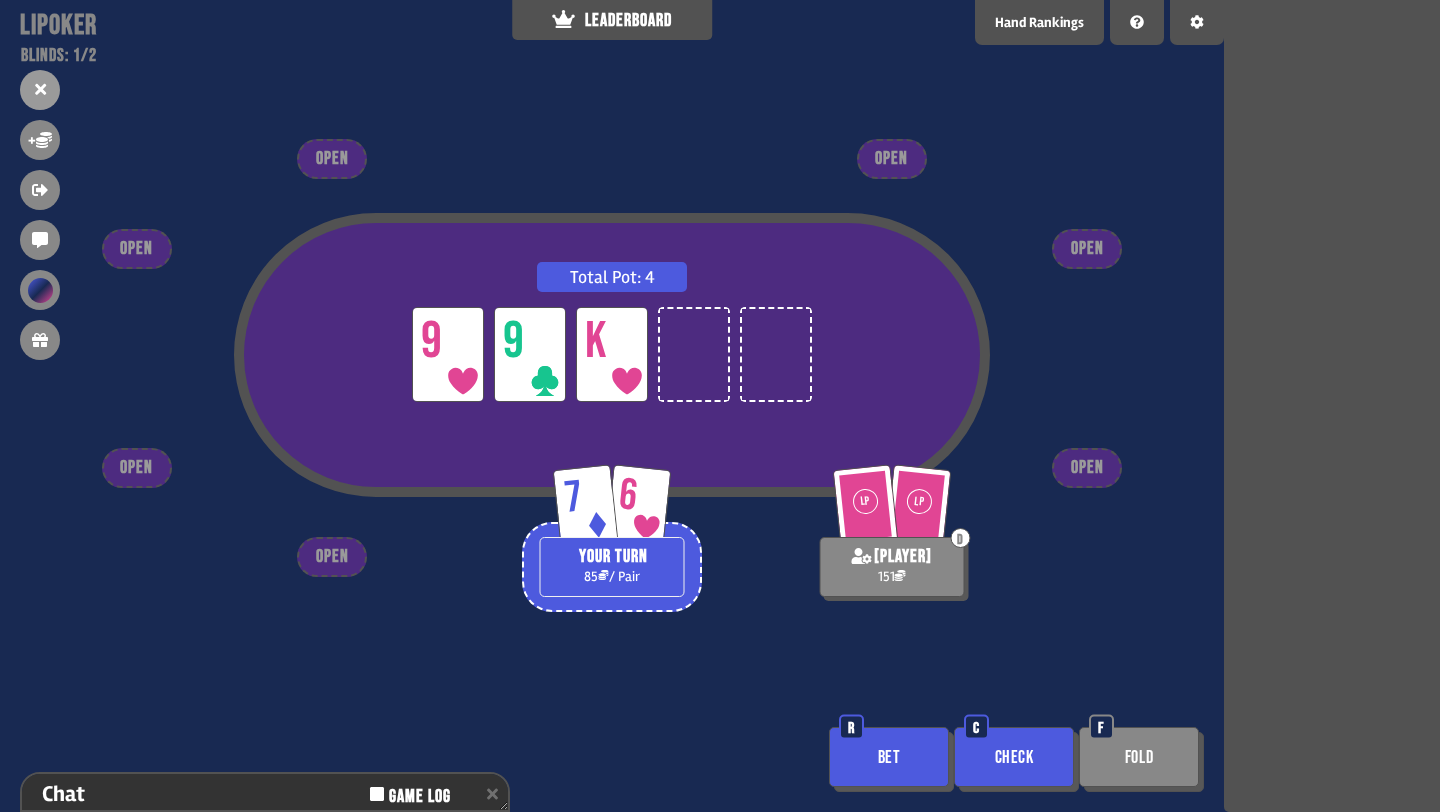 click on "Check" at bounding box center [1014, 757] 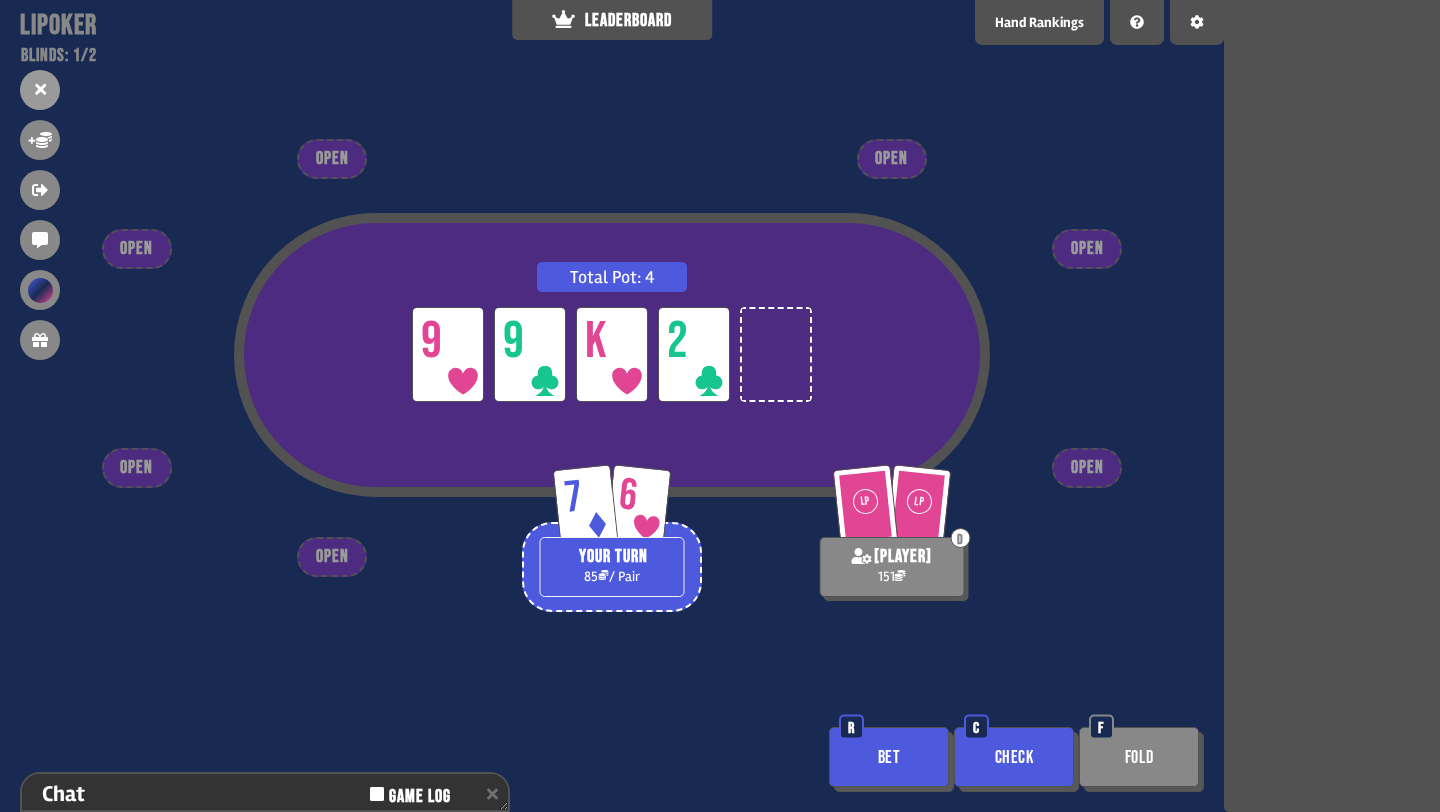click on "Check" at bounding box center [1014, 757] 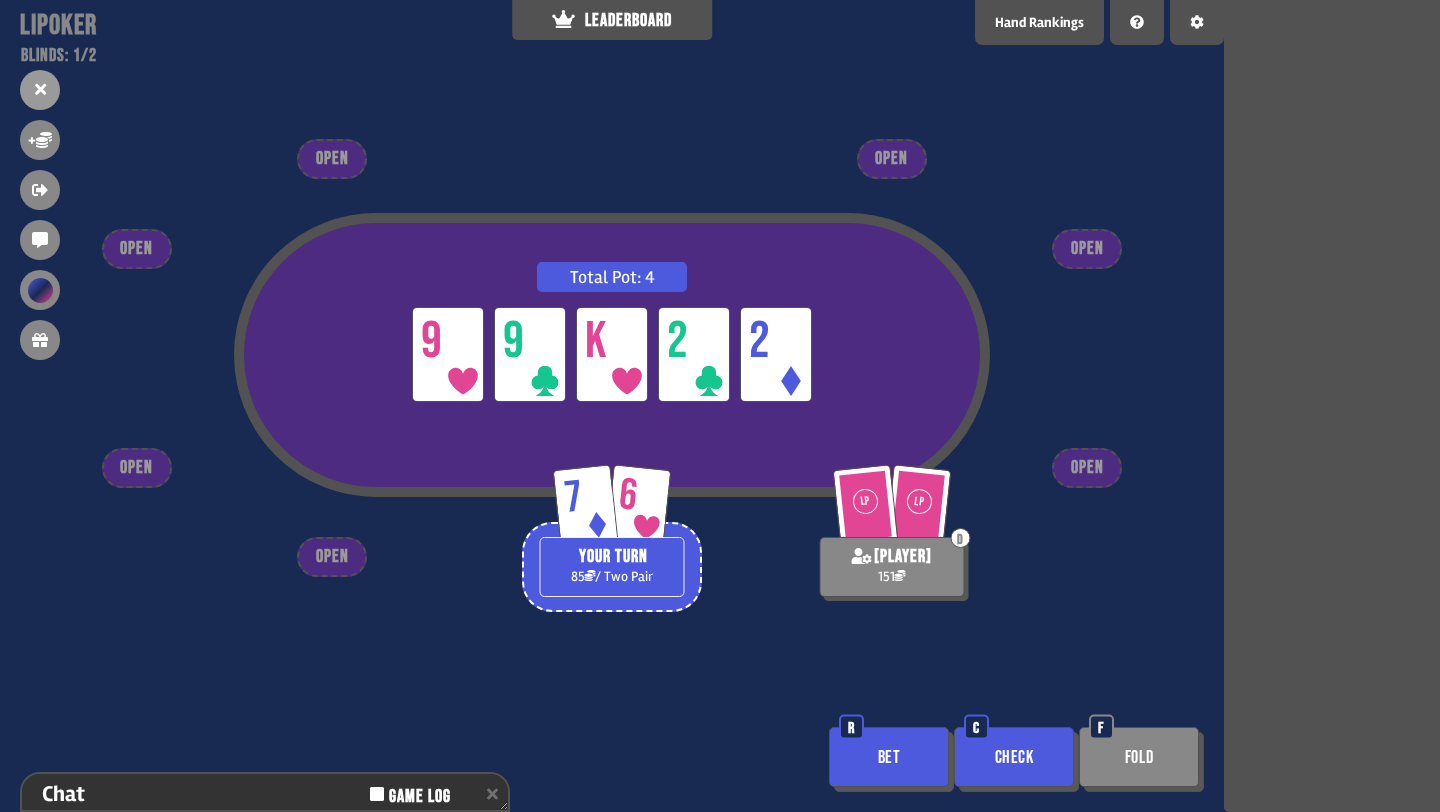 click on "Check" at bounding box center [1014, 757] 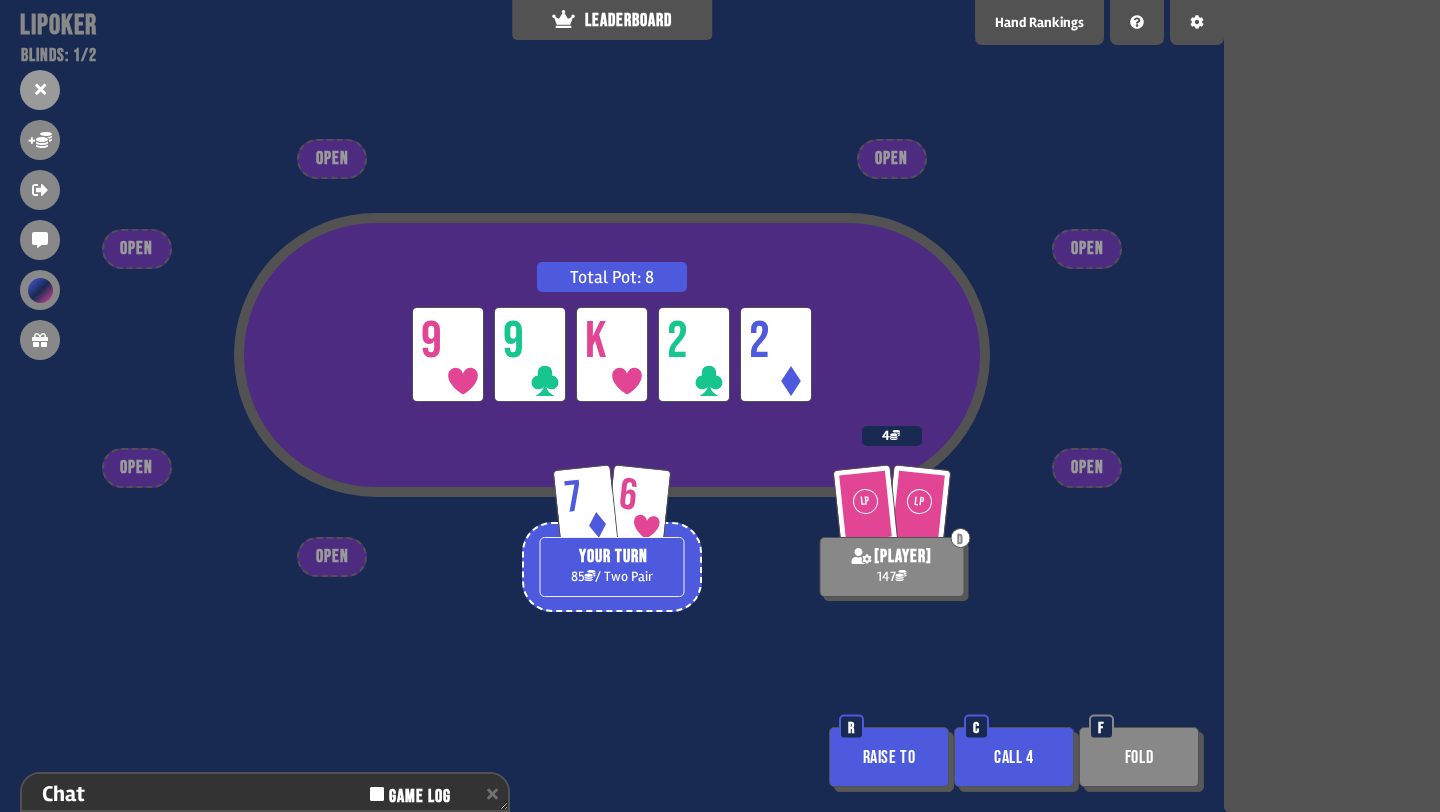 click on "Call 4" at bounding box center (1014, 757) 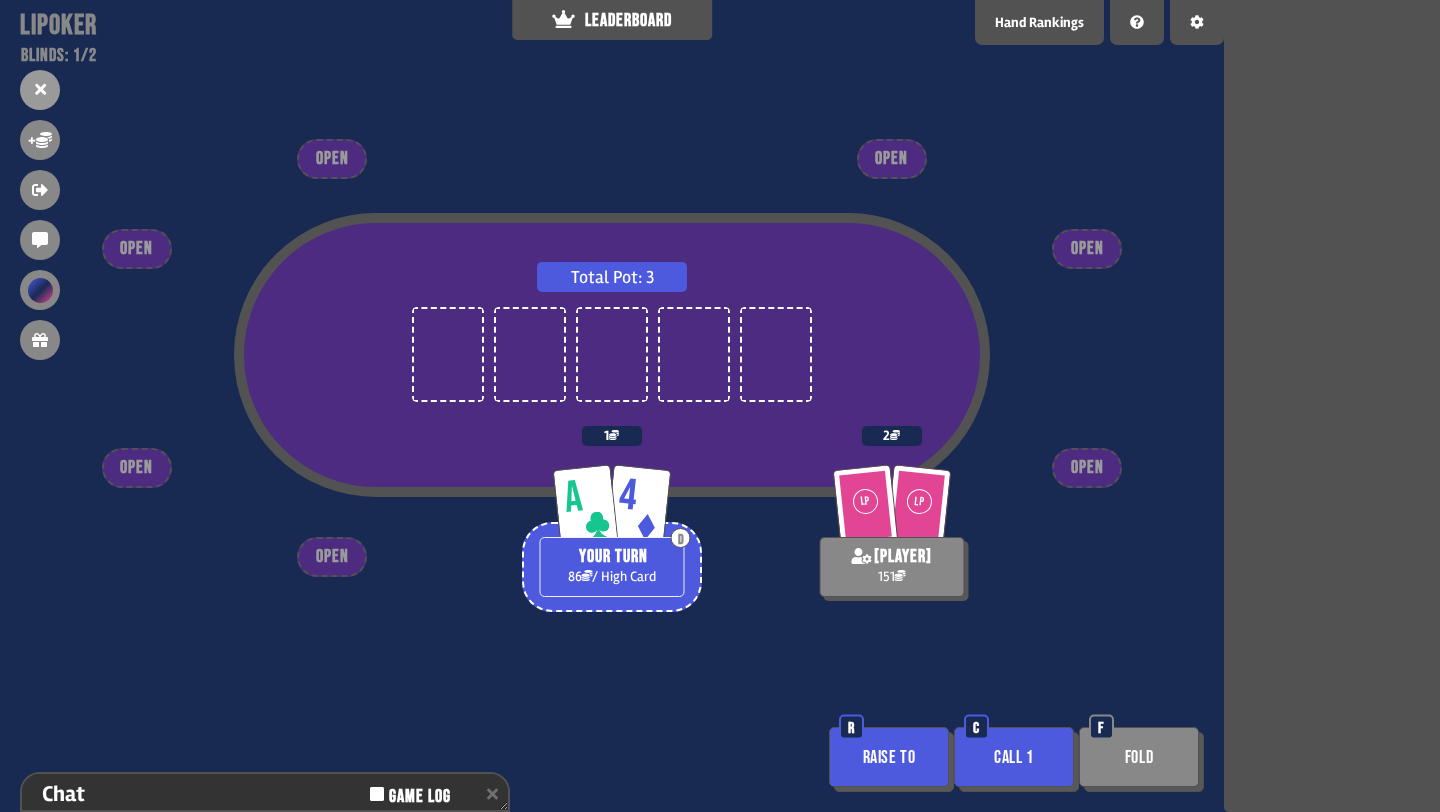 click on "Call 1" at bounding box center [1014, 757] 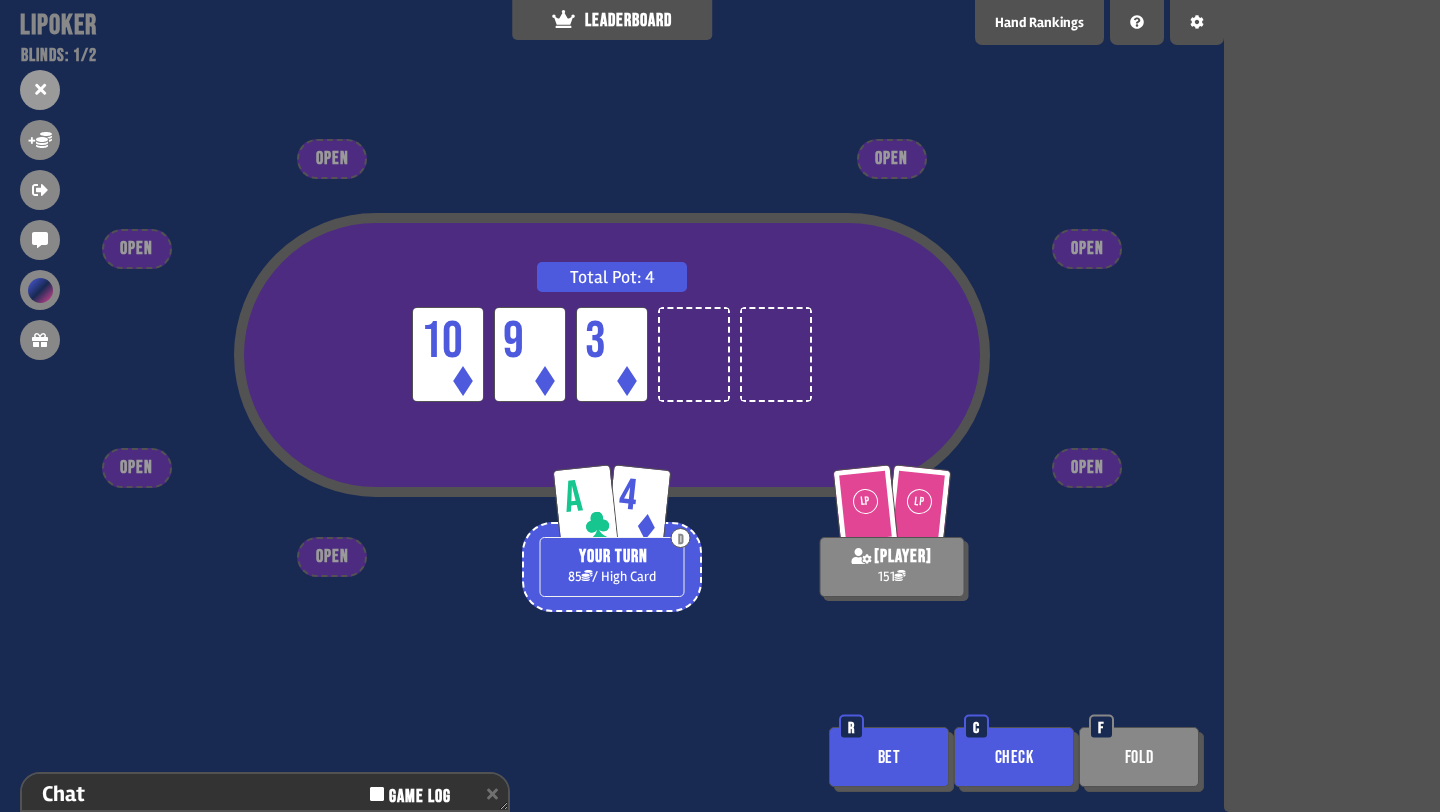 click on "Check" at bounding box center [1014, 757] 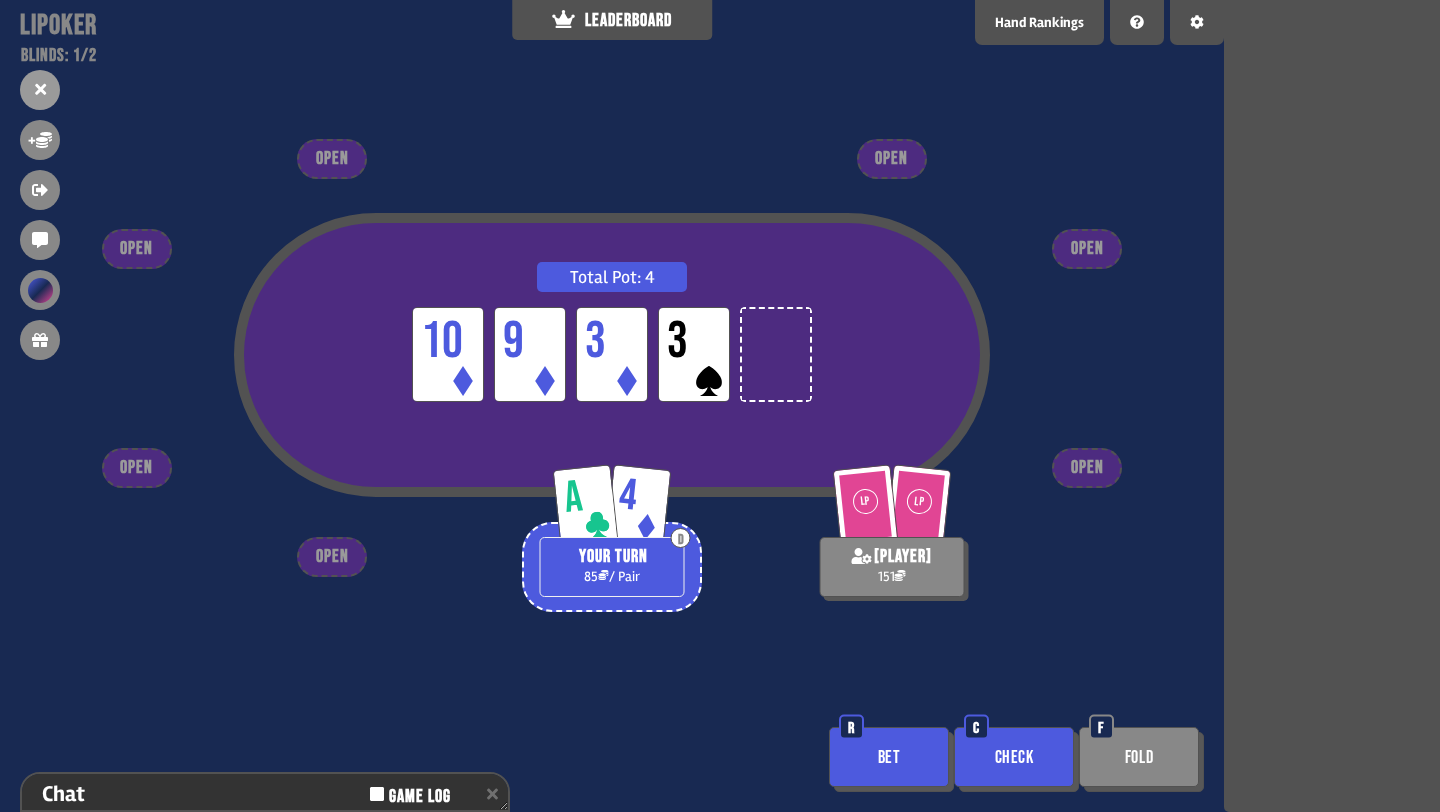click on "Bet" at bounding box center [889, 757] 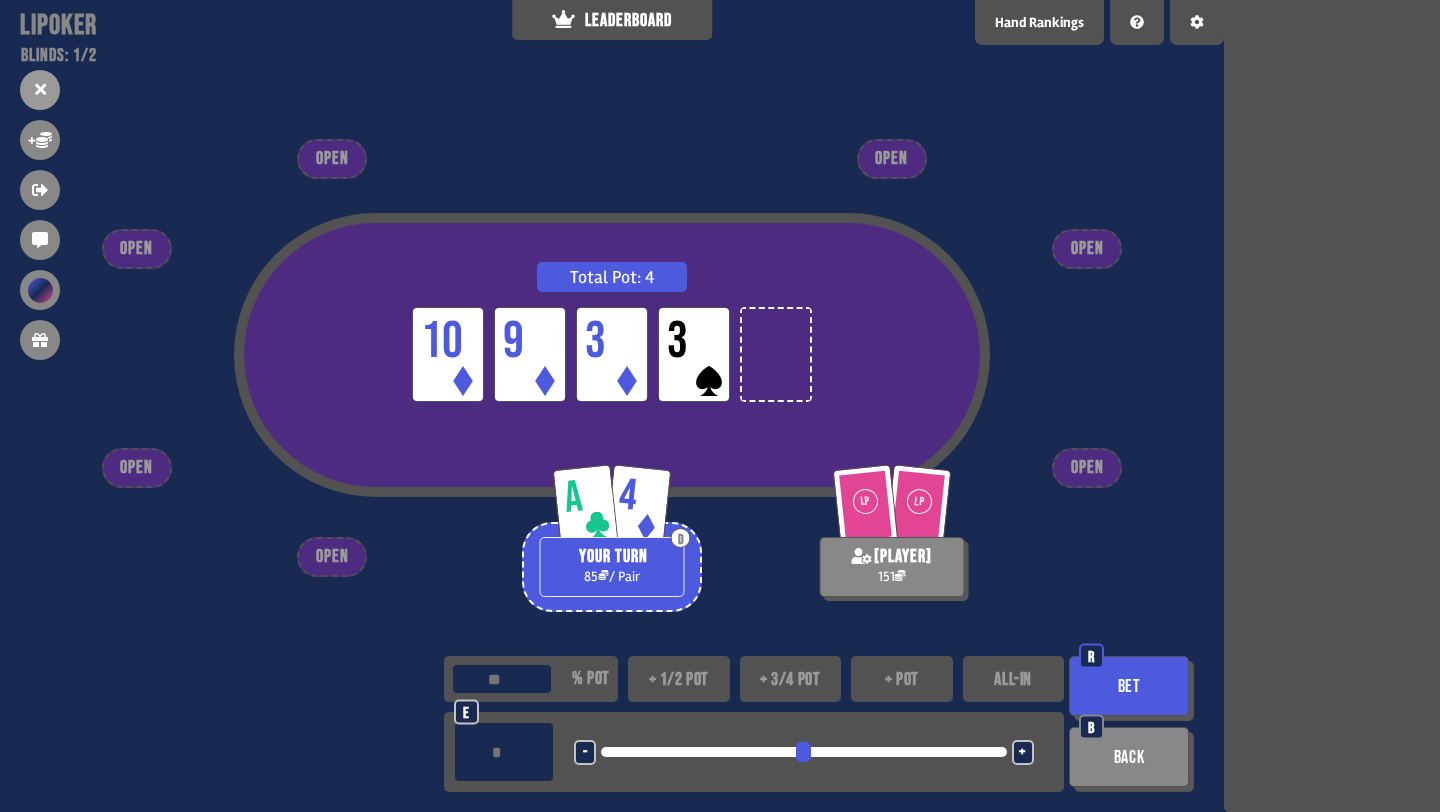 click on "+ pot" at bounding box center (902, 679) 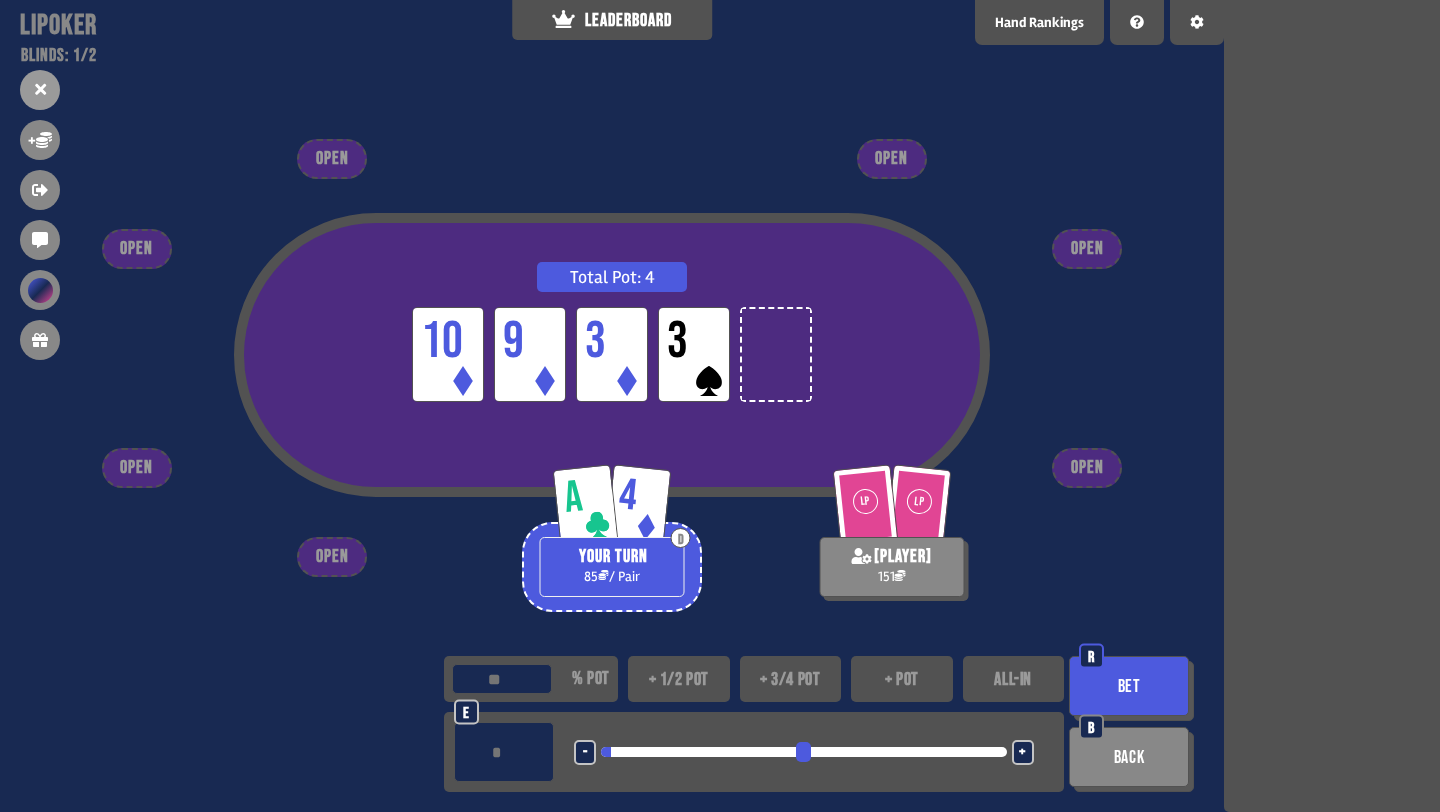 click on "Bet" at bounding box center (1129, 686) 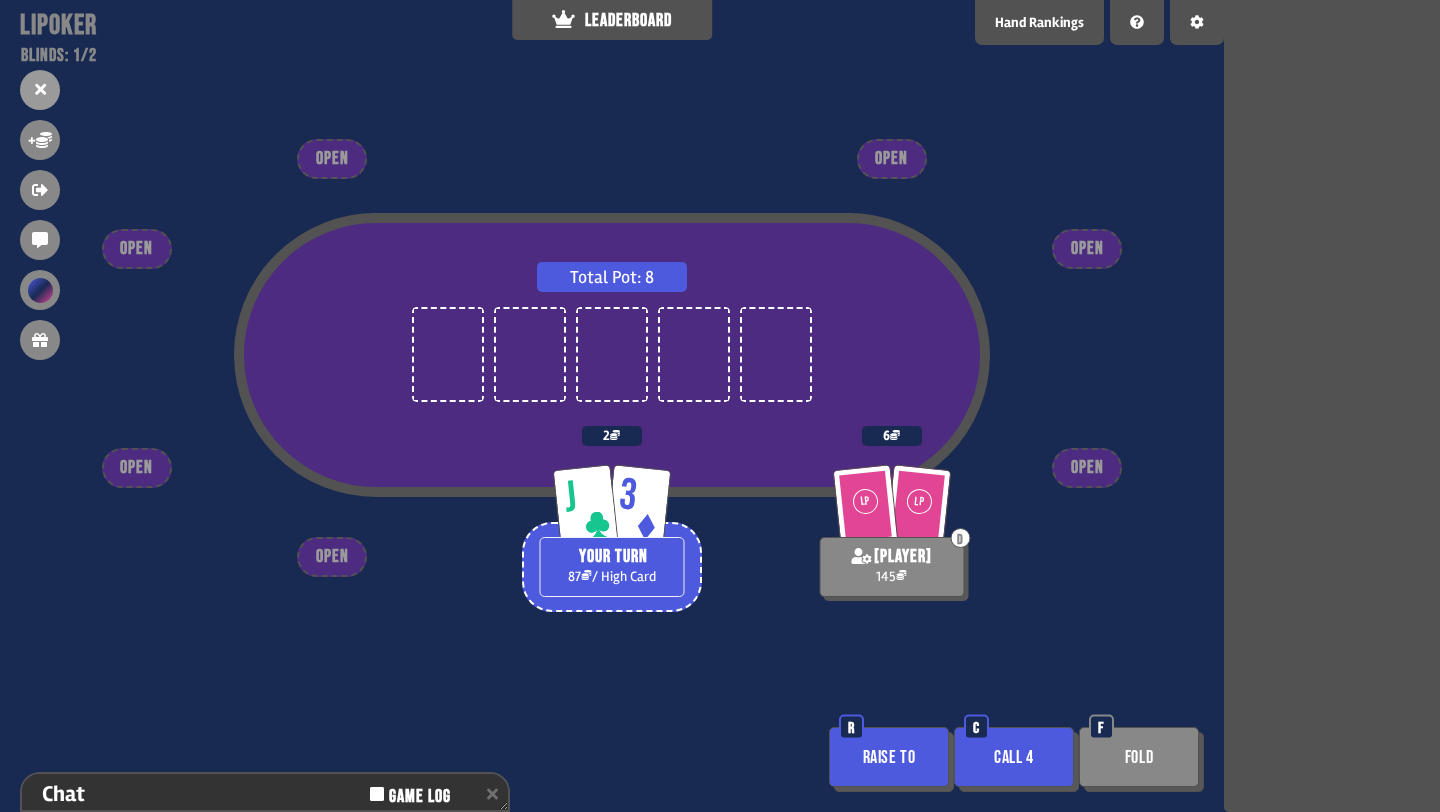 click on "Call 4" at bounding box center [1014, 757] 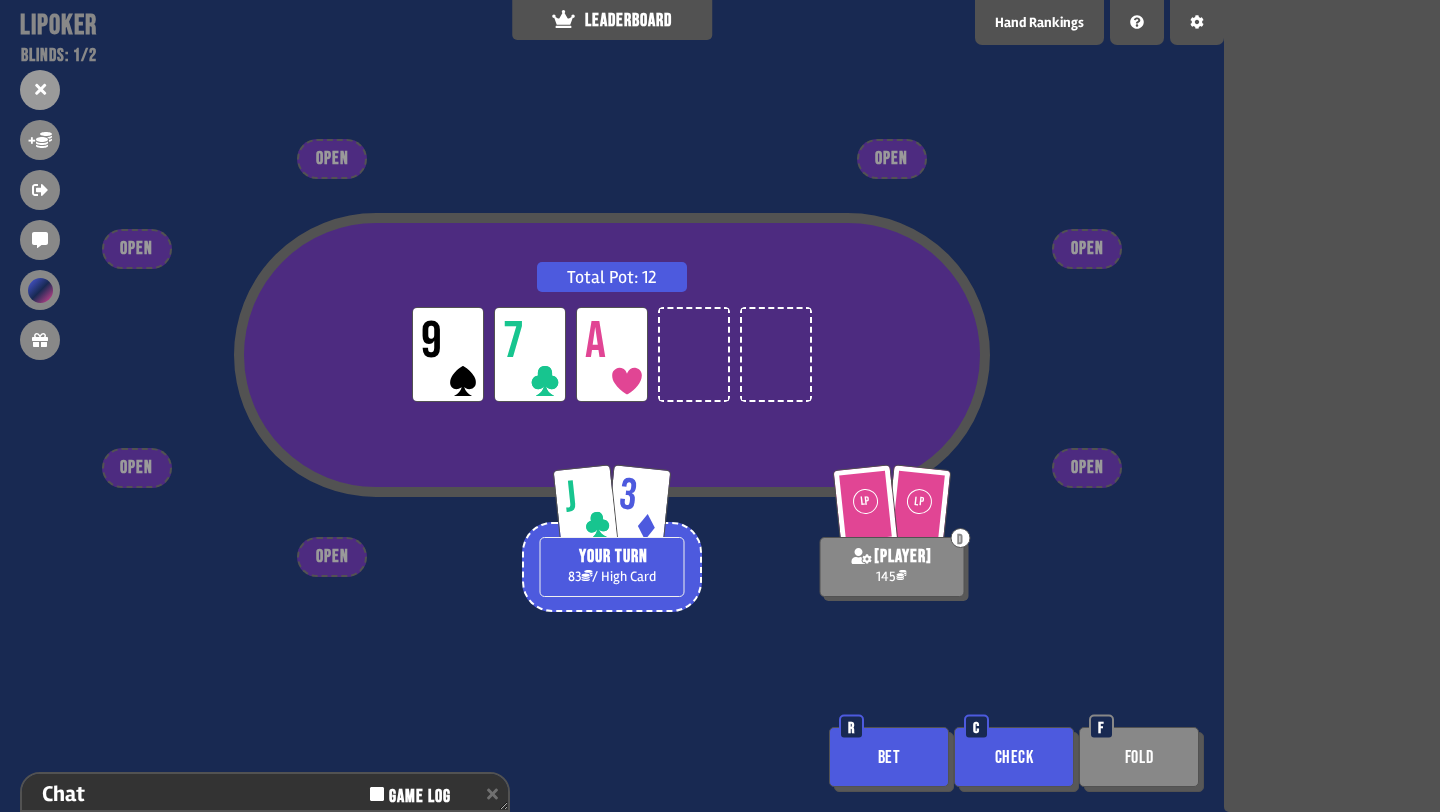 click on "Check" at bounding box center [1014, 757] 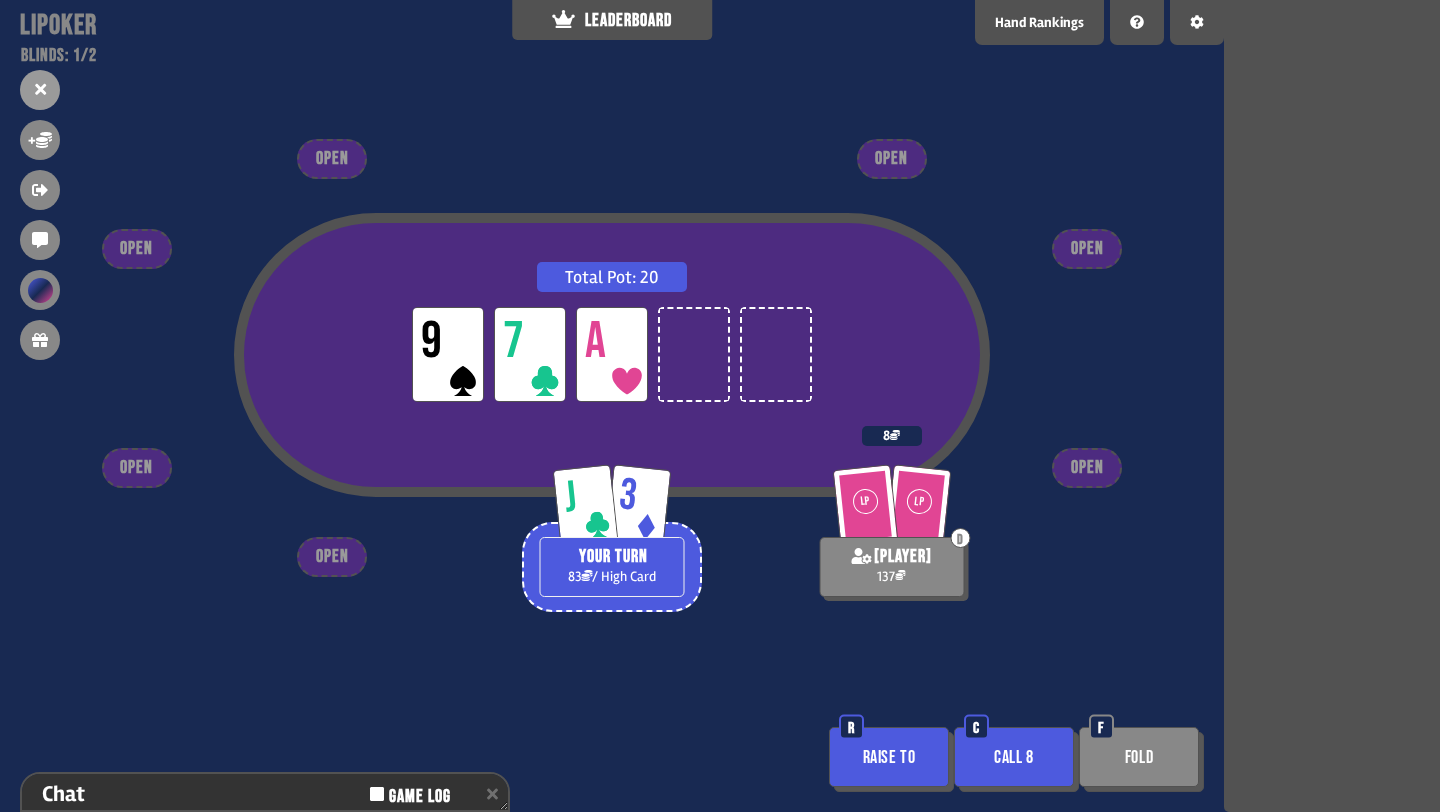 click on "Fold" at bounding box center (1139, 757) 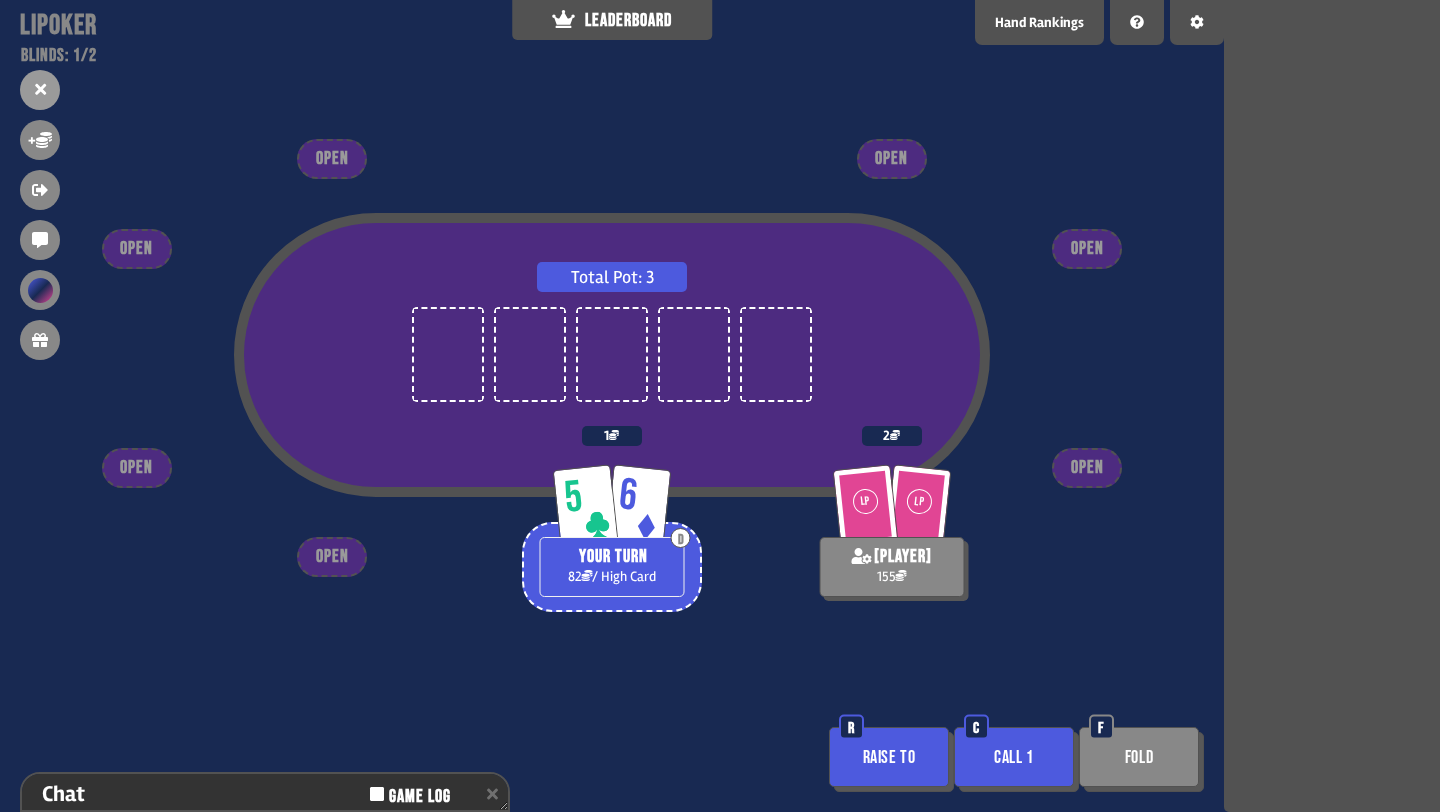 click on "Call 1" at bounding box center (1014, 757) 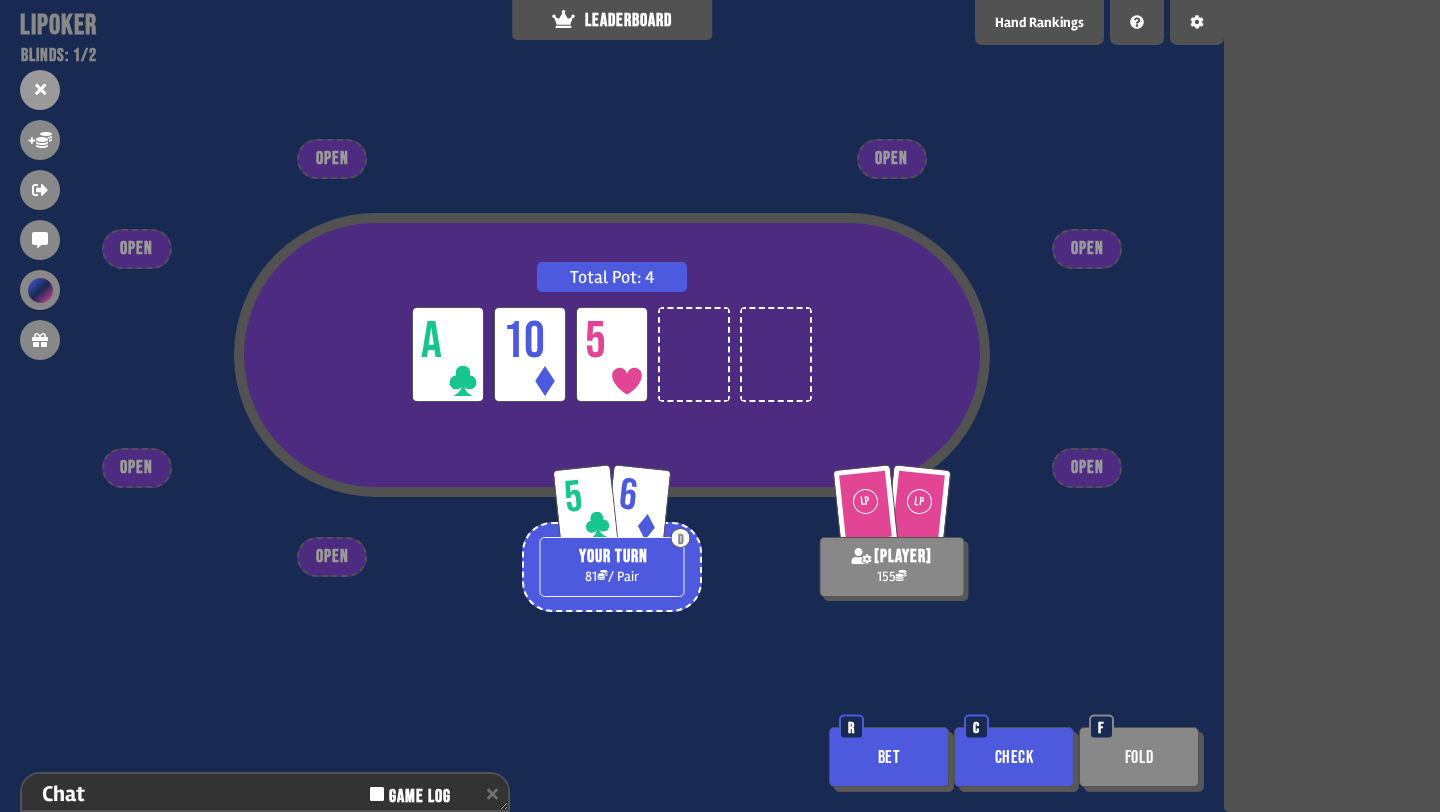 click on "Bet" at bounding box center [889, 757] 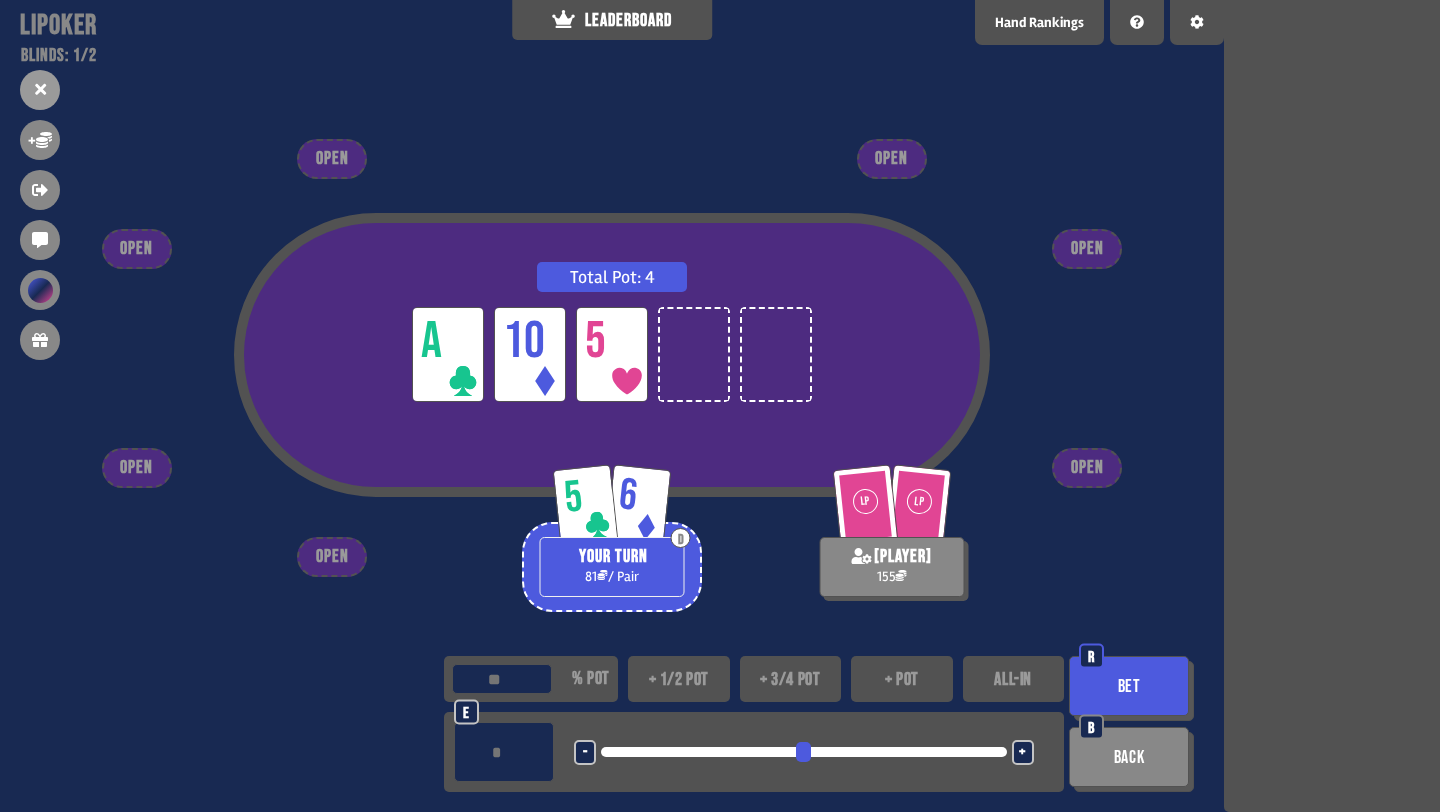 click on "+ pot" at bounding box center (902, 679) 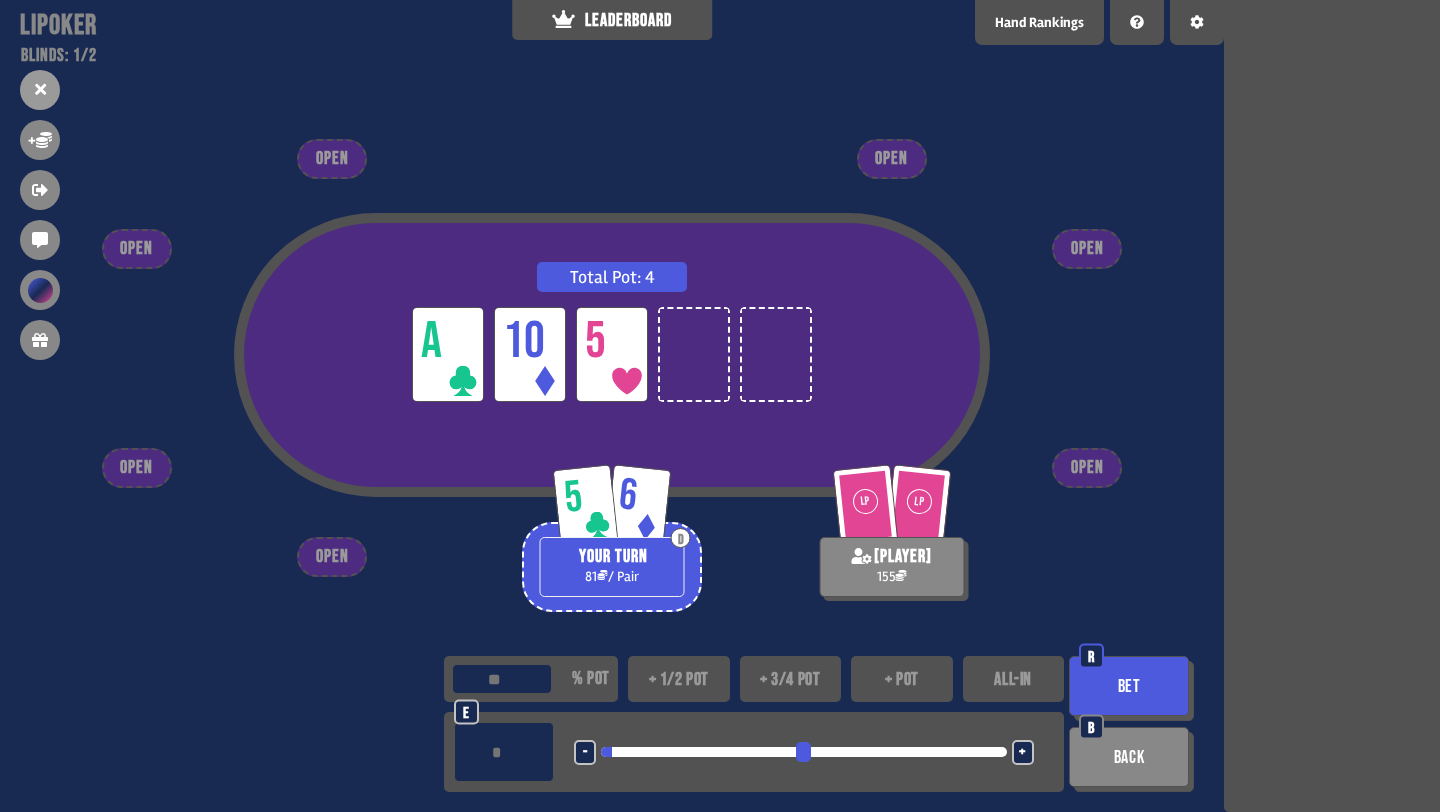 click on "Bet" at bounding box center (1129, 686) 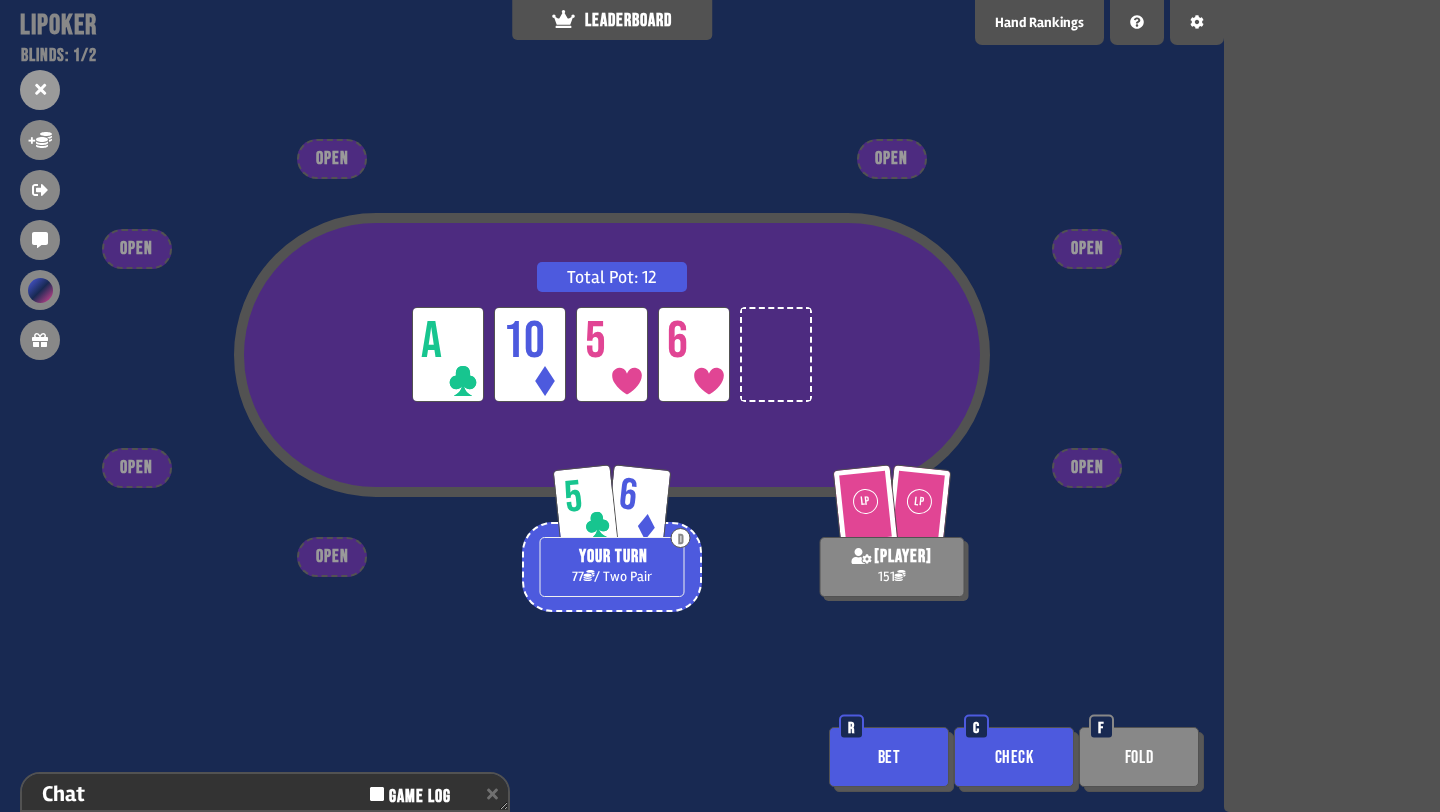 click on "Check" at bounding box center (1014, 757) 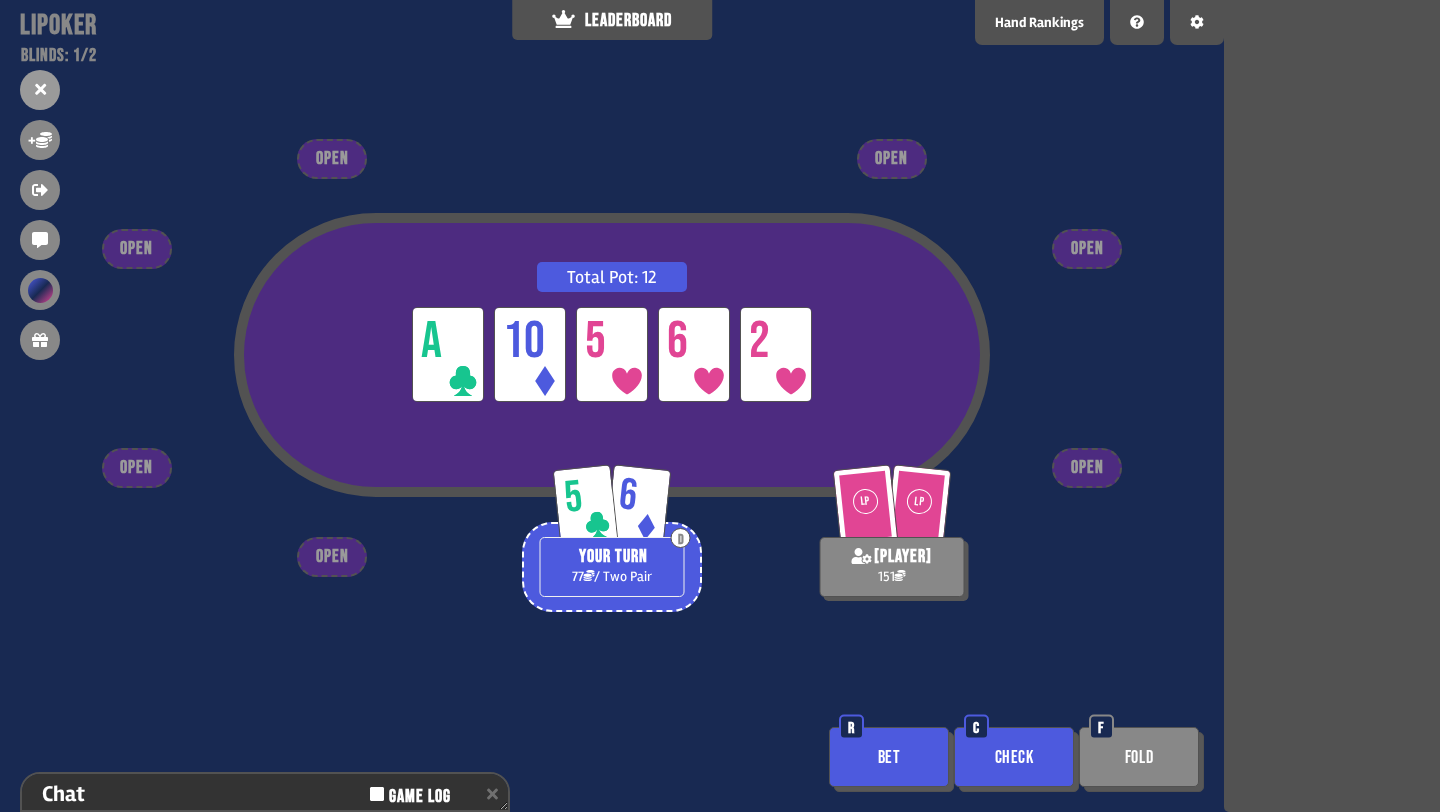 click on "Bet" at bounding box center [889, 757] 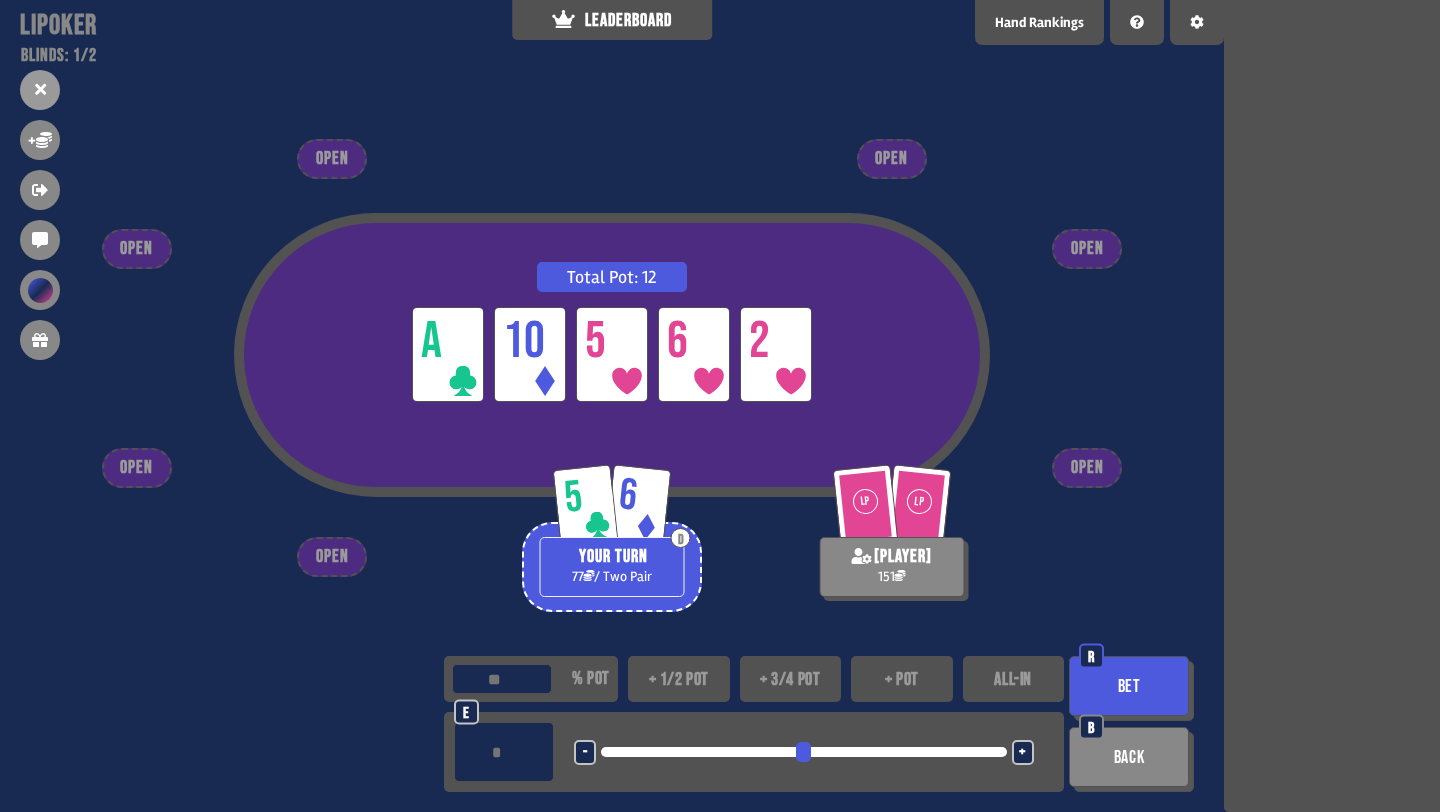 click on "+ 1/2 pot" at bounding box center (679, 679) 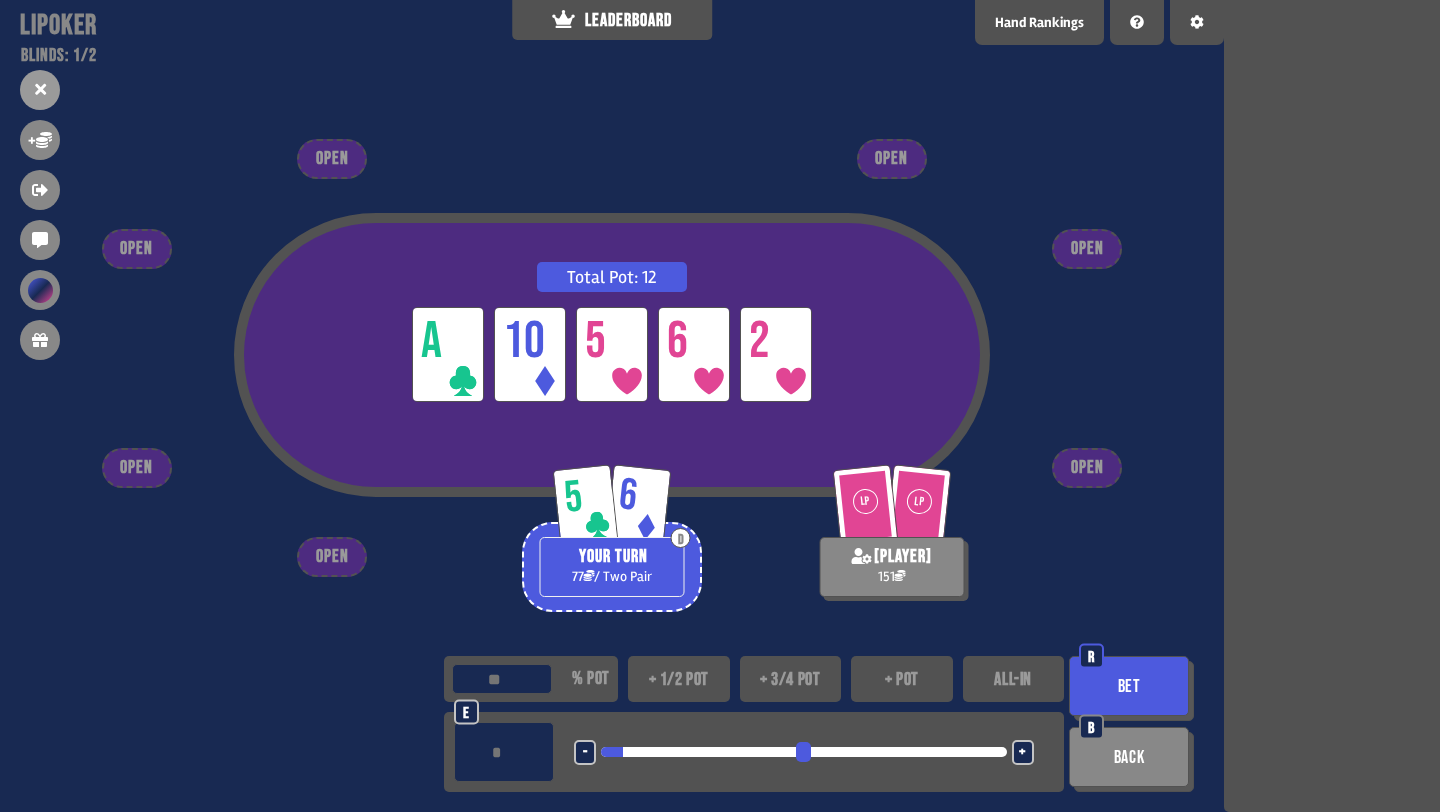 click on "+" at bounding box center (1022, 753) 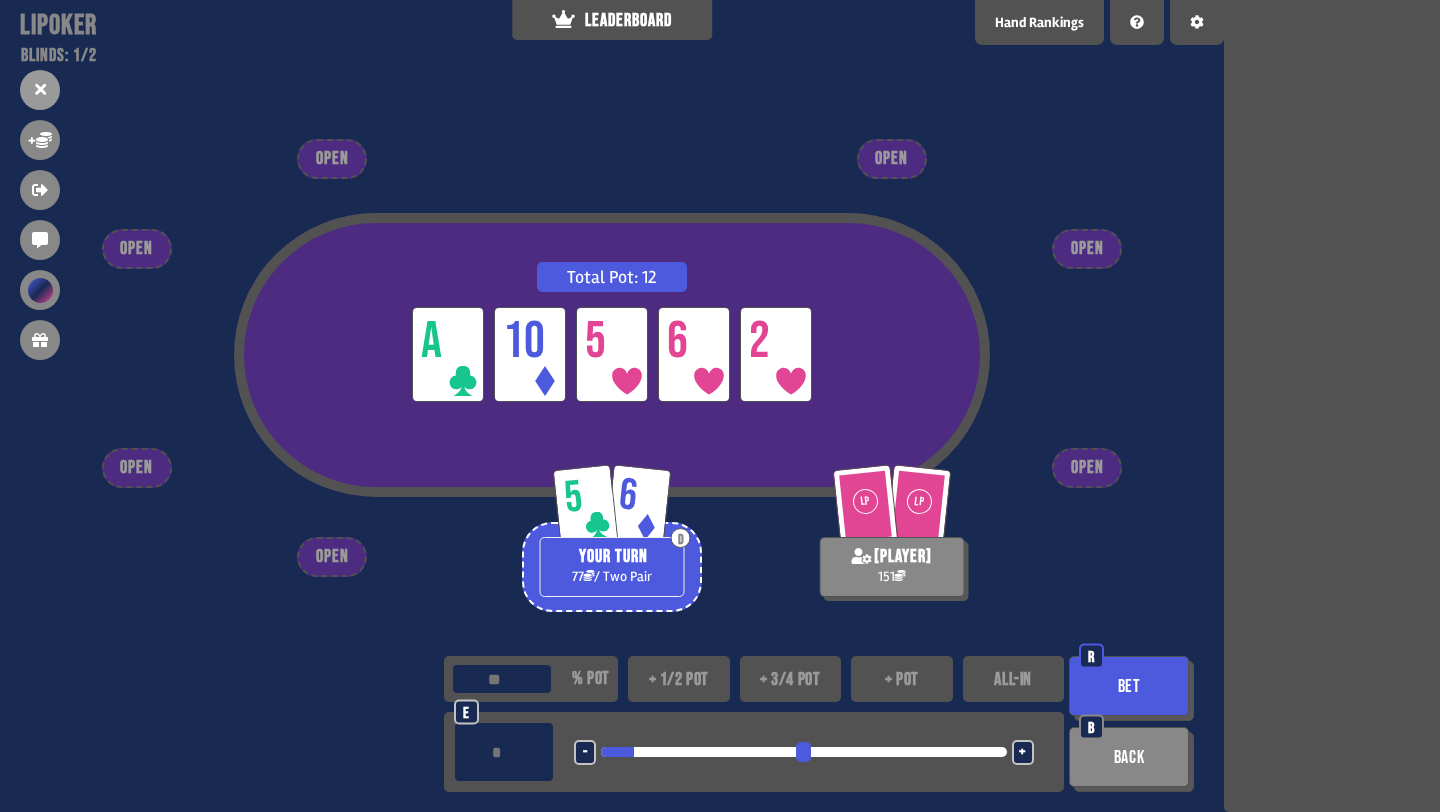 click on "Bet" at bounding box center (1129, 686) 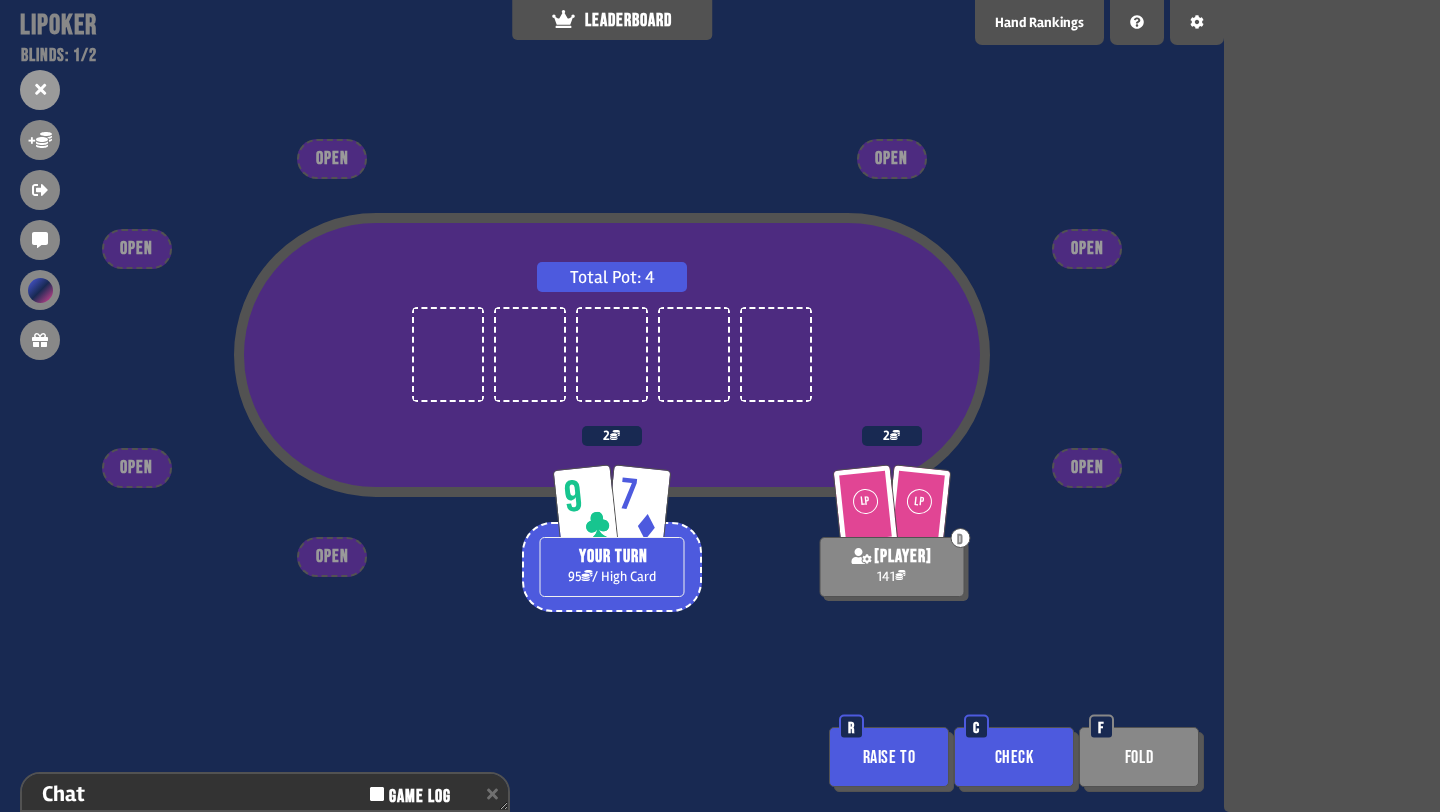 click on "Check" at bounding box center [1014, 757] 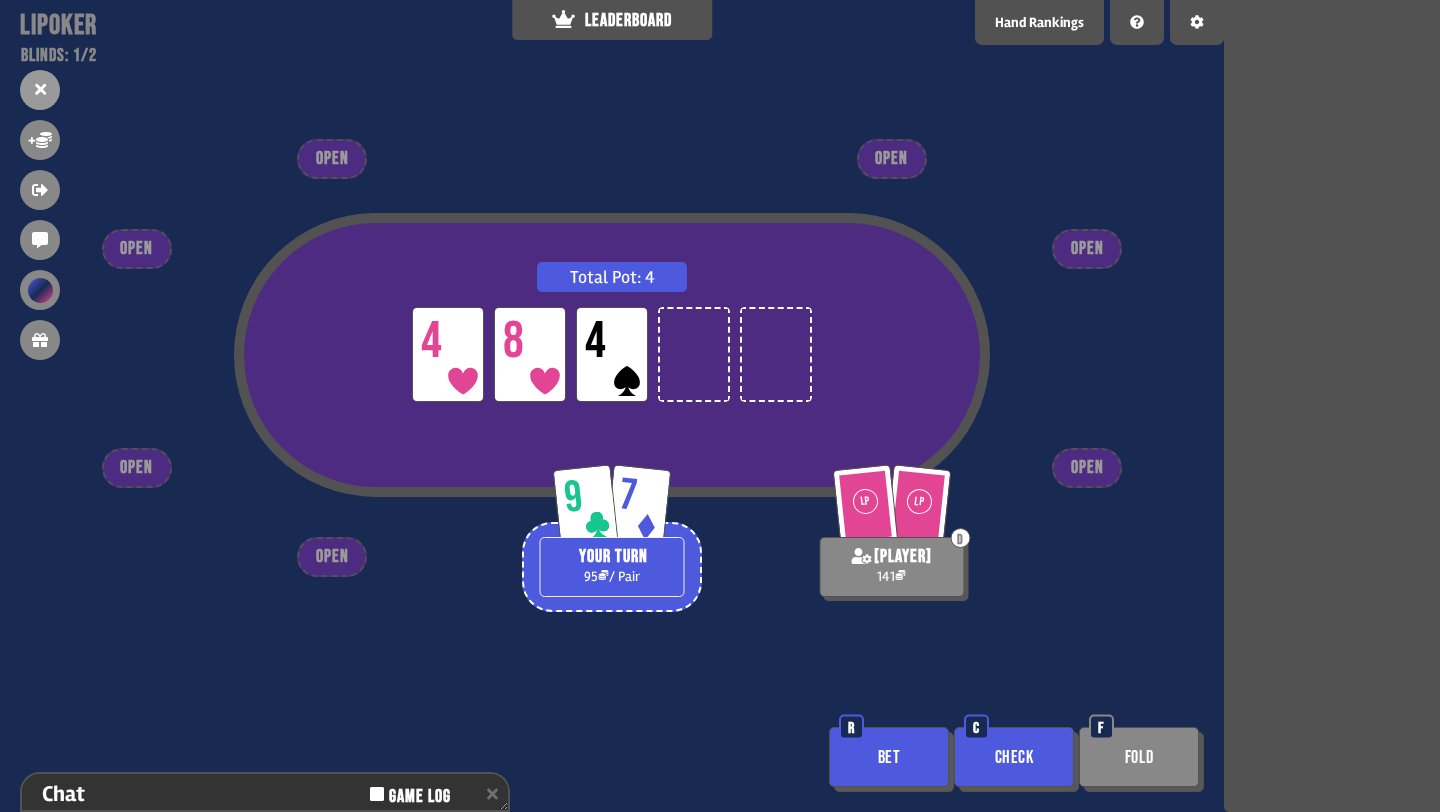 click on "Check" at bounding box center [1014, 757] 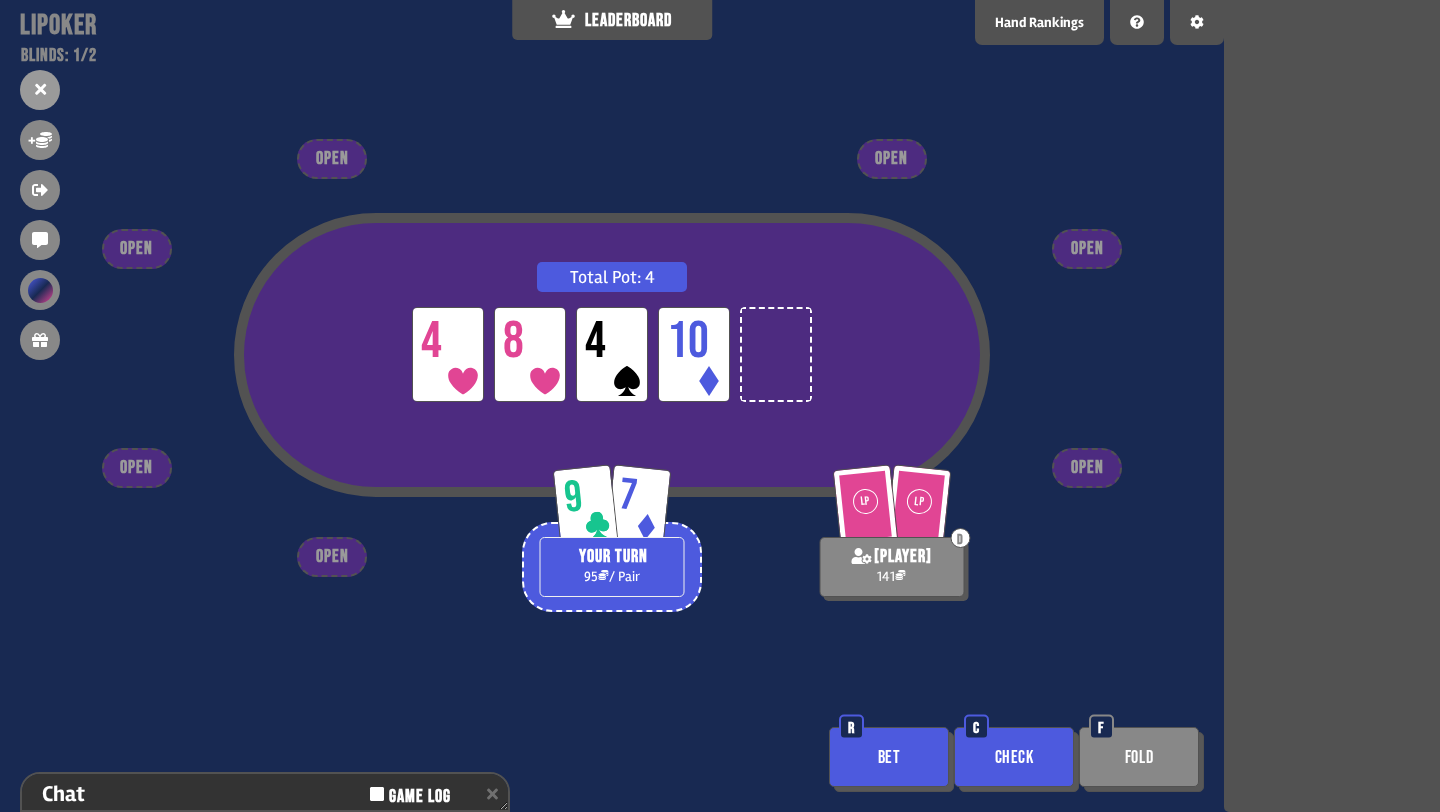 click on "Bet" at bounding box center [889, 757] 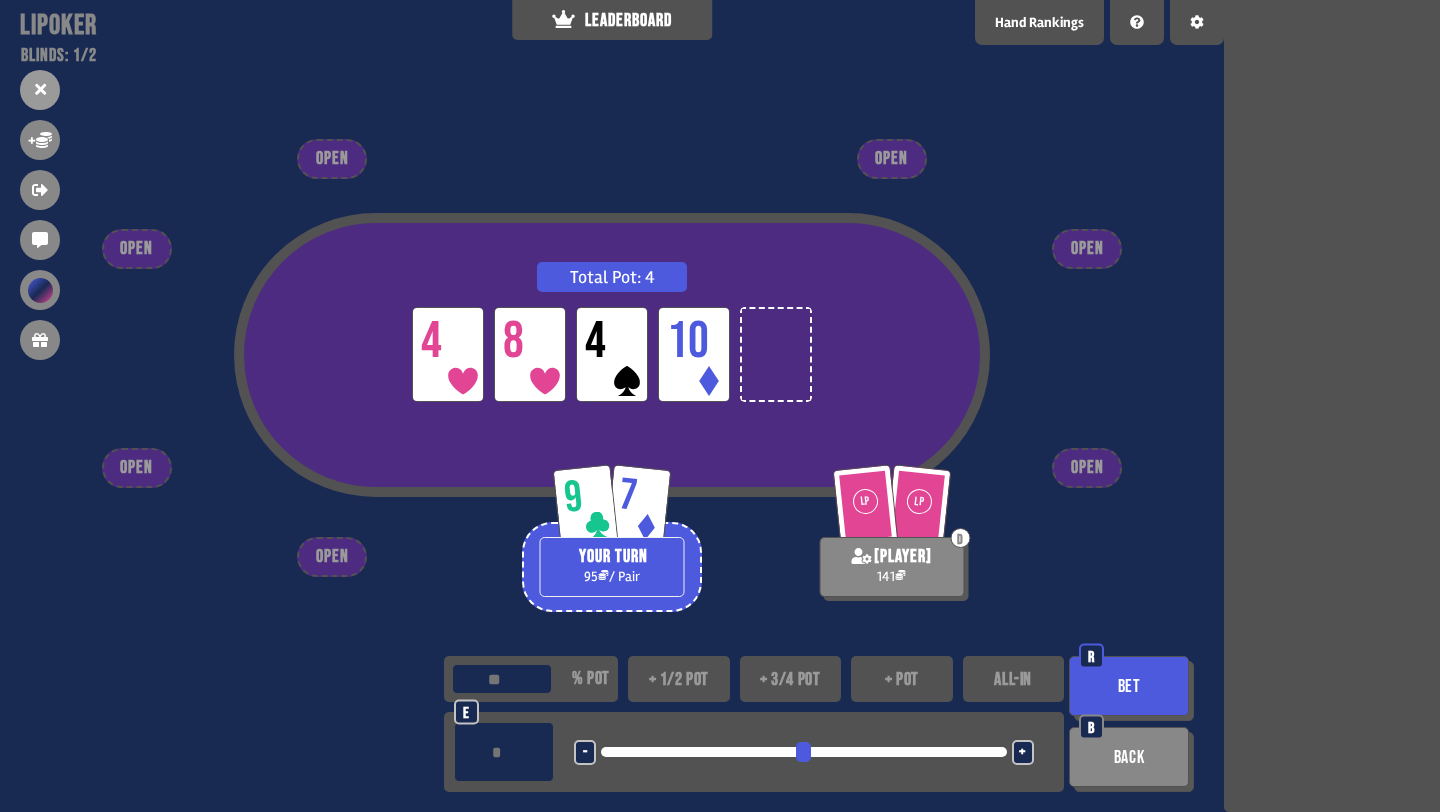 click on "+ pot" at bounding box center (902, 679) 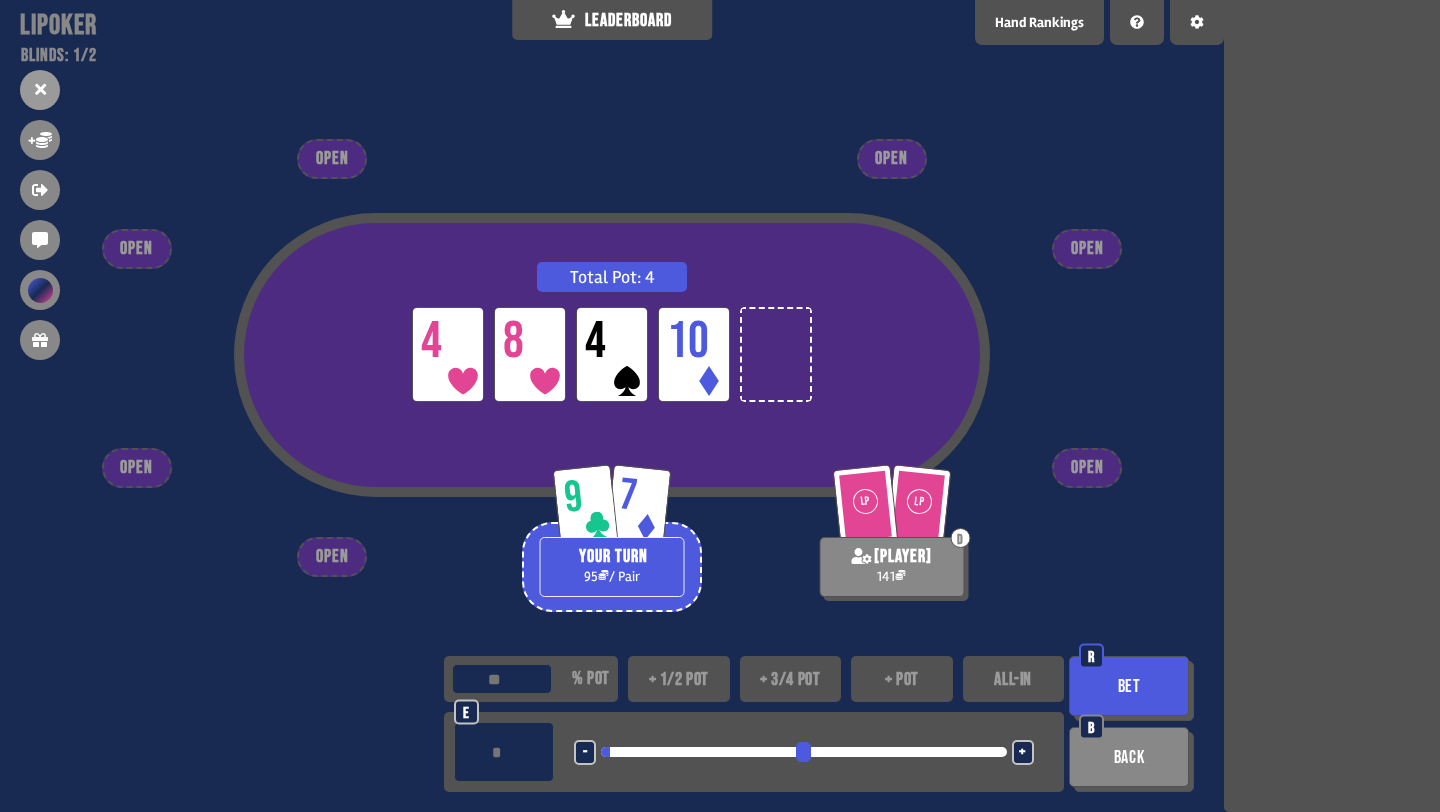 click on "Bet" at bounding box center (1129, 686) 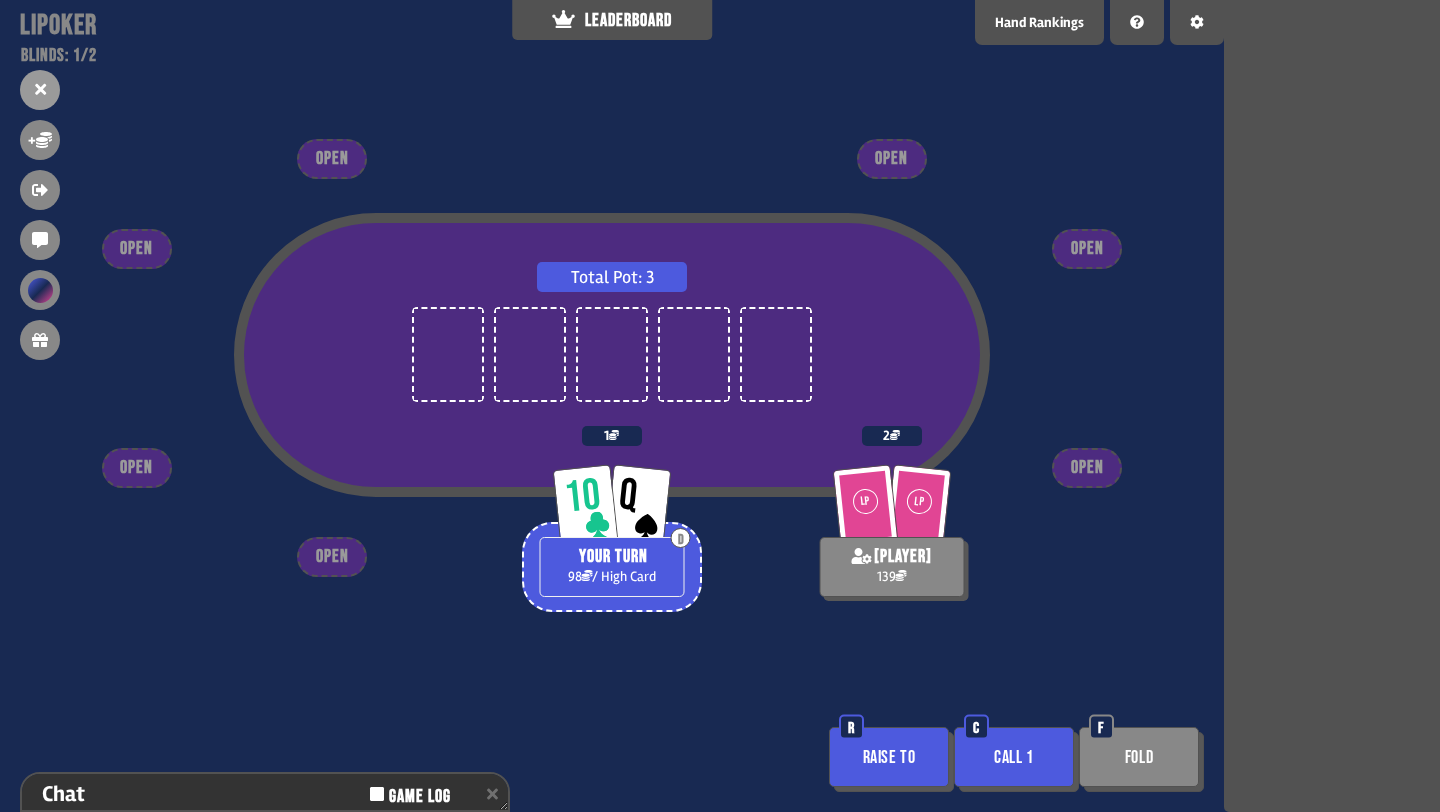 click on "Raise to" at bounding box center [889, 757] 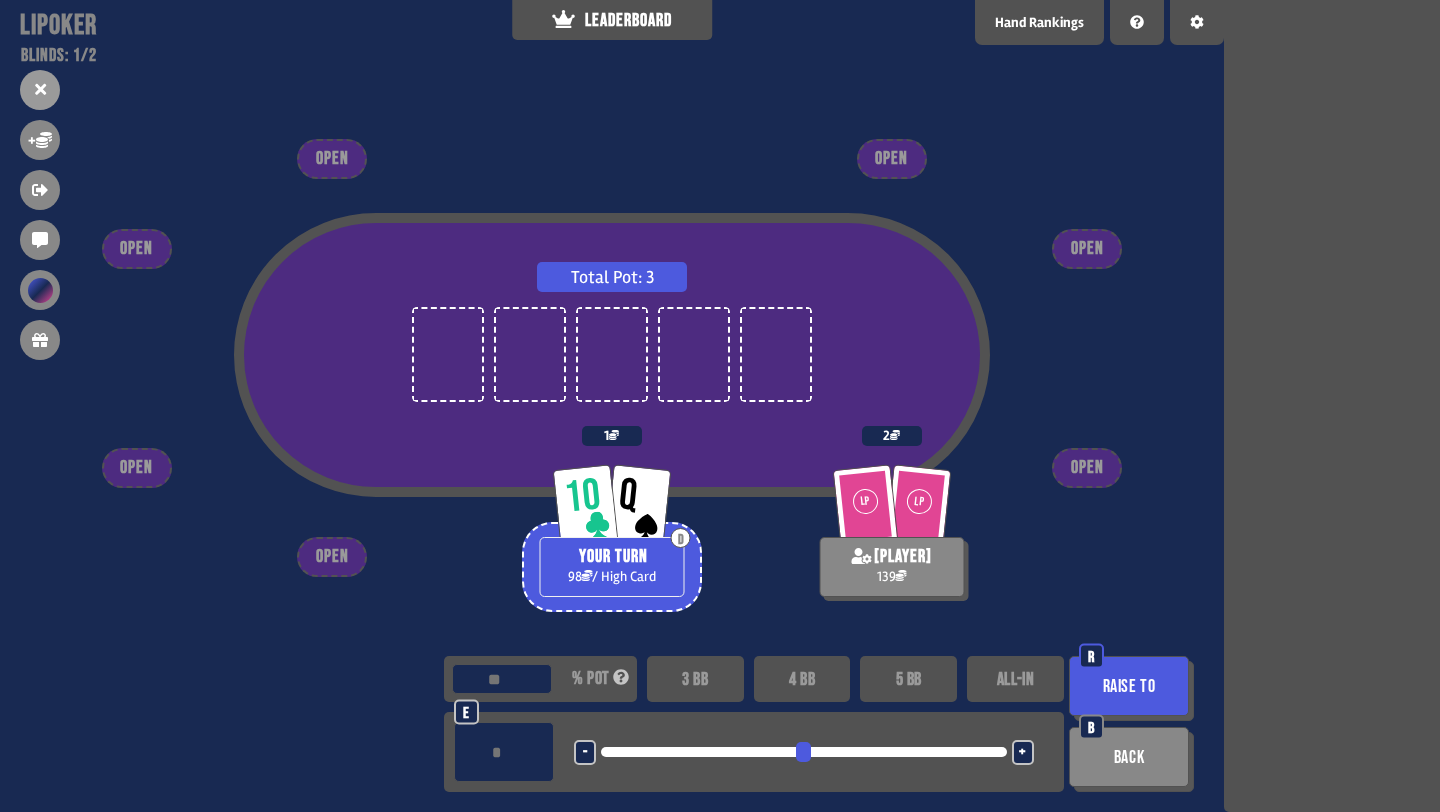 click on "3 BB" at bounding box center (695, 679) 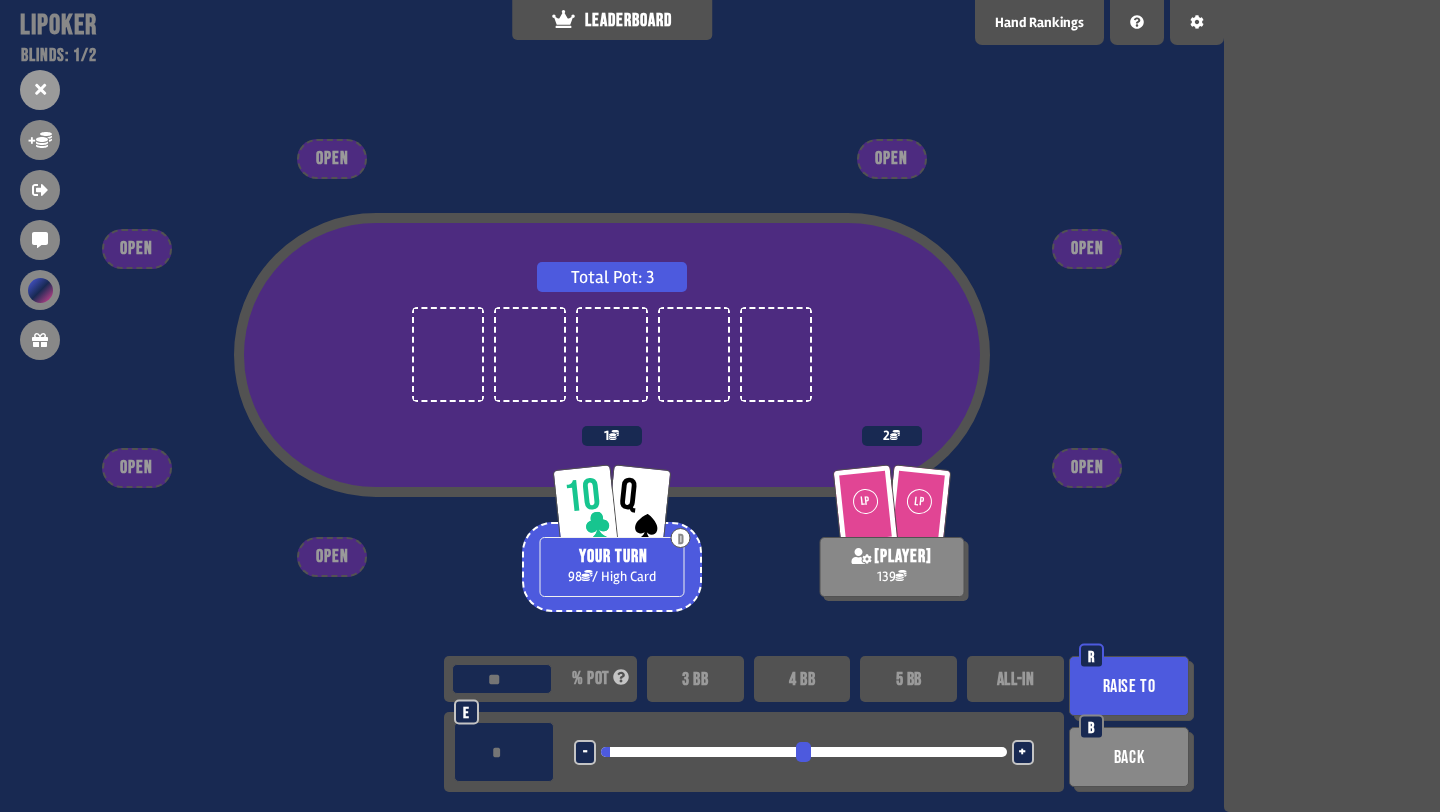 click on "Raise to" at bounding box center (1129, 686) 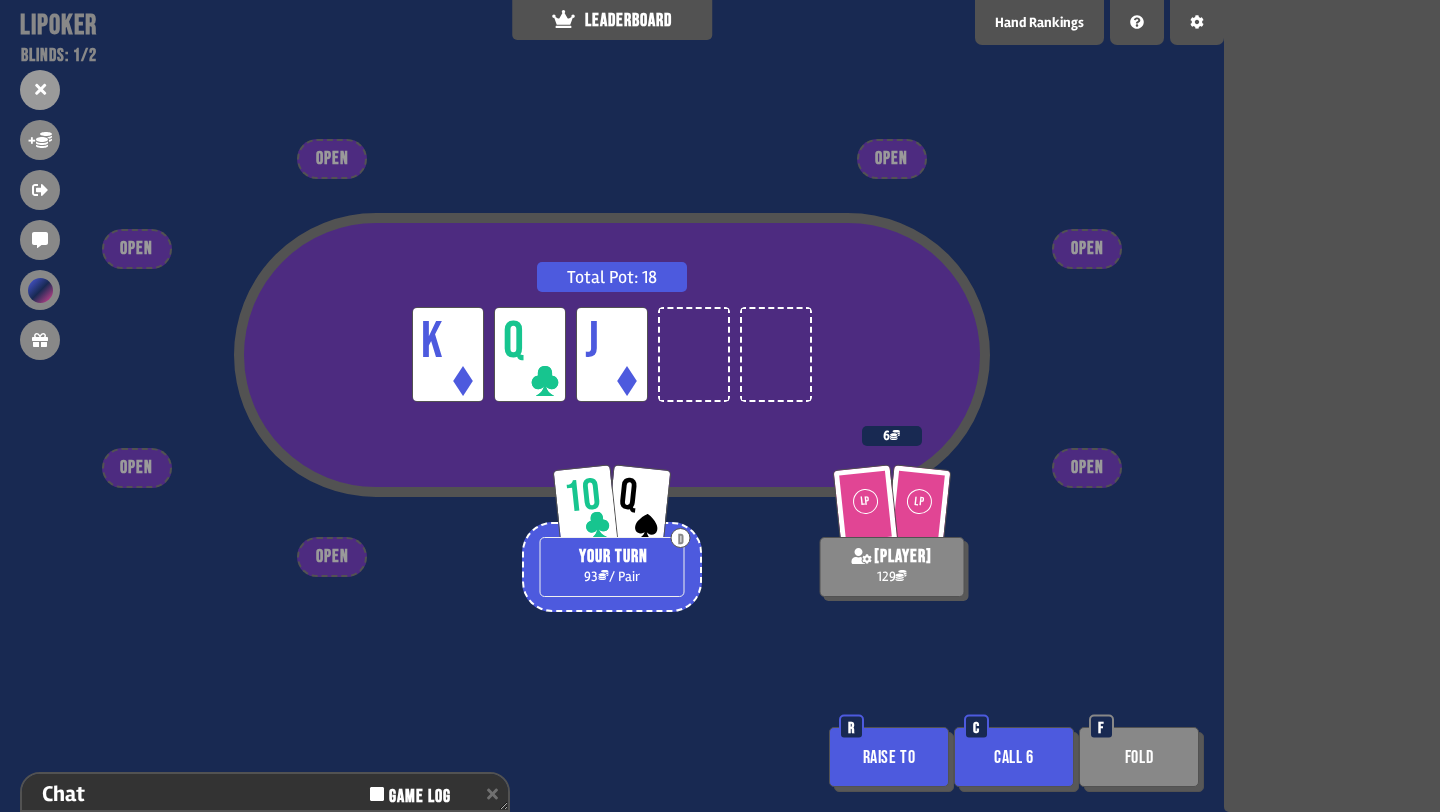 click on "Call 6" at bounding box center [1014, 757] 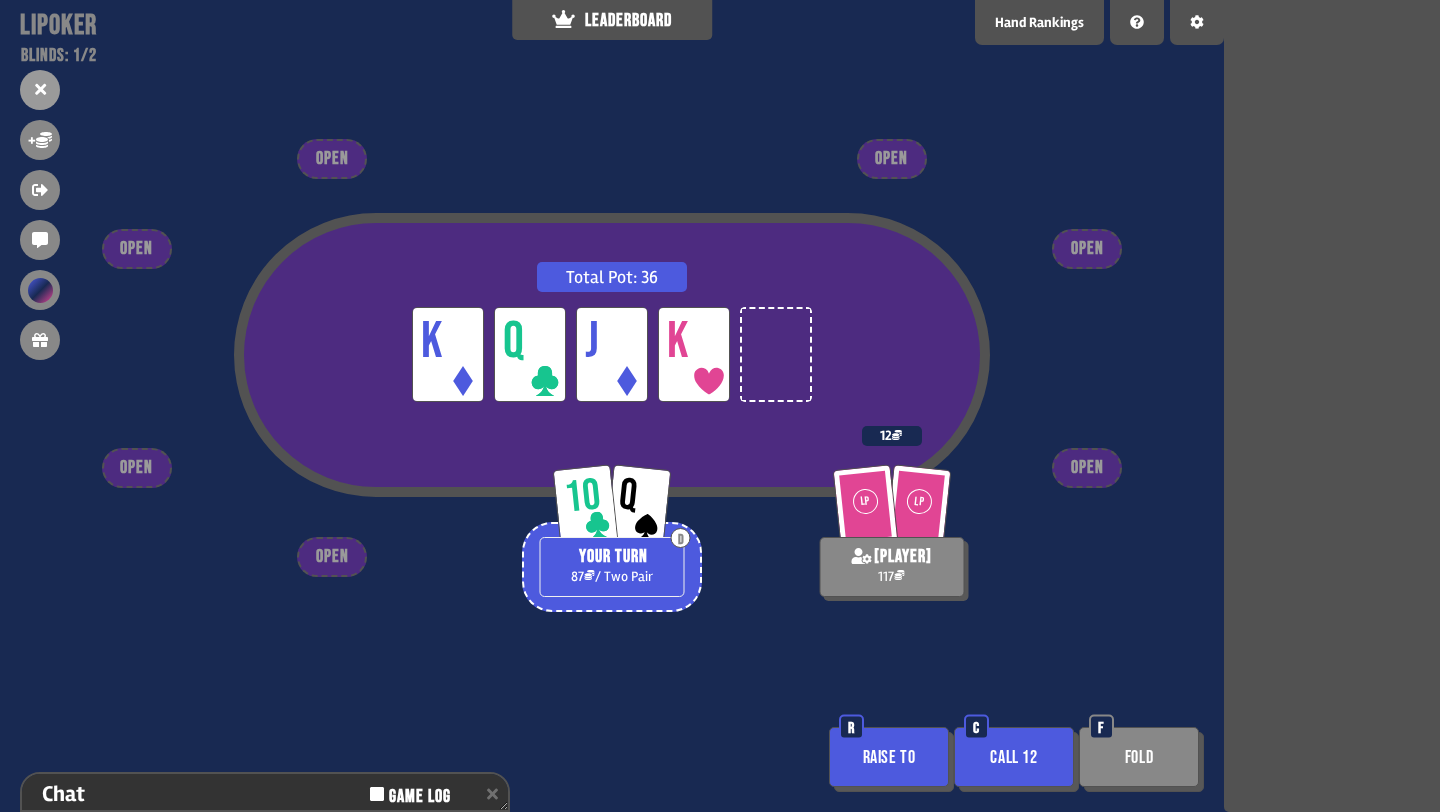 click on "Raise to" at bounding box center [889, 757] 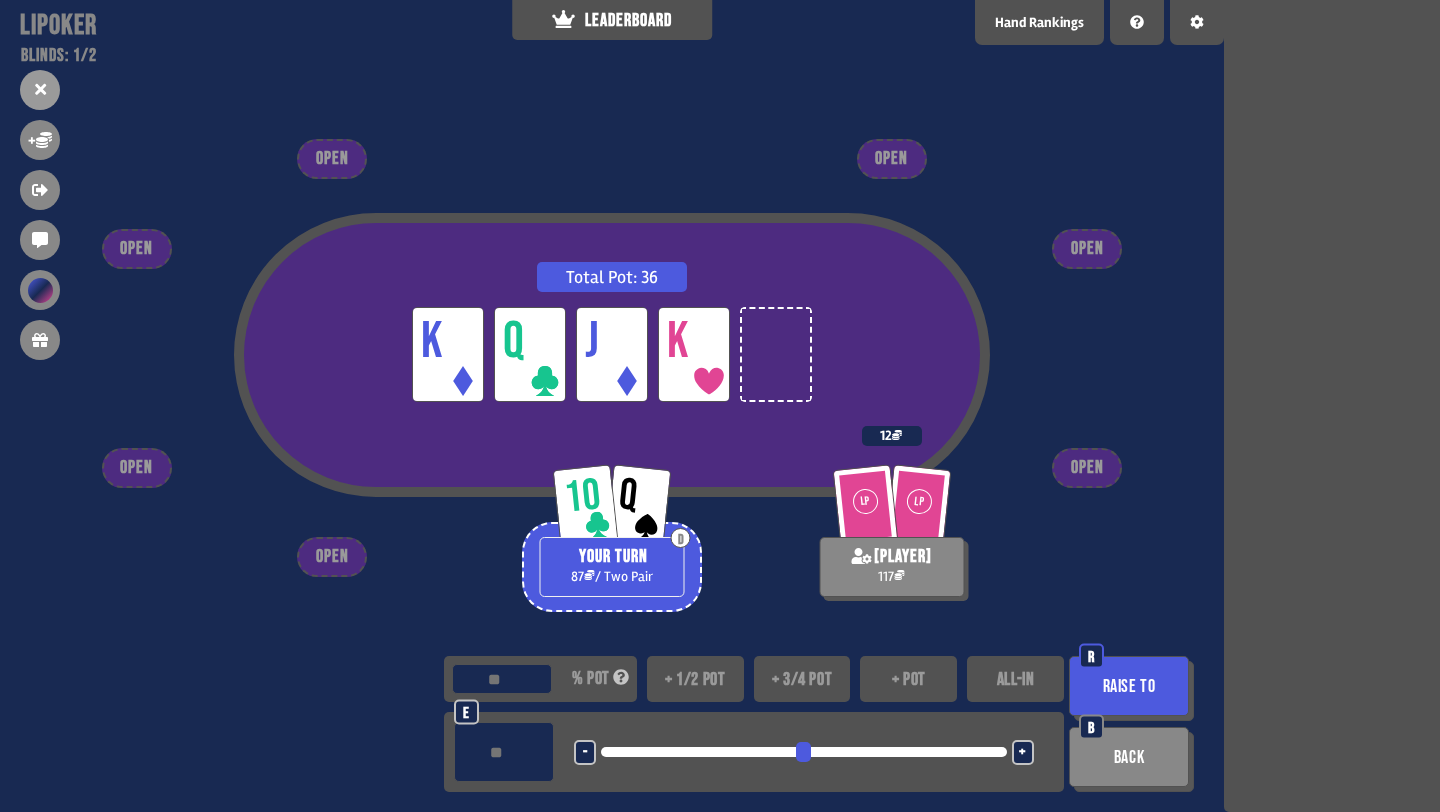 click on "Back" at bounding box center (1129, 757) 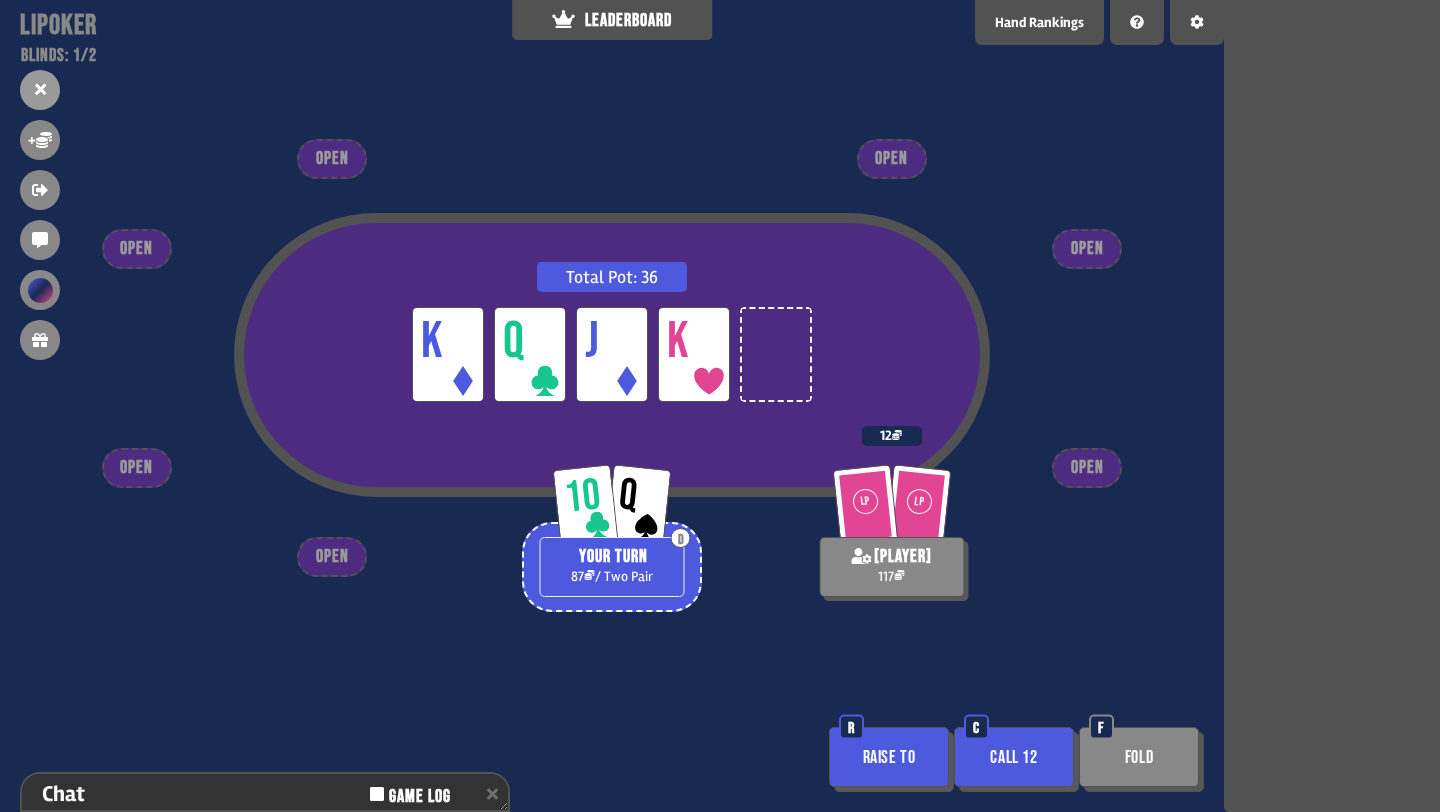 click on "Call 12" at bounding box center [1014, 757] 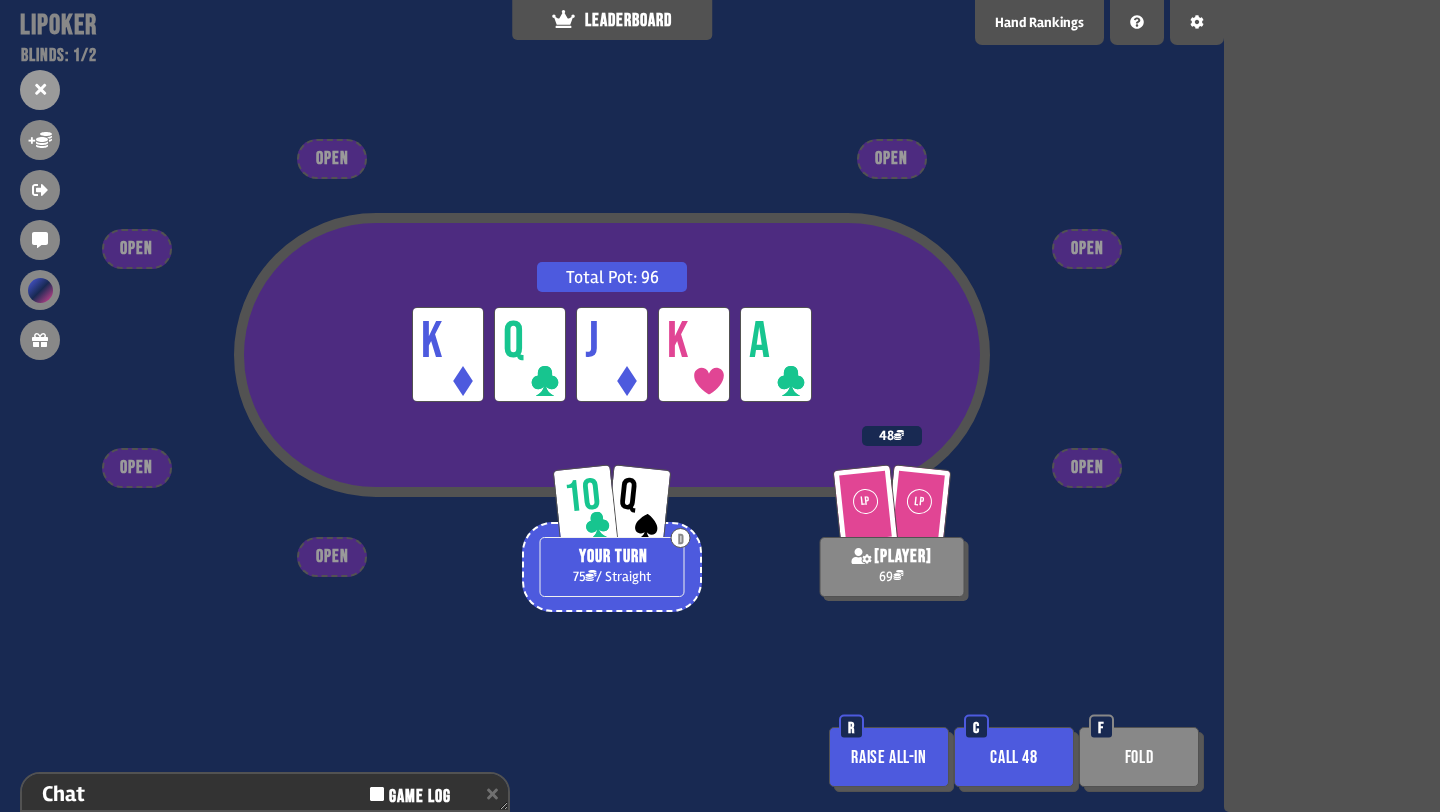 click on "Raise all-in" at bounding box center [889, 757] 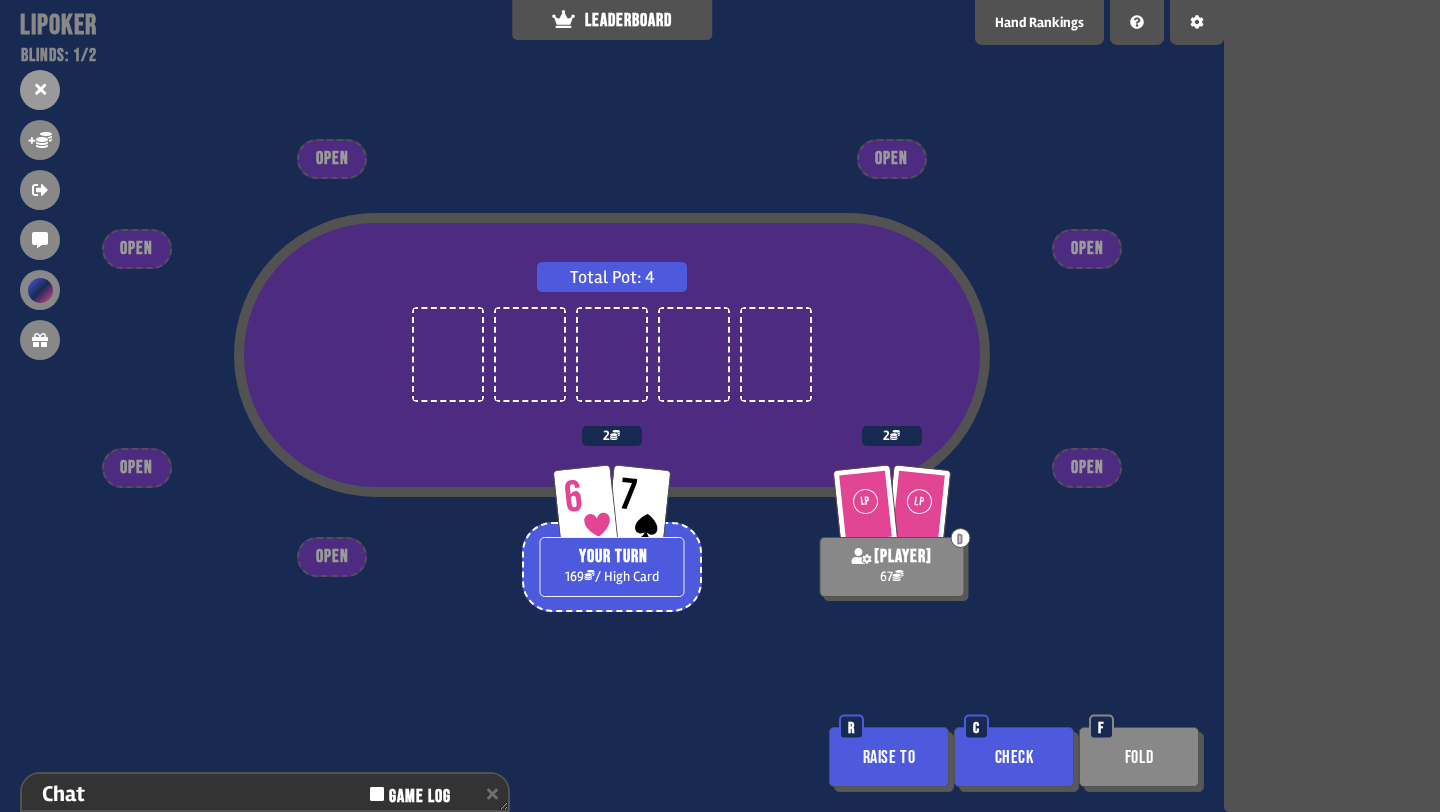 click on "Check" at bounding box center [1014, 757] 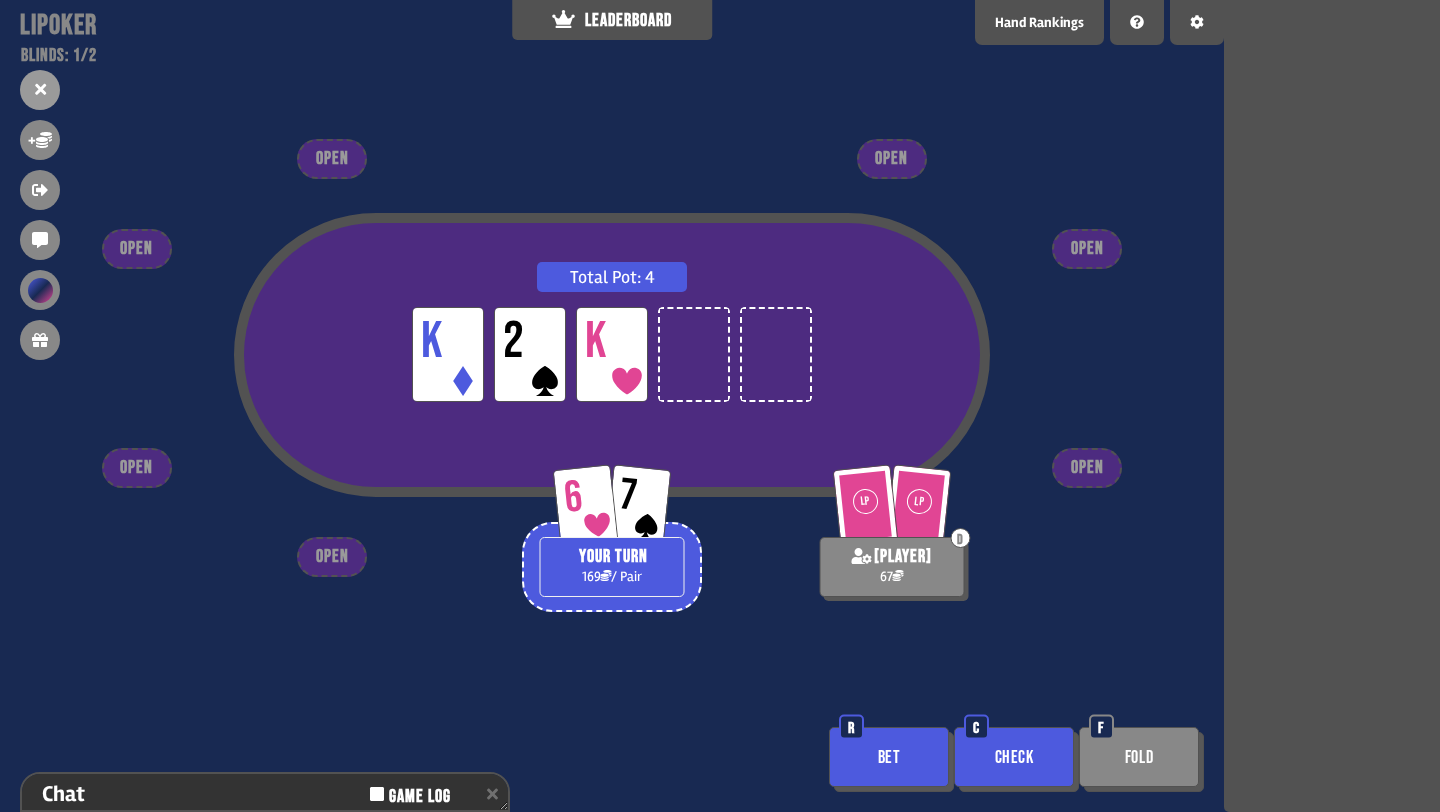 click on "Check" at bounding box center [1014, 757] 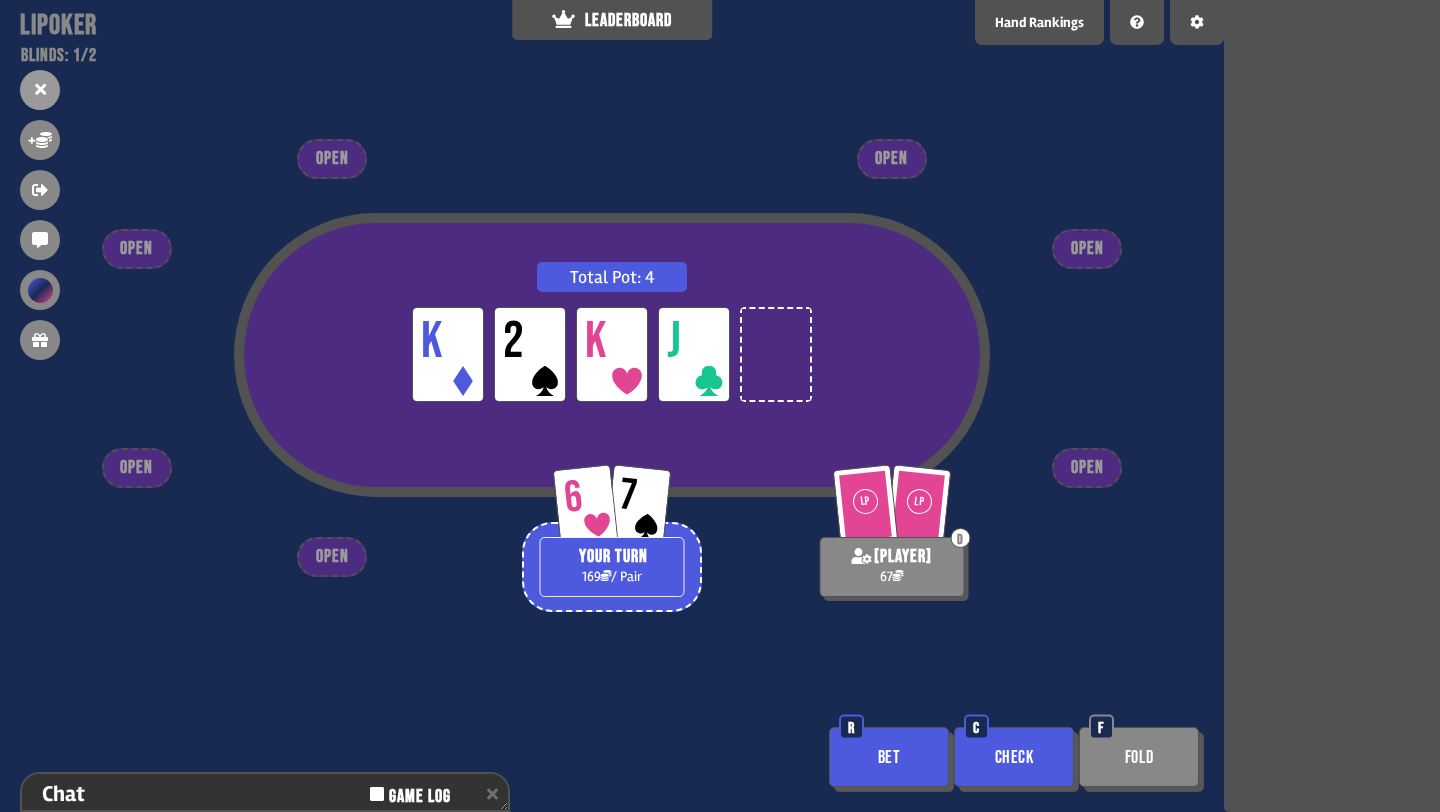 click on "Check" at bounding box center [1014, 757] 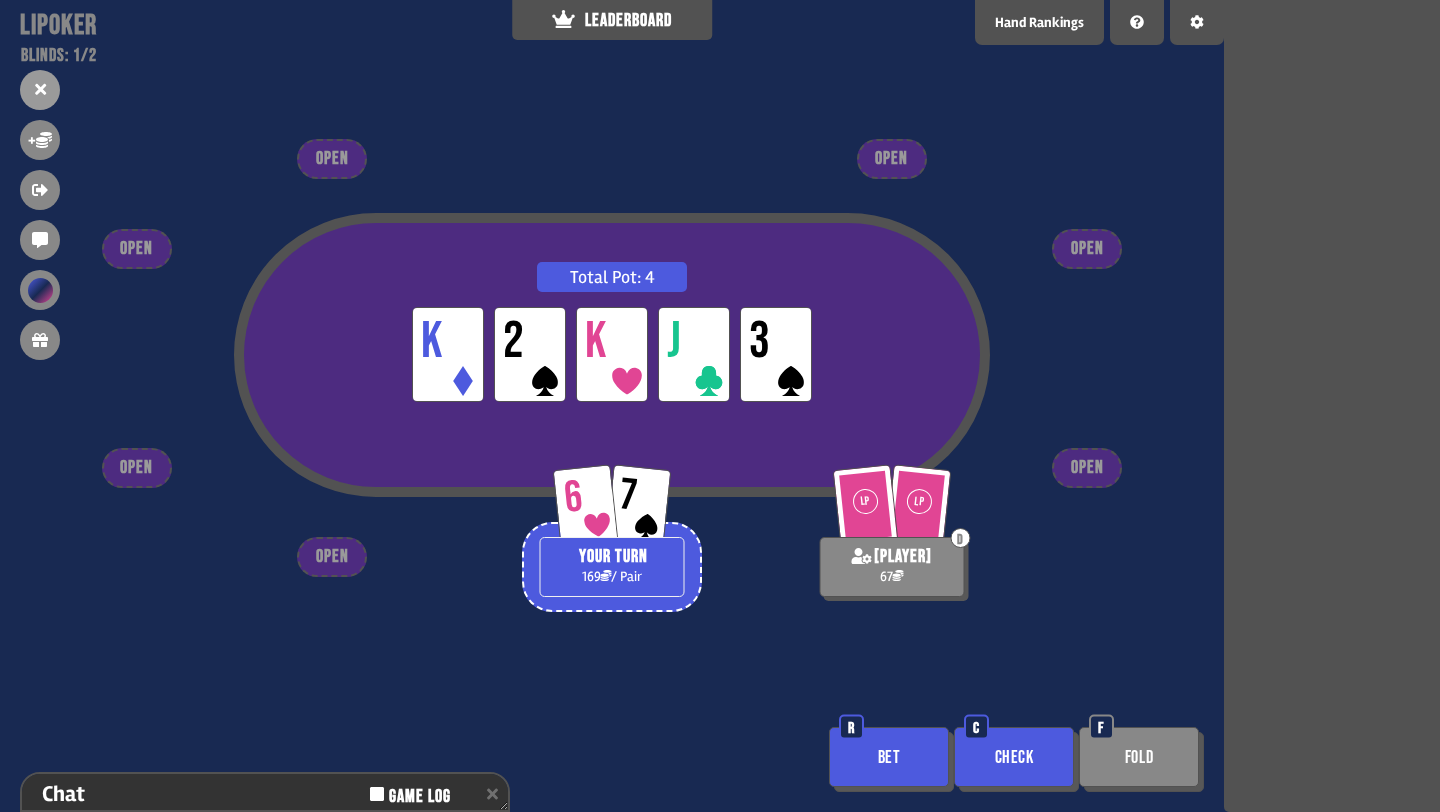 click on "Check" at bounding box center [1014, 757] 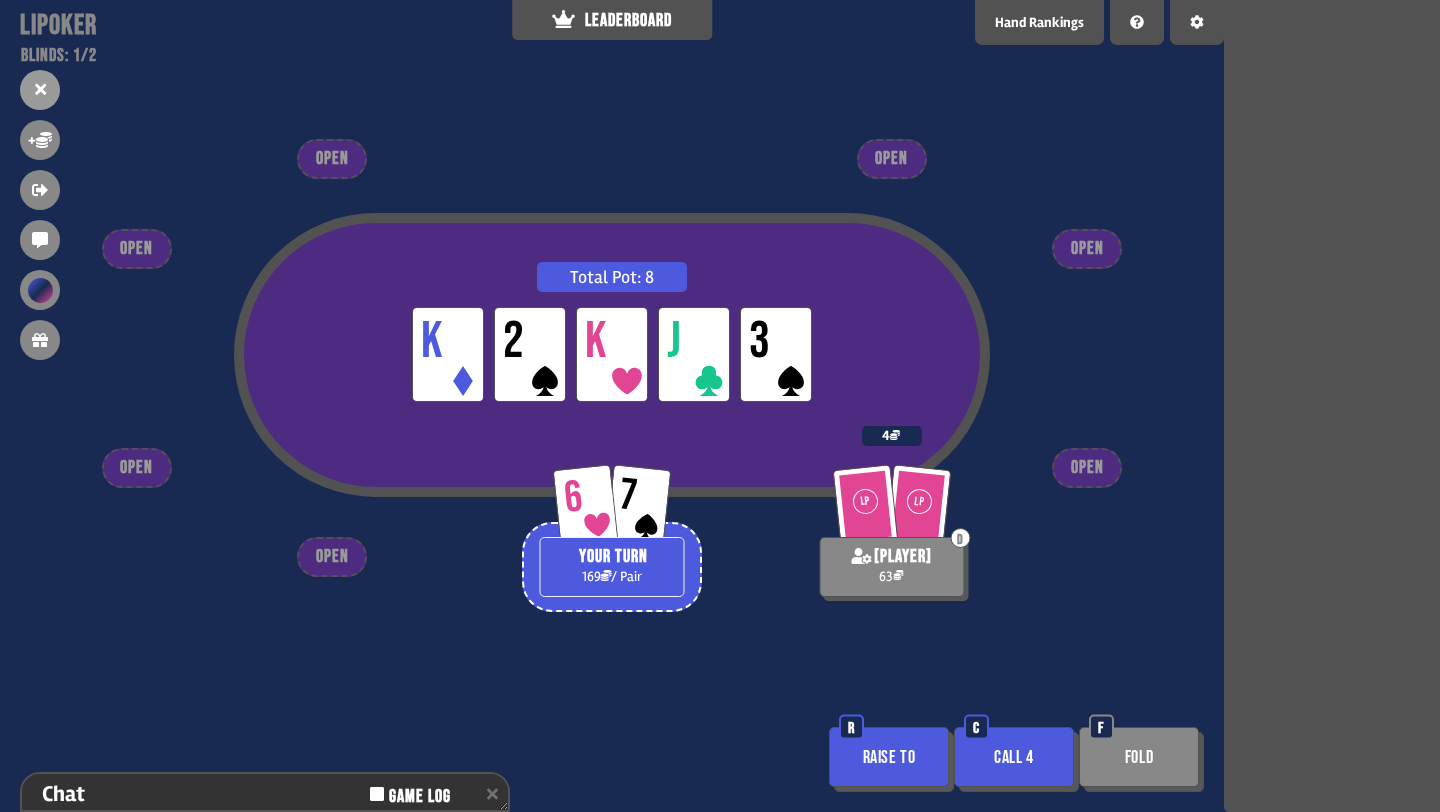 click on "Raise to" at bounding box center [889, 757] 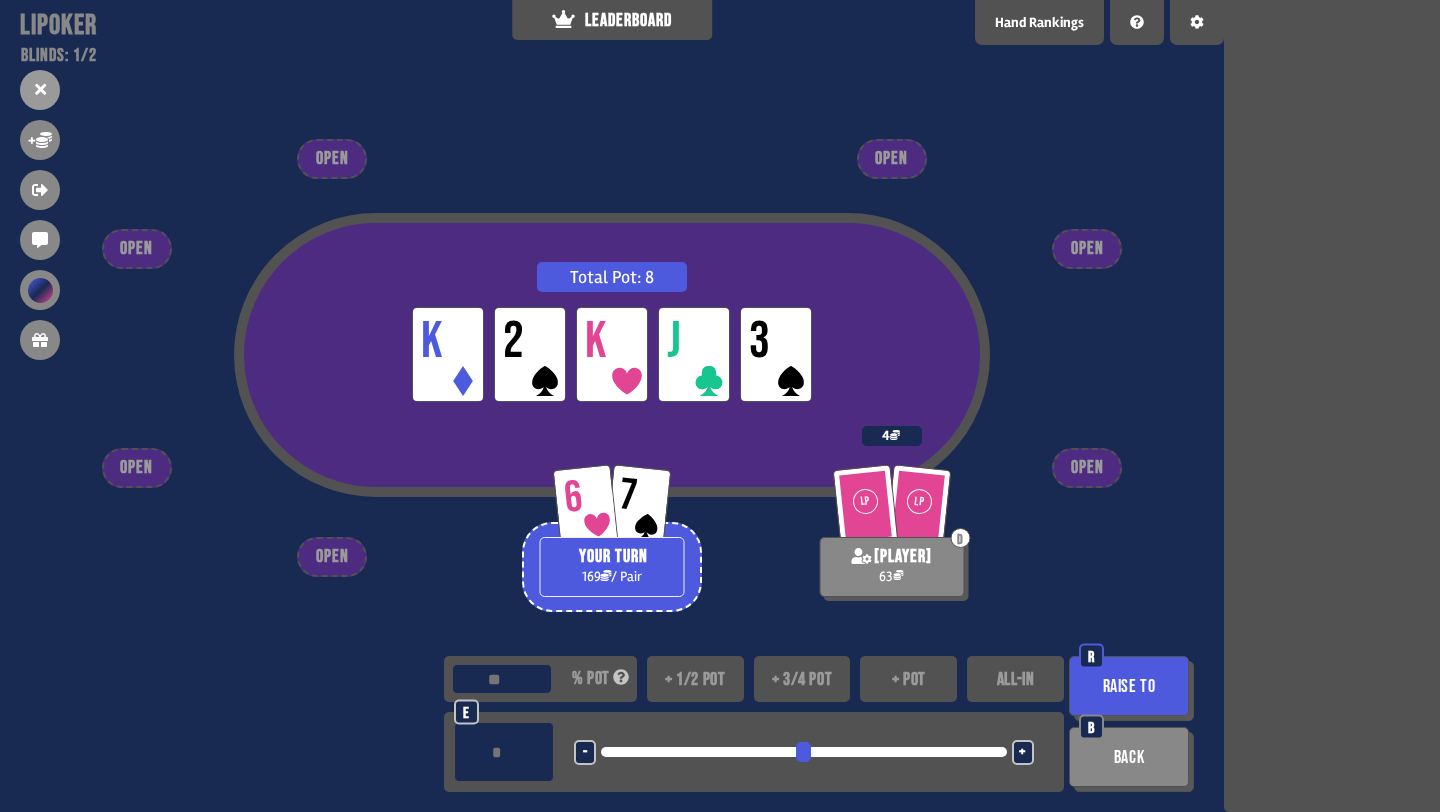 click on "Back" at bounding box center (1129, 757) 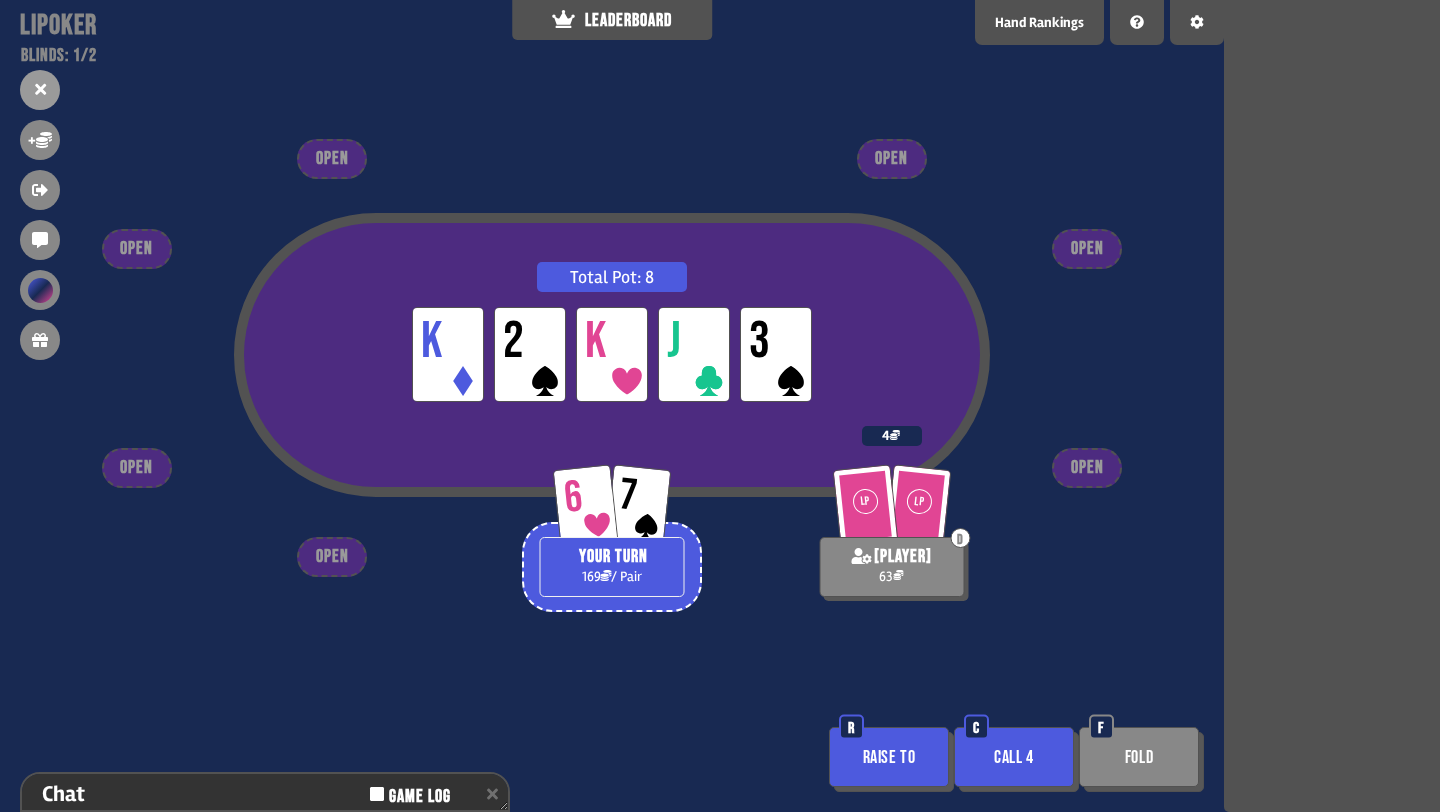 click on "Fold" at bounding box center [1139, 757] 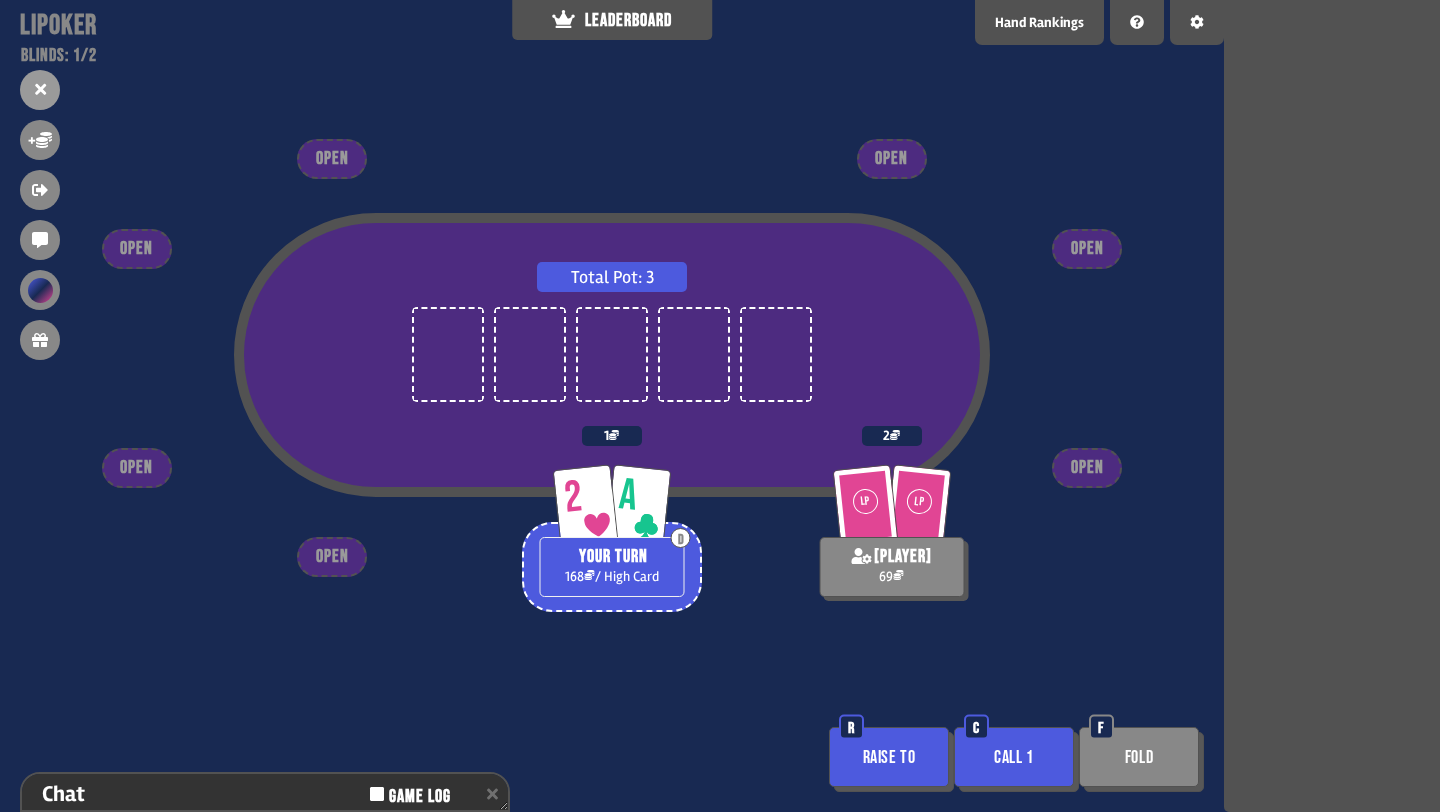 click on "Raise to" at bounding box center (889, 757) 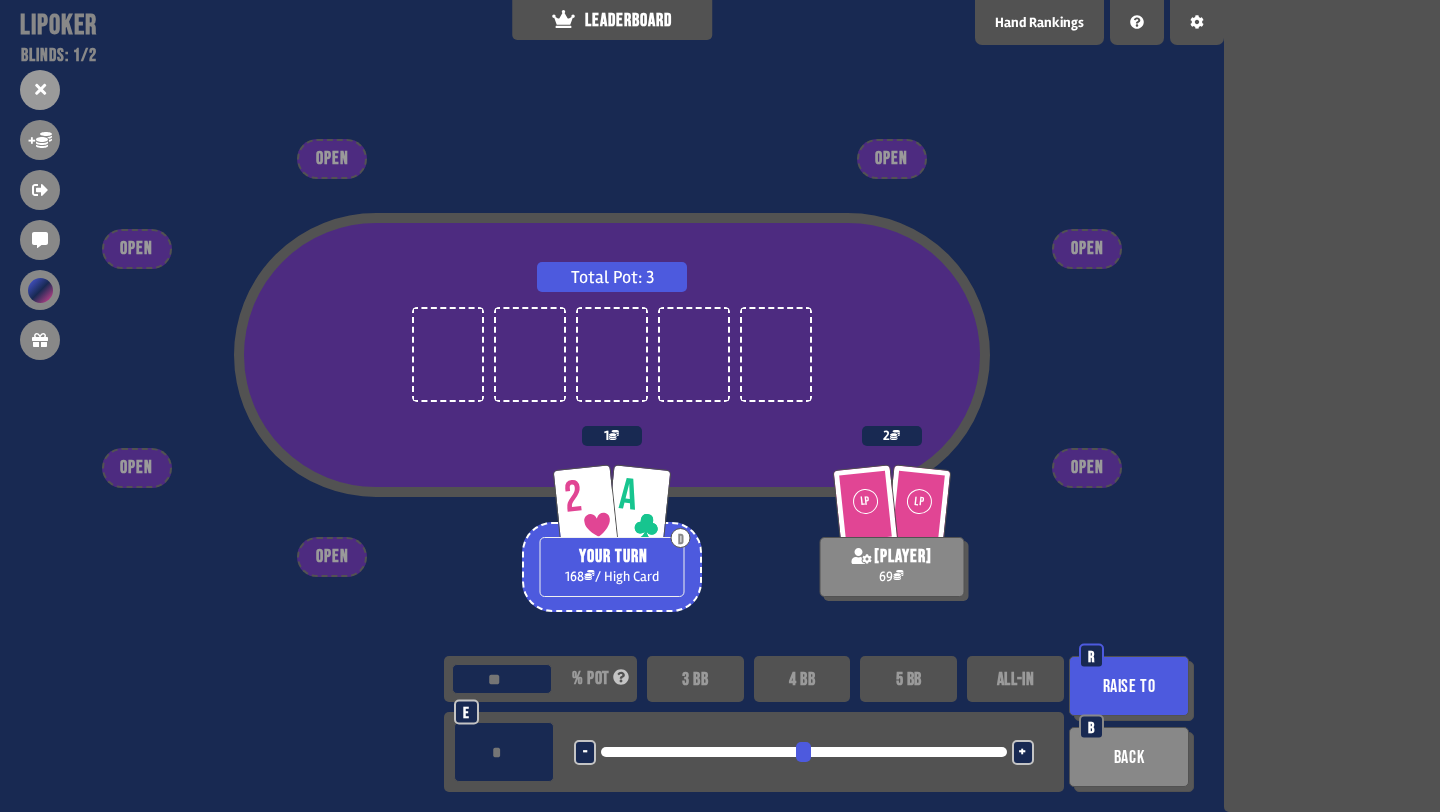 click on "4 BB" at bounding box center (802, 679) 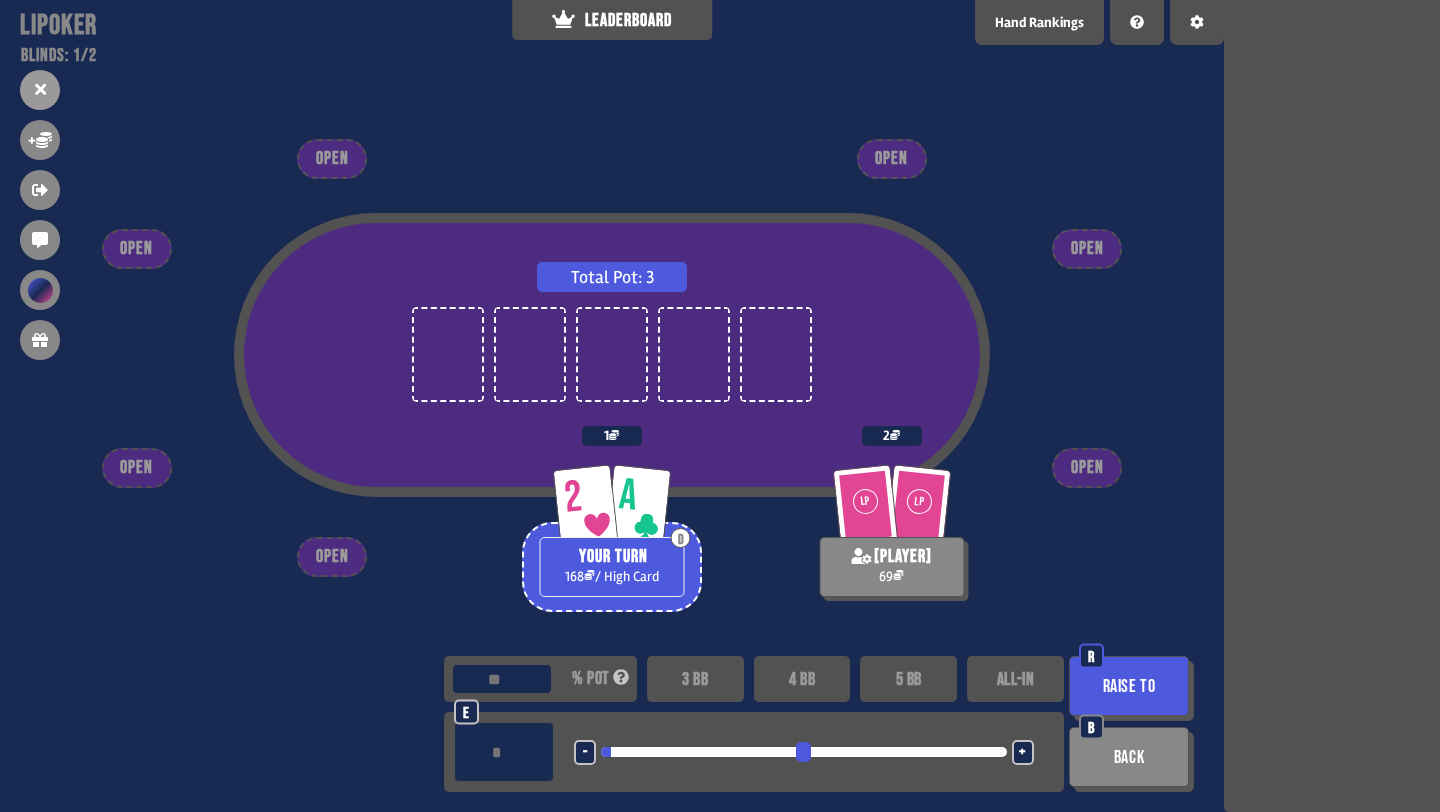 click on "Raise to" at bounding box center [1129, 686] 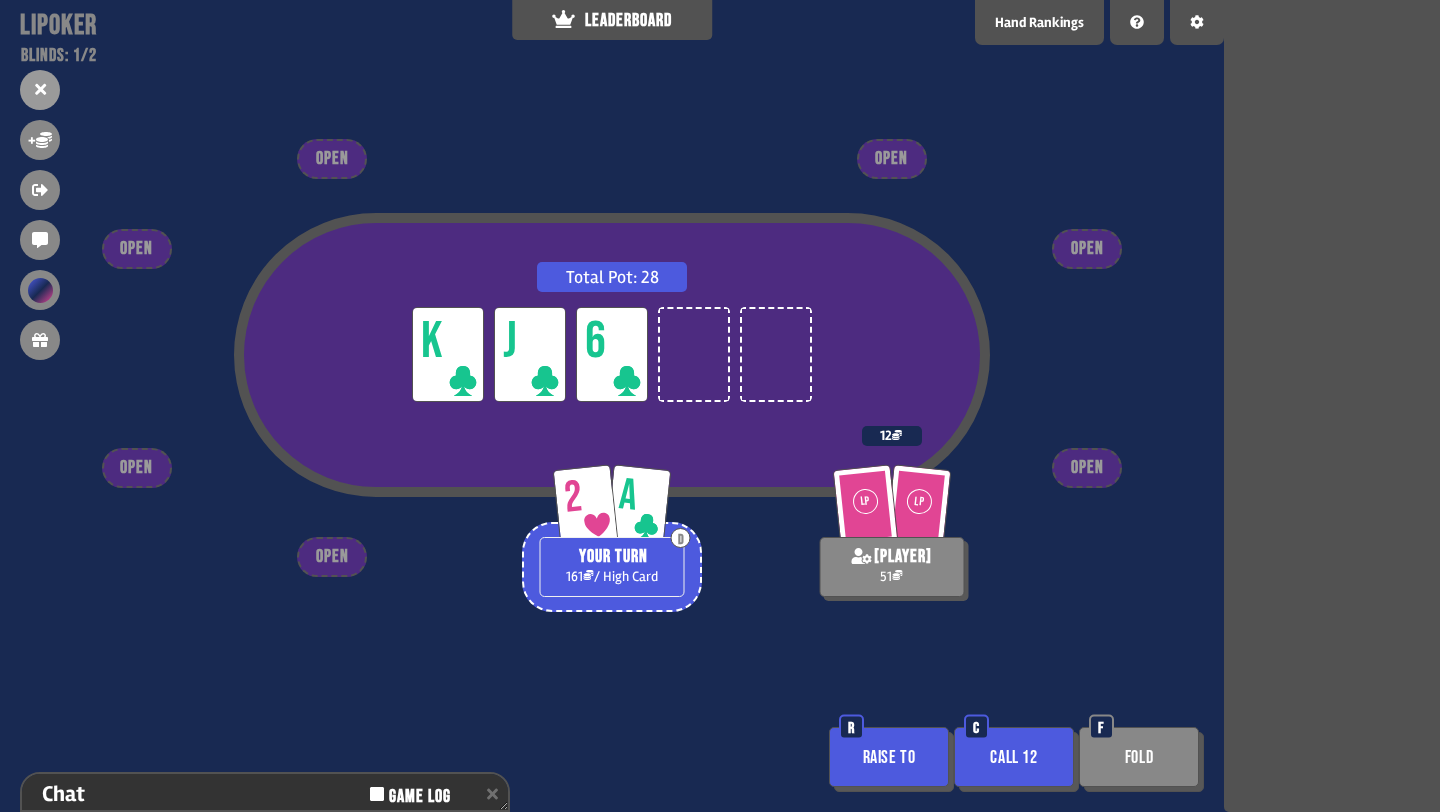 click on "Call 12" at bounding box center (1014, 757) 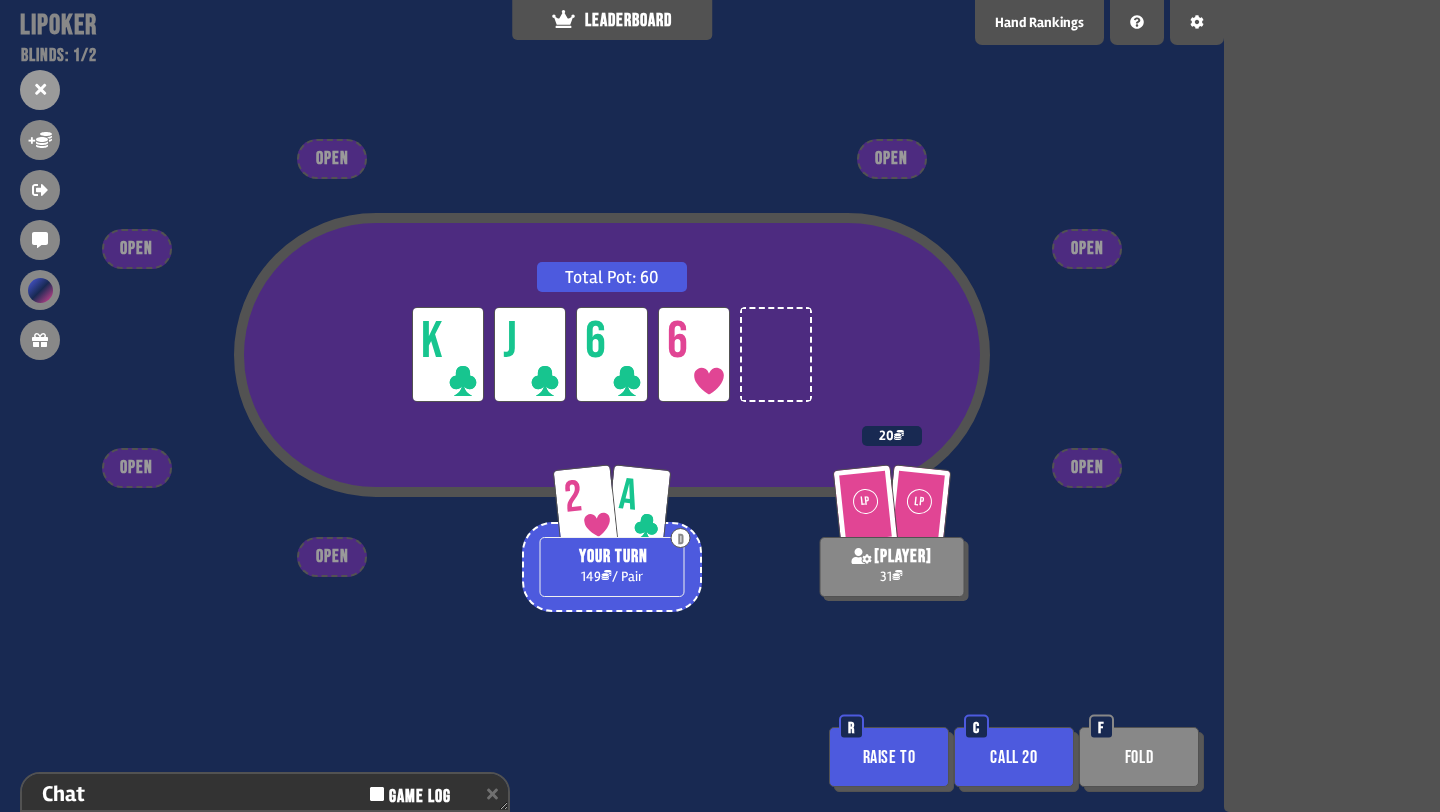 click on "Call 20" at bounding box center [1014, 757] 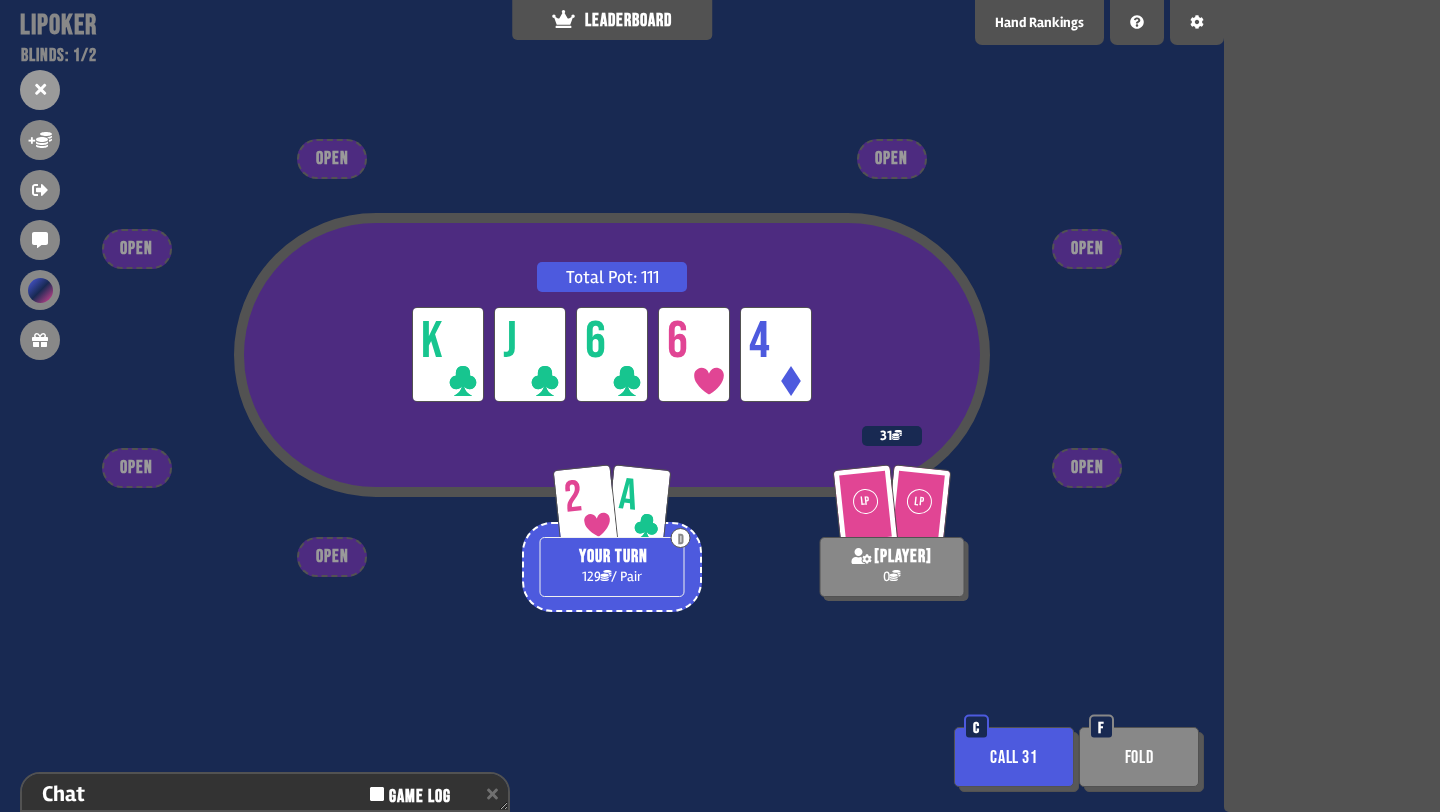 click on "Fold" at bounding box center (1139, 757) 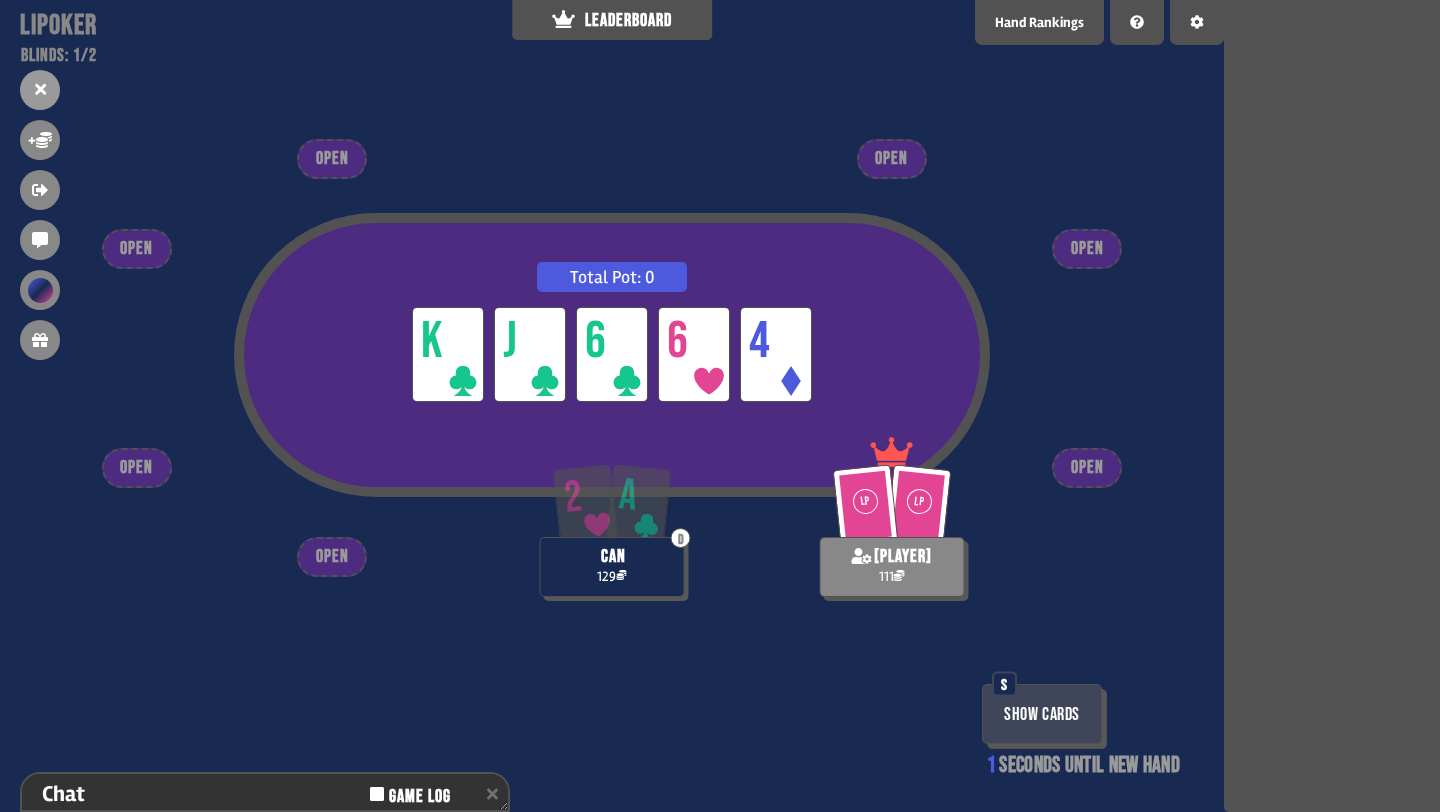 click on "Show Cards" at bounding box center [1042, 714] 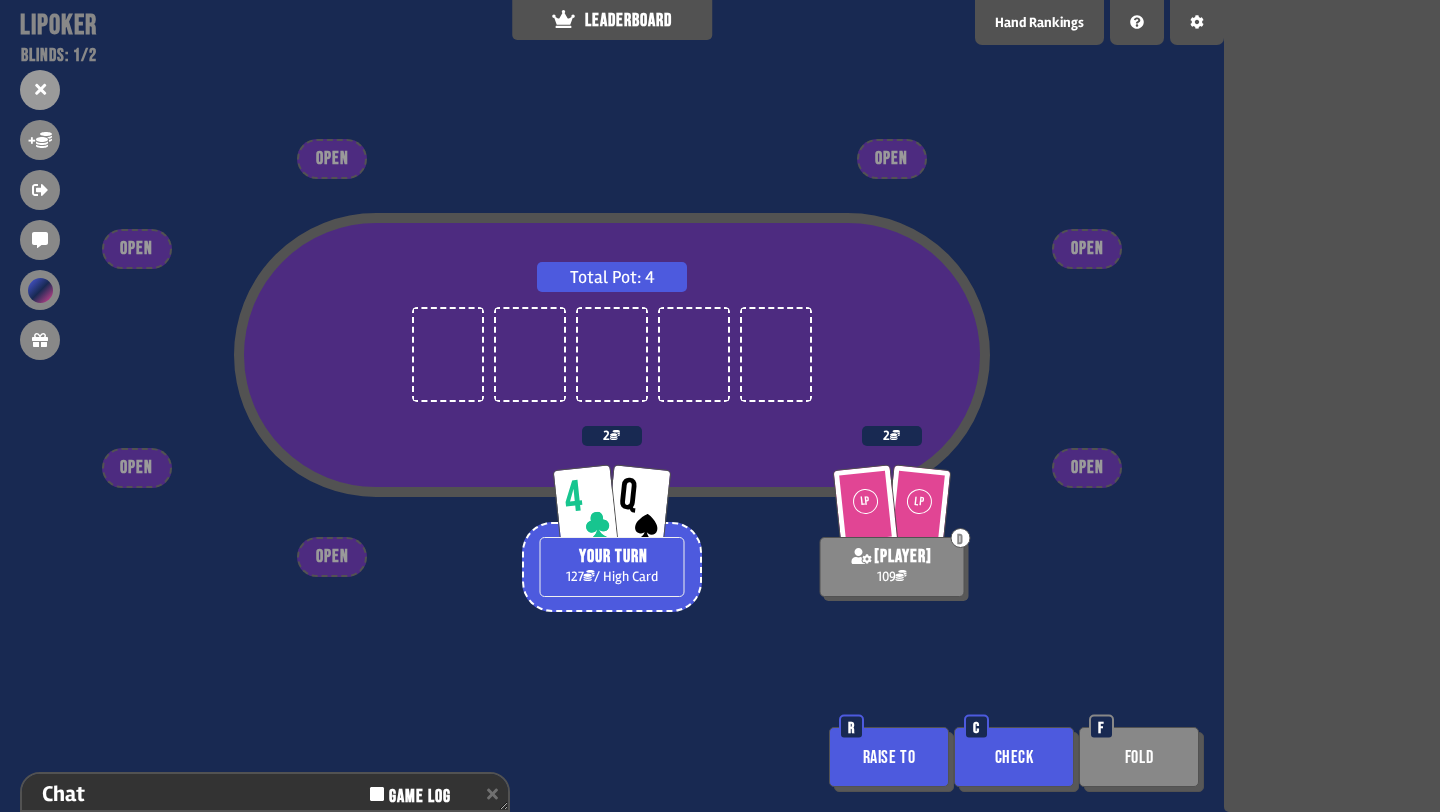 click on "Check" at bounding box center [1014, 757] 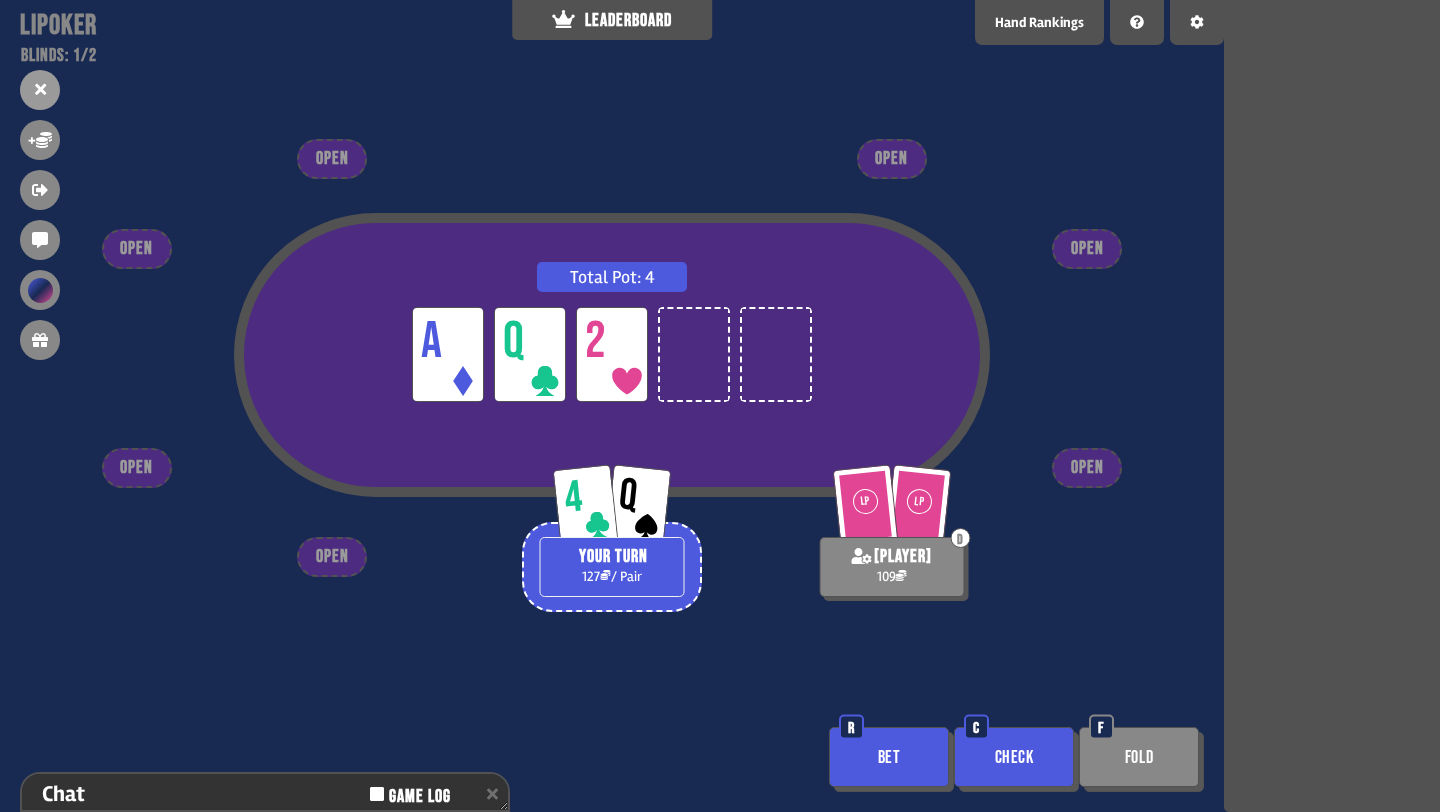click on "Bet" at bounding box center [889, 757] 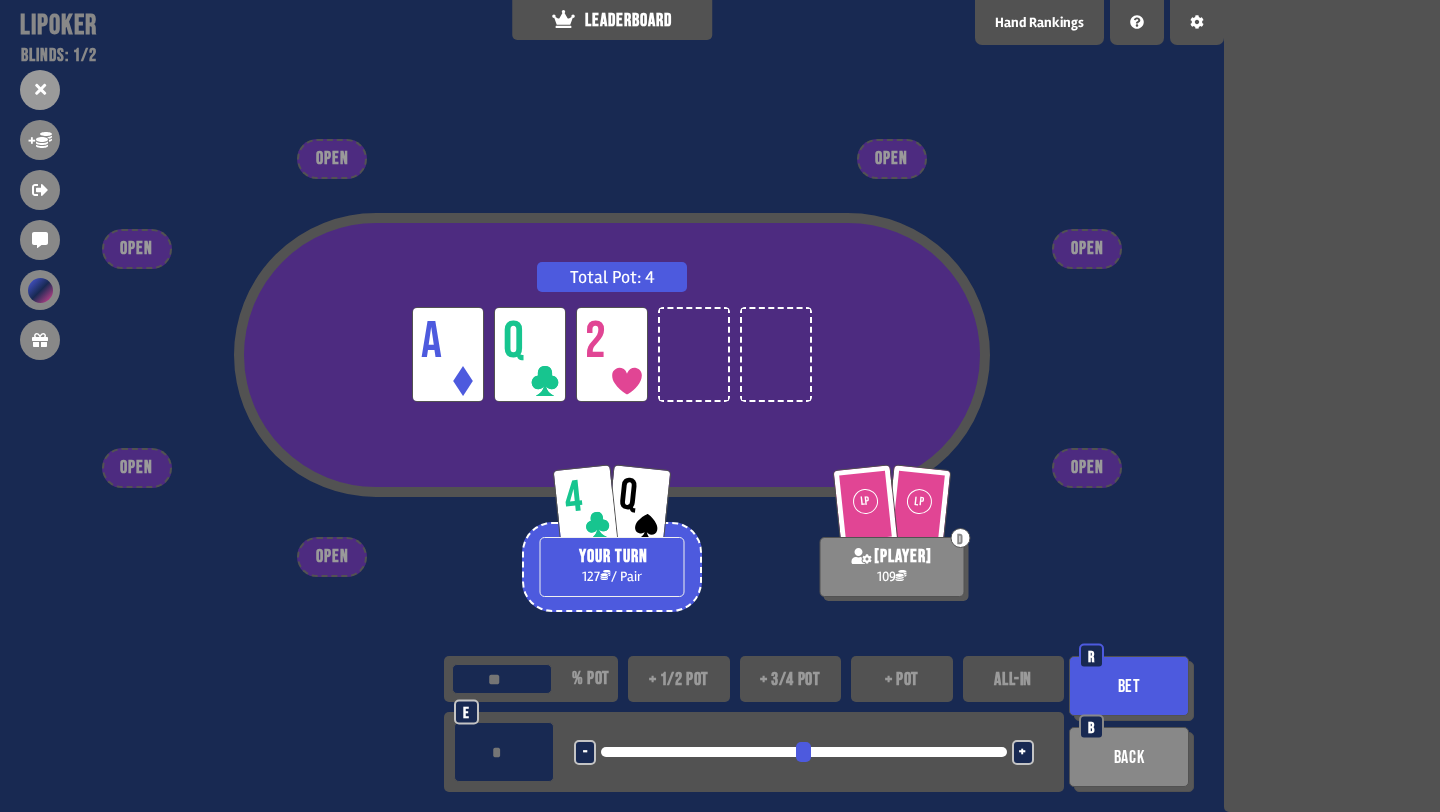click on "+ pot" at bounding box center (902, 679) 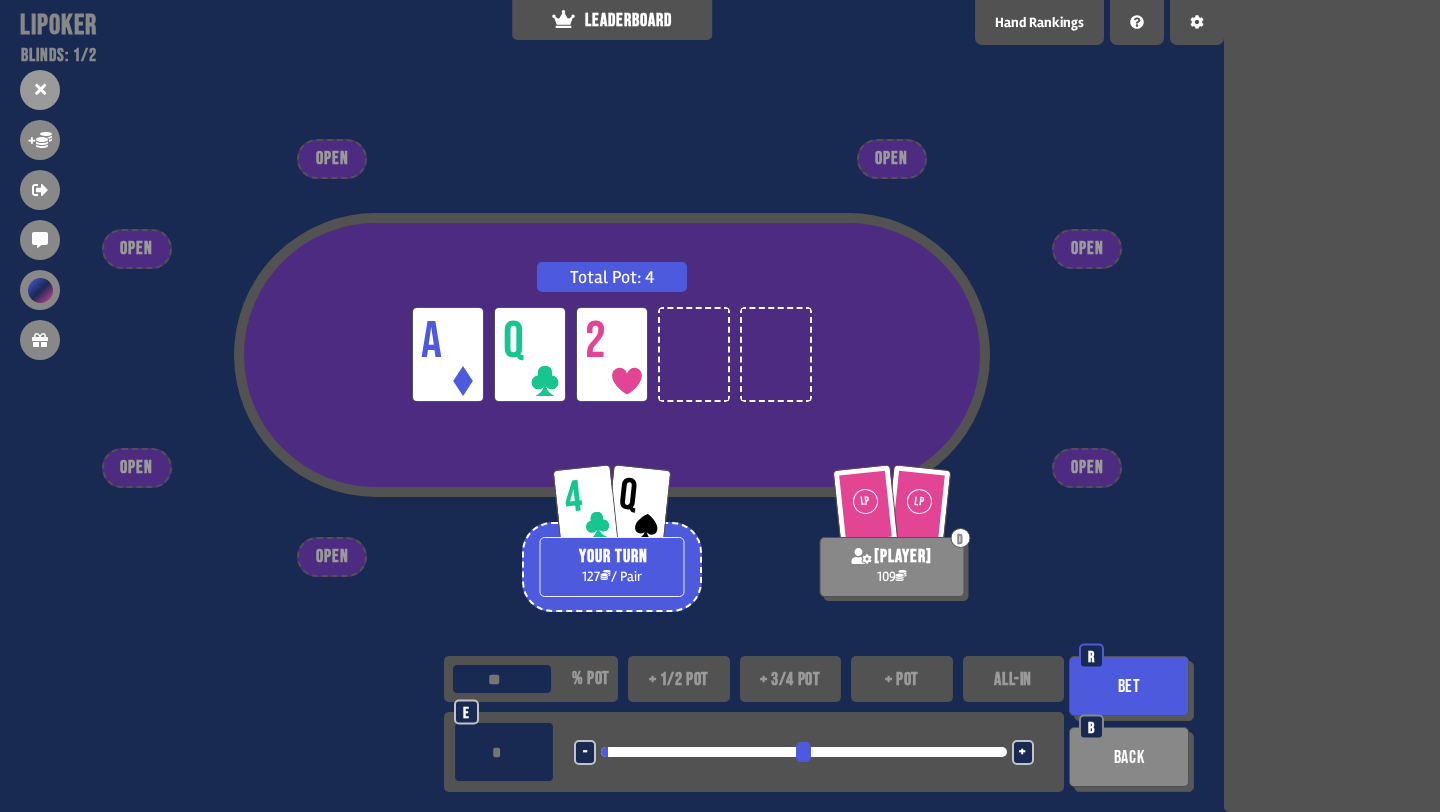 click on "Bet" at bounding box center [1129, 686] 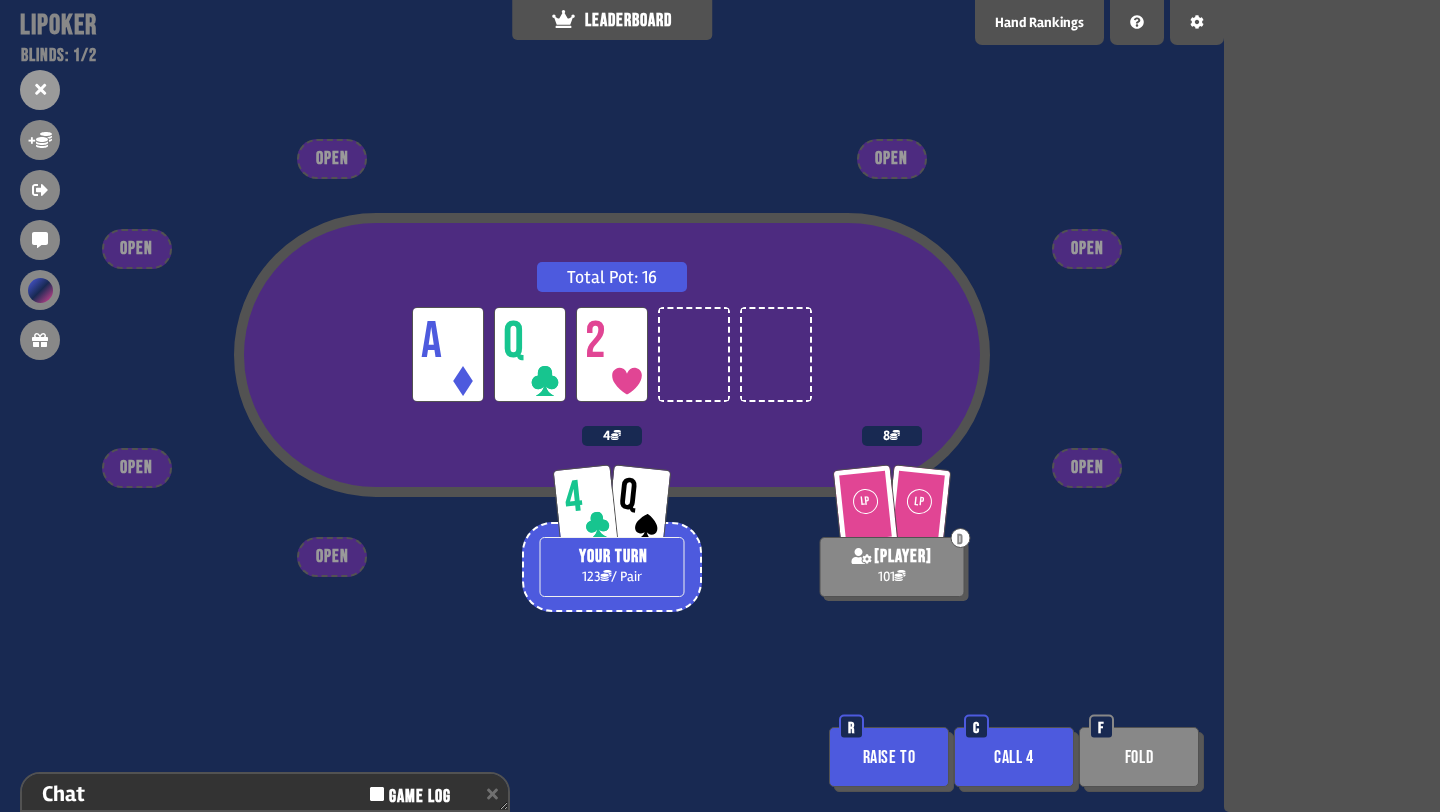 click on "Call 4" at bounding box center (1014, 757) 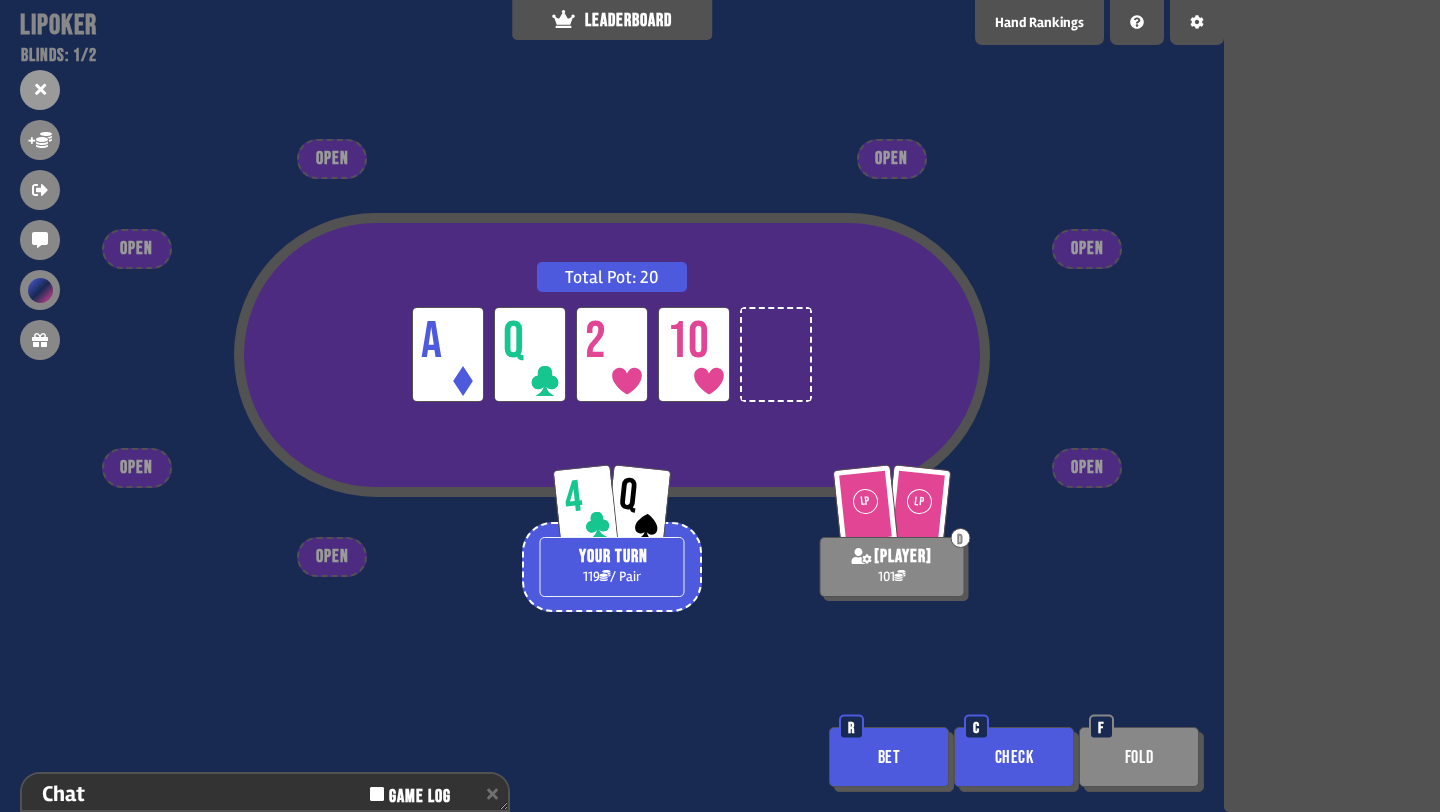 click on "Check" at bounding box center (1014, 757) 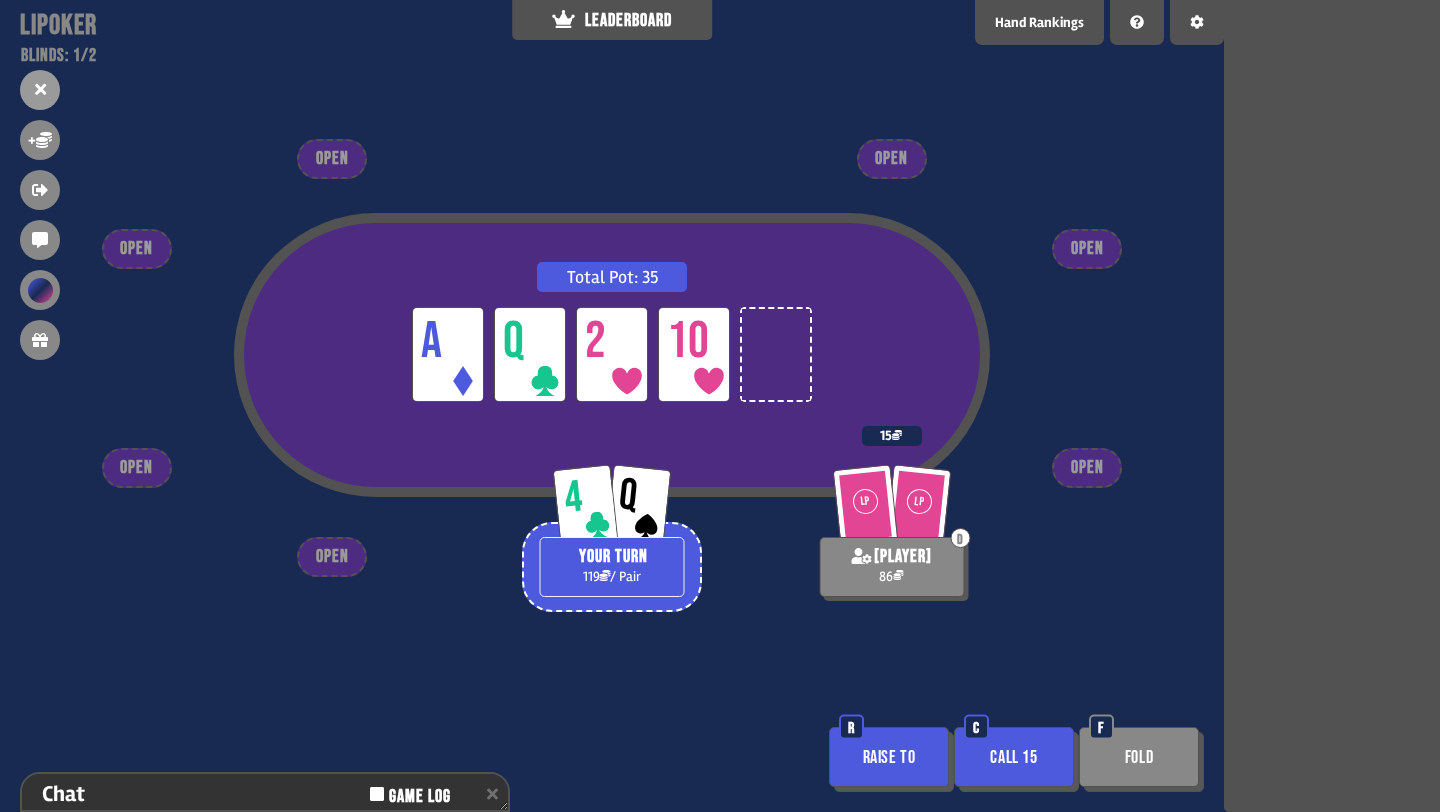 click on "Call 15" at bounding box center (1014, 757) 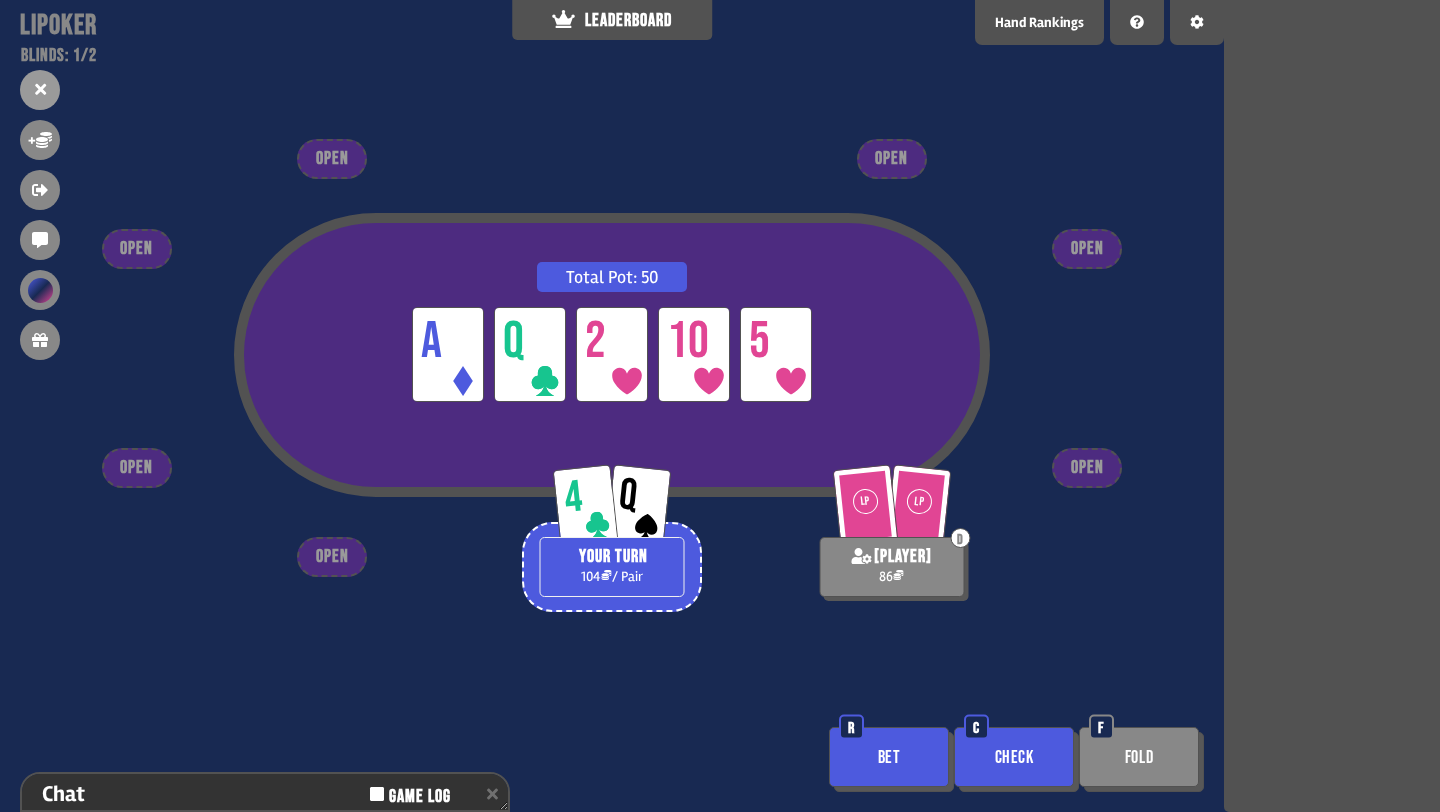 click on "Bet" at bounding box center (889, 757) 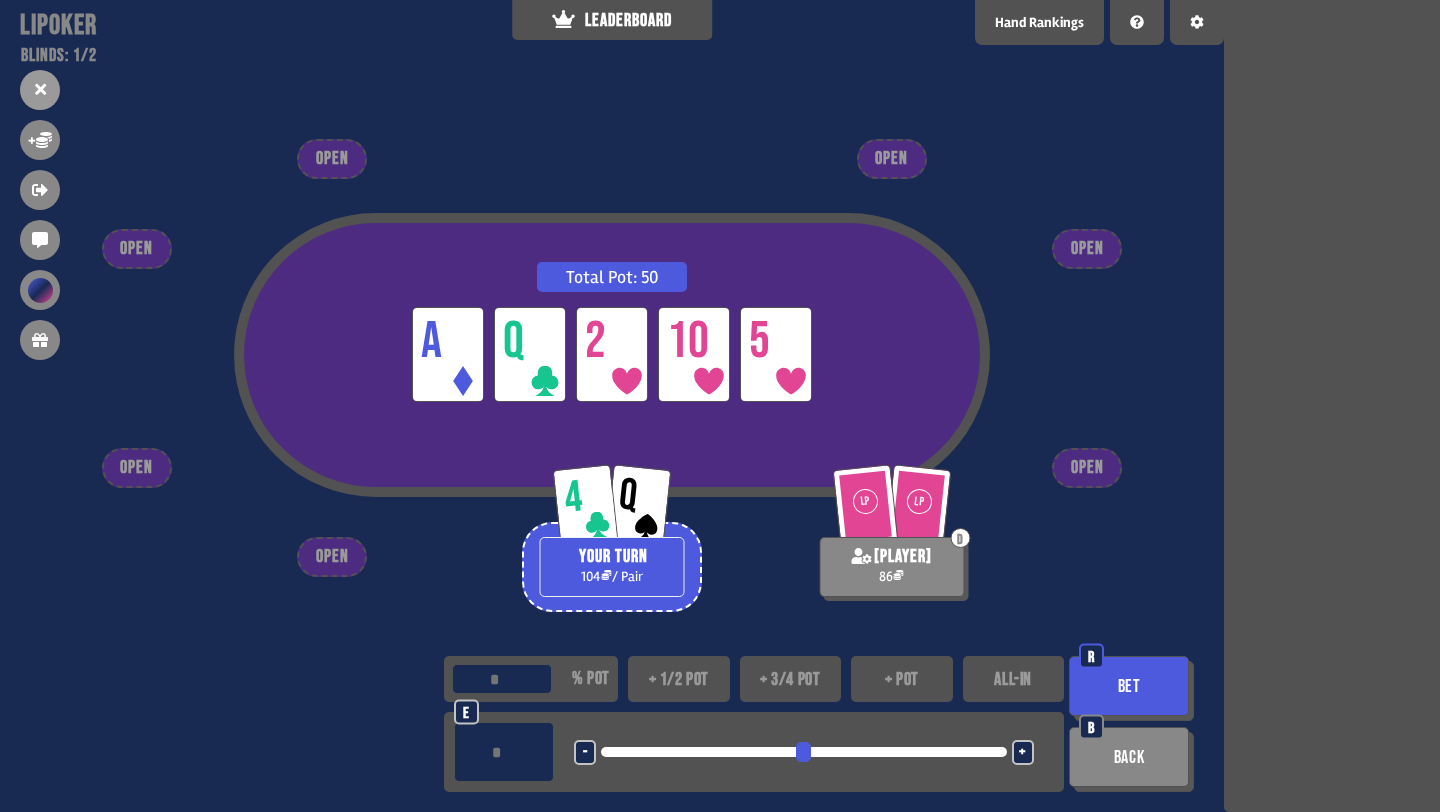 click at bounding box center [504, 752] 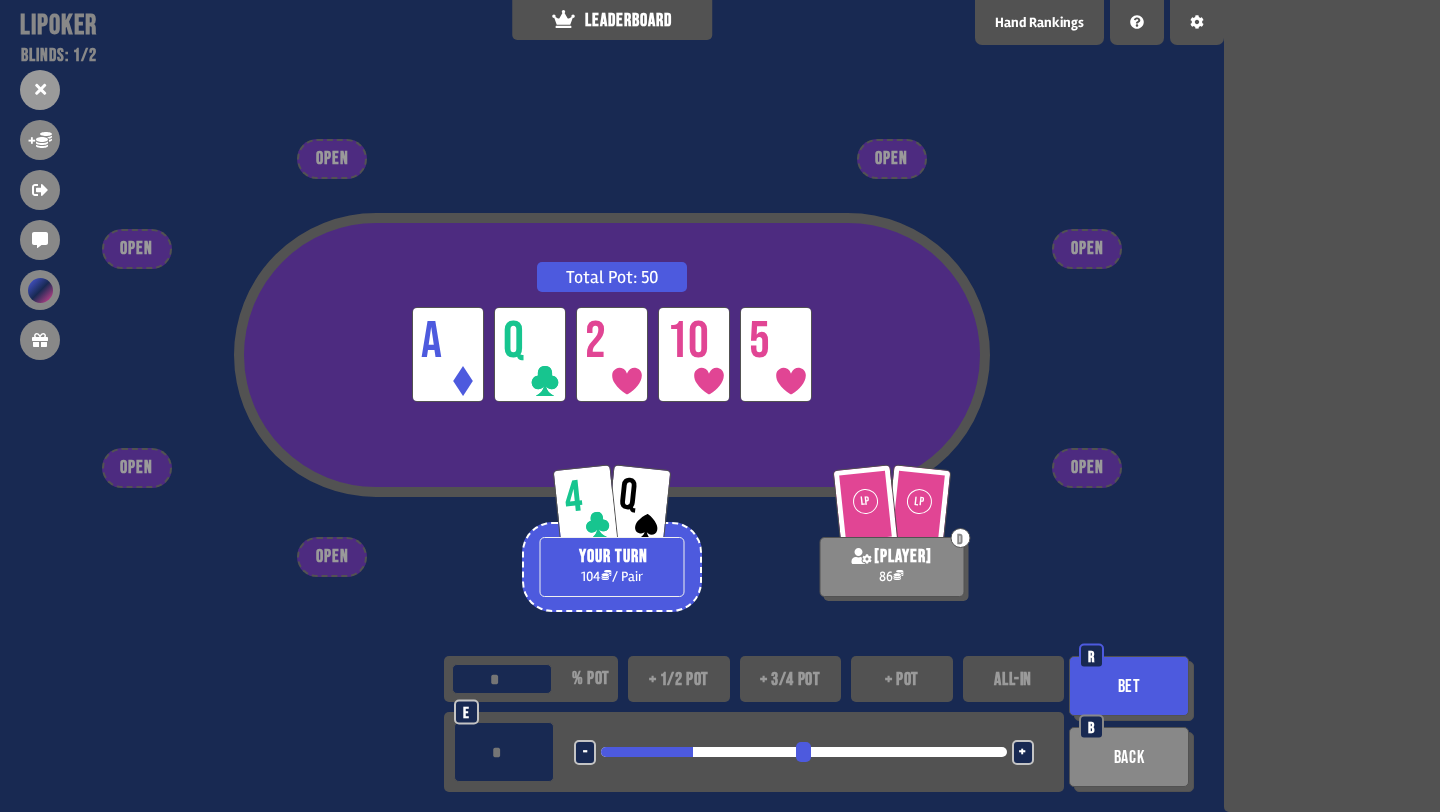 type on "**" 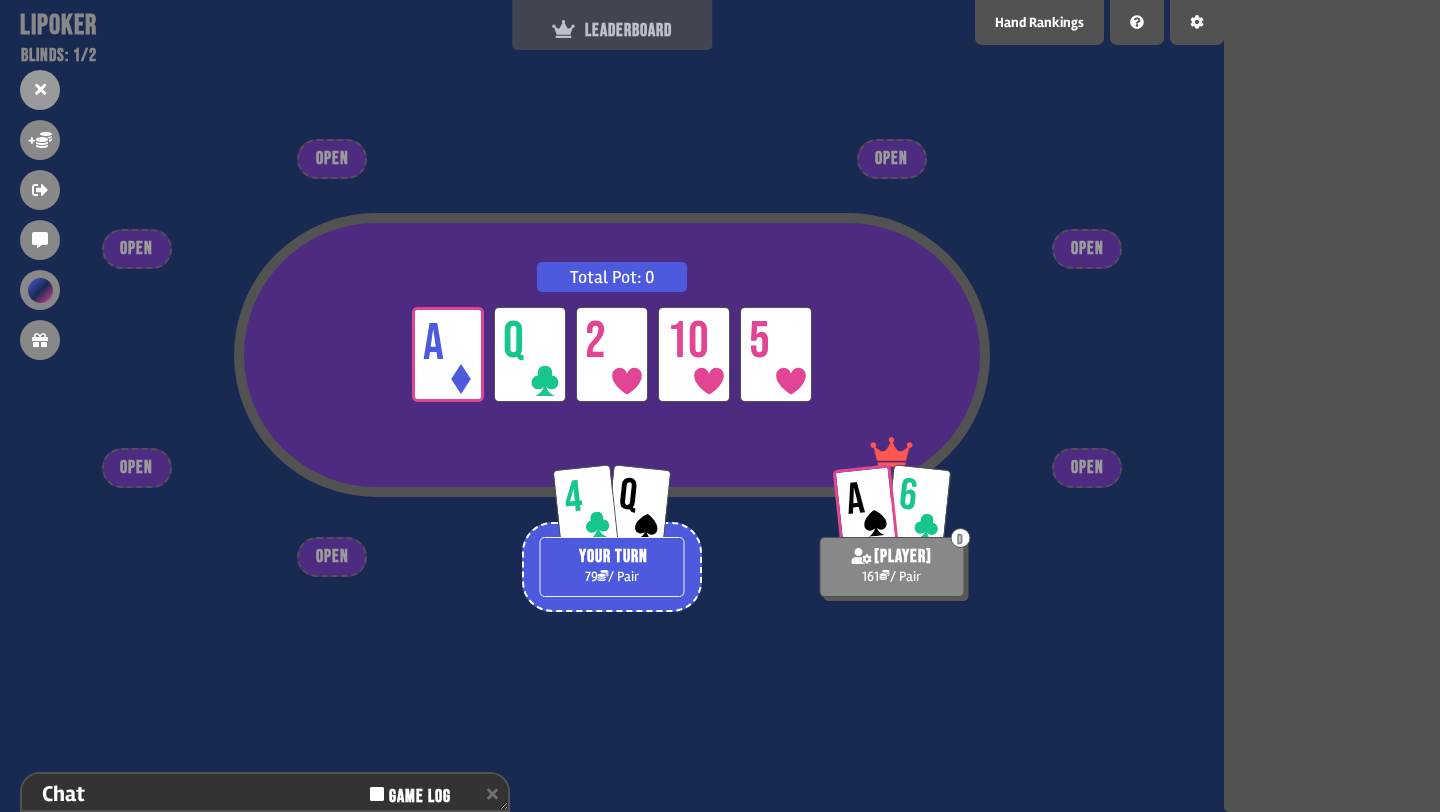 click on "LEADERBOARD" at bounding box center [612, 25] 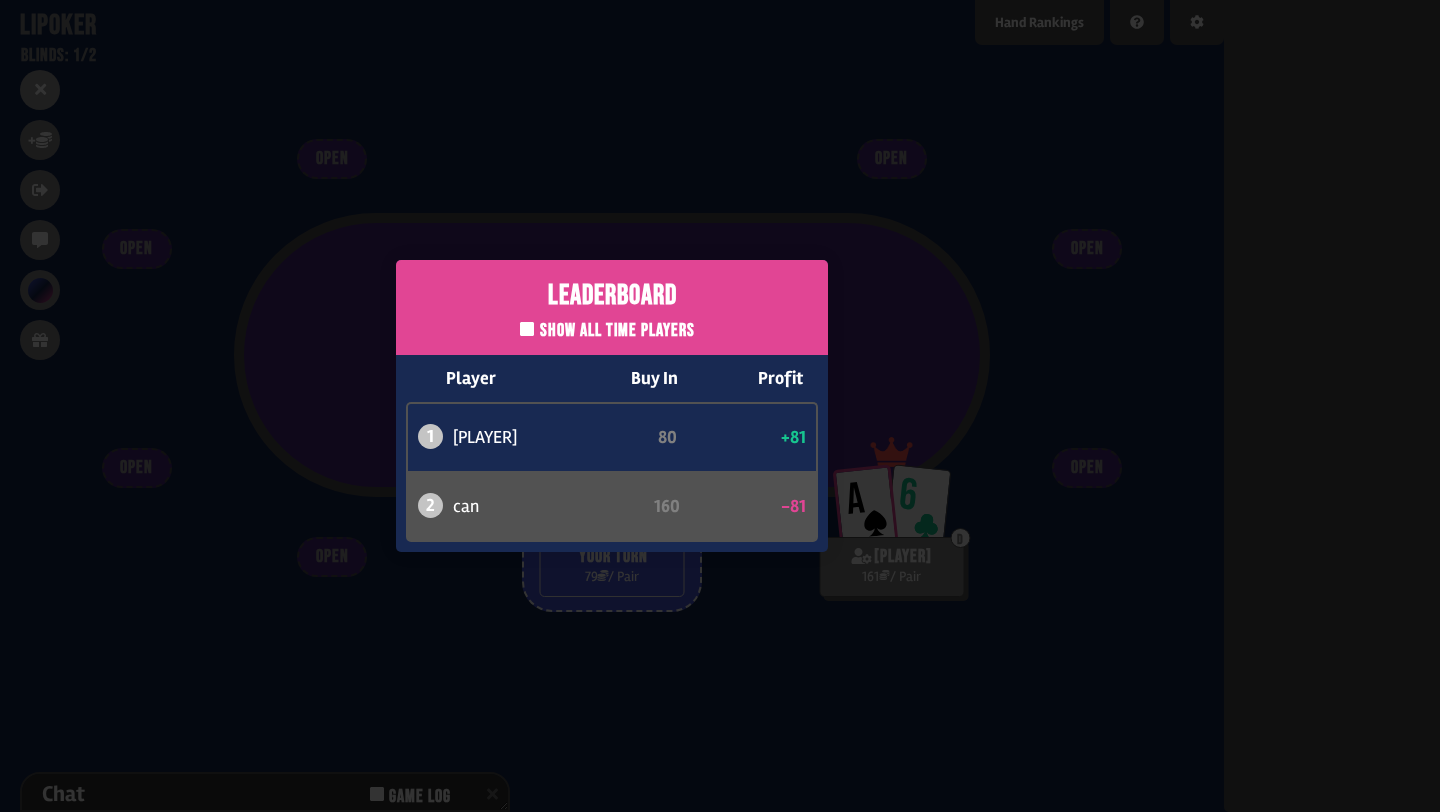 click on "Leaderboard   Show all time players Player Buy In Profit 1 bob 80 +81 2 can 160 -81" at bounding box center (612, 406) 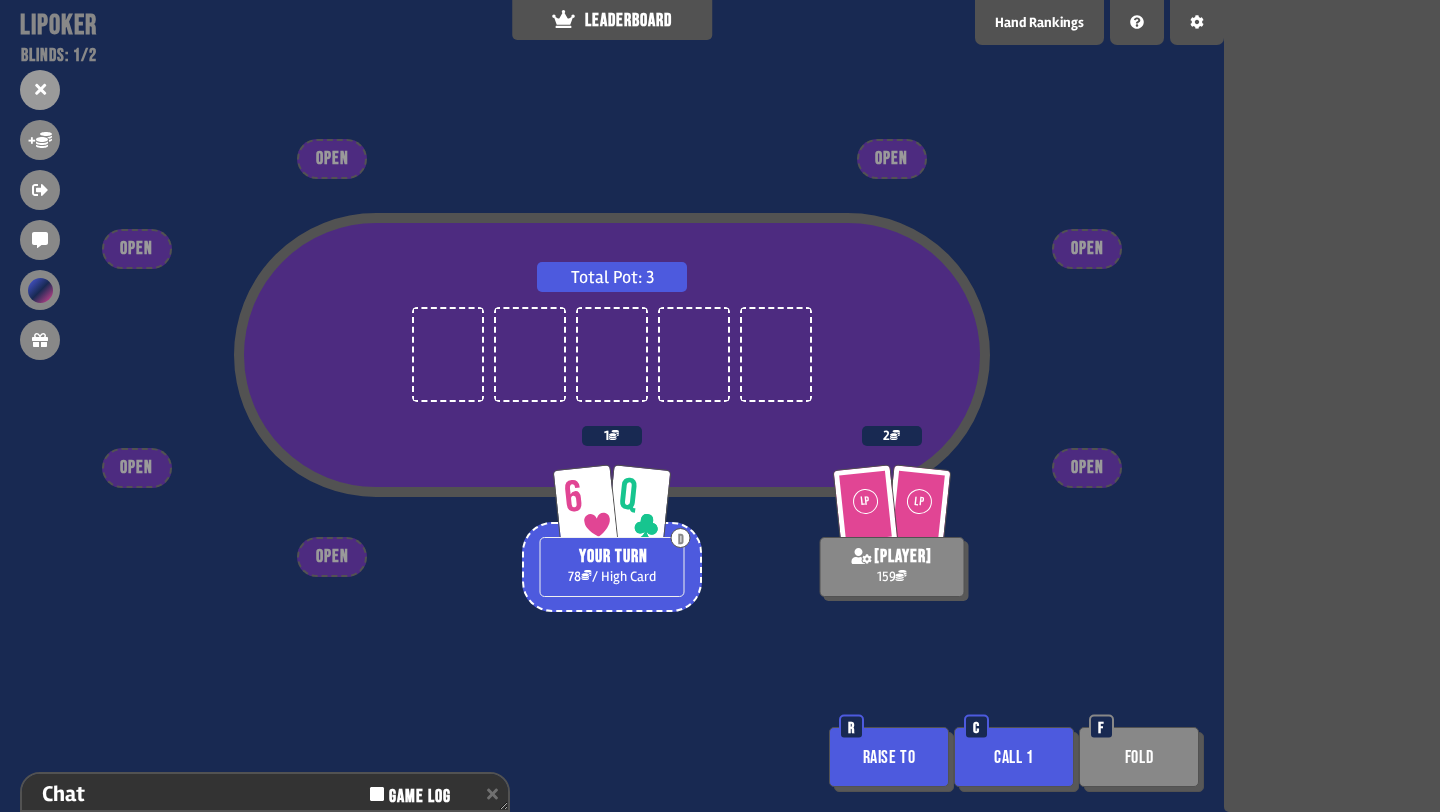 click on "Call 1" at bounding box center [1014, 757] 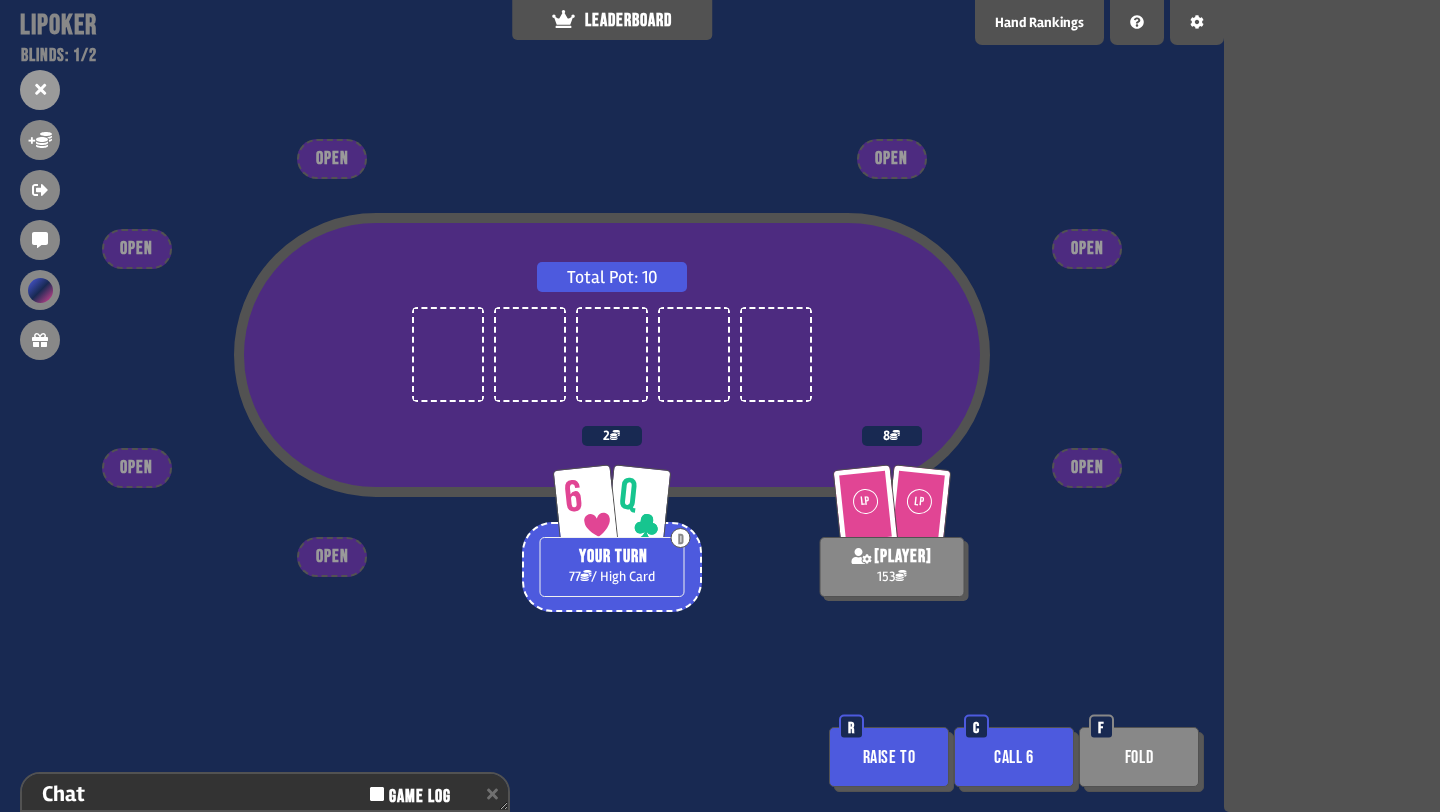 click on "Call 6" at bounding box center [1014, 757] 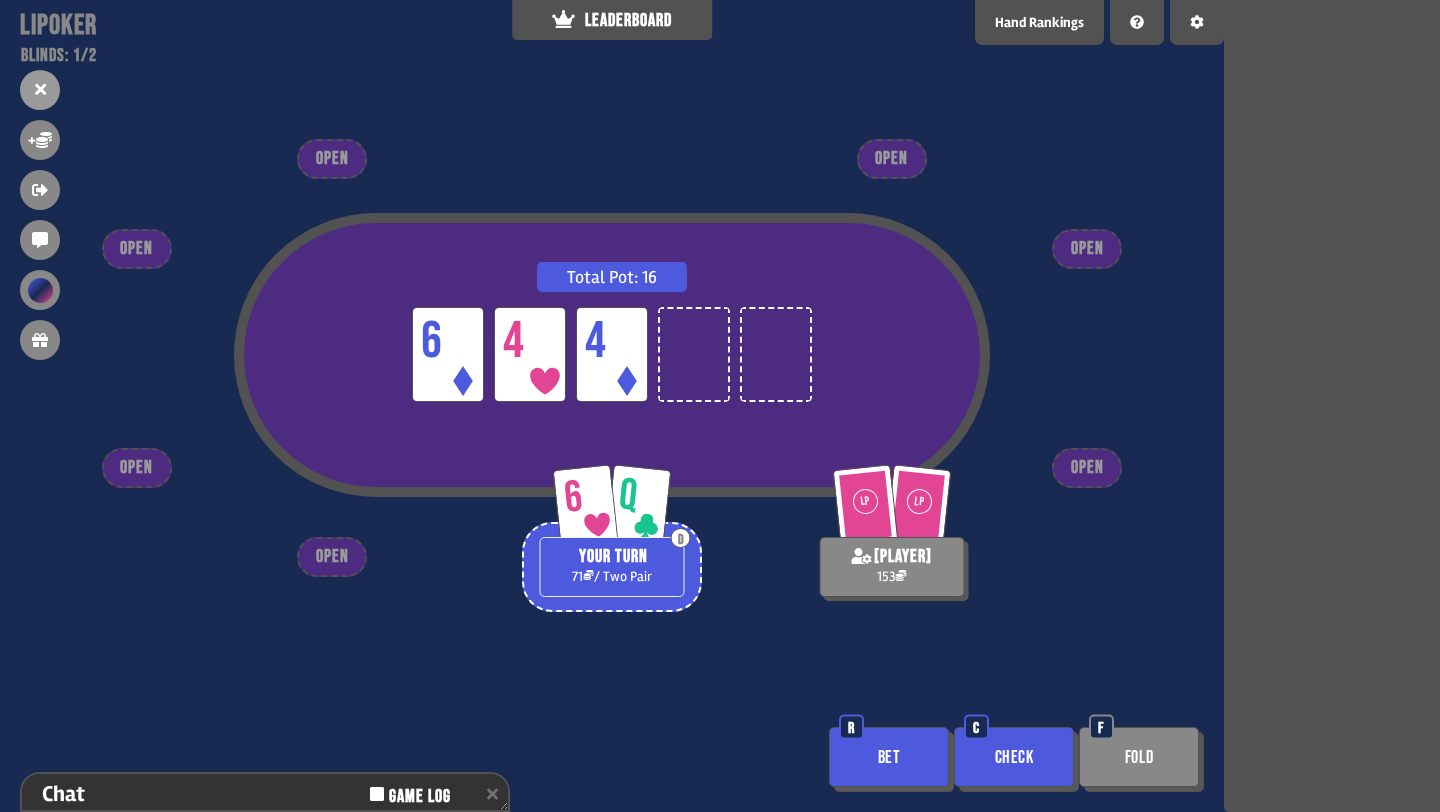 click on "Bet" at bounding box center (889, 757) 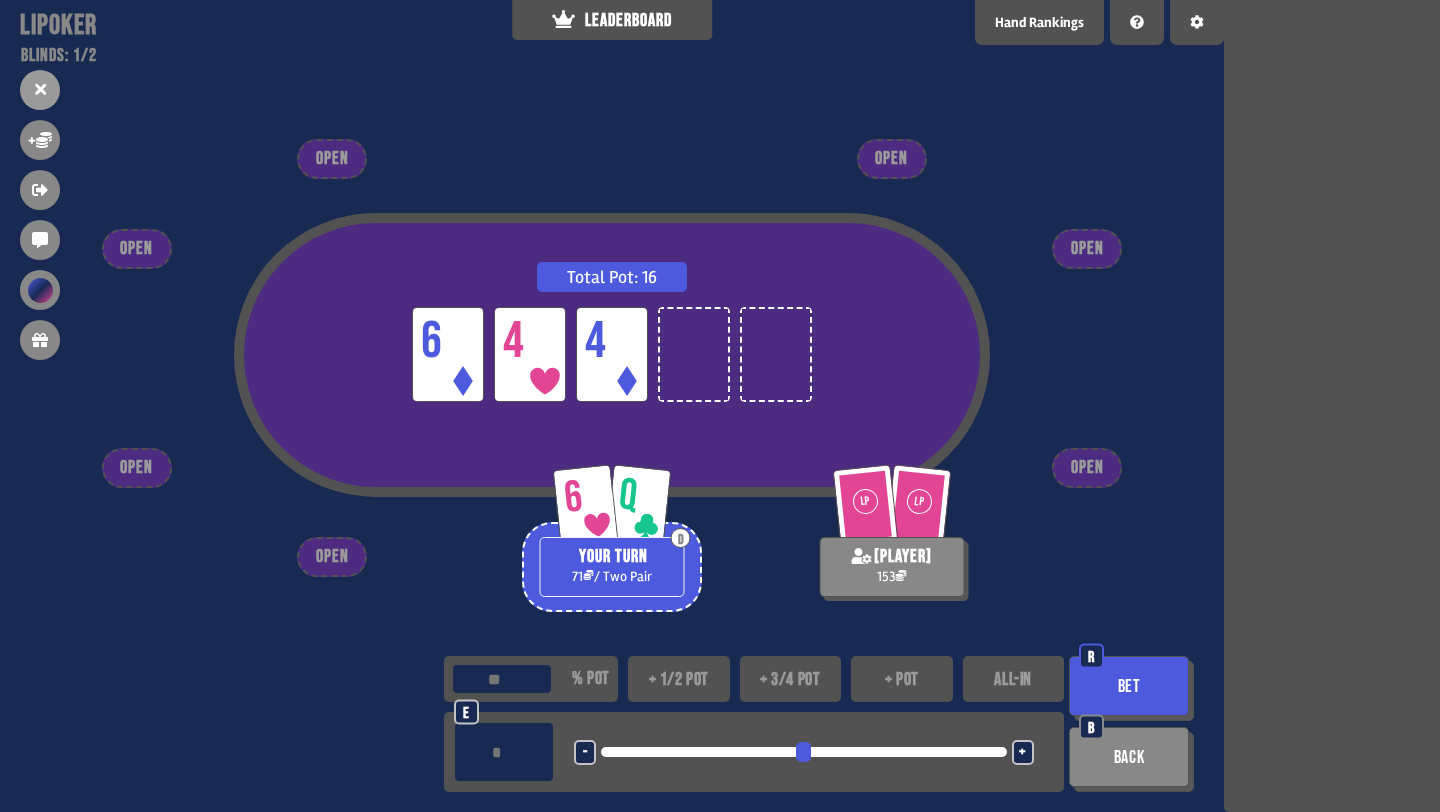 click on "+ 1/2 pot" at bounding box center [679, 679] 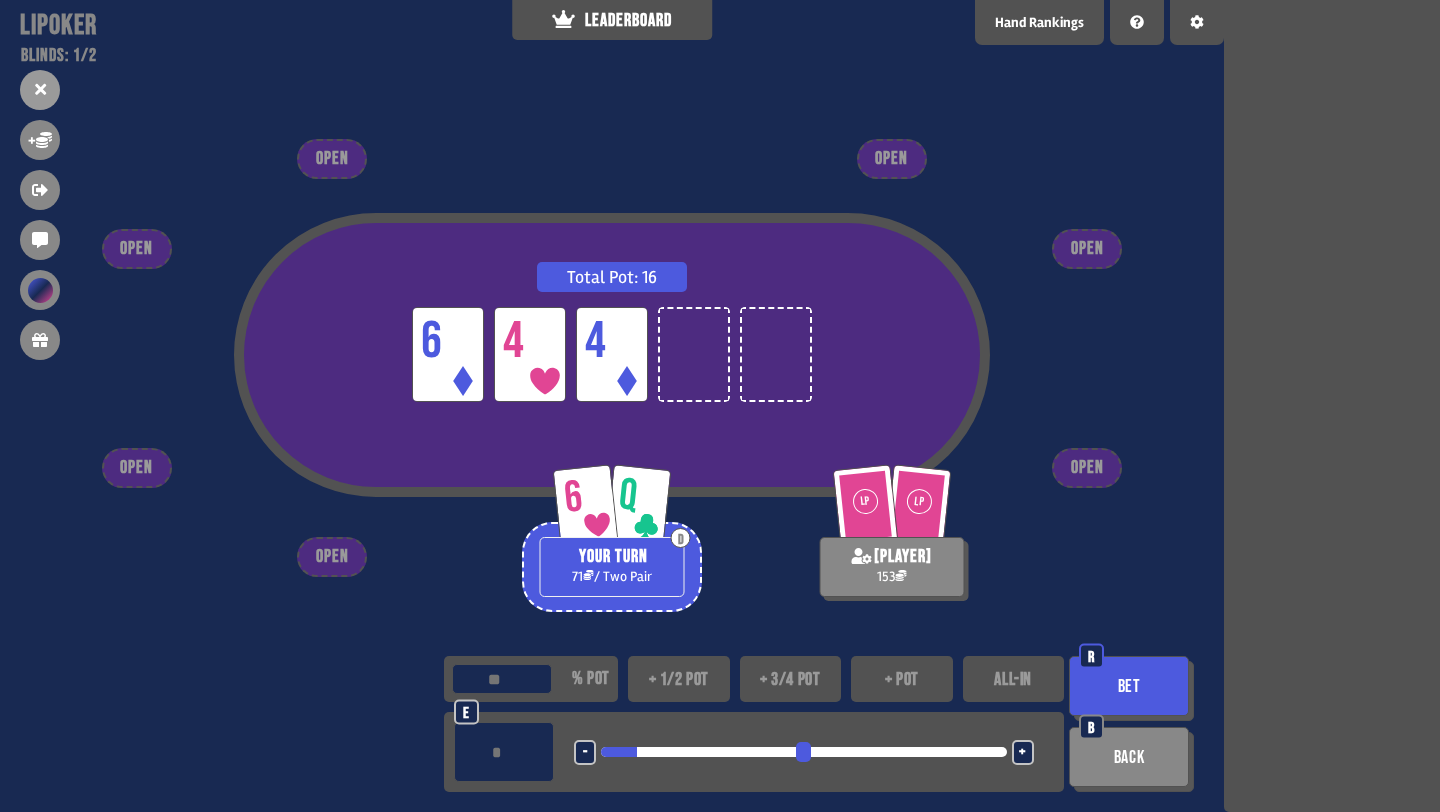 click on "+" at bounding box center [1023, 752] 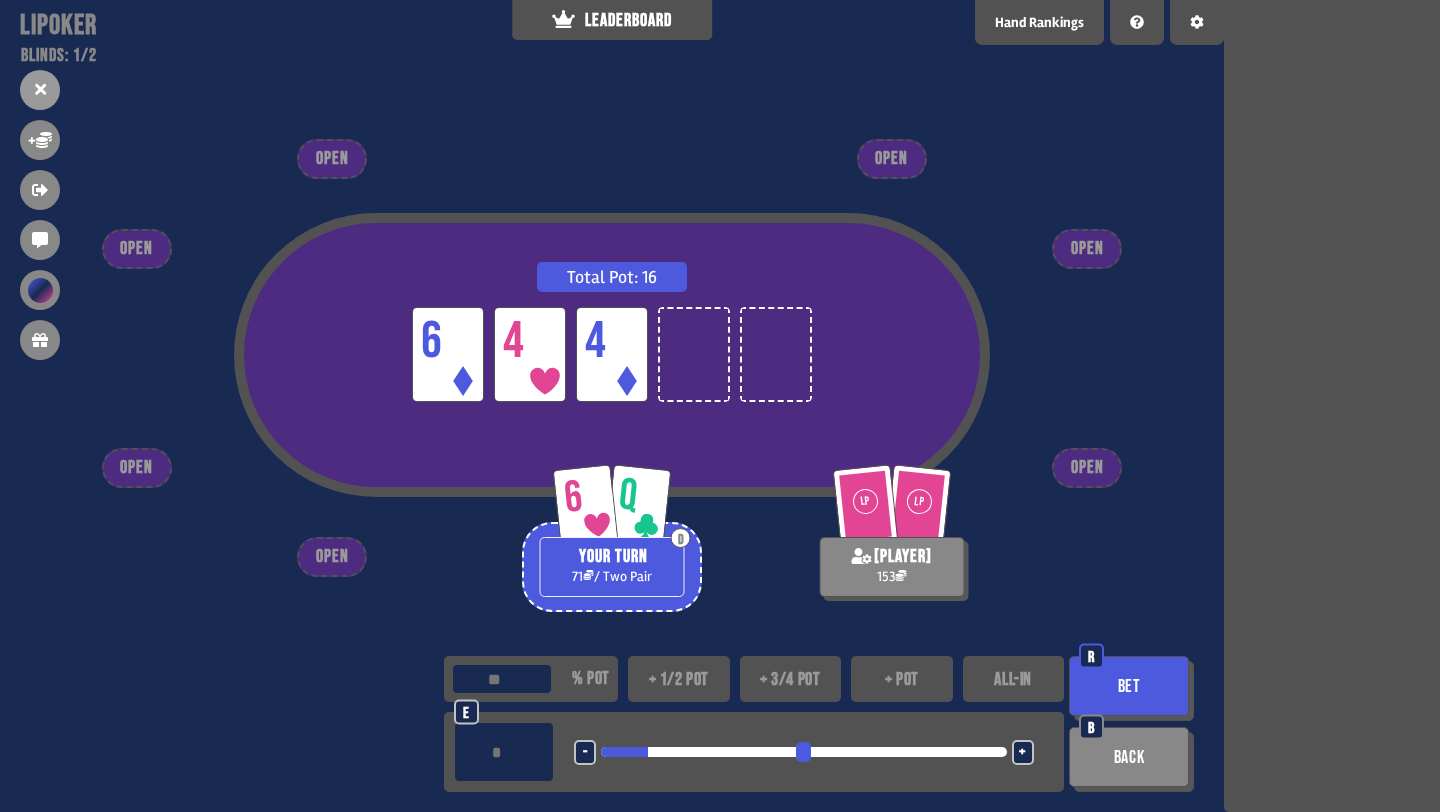 click on "Bet" at bounding box center (1129, 686) 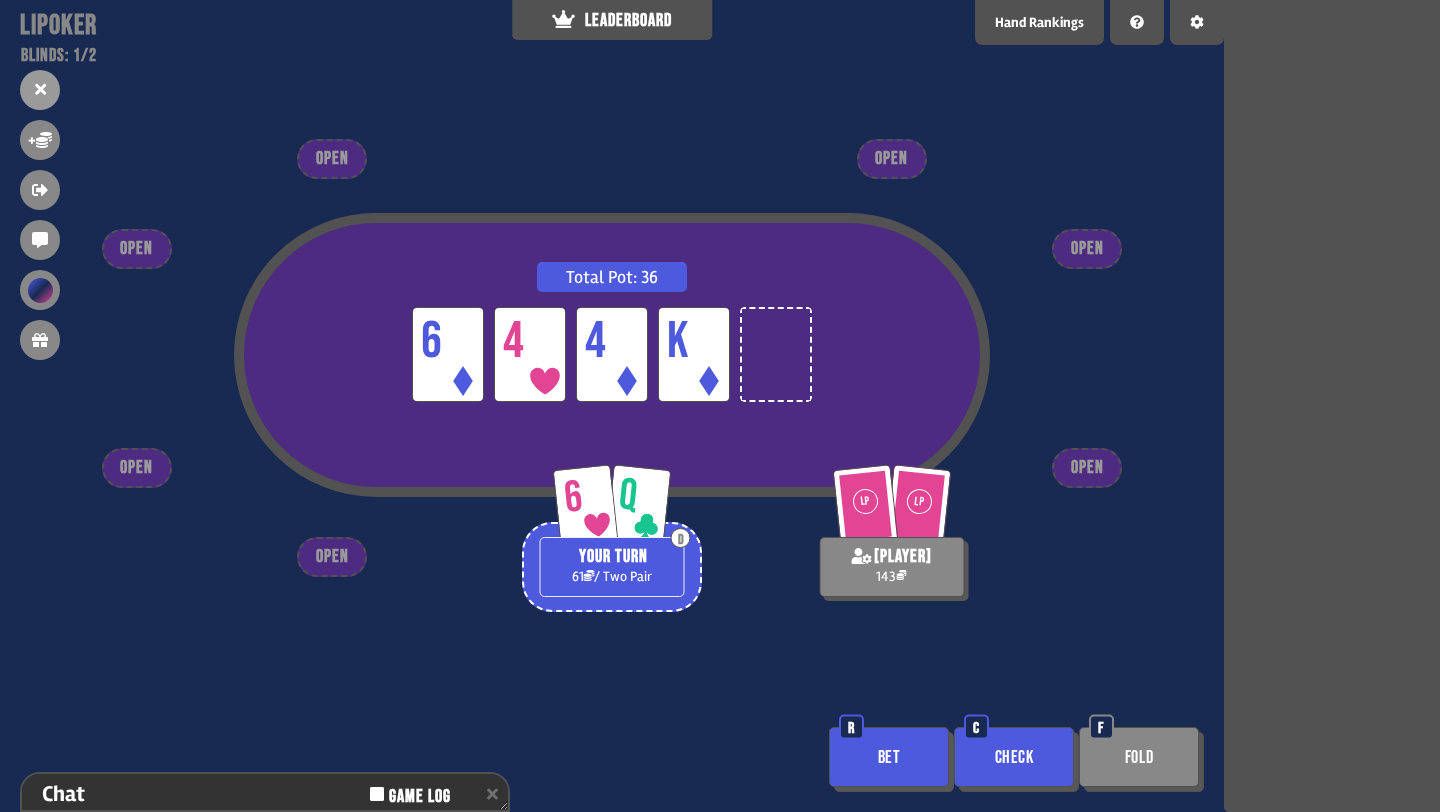 click on "Check" at bounding box center (1014, 757) 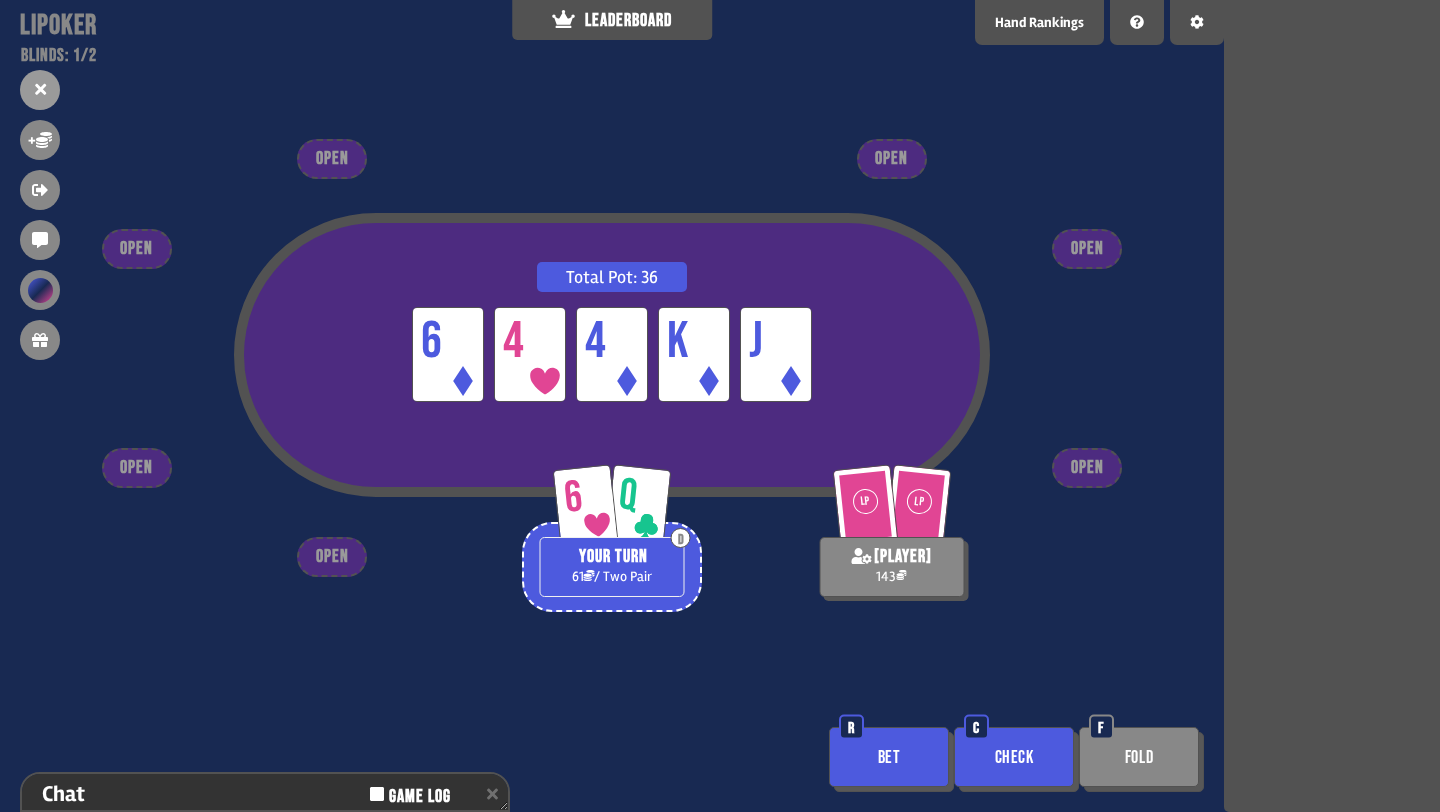 click on "Check" at bounding box center [1014, 757] 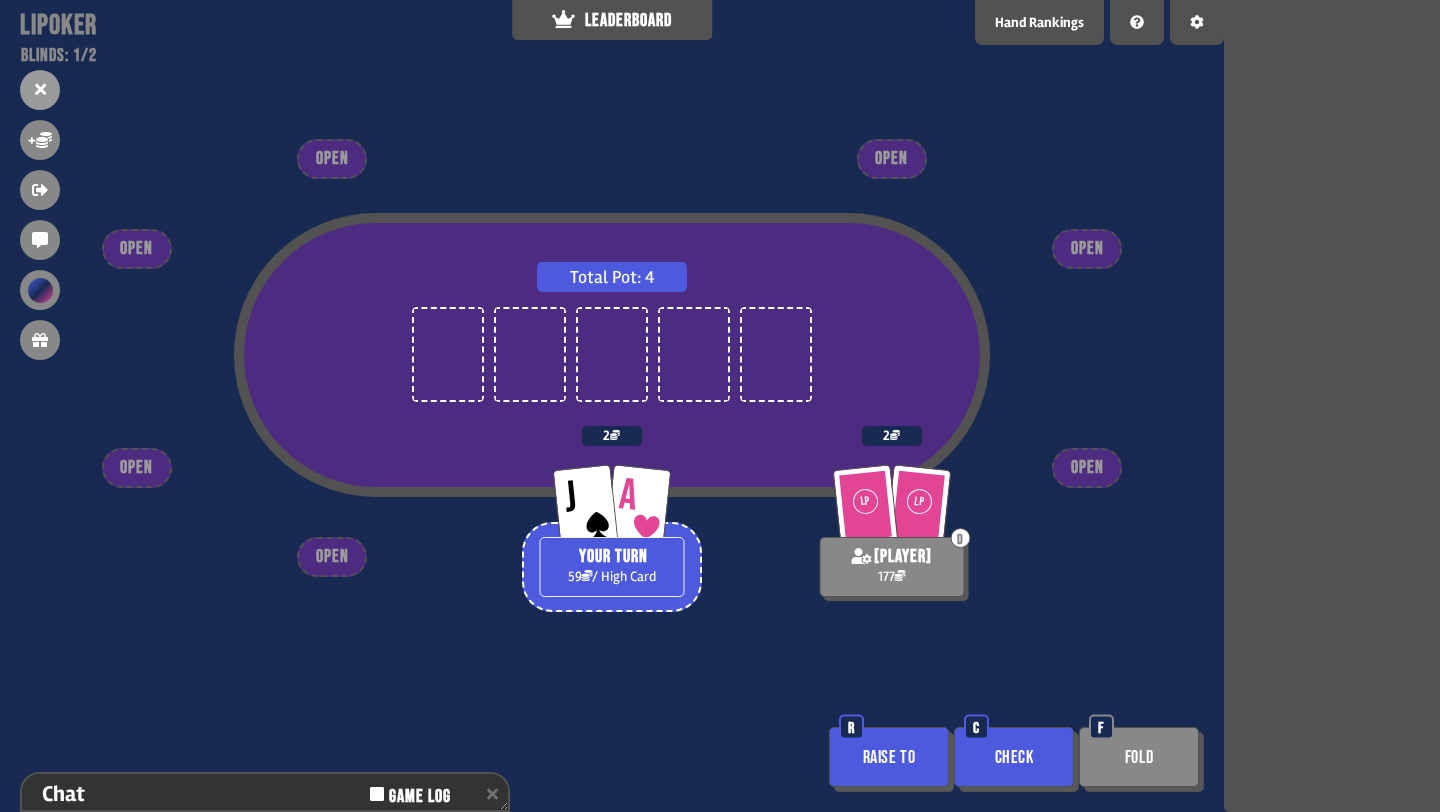 click on "Raise to" at bounding box center [889, 757] 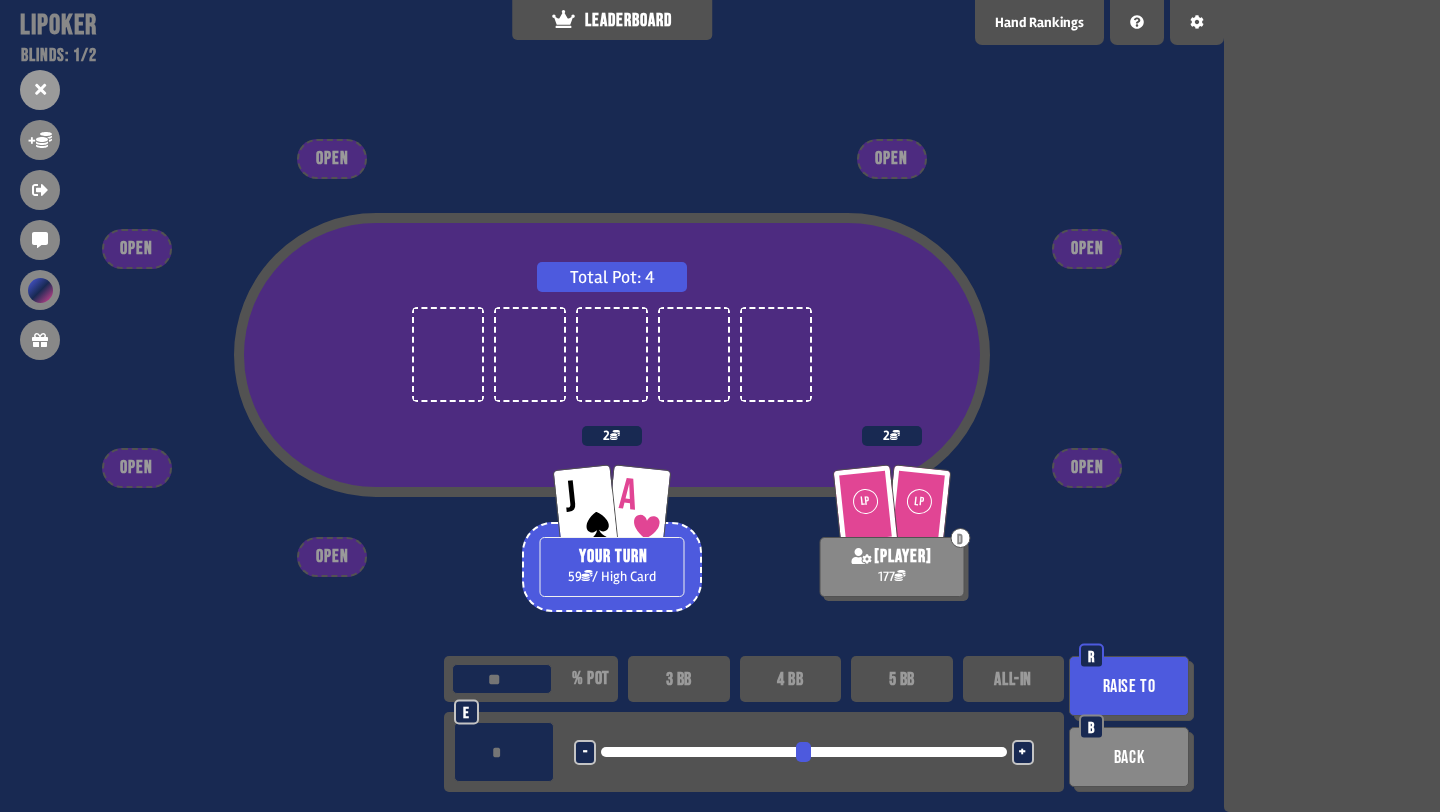 click on "4 BB" at bounding box center (791, 679) 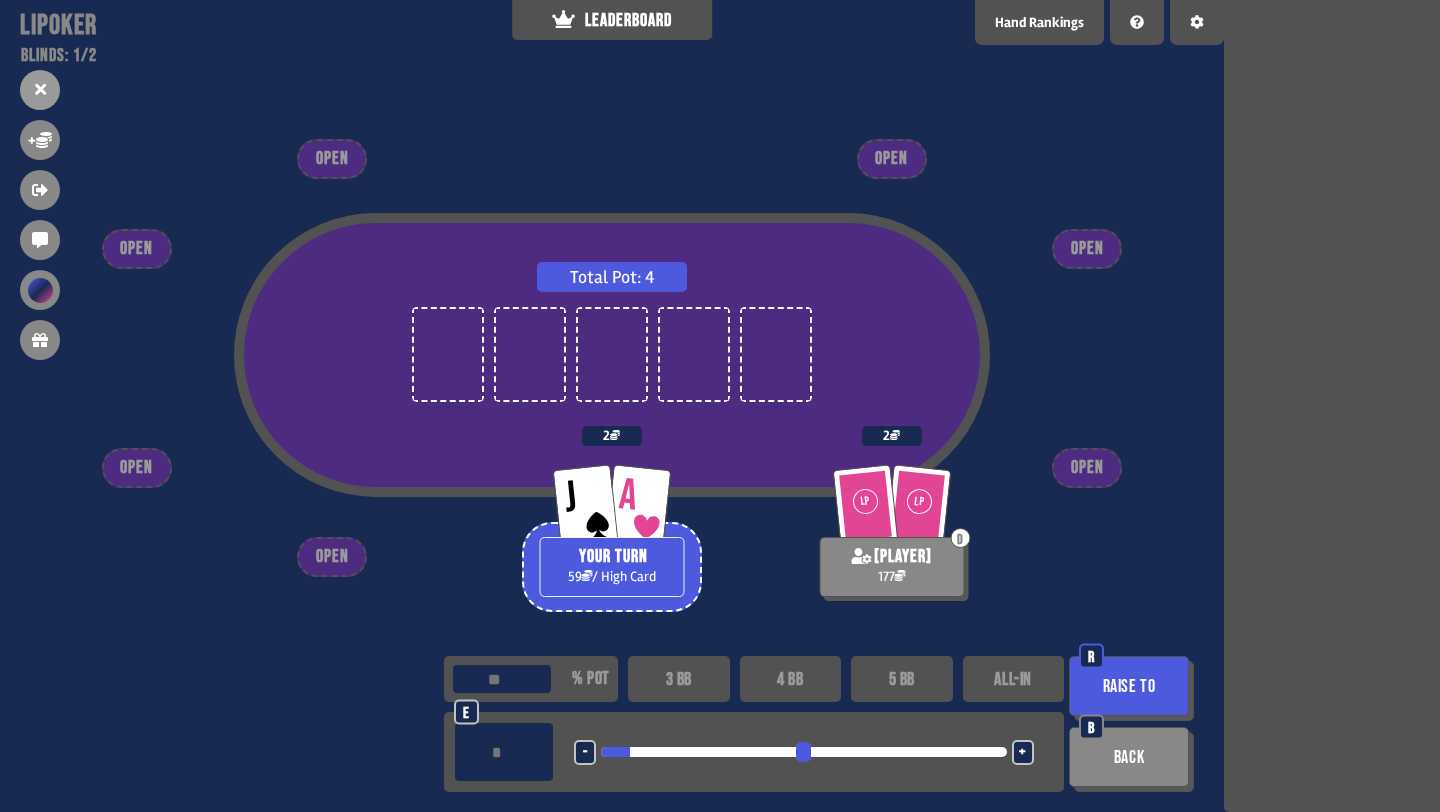 click on "+" at bounding box center [1022, 753] 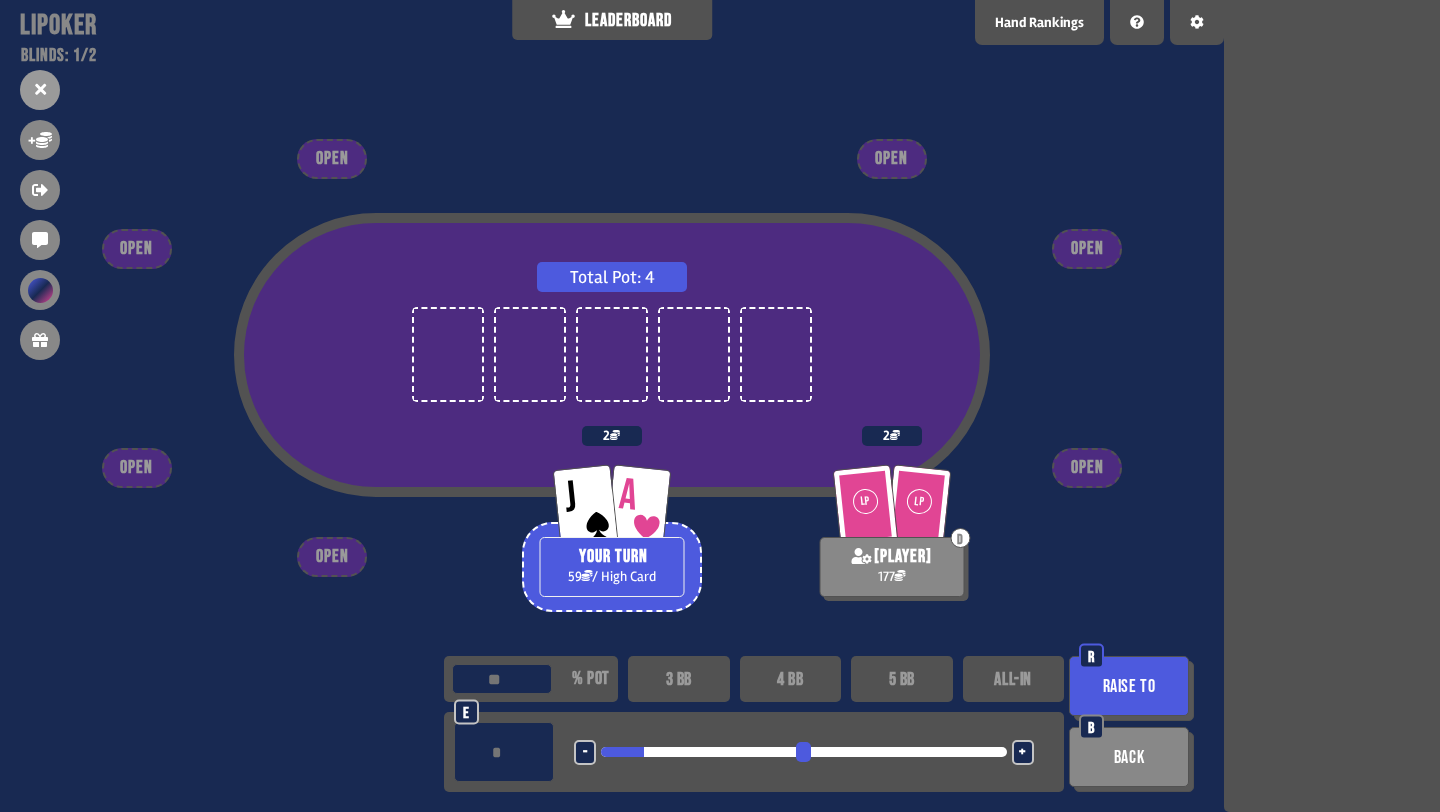 click on "-" at bounding box center (585, 752) 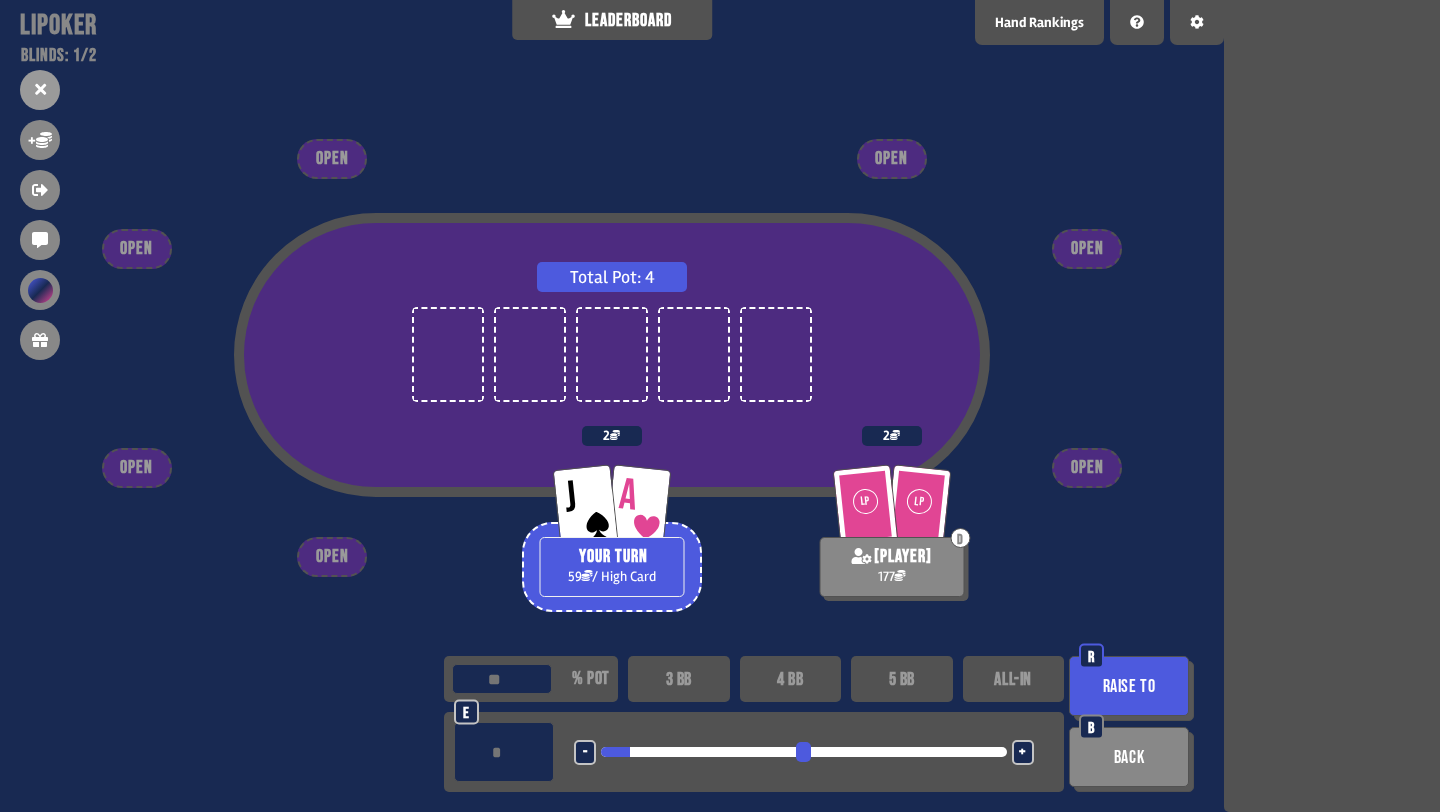 click on "-" at bounding box center [585, 753] 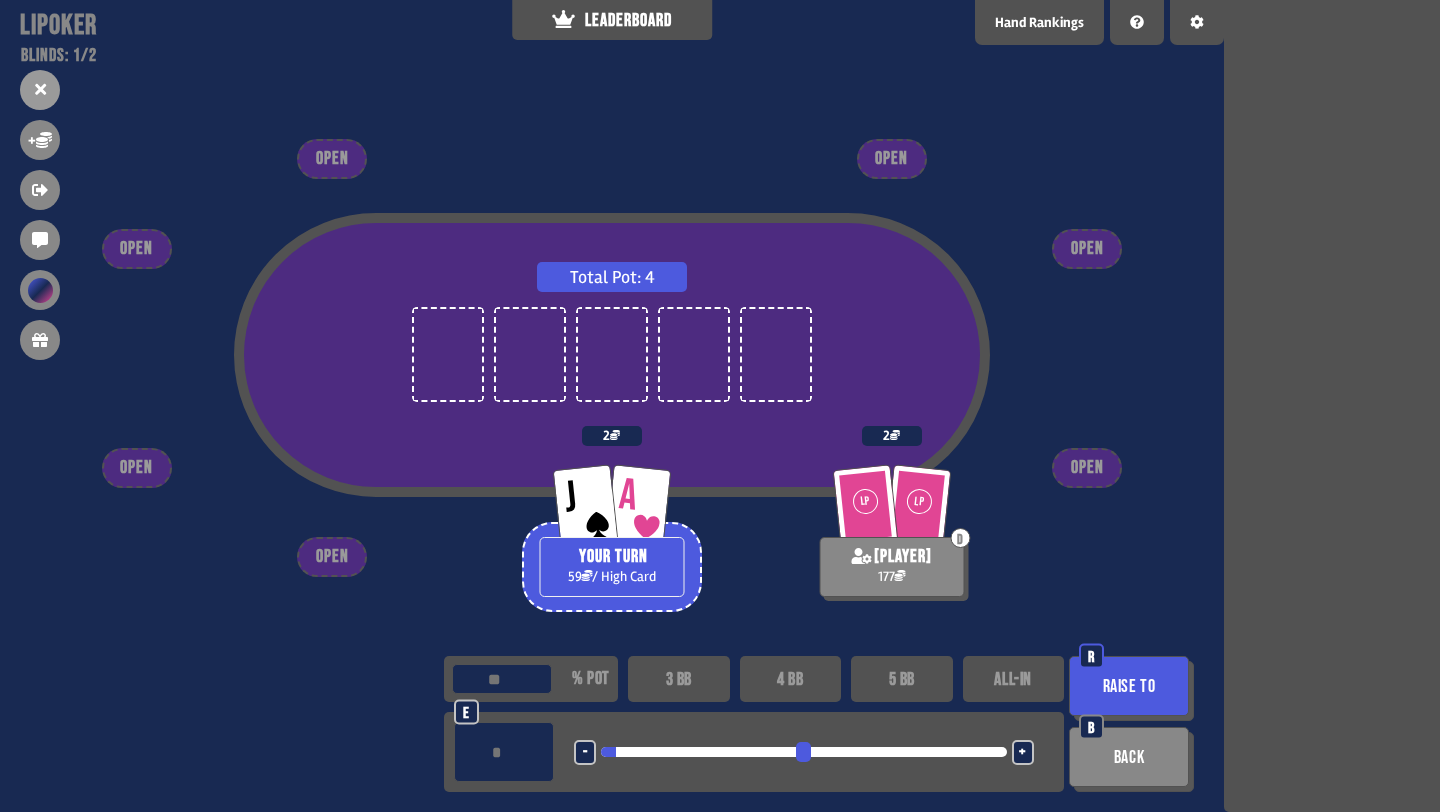 click on "Raise to" at bounding box center (1129, 686) 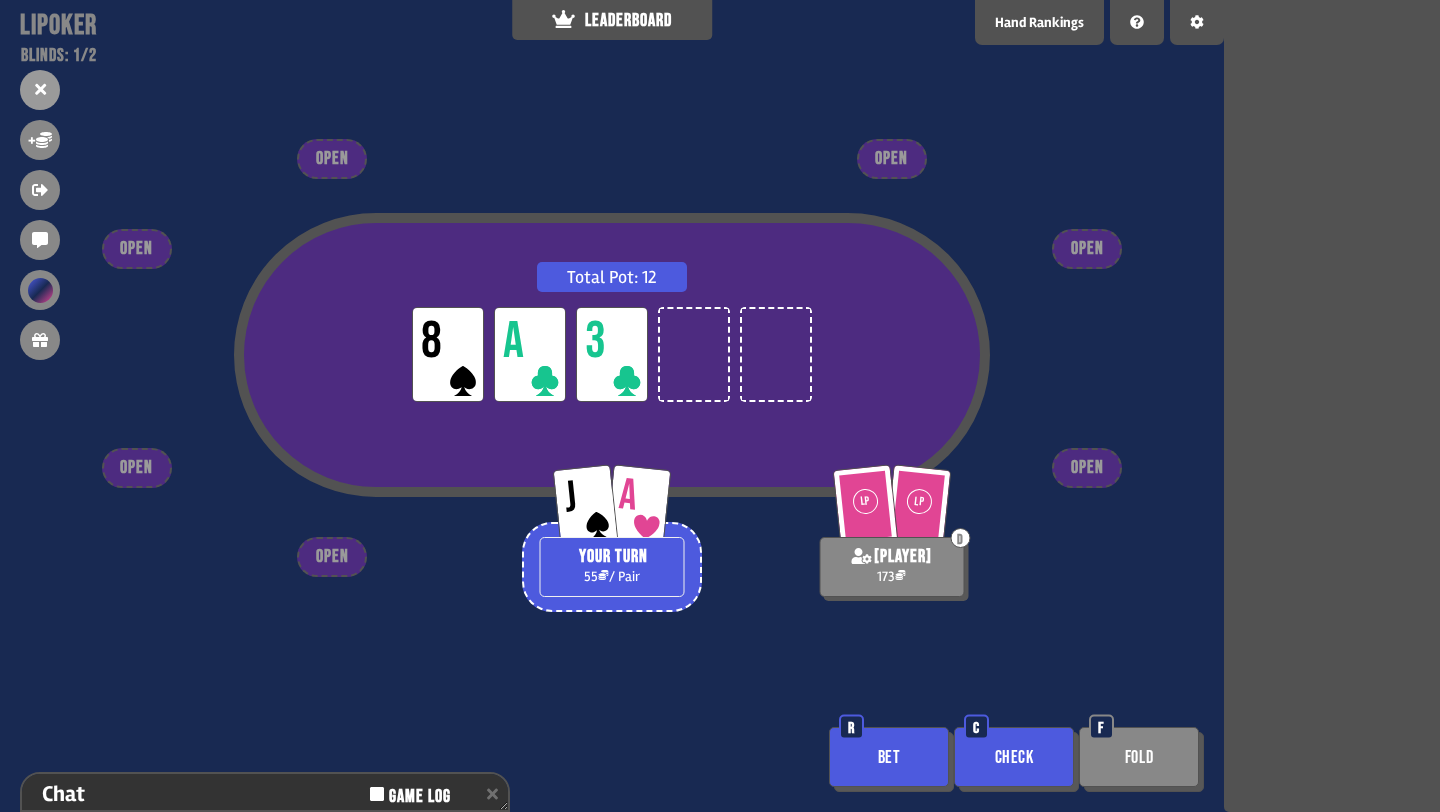 click on "Check" at bounding box center [1014, 757] 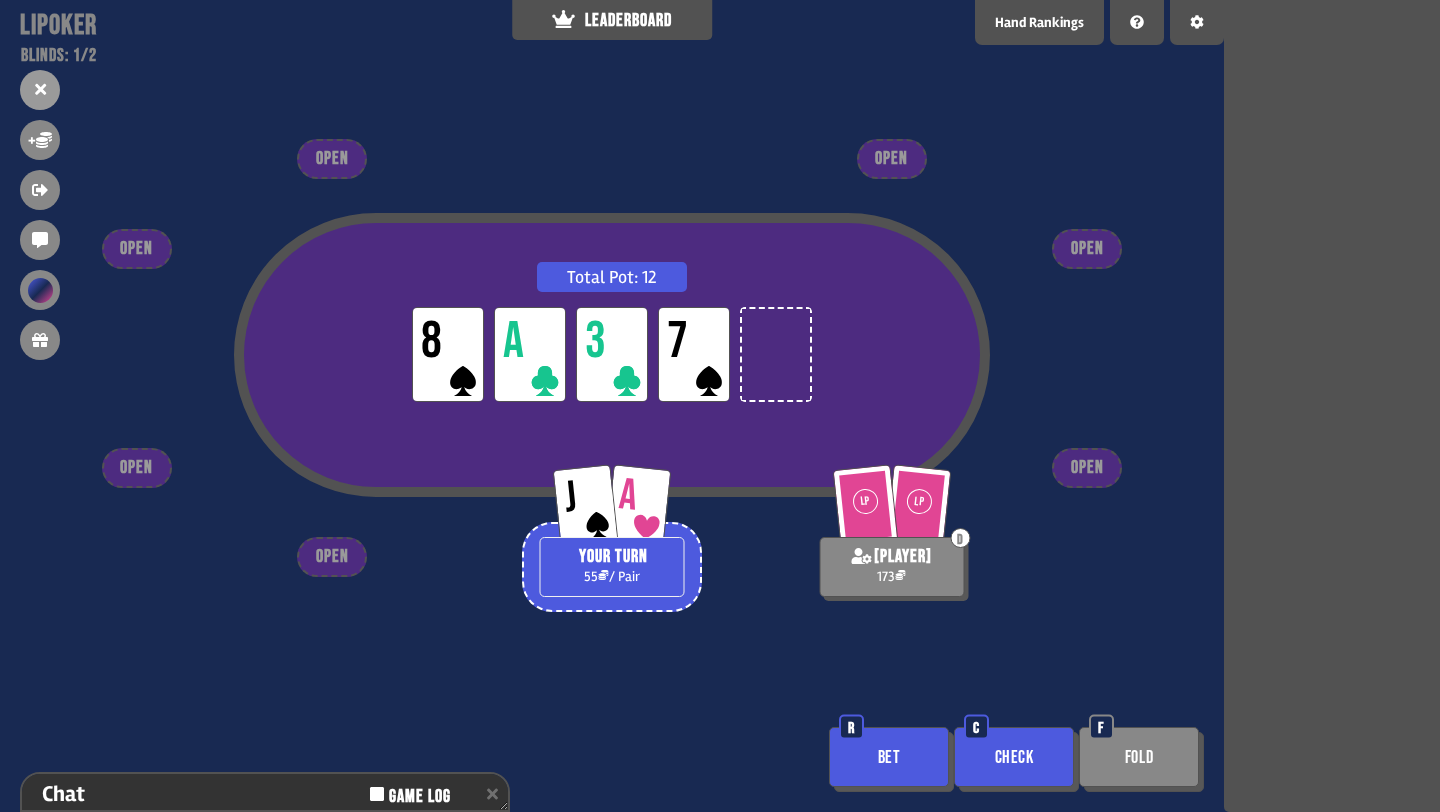 click on "Bet" at bounding box center (889, 757) 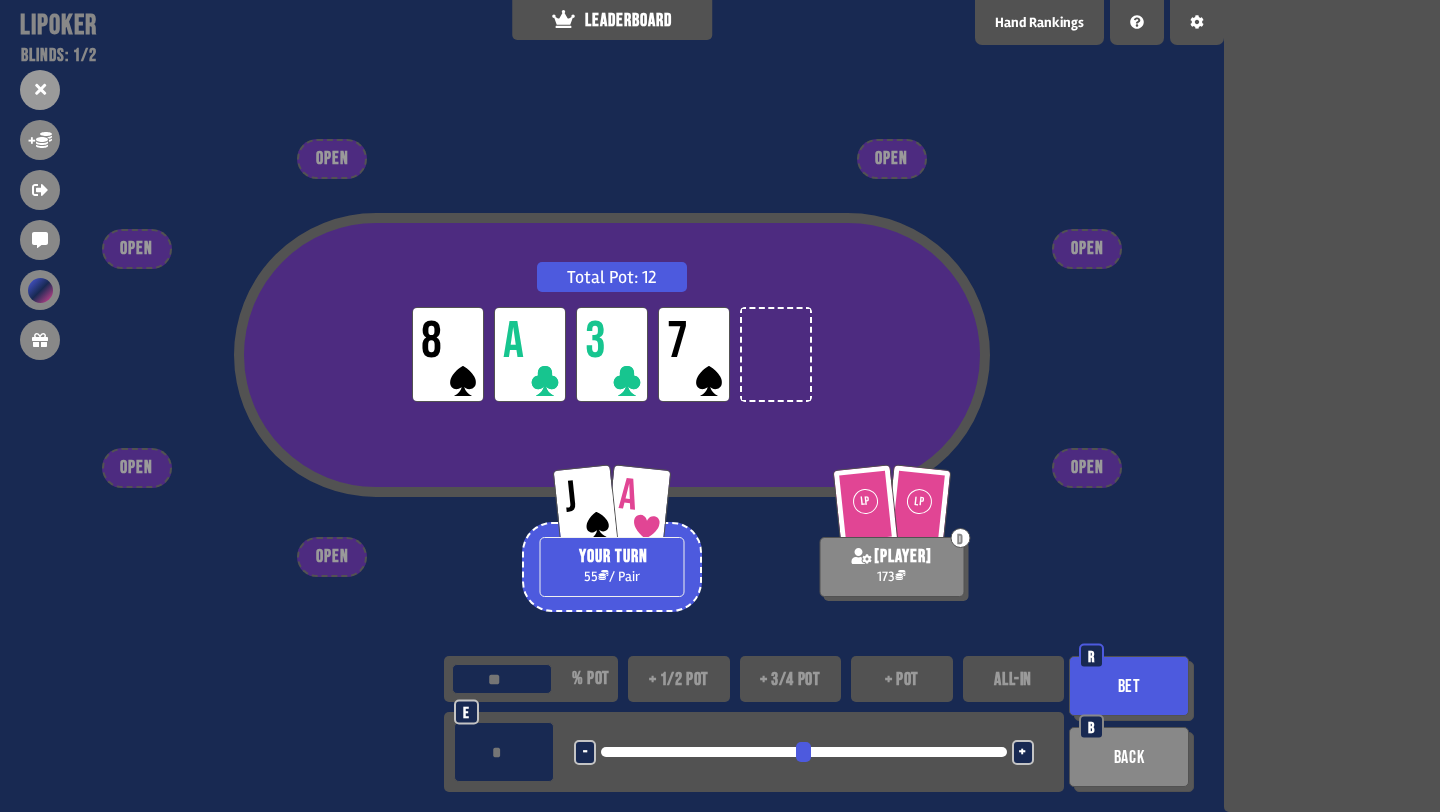 click on "+ 1/2 pot" at bounding box center [679, 679] 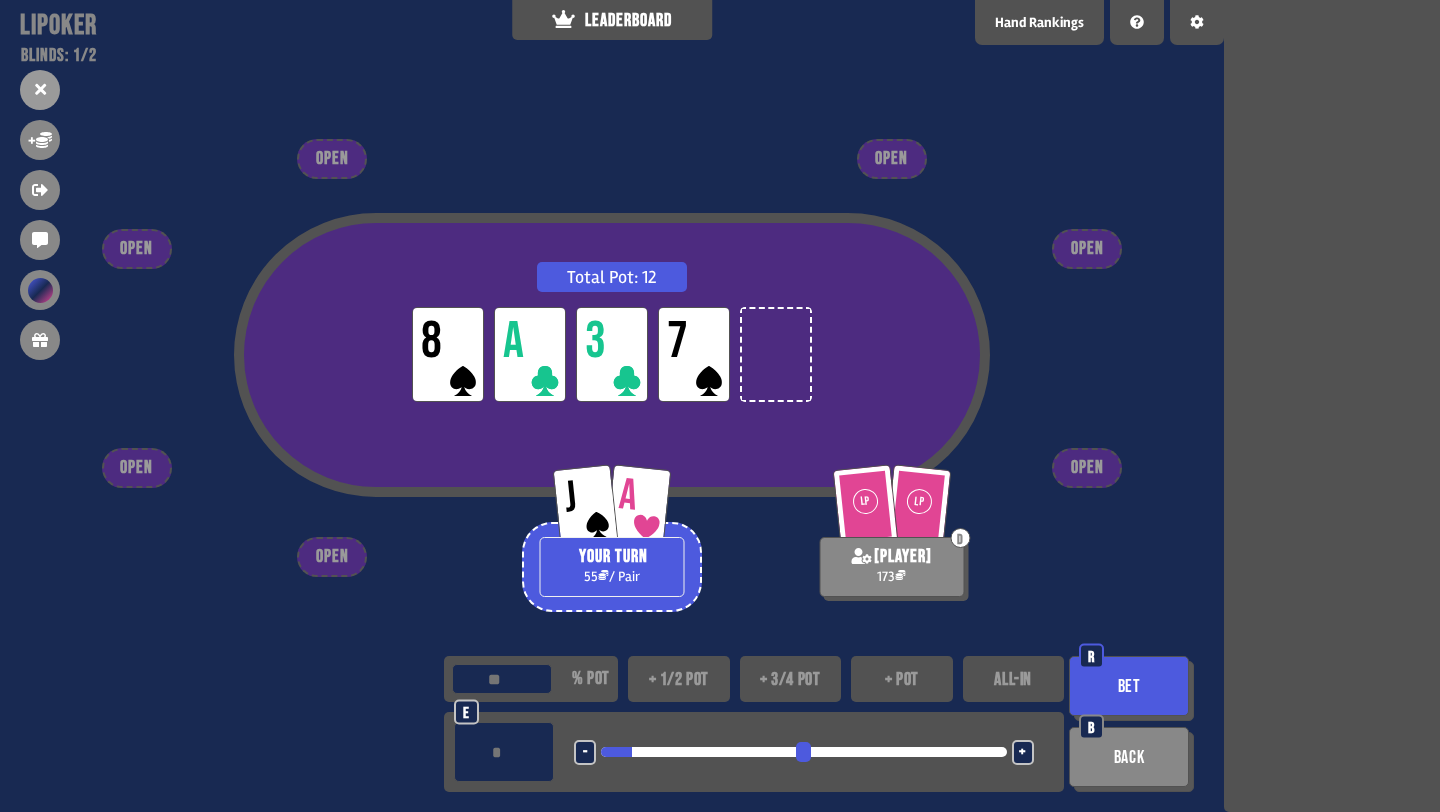 click on "Bet" at bounding box center (1129, 686) 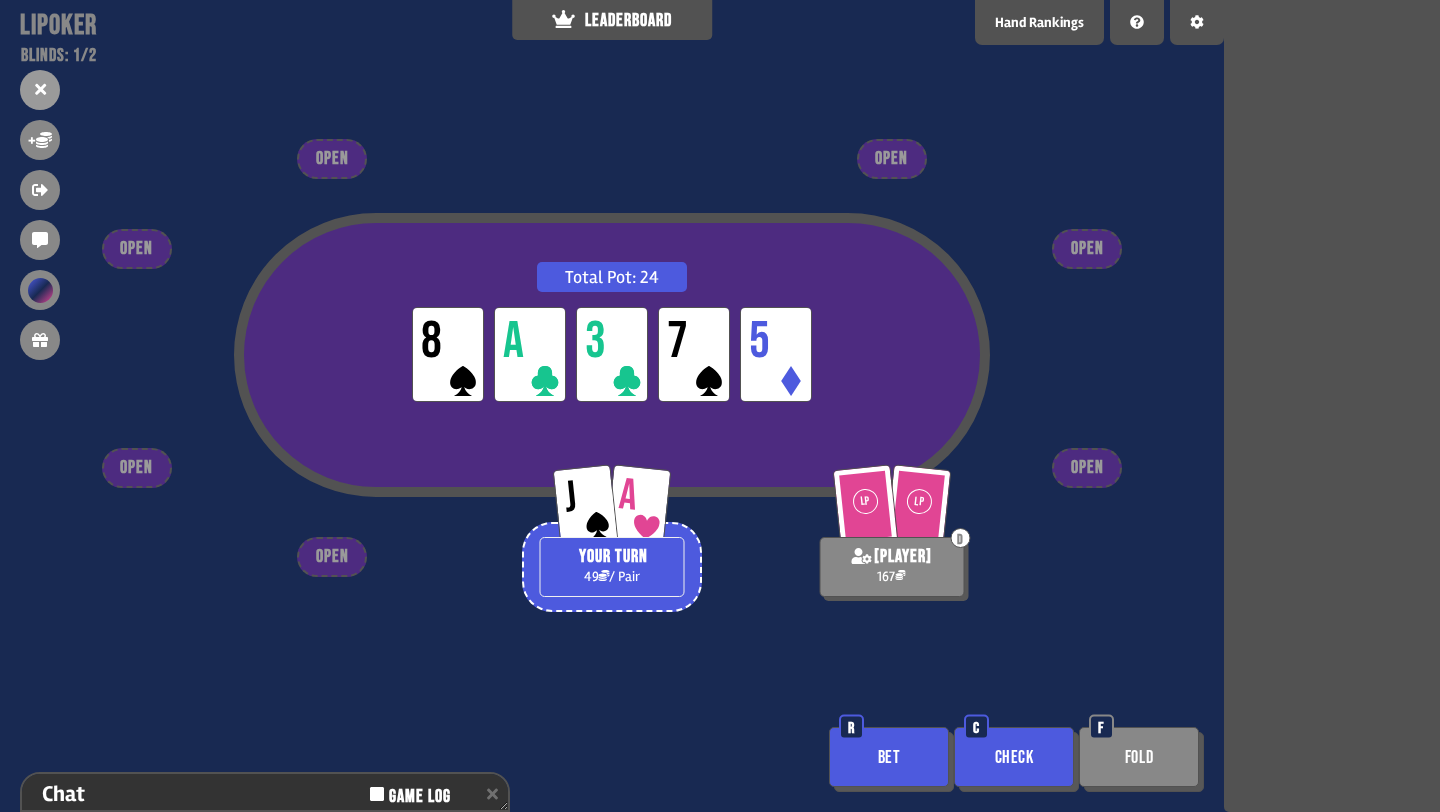 click on "Bet" at bounding box center [889, 757] 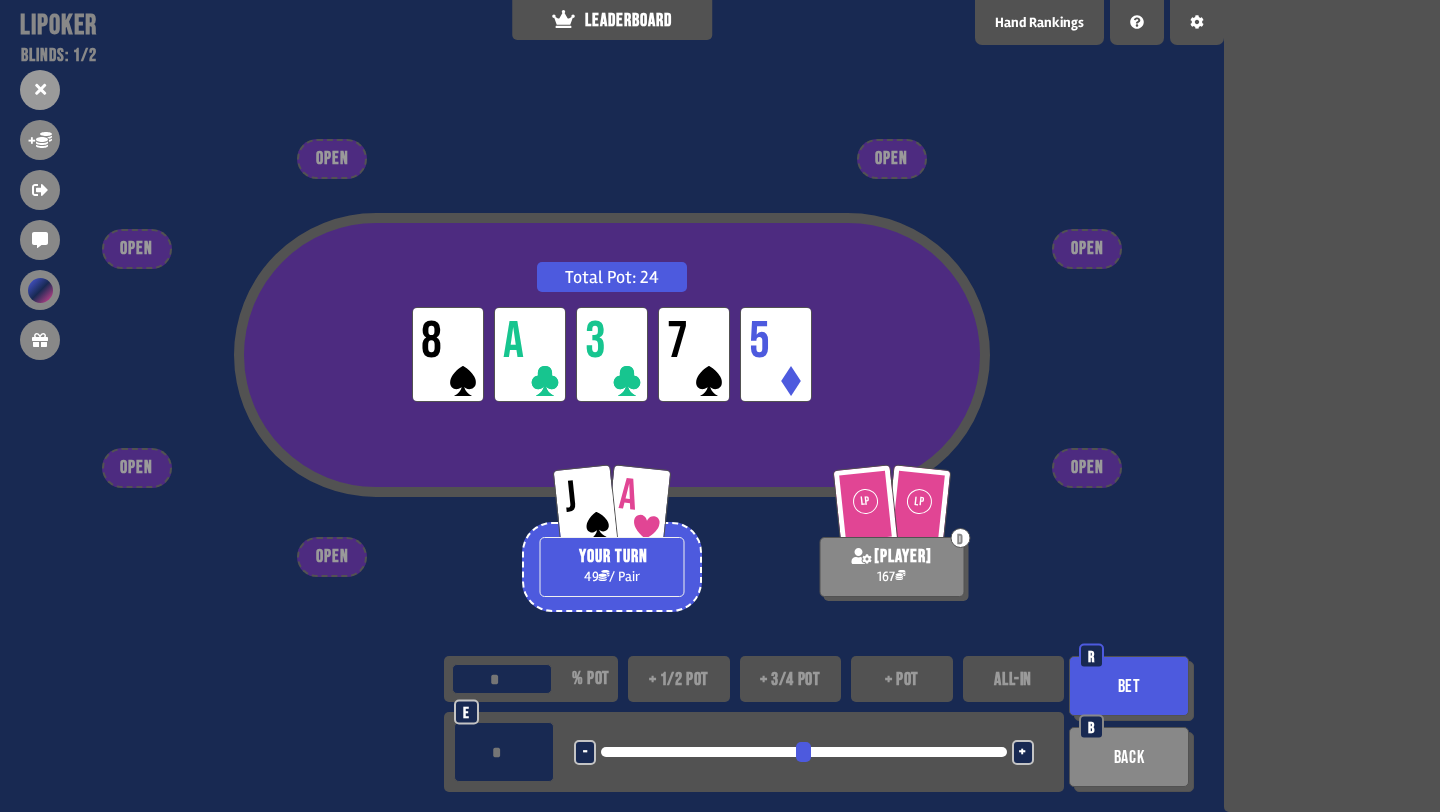 click on "+ 3/4 pot" at bounding box center (791, 679) 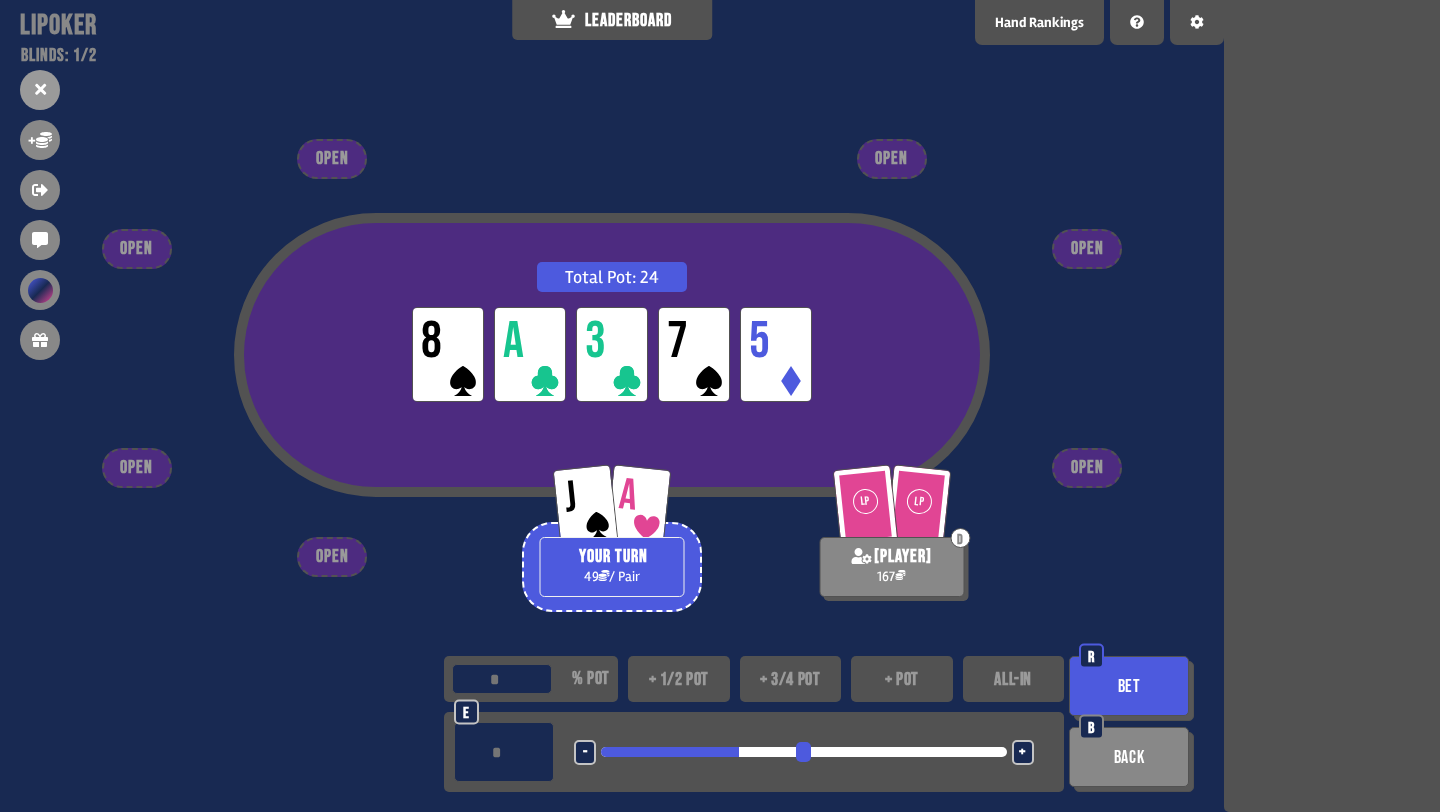 click on "Bet" at bounding box center (1129, 686) 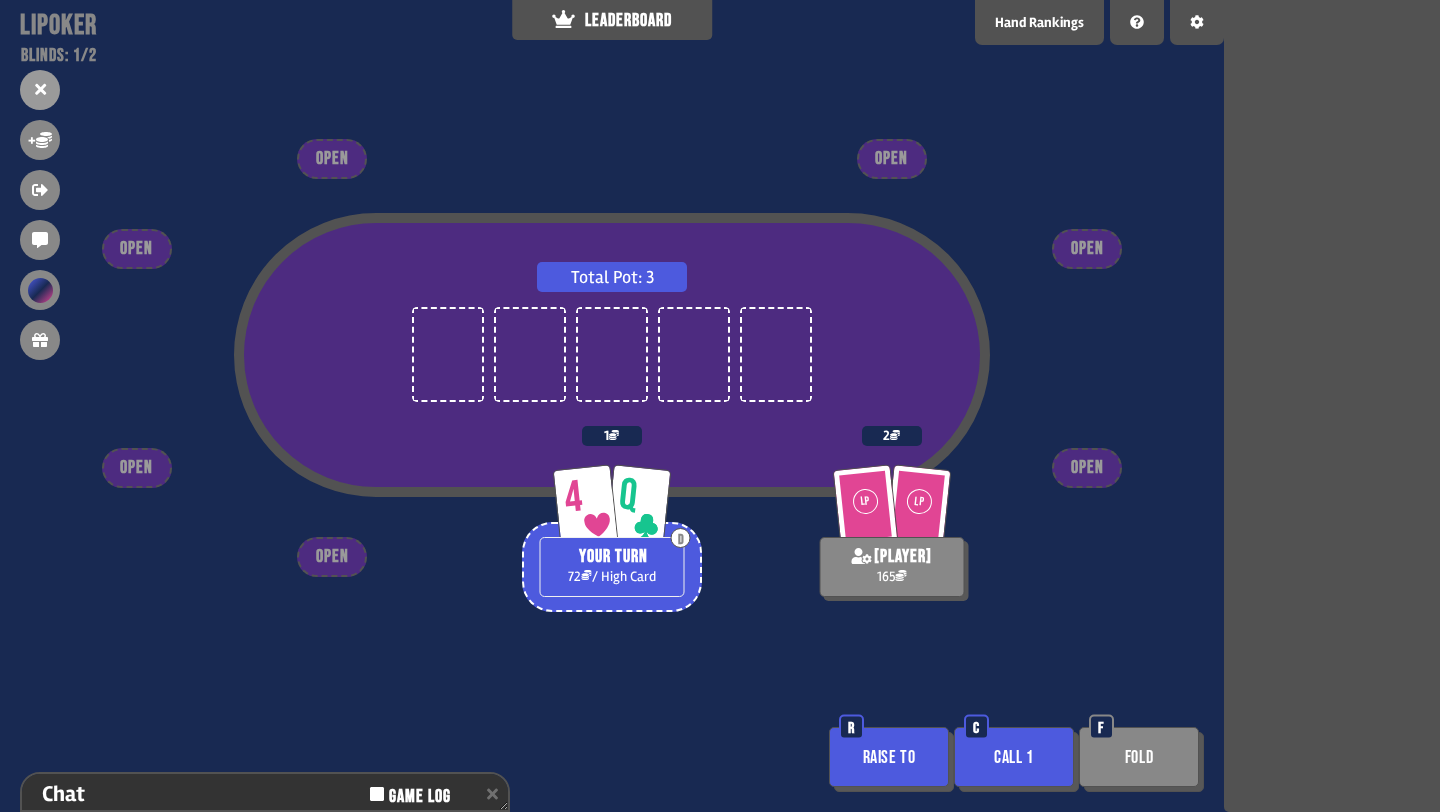click on "Call 1" at bounding box center (1014, 757) 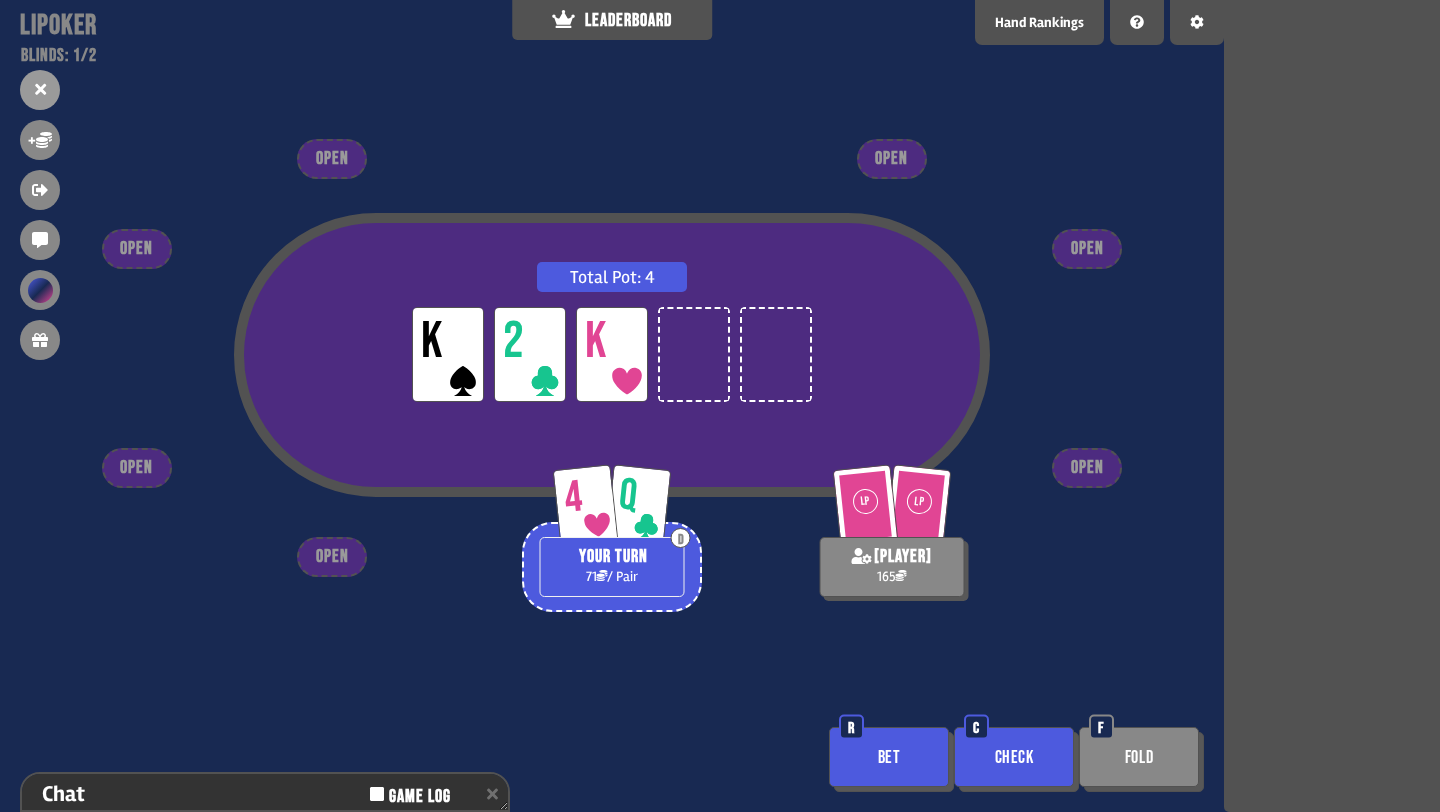 click on "Check" at bounding box center [1014, 757] 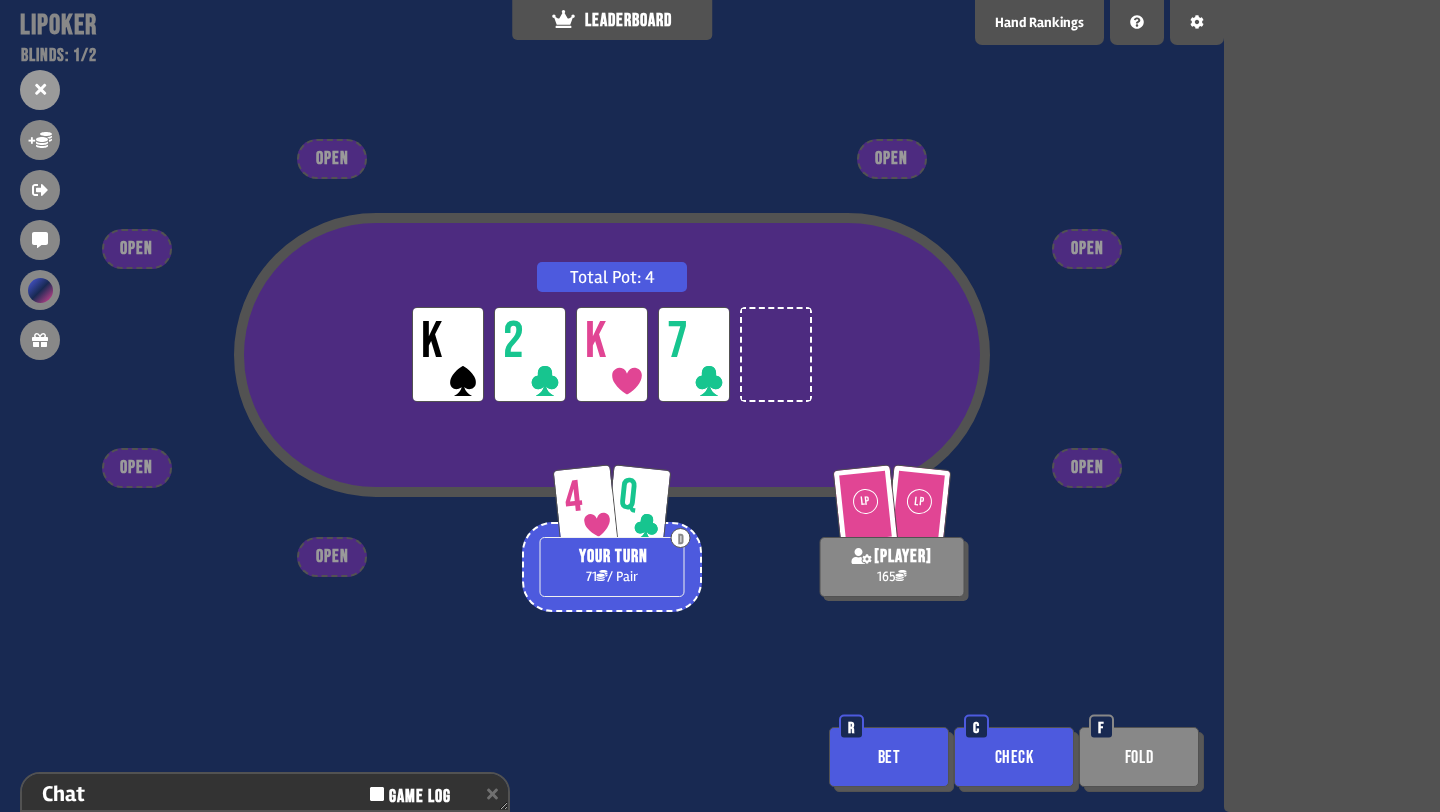 click at bounding box center [894, 762] 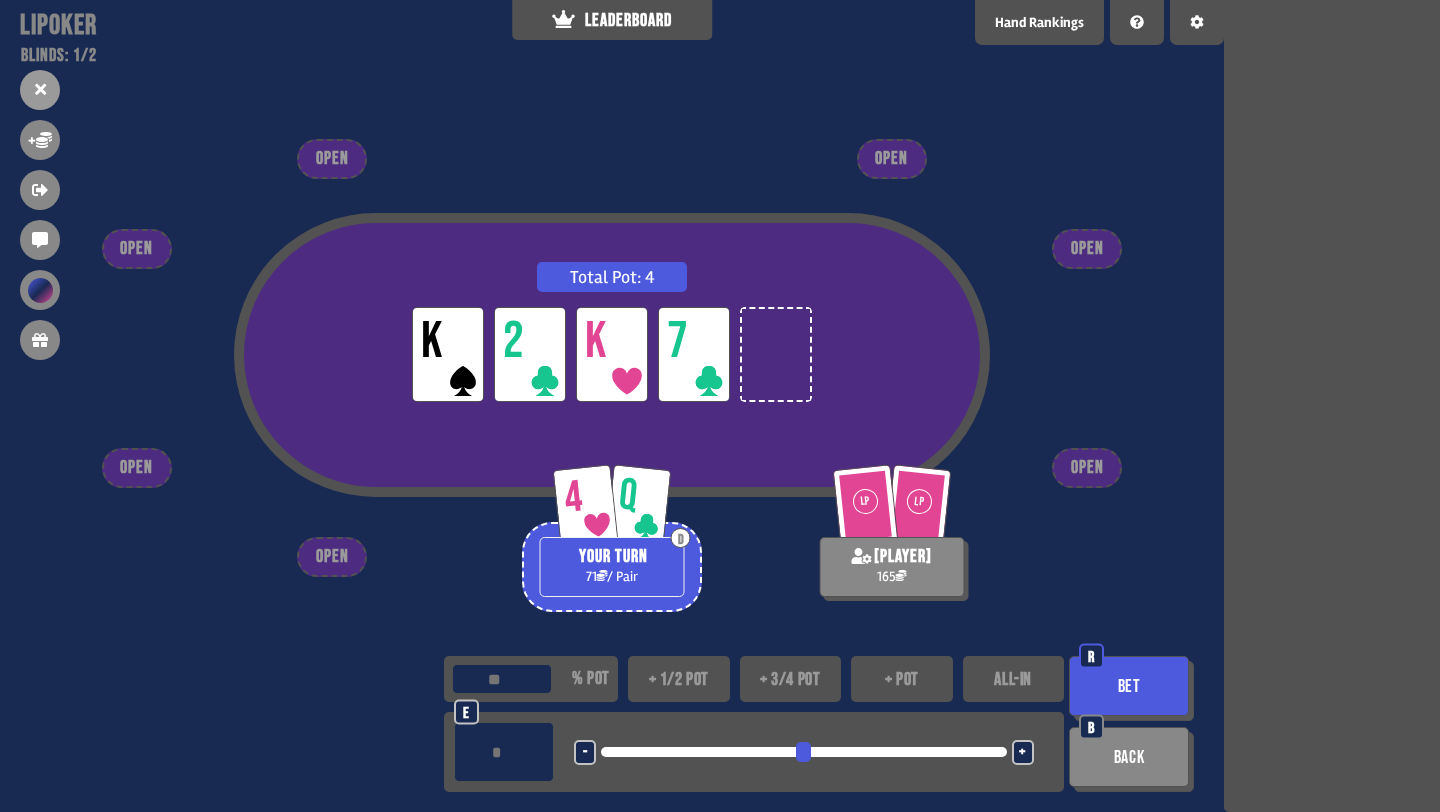 click on "+ pot" at bounding box center (902, 679) 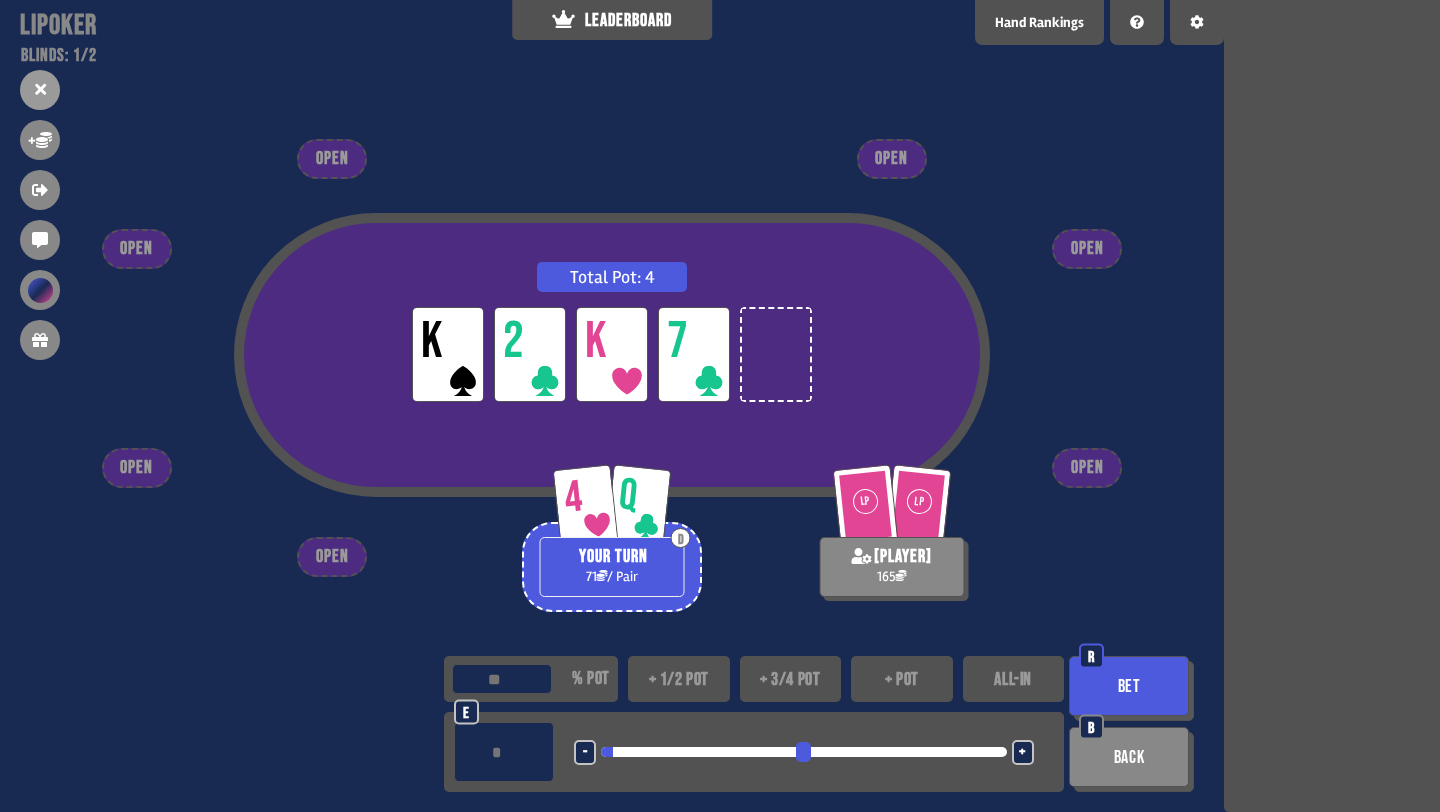 click on "Bet" at bounding box center (1129, 686) 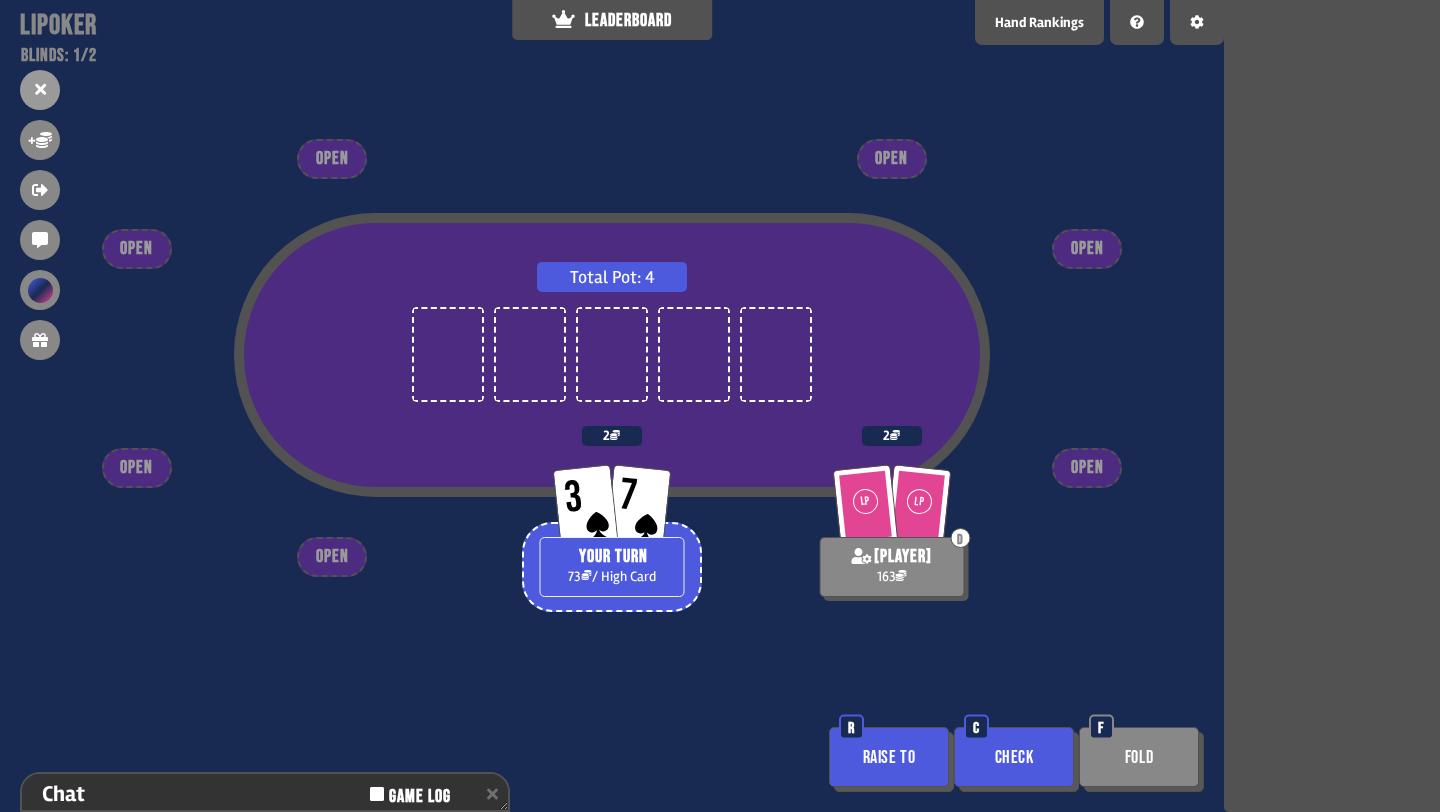 click on "Check" at bounding box center [1014, 757] 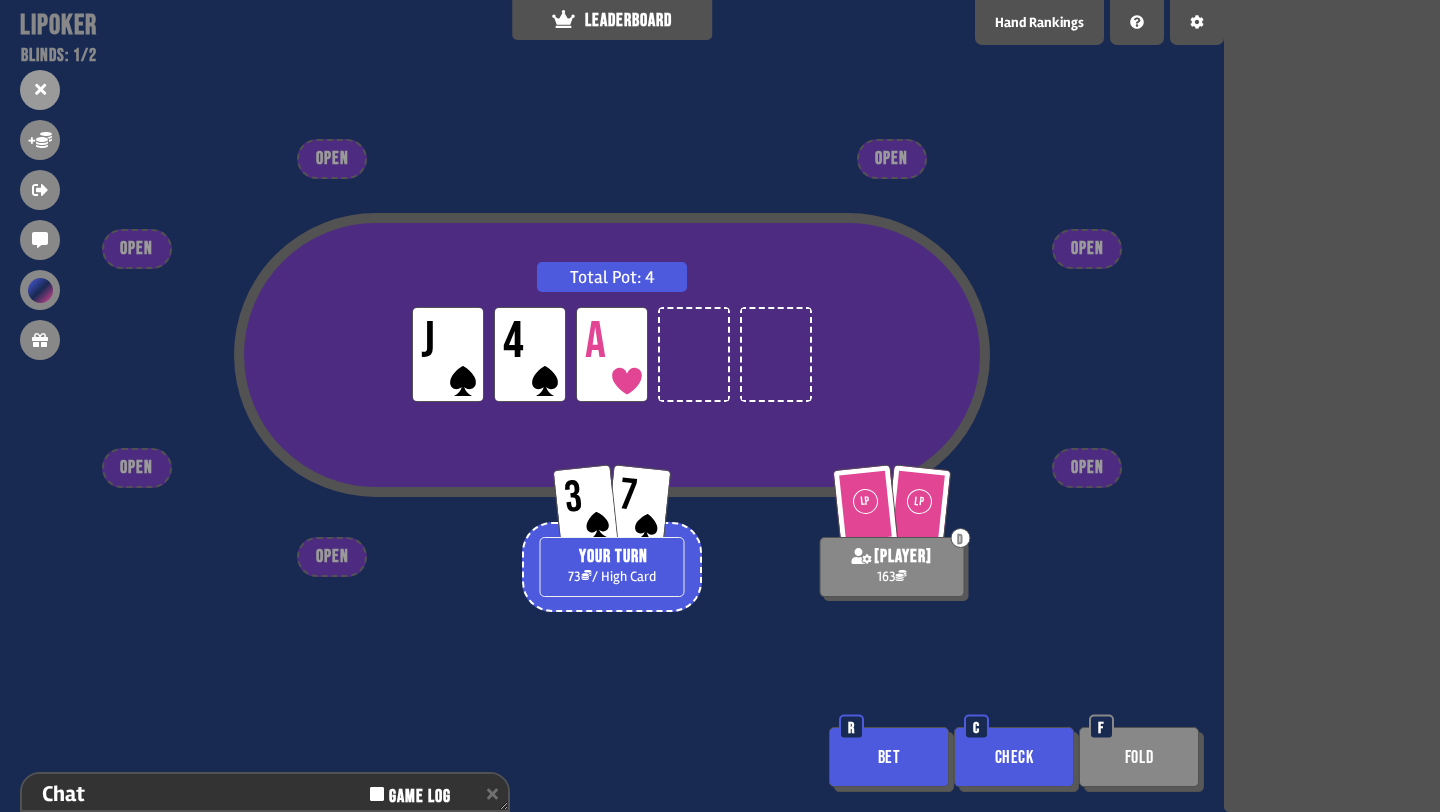 click on "Check" at bounding box center [1014, 757] 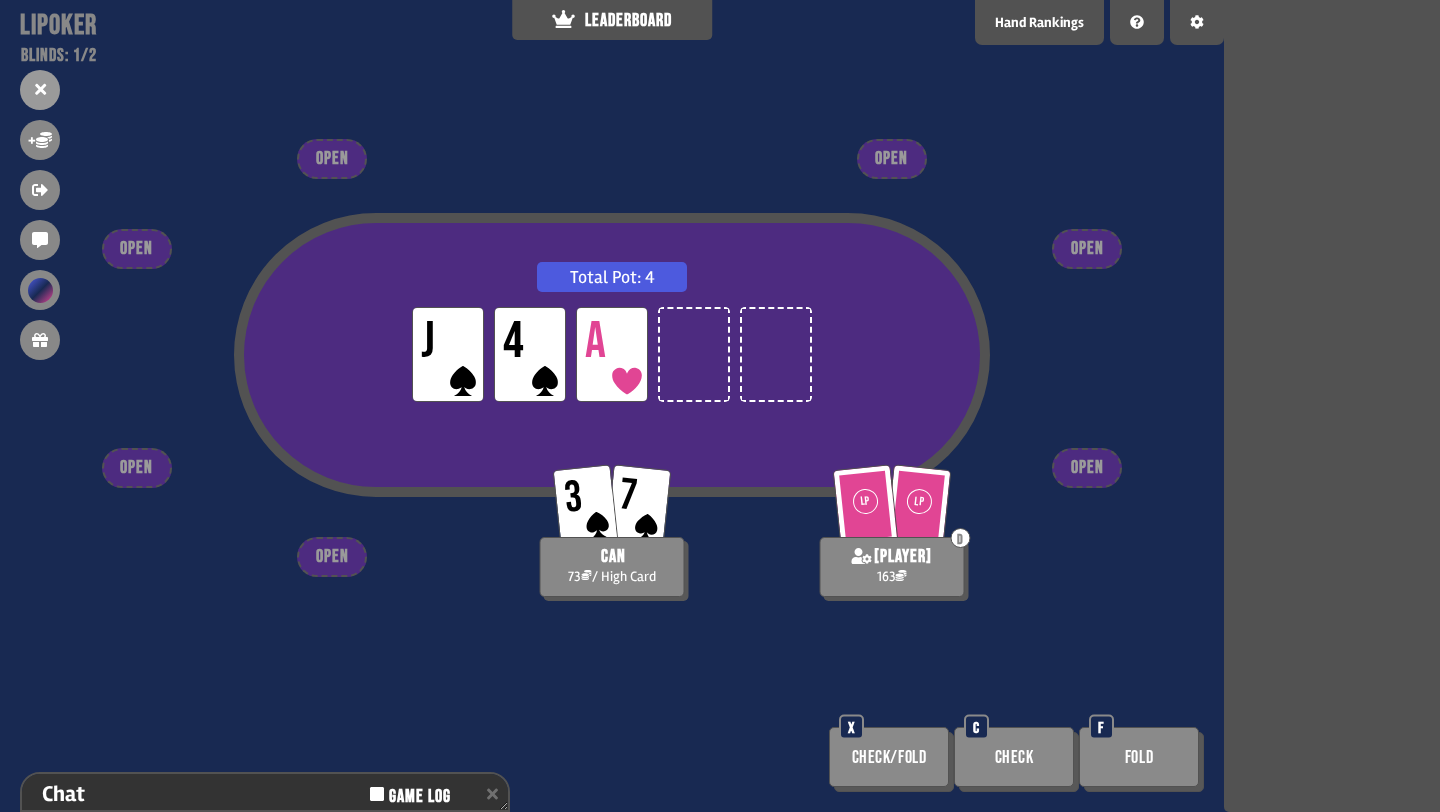 click on "LP J LP 4 LP A" at bounding box center [612, 354] 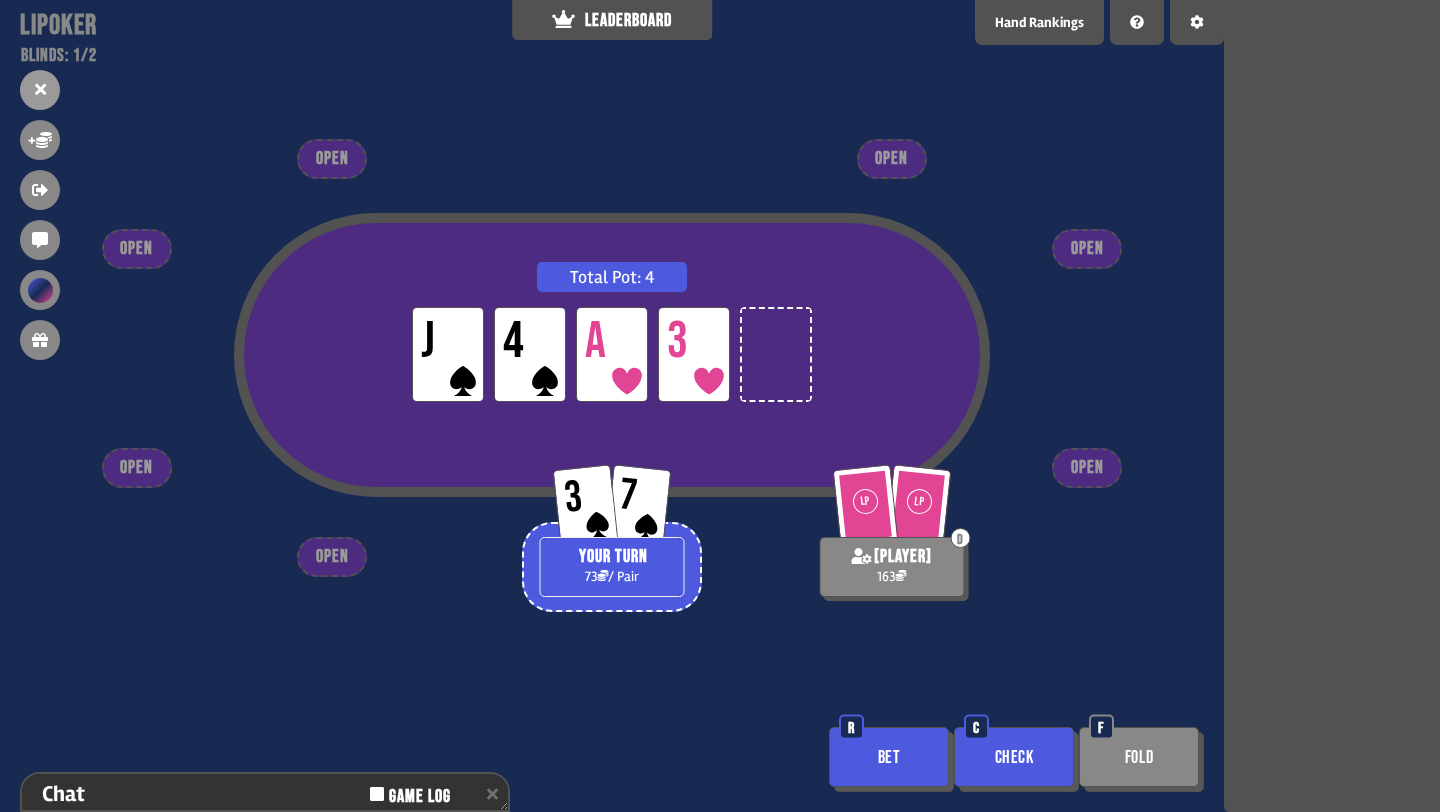 click on "Bet" at bounding box center [889, 757] 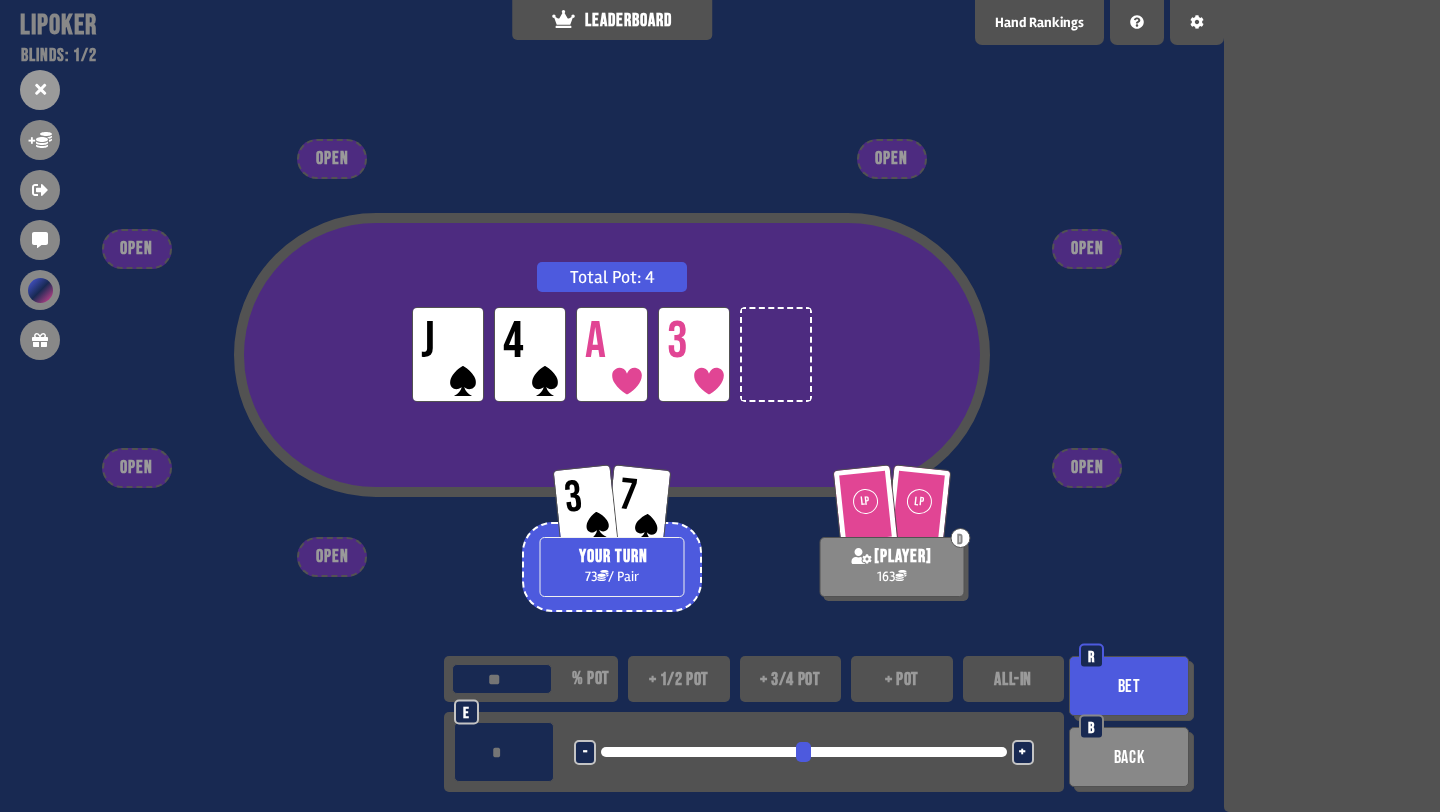 click on "+ 3/4 pot" at bounding box center [791, 679] 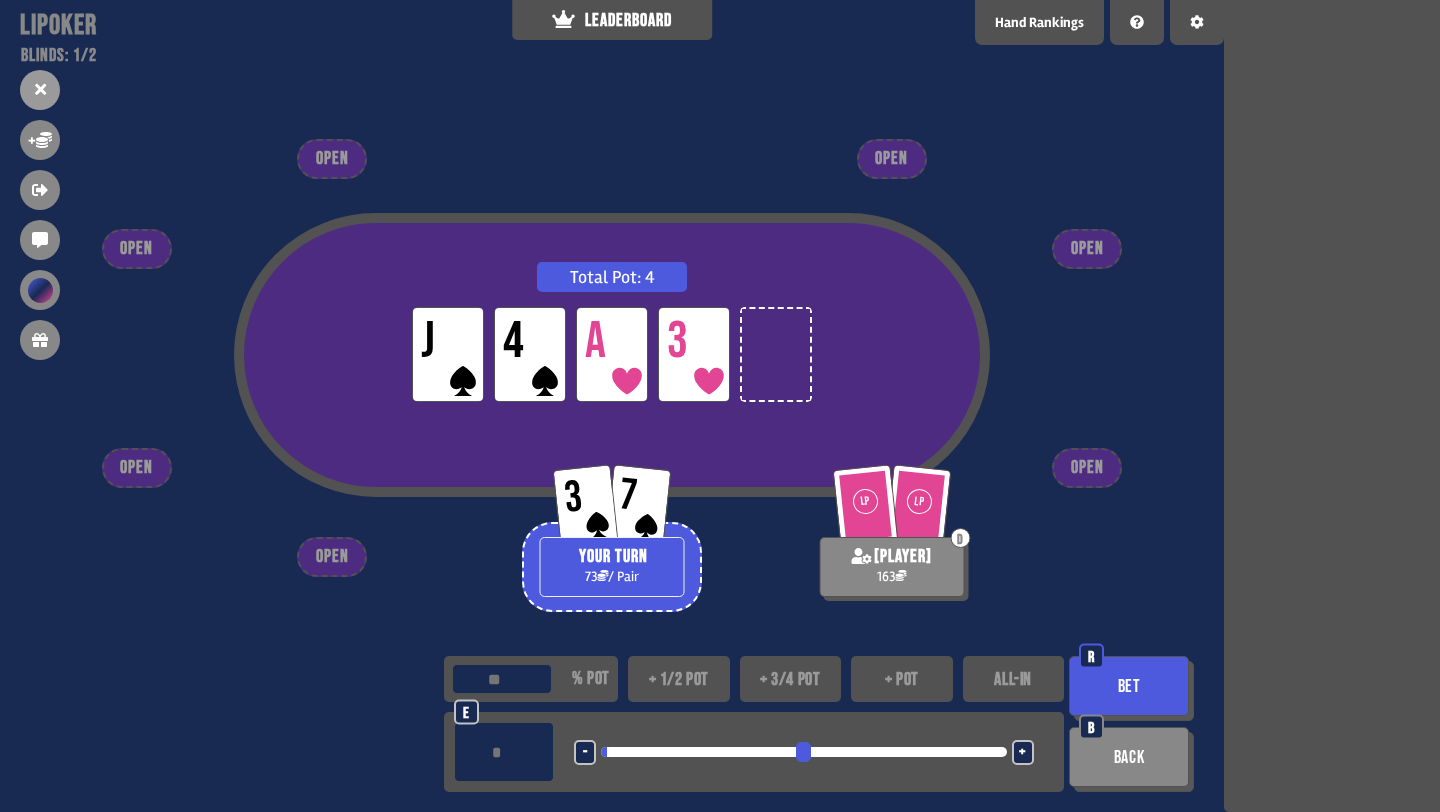 click on "+" at bounding box center [1022, 753] 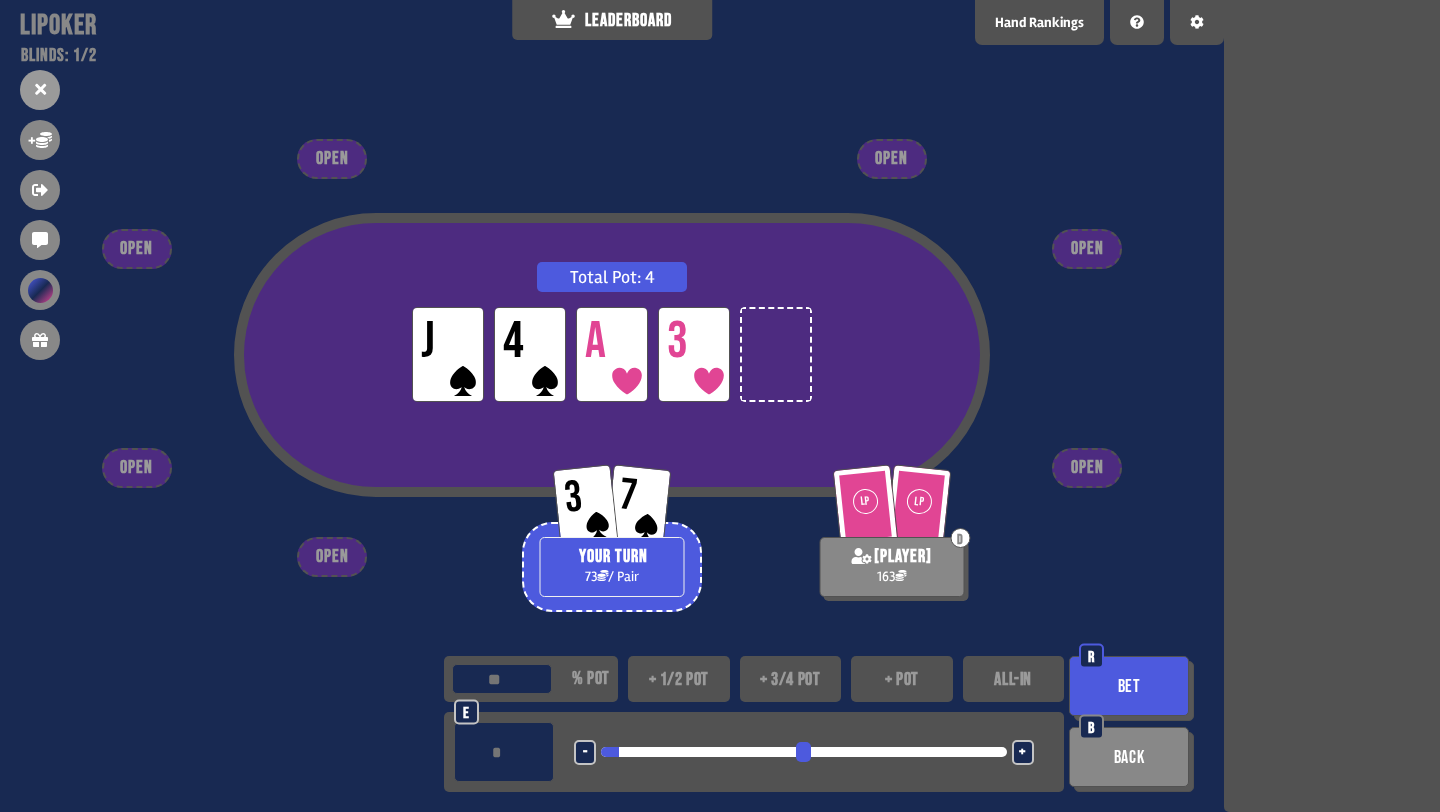 click on "Bet" at bounding box center [1129, 686] 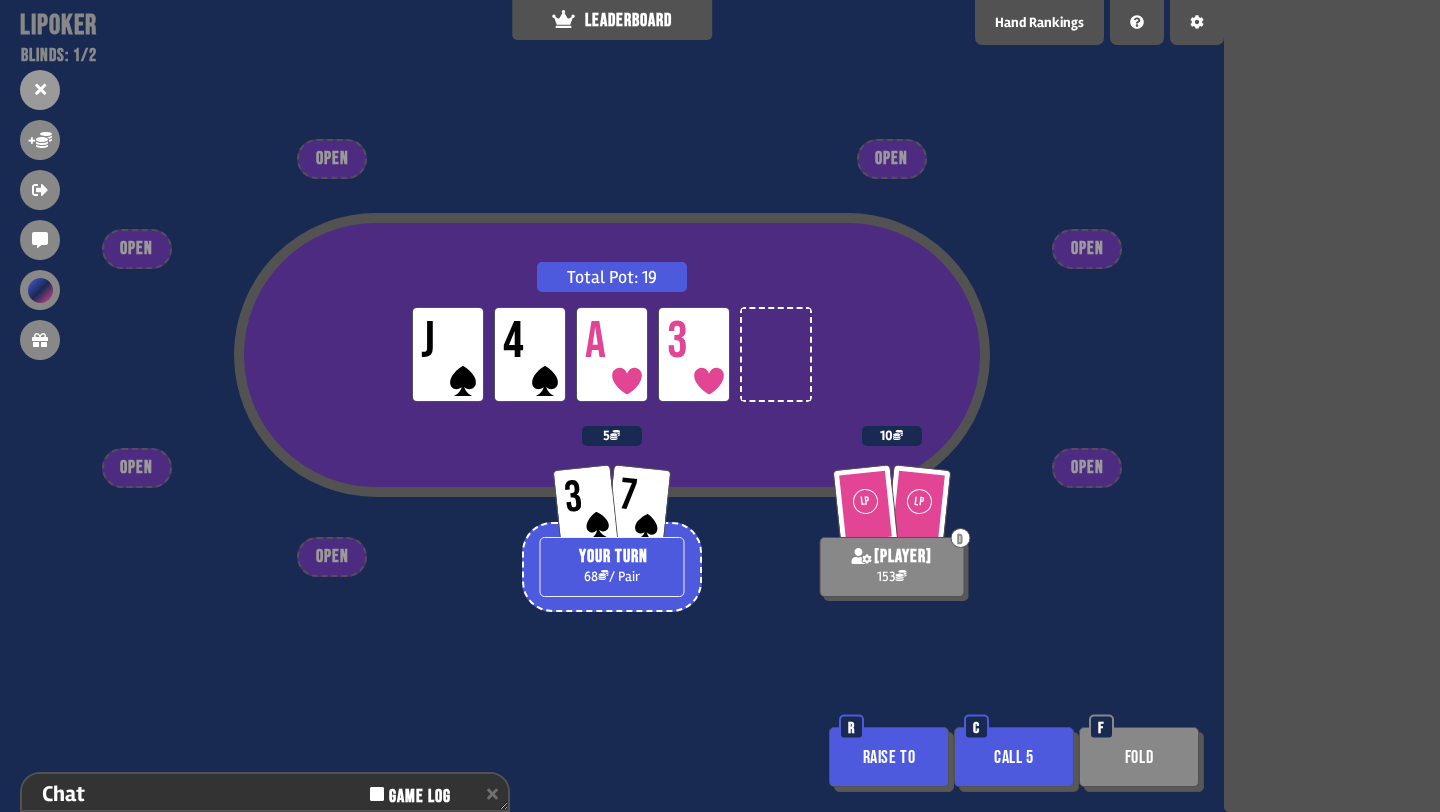 click on "Call 5" at bounding box center [1014, 757] 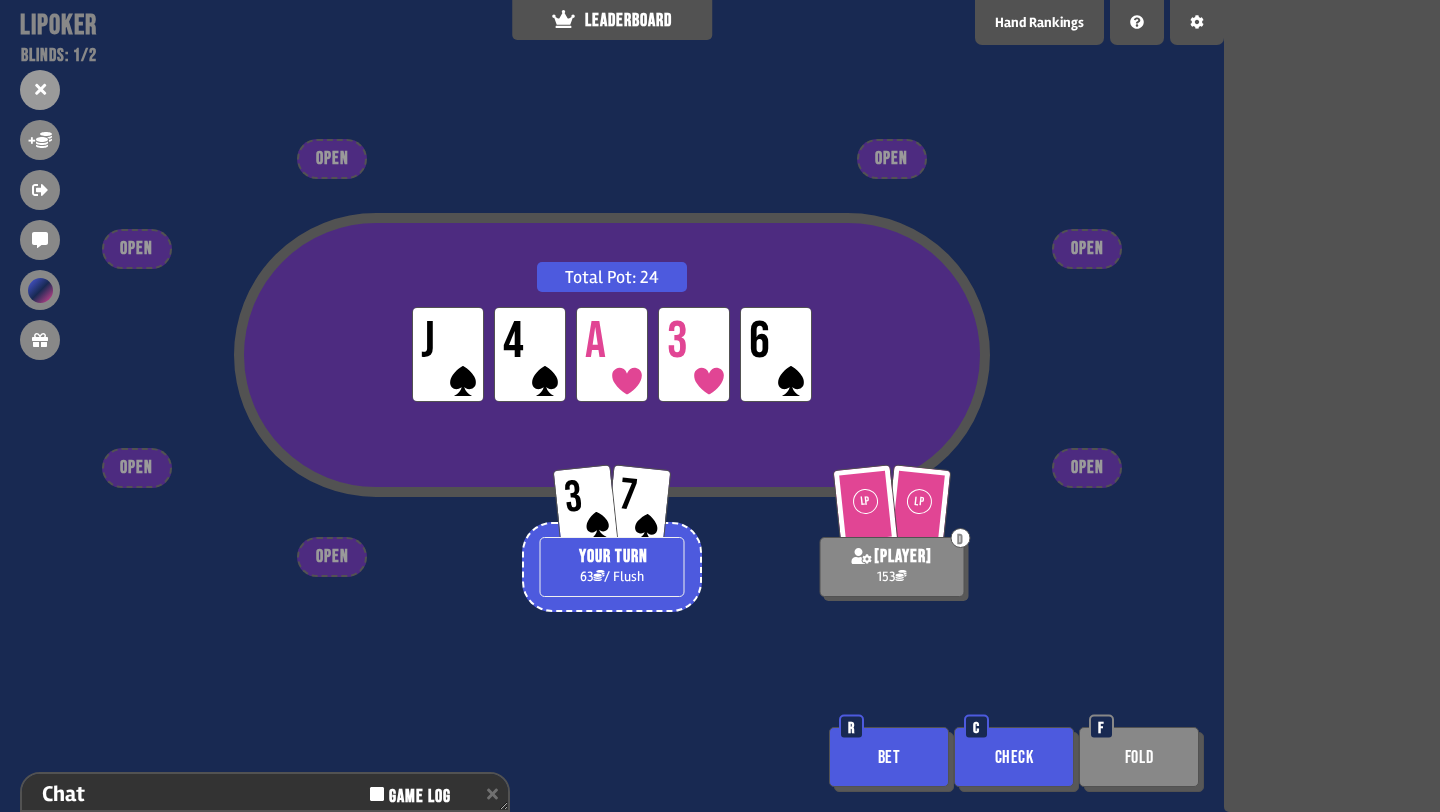 click on "Bet" at bounding box center (889, 757) 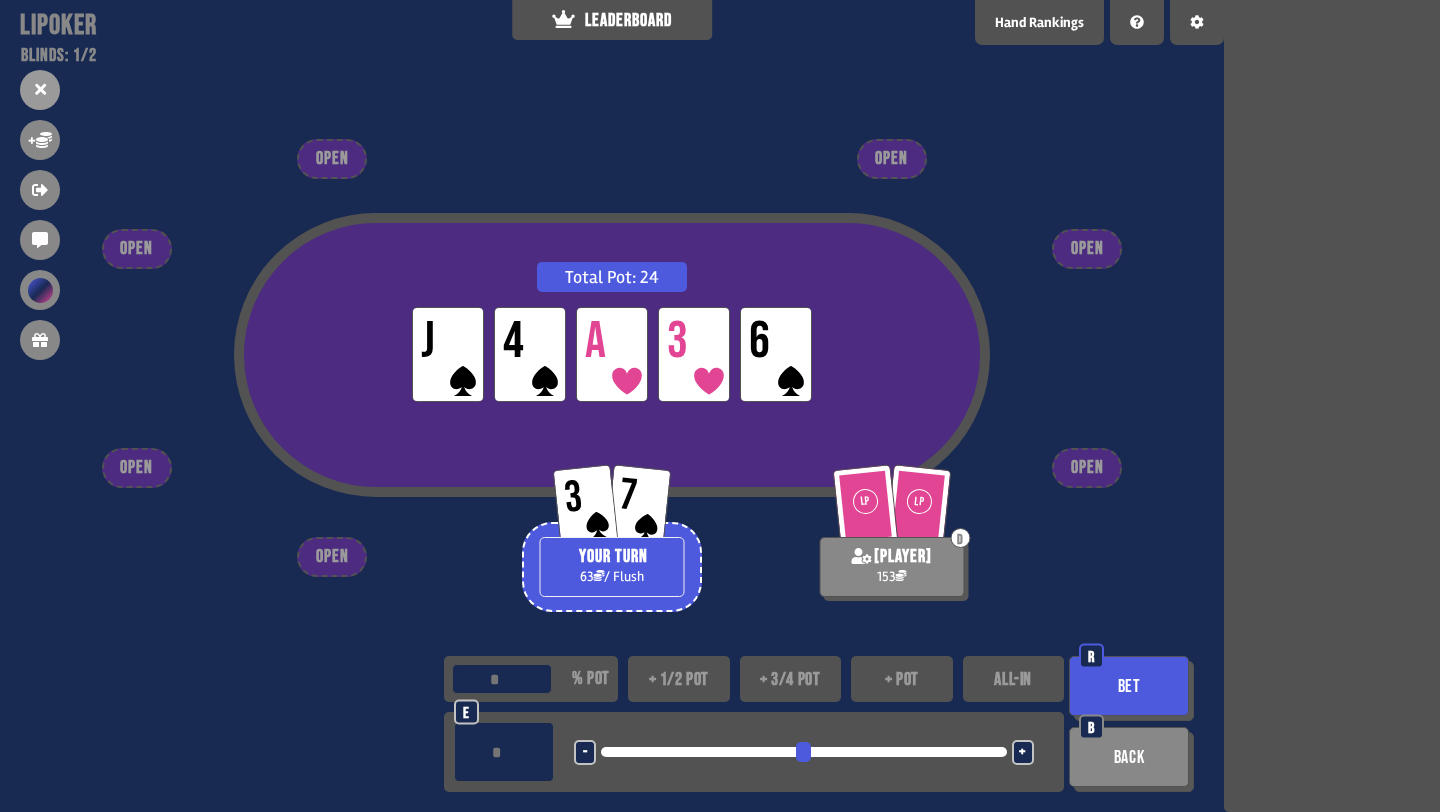 click on "+ 1/2 pot" at bounding box center (679, 679) 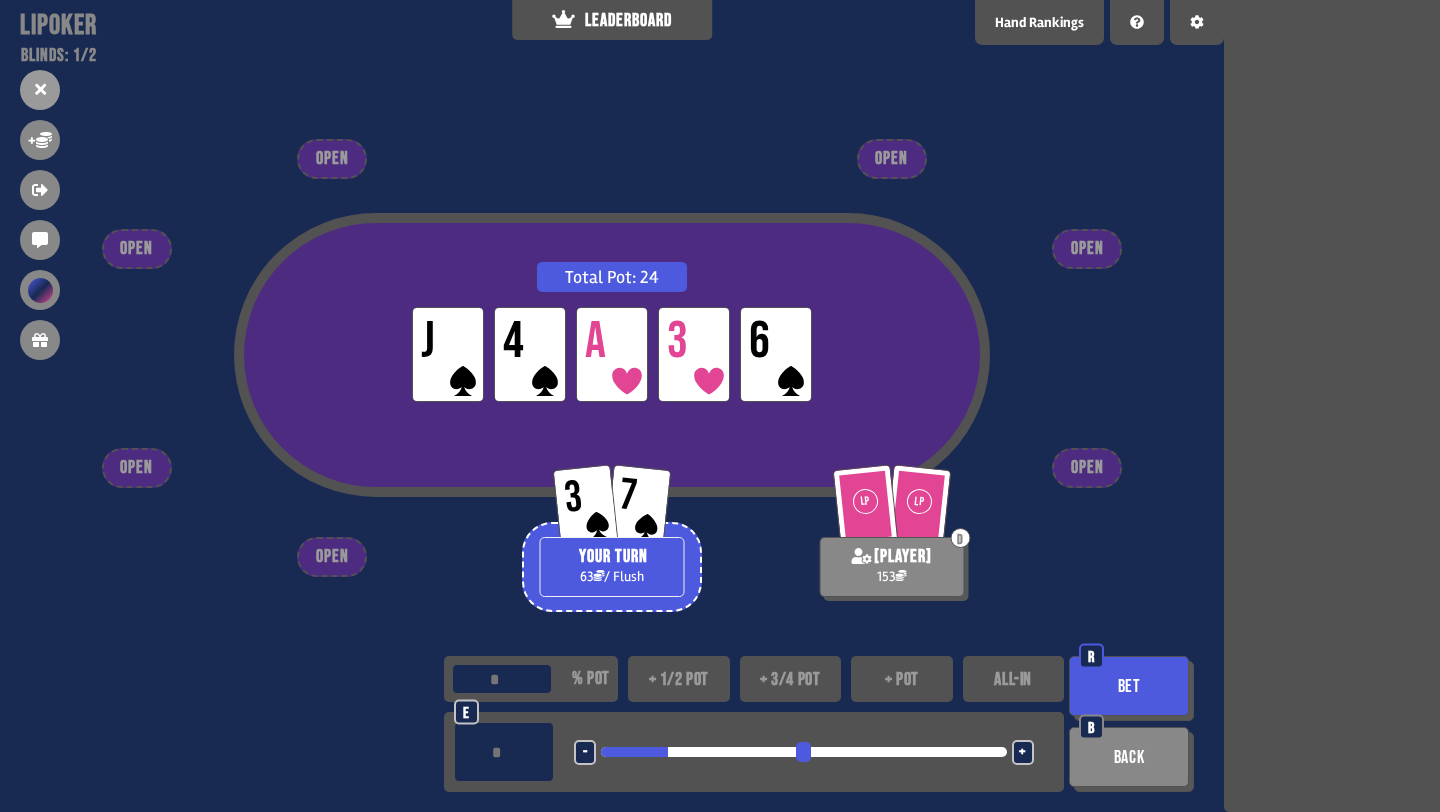 click on "+ 3/4 pot" at bounding box center (791, 679) 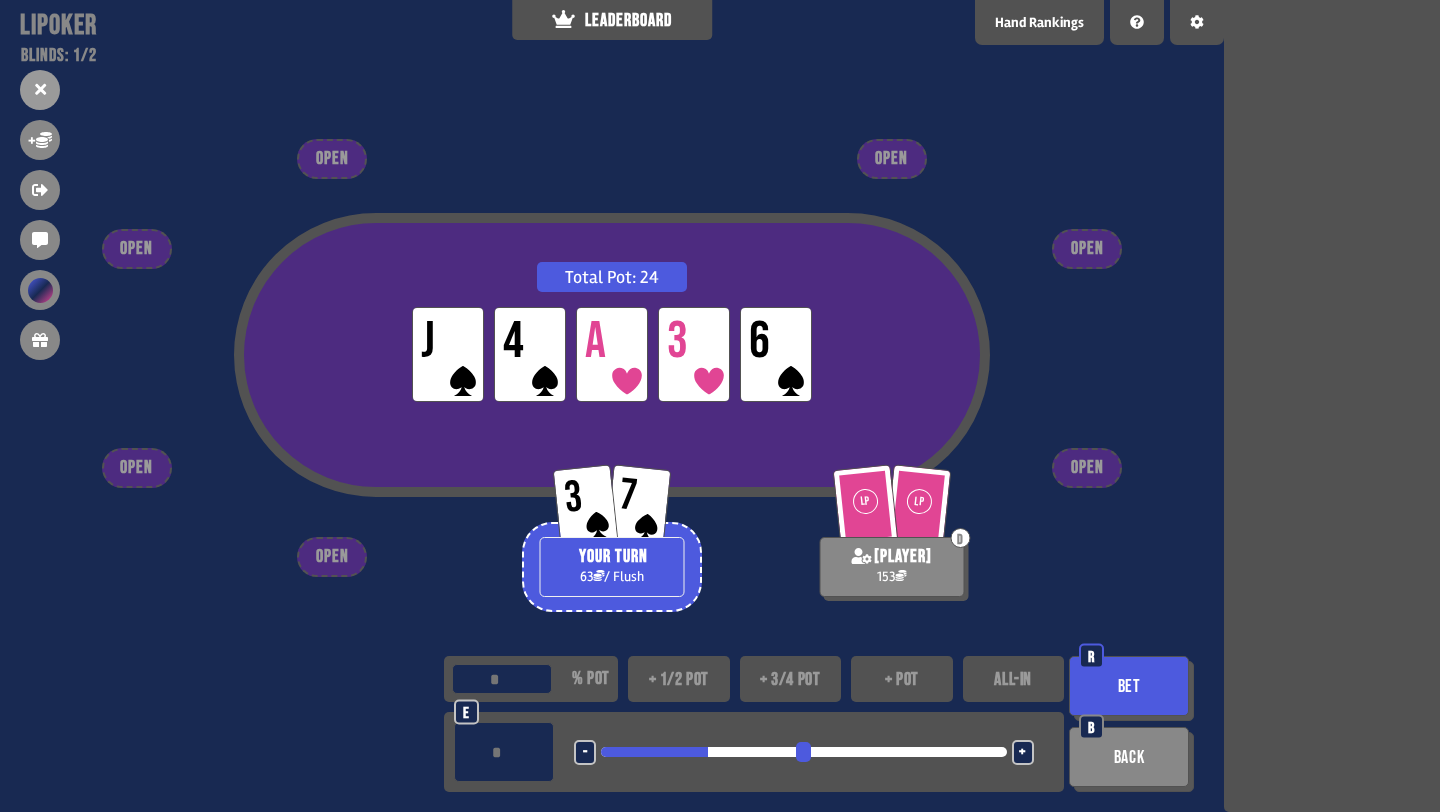 click on "Bet" at bounding box center (1129, 686) 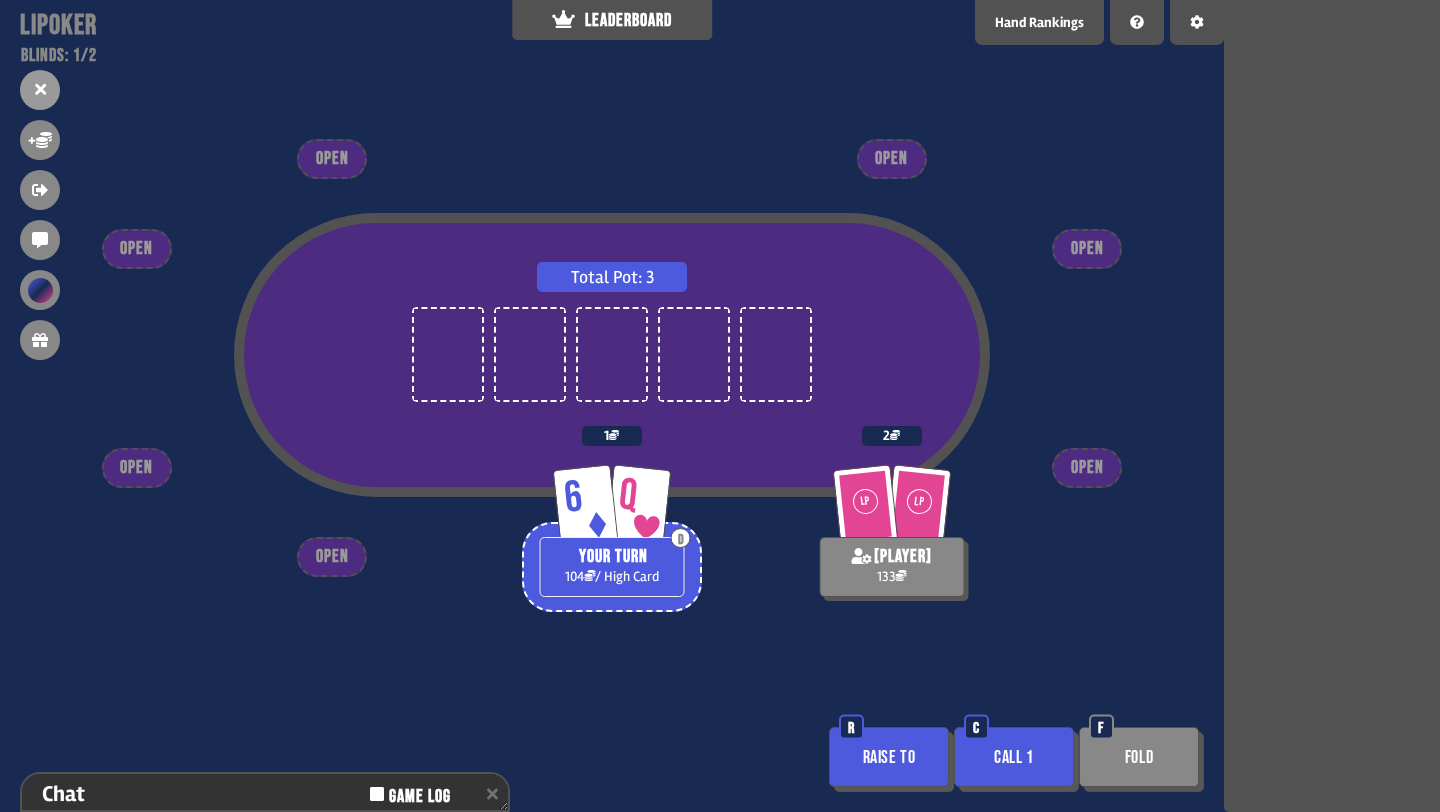 click on "Call 1" at bounding box center [1014, 757] 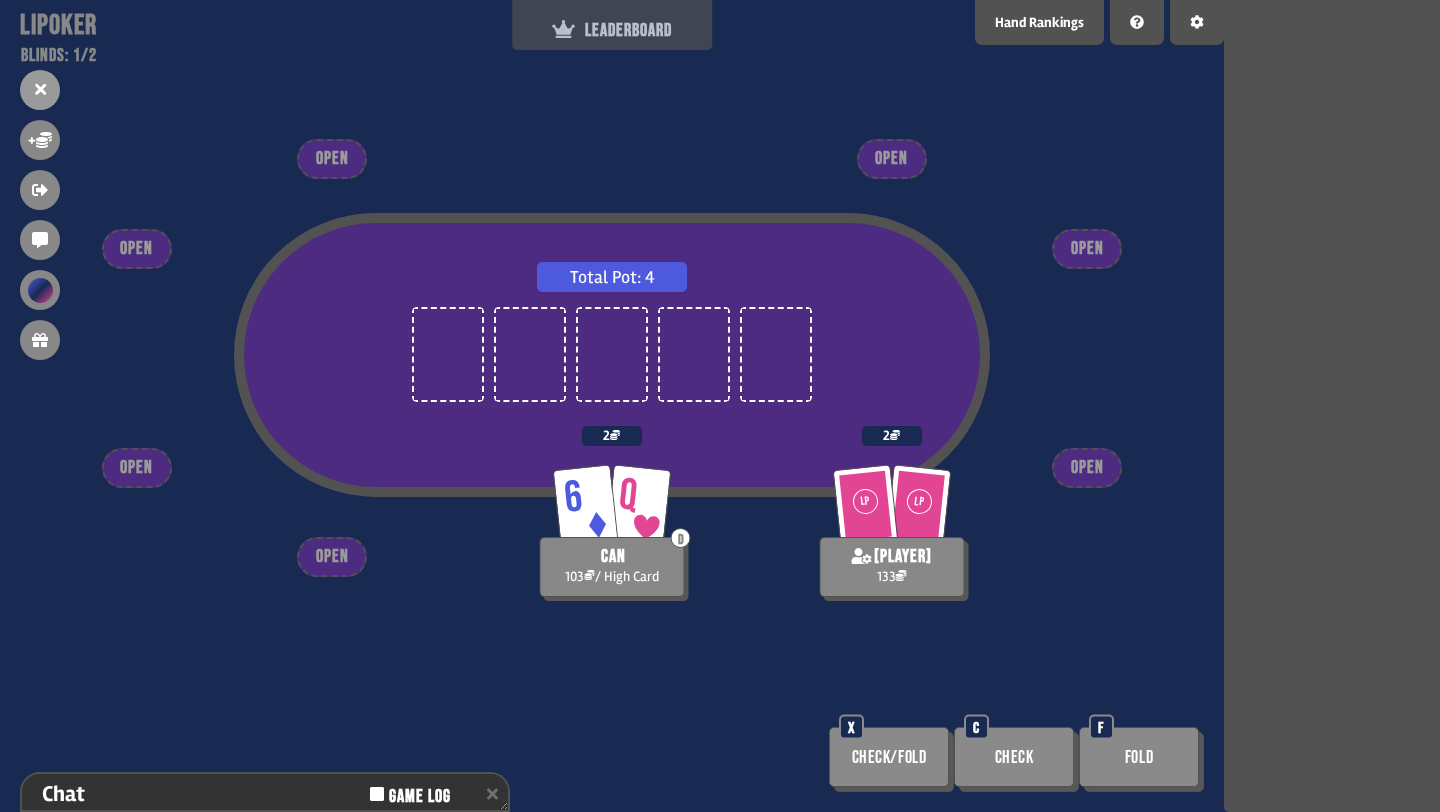 click on "LEADERBOARD" at bounding box center [612, 30] 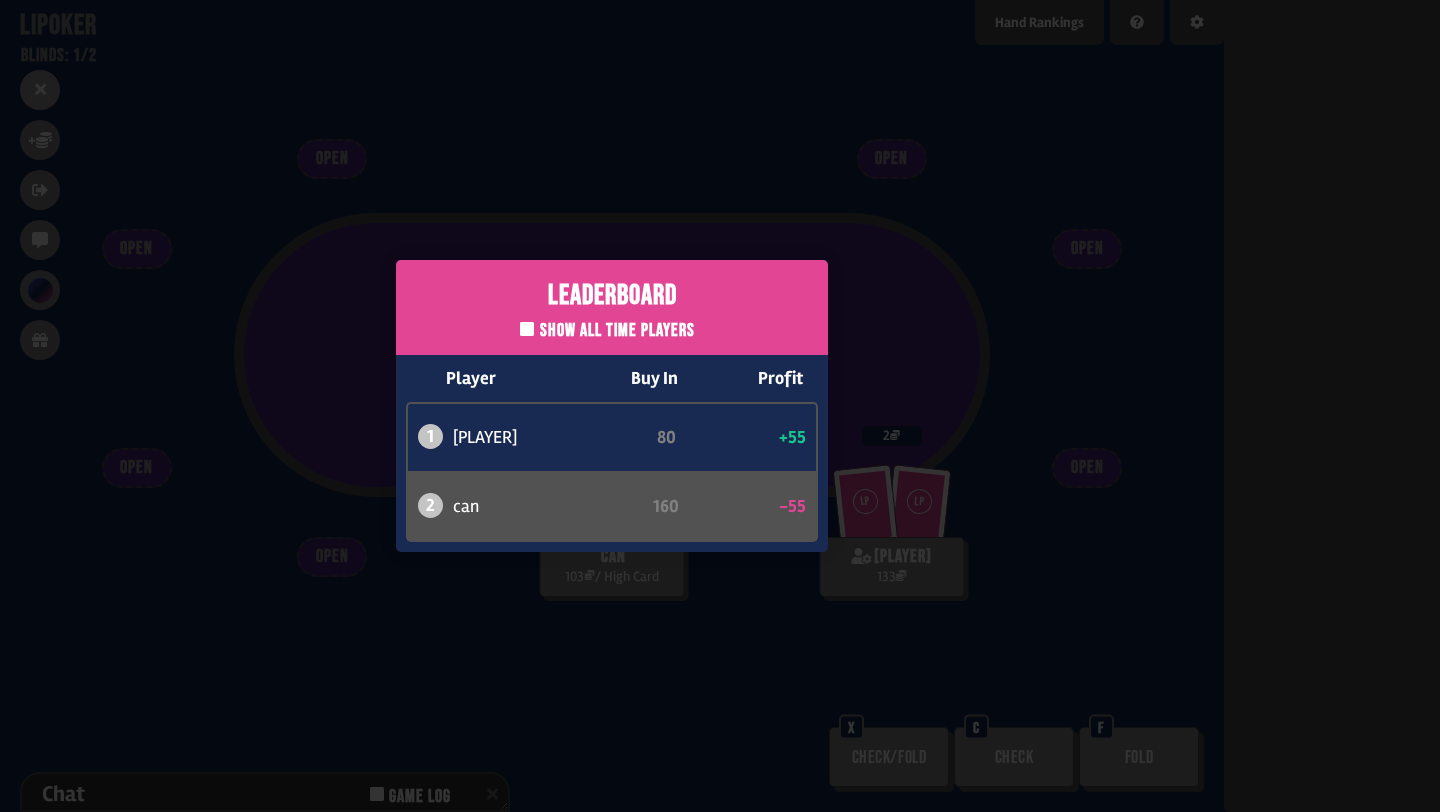 click on "Leaderboard   Show all time players Player Buy In Profit 1 bob 80 +55 2 can 160 -55" at bounding box center (612, 406) 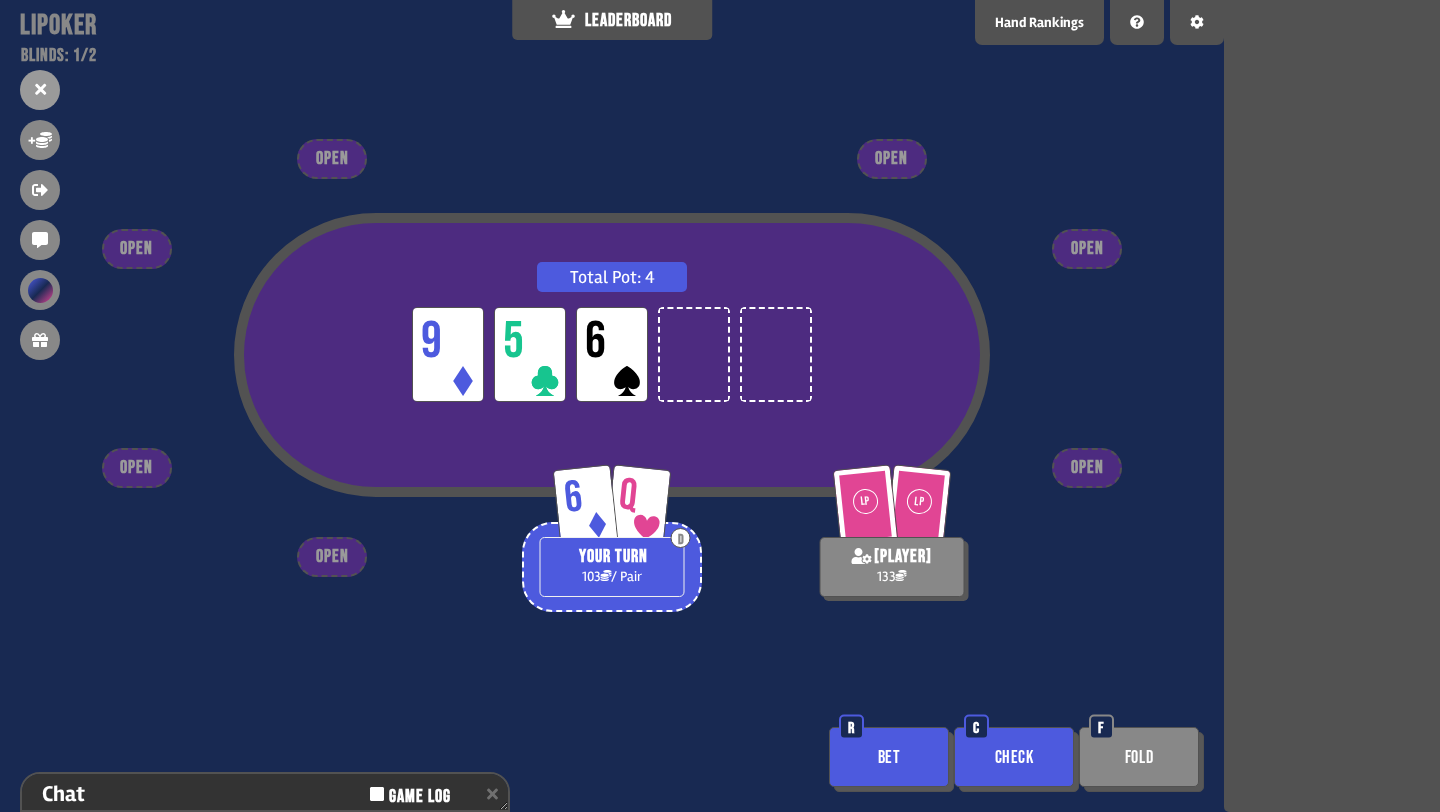 click on "Bet" at bounding box center [889, 757] 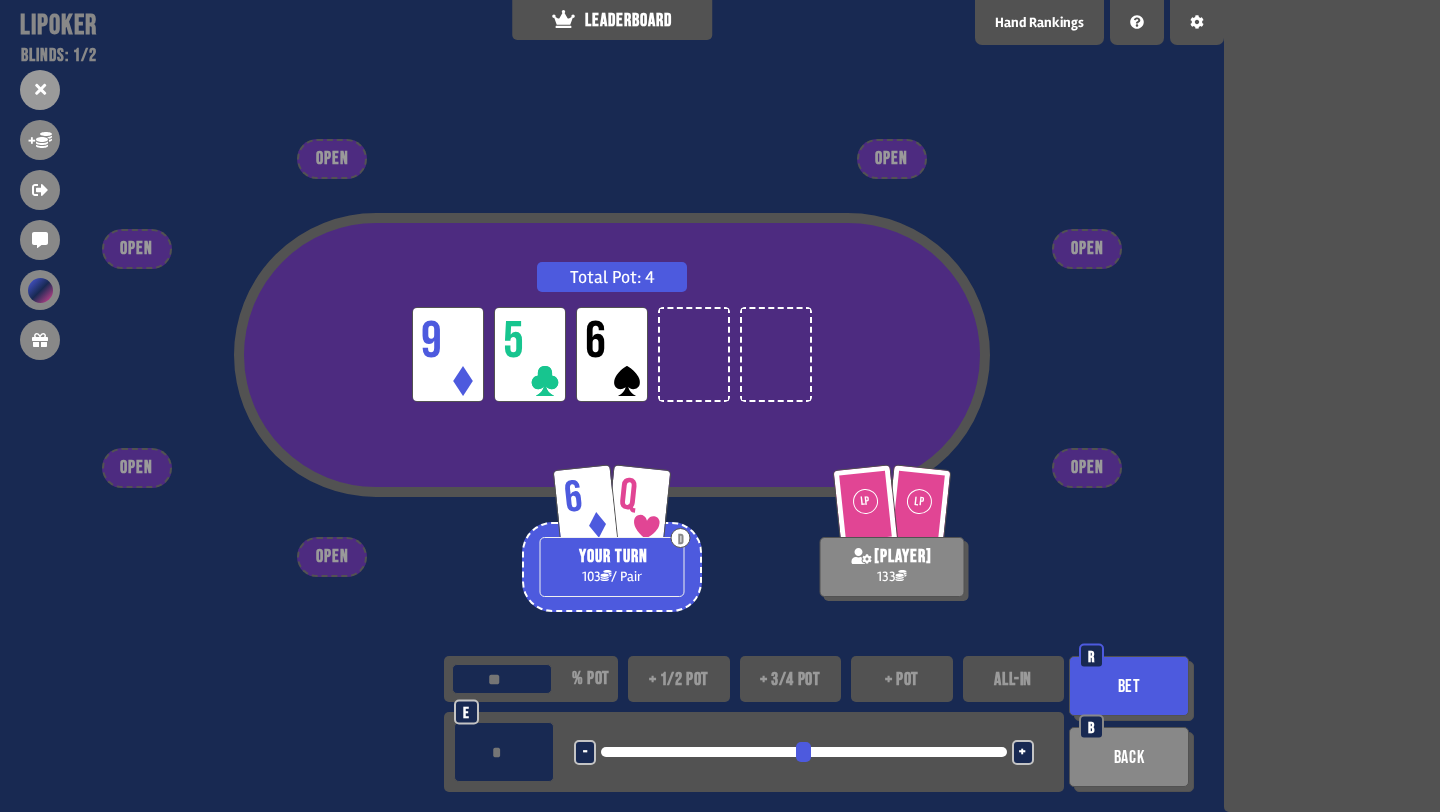click on "+ pot" at bounding box center (902, 679) 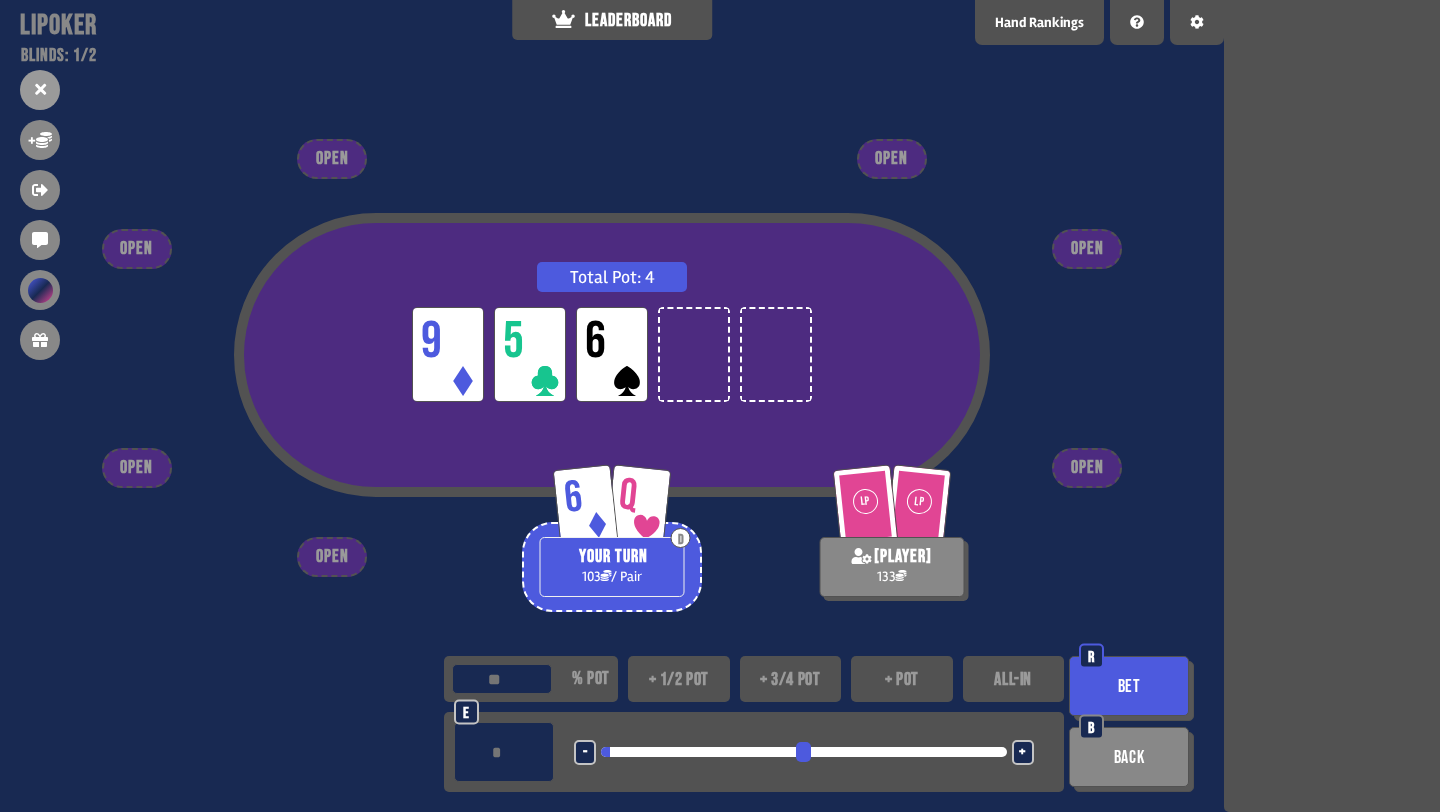 click on "Bet" at bounding box center (1129, 686) 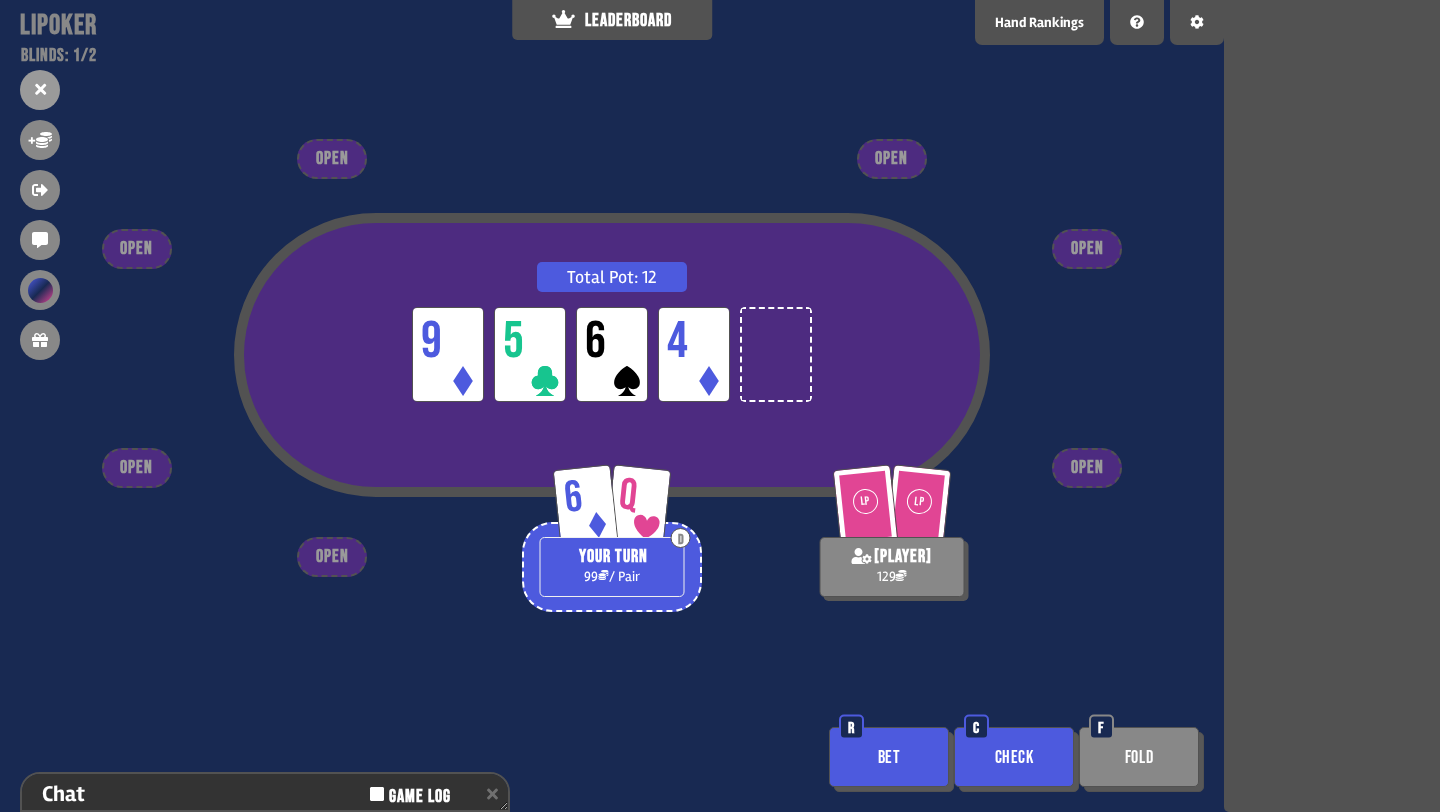 click on "Bet" at bounding box center [889, 757] 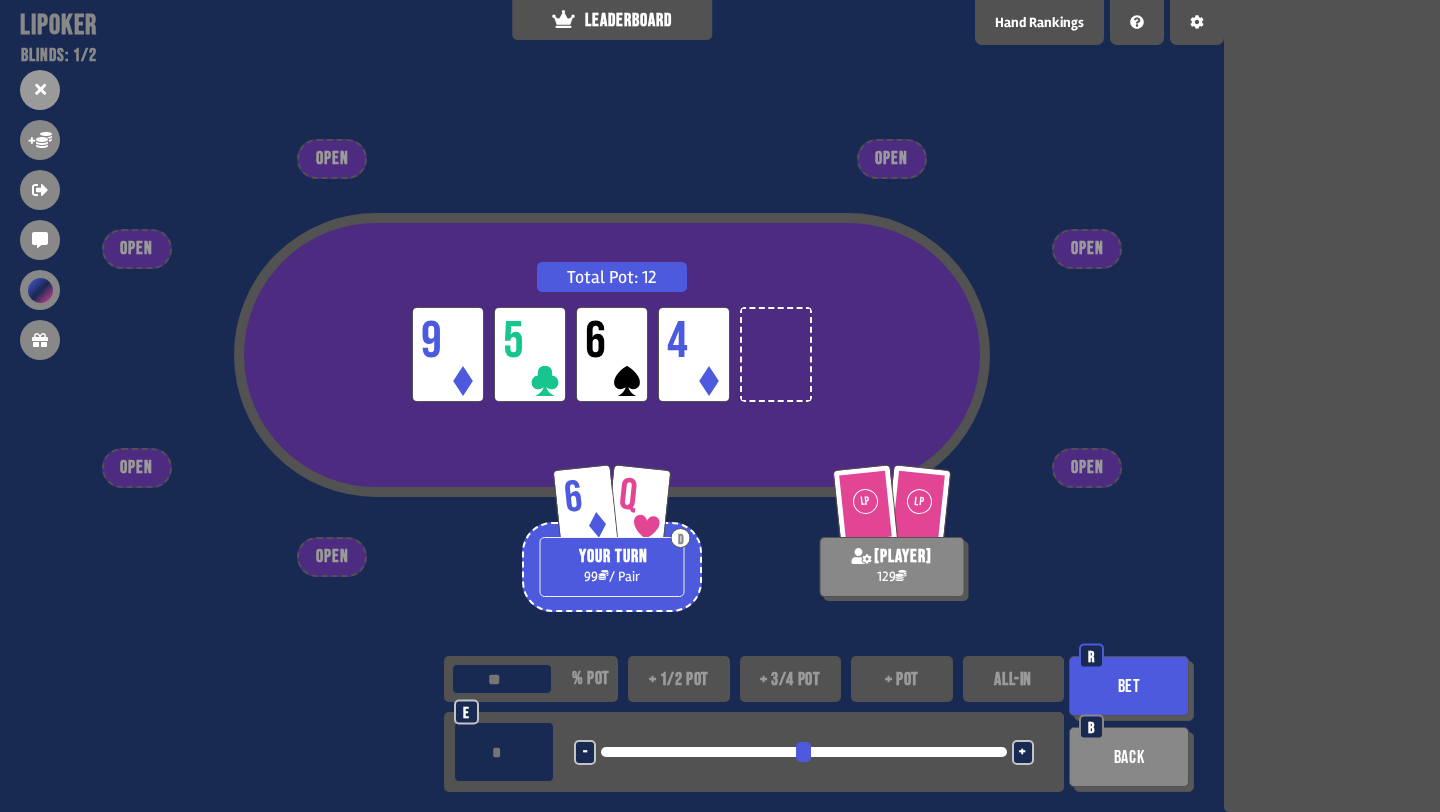 click on "+ 3/4 pot" at bounding box center [791, 679] 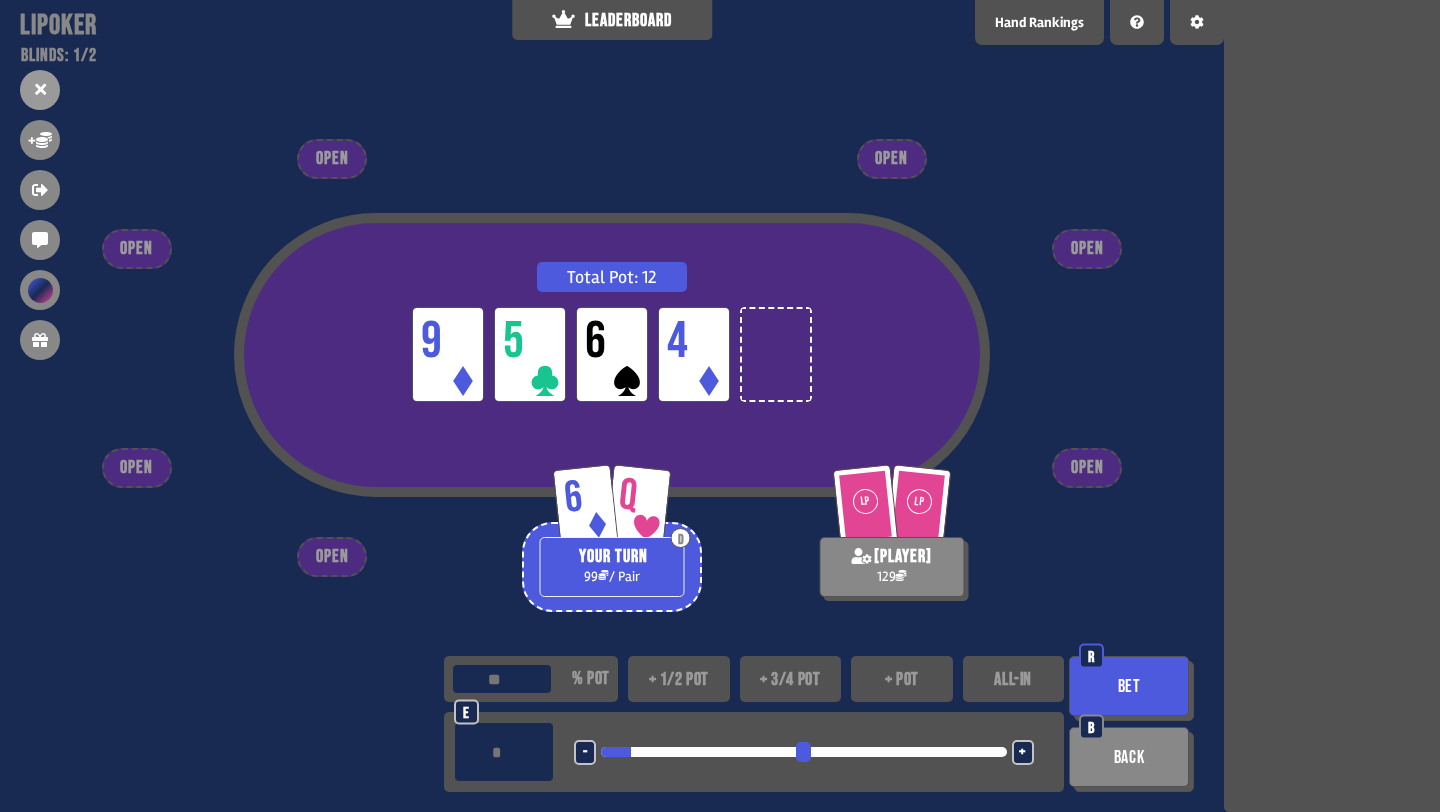 click on "Bet" at bounding box center [1129, 686] 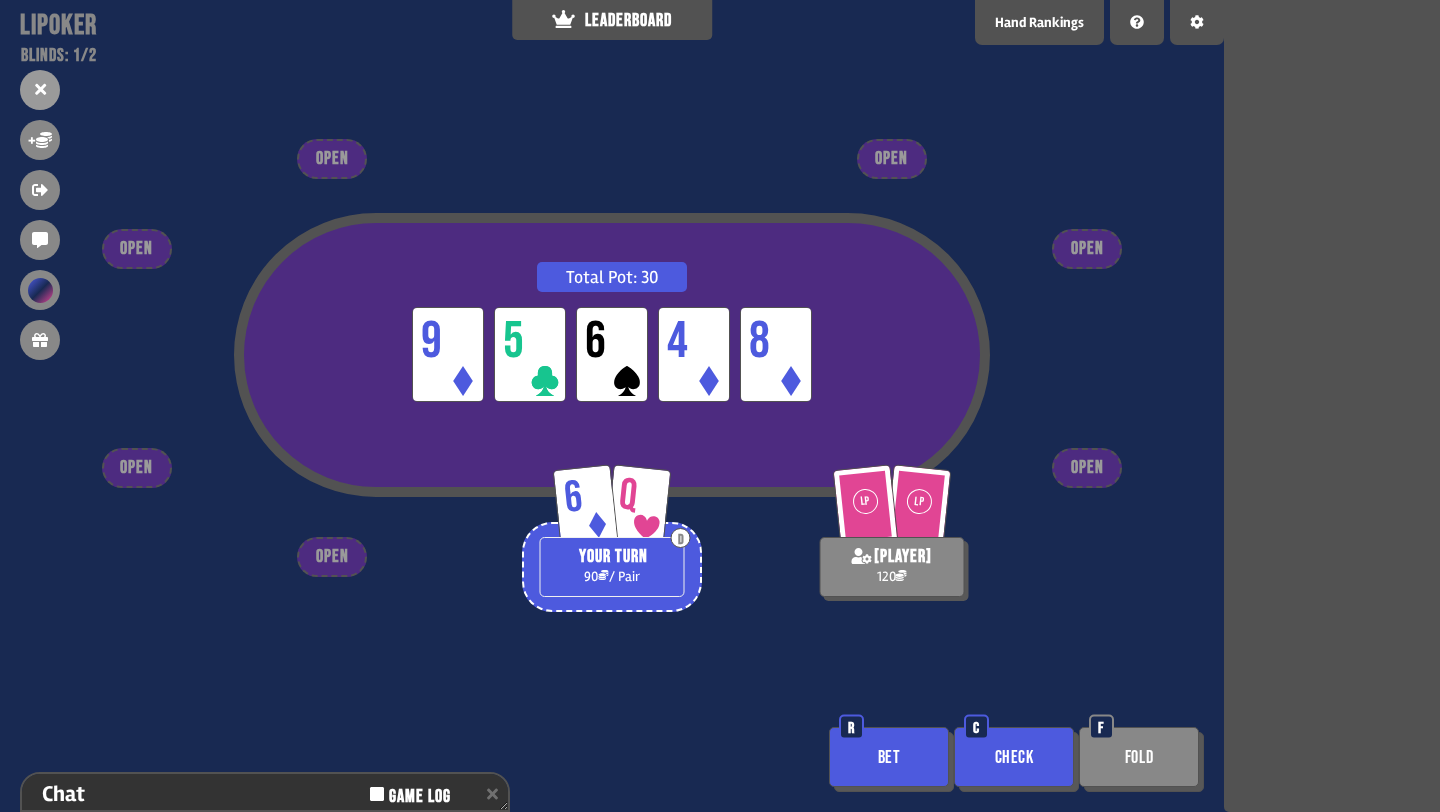 click on "Check" at bounding box center (1014, 757) 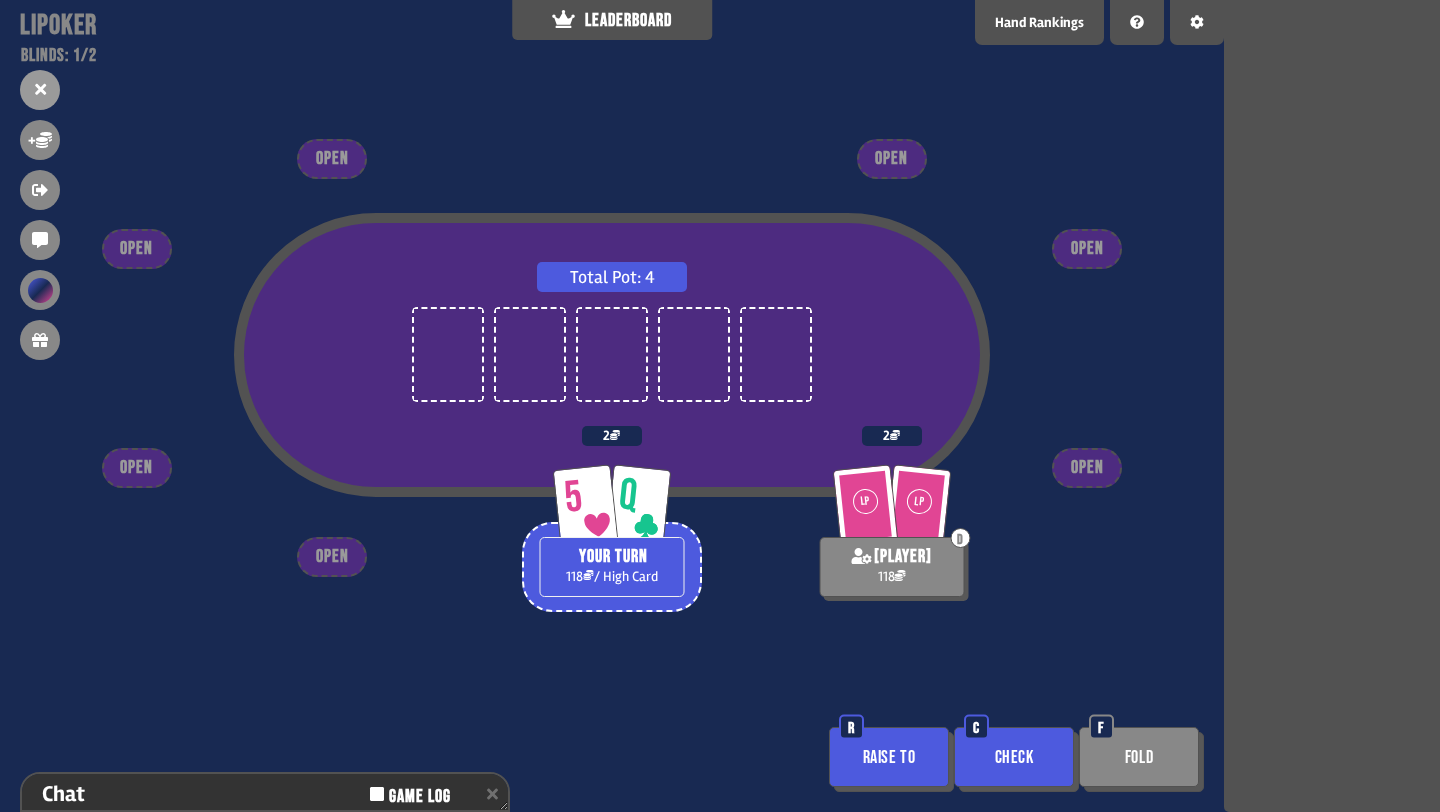 click on "Check" at bounding box center (1014, 757) 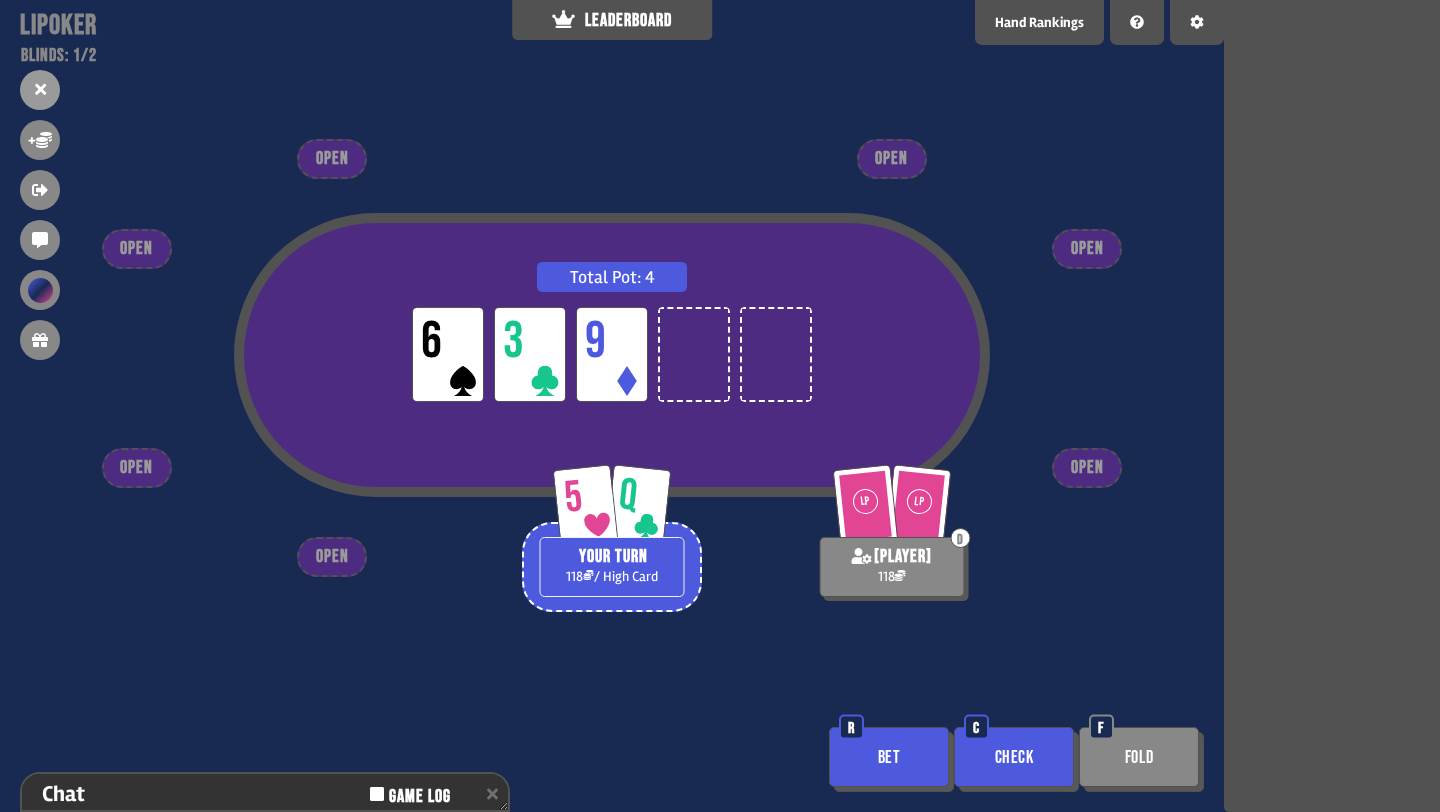 click on "Check" at bounding box center [1014, 757] 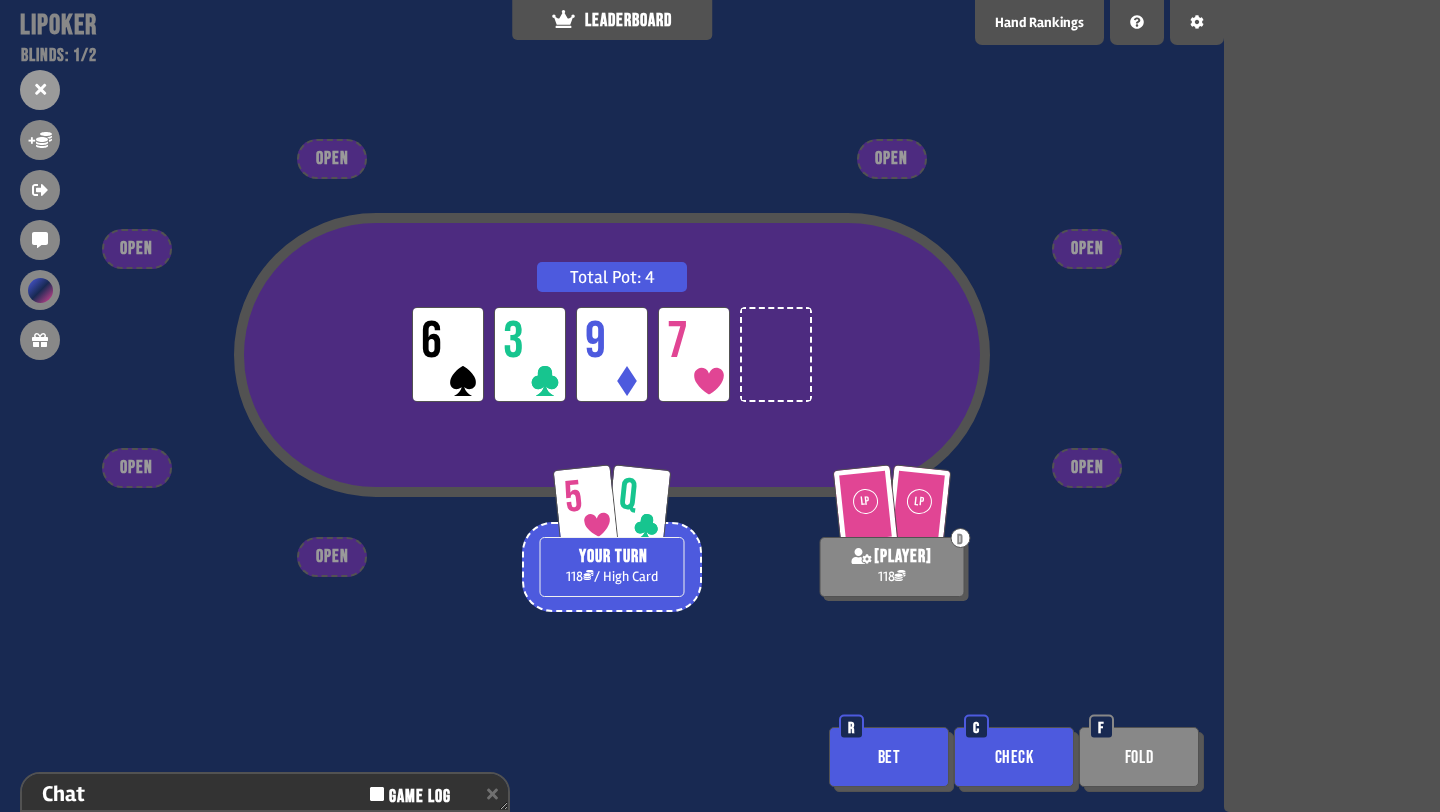 click on "Check" at bounding box center (1014, 757) 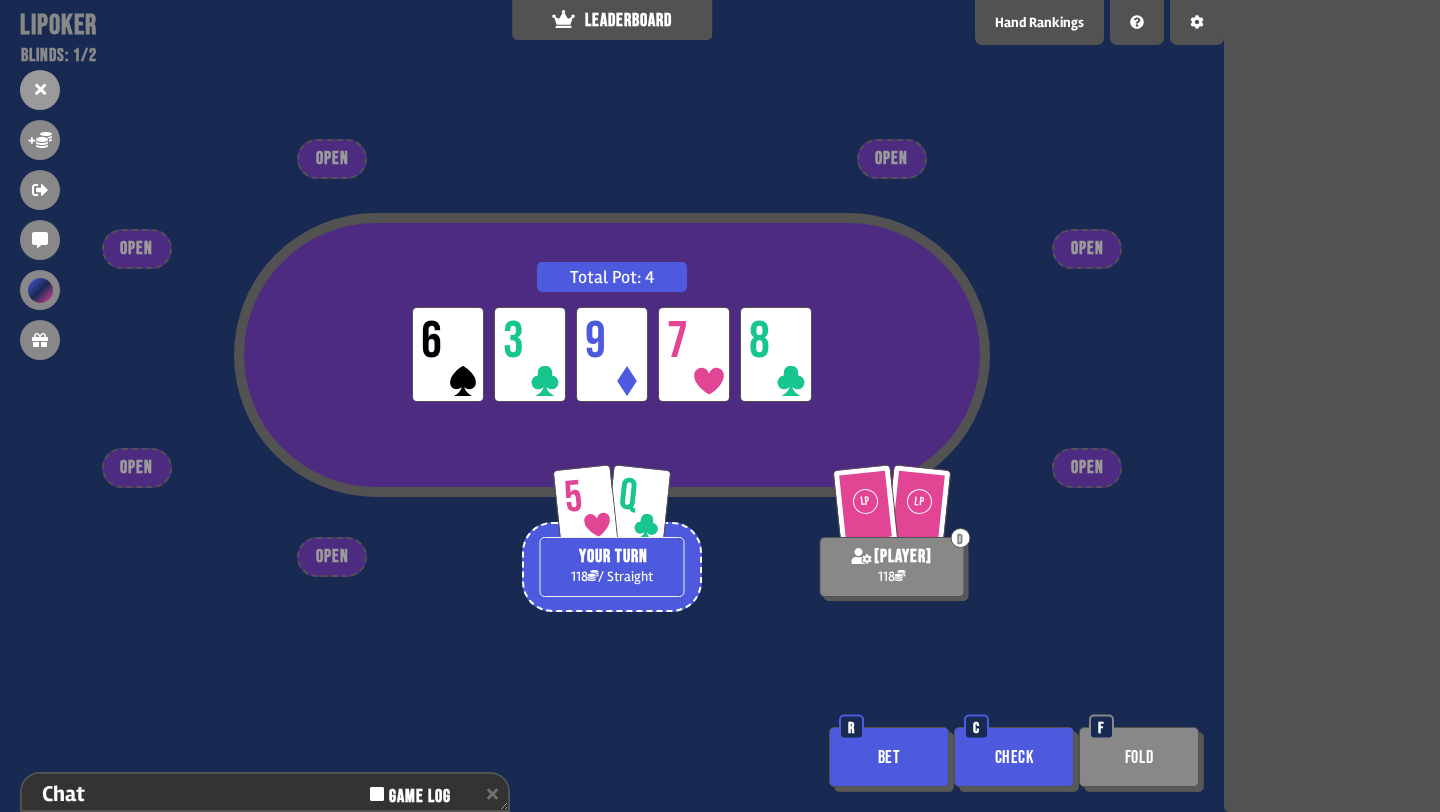 click on "Bet" at bounding box center (889, 757) 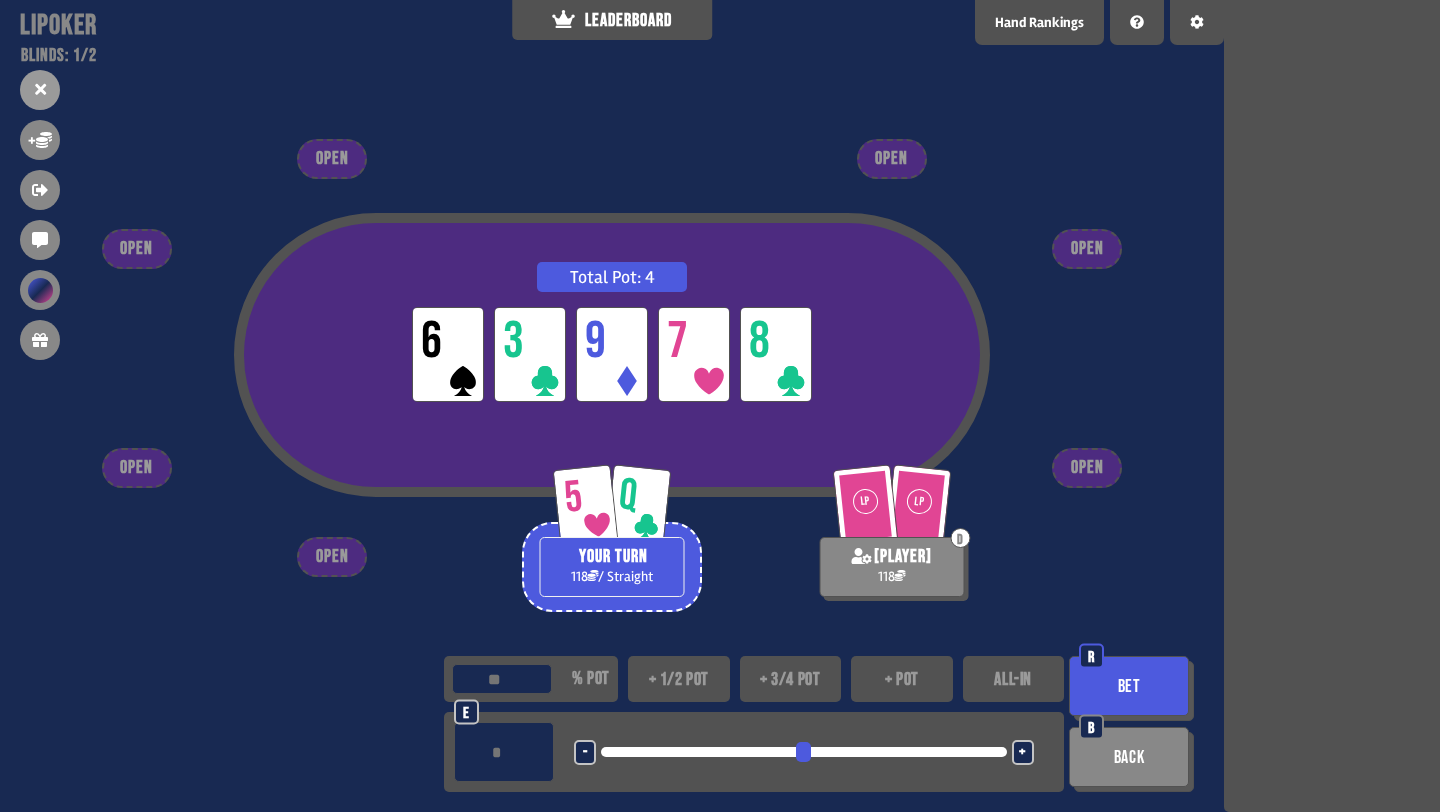 click on "+ 3/4 pot" at bounding box center (791, 679) 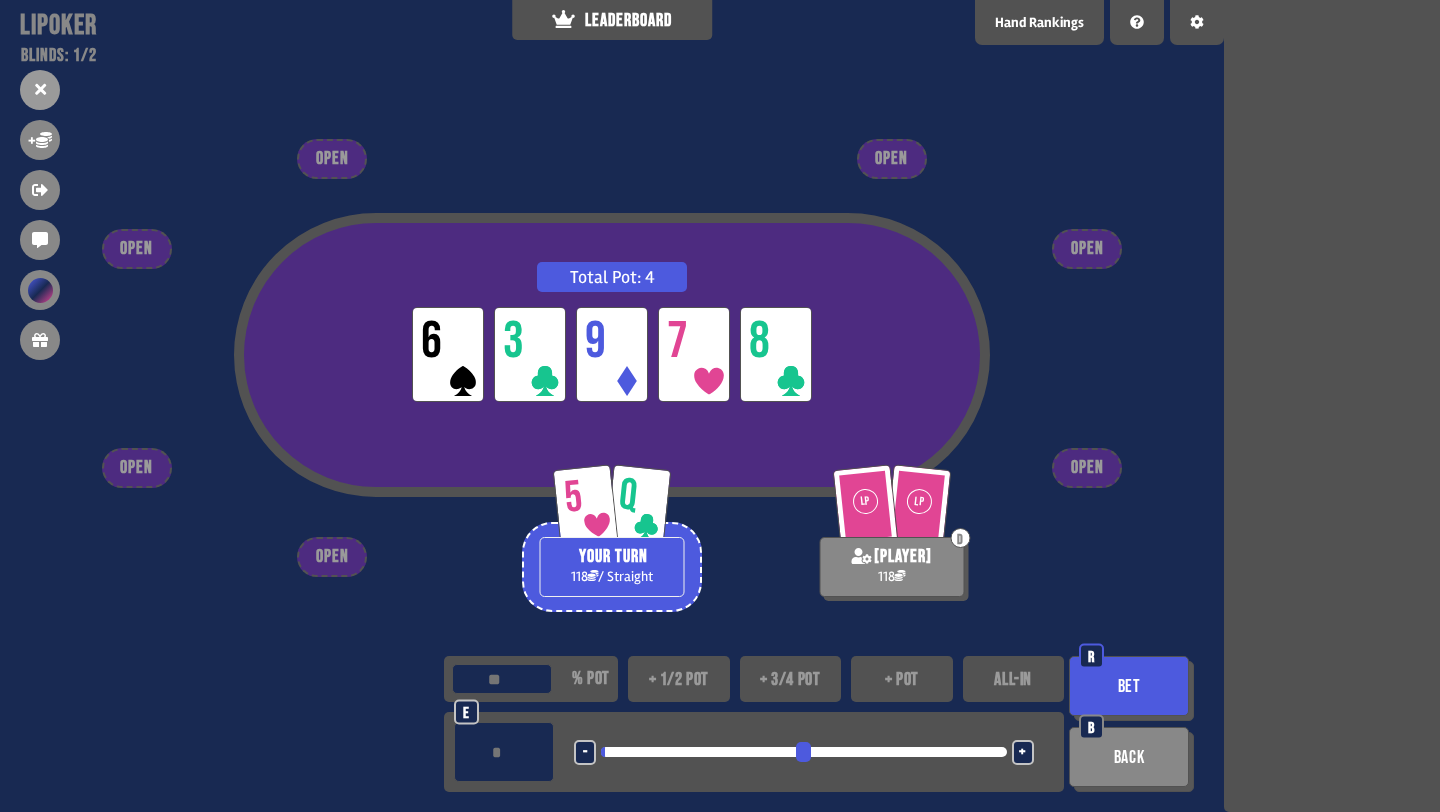 click at bounding box center [803, 752] 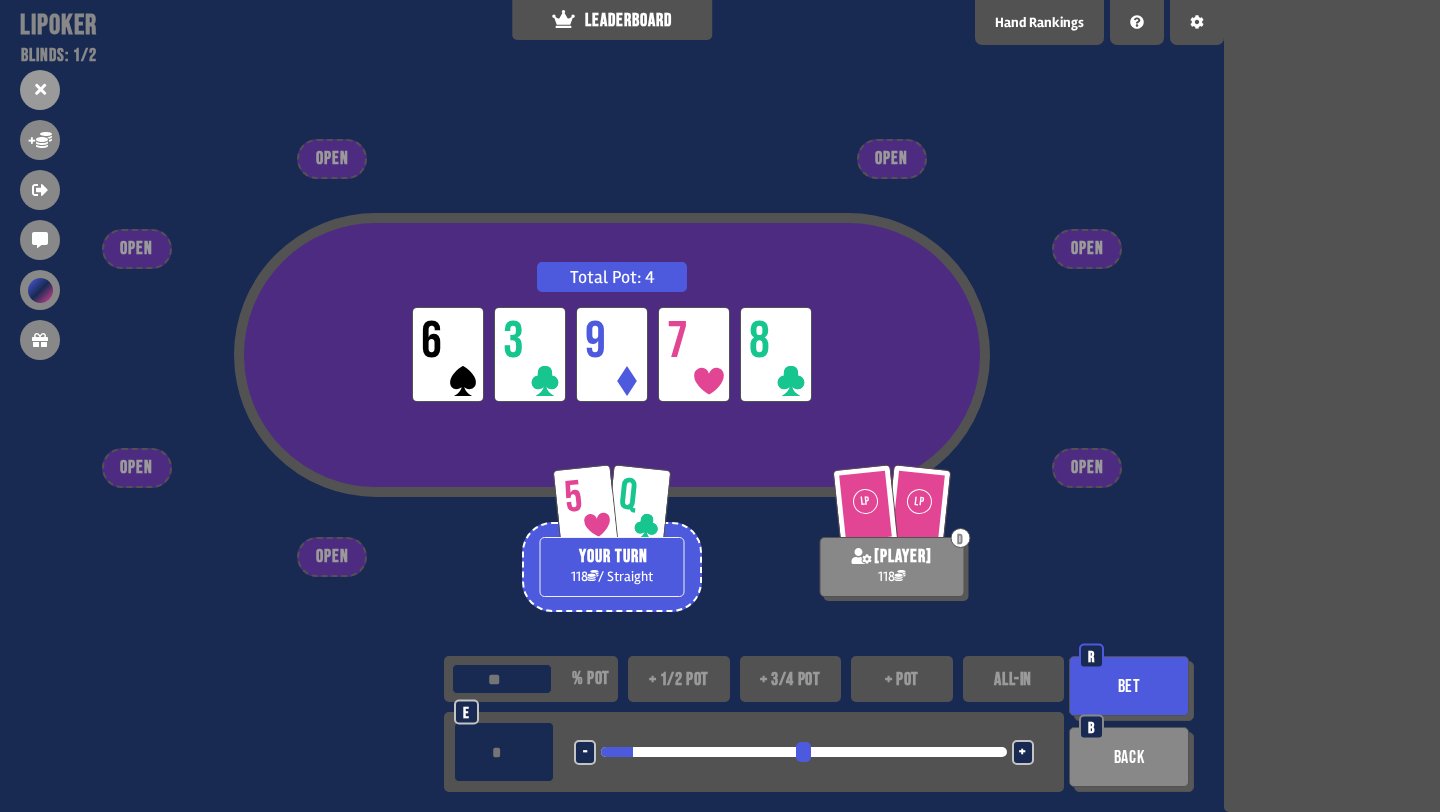 type on "**" 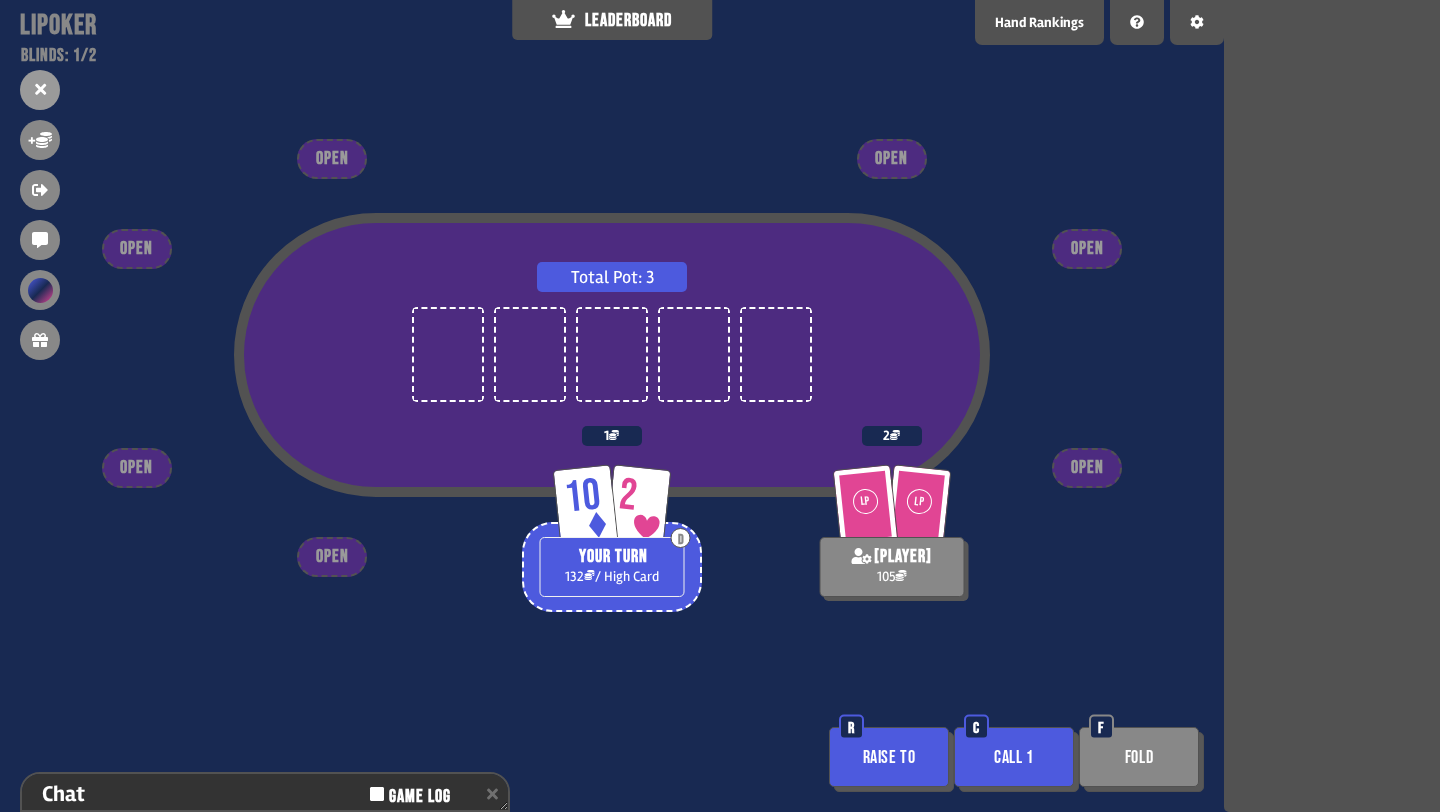 click on "Call 1" at bounding box center (1014, 757) 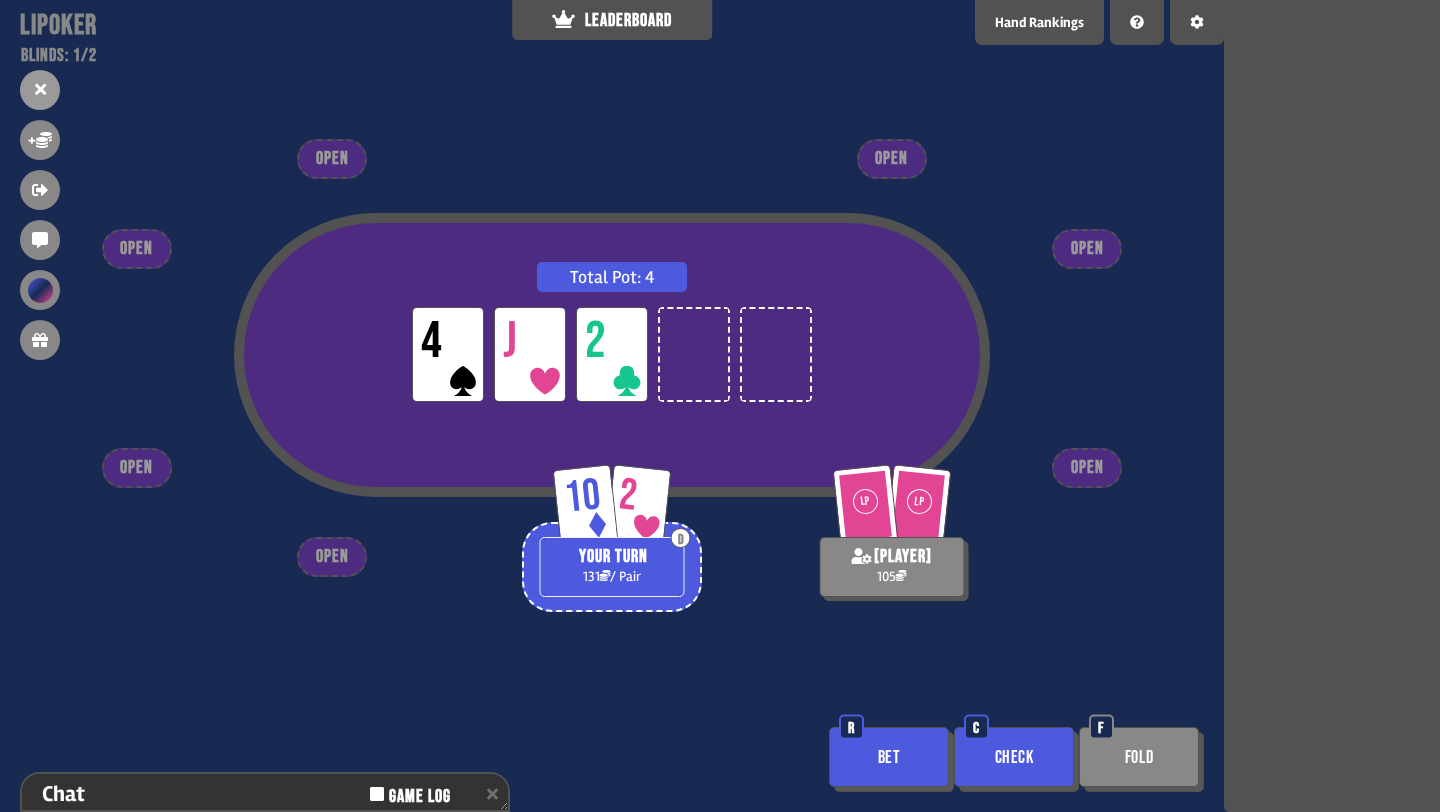 click on "Bet" at bounding box center (889, 757) 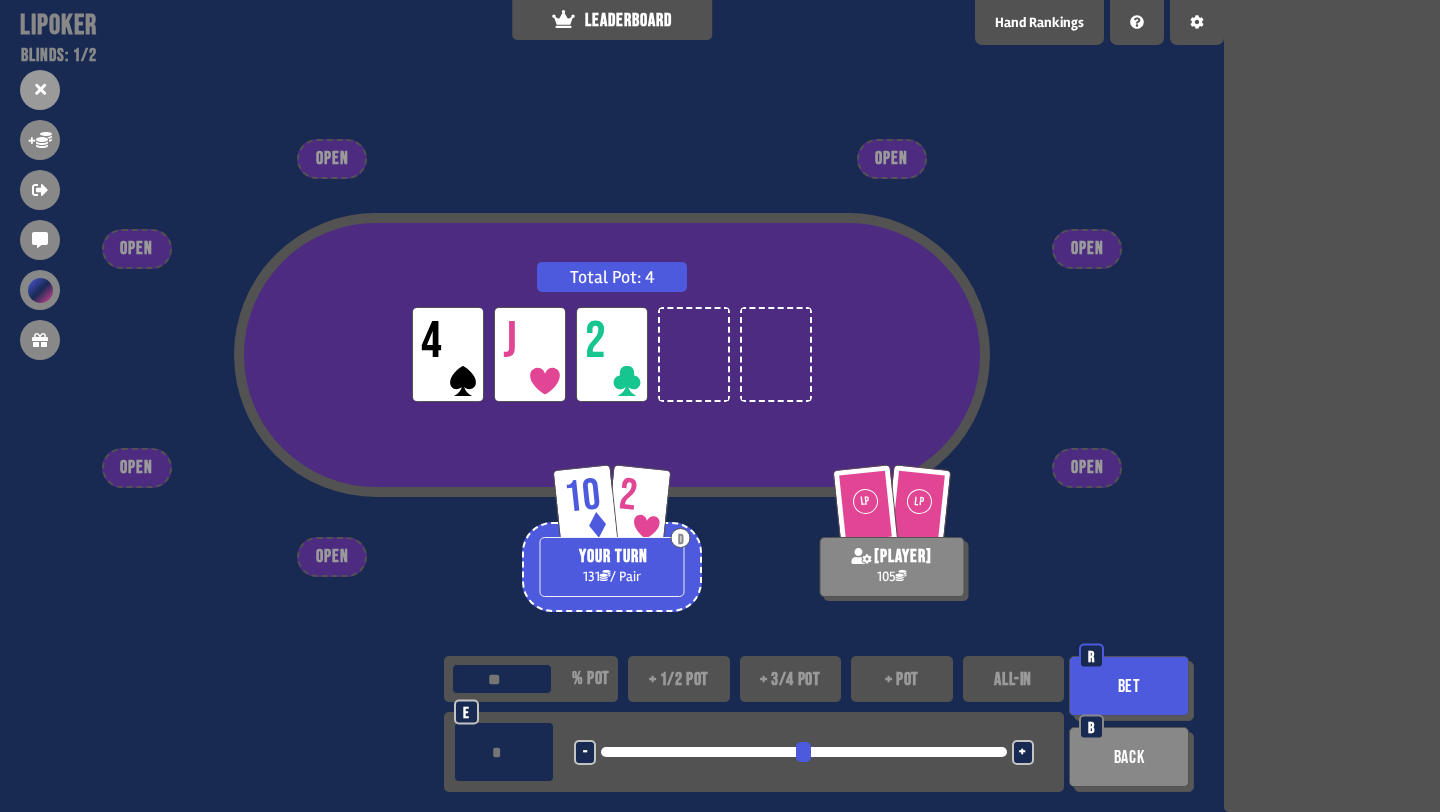 click on "+ pot" at bounding box center (902, 679) 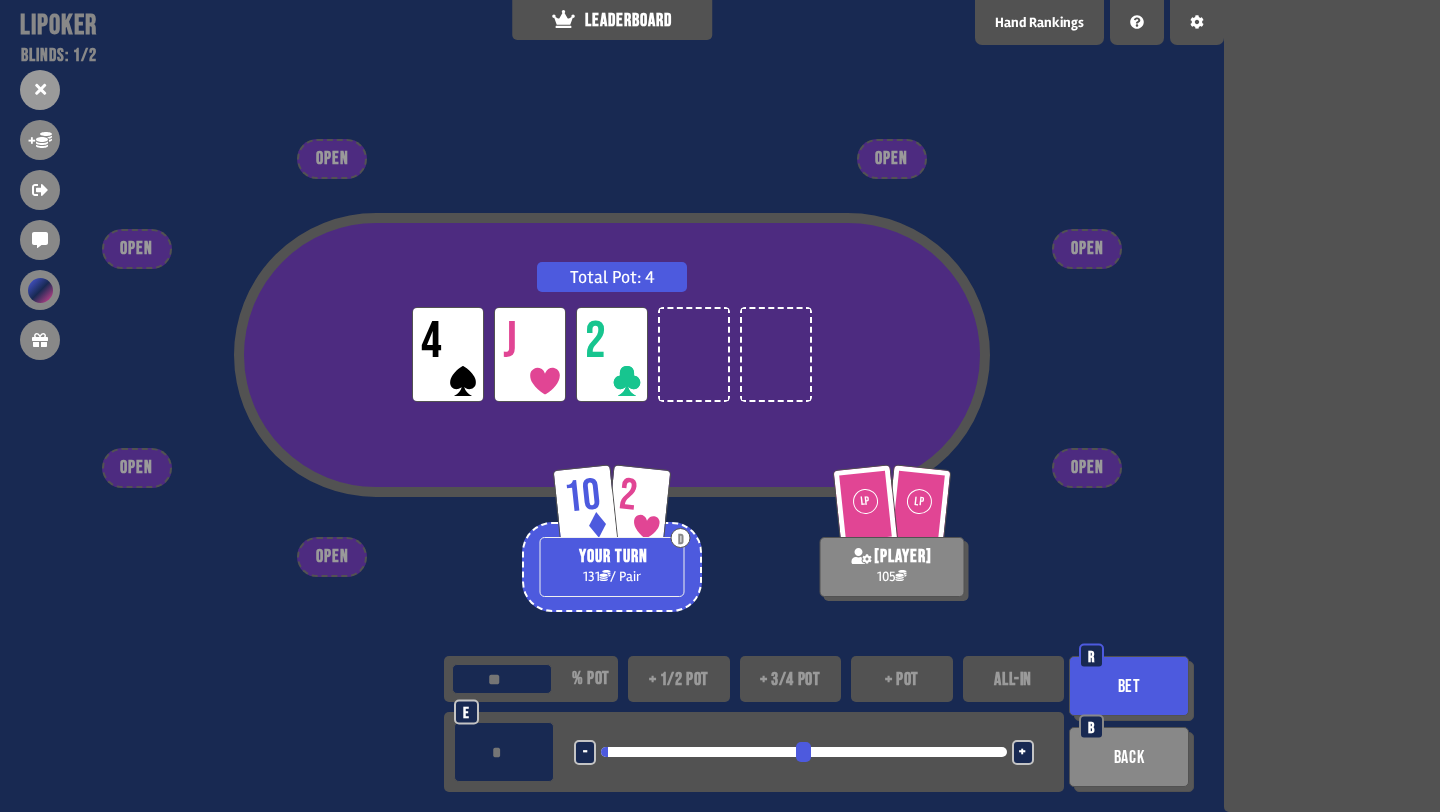 click on "Bet" at bounding box center [1129, 686] 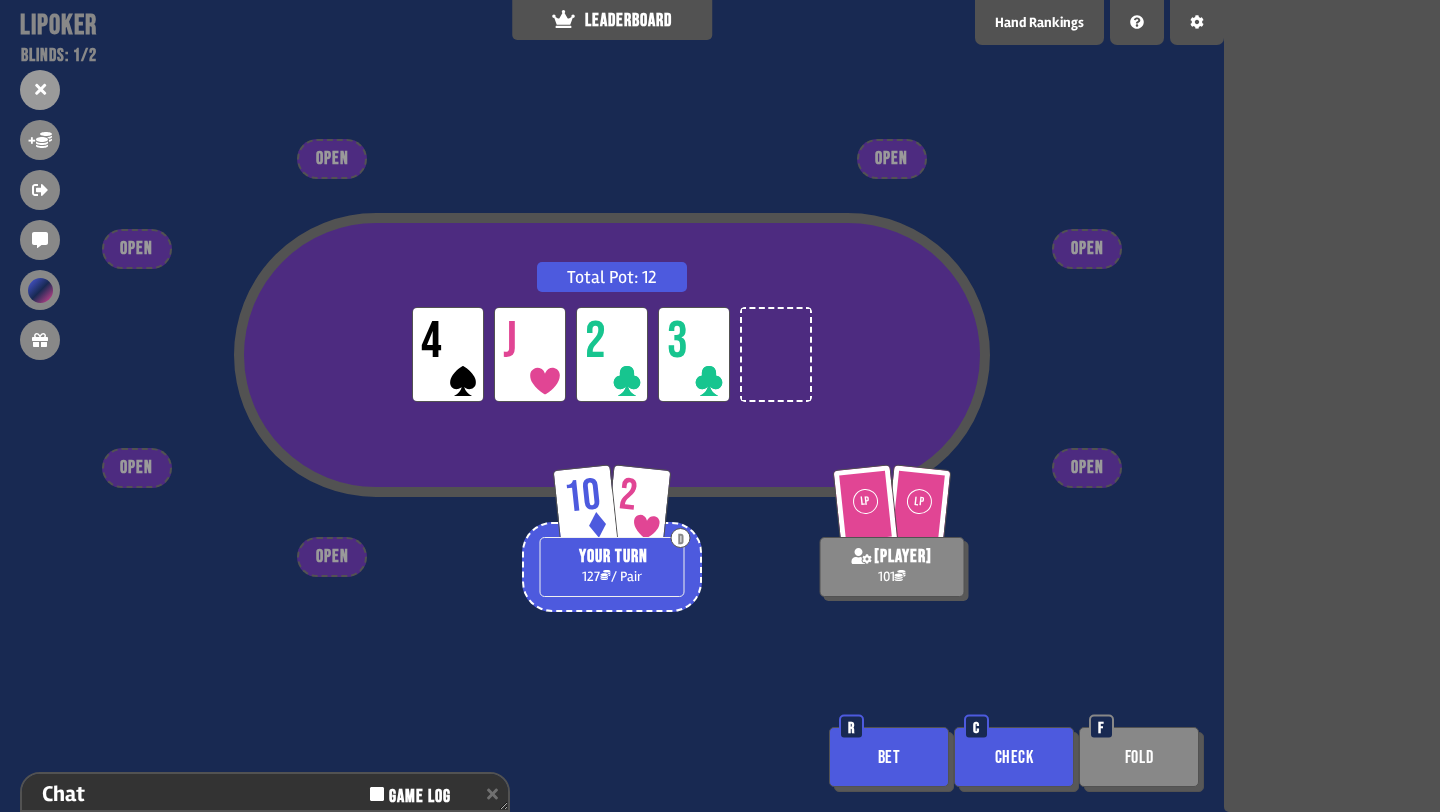 click on "Check" at bounding box center (1014, 757) 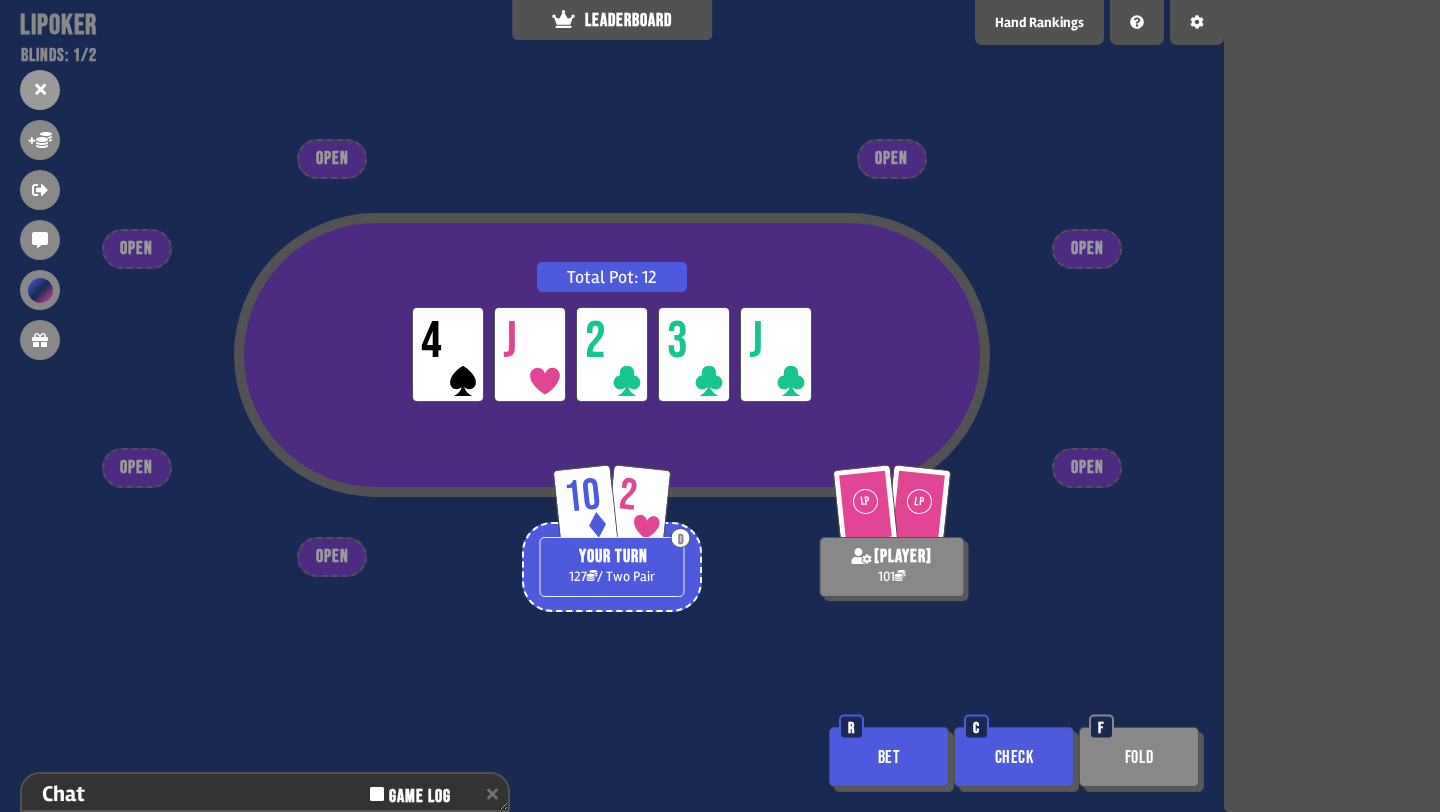 click on "Bet" at bounding box center (889, 757) 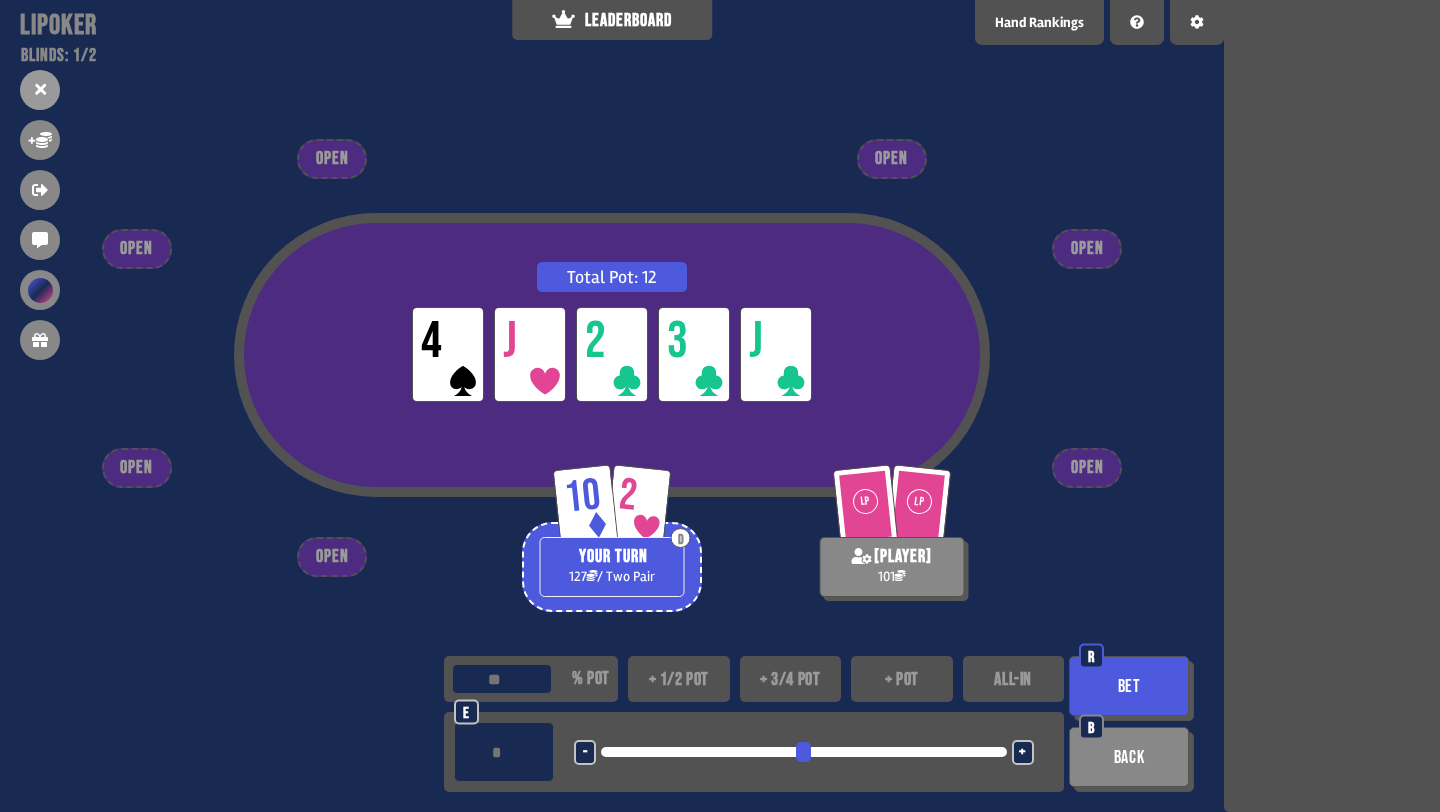 click on "+ pot" at bounding box center (902, 679) 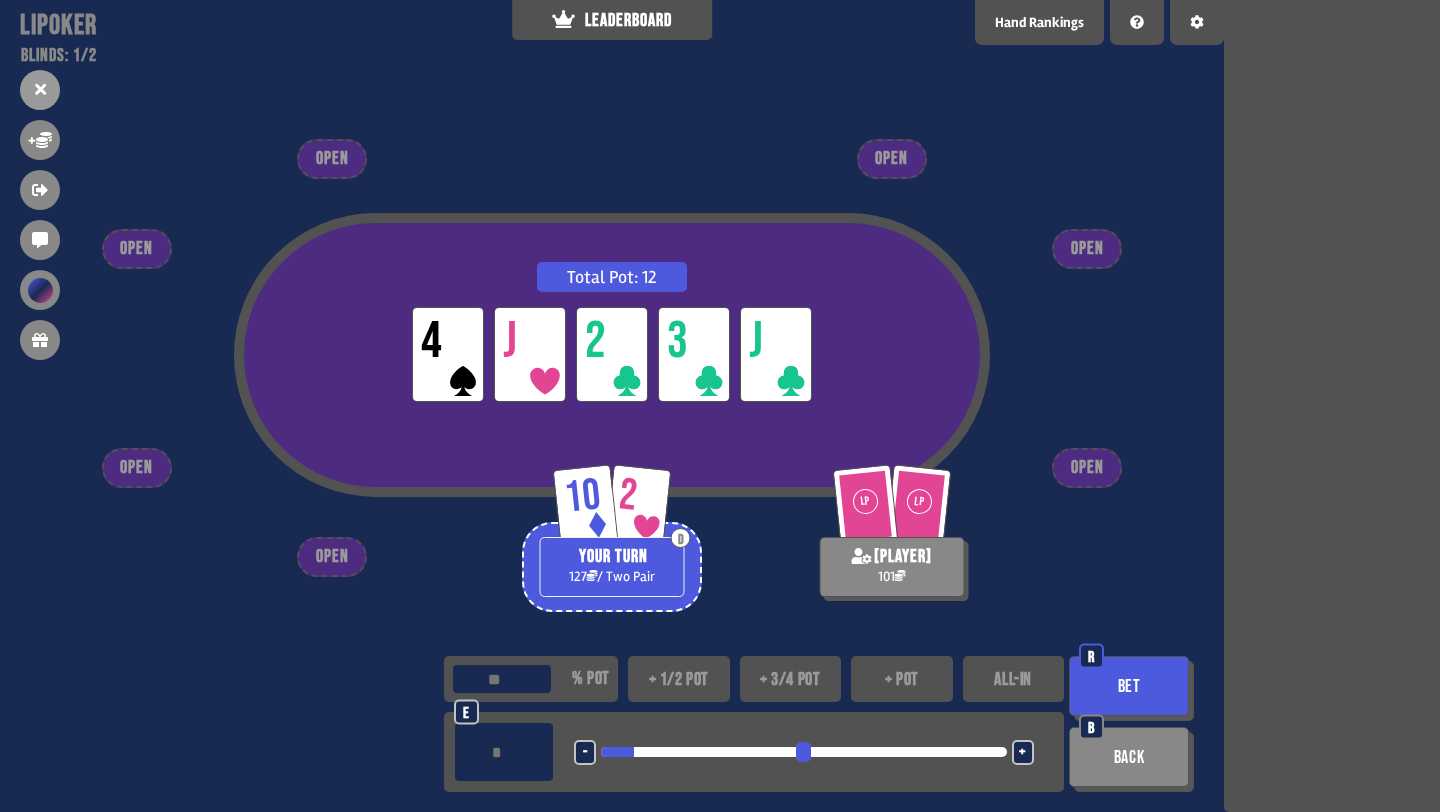 click on "Bet" at bounding box center [1129, 686] 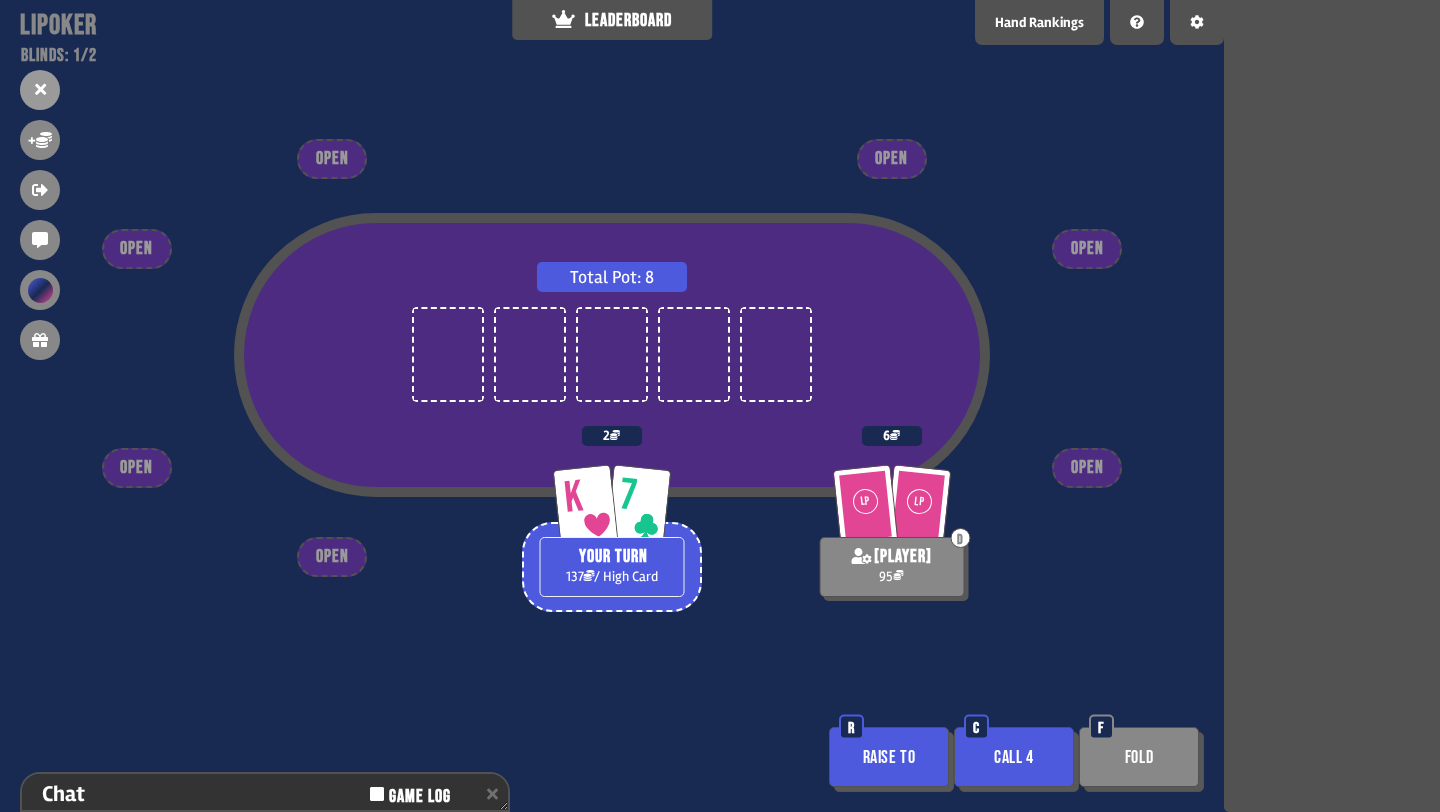 click on "Call 4" at bounding box center [1014, 757] 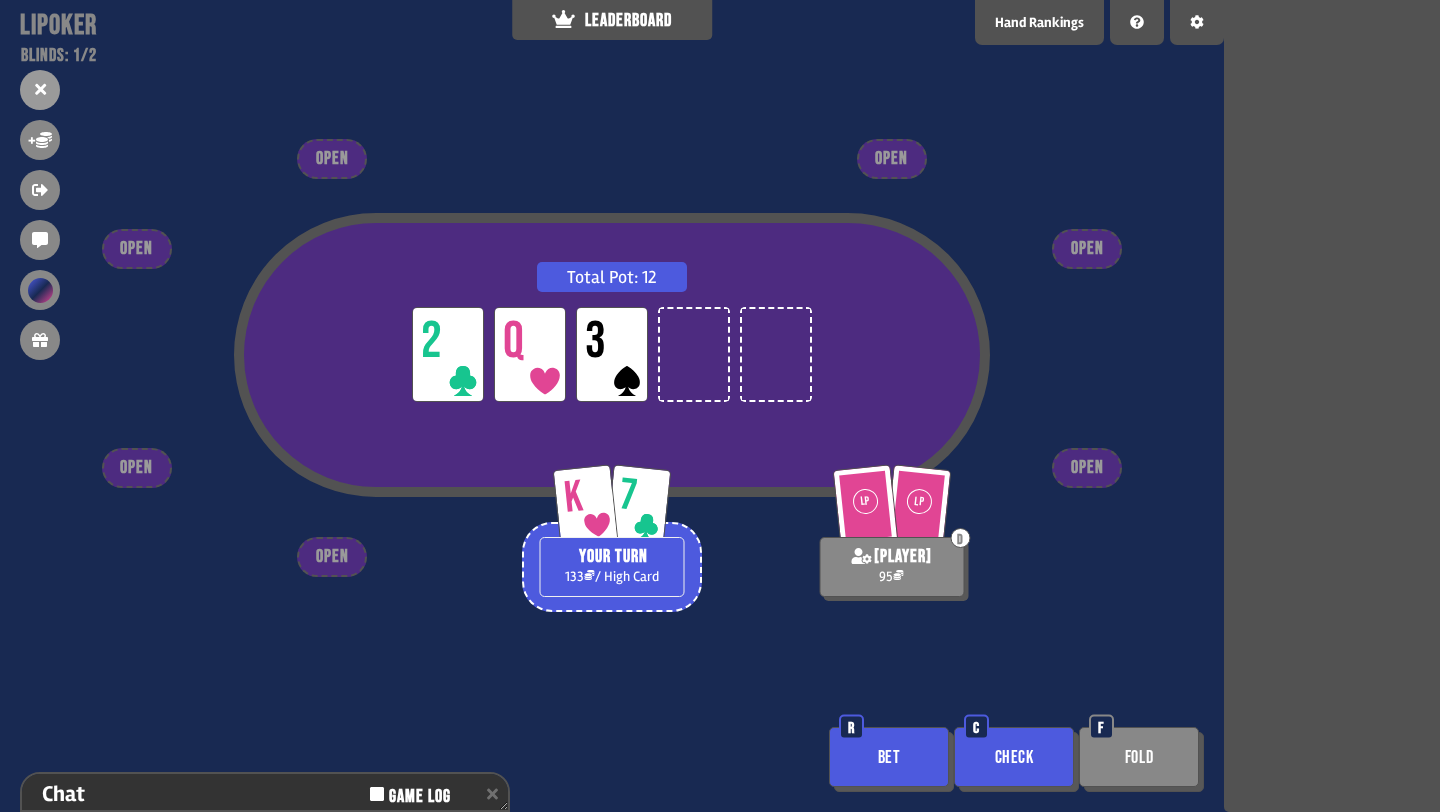 click on "Check" at bounding box center [1014, 757] 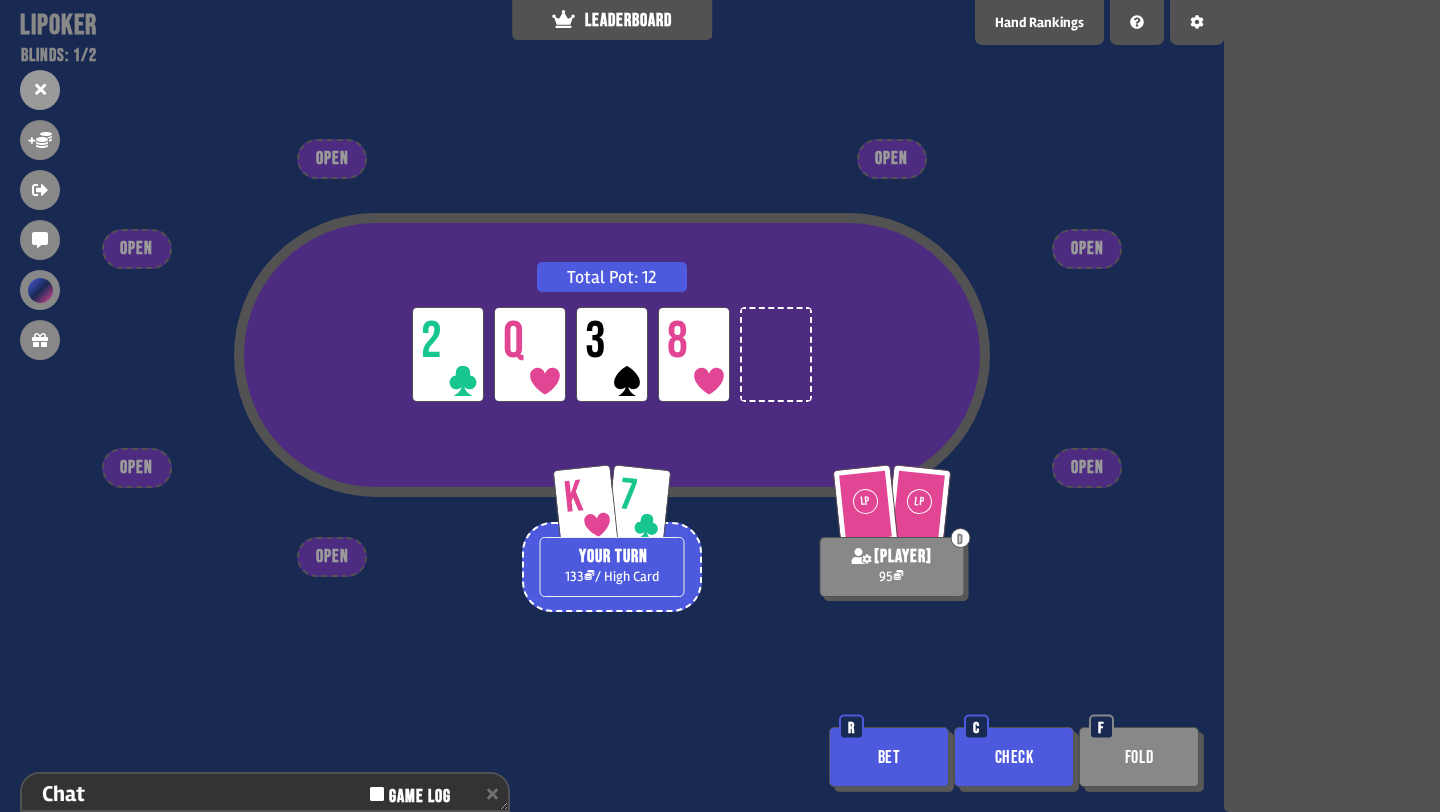 click on "Check" at bounding box center (1014, 757) 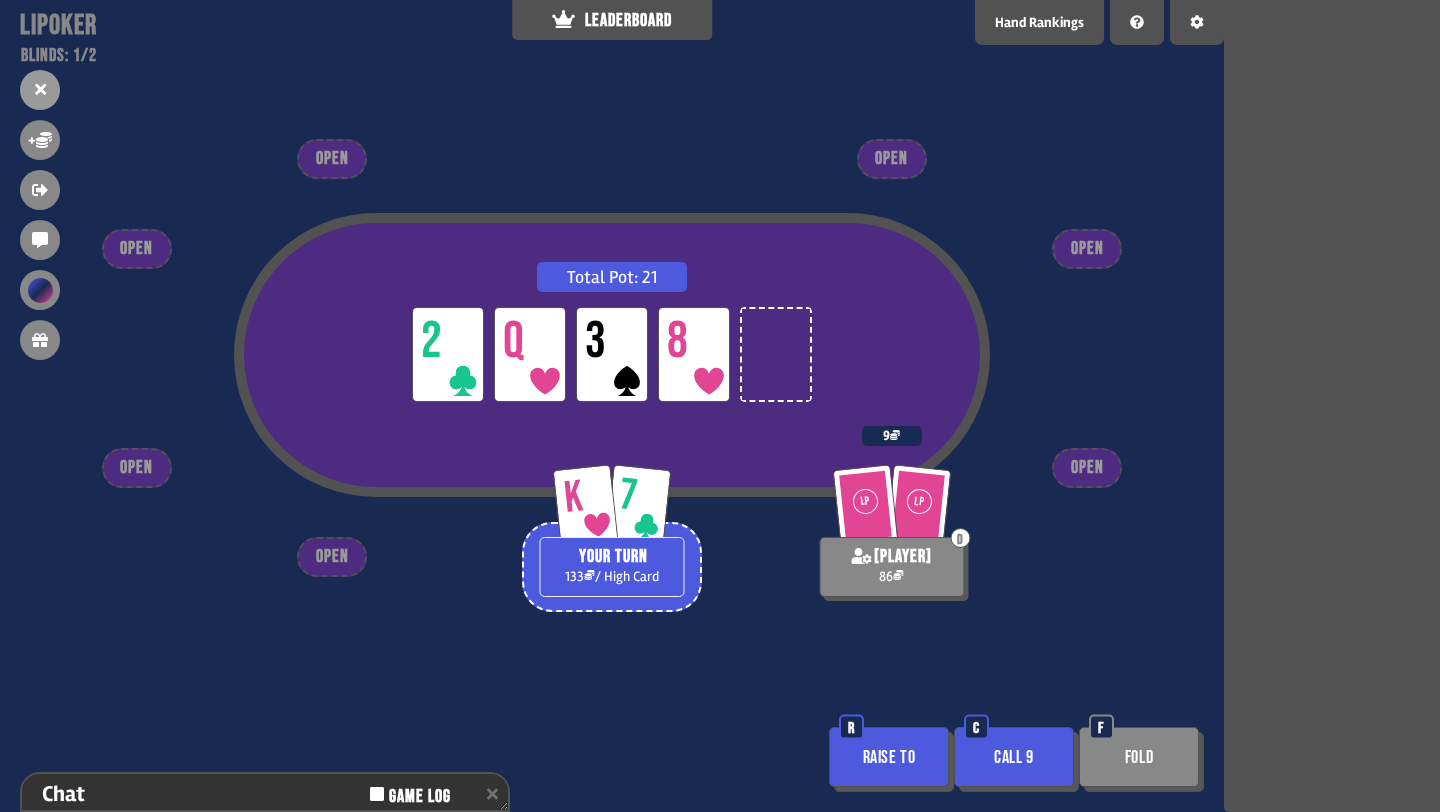 click on "Fold" at bounding box center [1139, 757] 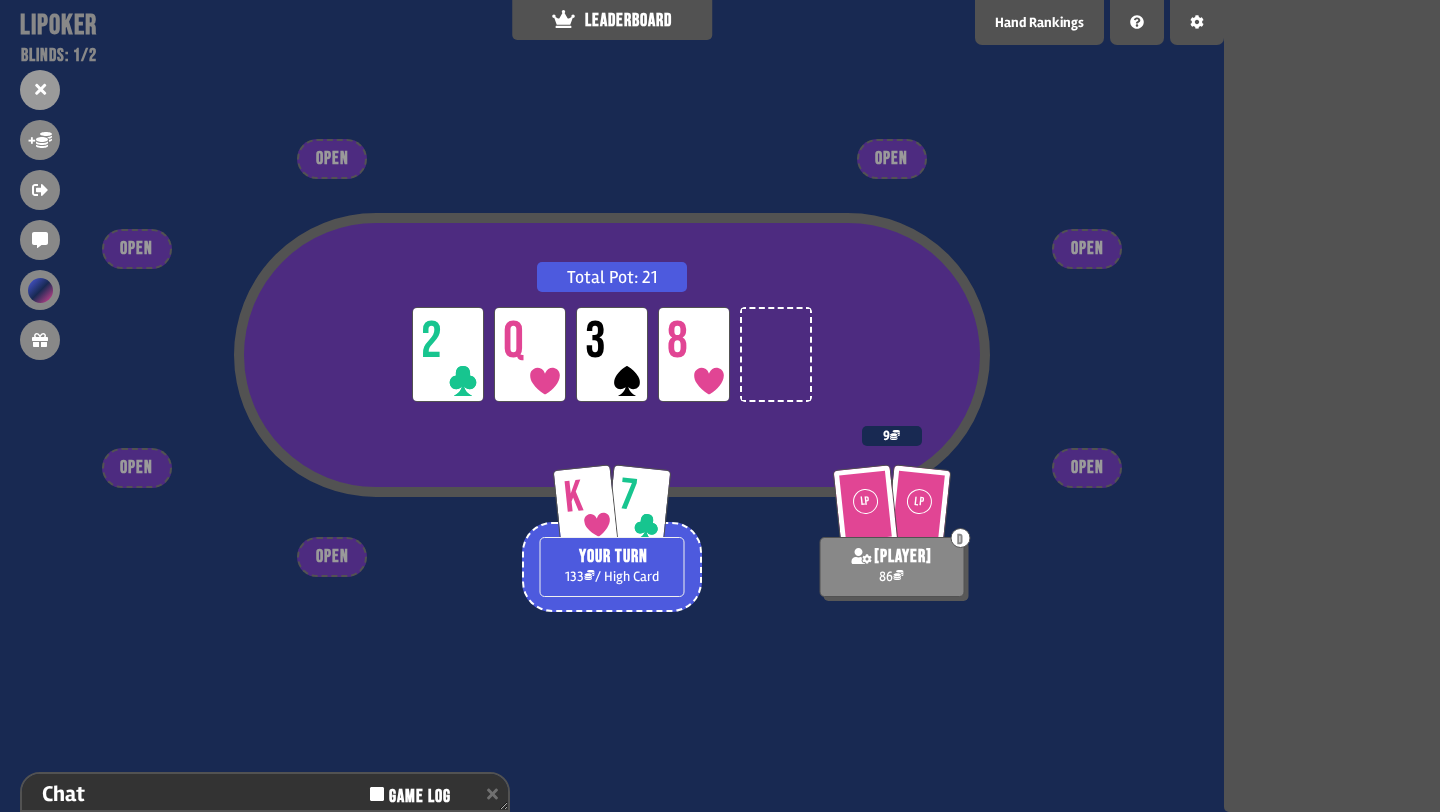 click on "LEADERBOARD" at bounding box center (612, 20) 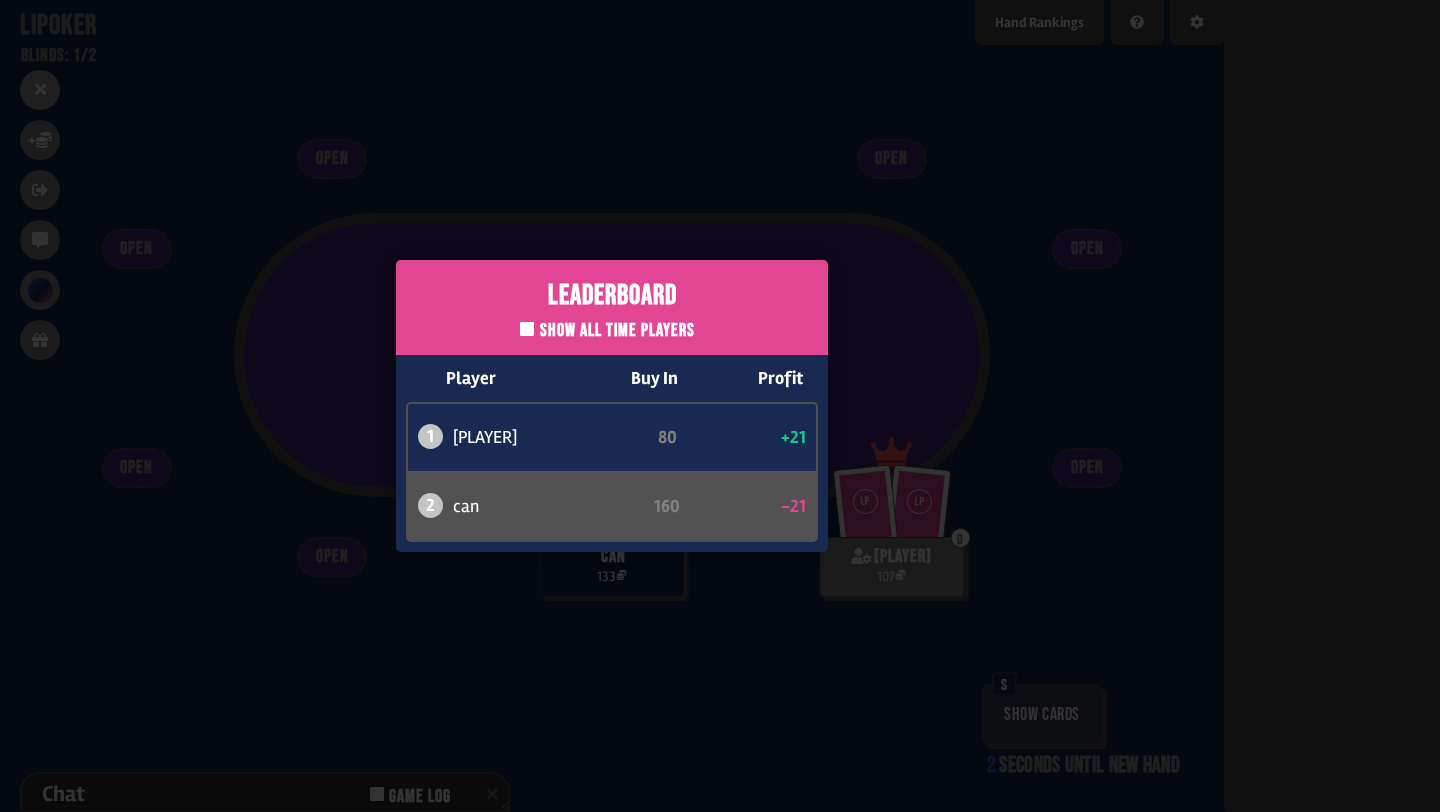 click on "Leaderboard   Show all time players Player Buy In Profit 1 bob 80 +21 2 can 160 -21" at bounding box center [612, 406] 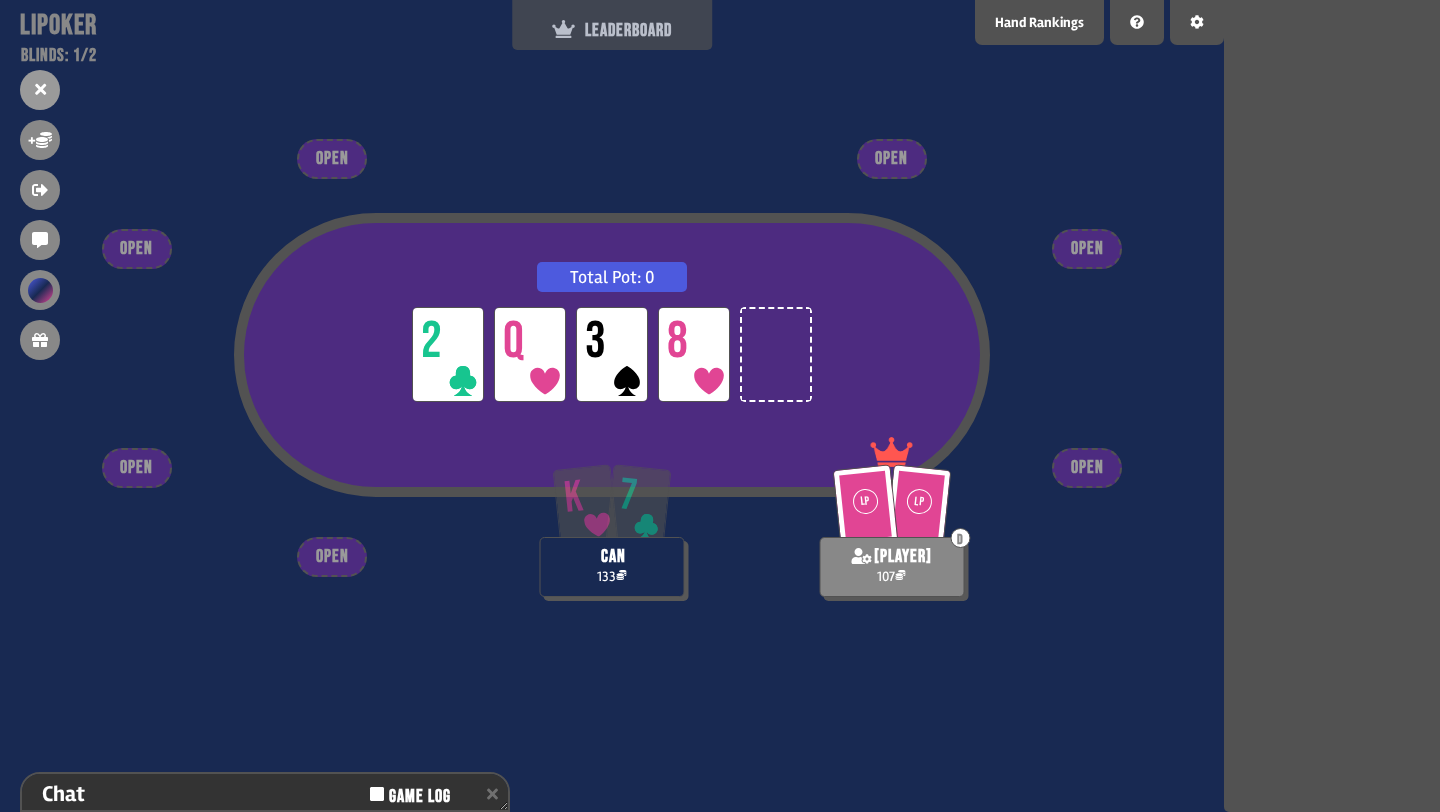 click on "LEADERBOARD" at bounding box center (612, 30) 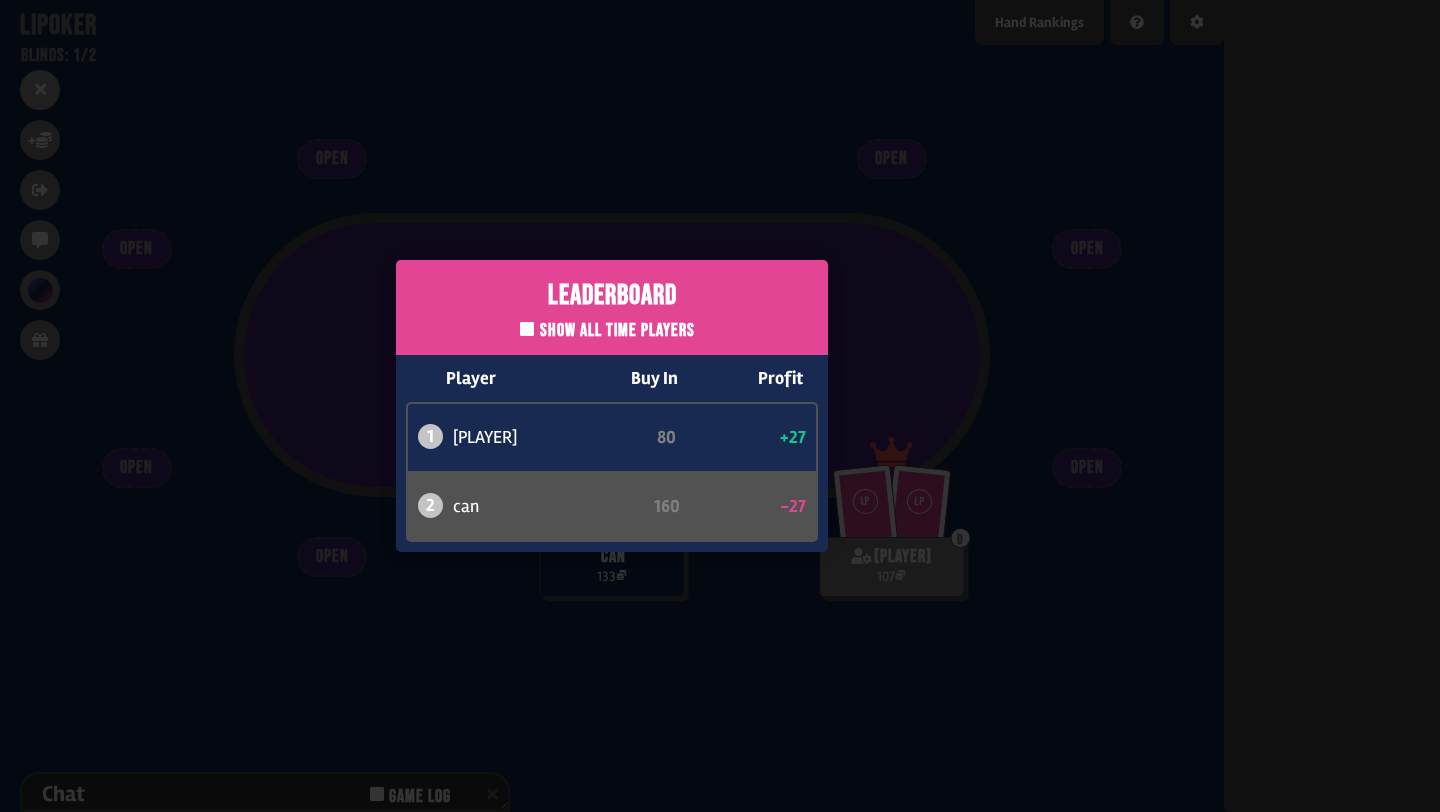 click on "Leaderboard   Show all time players Player Buy In Profit 1 bob 80 +27 2 can 160 -27" at bounding box center (612, 406) 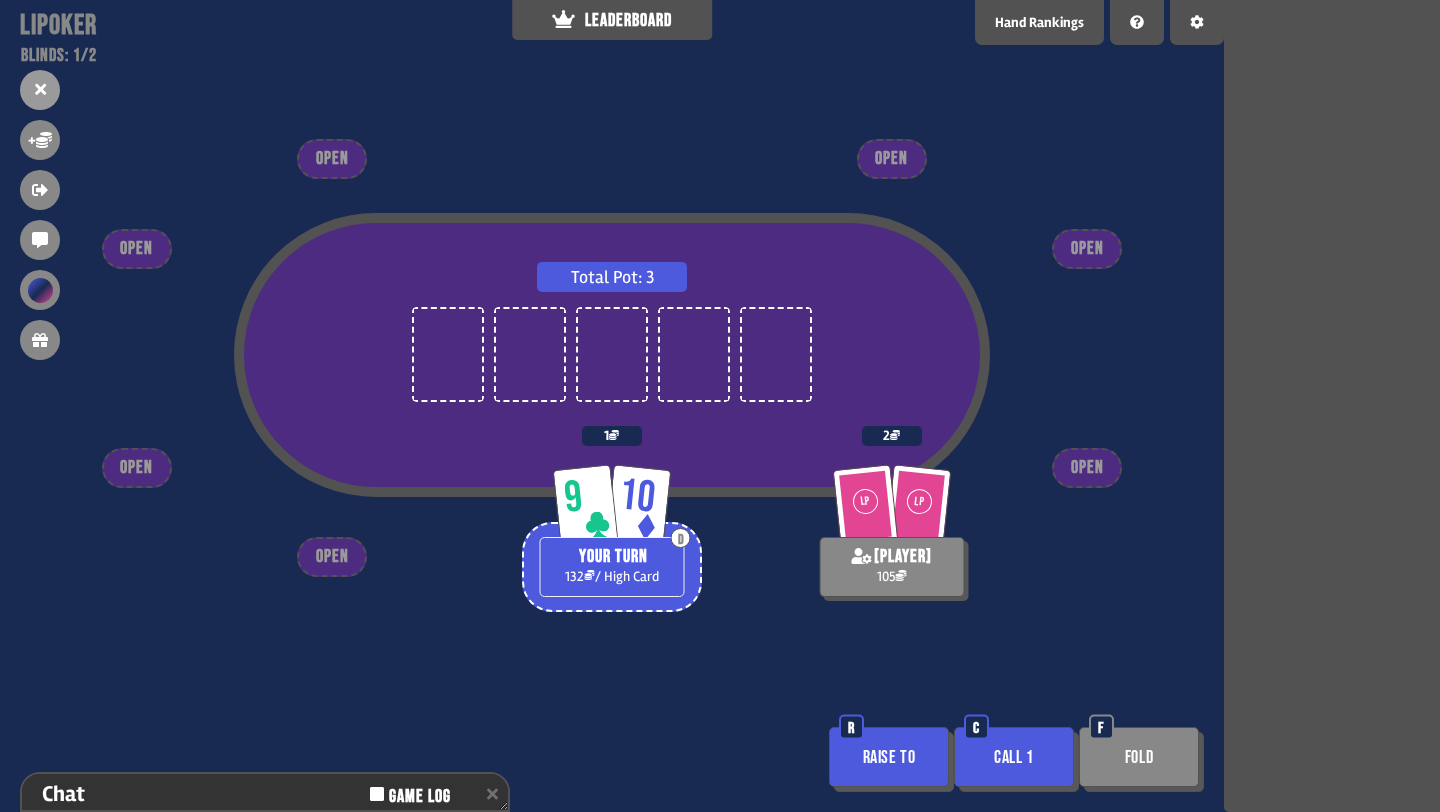 click on "Call 1 C" at bounding box center (1016, 759) 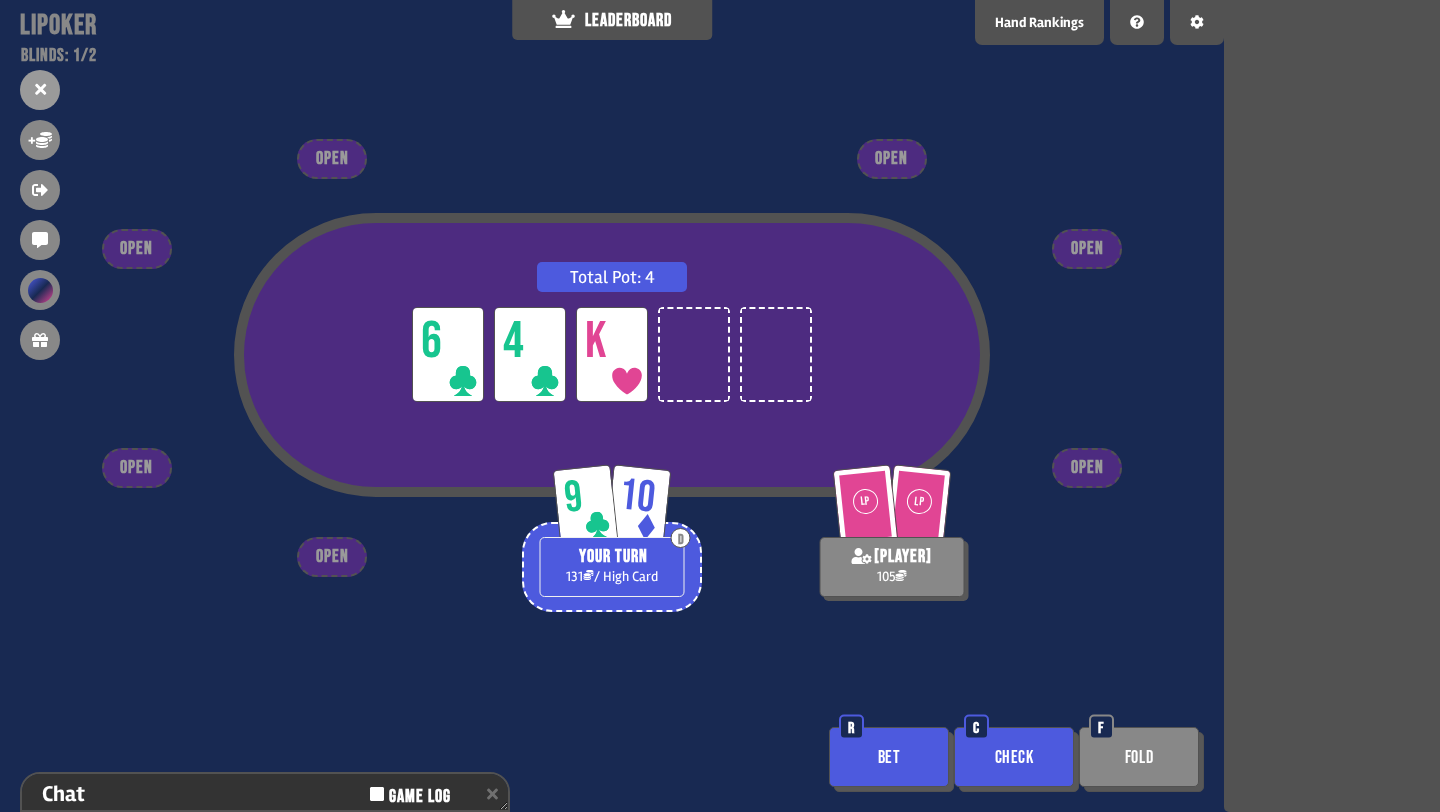 click on "Check" at bounding box center [1014, 757] 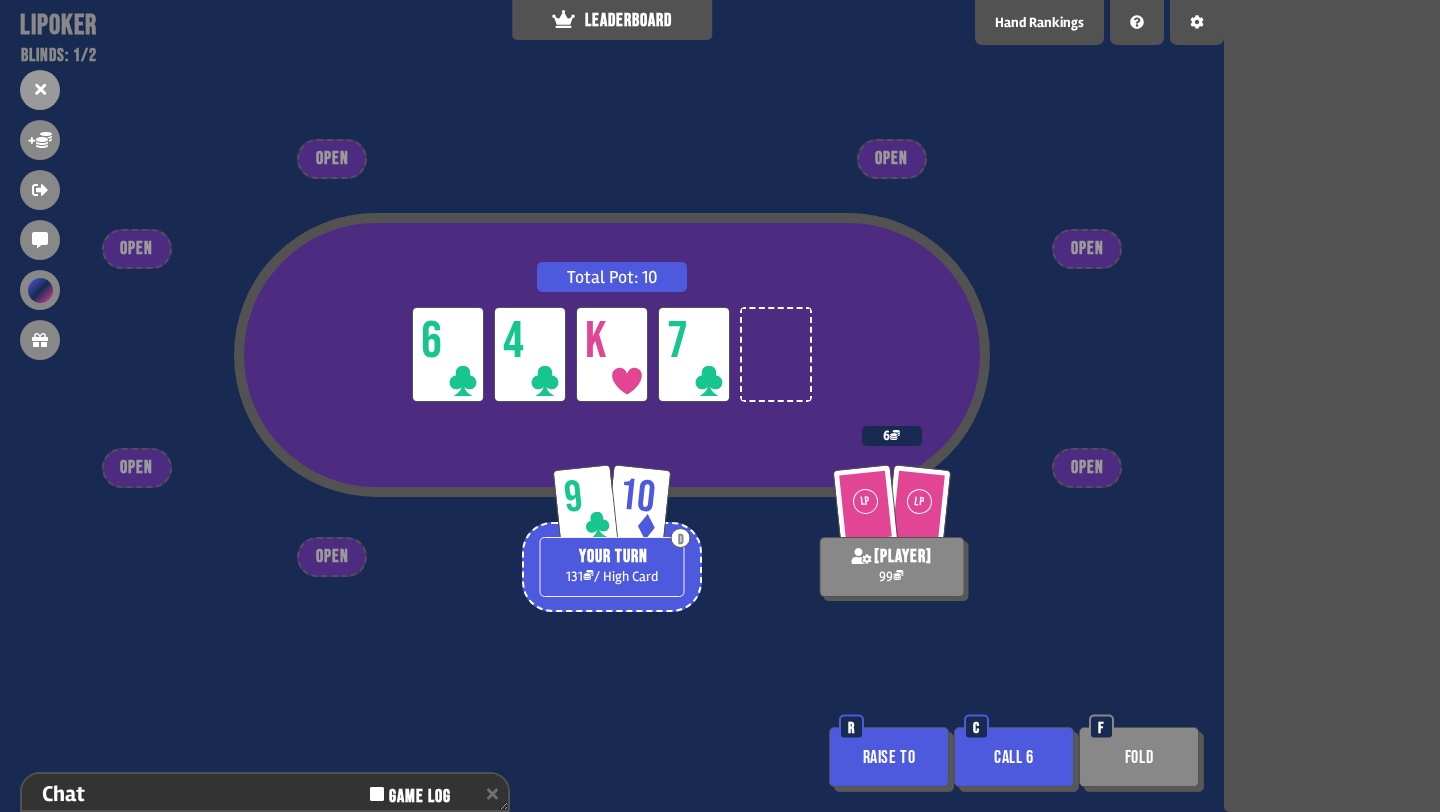 click on "Raise to" at bounding box center (889, 757) 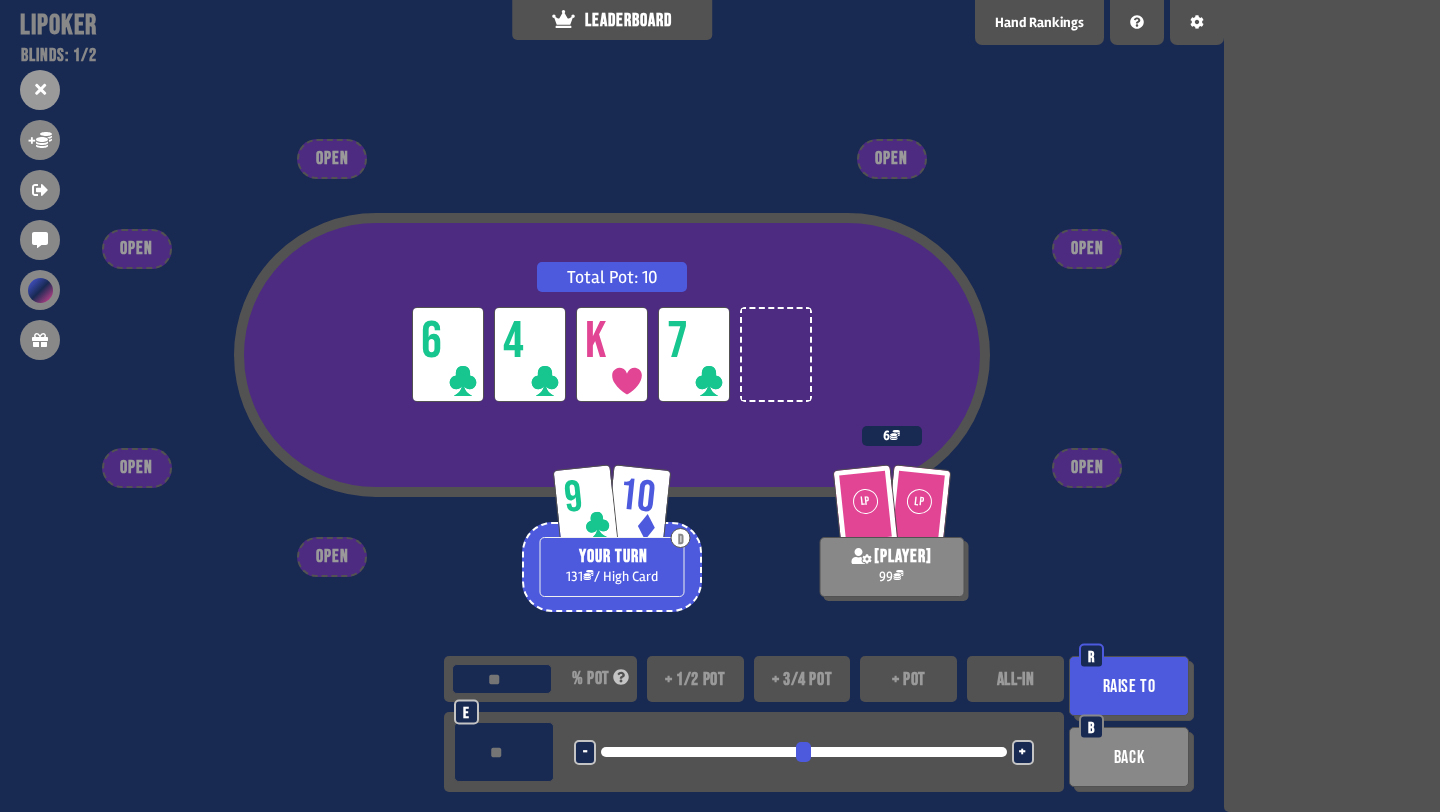 click on "+ 3/4 pot" at bounding box center (802, 679) 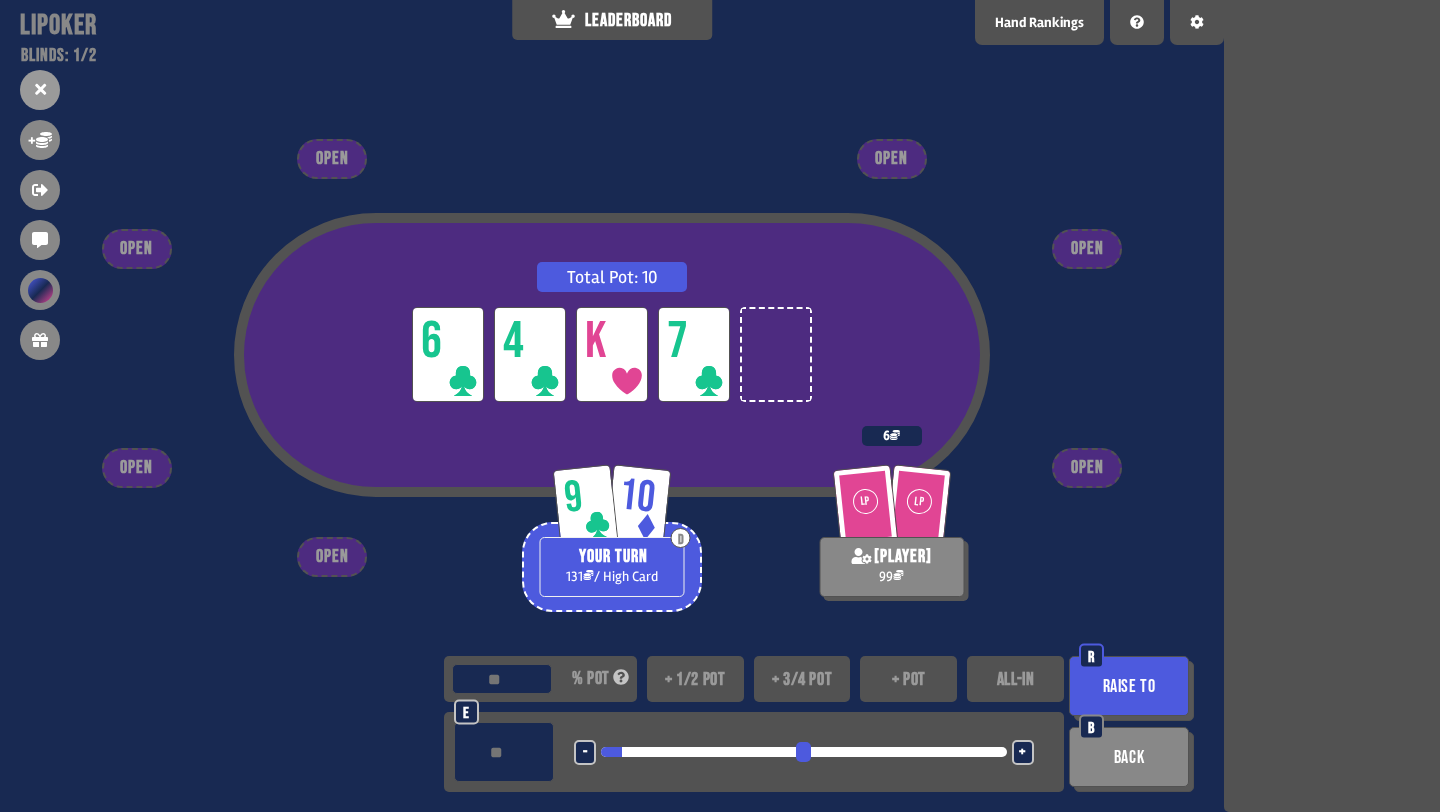 click on "-" at bounding box center (585, 753) 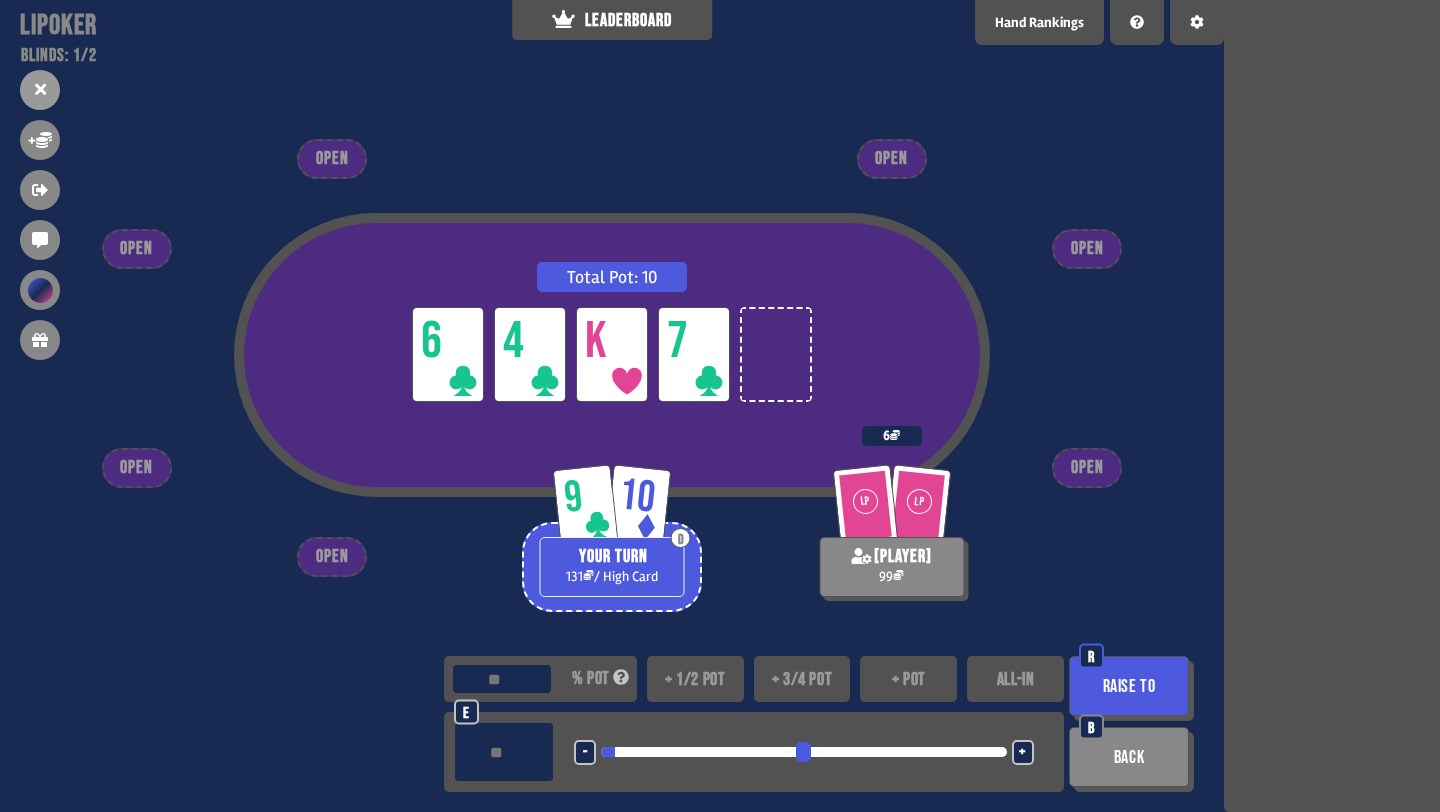 click on "-" at bounding box center [585, 753] 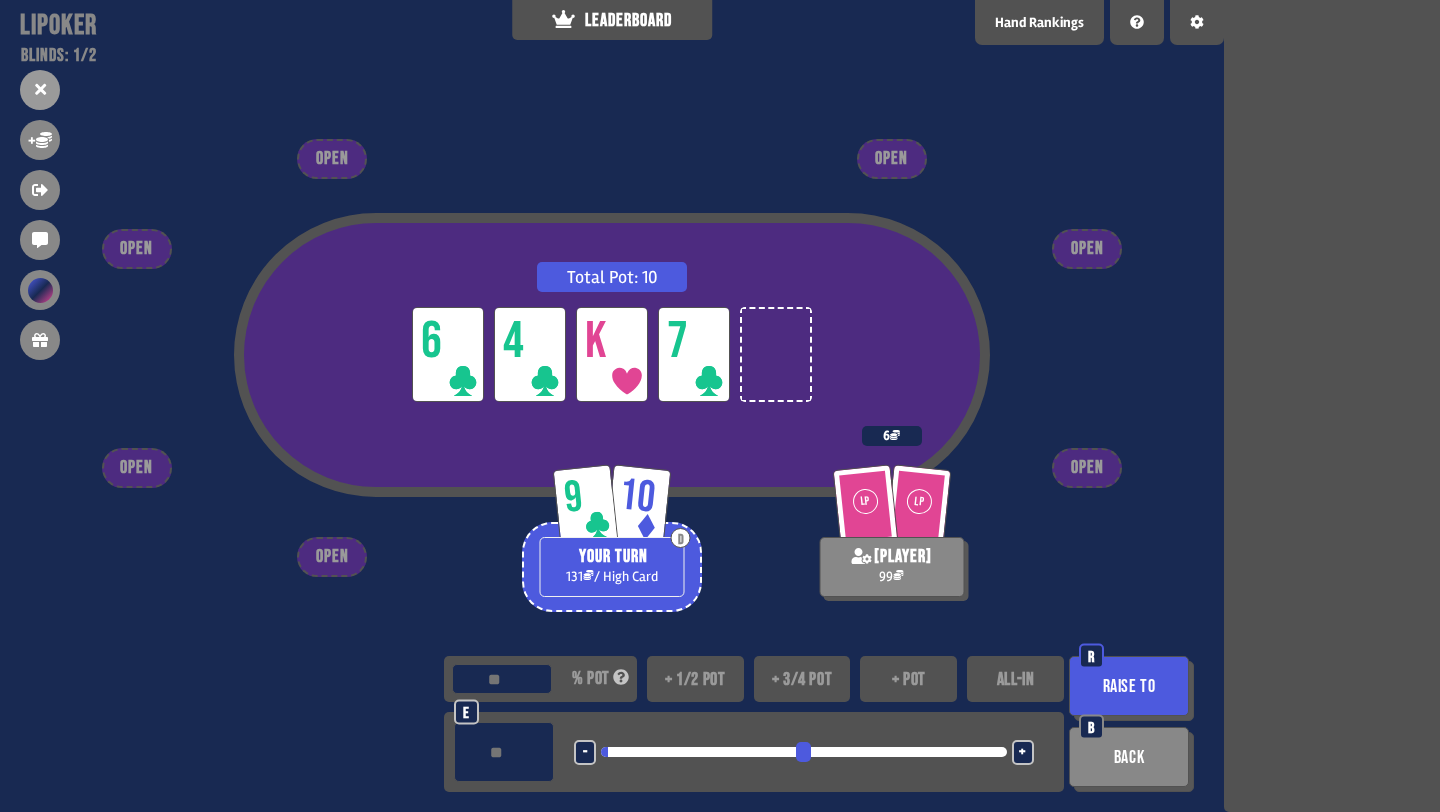 click on "Raise to" at bounding box center (1129, 686) 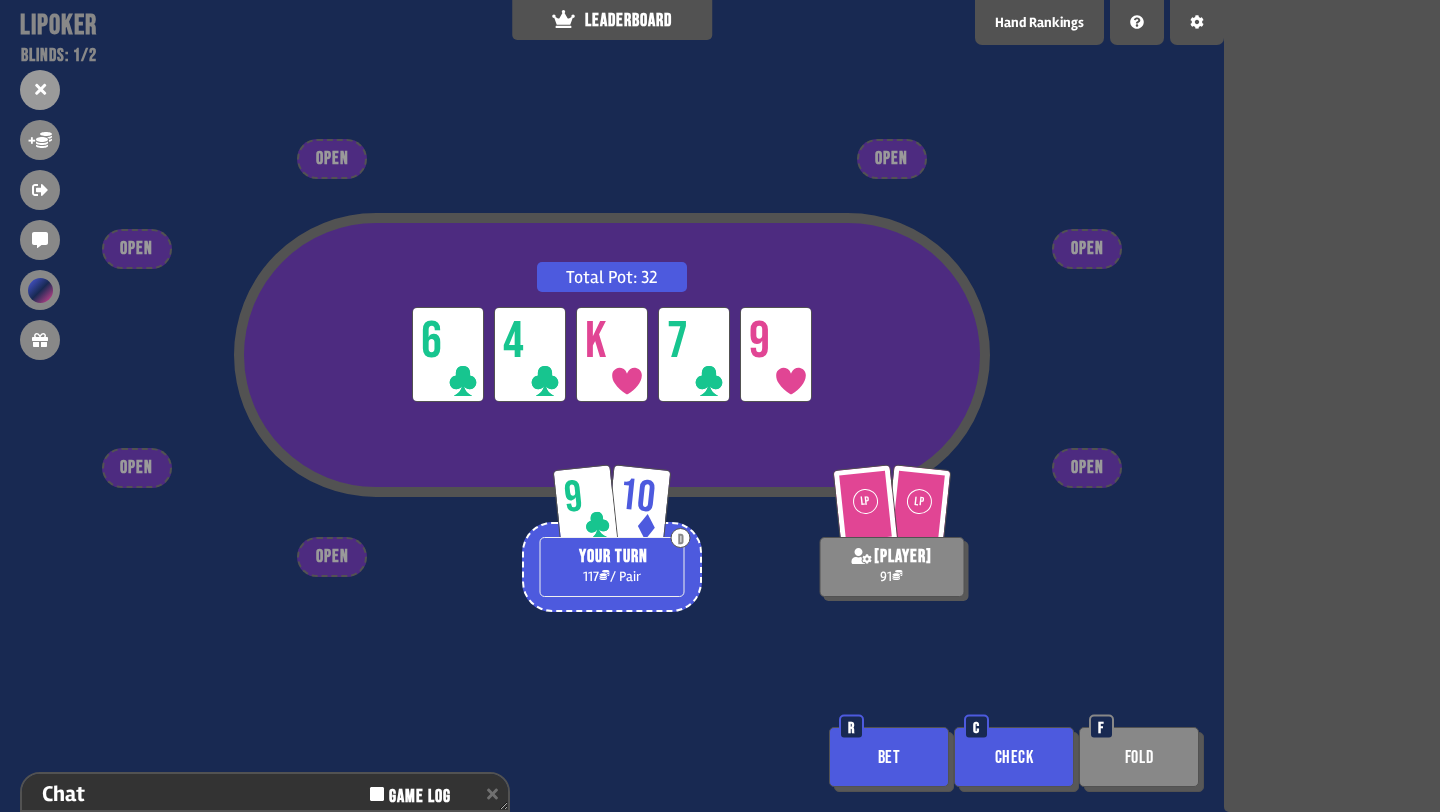 click on "Check" at bounding box center (1014, 757) 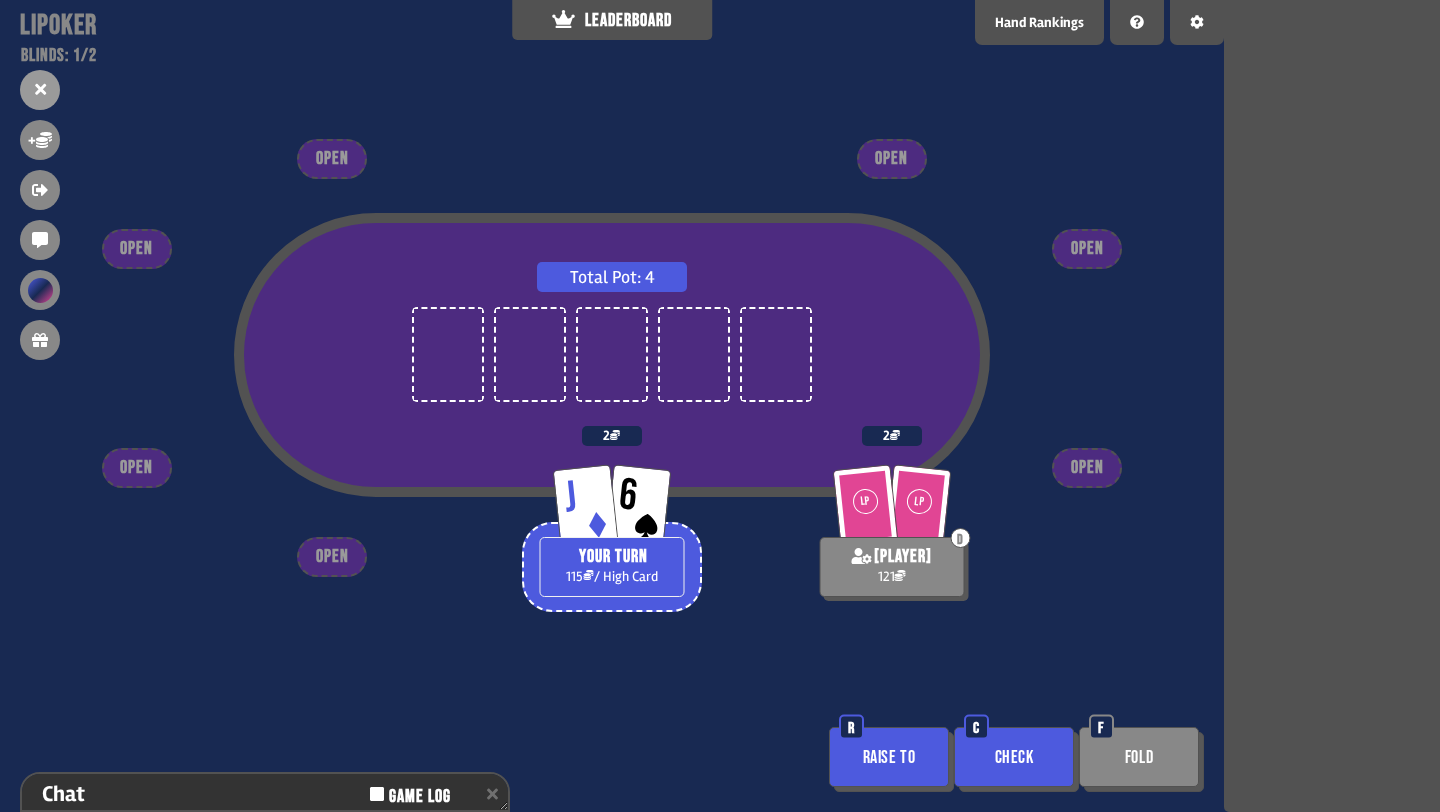 click on "Raise to" at bounding box center [889, 757] 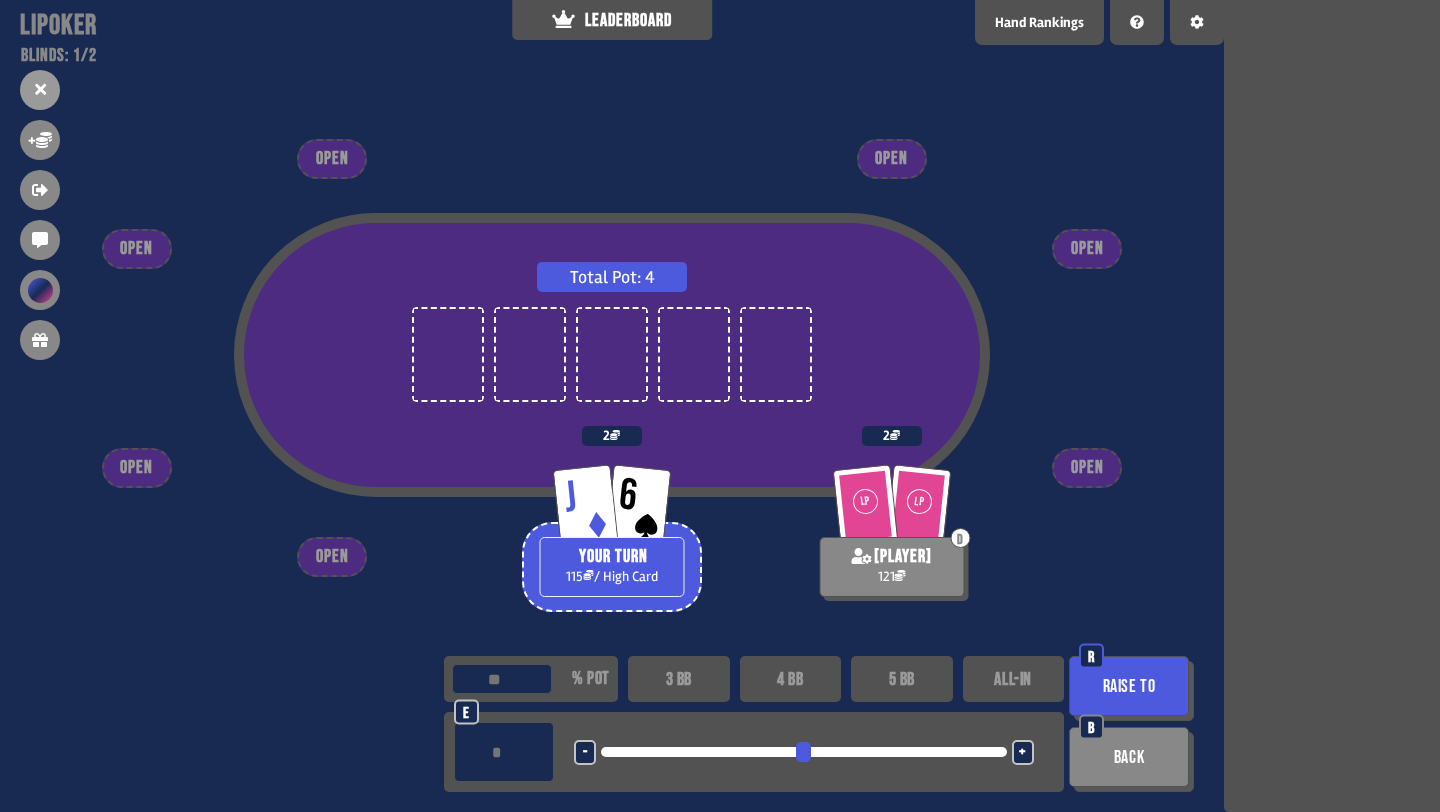 click on "4 BB" at bounding box center (791, 679) 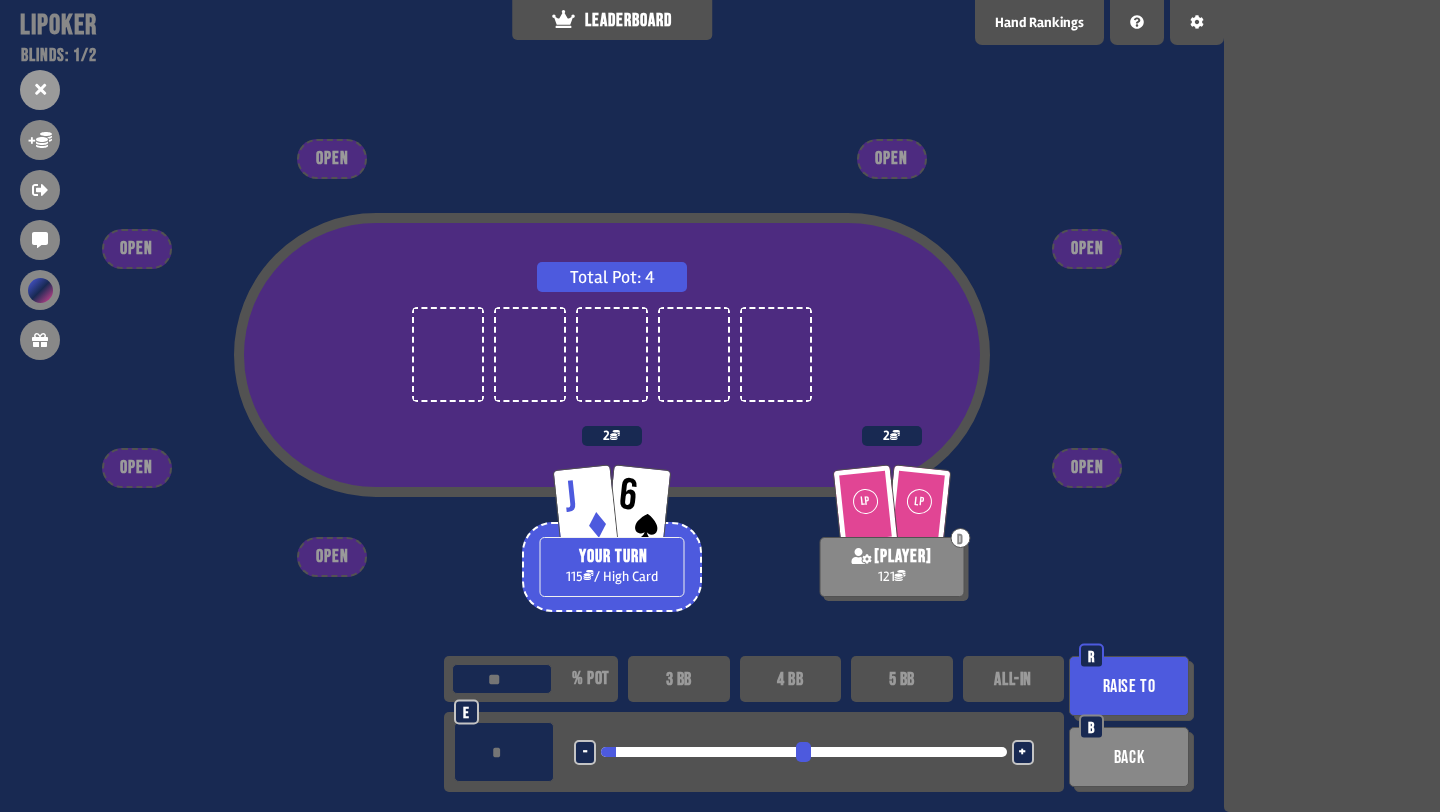 click on "3 BB" at bounding box center [679, 679] 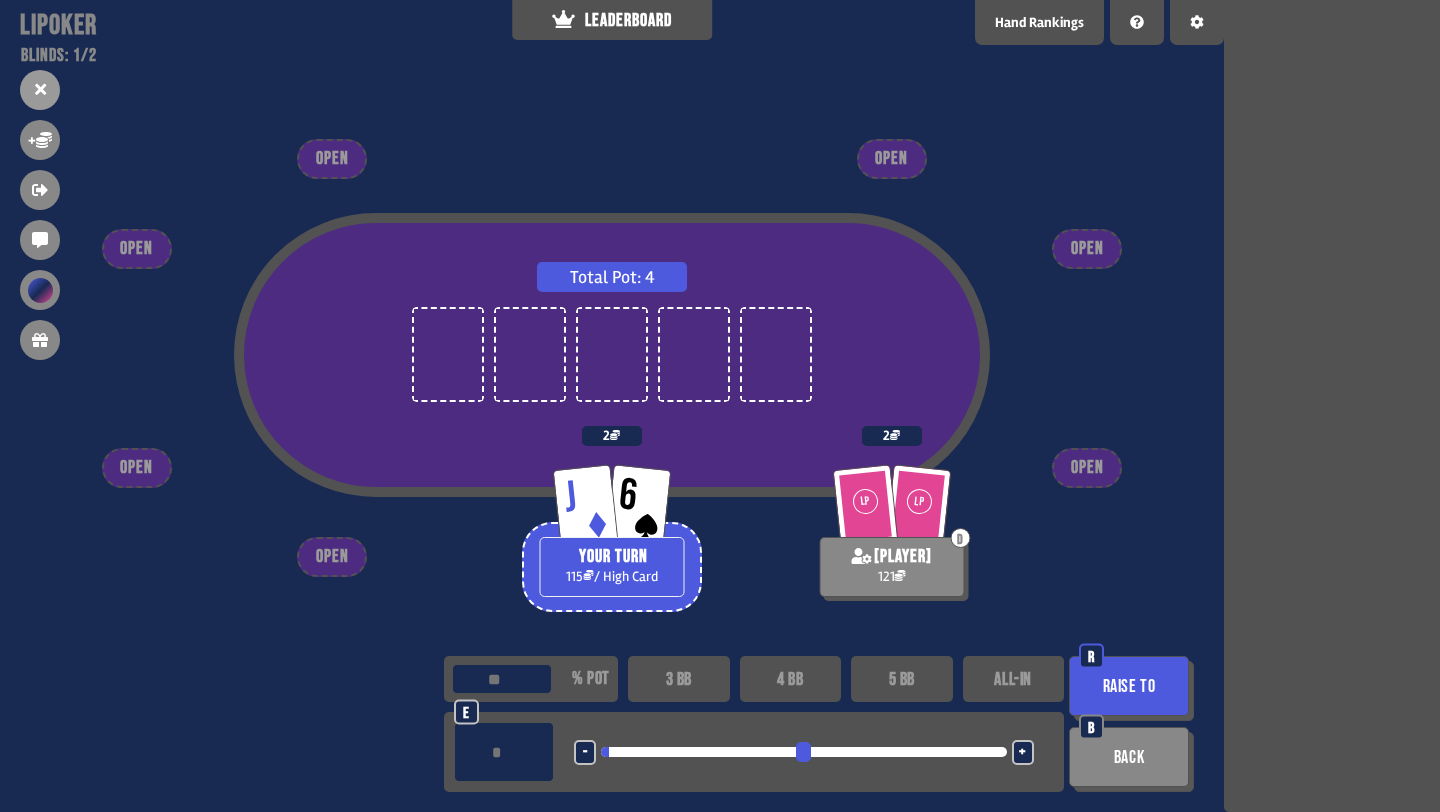 click on "Raise to" at bounding box center (1129, 686) 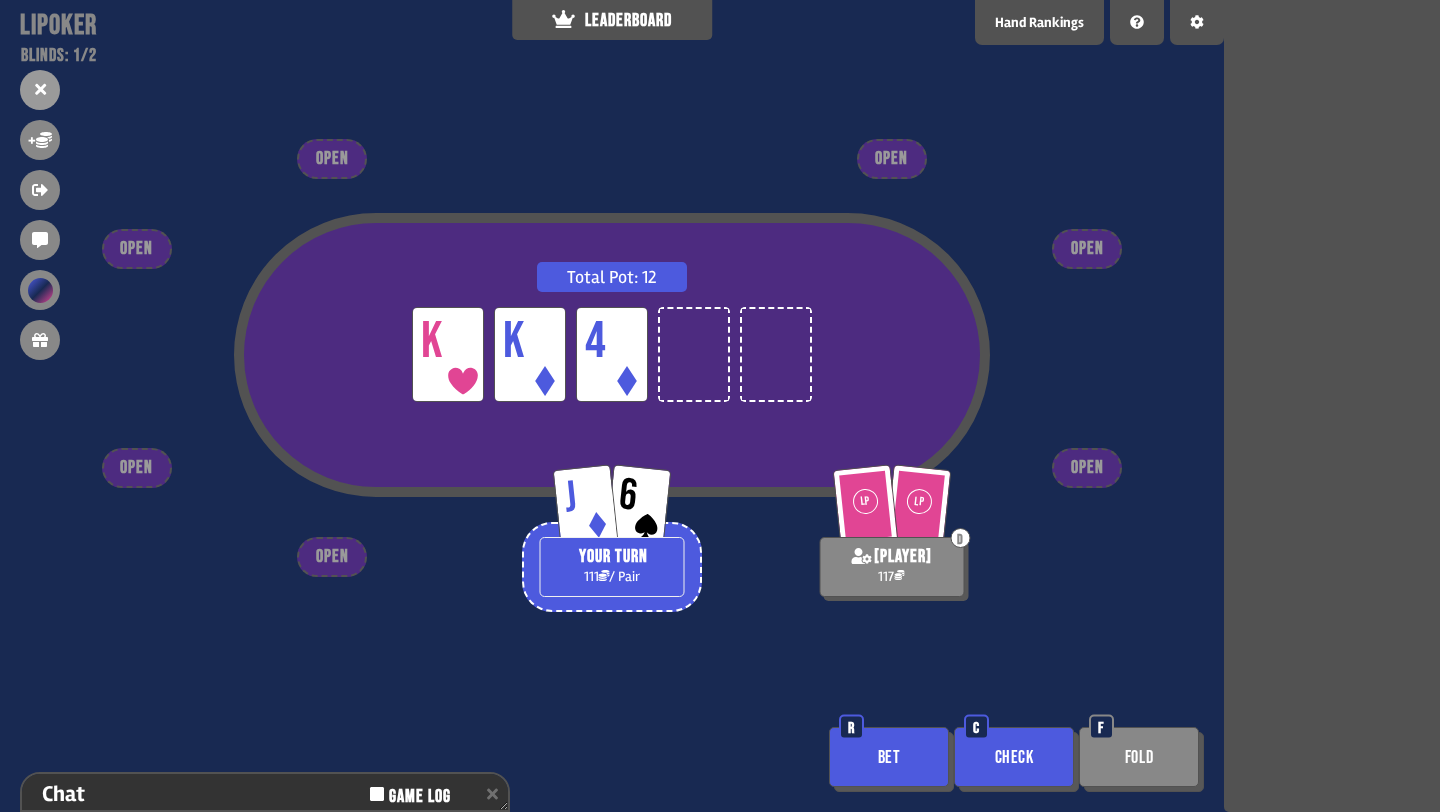 click on "Check" at bounding box center [1014, 757] 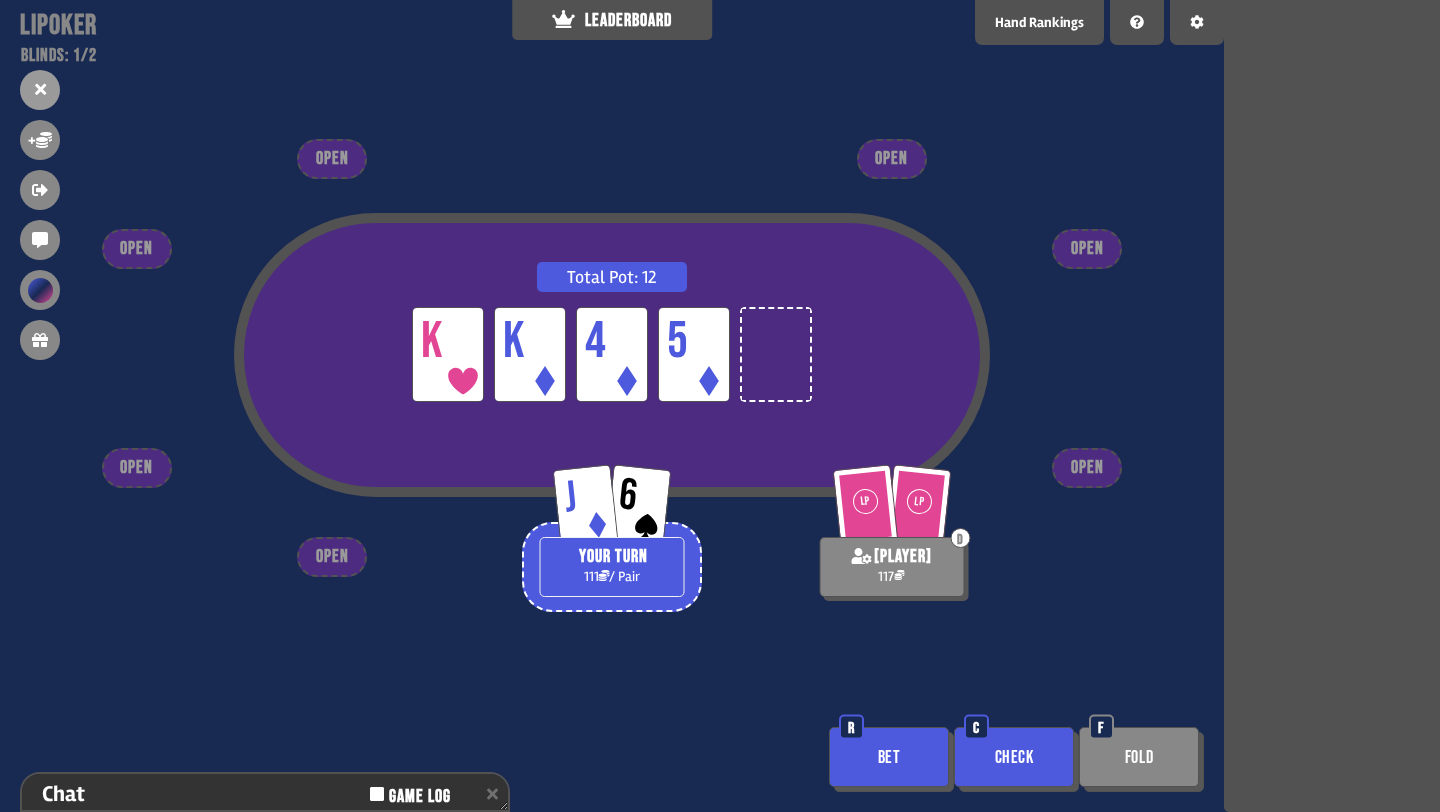 click on "Check" at bounding box center (1014, 757) 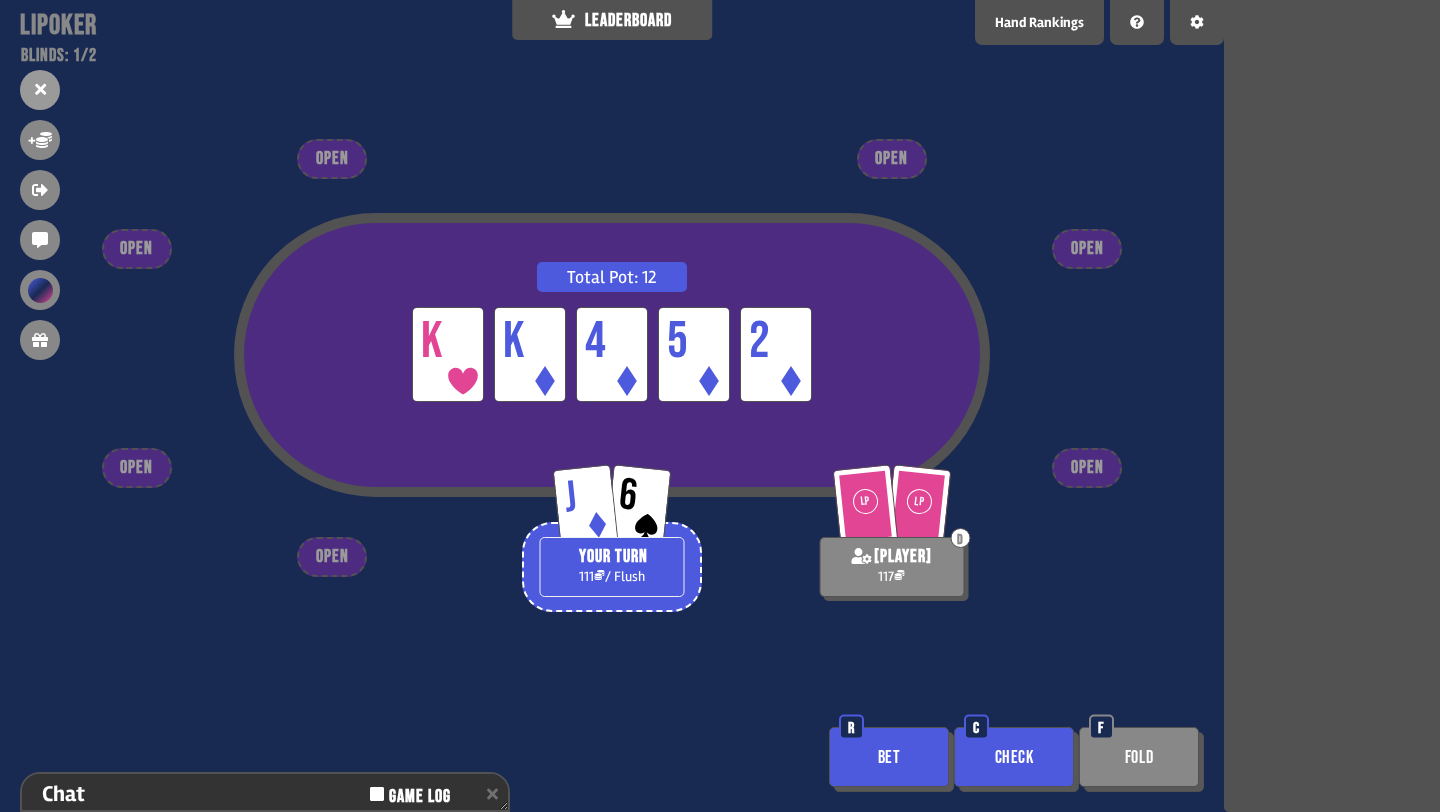 click on "Bet" at bounding box center [889, 757] 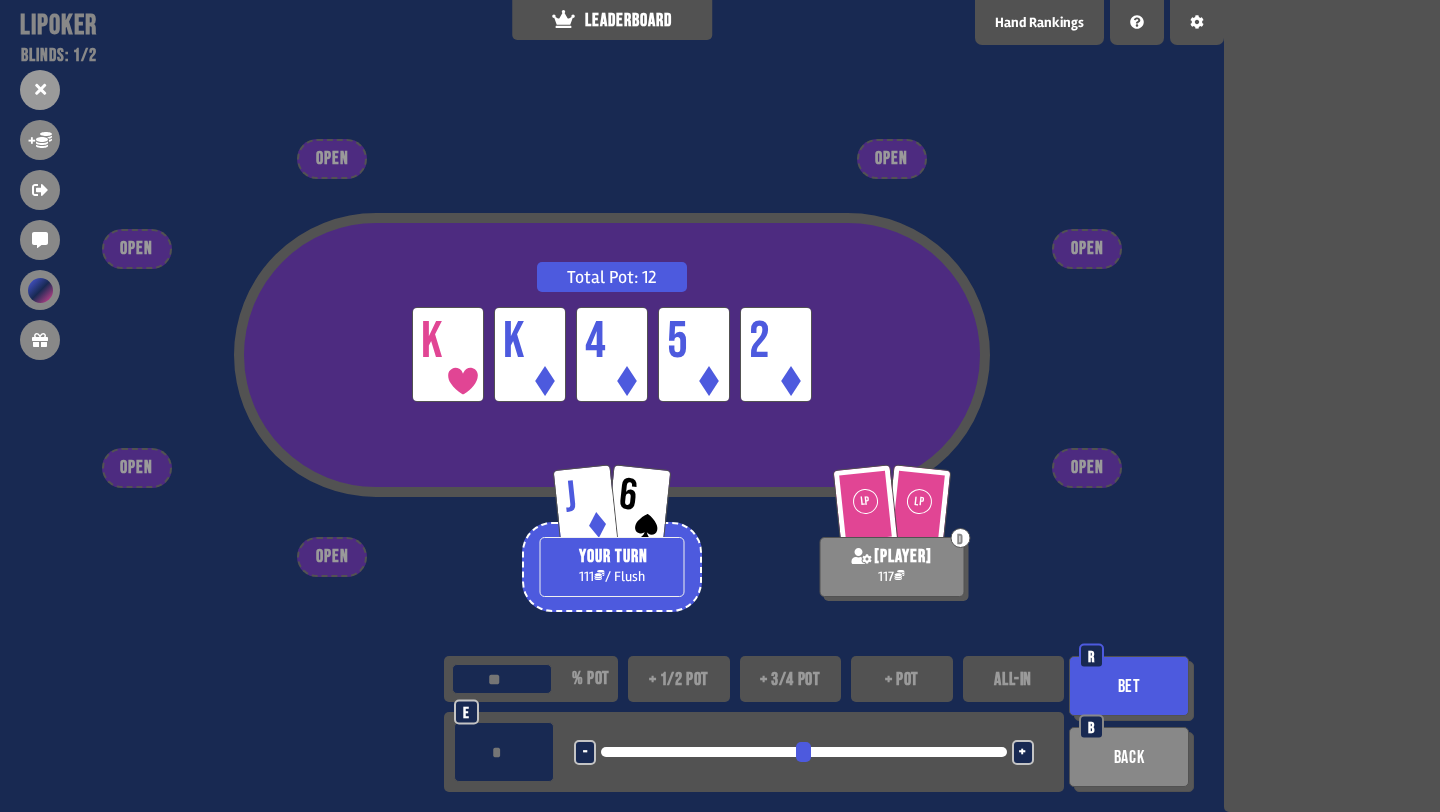 click on "+ pot" at bounding box center (902, 679) 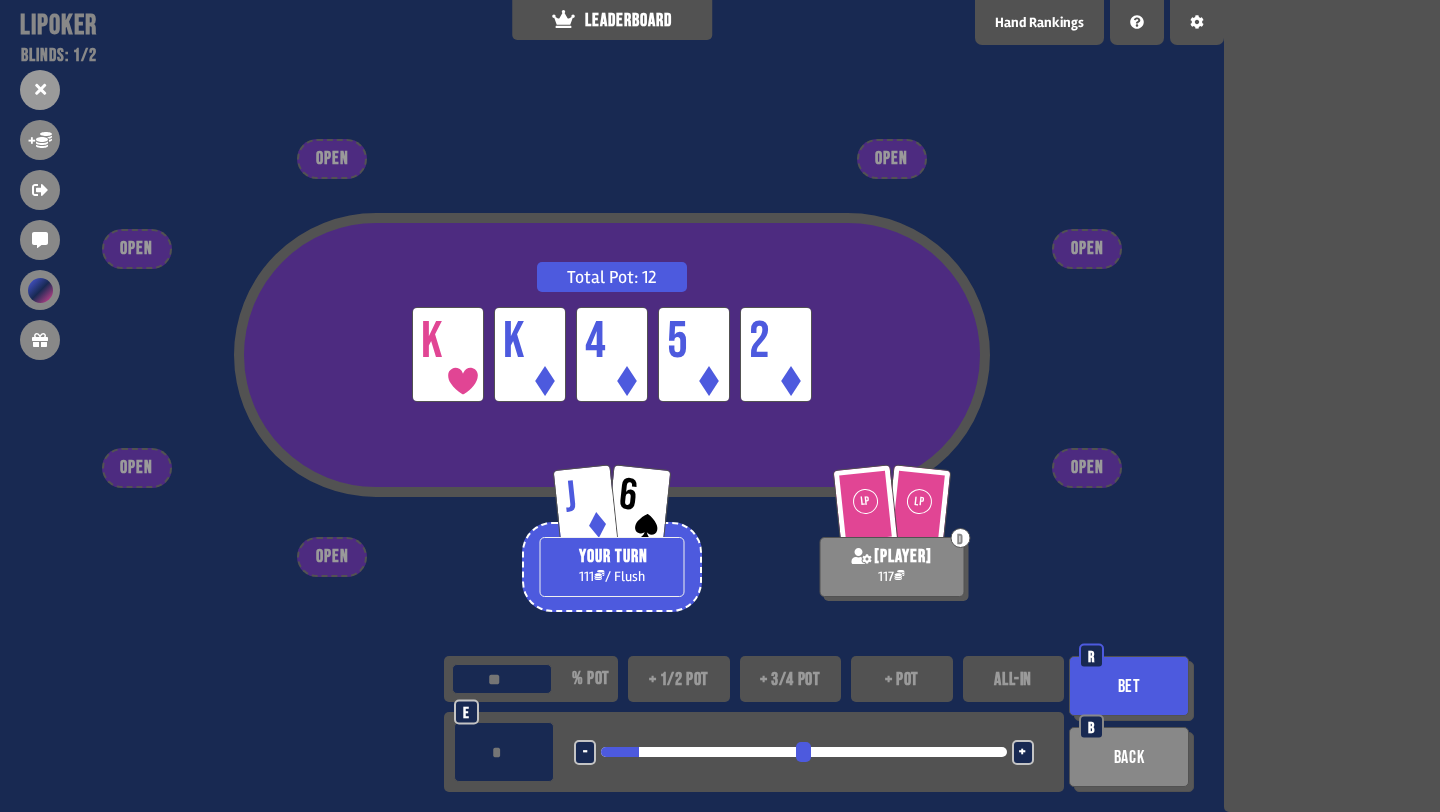 click on "Bet" at bounding box center (1129, 686) 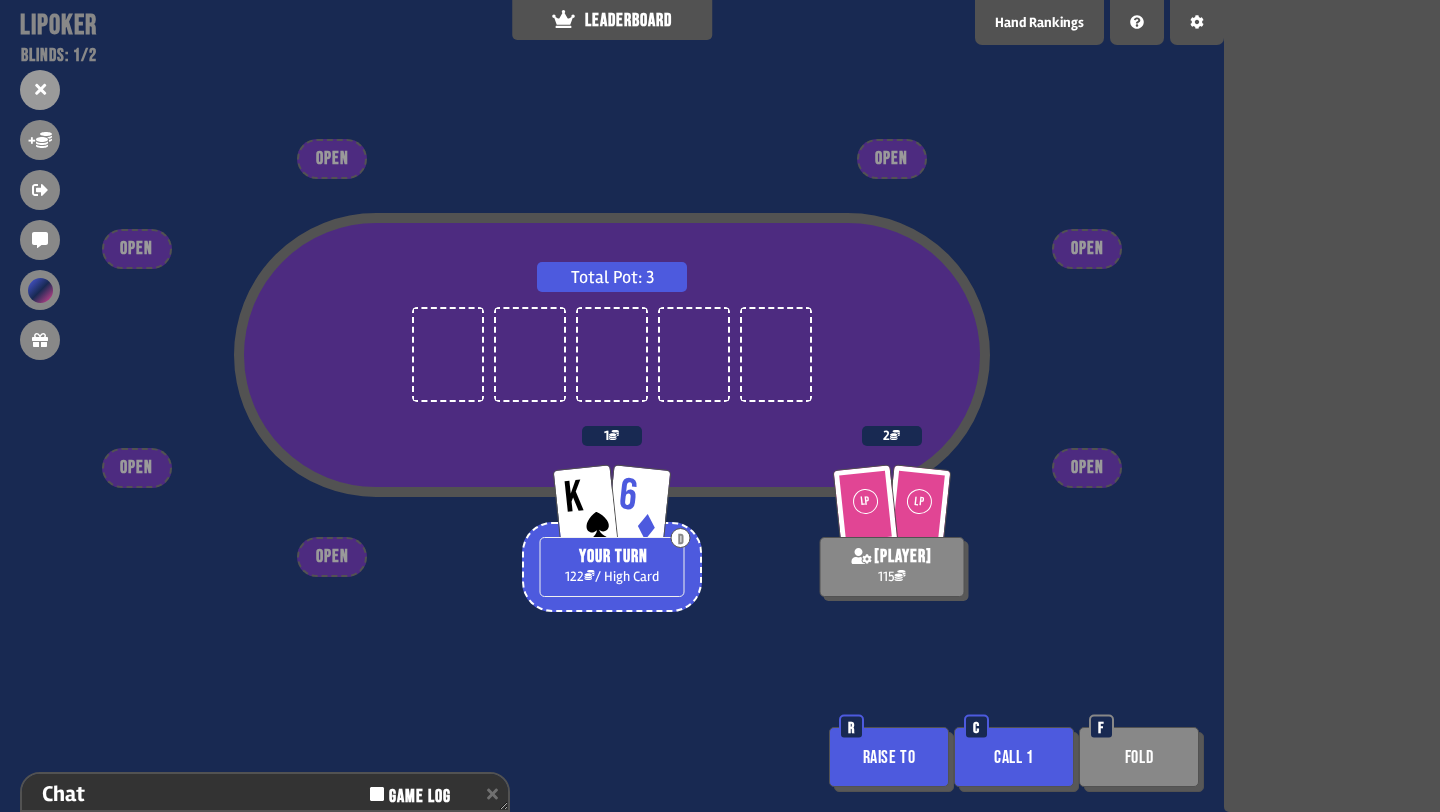 click on "Raise to" at bounding box center [889, 757] 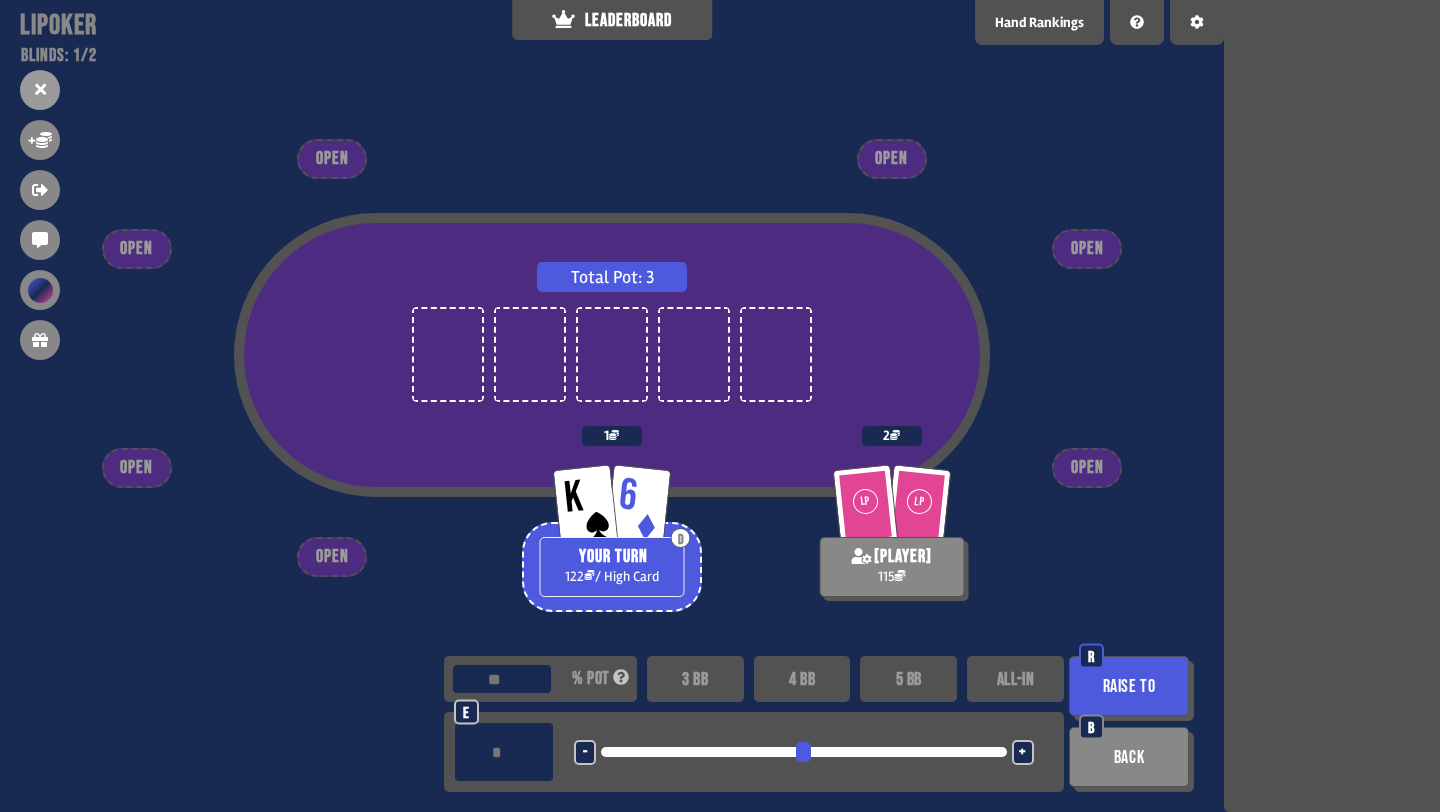 click on "4 BB" at bounding box center [802, 679] 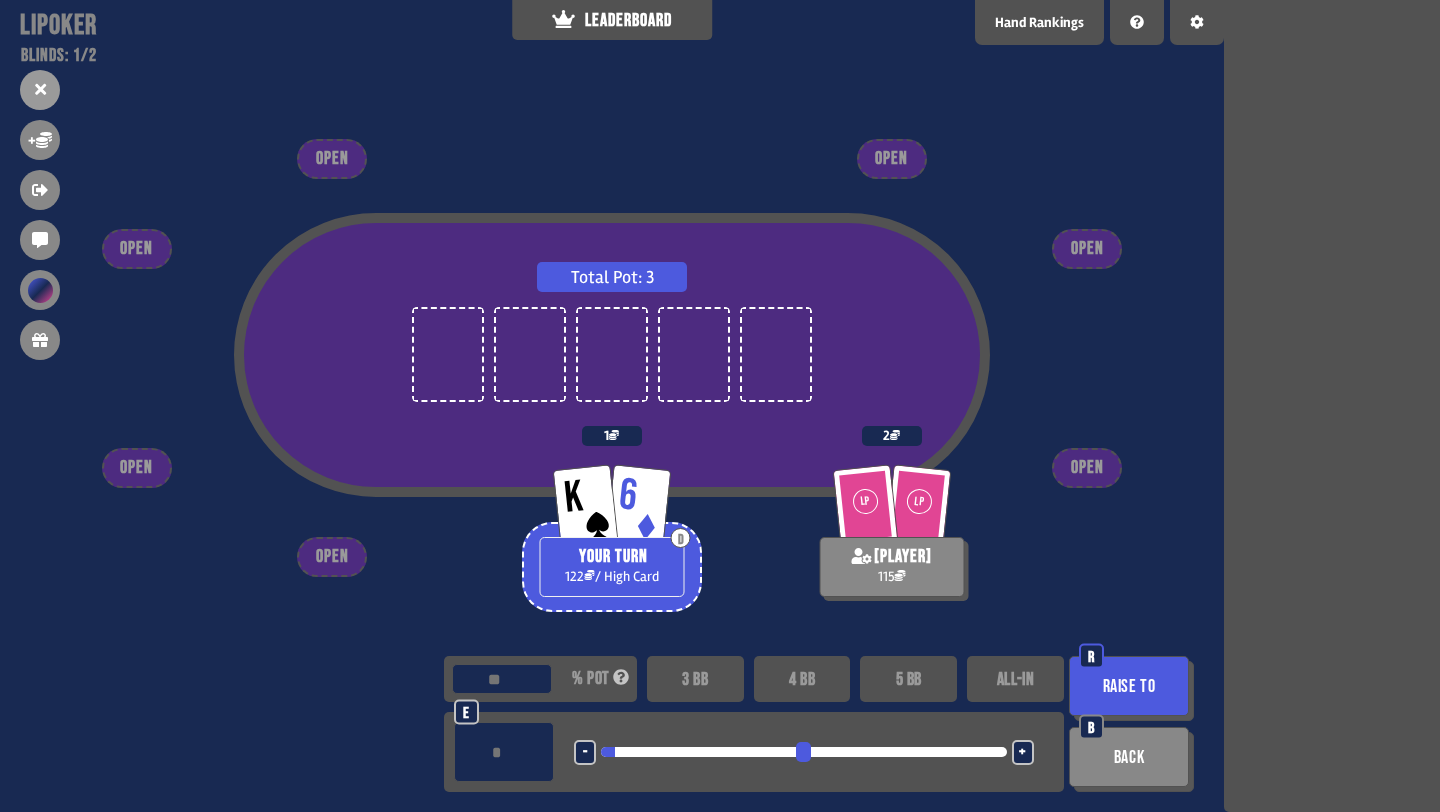 click on "Raise to" at bounding box center [1129, 686] 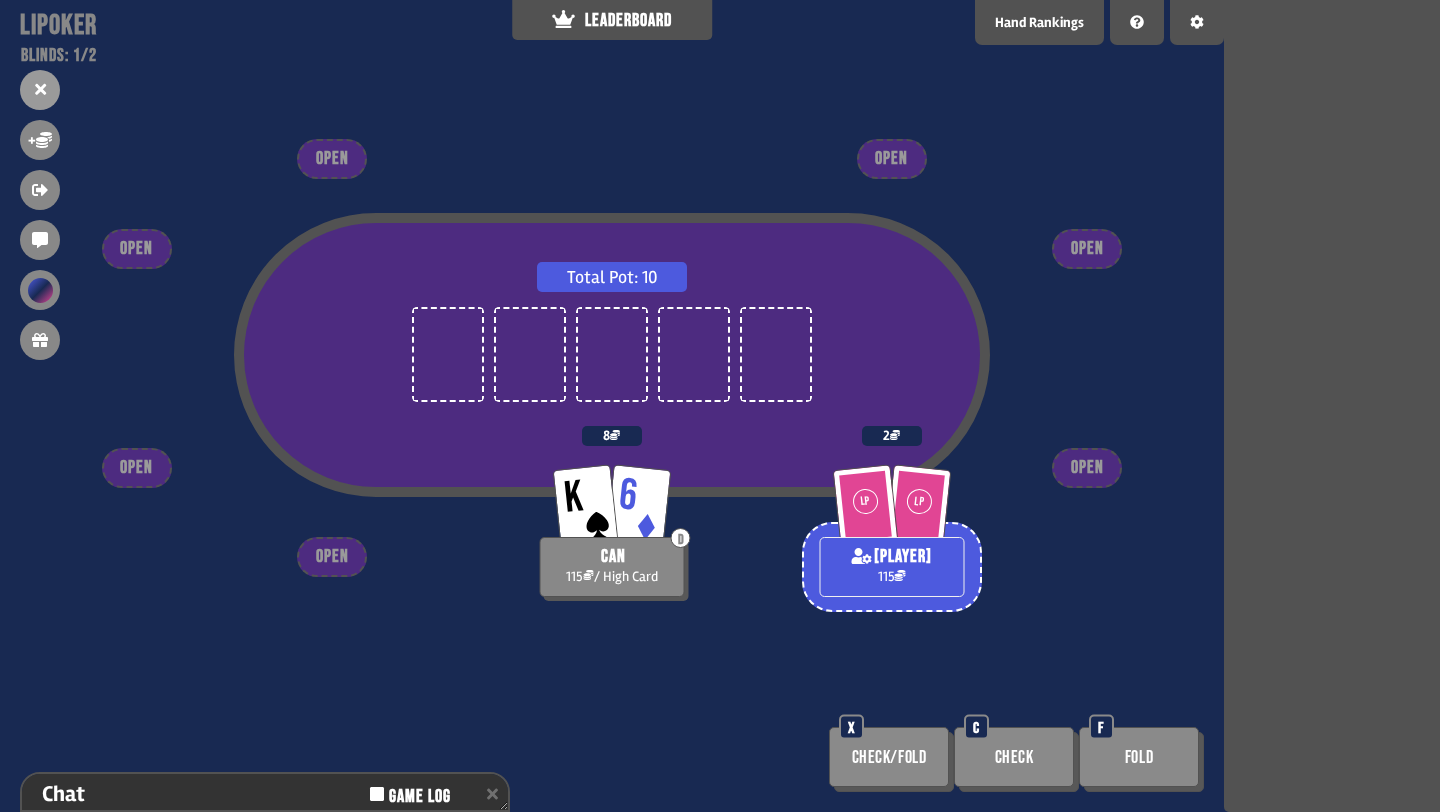 click on "LEADERBOARD" at bounding box center (612, 20) 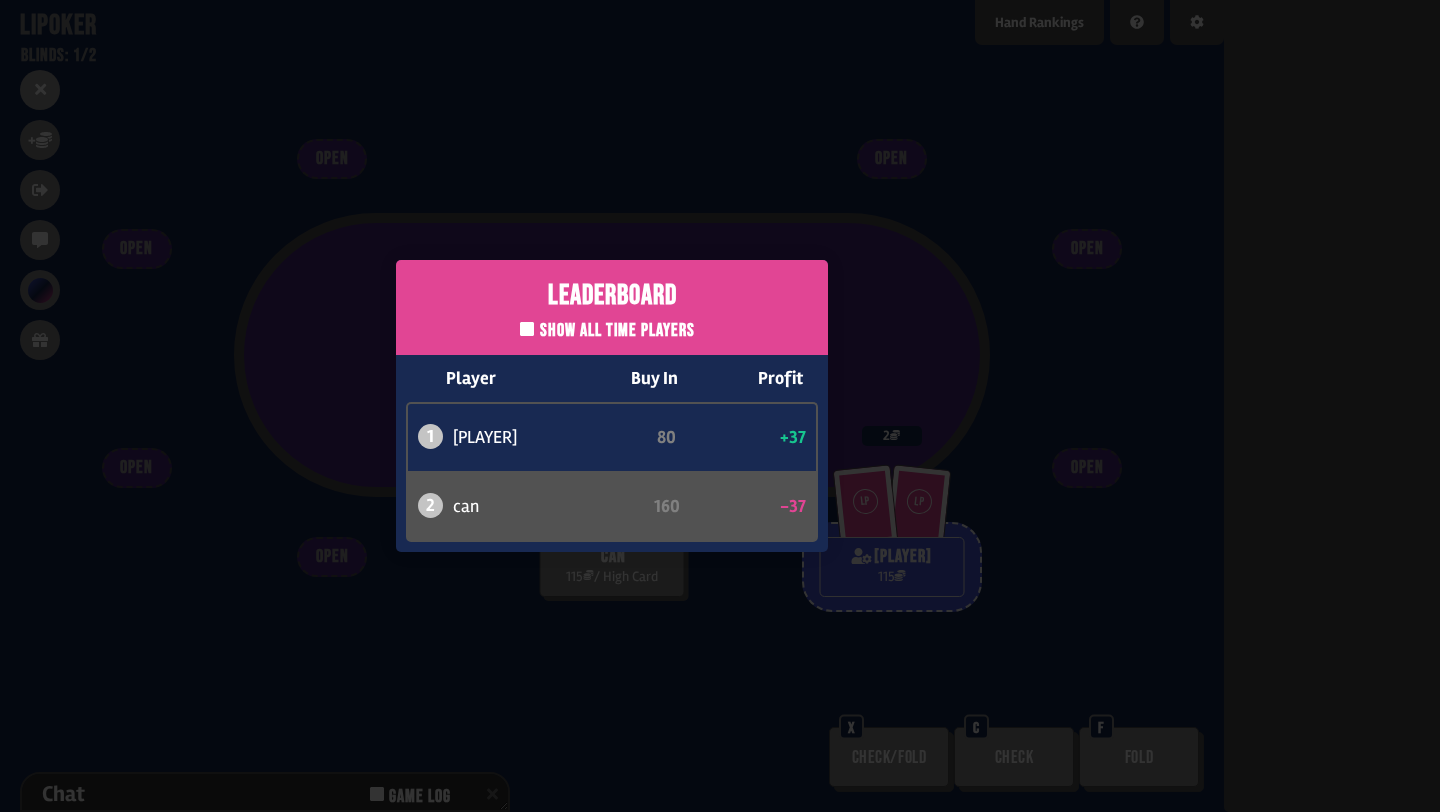 click on "Leaderboard   Show all time players Player Buy In Profit 1 bob 80 +37 2 can 160 -37" at bounding box center (612, 406) 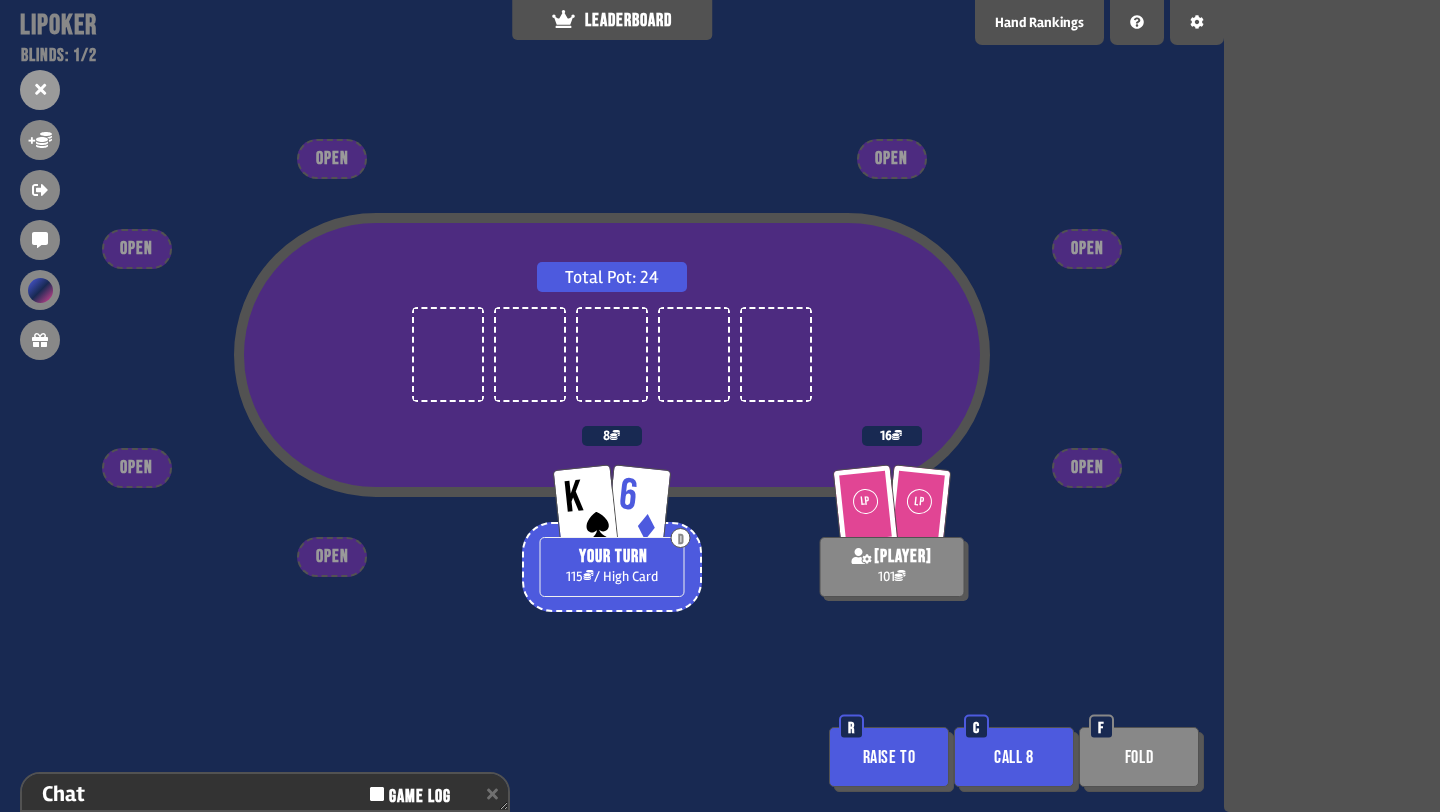 click on "Call 8" at bounding box center [1014, 757] 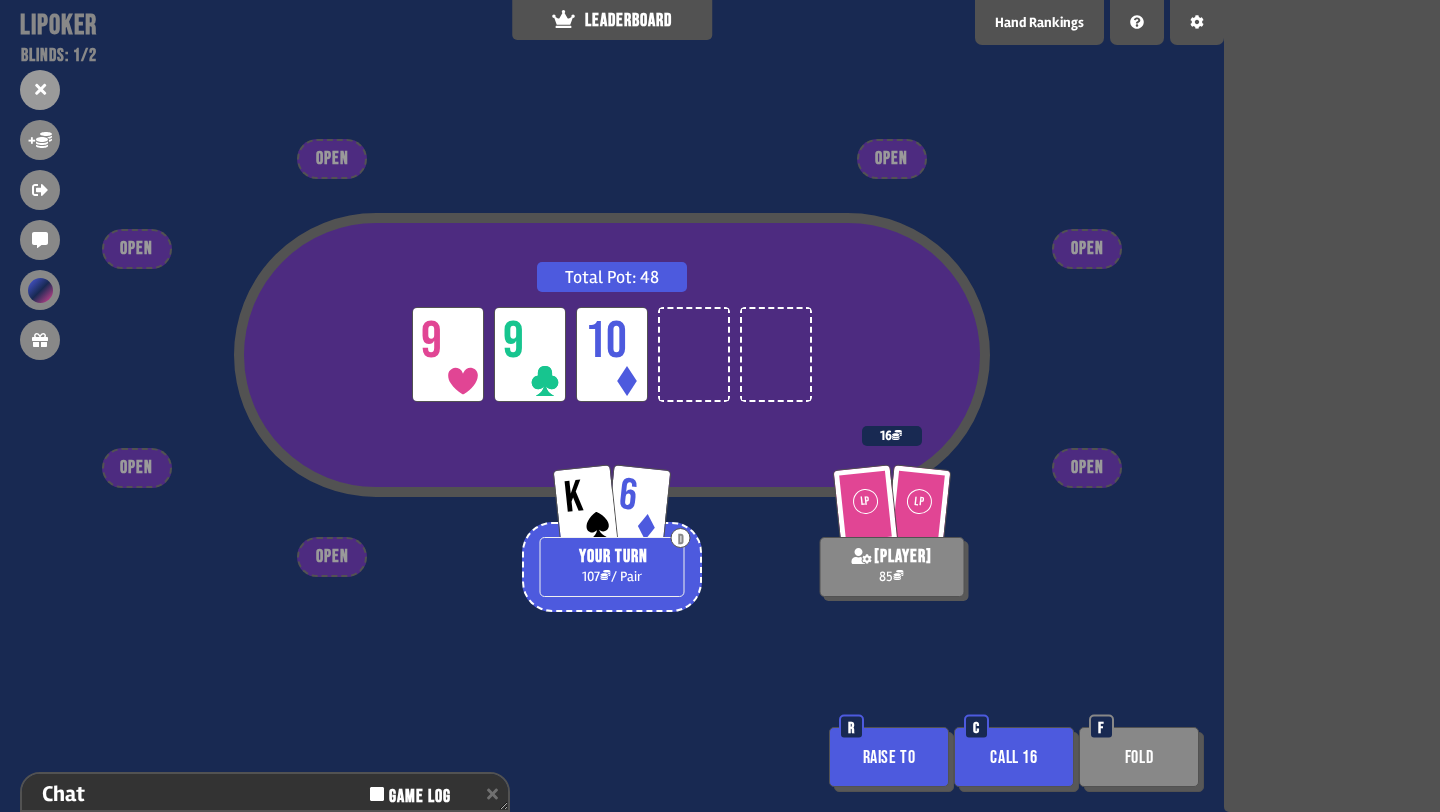 click on "Raise to" at bounding box center (889, 757) 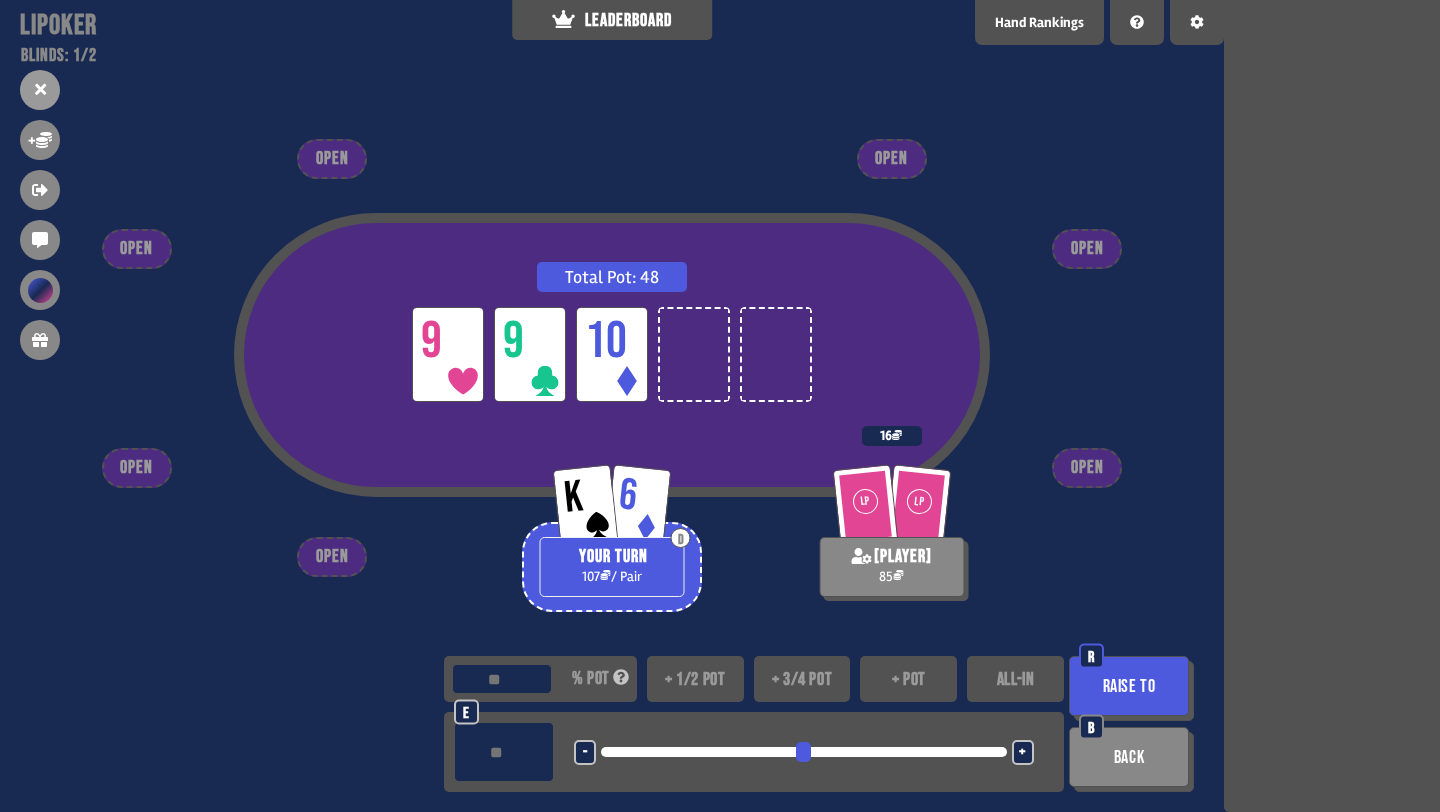 click on "+ 3/4 pot" at bounding box center (802, 679) 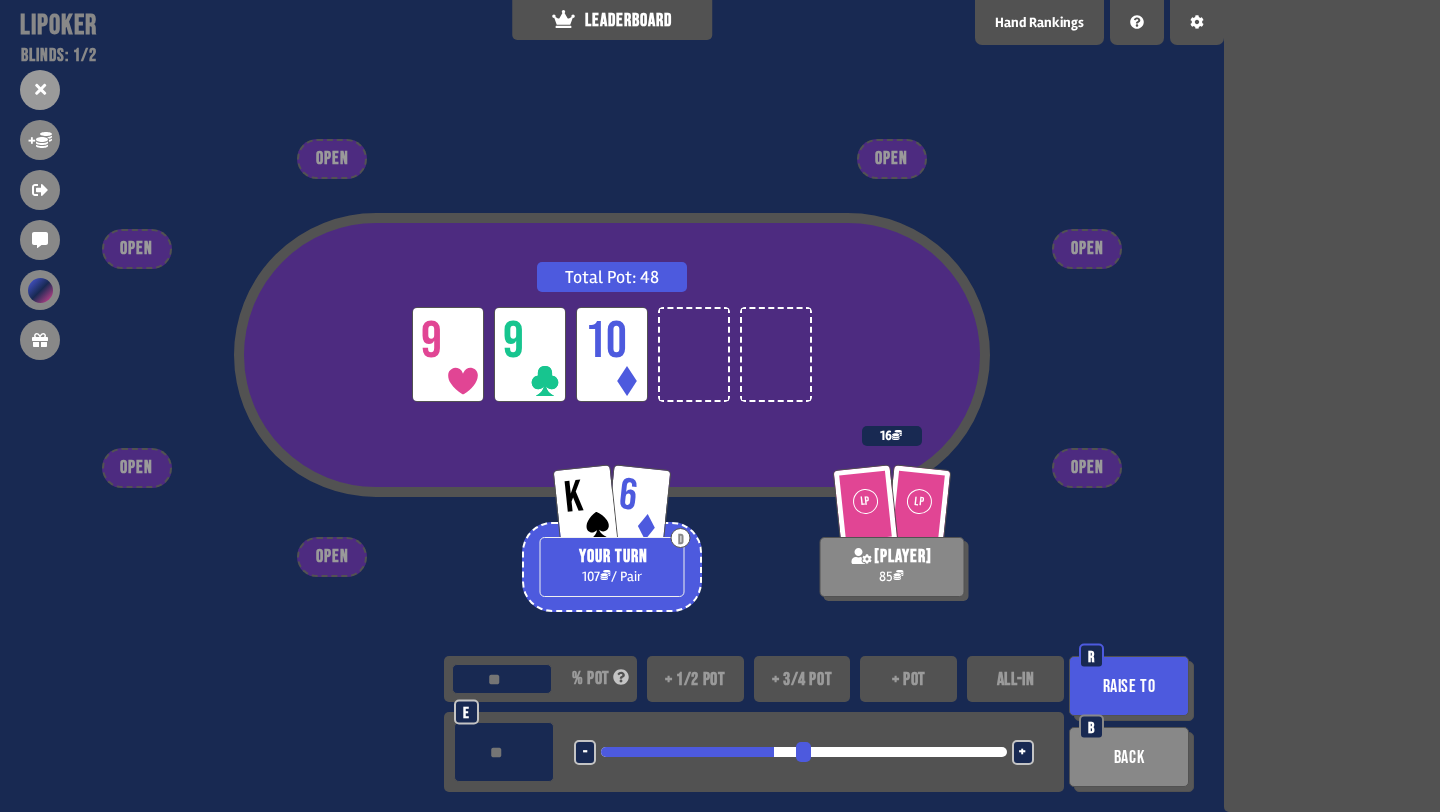 click on "+ 1/2 pot" at bounding box center [695, 679] 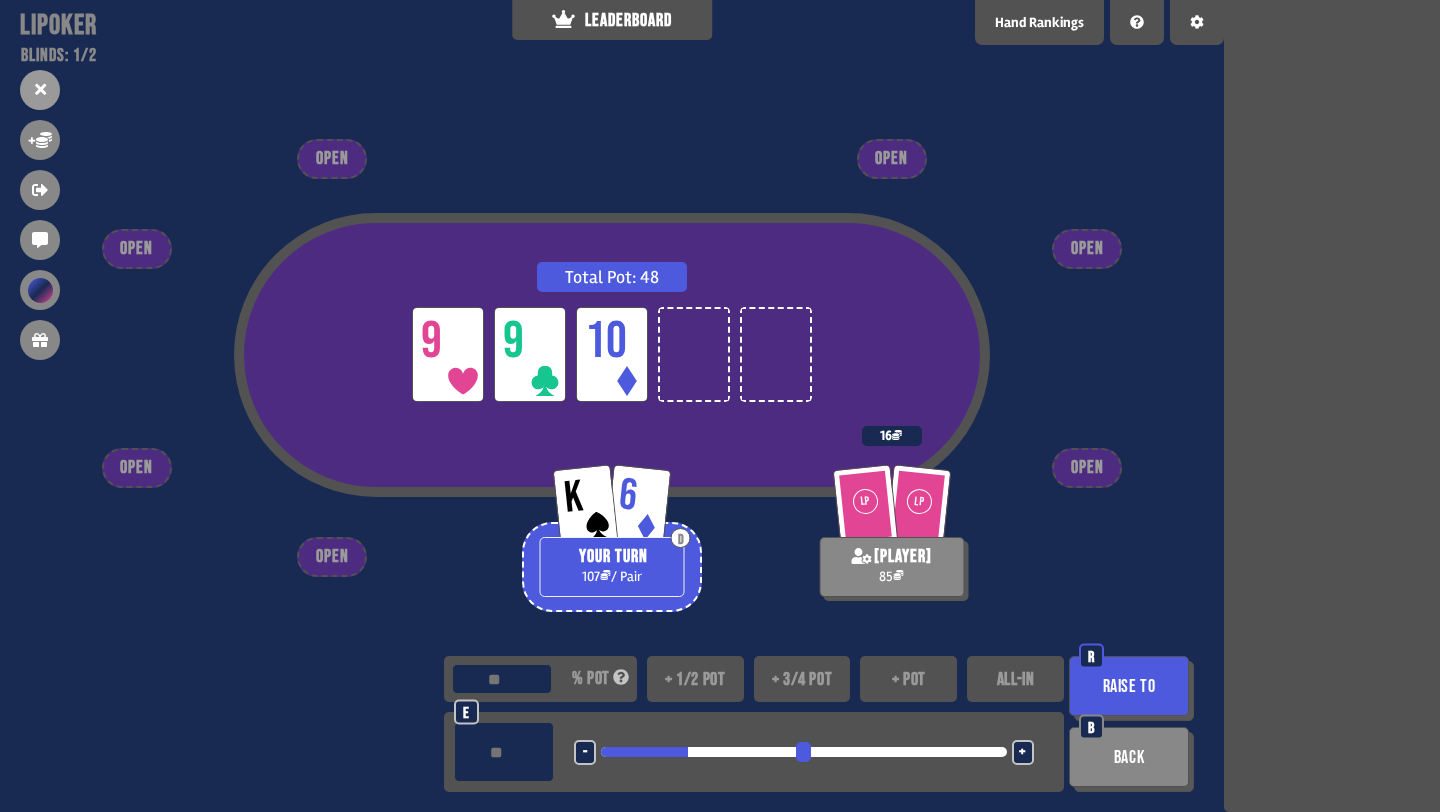 click on "-" at bounding box center (585, 753) 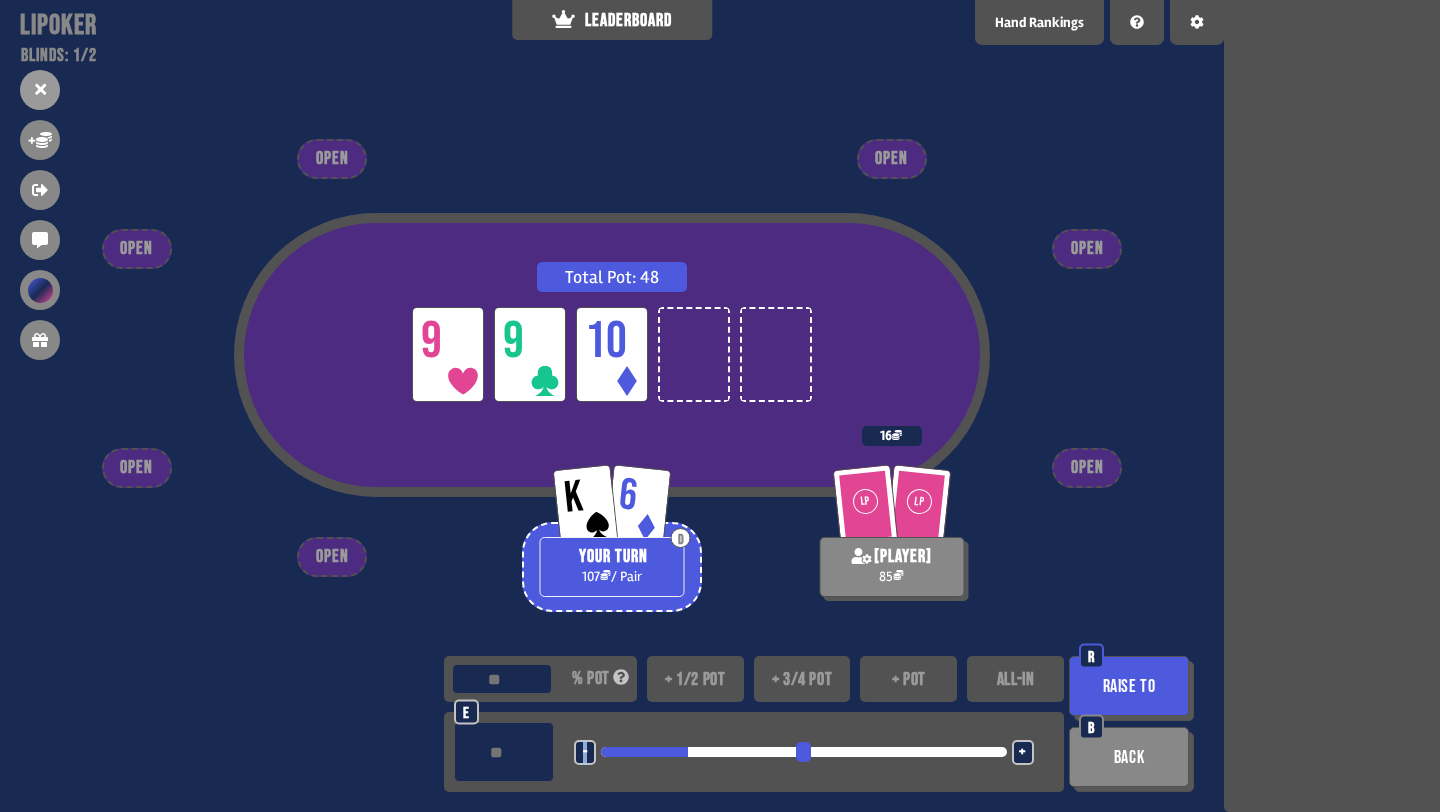 click on "-" at bounding box center (585, 753) 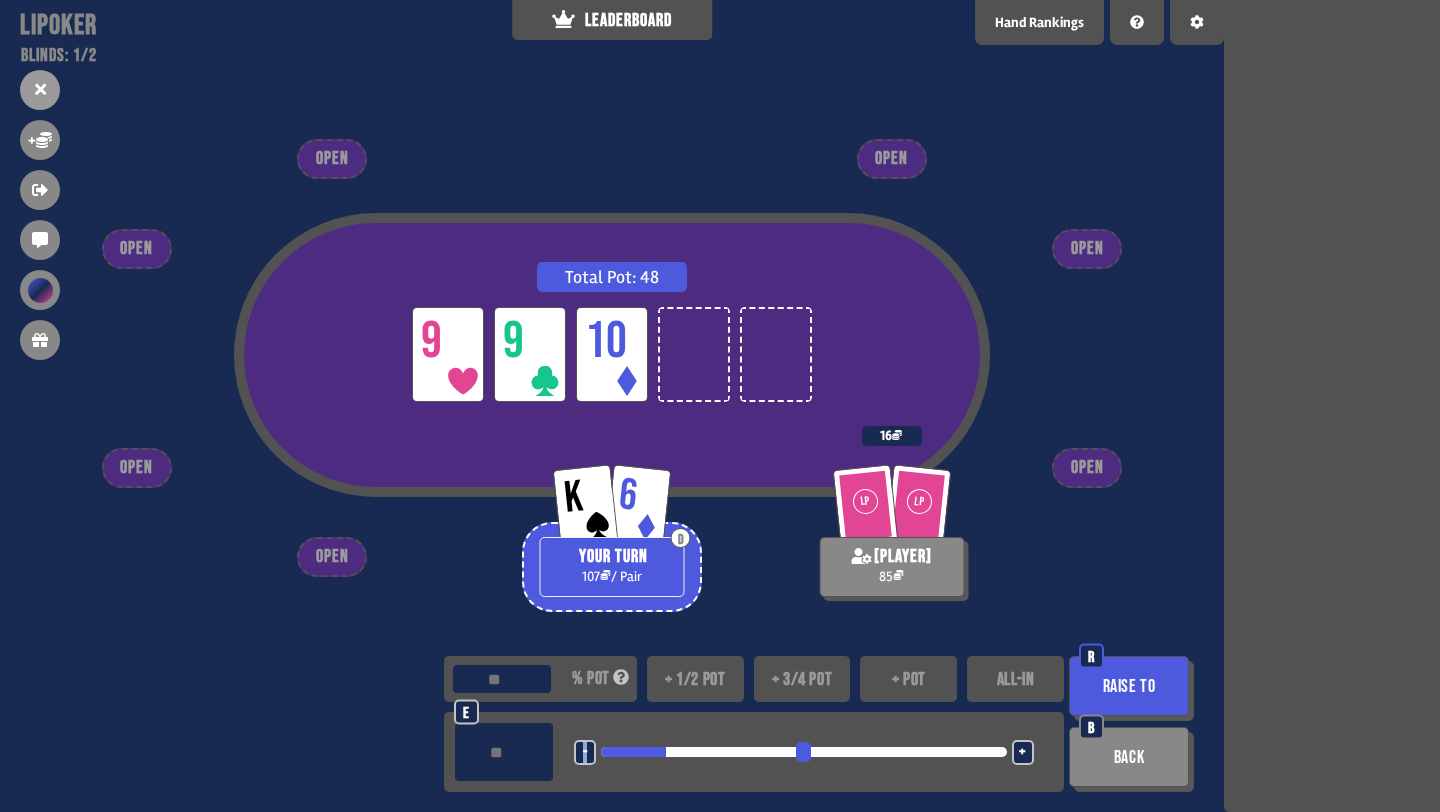 click on "-" at bounding box center (585, 753) 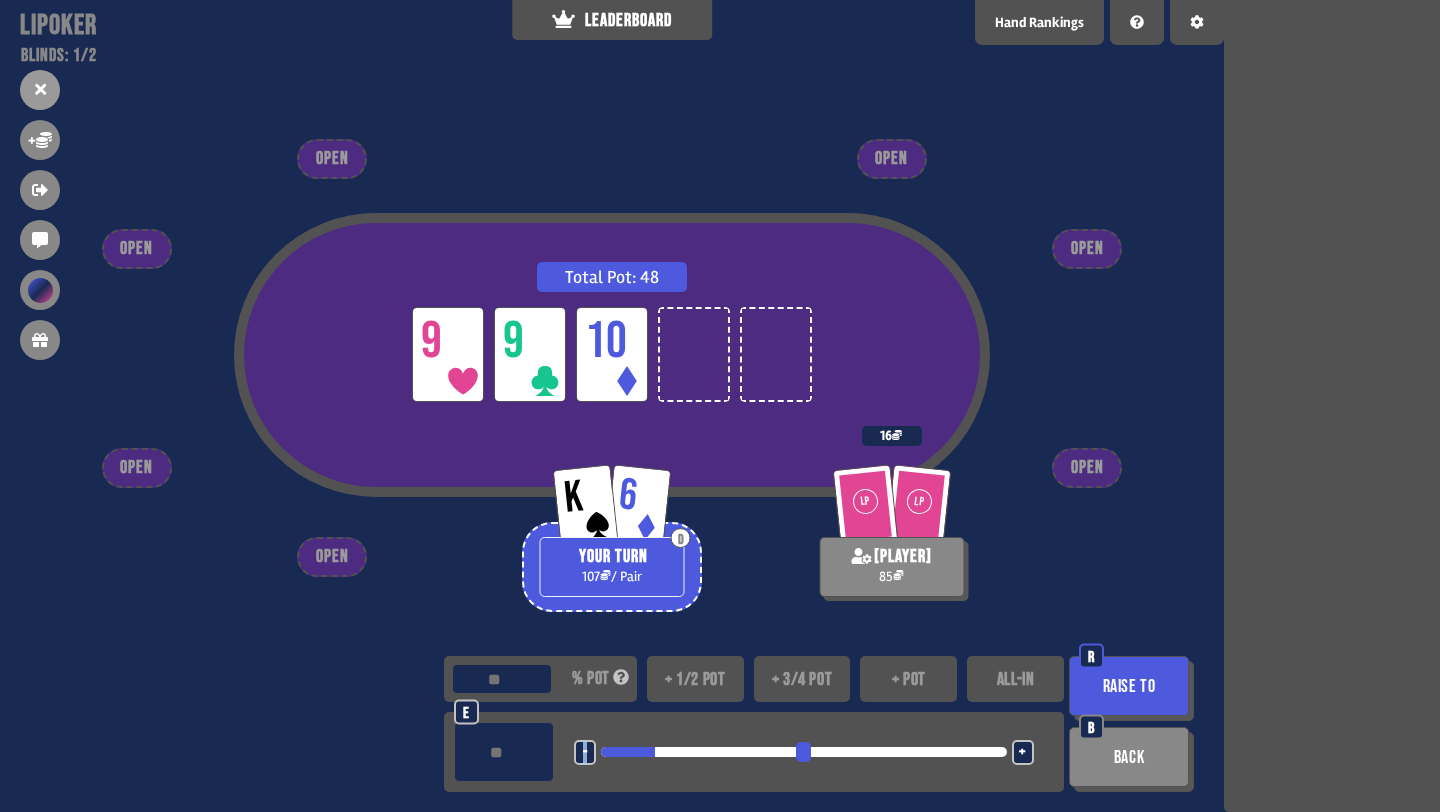 click on "-" at bounding box center [585, 753] 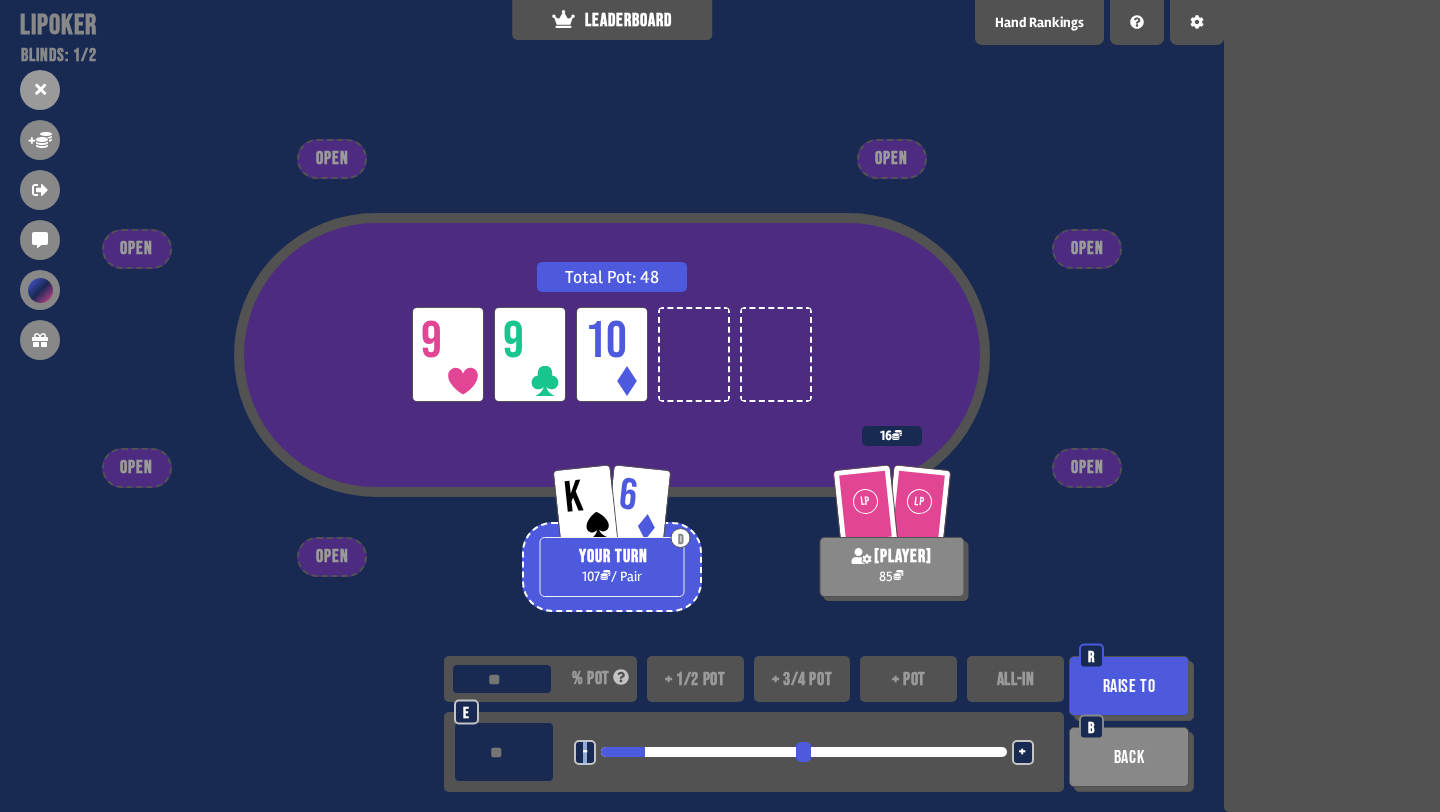 click on "-" at bounding box center (585, 753) 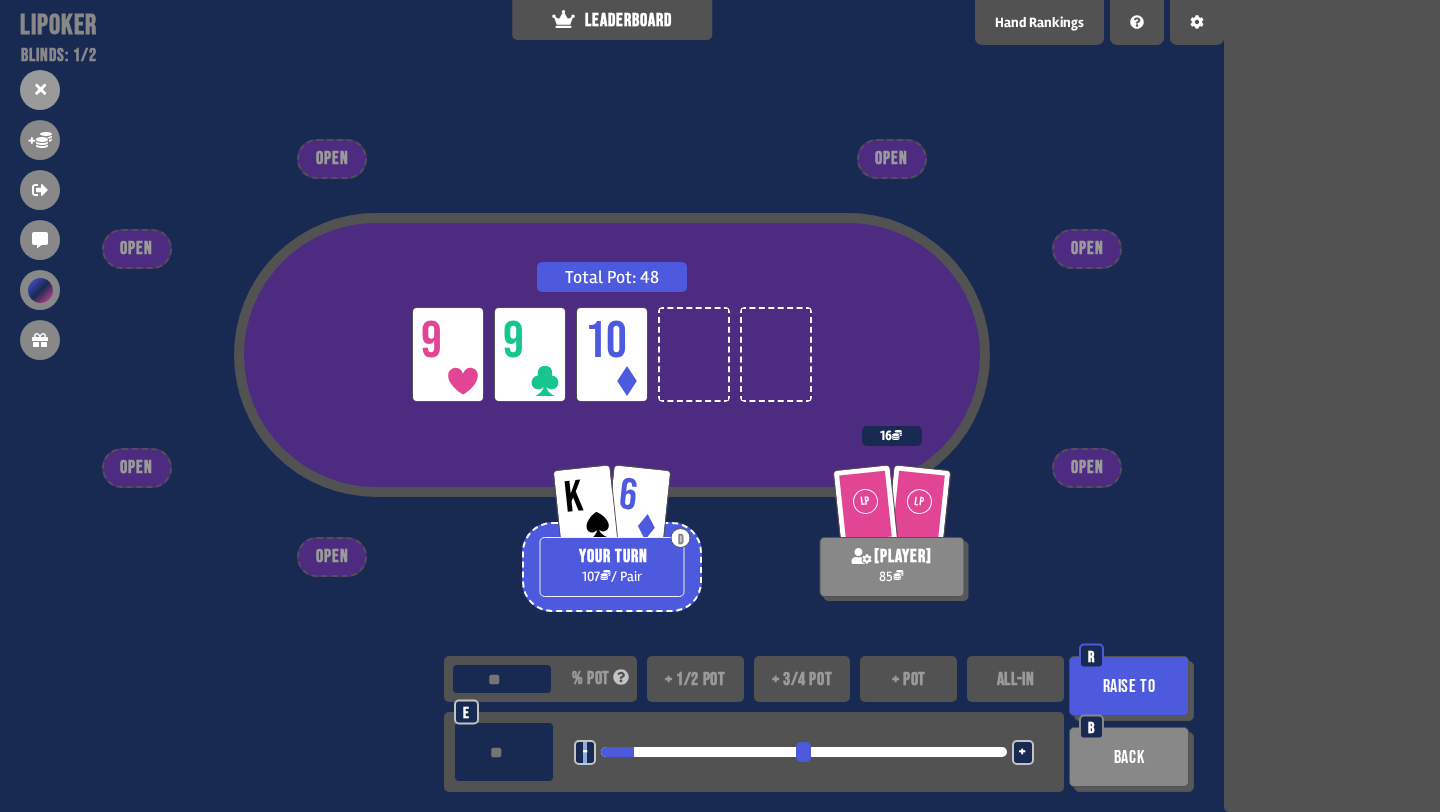 click on "-" at bounding box center [585, 753] 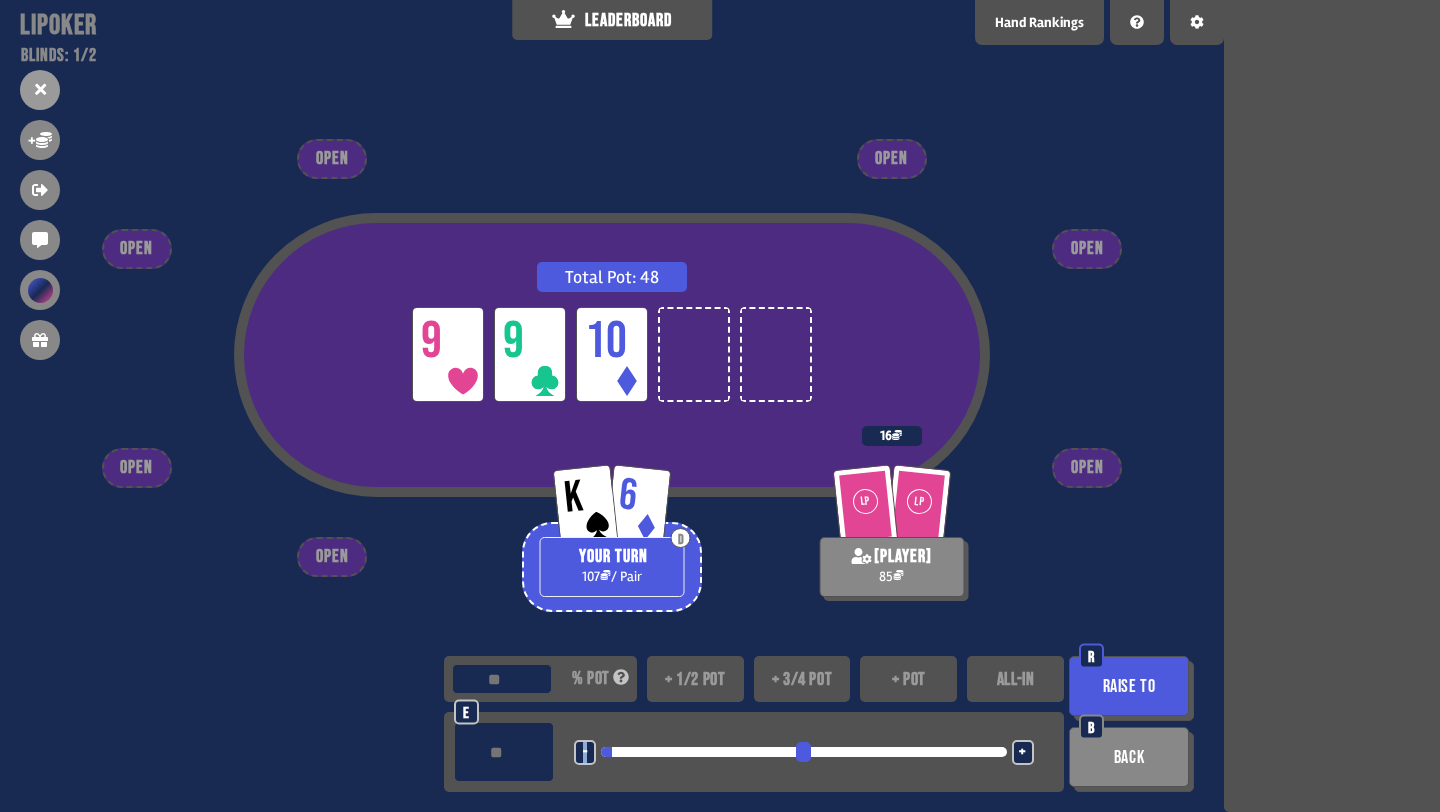 click on "-" at bounding box center (585, 753) 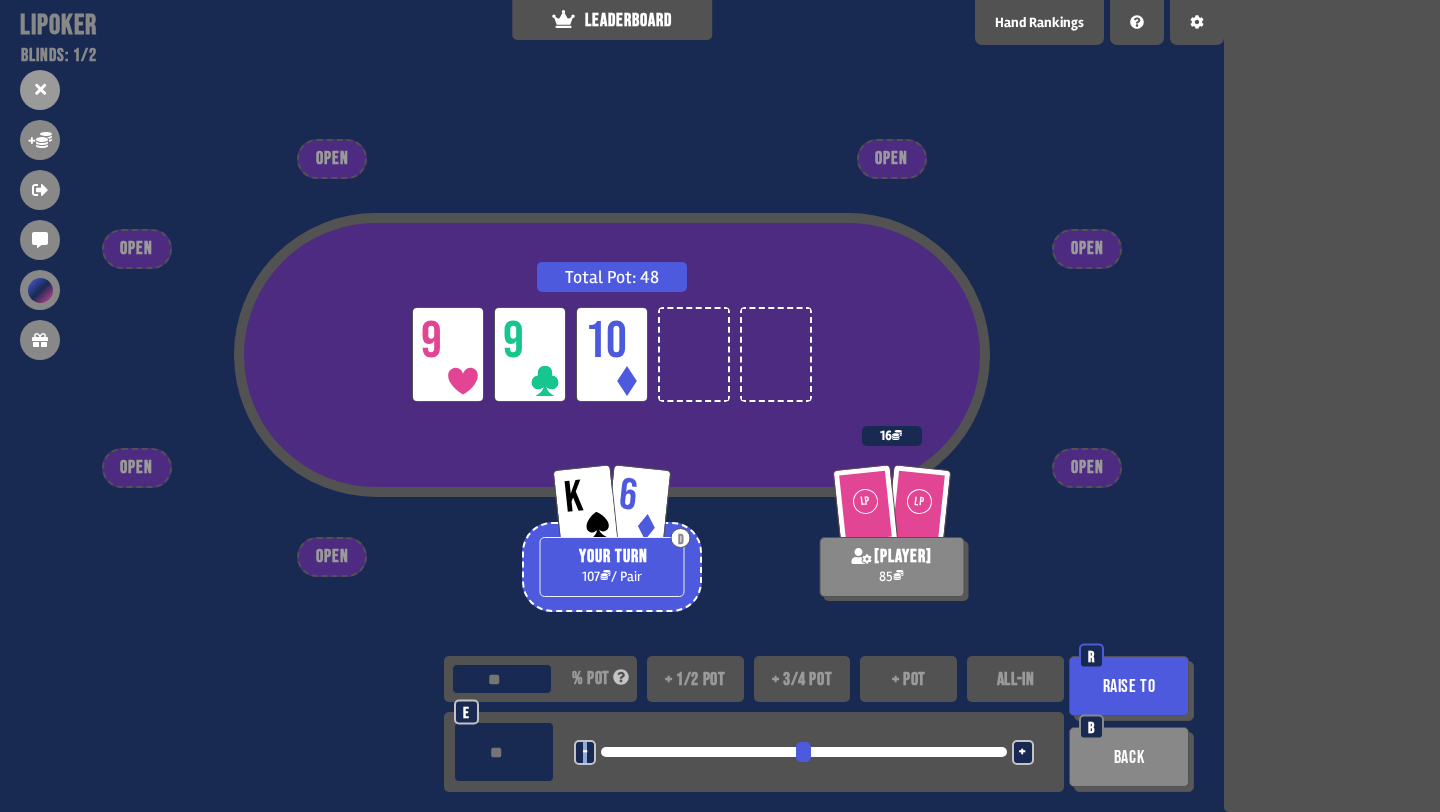 click on "-" at bounding box center (585, 753) 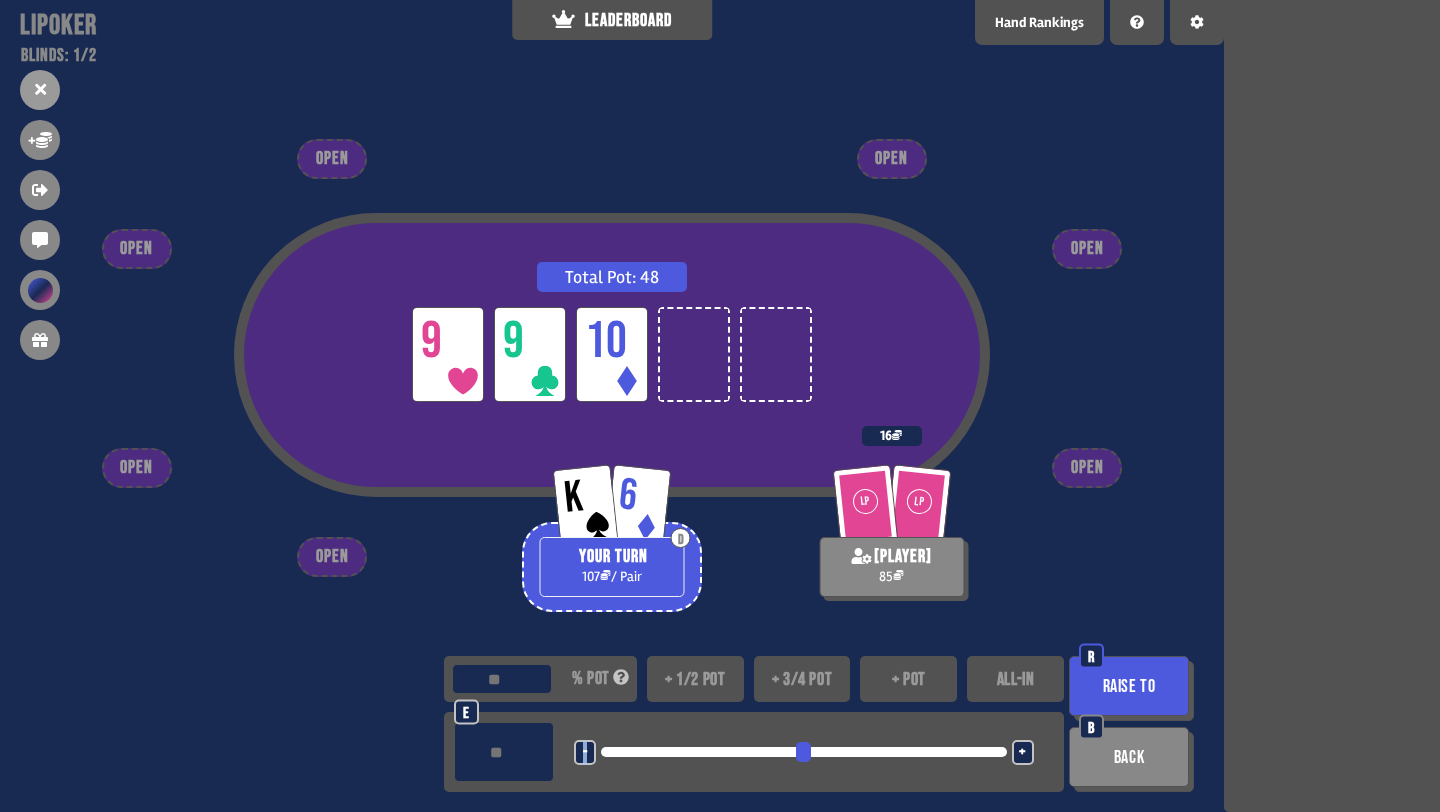 click on "Raise to" at bounding box center (1129, 686) 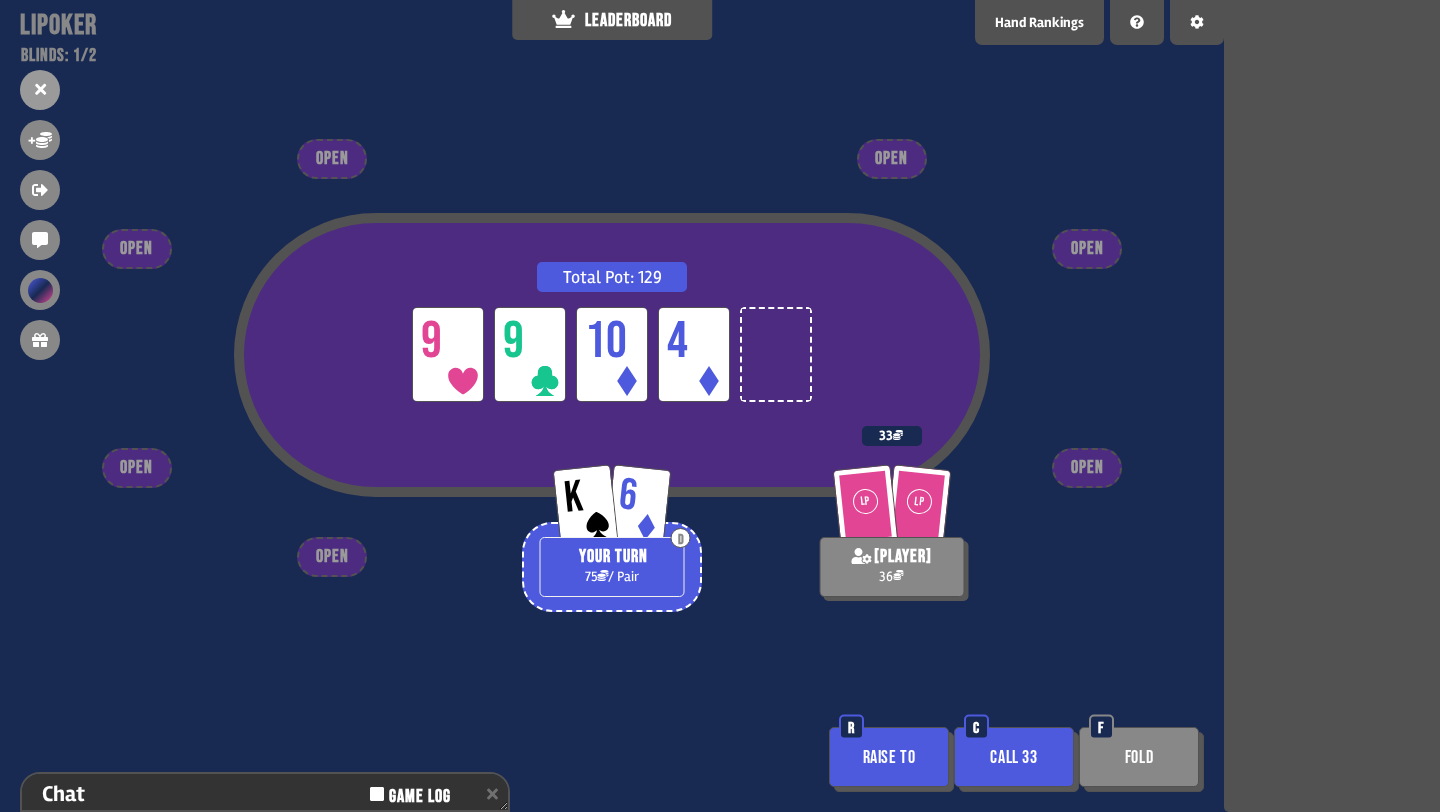 click on "Raise to" at bounding box center [889, 757] 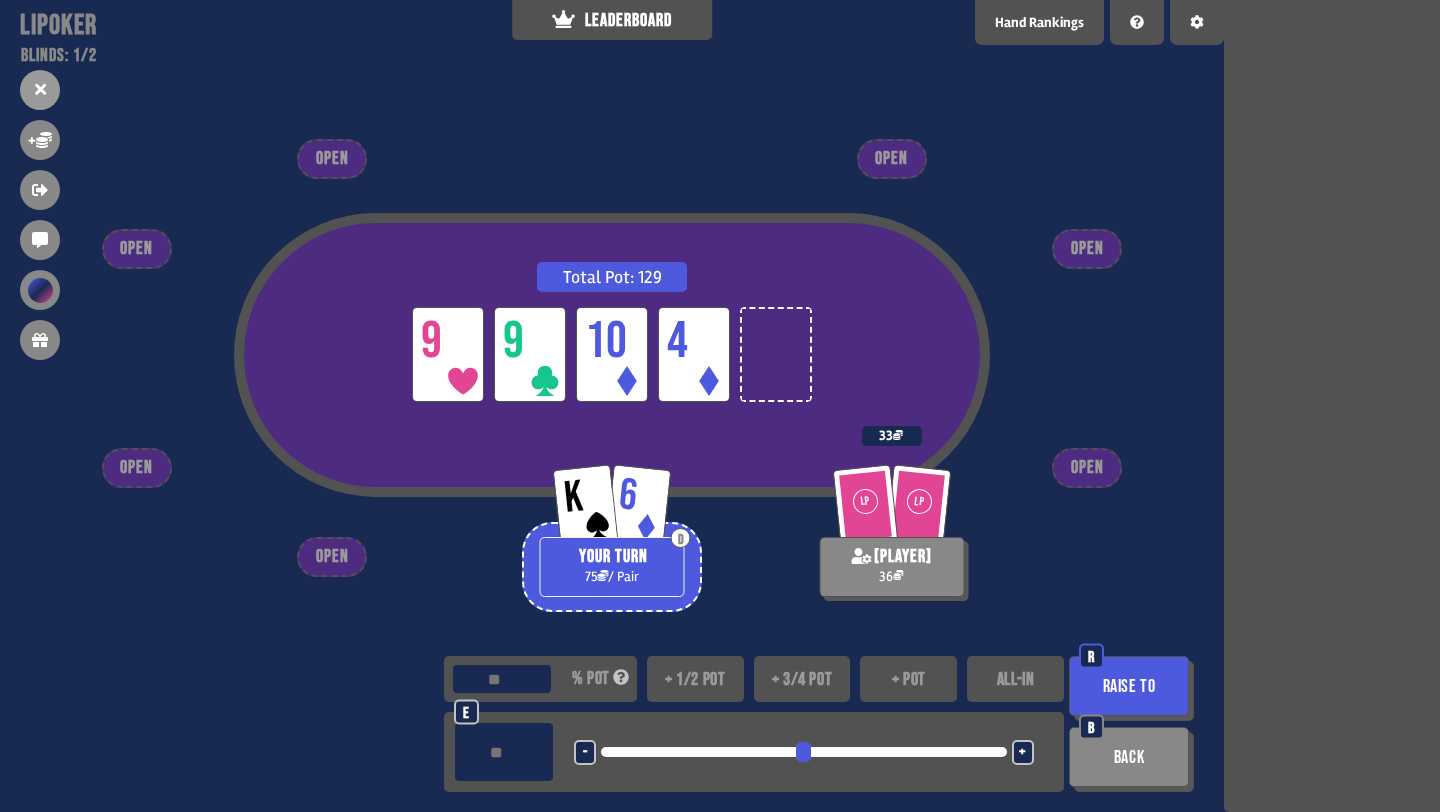 click on "ALL-IN" at bounding box center [1015, 679] 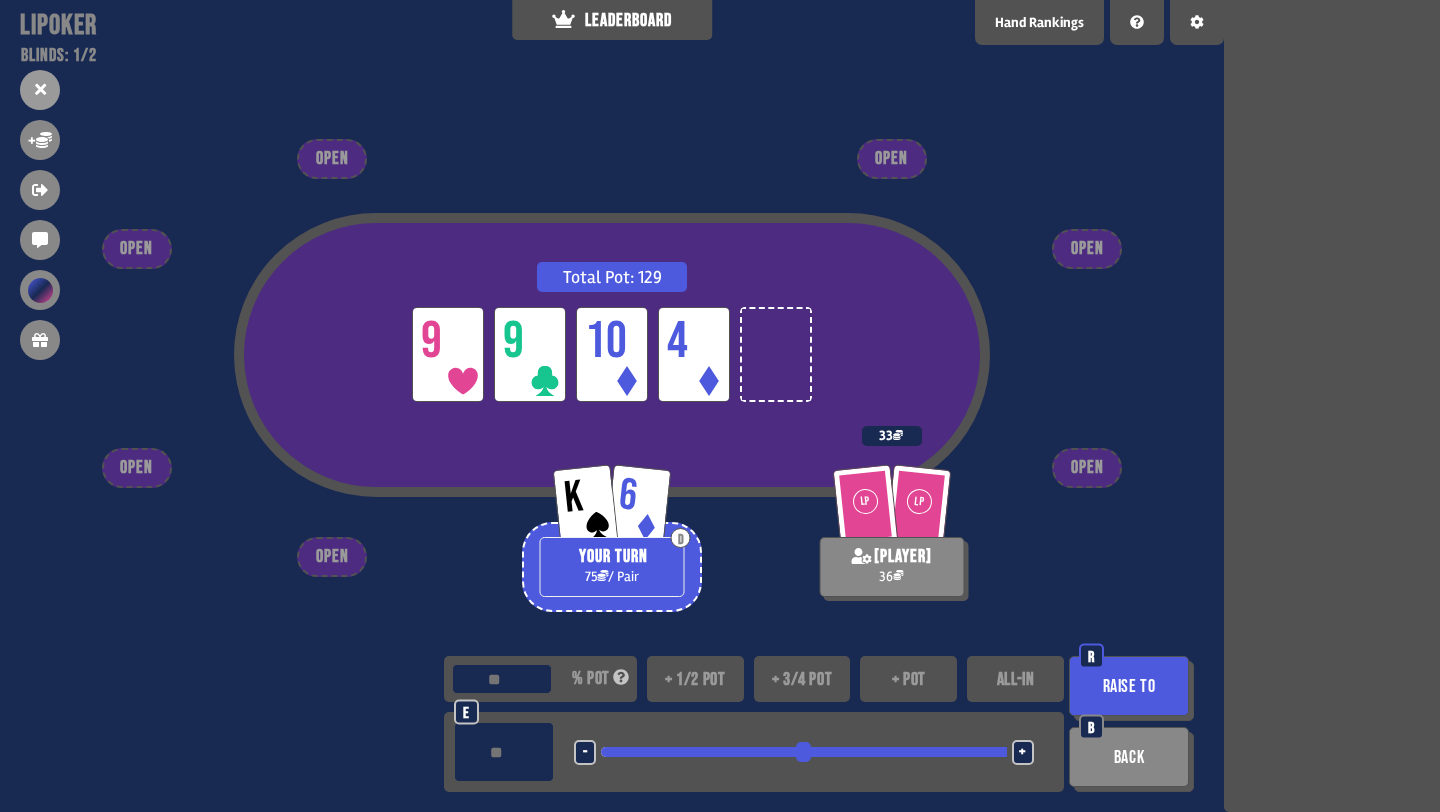 click on "Raise to" at bounding box center [1129, 686] 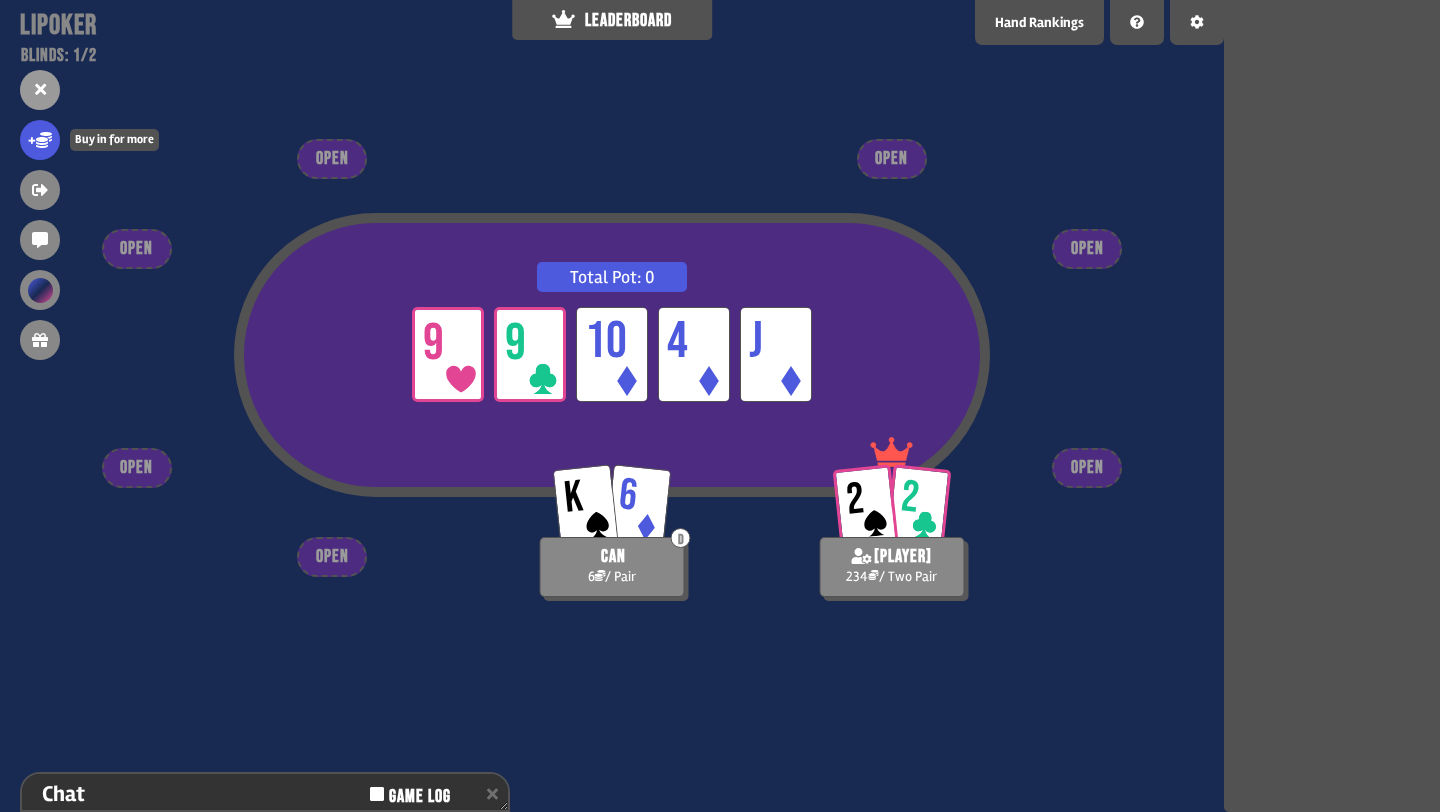 click on "+" at bounding box center (40, 140) 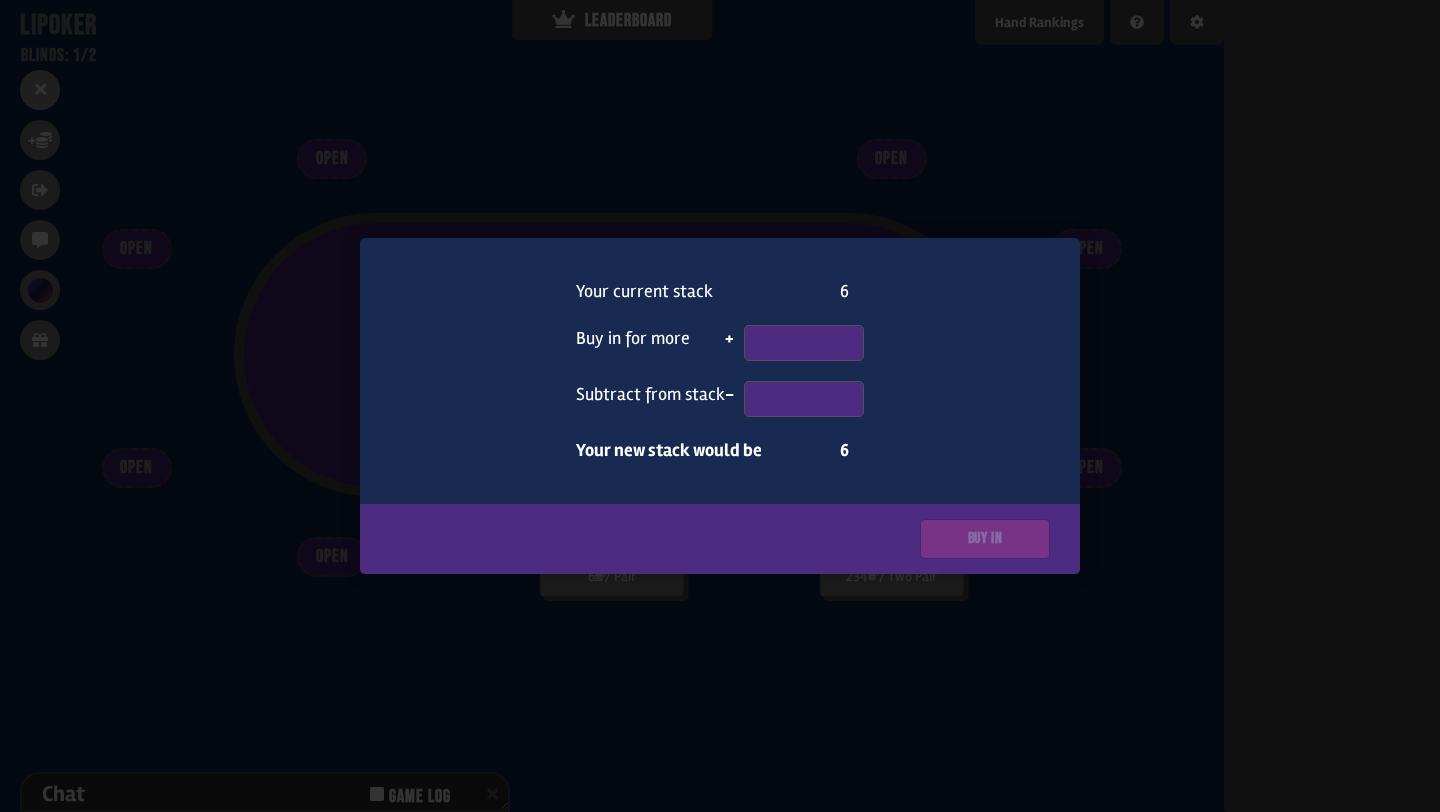 click at bounding box center (720, 406) 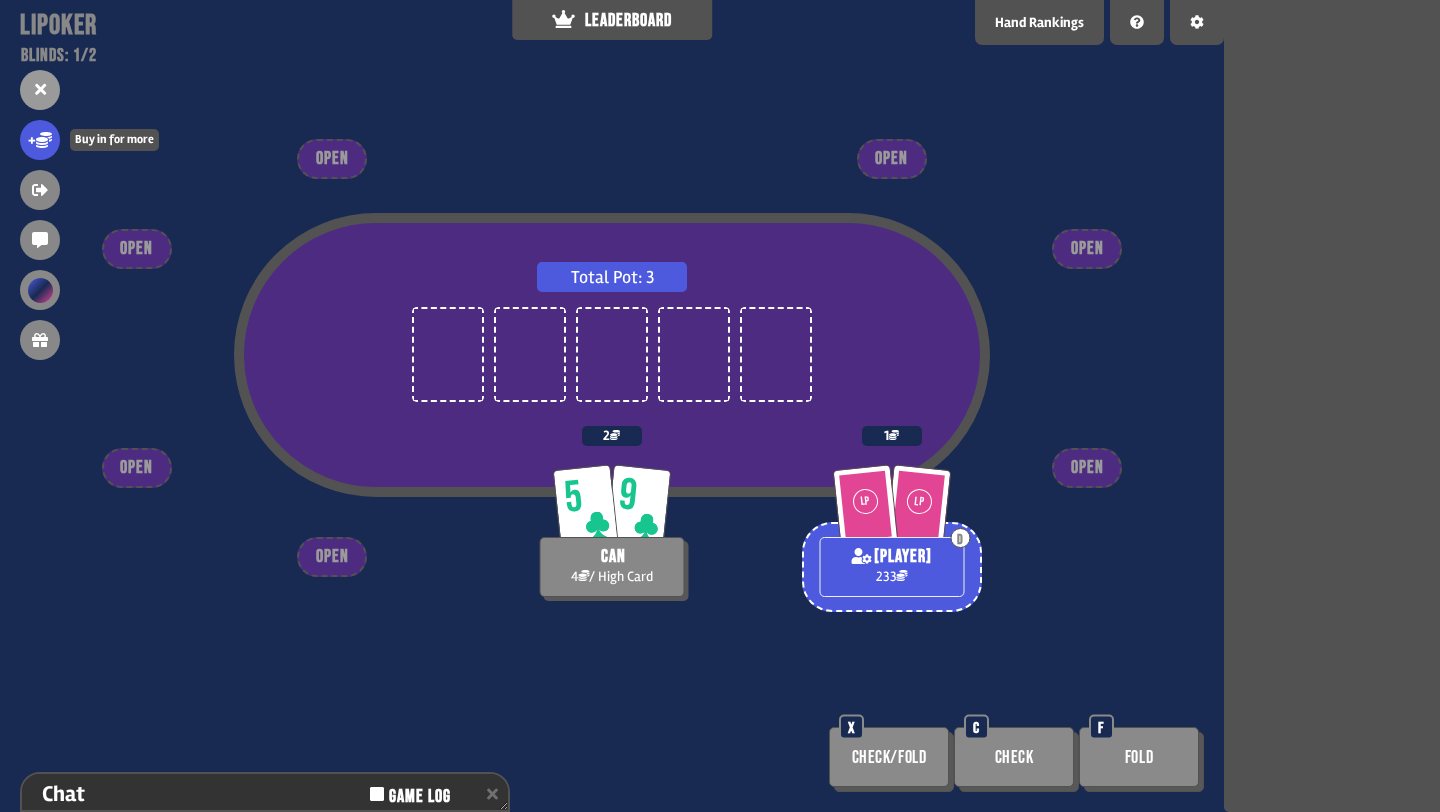 click on "+" at bounding box center (40, 140) 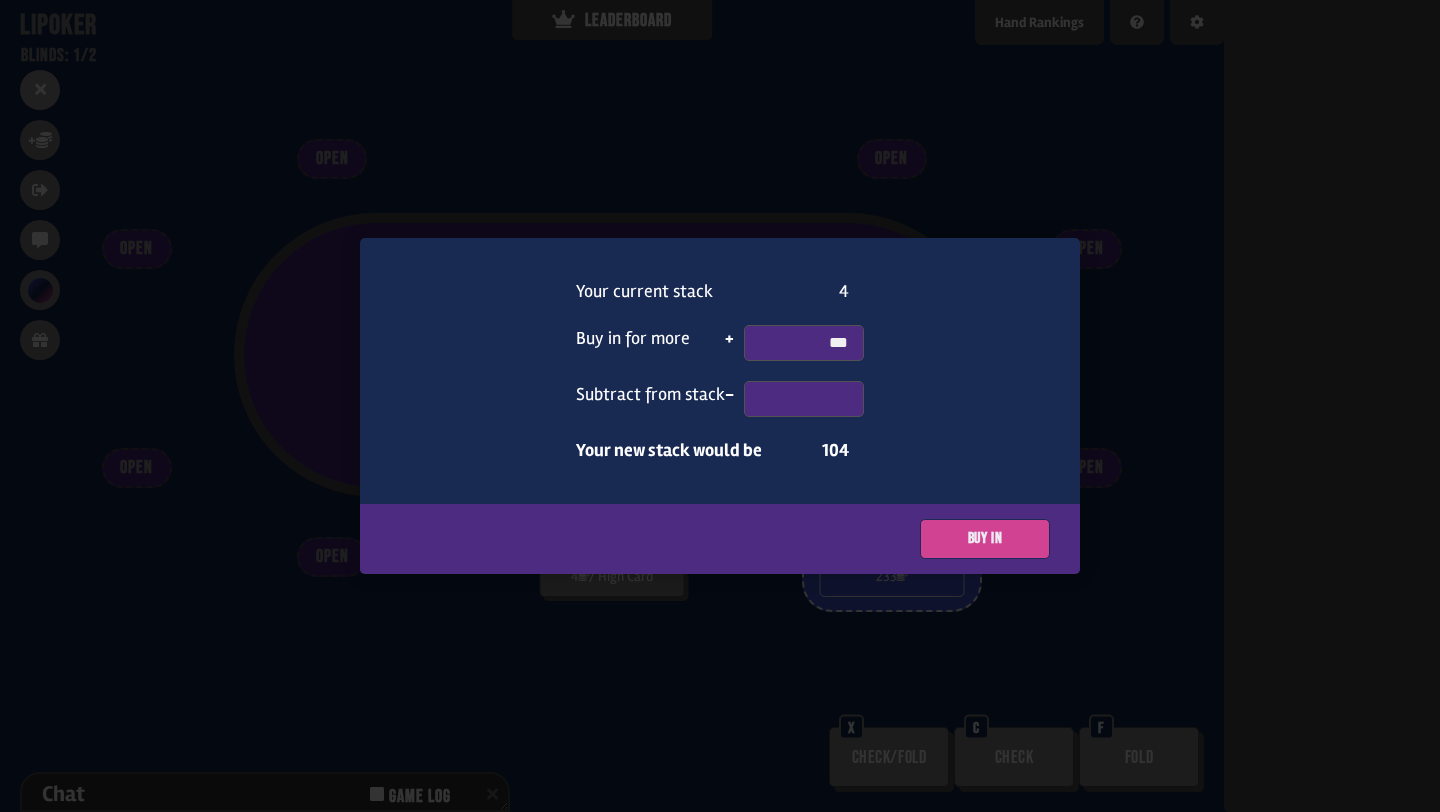 click on "Buy in" at bounding box center [985, 539] 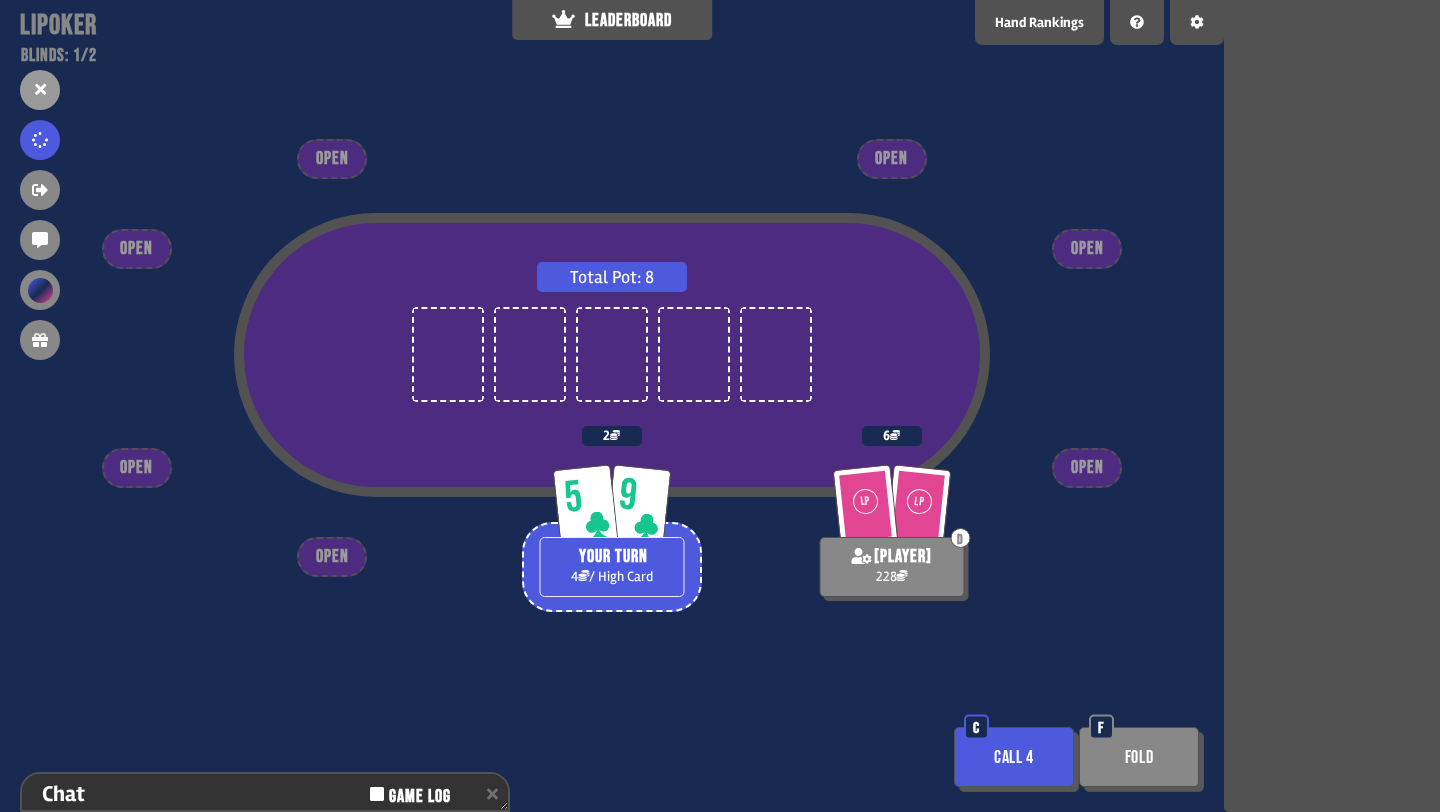 click on "Call 4" at bounding box center [1014, 757] 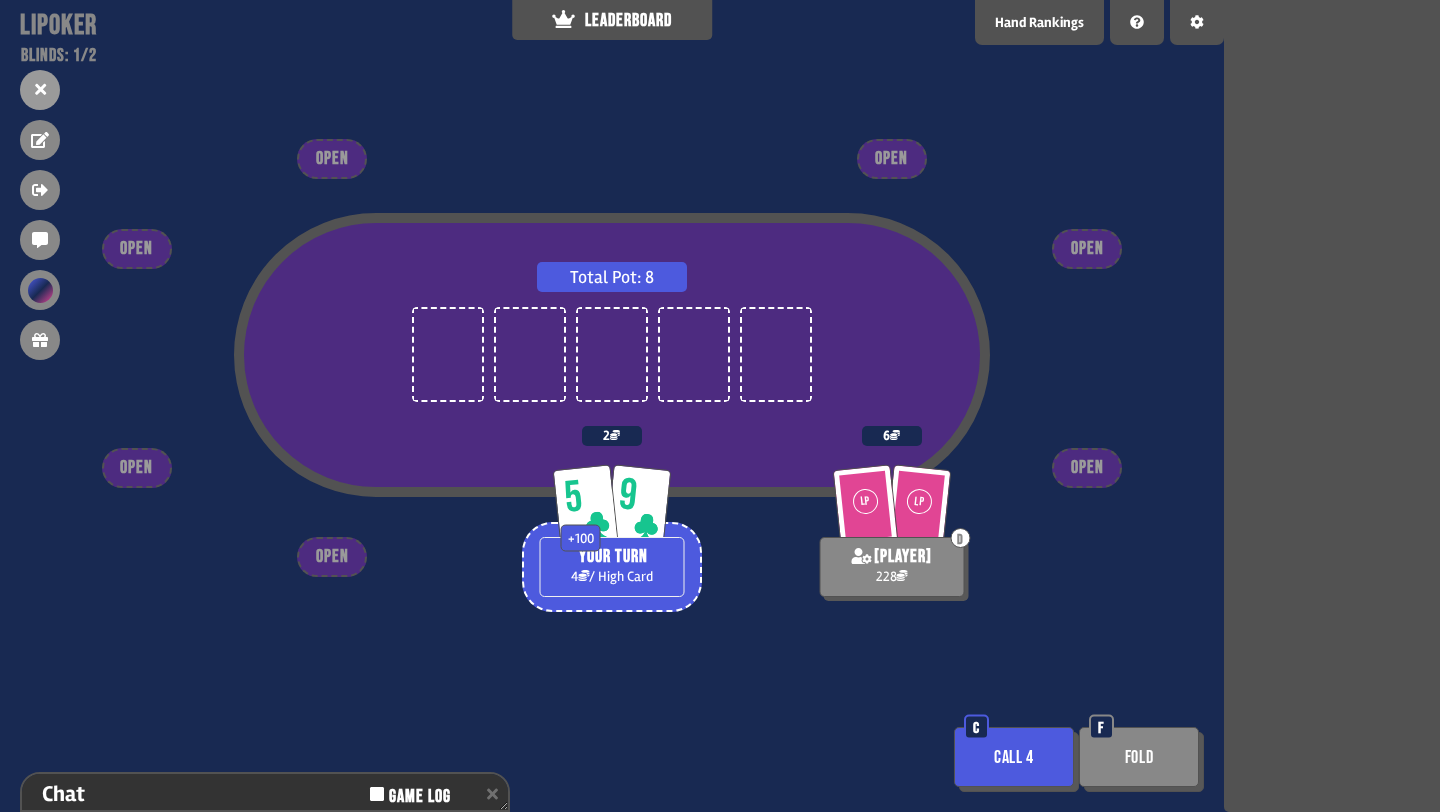 click on "Call 4" at bounding box center (1014, 757) 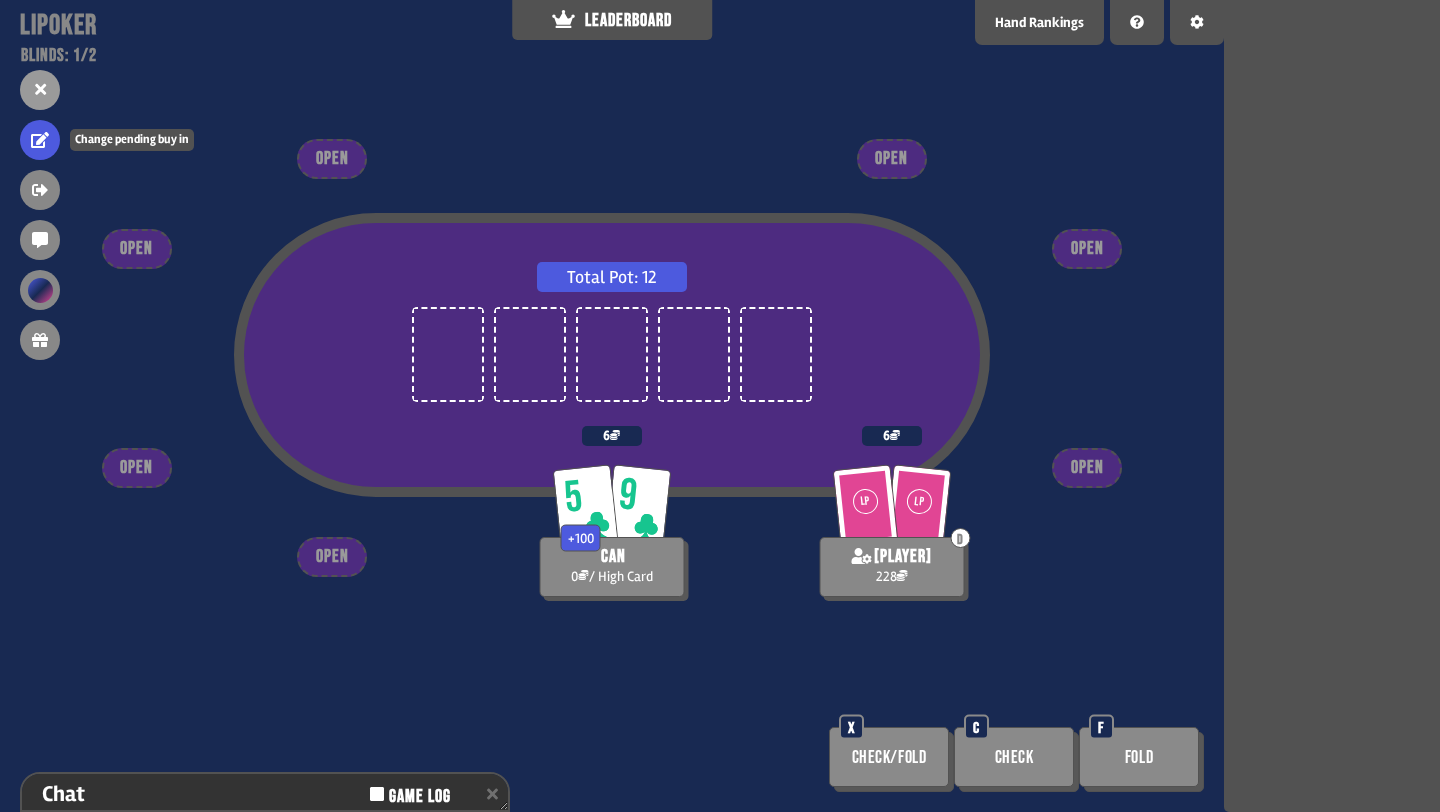 click at bounding box center (40, 140) 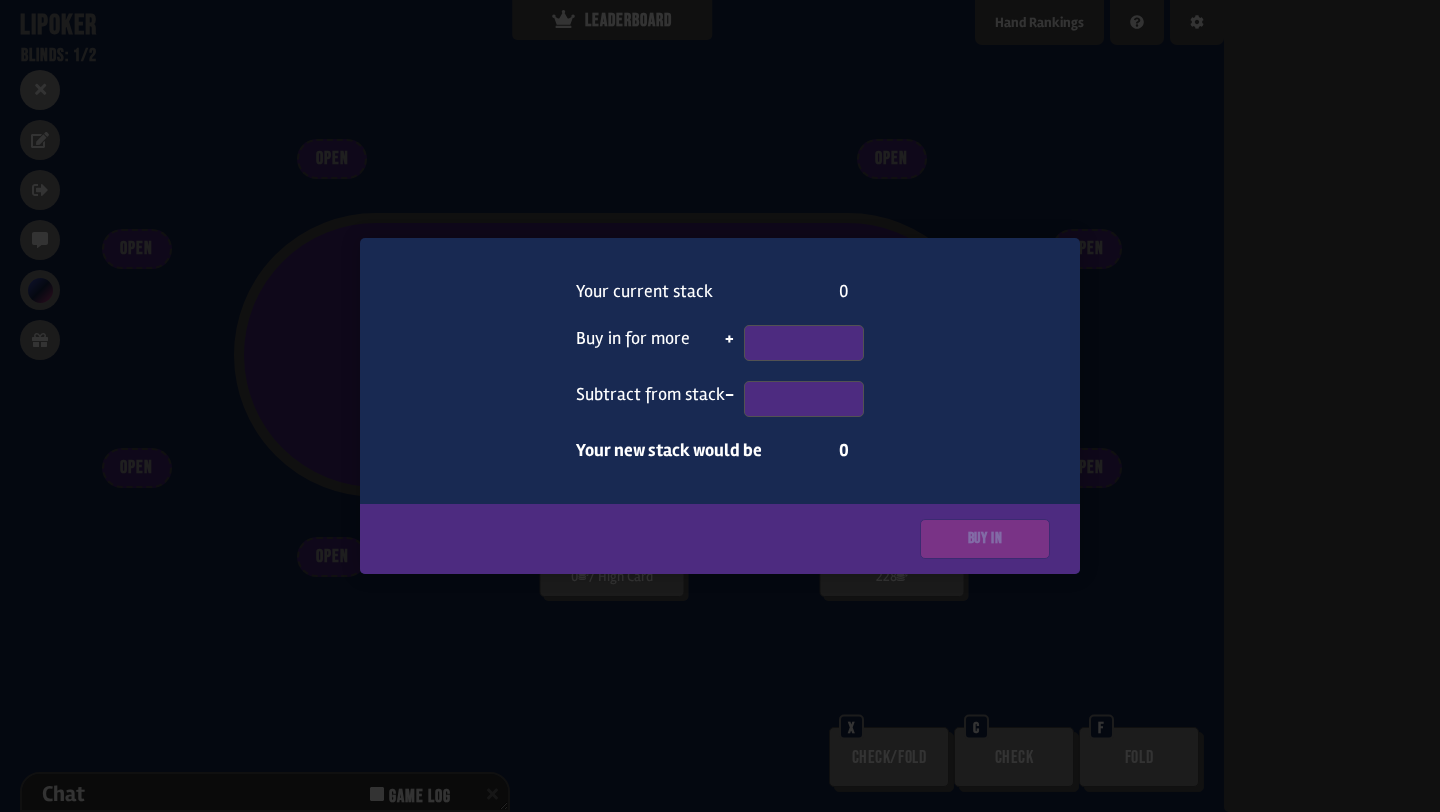 click at bounding box center (720, 406) 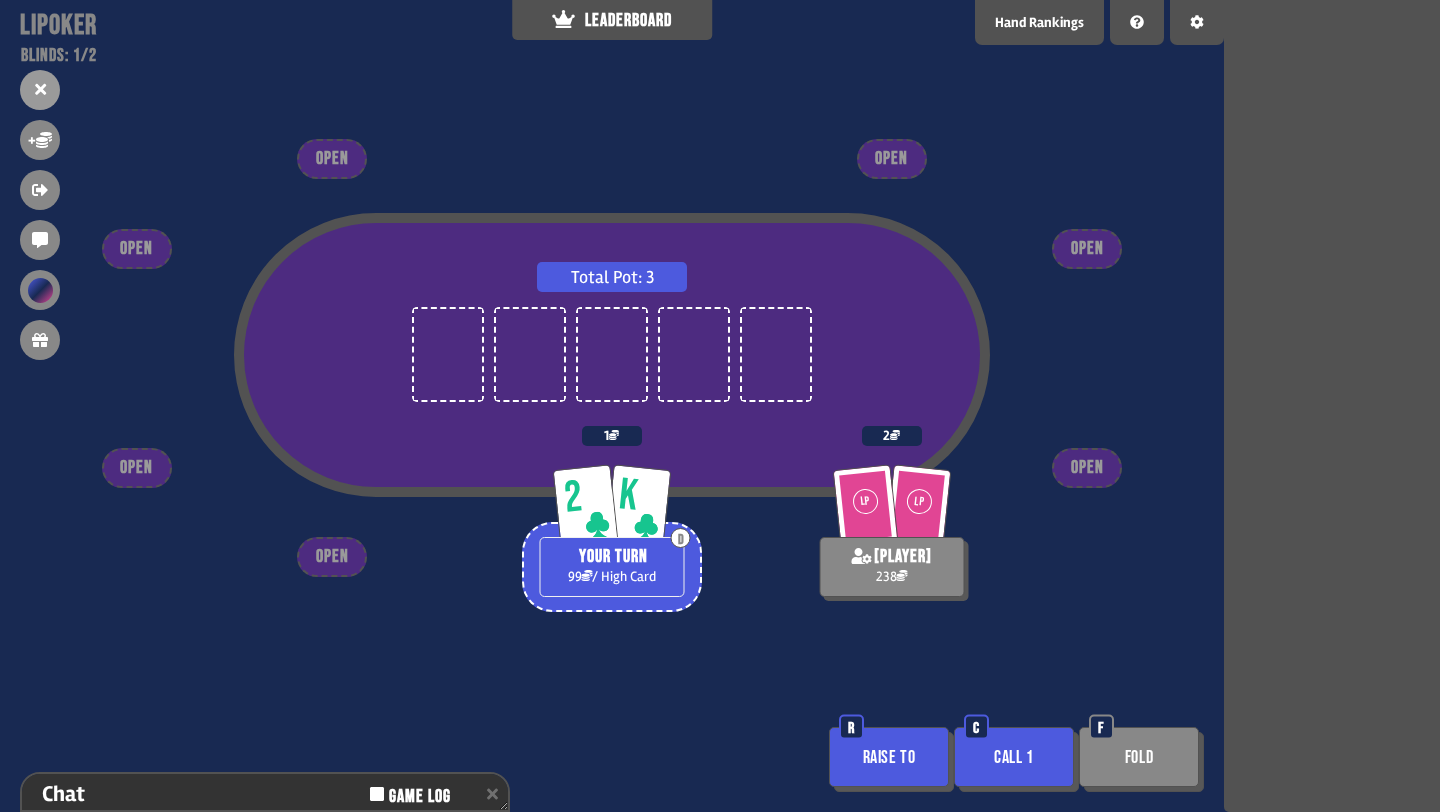 click on "Call 1" at bounding box center [1014, 757] 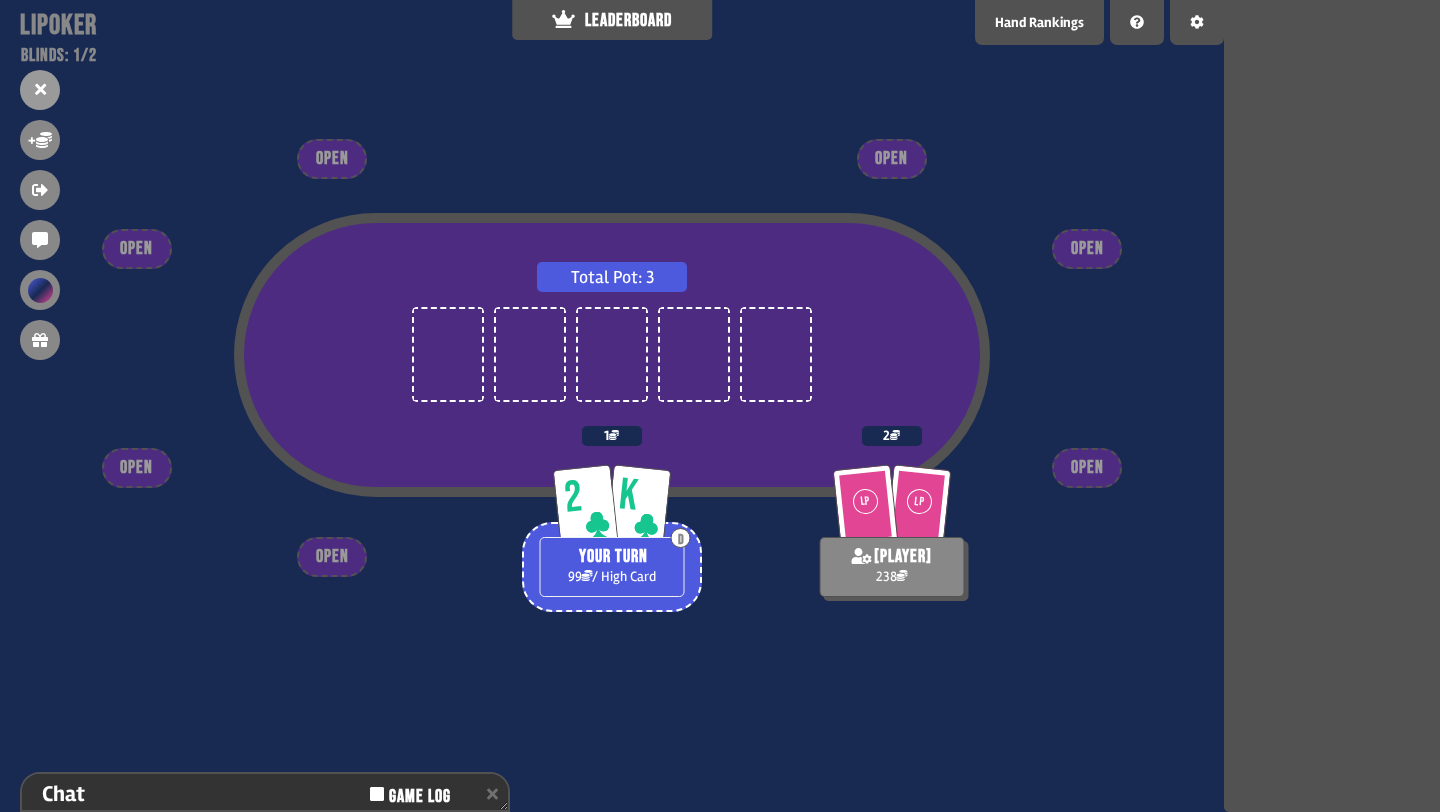 click on "Total Pot: 3   2 K D YOUR TURN 99   / High Card 1  LP LP bob 238  2  OPEN OPEN OPEN OPEN OPEN OPEN OPEN" at bounding box center (612, 406) 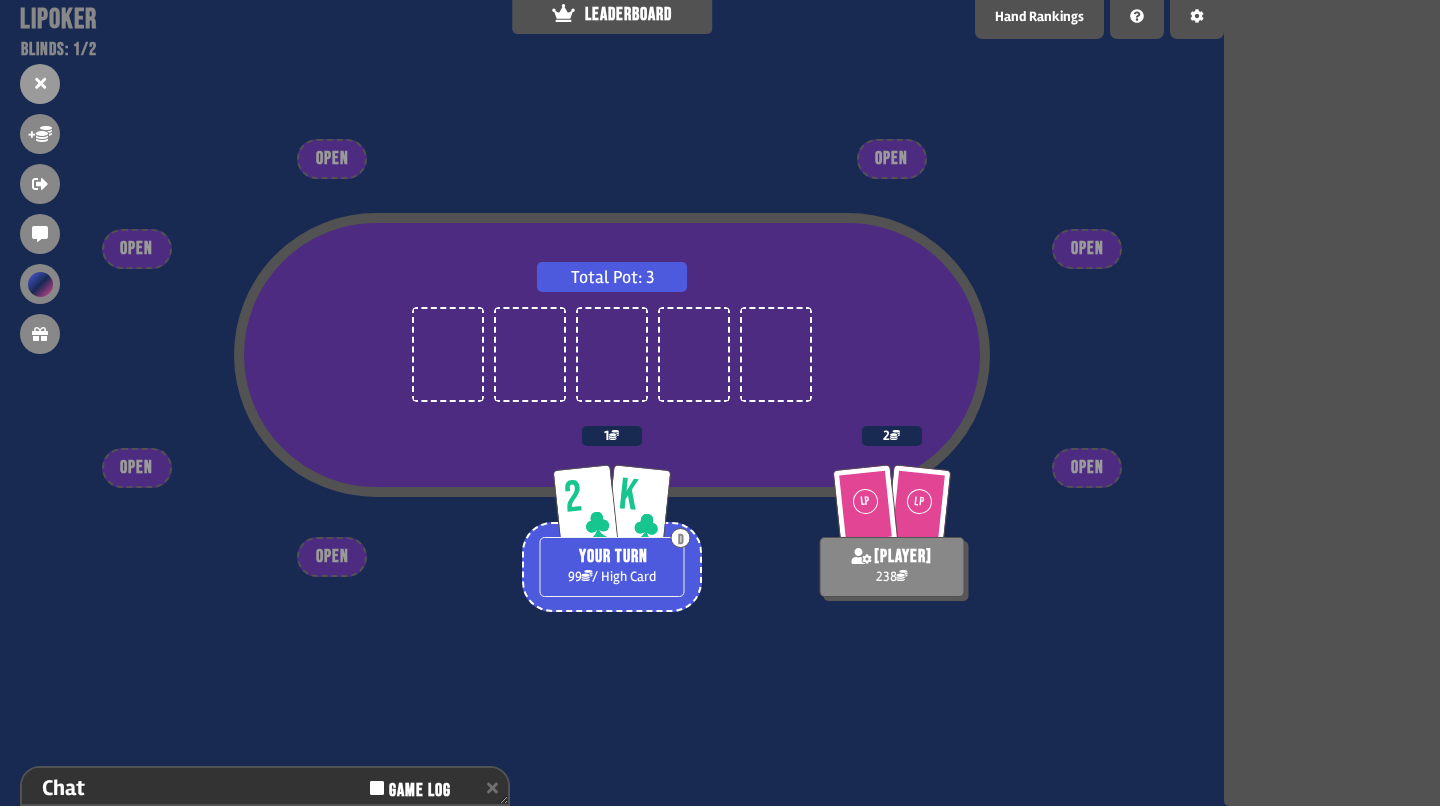 scroll, scrollTop: 0, scrollLeft: 0, axis: both 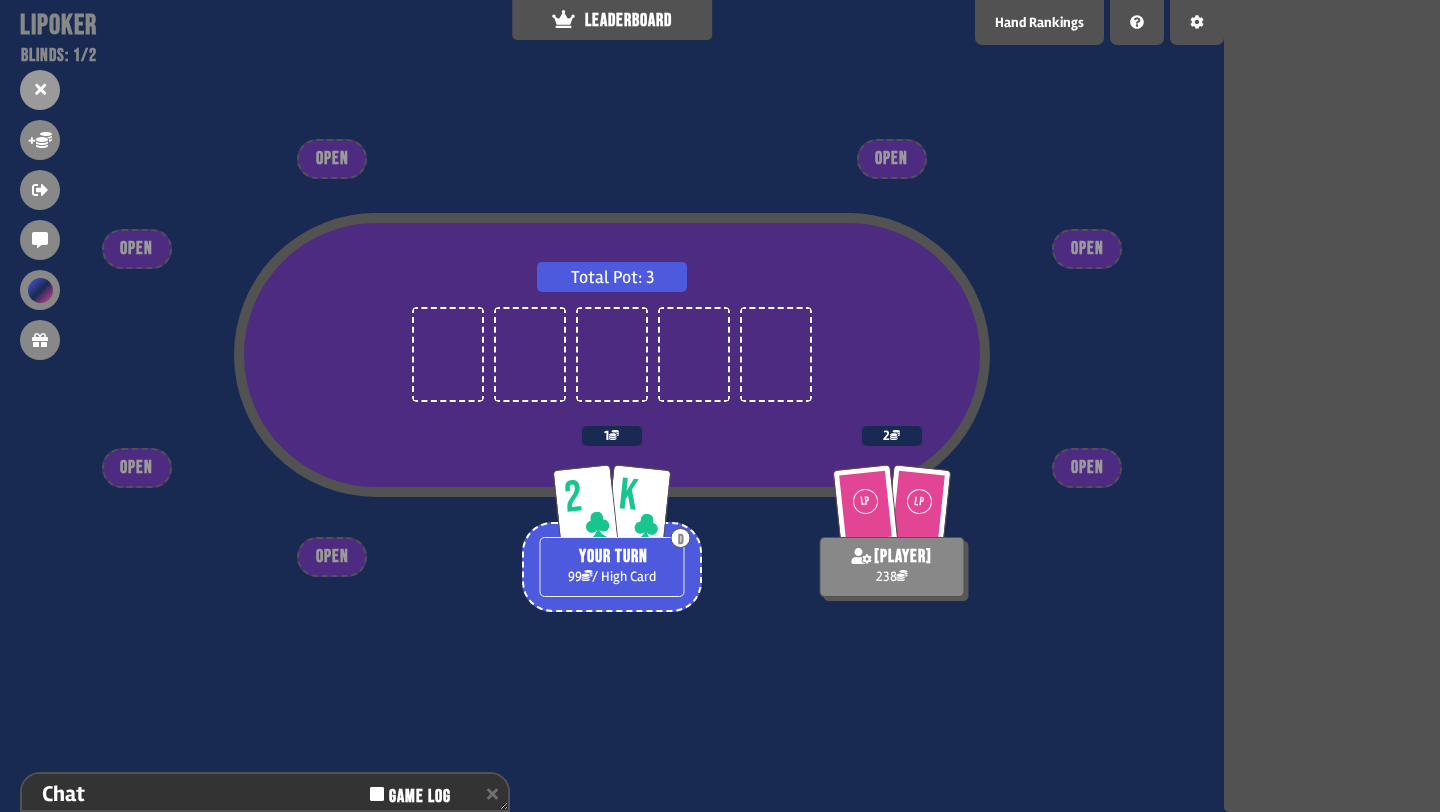 click 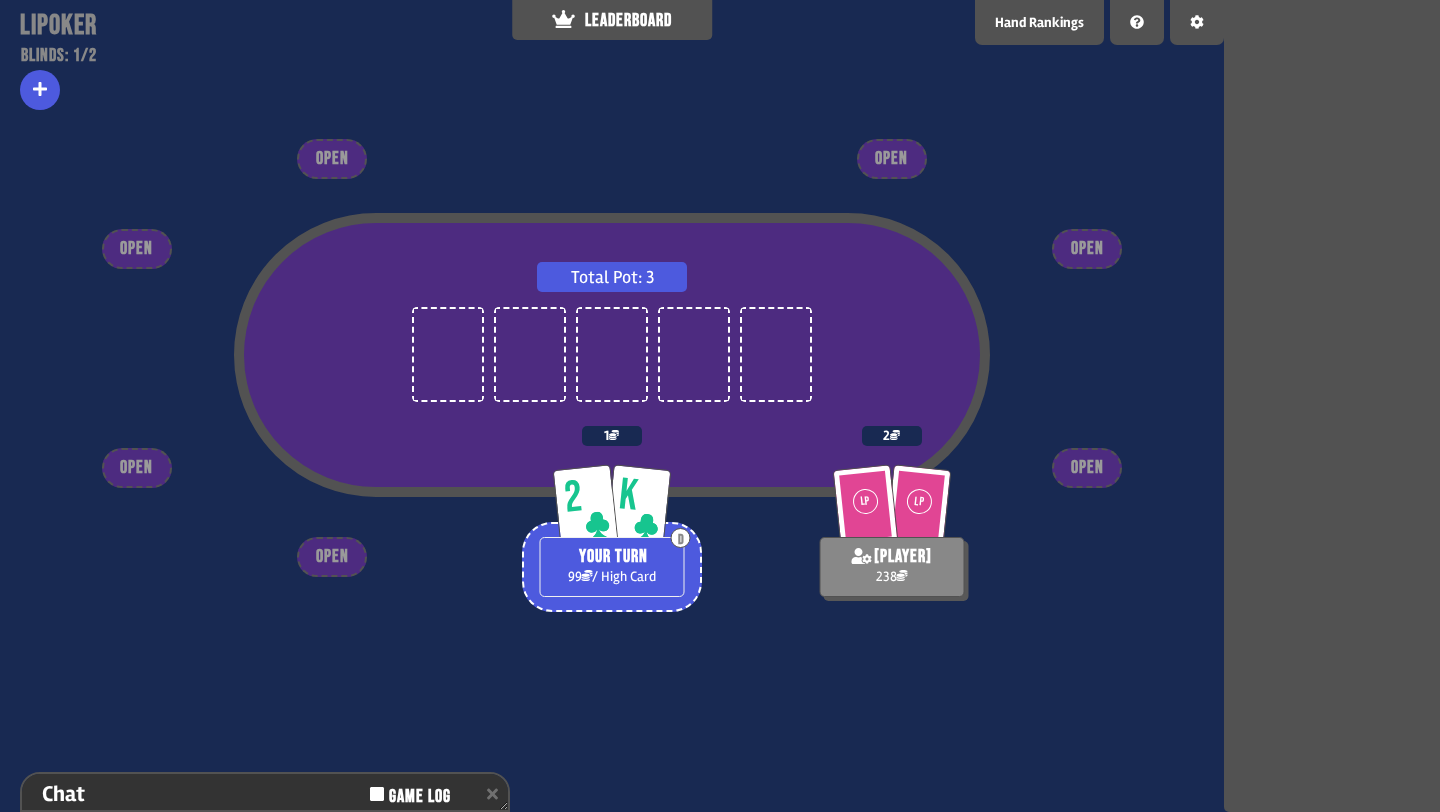 click 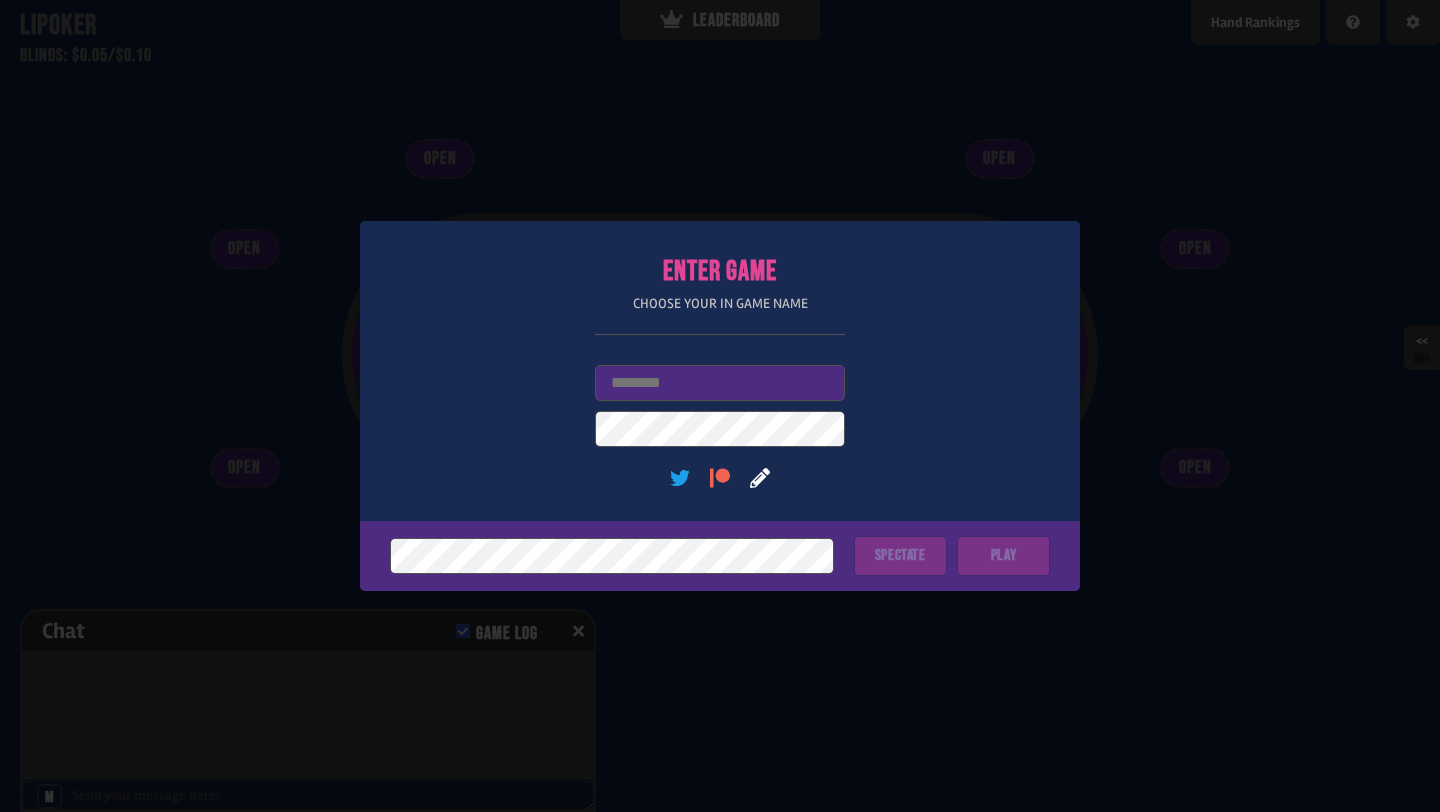 scroll, scrollTop: 0, scrollLeft: 0, axis: both 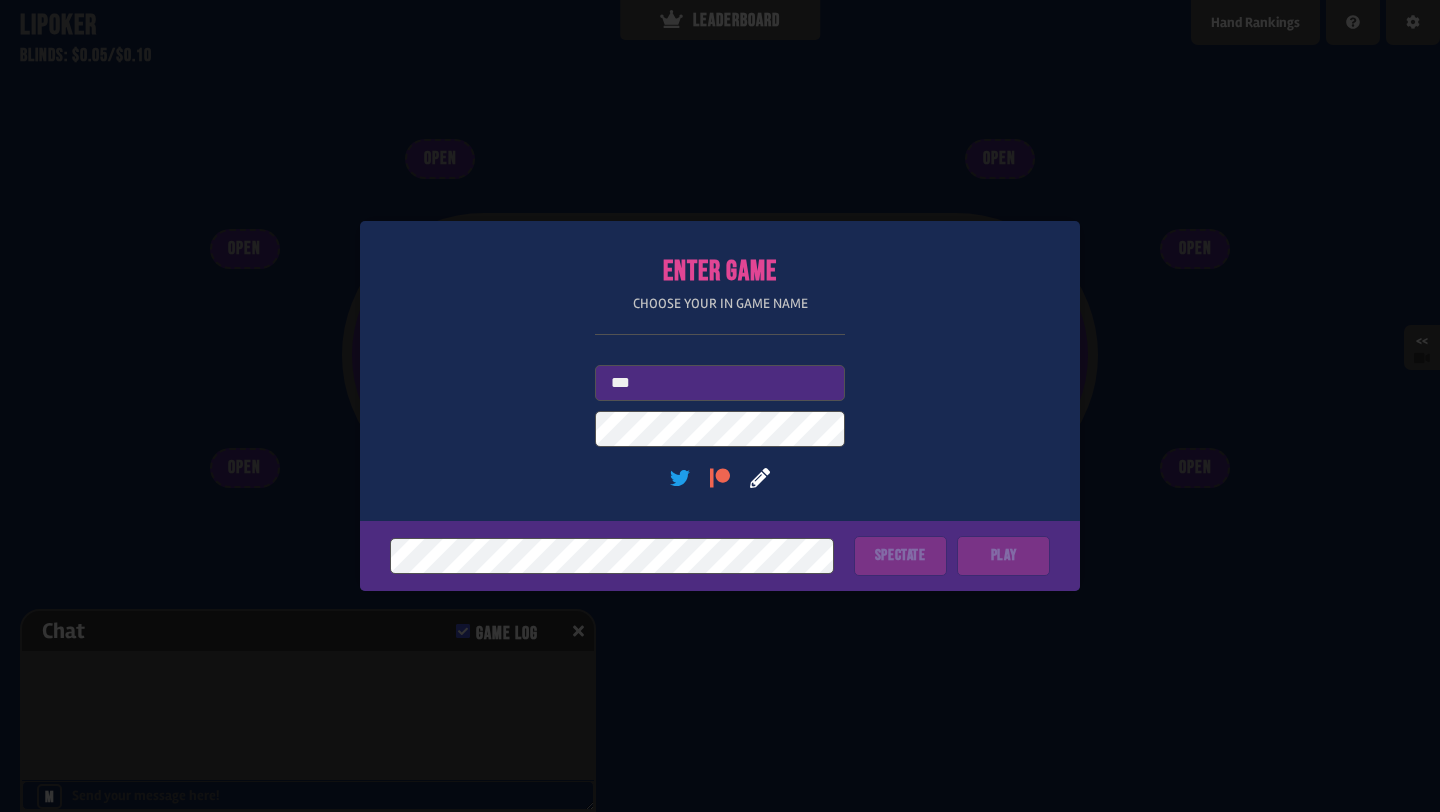 type on "***" 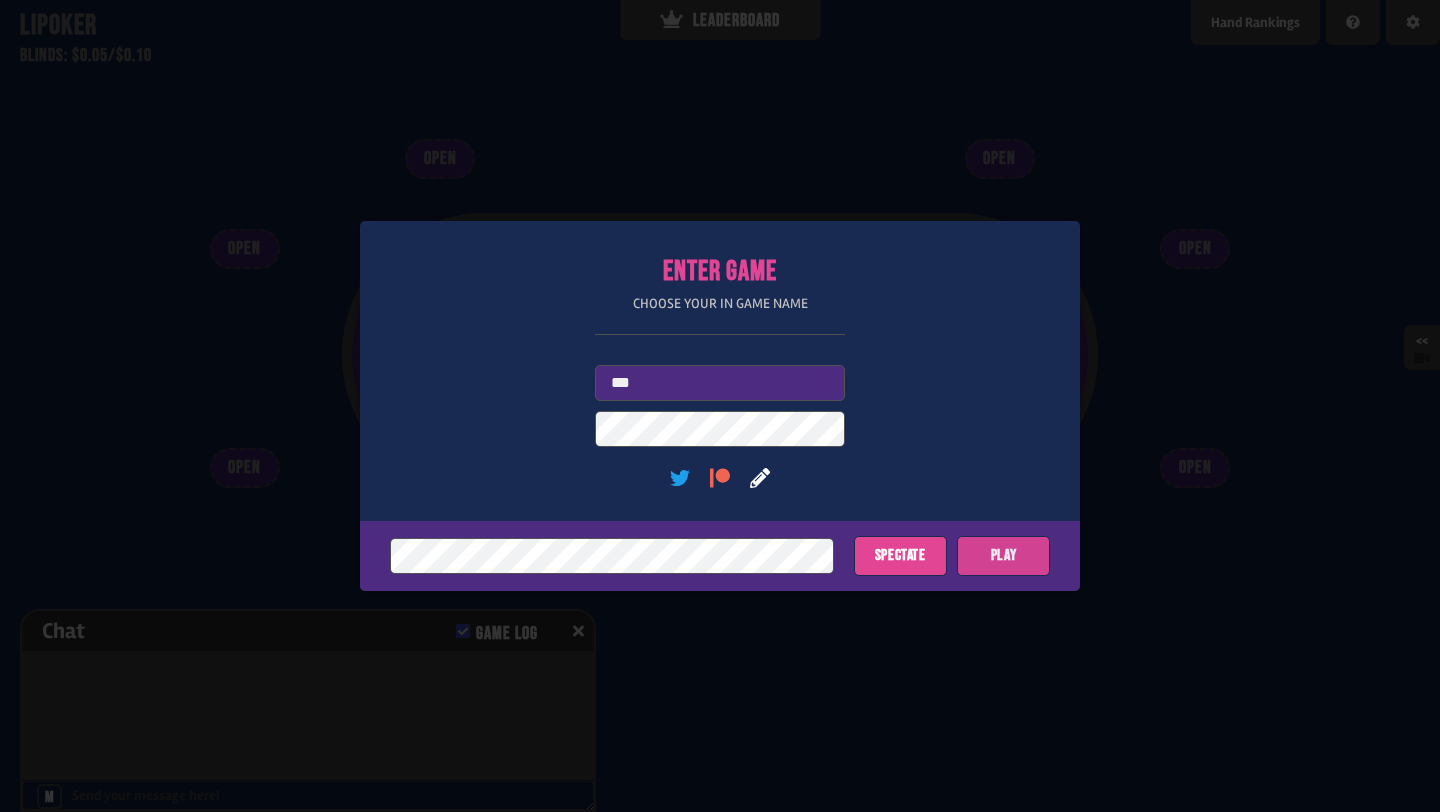 click on "Play" at bounding box center (1003, 556) 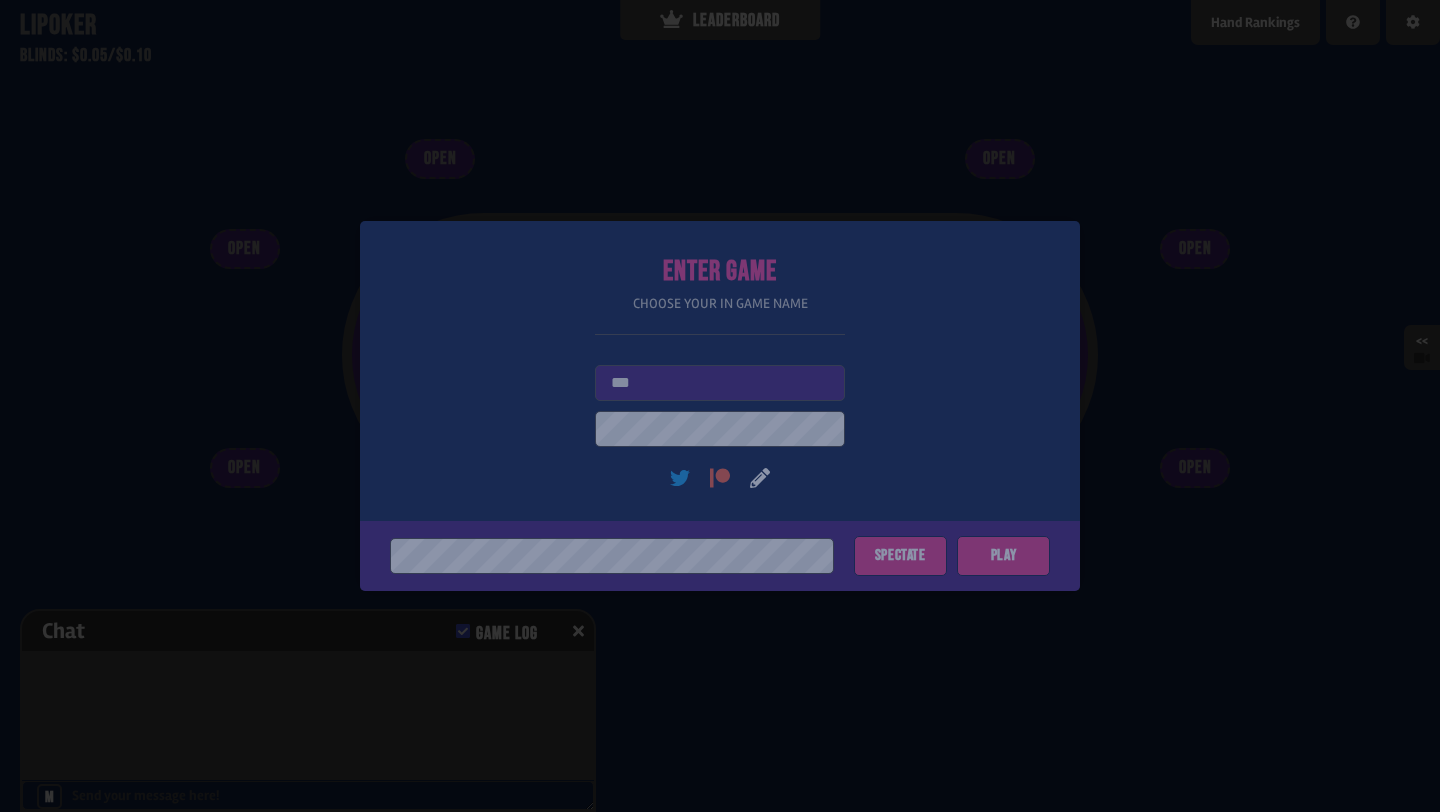 type on "*" 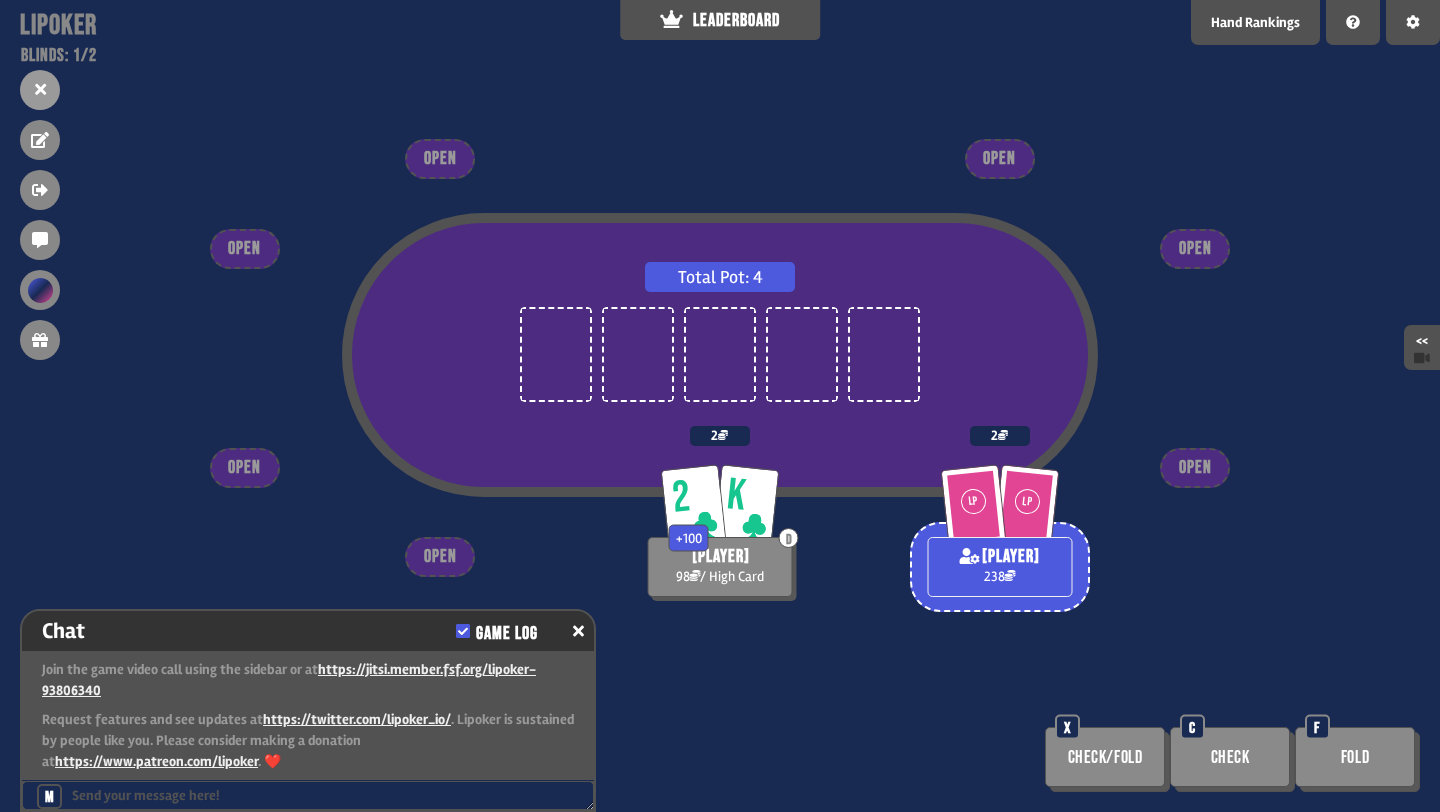 scroll, scrollTop: 5, scrollLeft: 0, axis: vertical 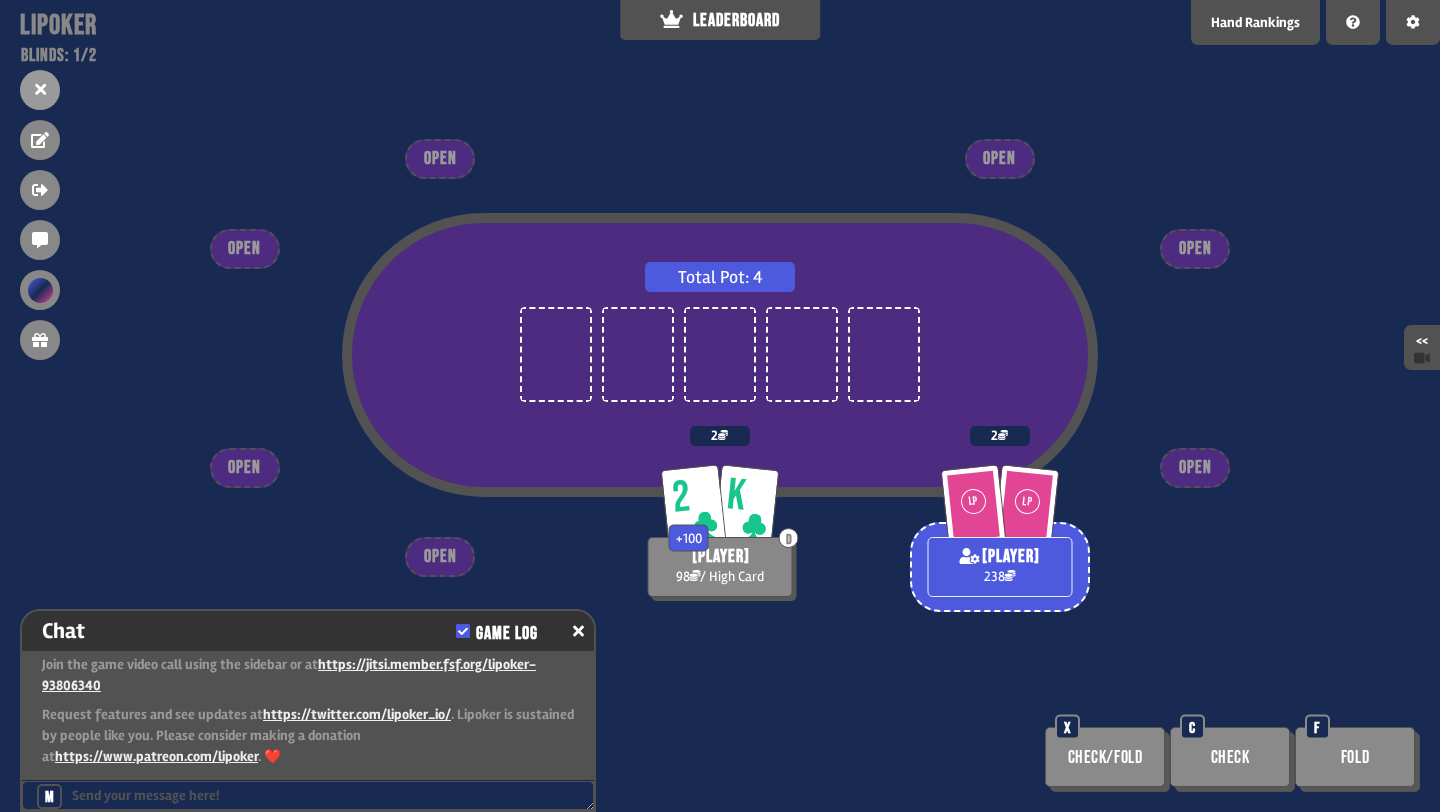 click on "Total Pot: 4   2 K D + 100 [PLAYER] 98   / High Card 2  LP LP [PLAYER] 238  2  OPEN OPEN OPEN OPEN OPEN OPEN OPEN Check/Fold X Check C Fold F" at bounding box center [720, 406] 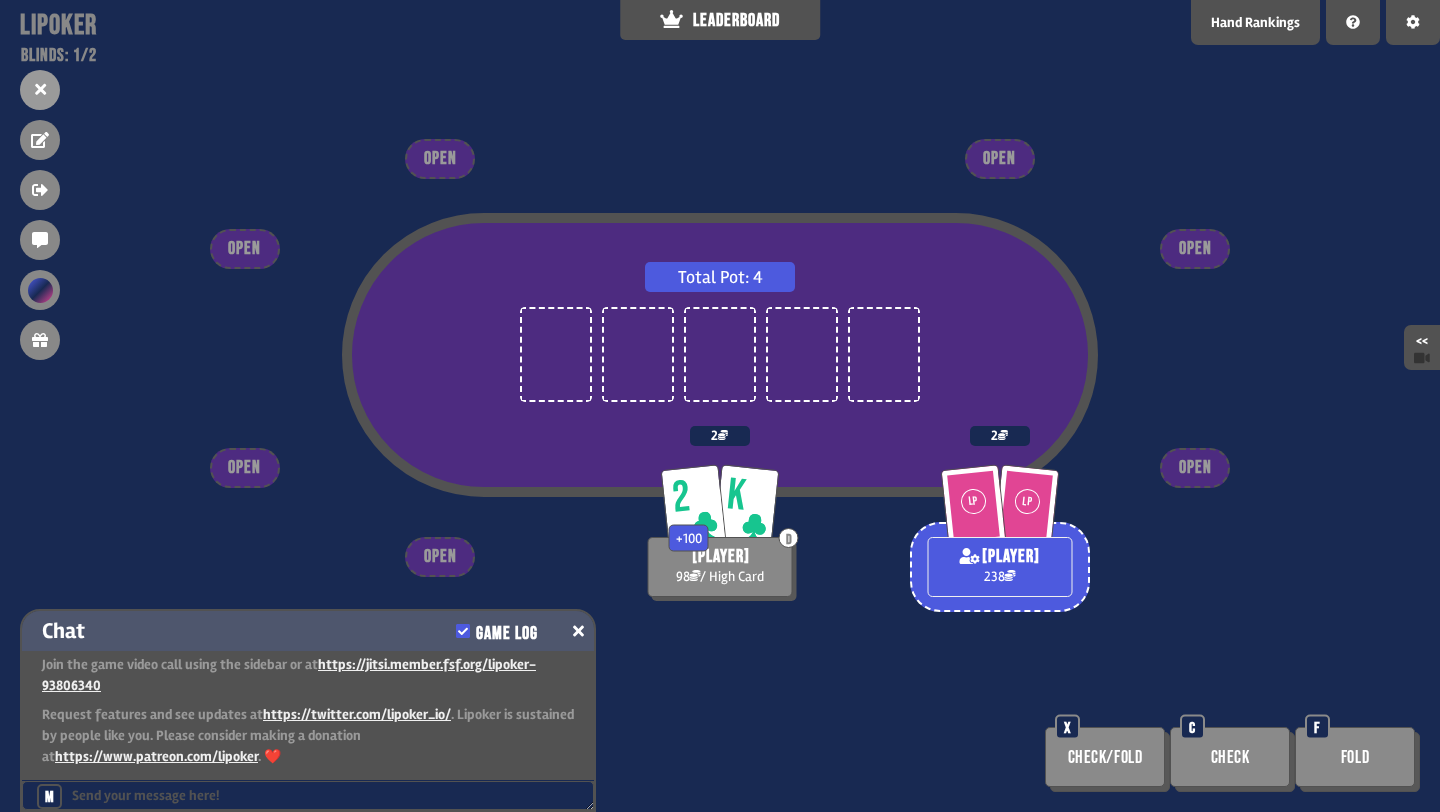 click 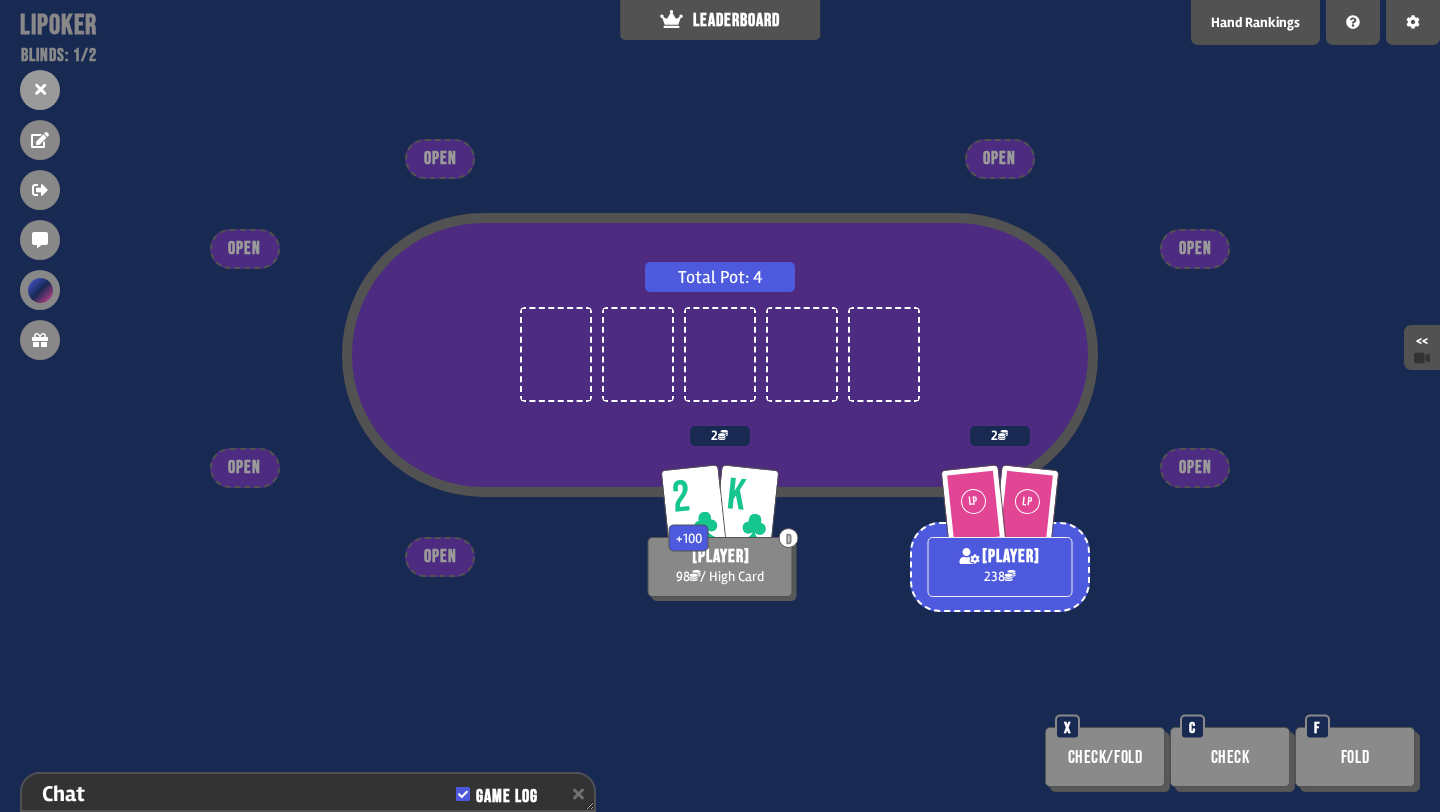 scroll, scrollTop: 129, scrollLeft: 0, axis: vertical 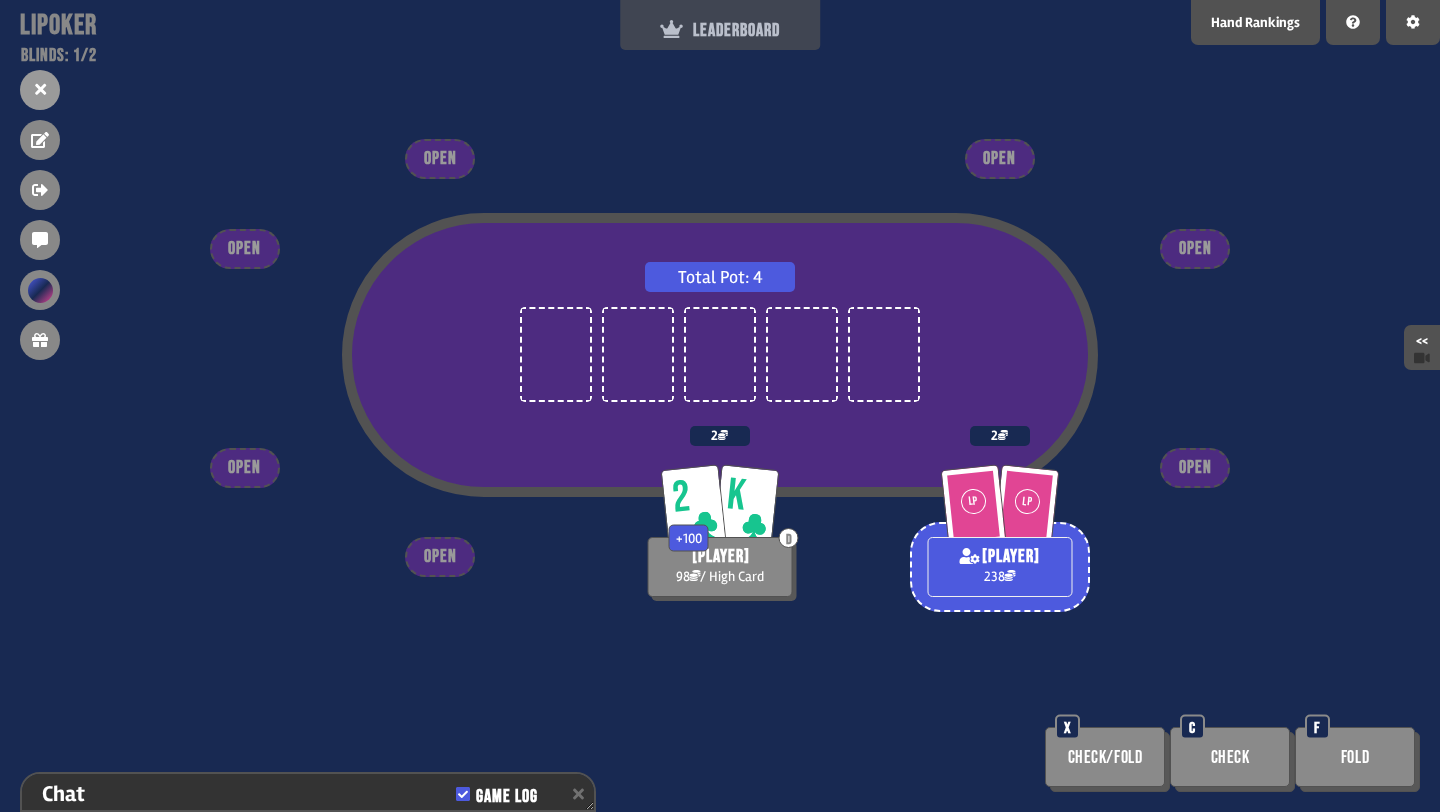 click on "LEADERBOARD" at bounding box center [720, 30] 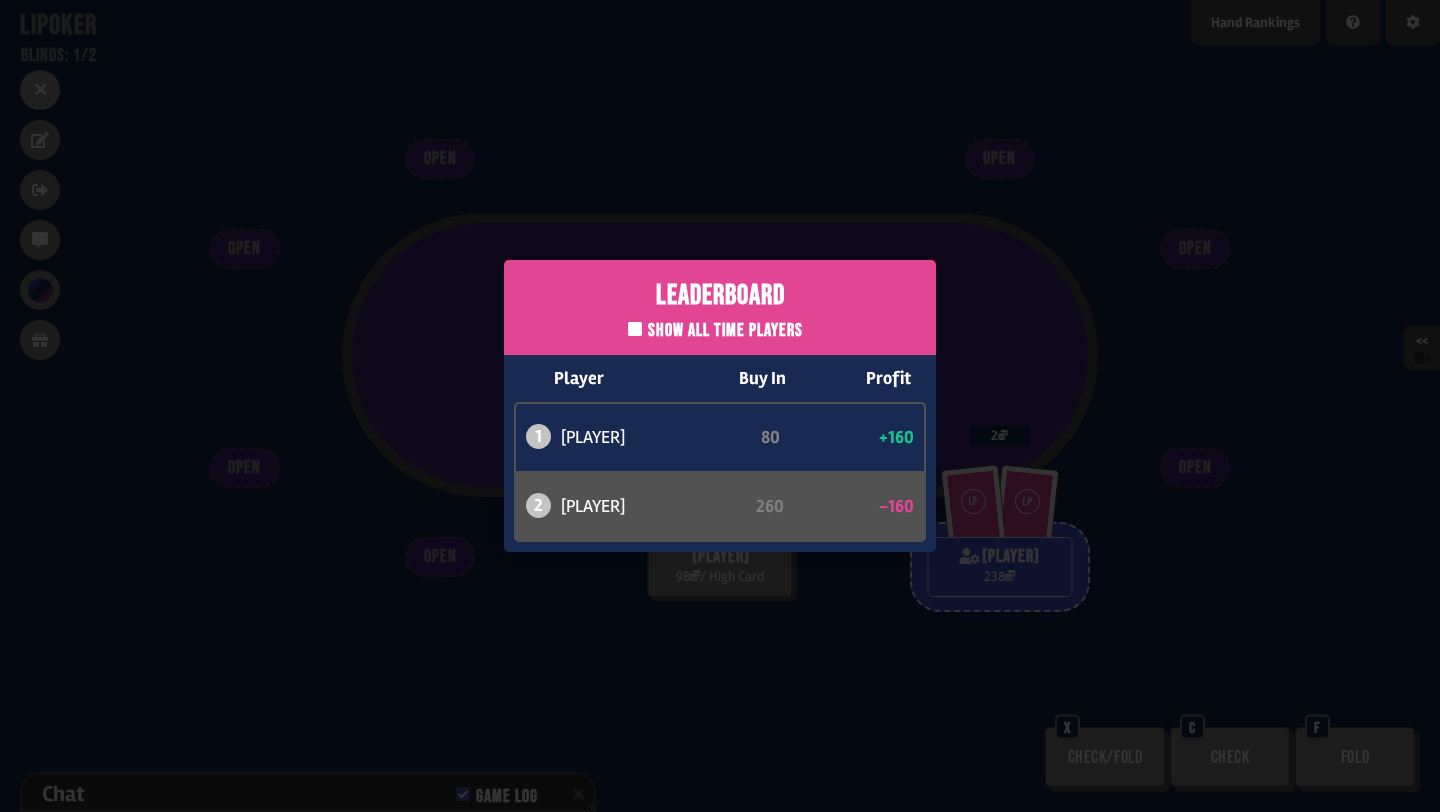 click on "Leaderboard   Show all time players Player Buy In Profit 1 [PLAYER] 80 +160 2 [PLAYER] 260 -160" at bounding box center (720, 406) 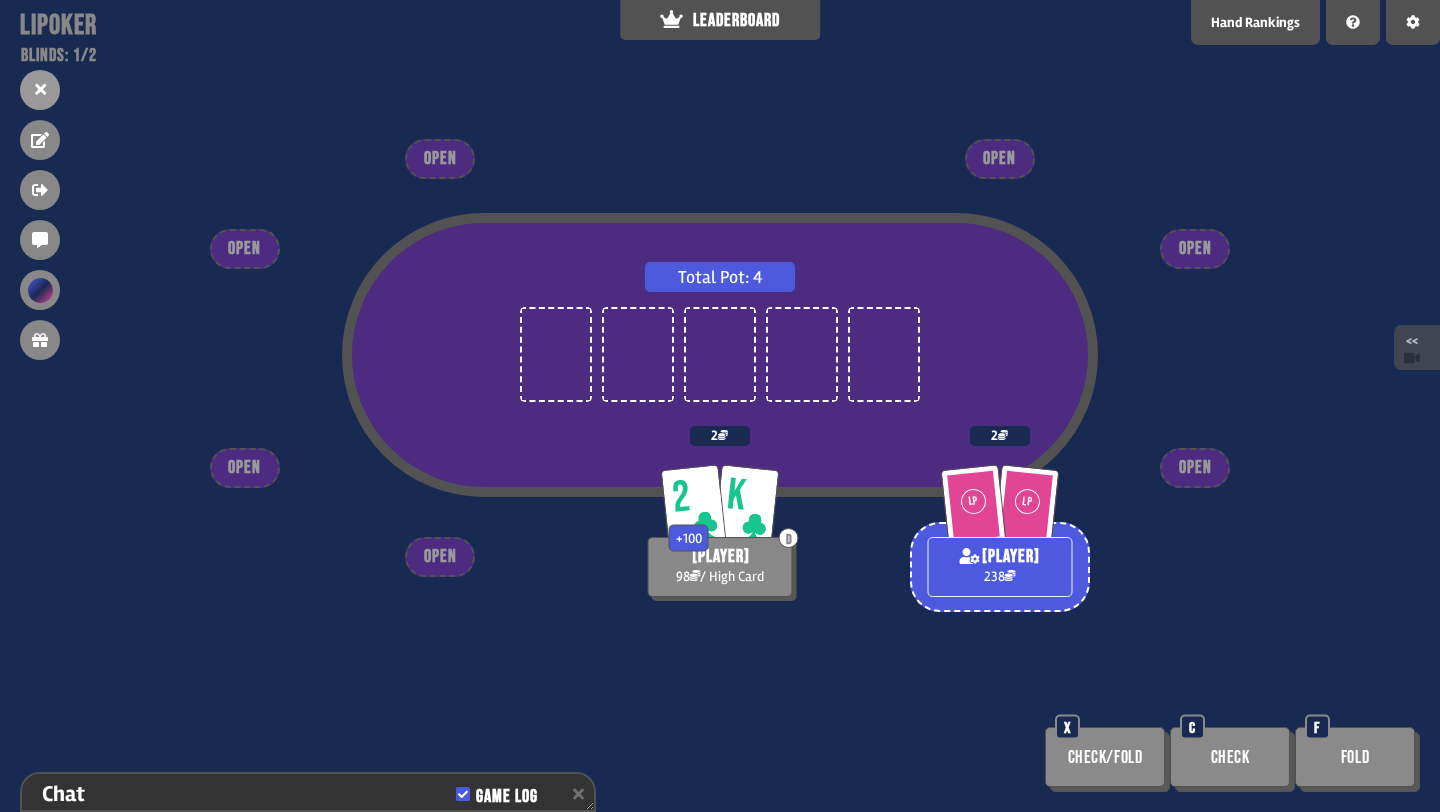 click on "<<" at bounding box center [1417, 347] 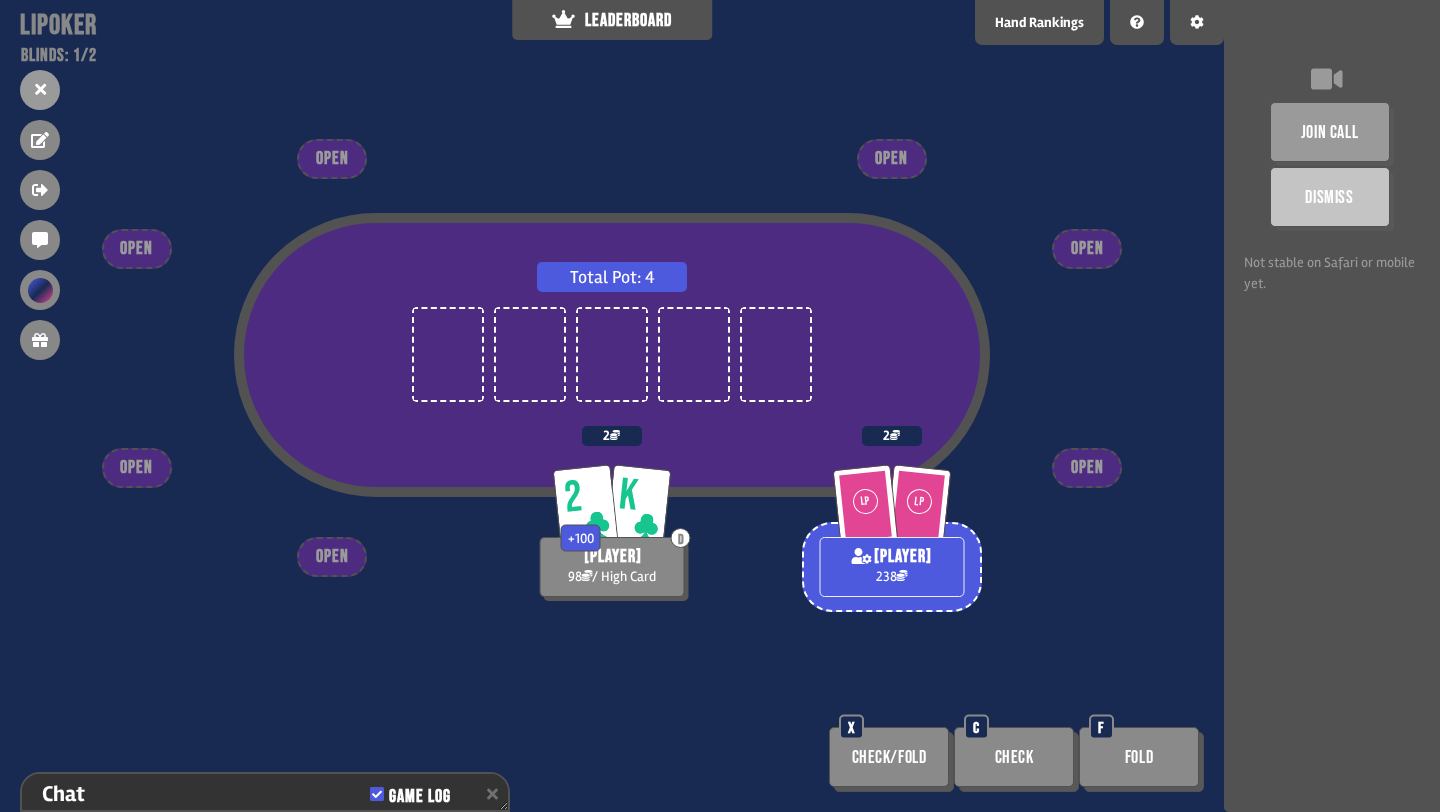 click on "join call" at bounding box center [1330, 132] 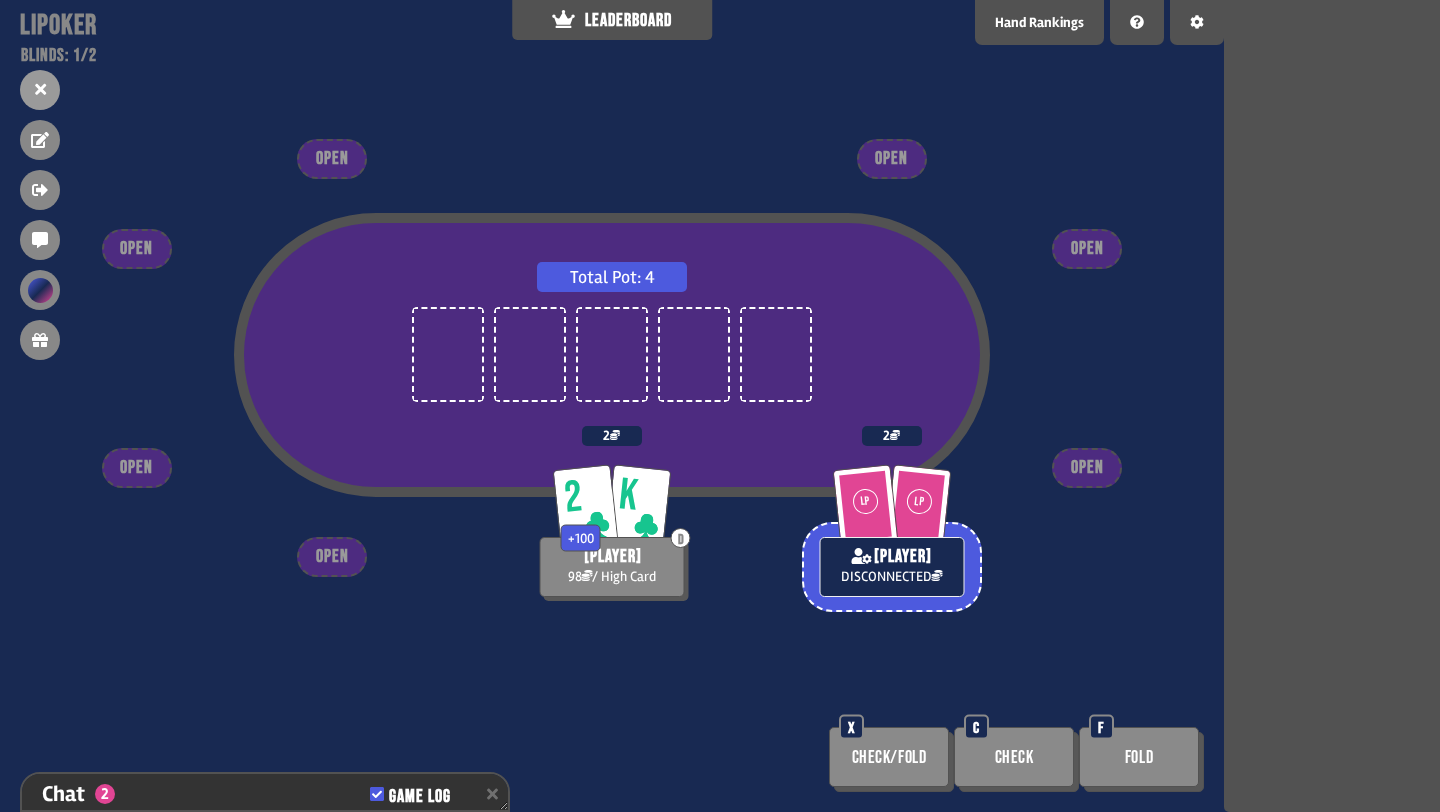 scroll, scrollTop: 187, scrollLeft: 0, axis: vertical 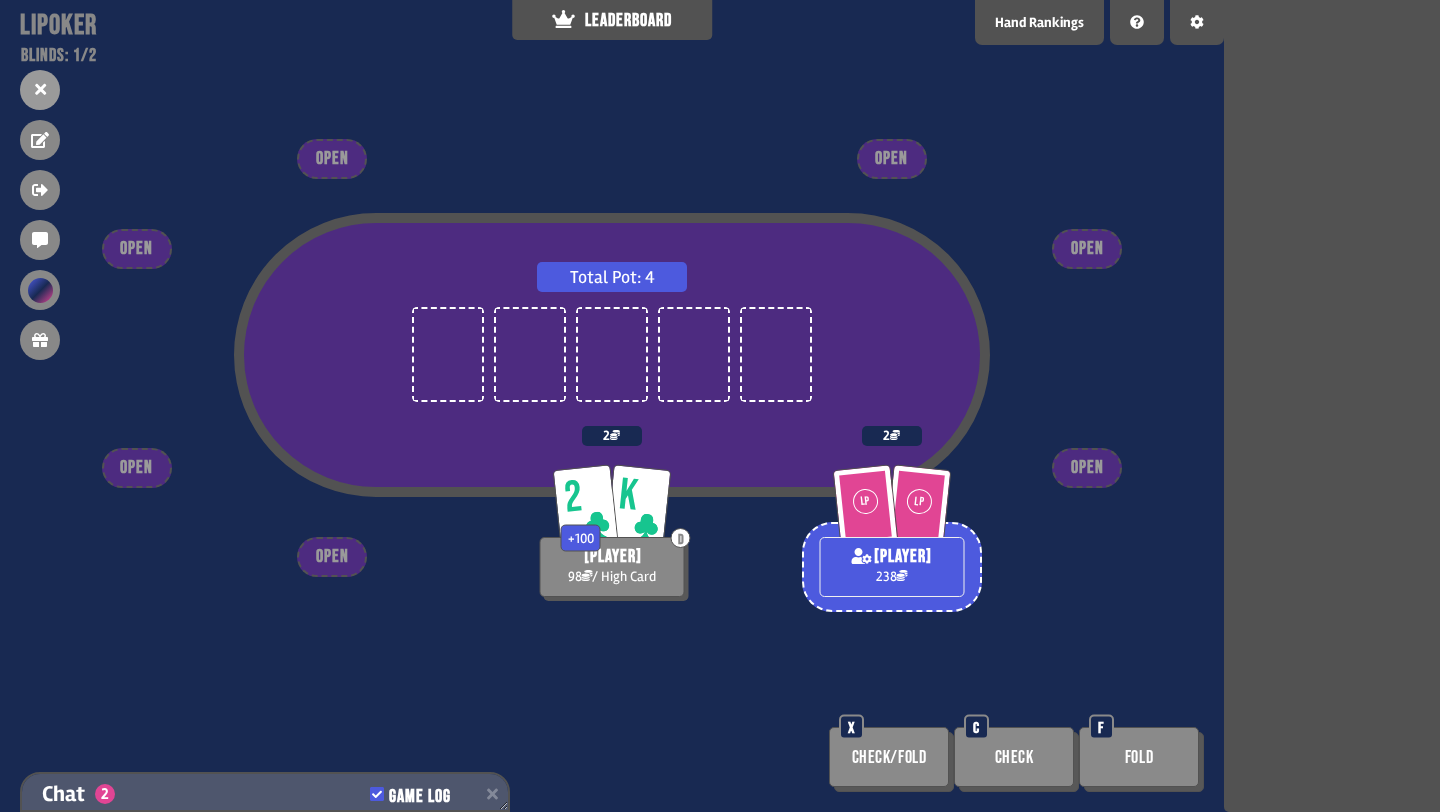 click on "Chat   2 Game Log" at bounding box center [265, 794] 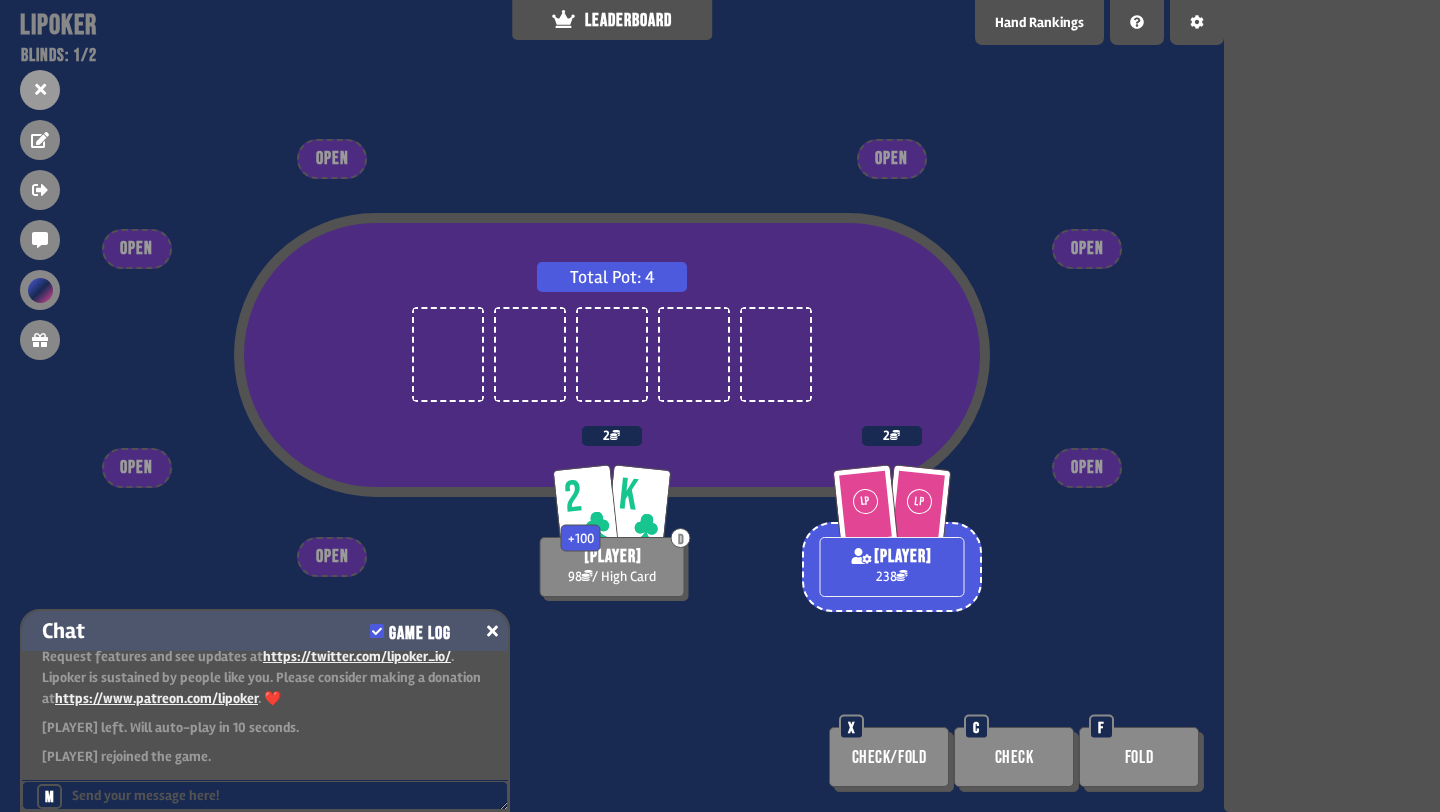 scroll, scrollTop: 63, scrollLeft: 0, axis: vertical 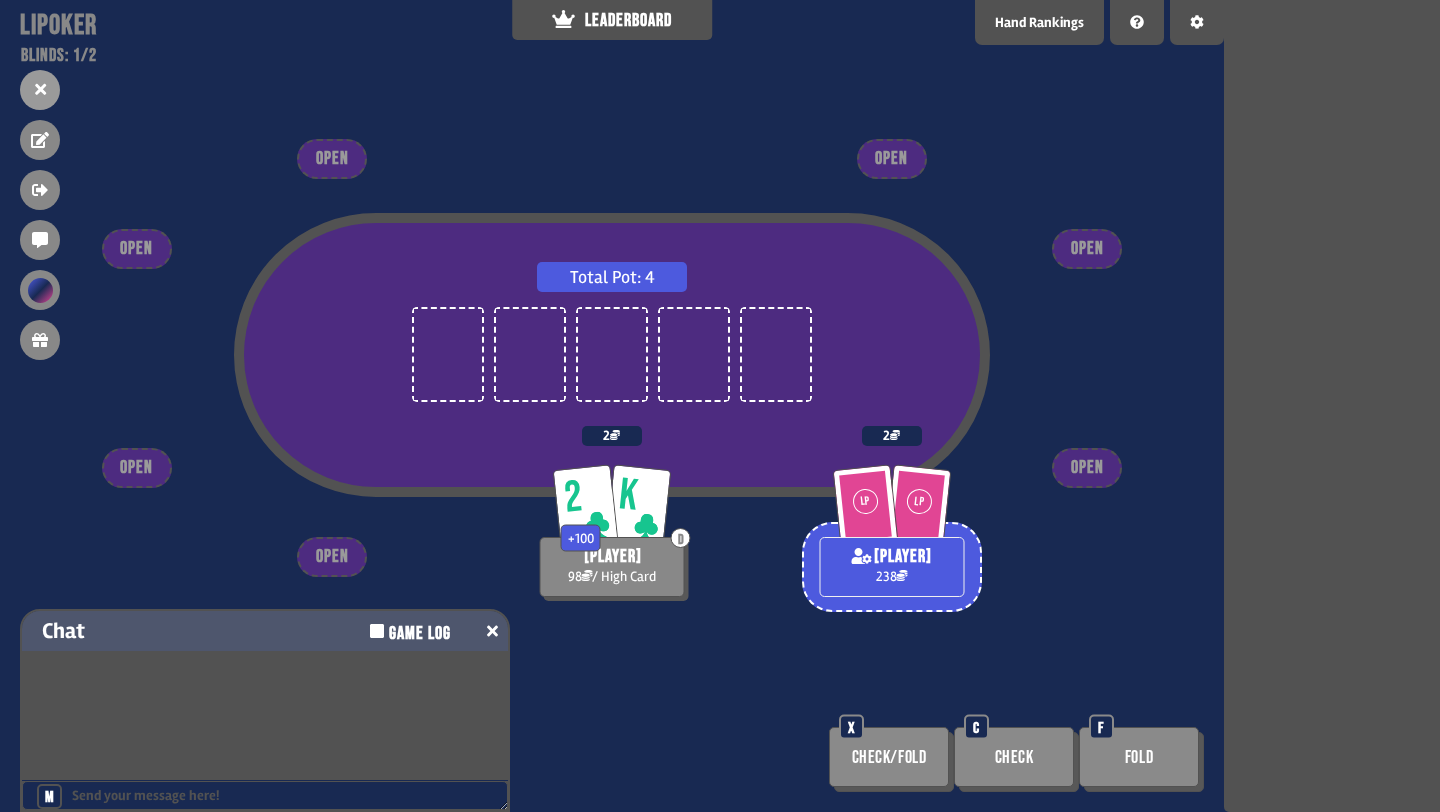 click on "Game Log" at bounding box center (420, 634) 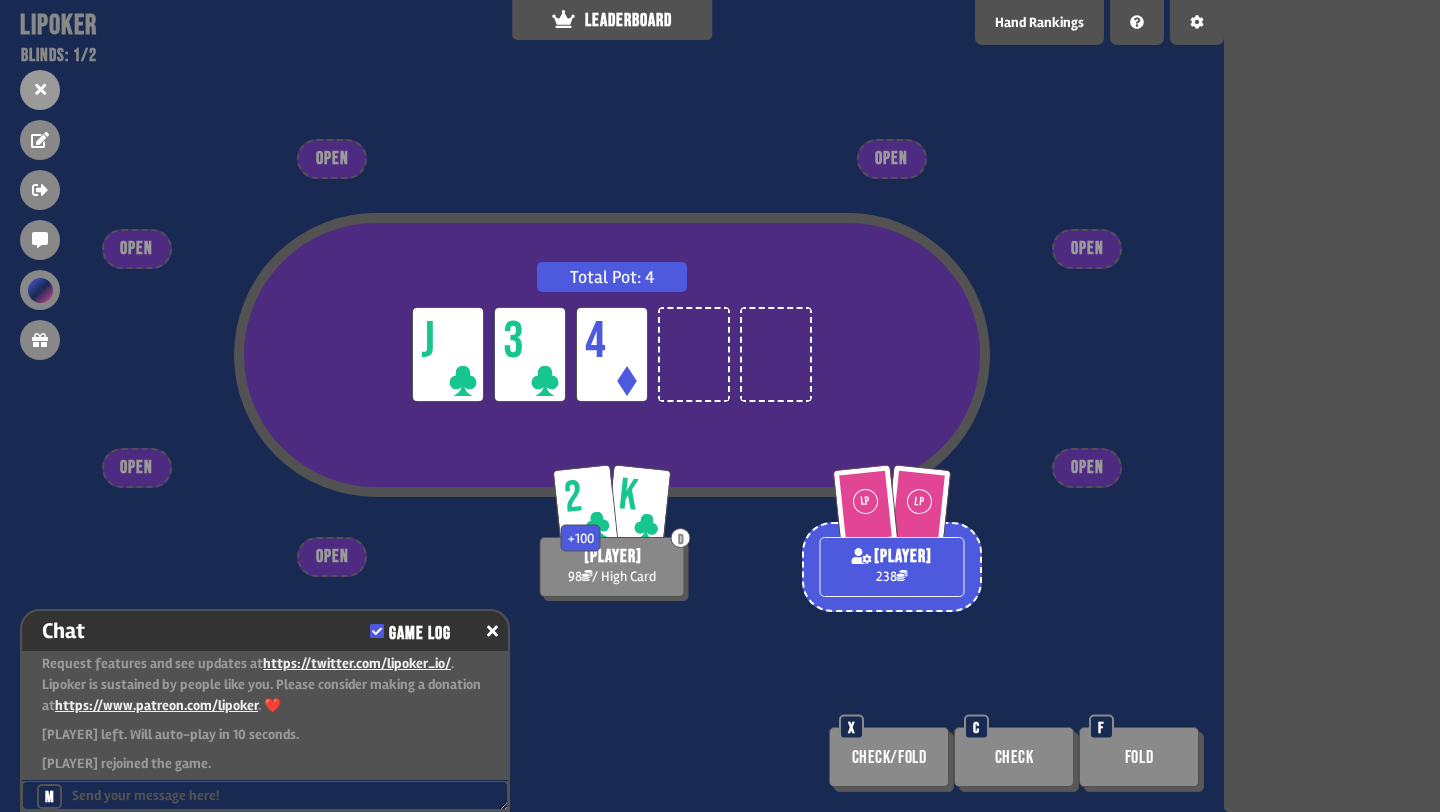 scroll, scrollTop: 60, scrollLeft: 0, axis: vertical 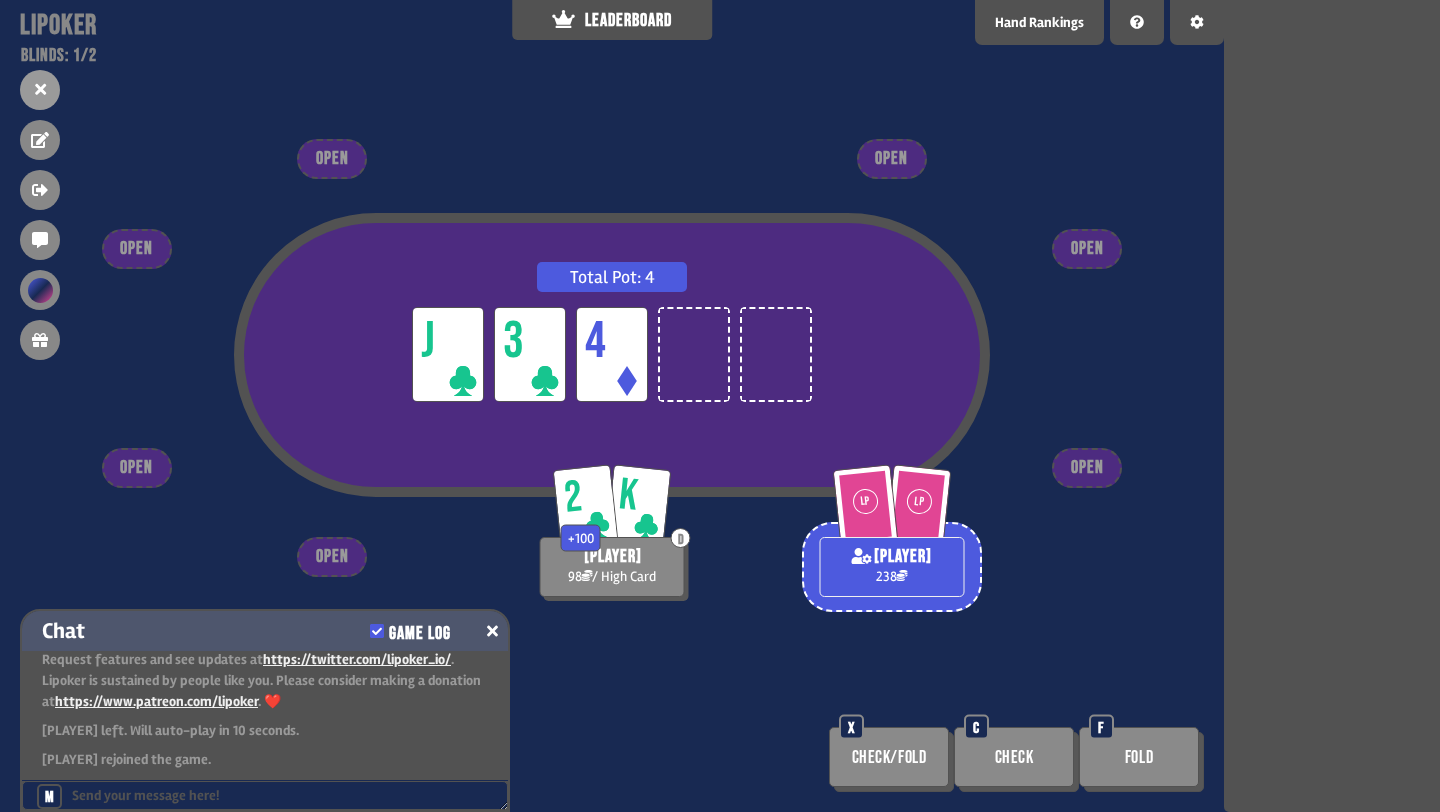 click 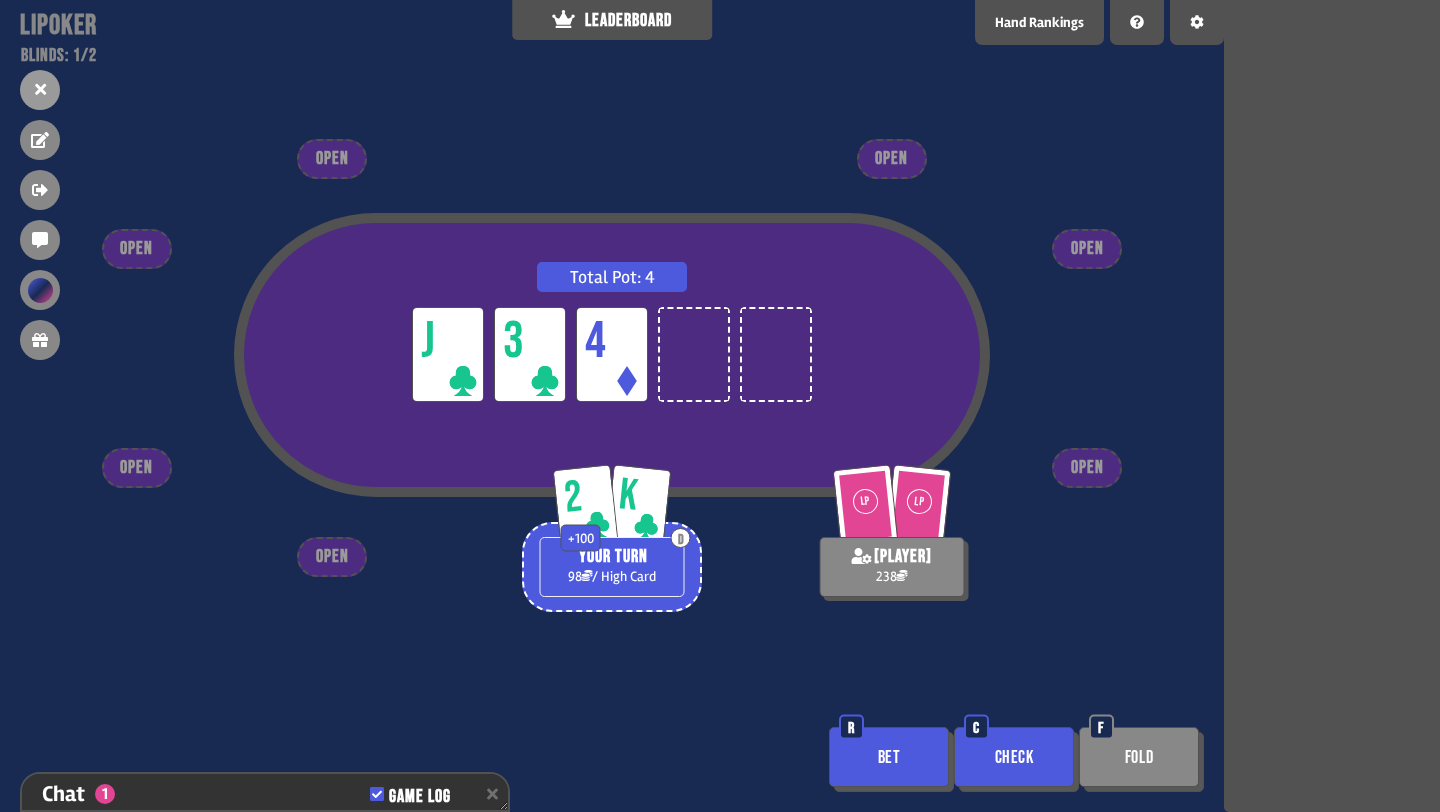 click on "Bet" at bounding box center (889, 757) 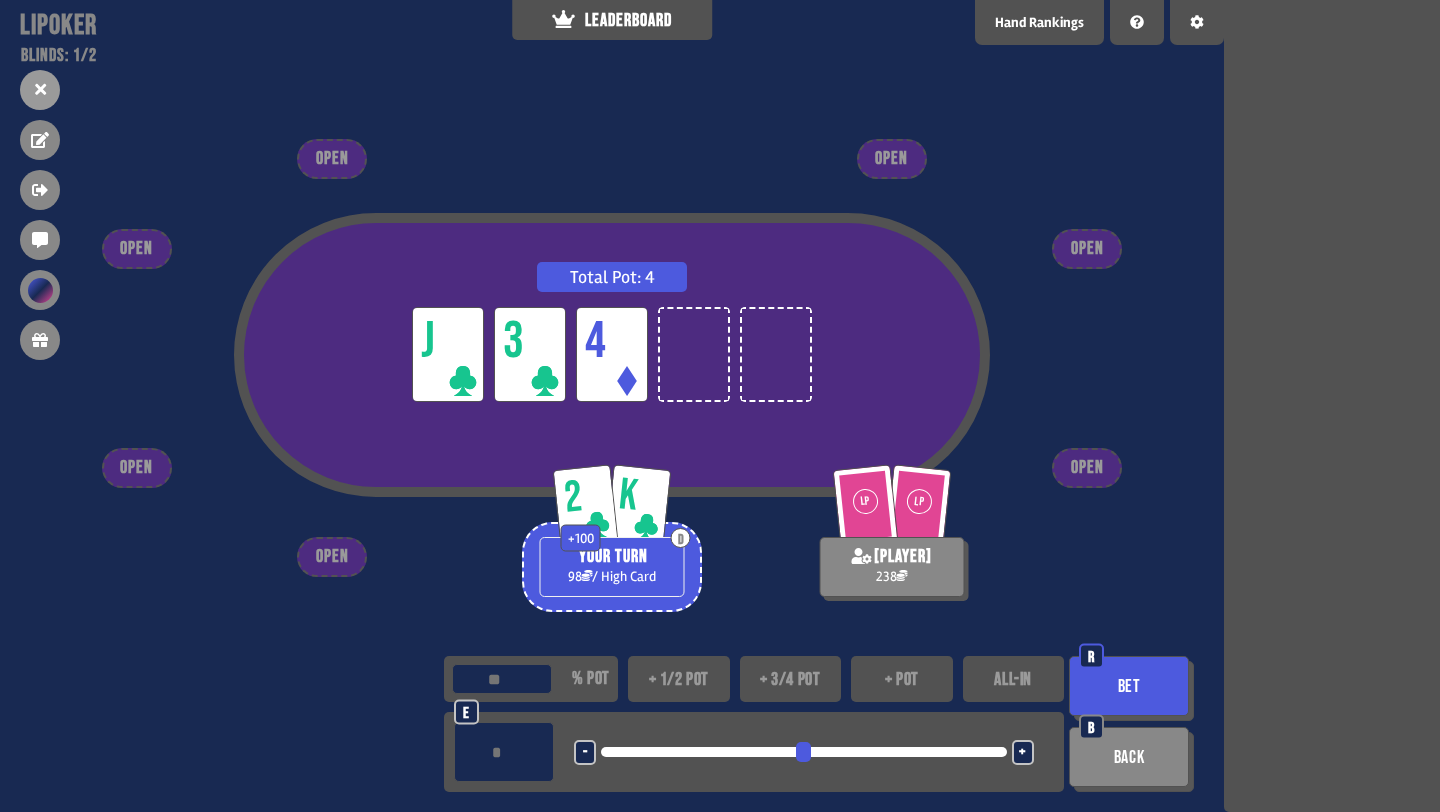 click on "+ 3/4 pot" at bounding box center (791, 679) 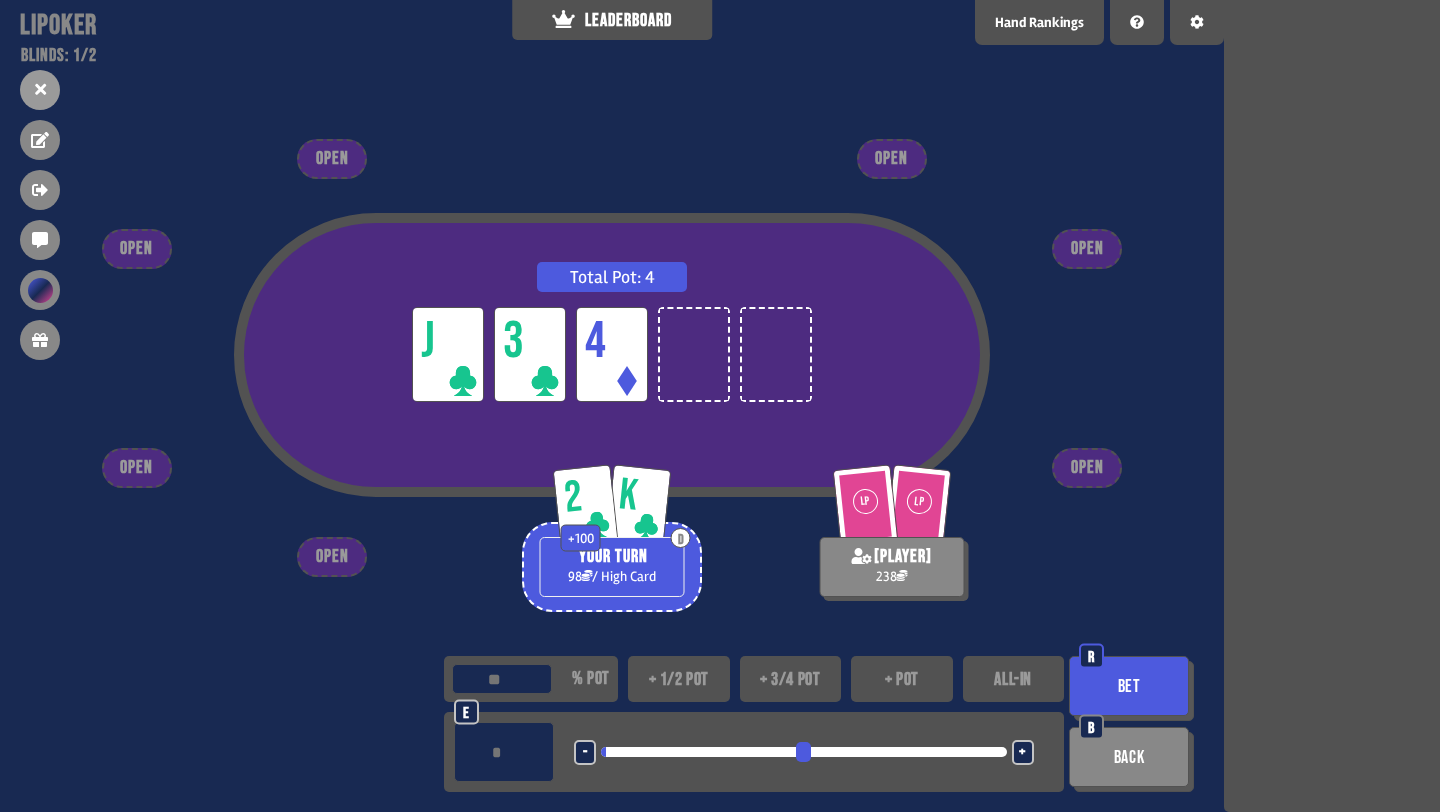 click on "+" at bounding box center [1022, 753] 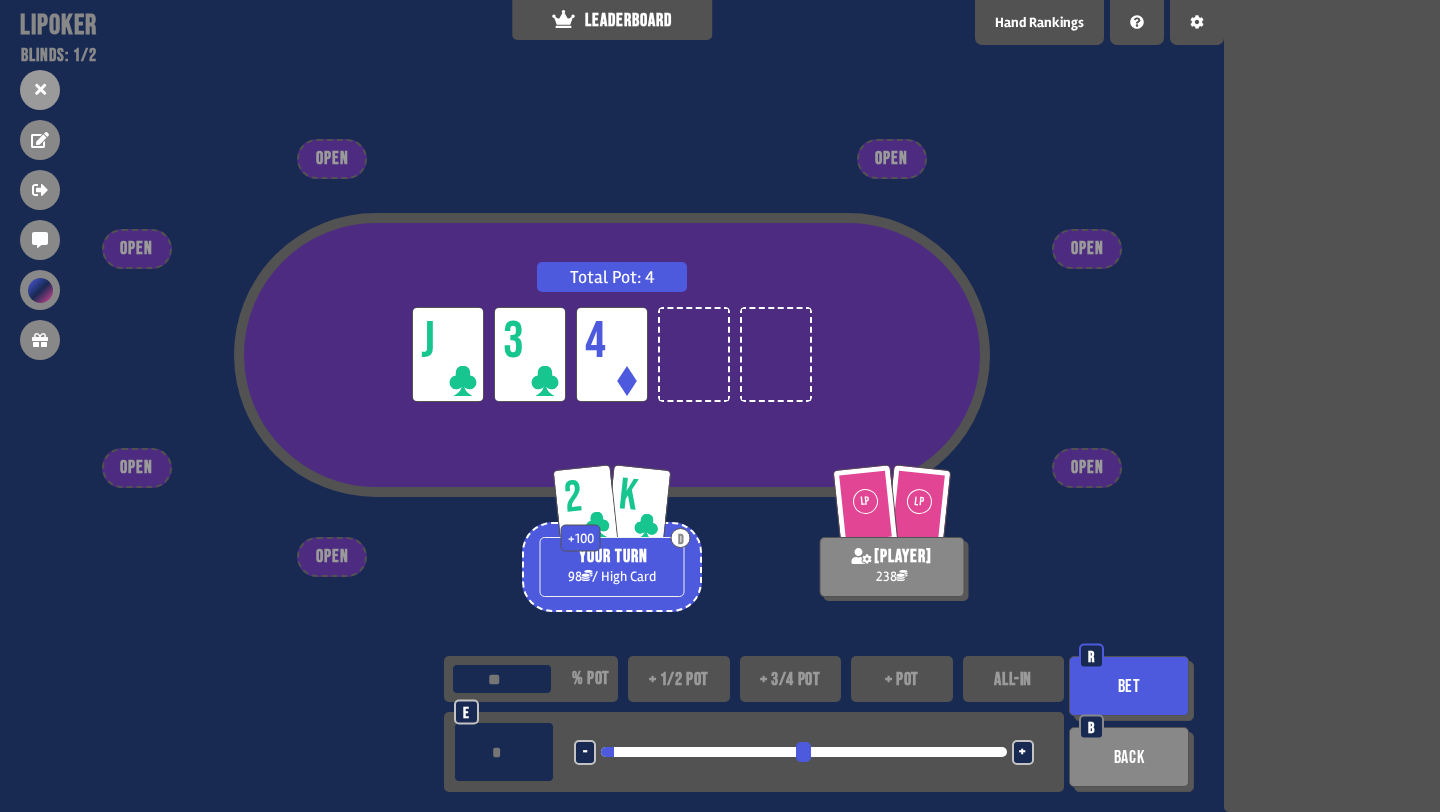 click on "+" at bounding box center [1023, 752] 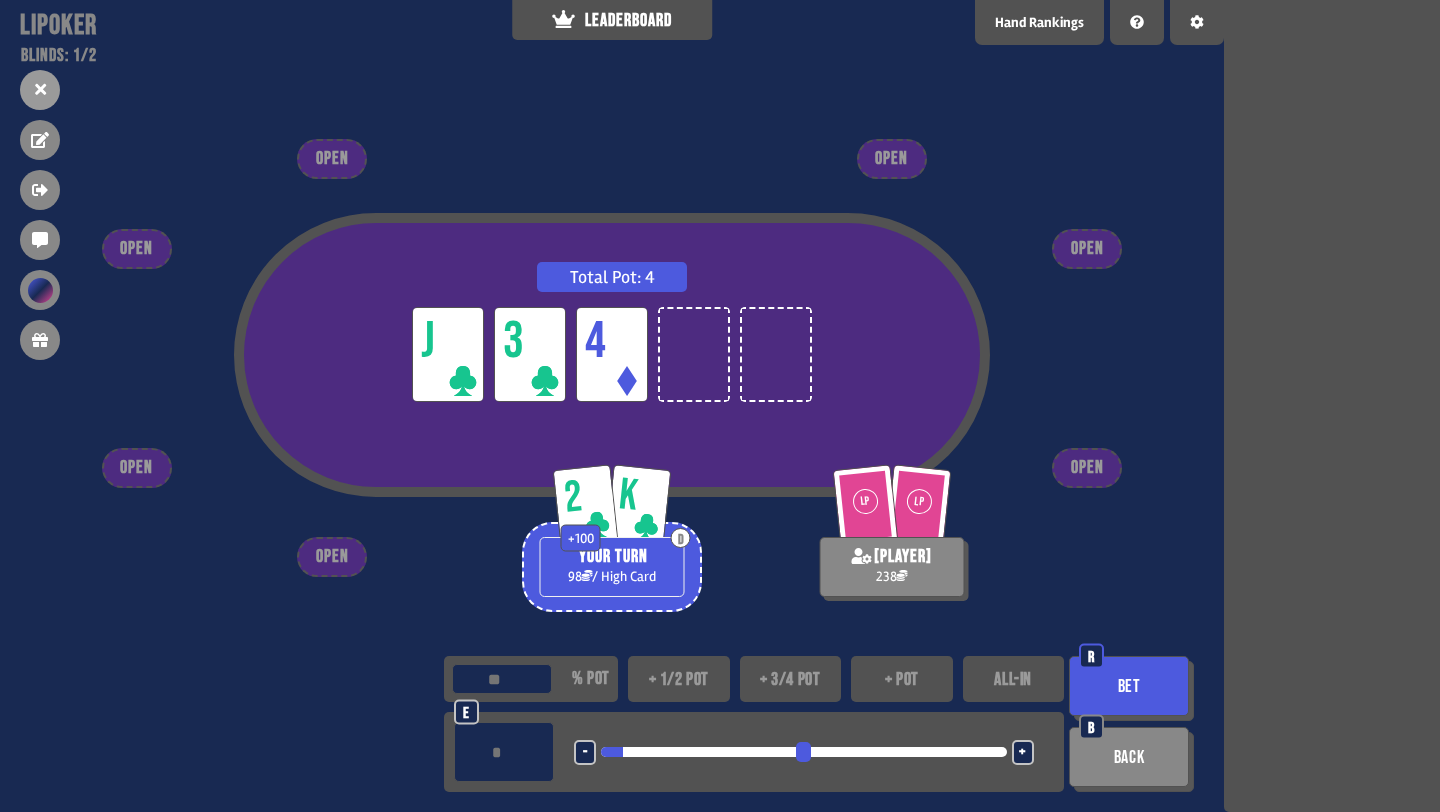 type on "***" 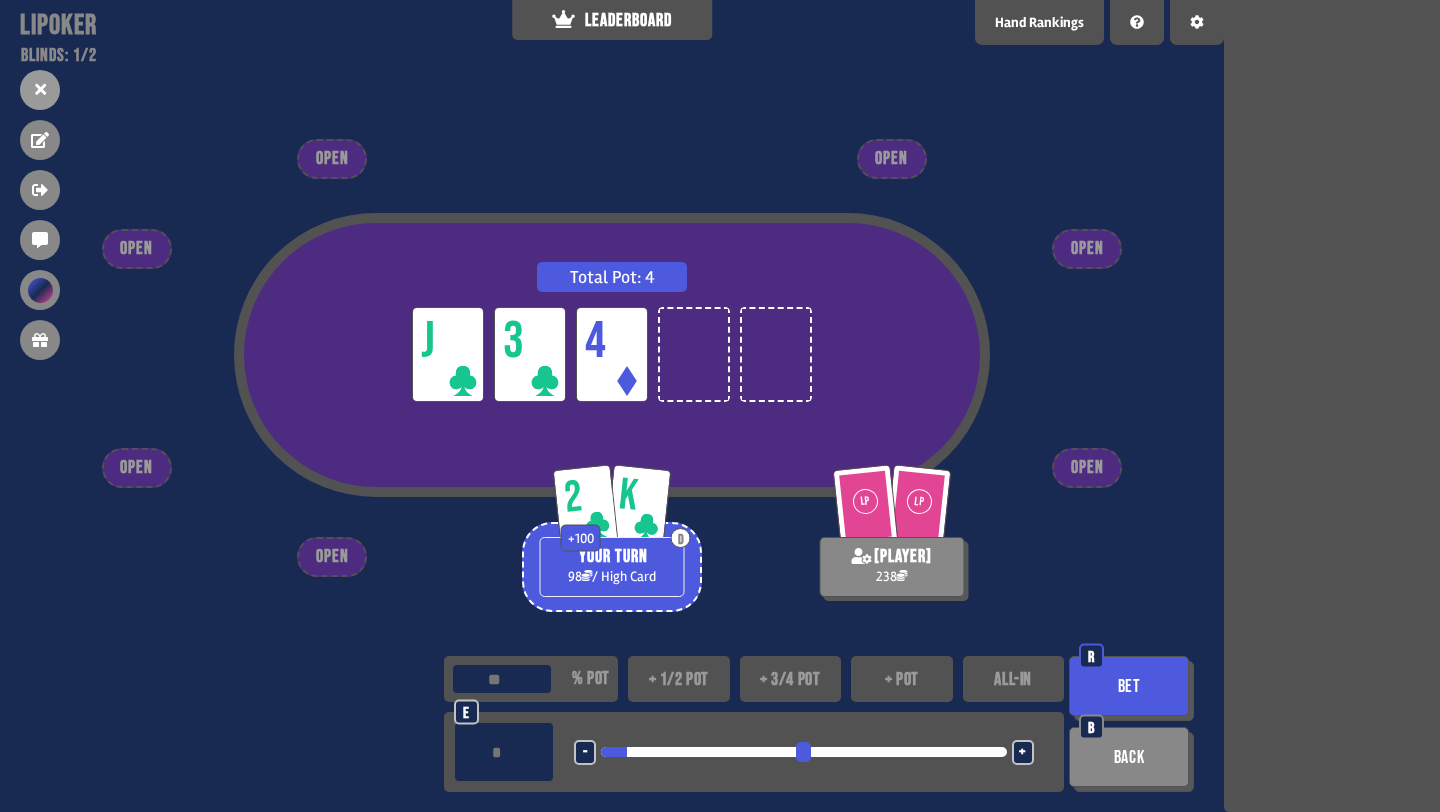 click on "Bet" at bounding box center [1129, 686] 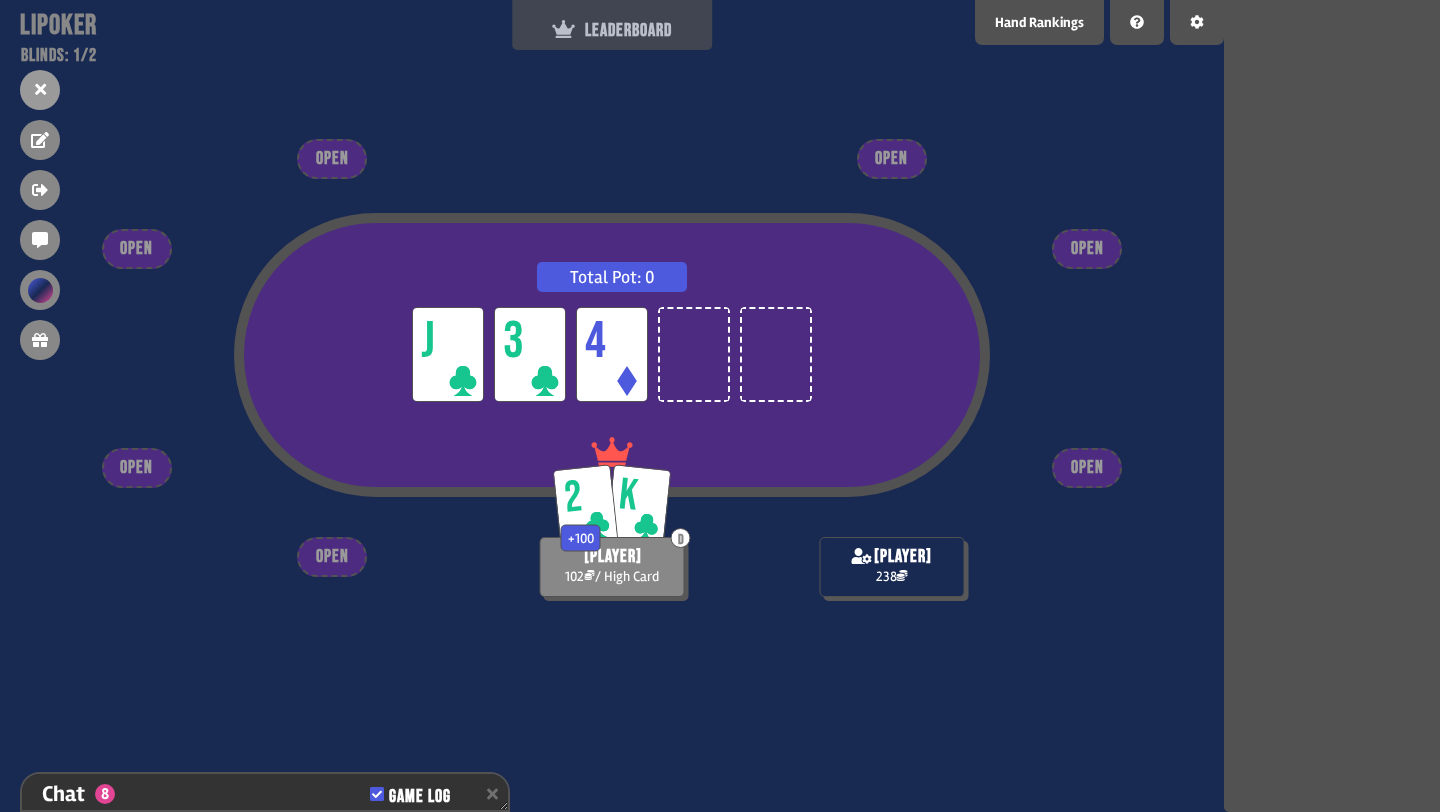 scroll, scrollTop: 477, scrollLeft: 0, axis: vertical 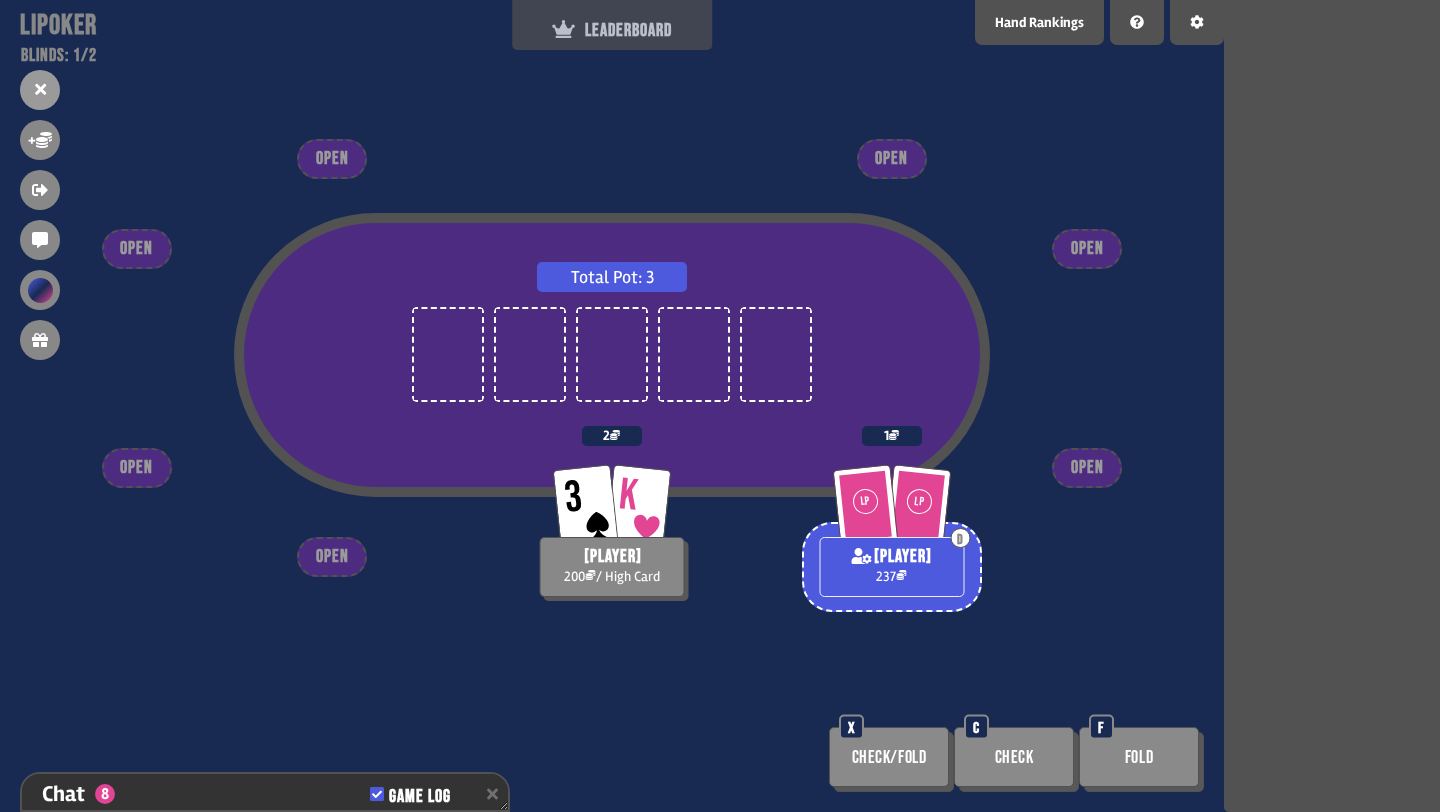 click on "LEADERBOARD" at bounding box center [612, 25] 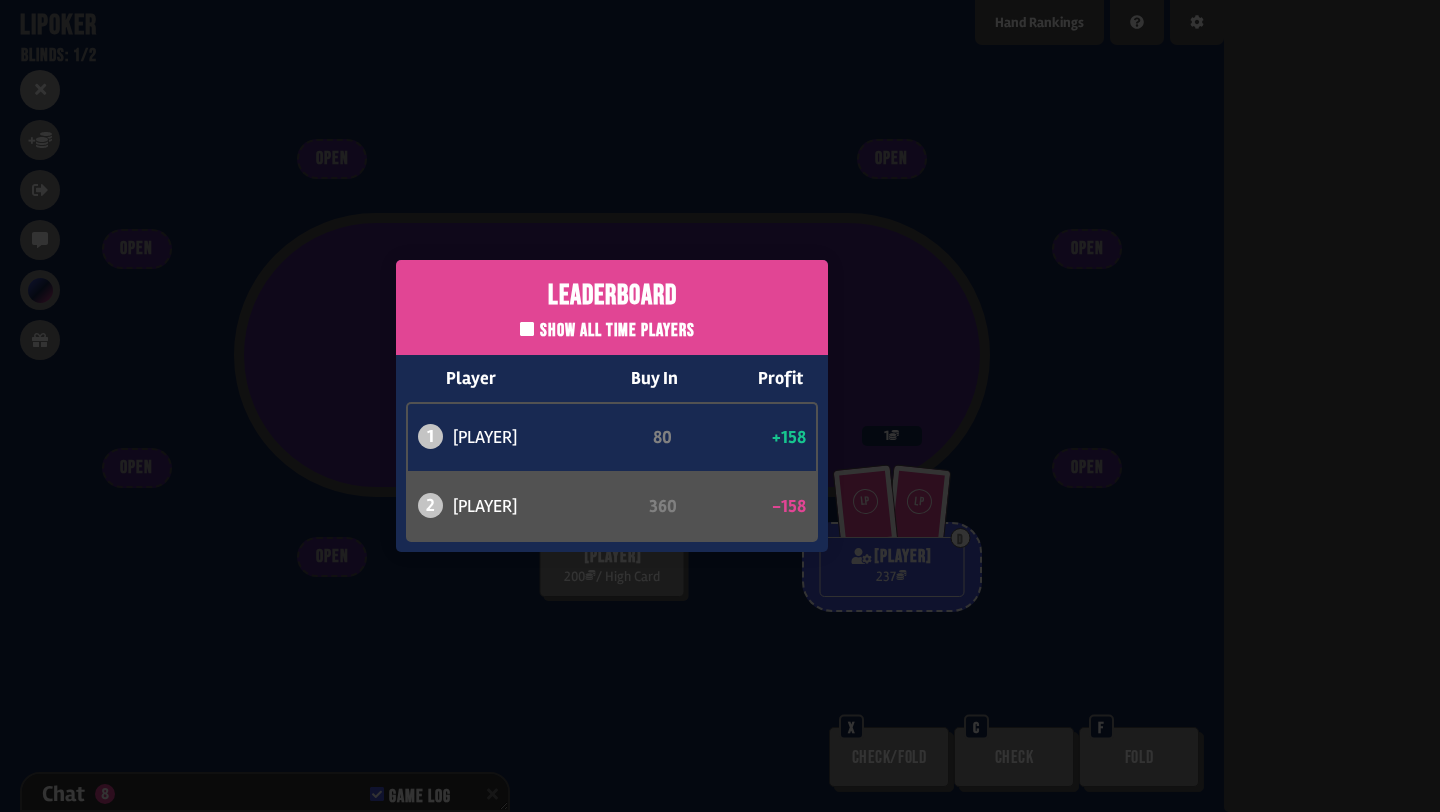scroll, scrollTop: 506, scrollLeft: 0, axis: vertical 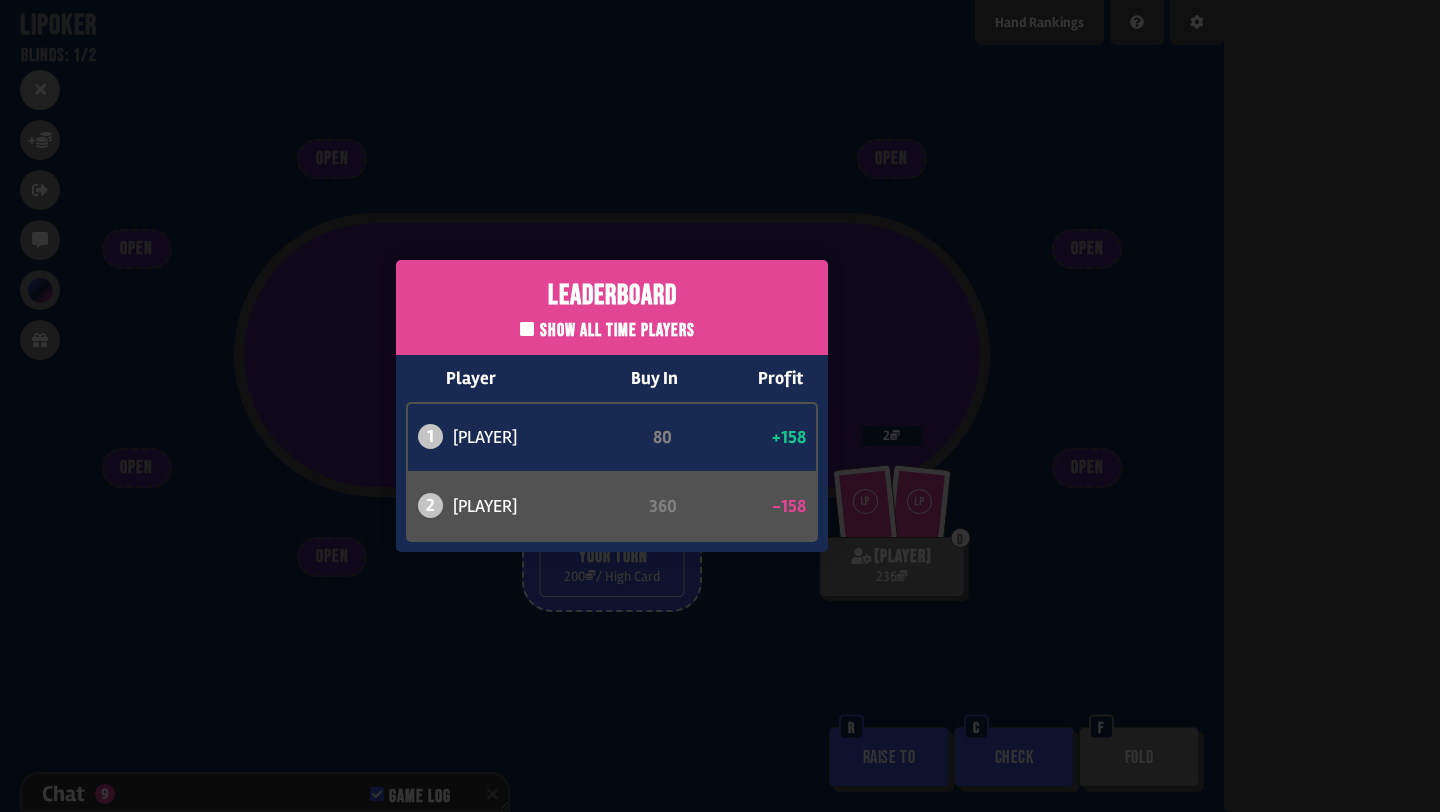 click on "Leaderboard   Show all time players Player Buy In Profit 1 [PLAYER] 80 +158 2 [PLAYER] 360 -158" at bounding box center (612, 406) 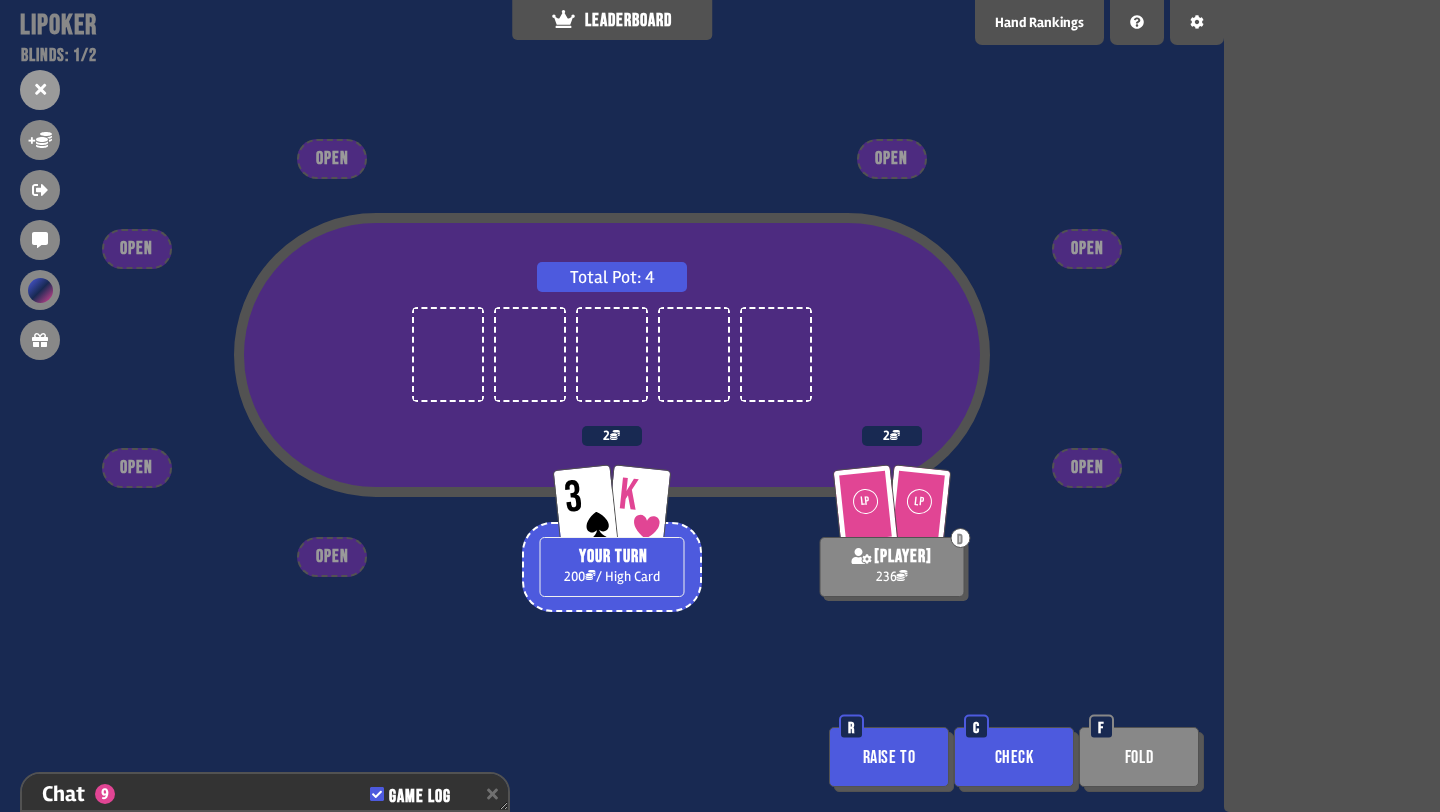 scroll, scrollTop: 535, scrollLeft: 0, axis: vertical 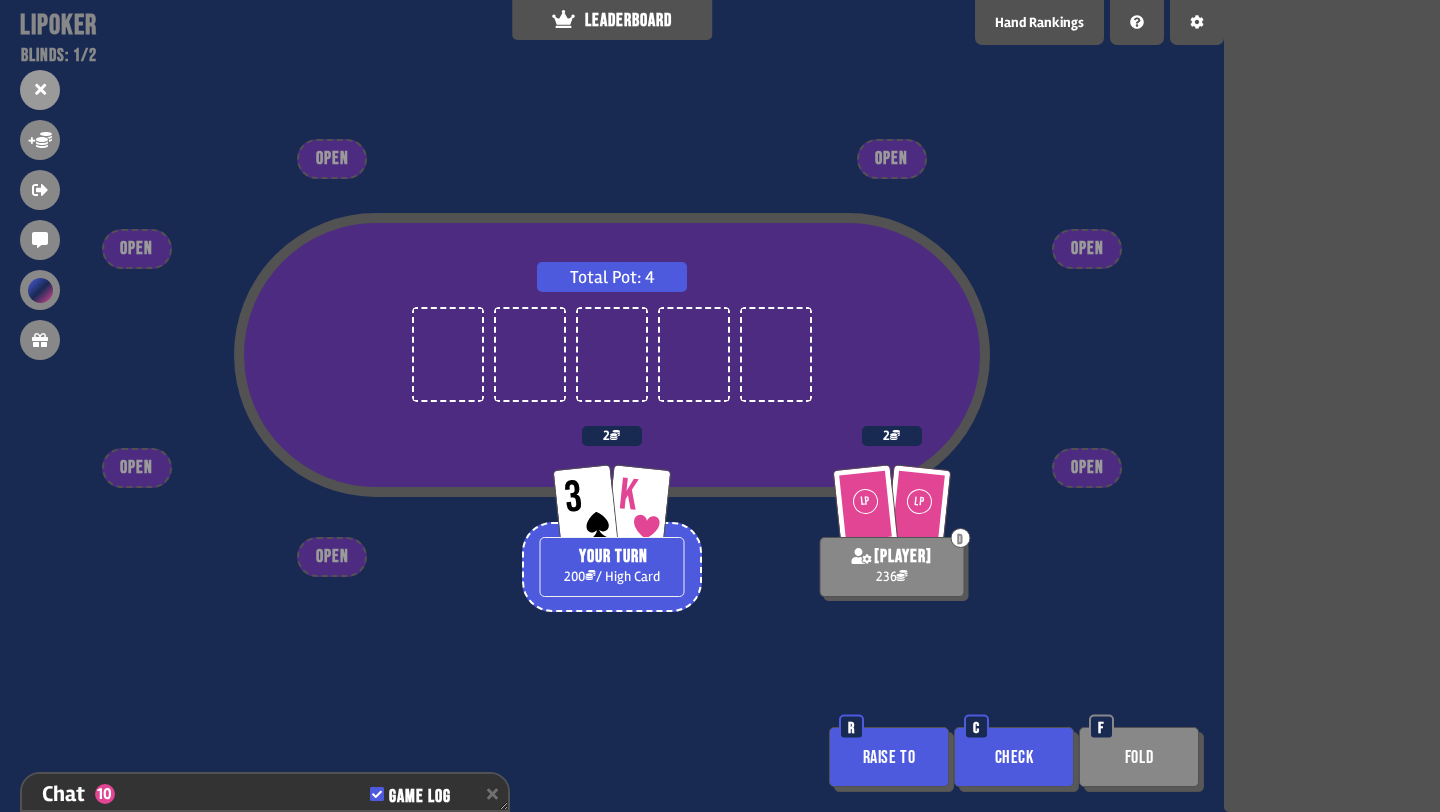 click on "Check" at bounding box center (1014, 757) 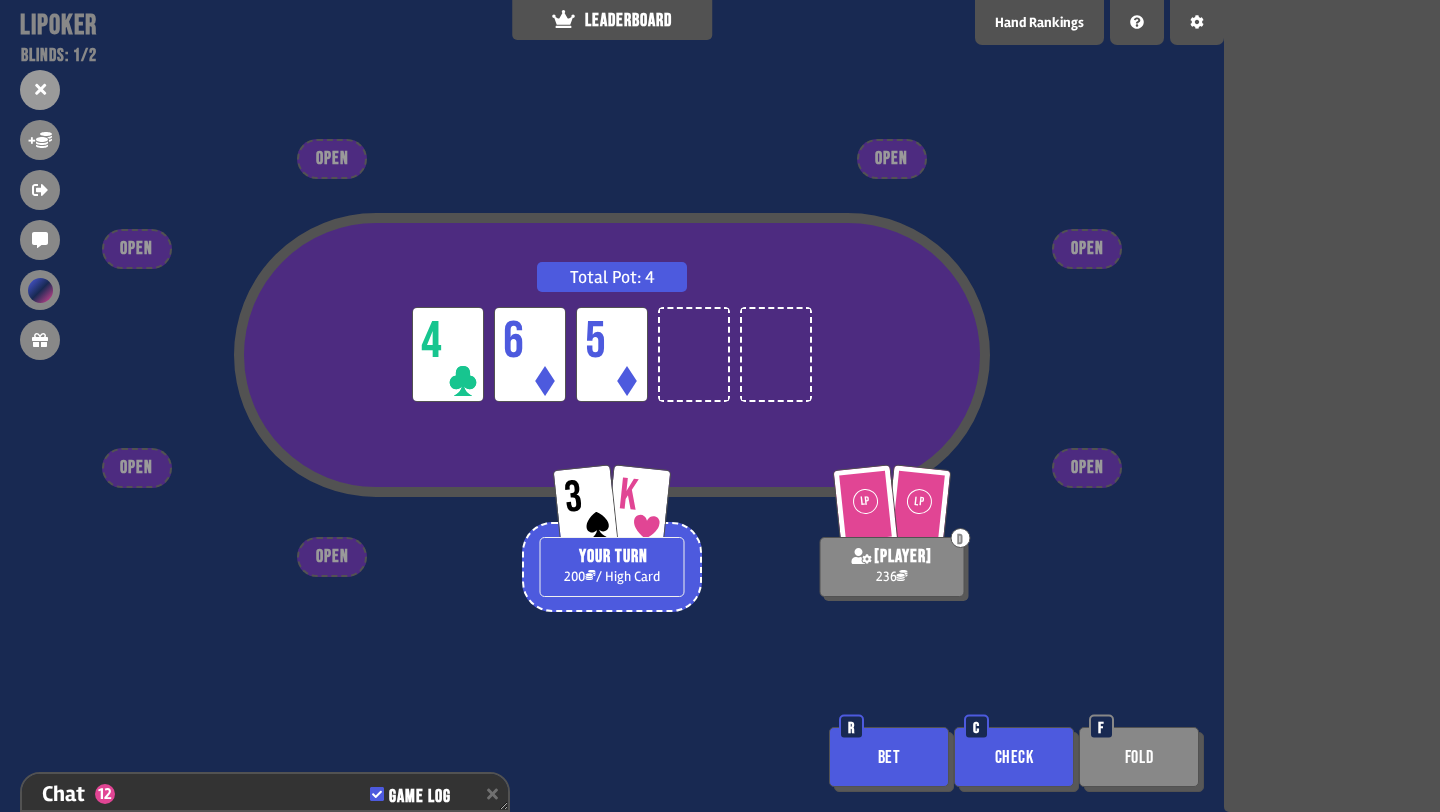 scroll, scrollTop: 622, scrollLeft: 0, axis: vertical 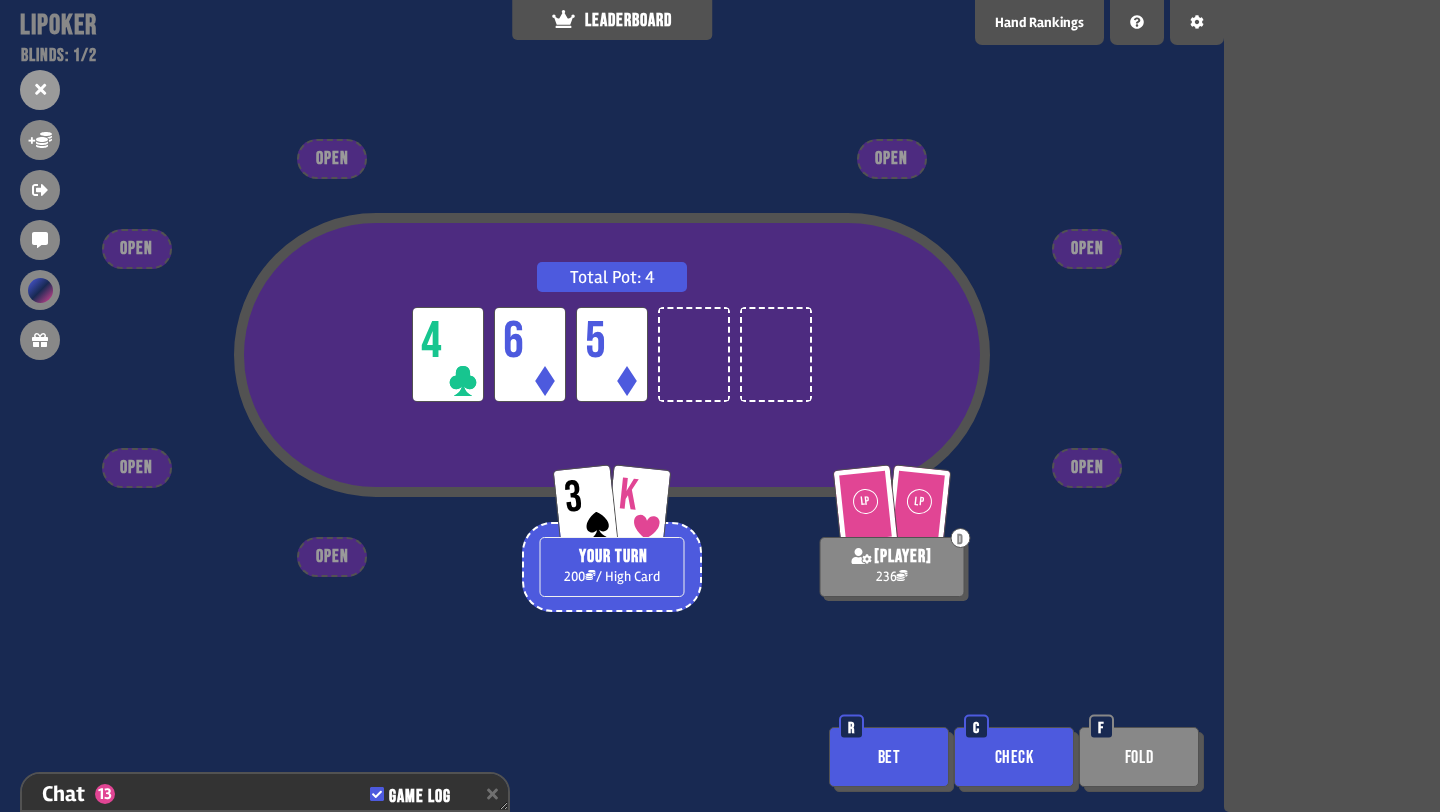 click on "Bet" at bounding box center (889, 757) 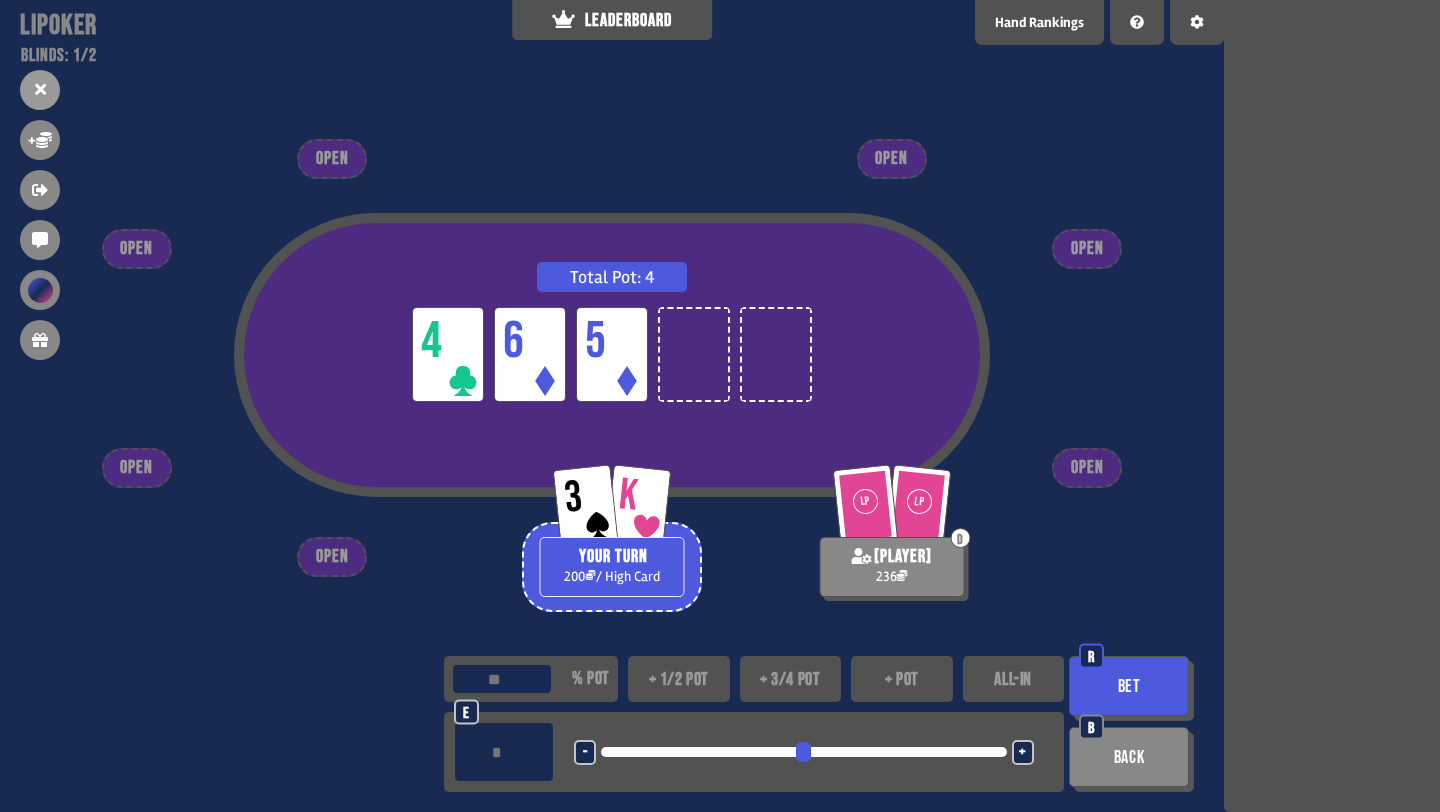 click on "+ 3/4 pot" at bounding box center [791, 679] 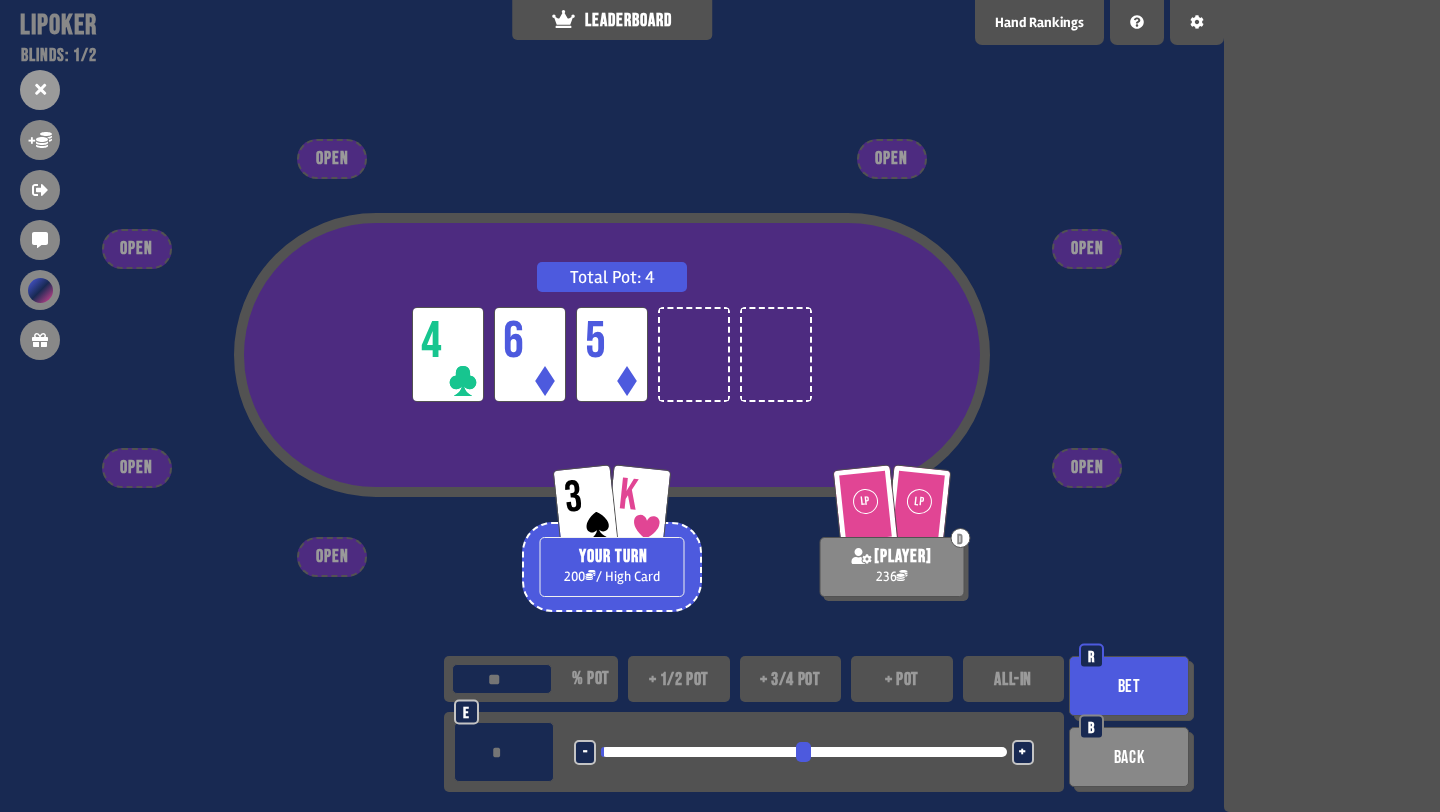 click on "+" at bounding box center (1022, 753) 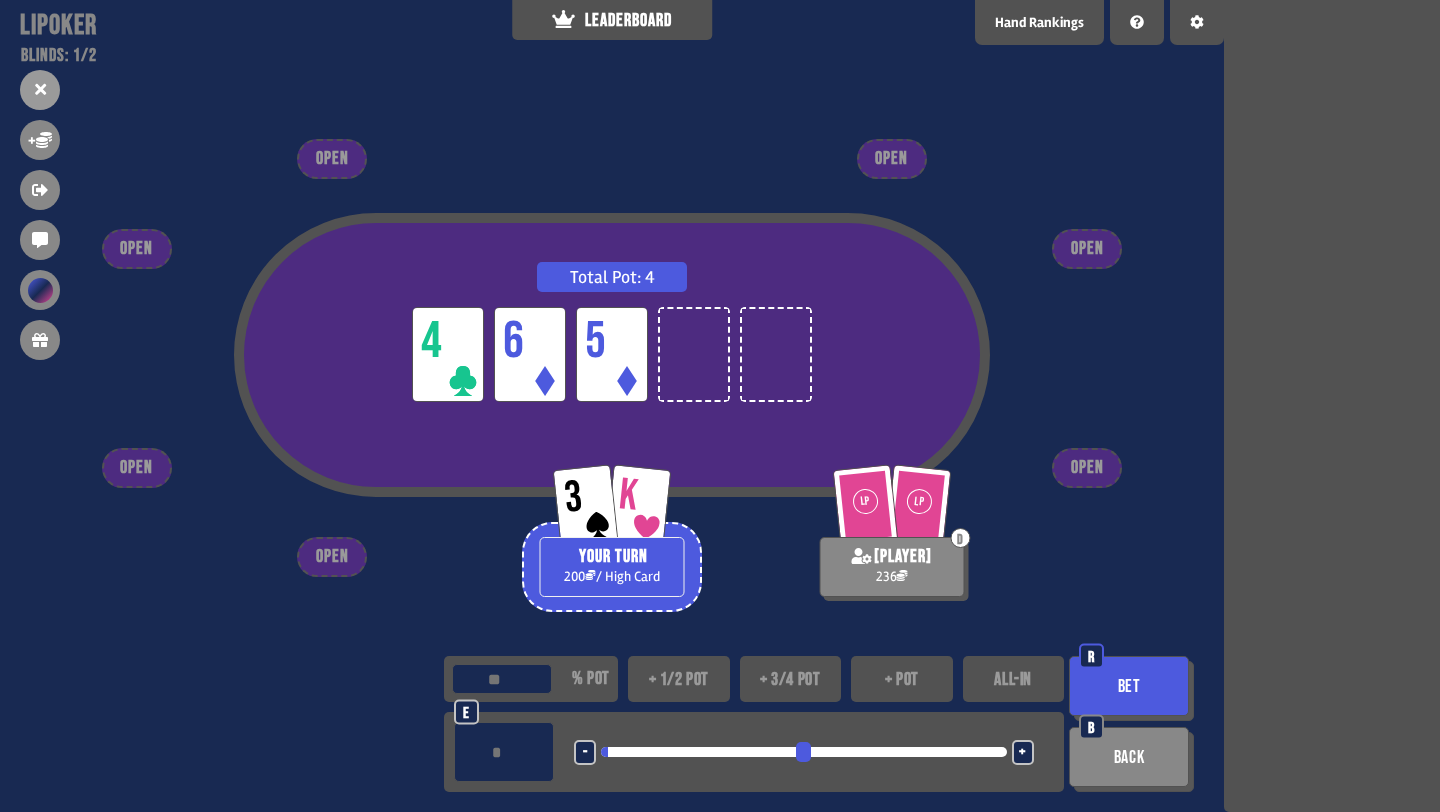 click on "Bet" at bounding box center (1129, 686) 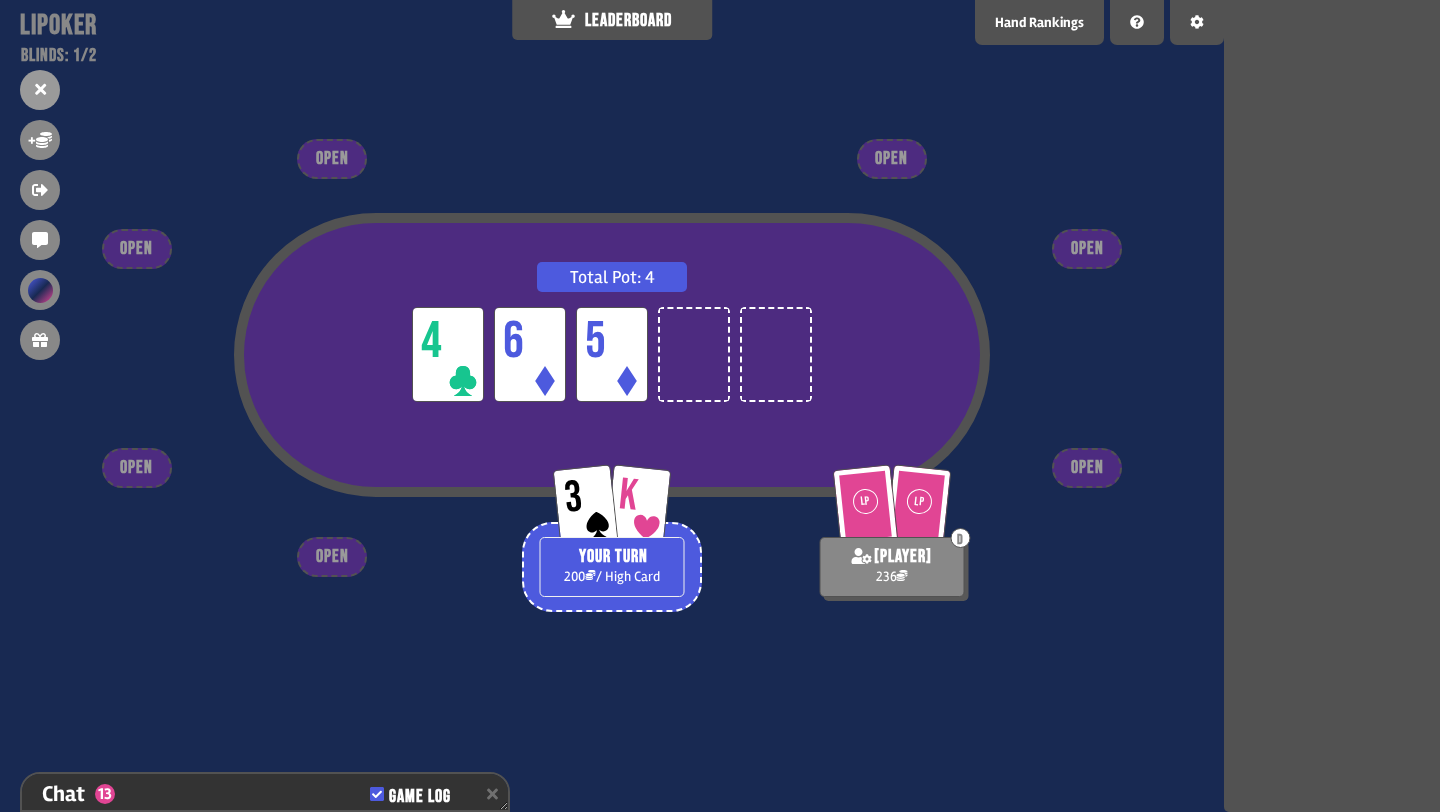 scroll, scrollTop: 651, scrollLeft: 0, axis: vertical 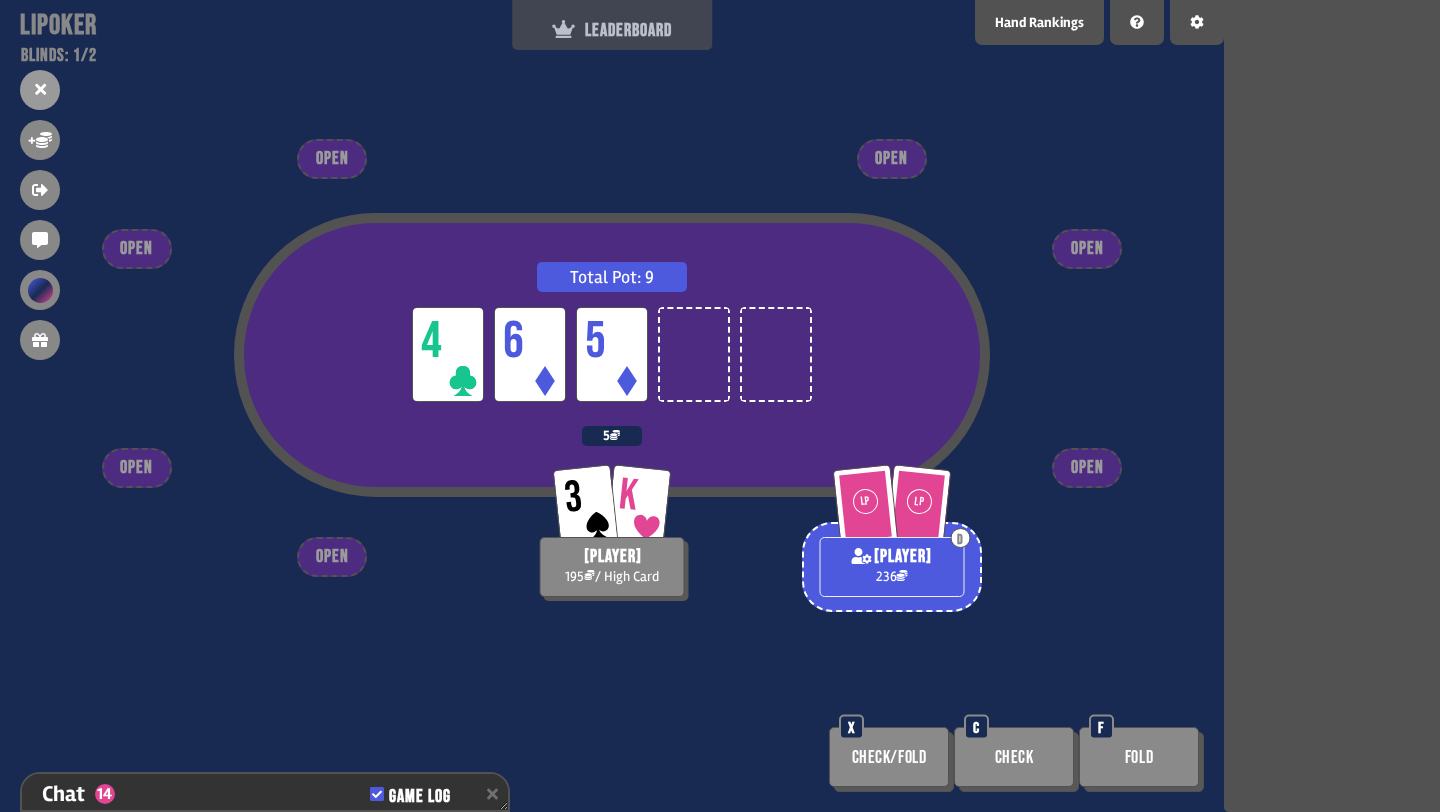 click on "LEADERBOARD" at bounding box center [612, 30] 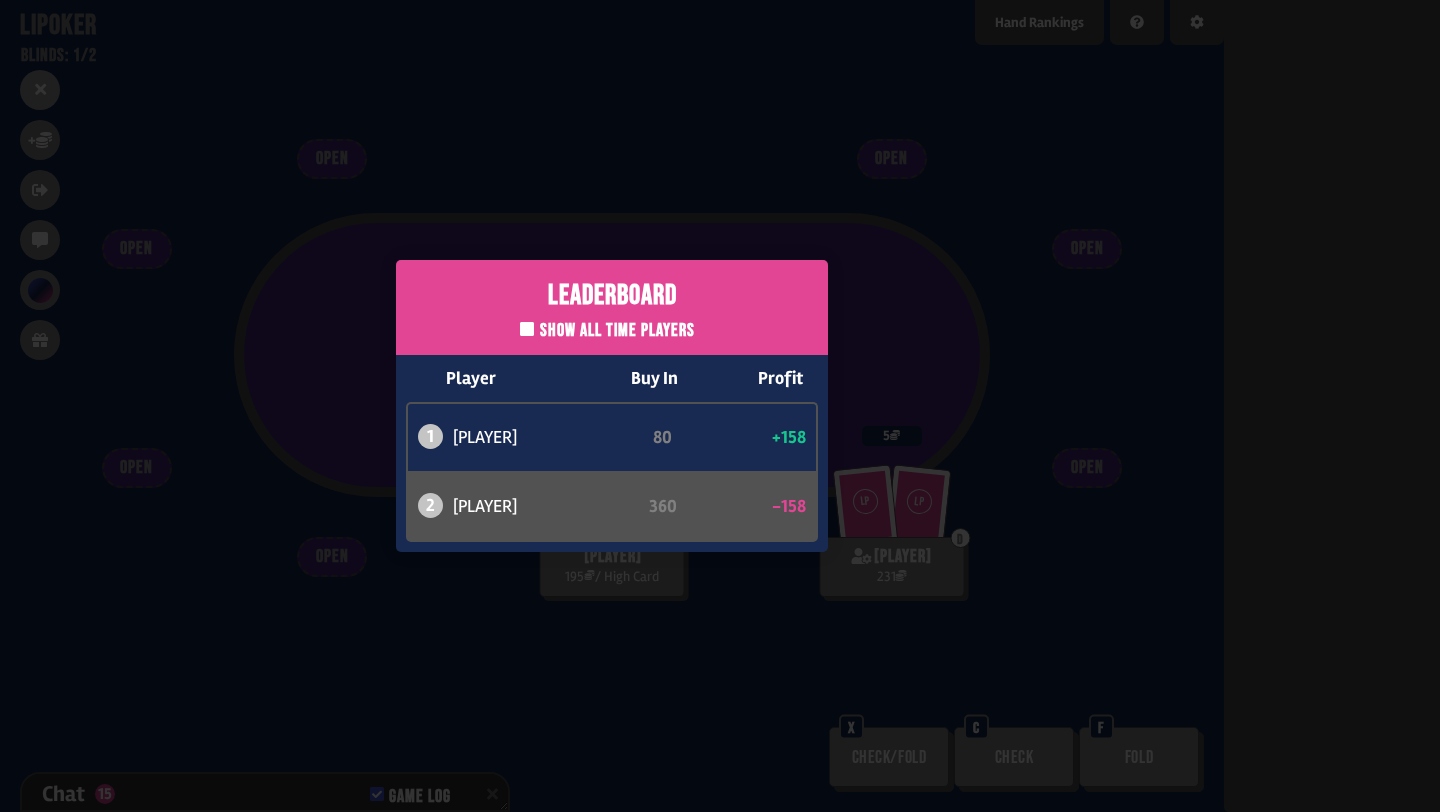 click on "Leaderboard   Show all time players Player Buy In Profit 1 [PLAYER] 80 +158 2 [PLAYER] 360 -158" at bounding box center [612, 406] 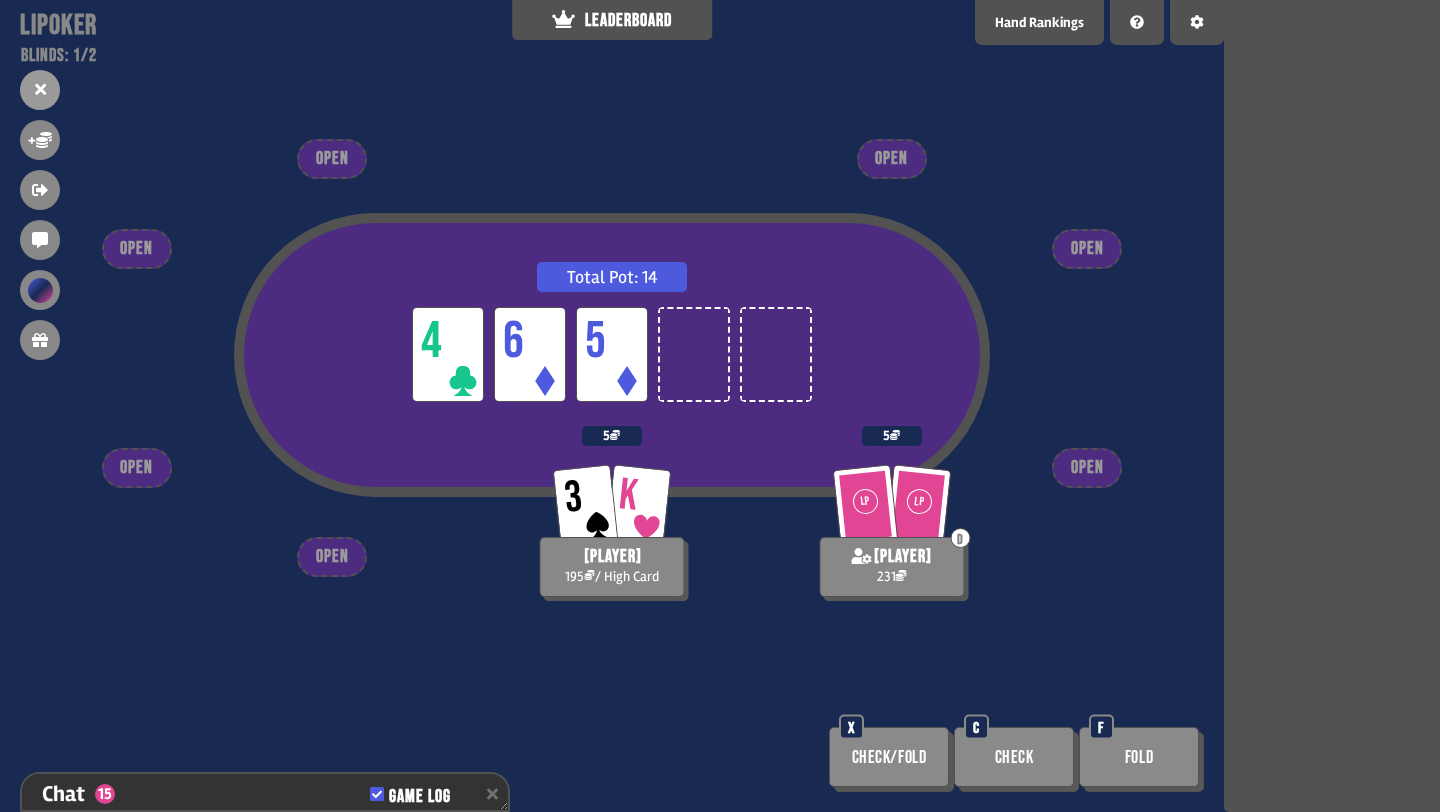 scroll, scrollTop: 709, scrollLeft: 0, axis: vertical 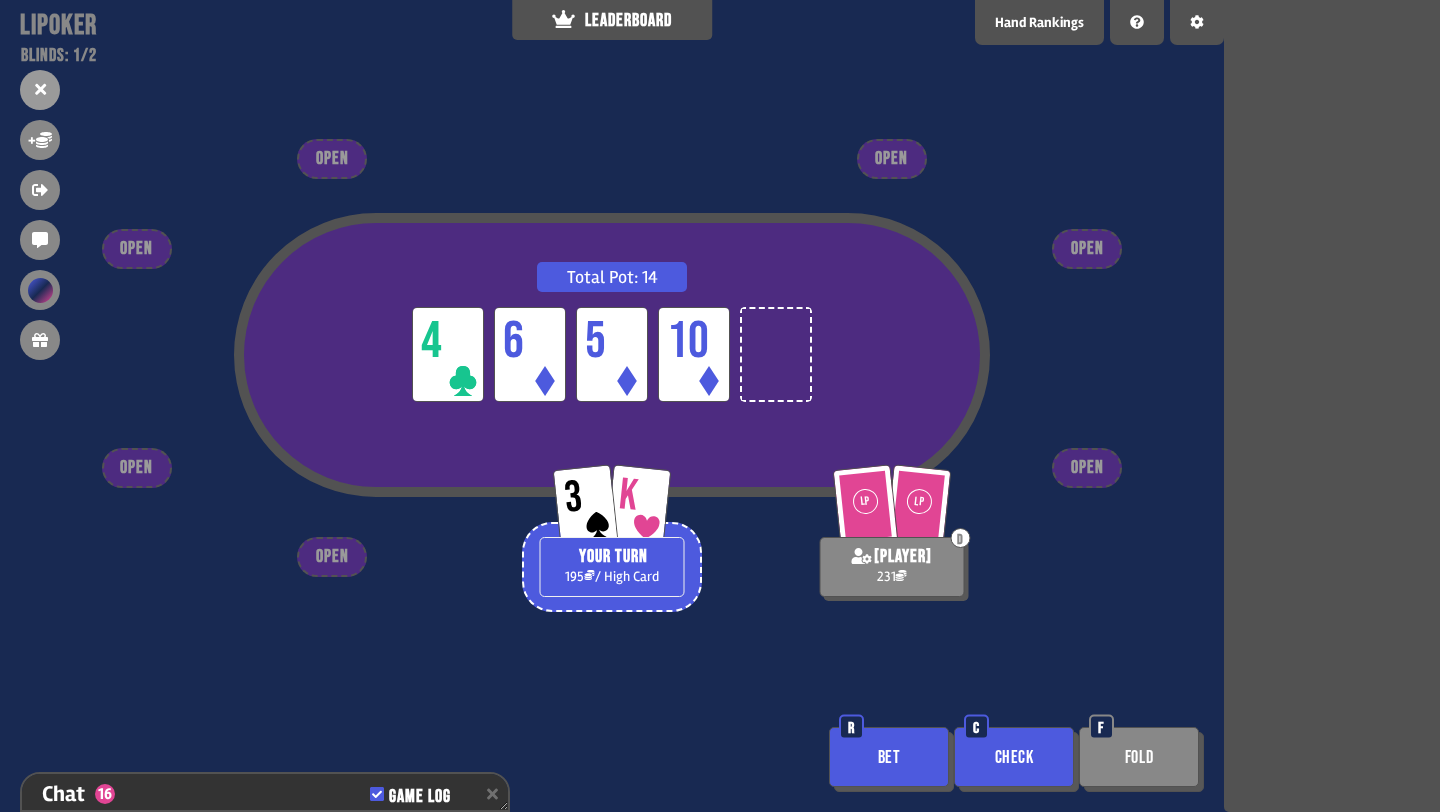 click on "Check" at bounding box center [1014, 757] 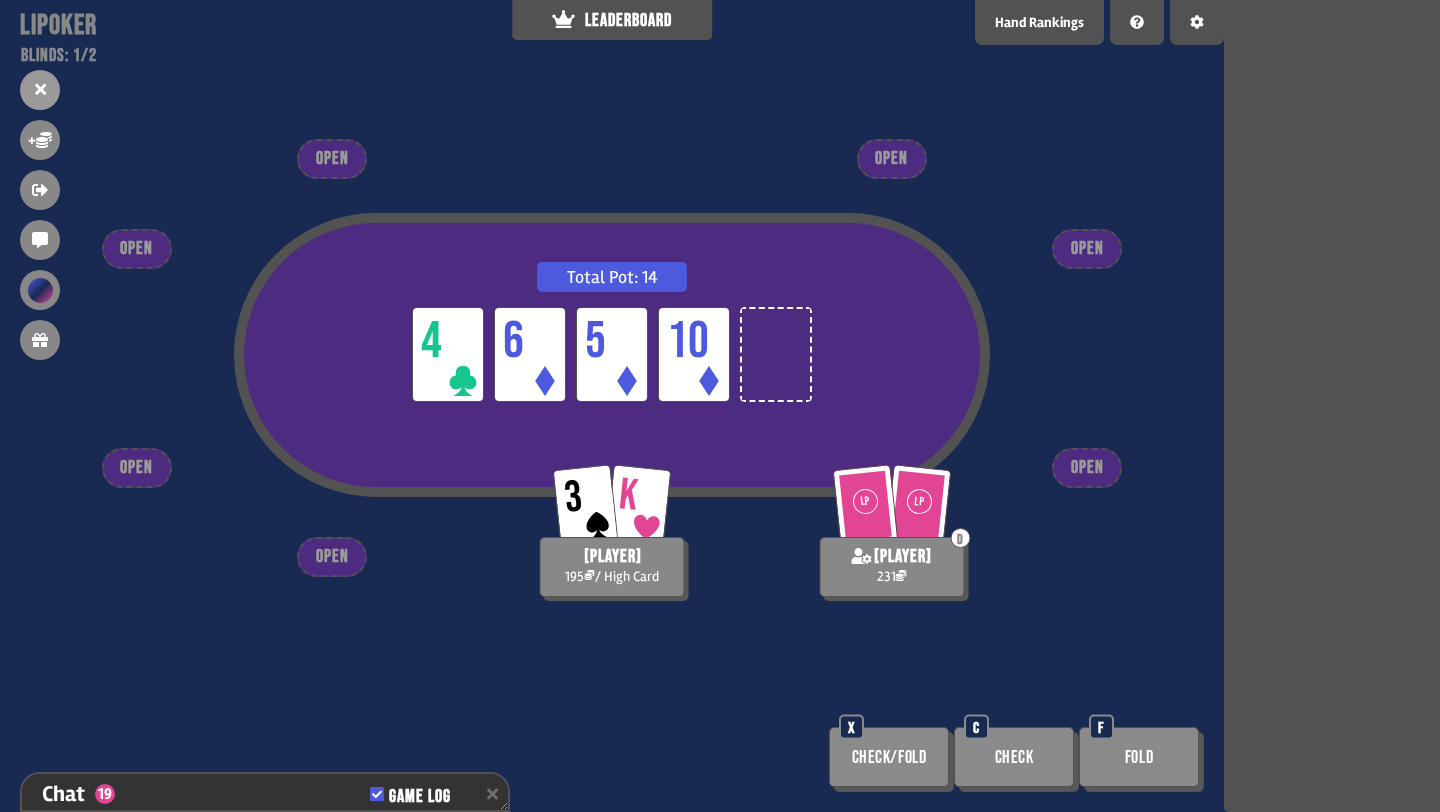 scroll, scrollTop: 825, scrollLeft: 0, axis: vertical 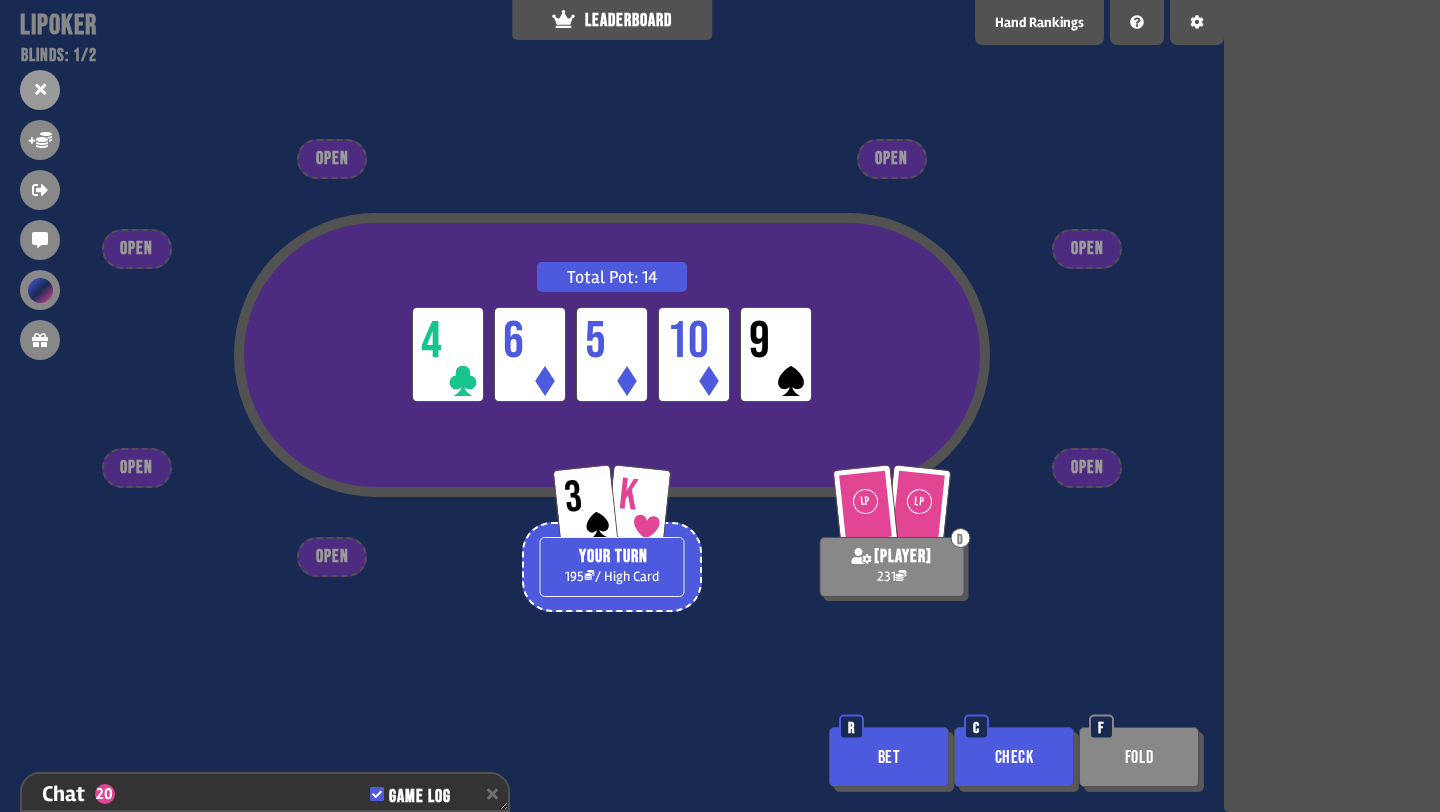 click on "Check" at bounding box center (1014, 757) 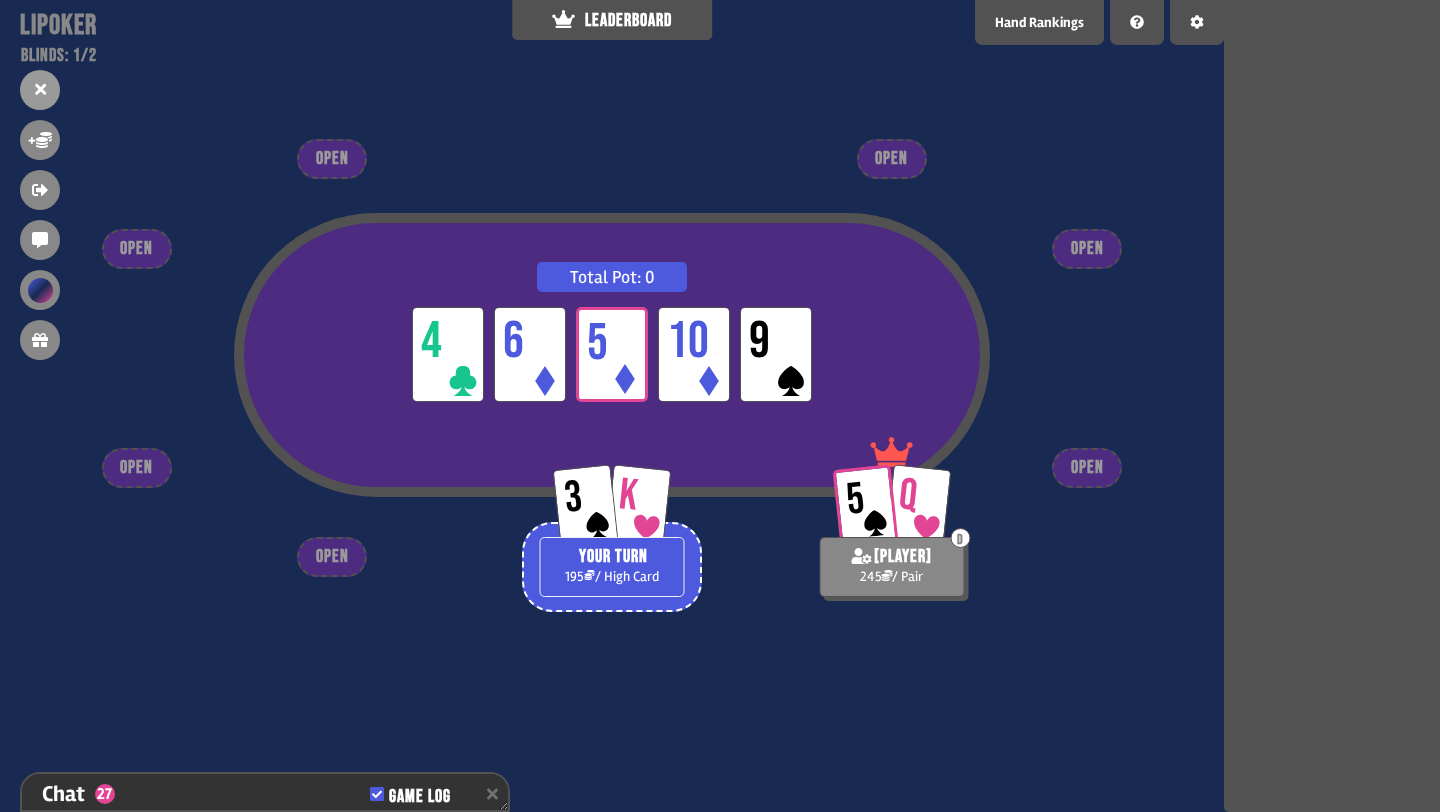 scroll, scrollTop: 1028, scrollLeft: 0, axis: vertical 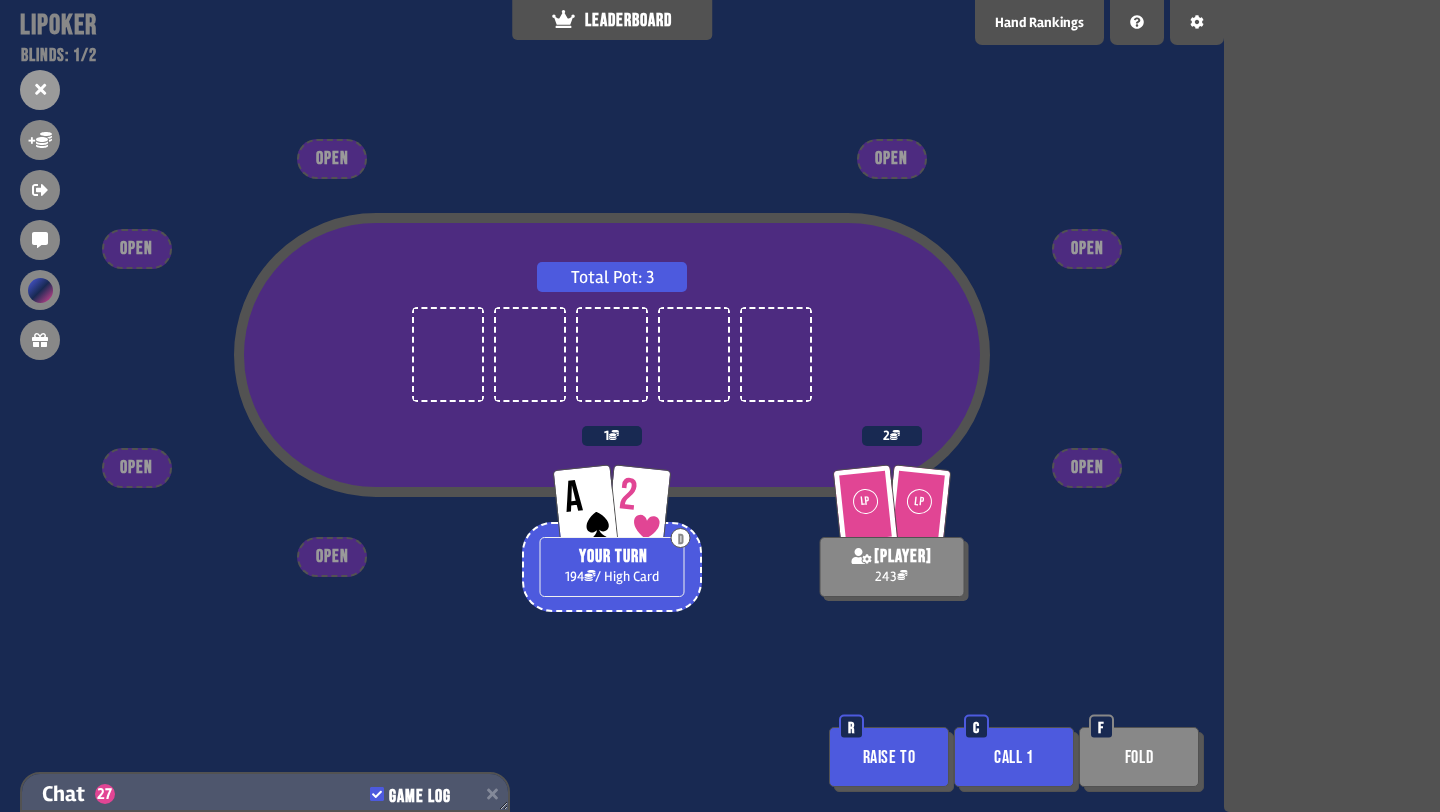 click 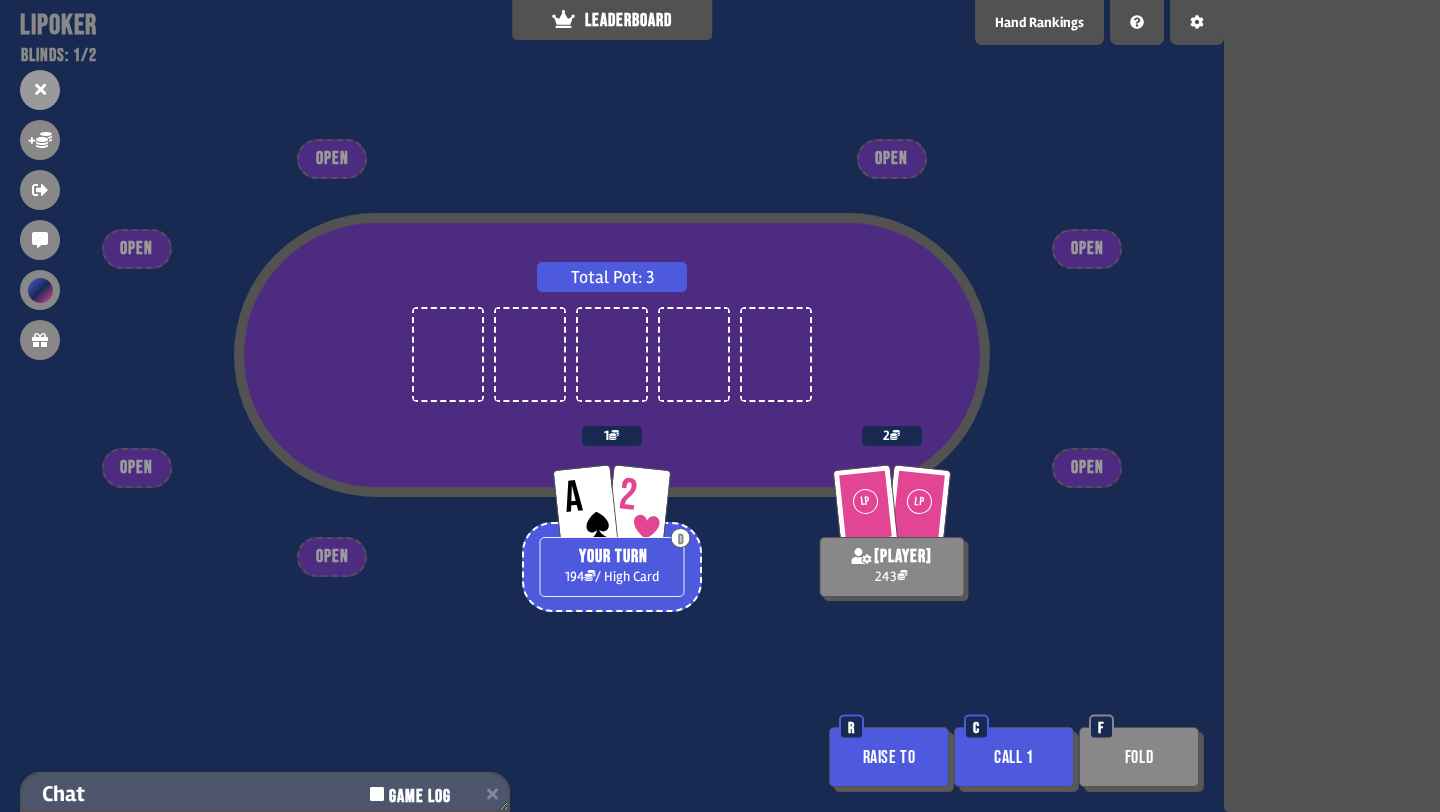 scroll, scrollTop: 0, scrollLeft: 0, axis: both 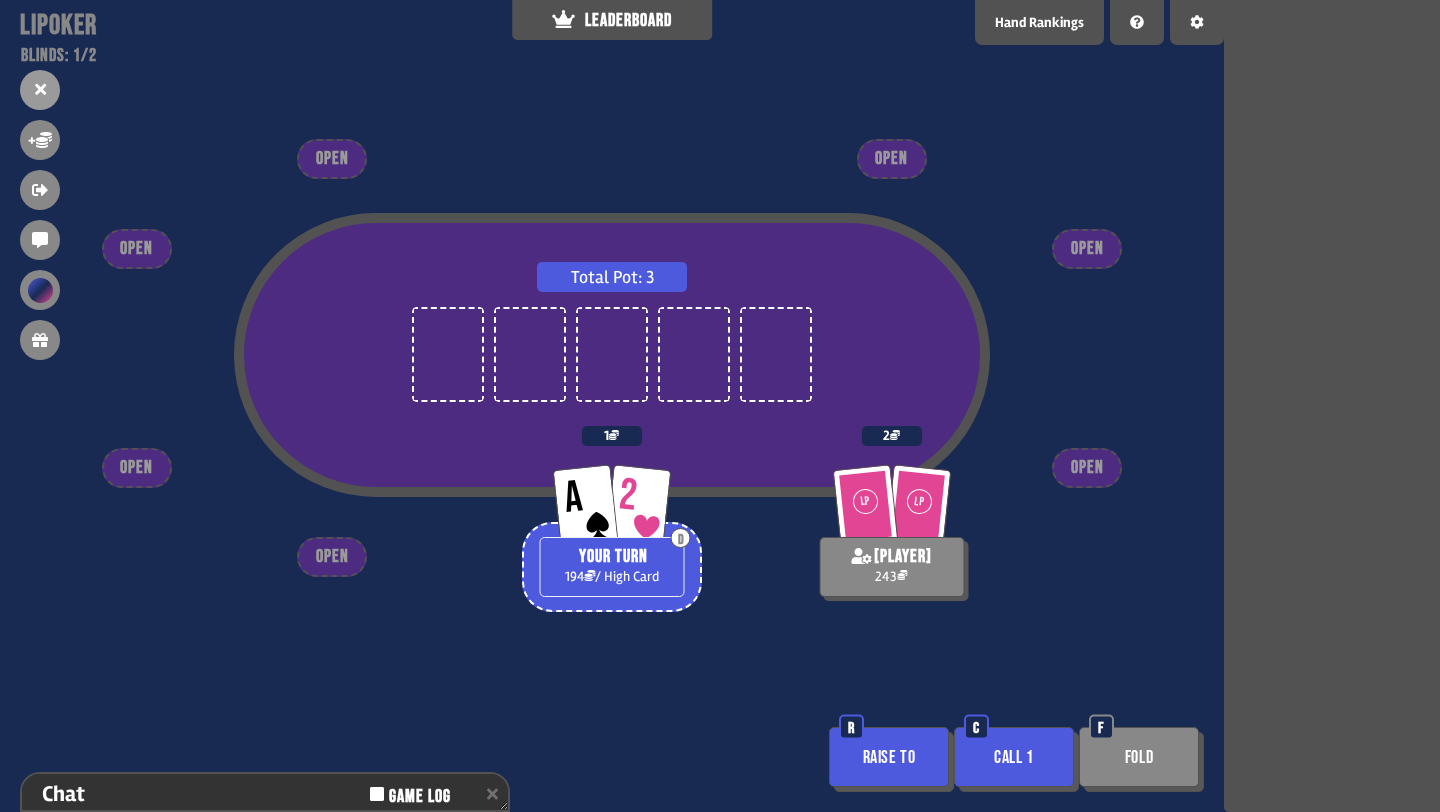 click on "Raise to" at bounding box center [889, 757] 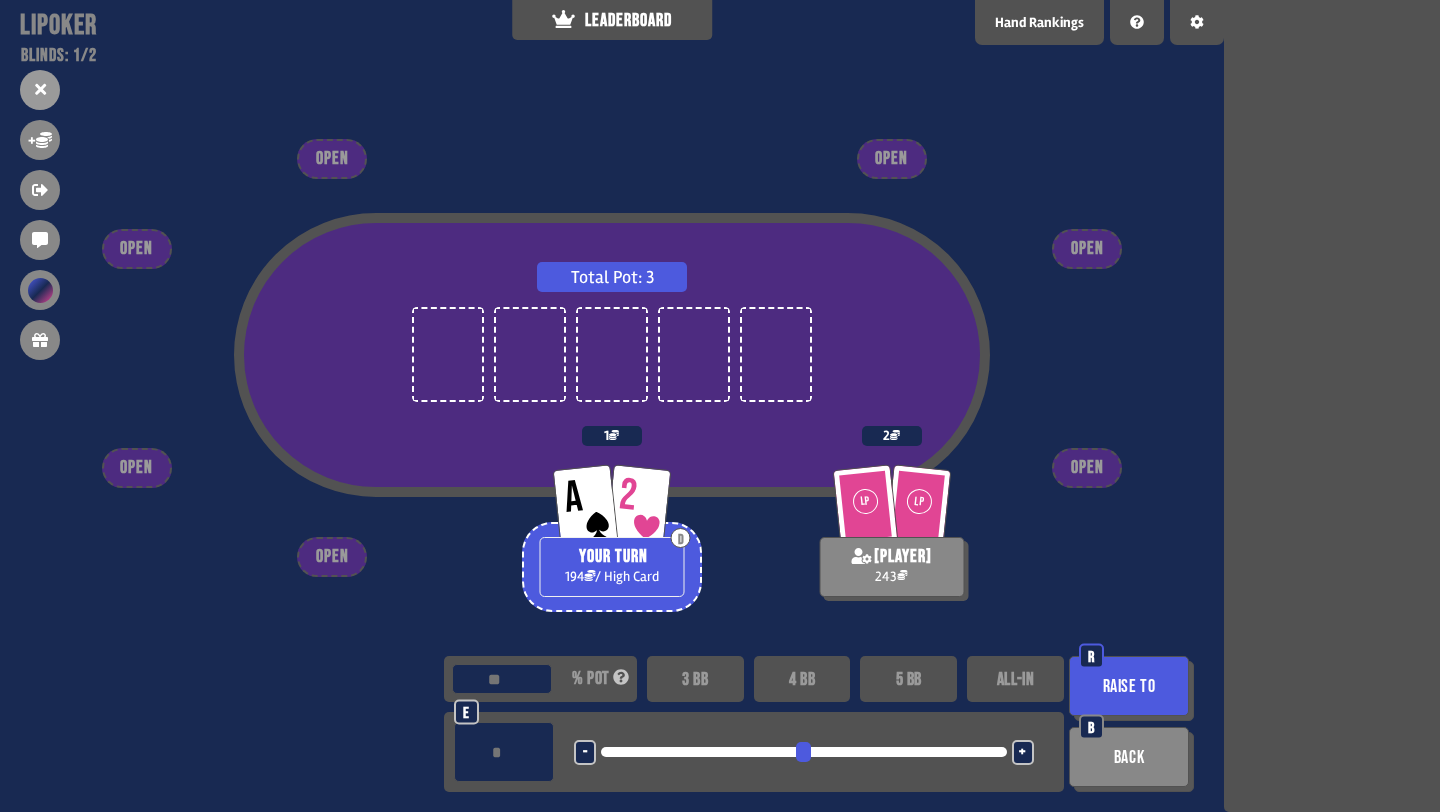 click on "4 BB" at bounding box center (802, 679) 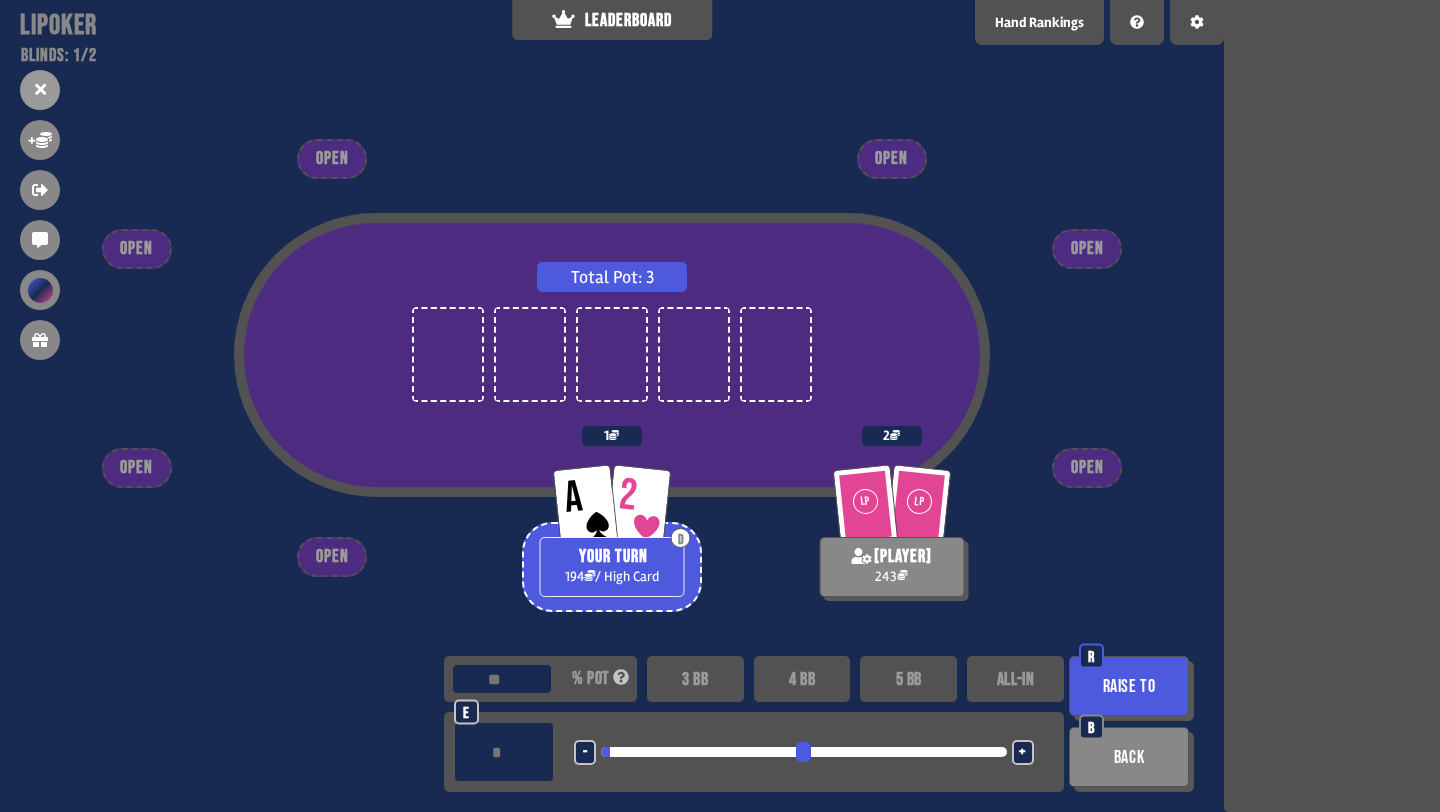 click on "Raise to" at bounding box center (1129, 686) 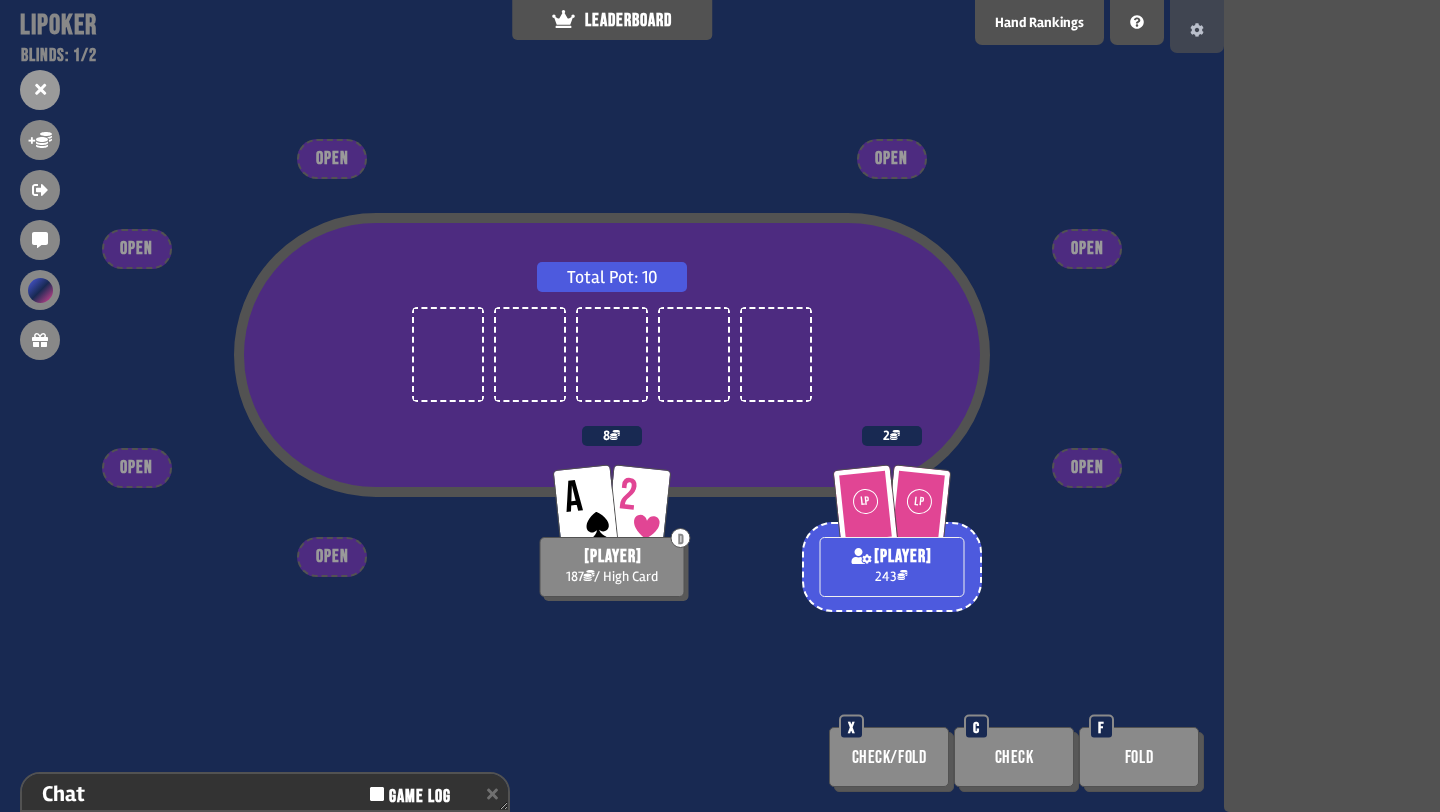 click at bounding box center [1197, 26] 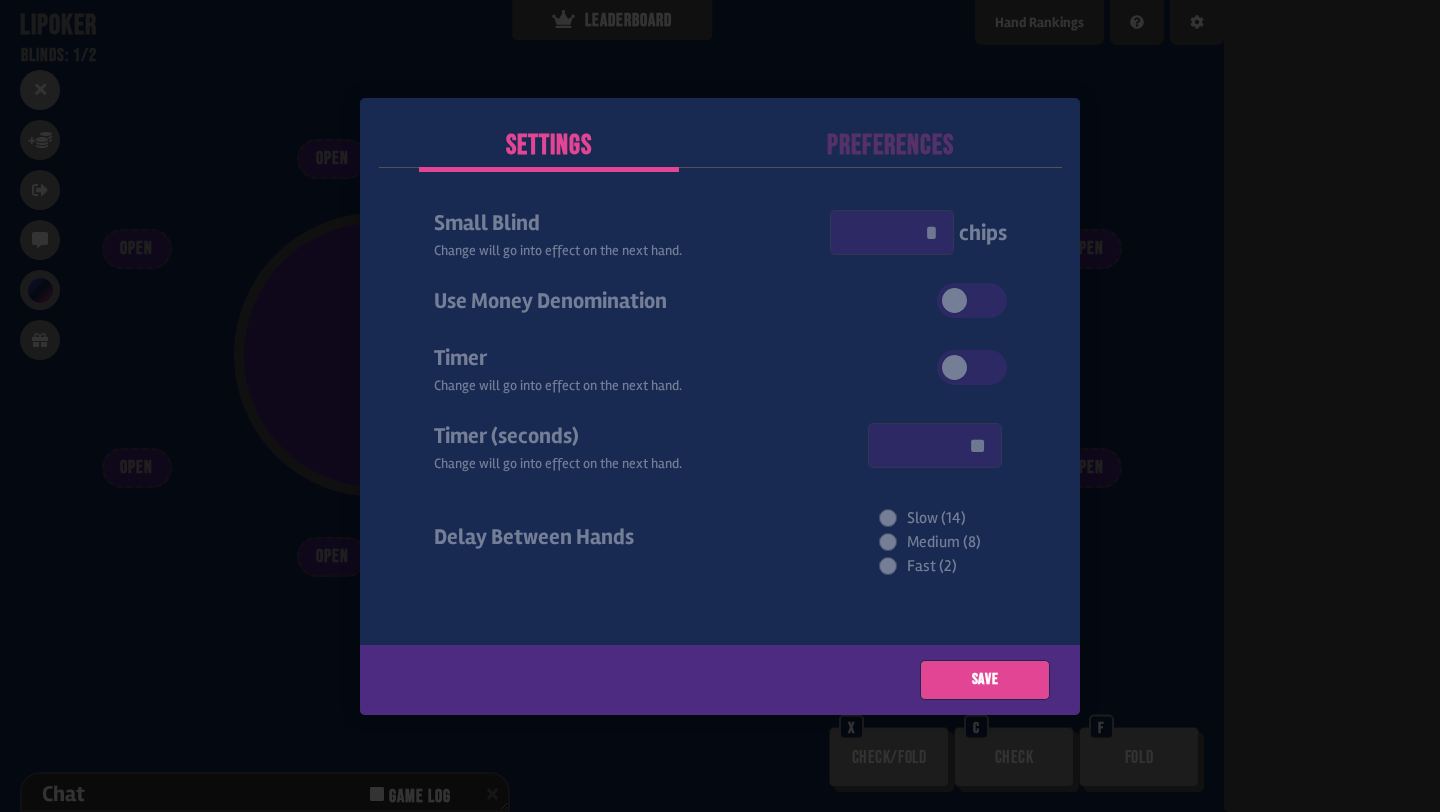 click on "Small Blind Change will go into effect on the next hand. * chips Use Money Denomination Timer Change will go into effect on the next hand. Timer (seconds) Change will go into effect on the next hand. ** Delay Between Hands Slow (14) Medium (8) Fast (2)" at bounding box center (720, 391) 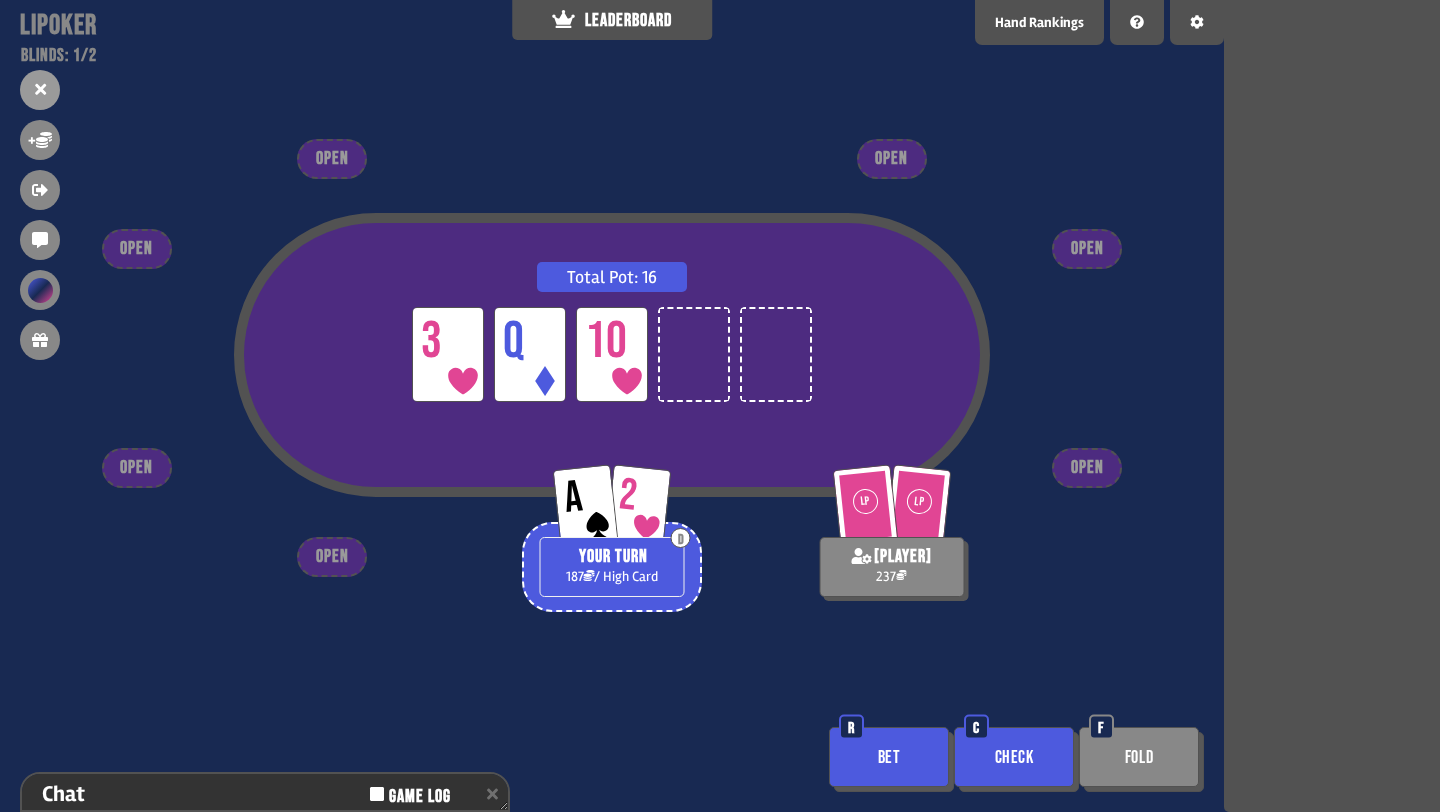 click on "Bet" at bounding box center [889, 757] 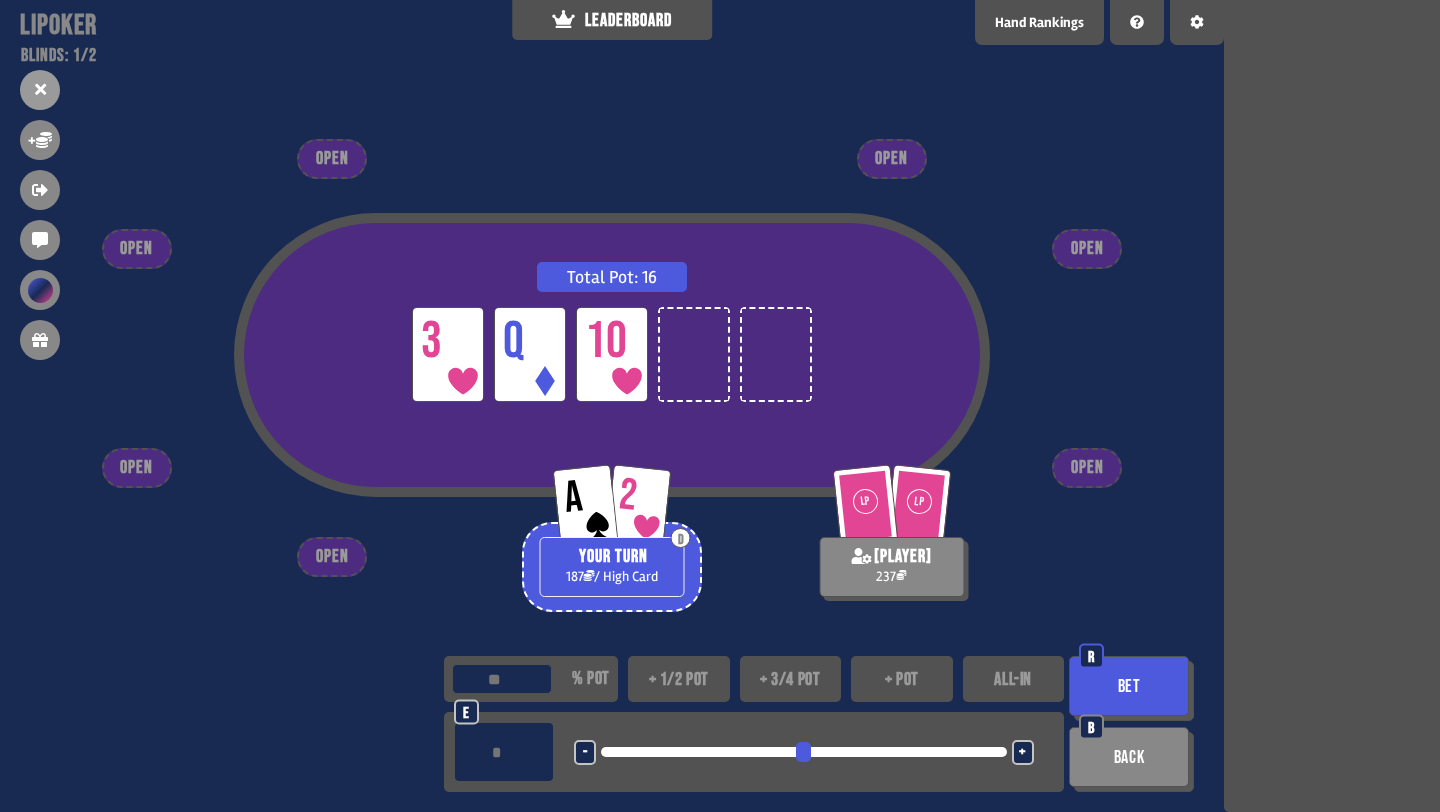click on "+ 1/2 pot" at bounding box center (679, 679) 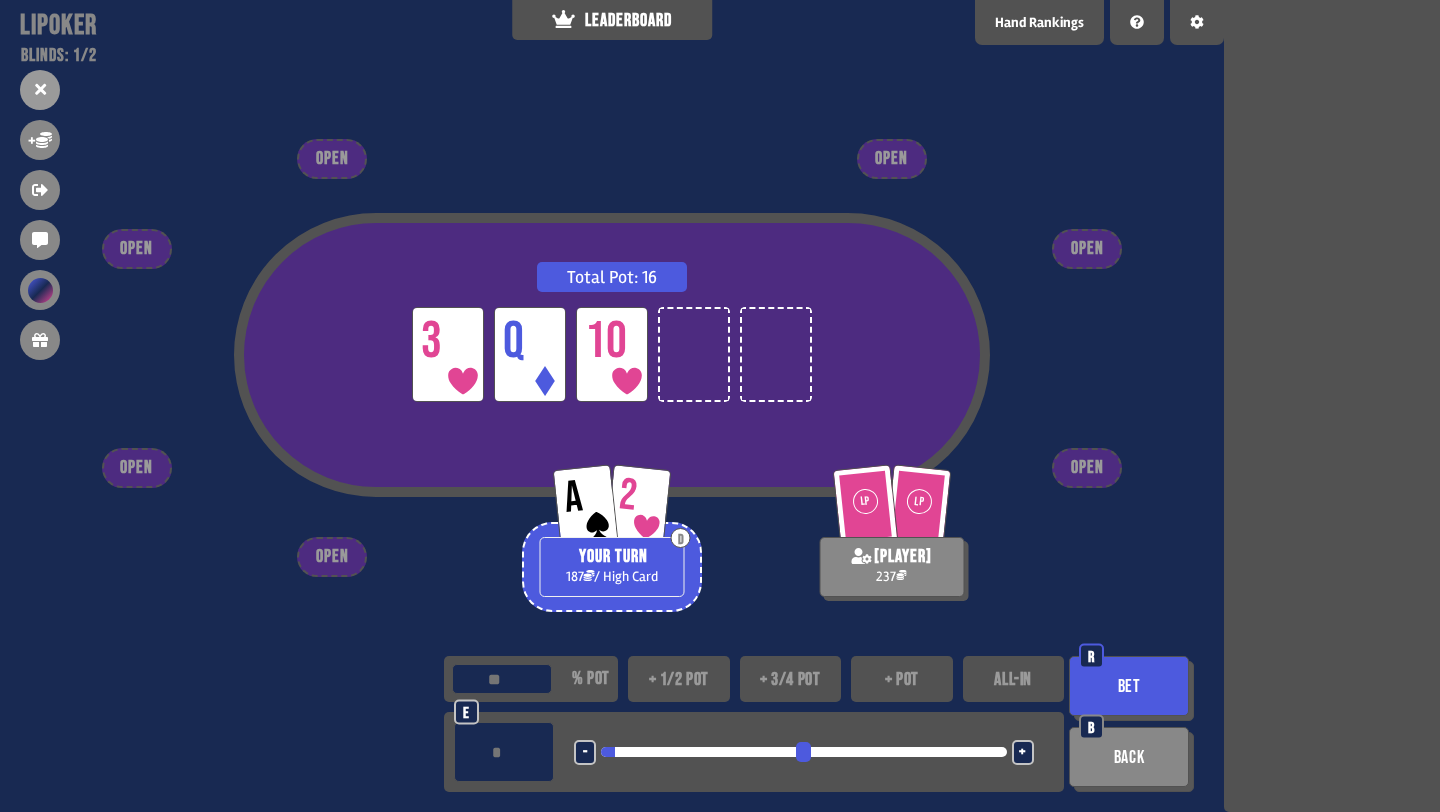 click on "-" at bounding box center [585, 752] 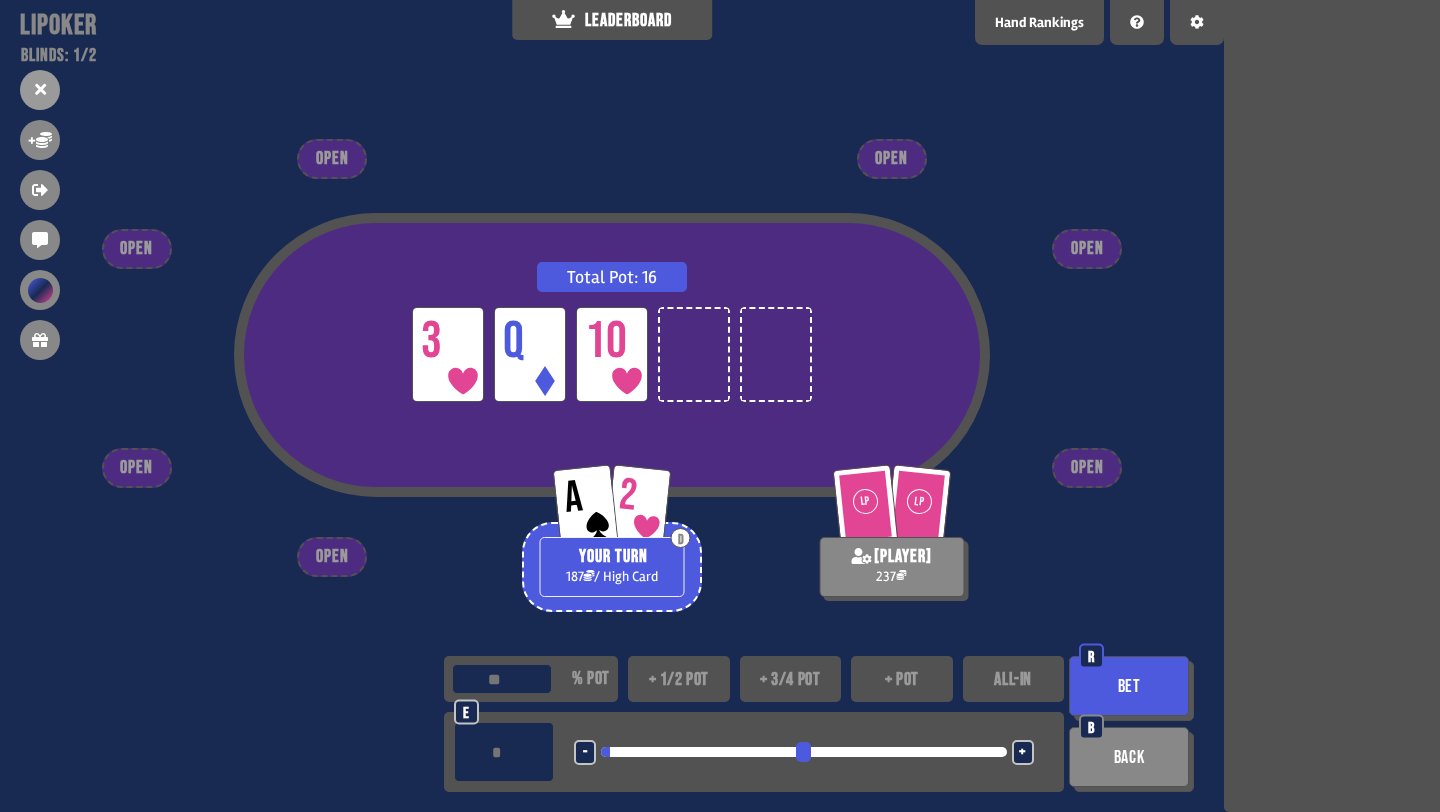 click on "Bet" at bounding box center (1129, 686) 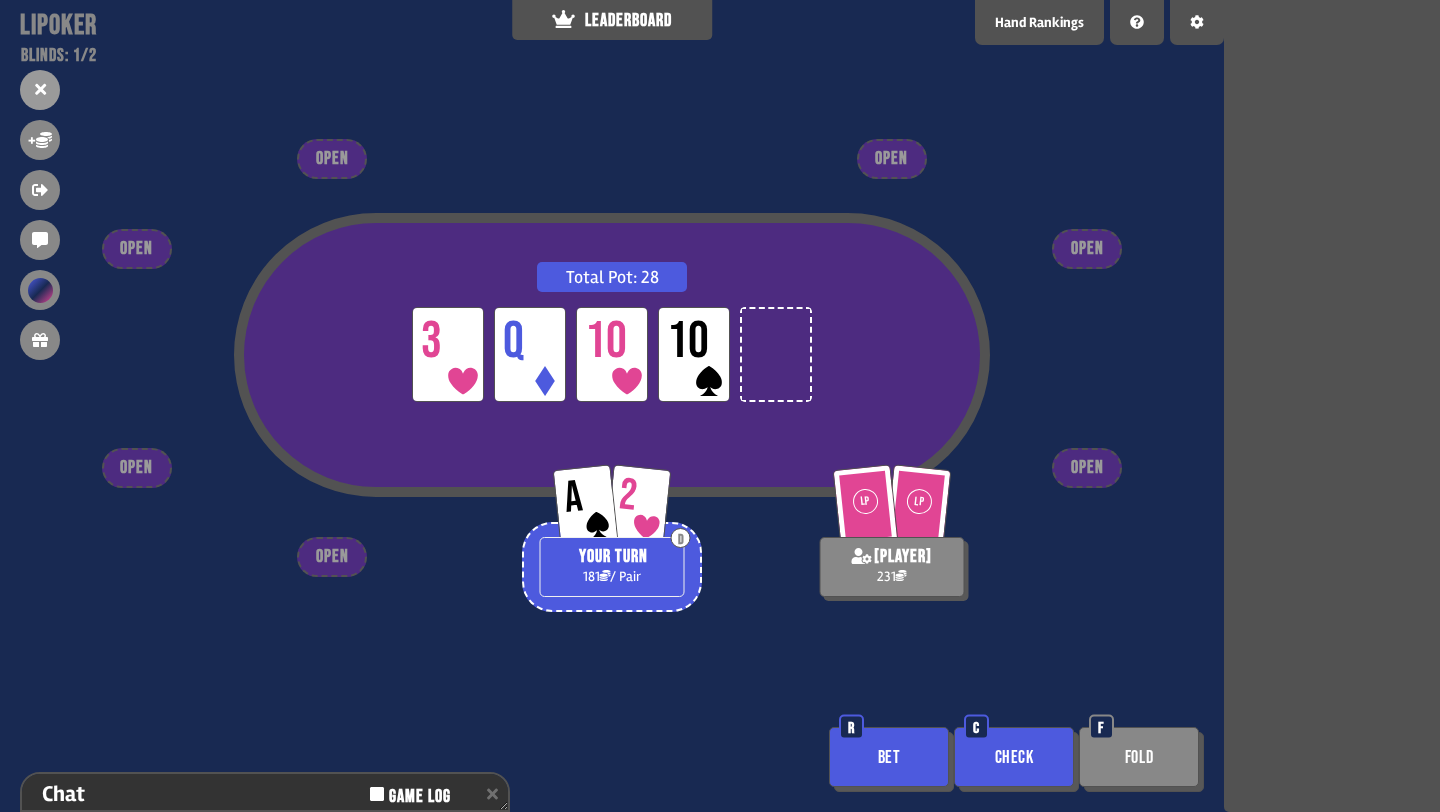 click on "Check" at bounding box center [1014, 757] 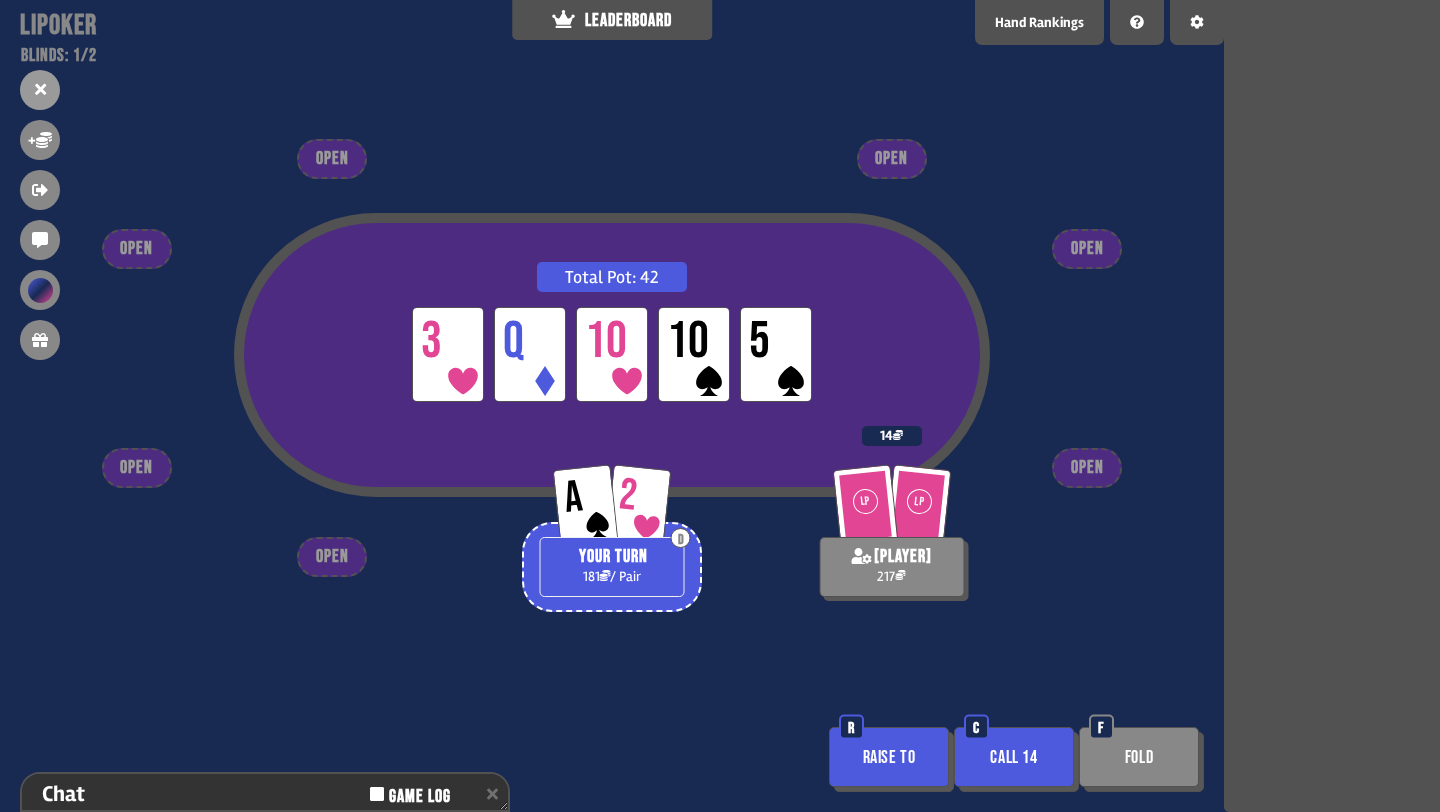click on "Call 14" at bounding box center (1014, 757) 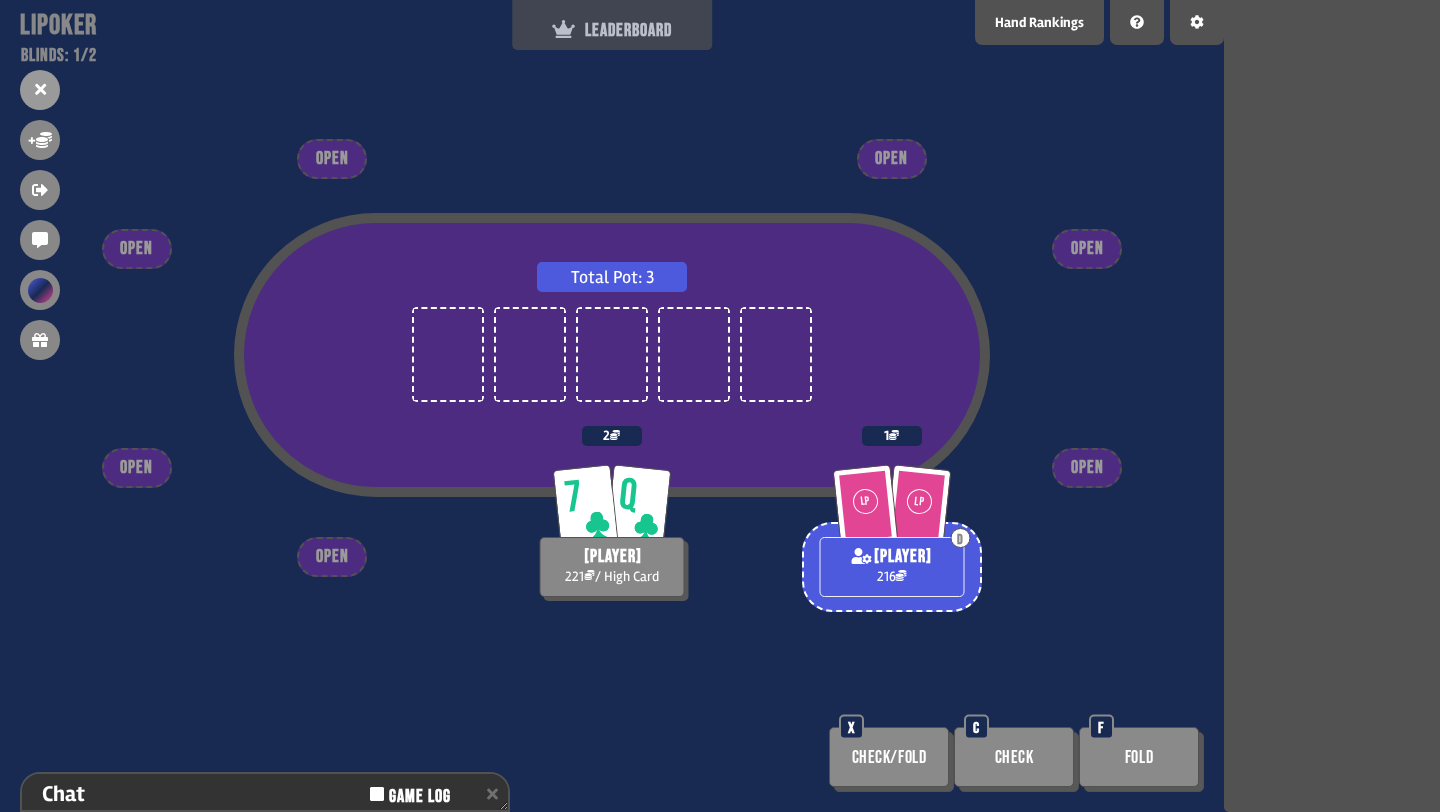 click on "LEADERBOARD" at bounding box center (612, 25) 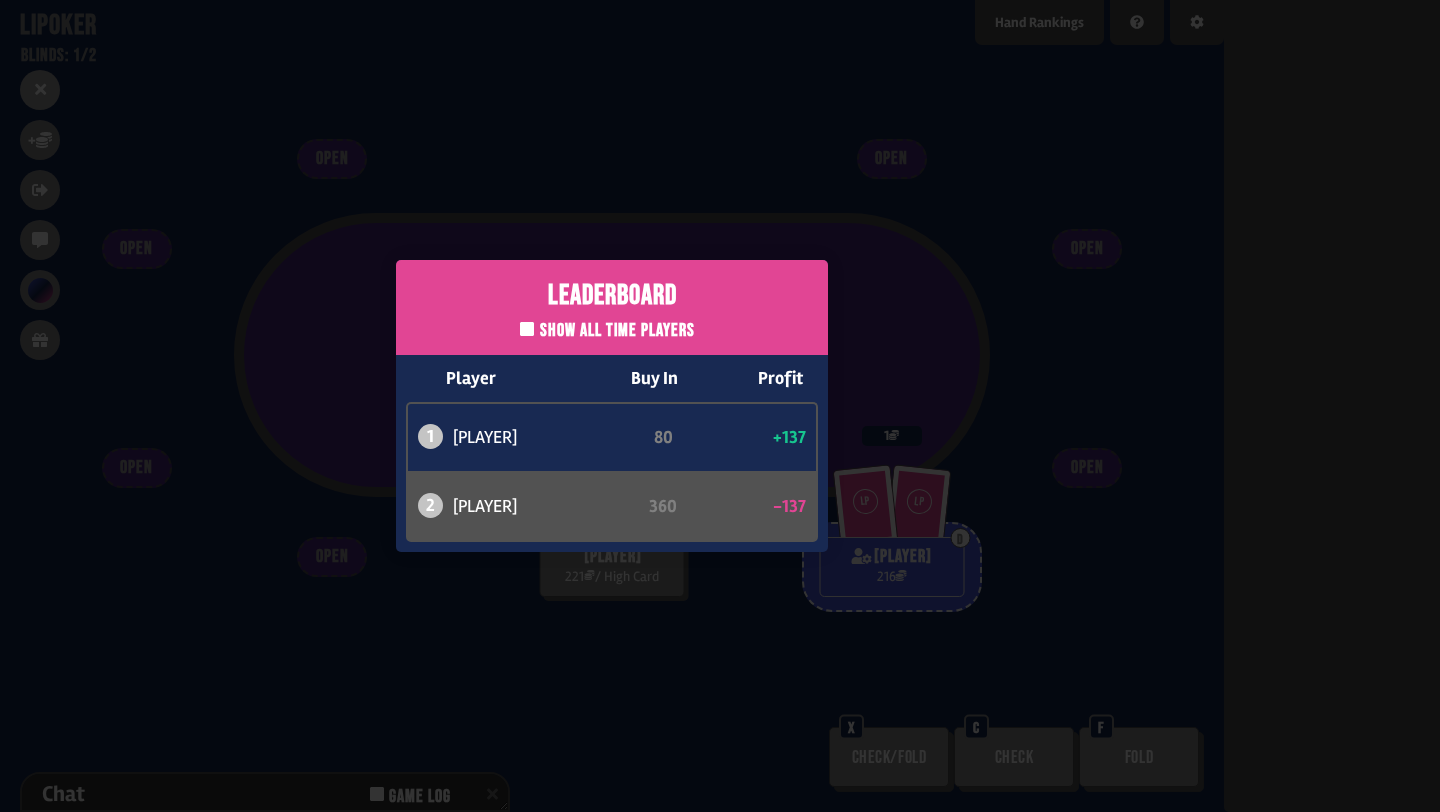click on "Leaderboard   Show all time players Player Buy In Profit 1 [PLAYER] 80 +137 2 [PLAYER] 360 -137" at bounding box center (612, 406) 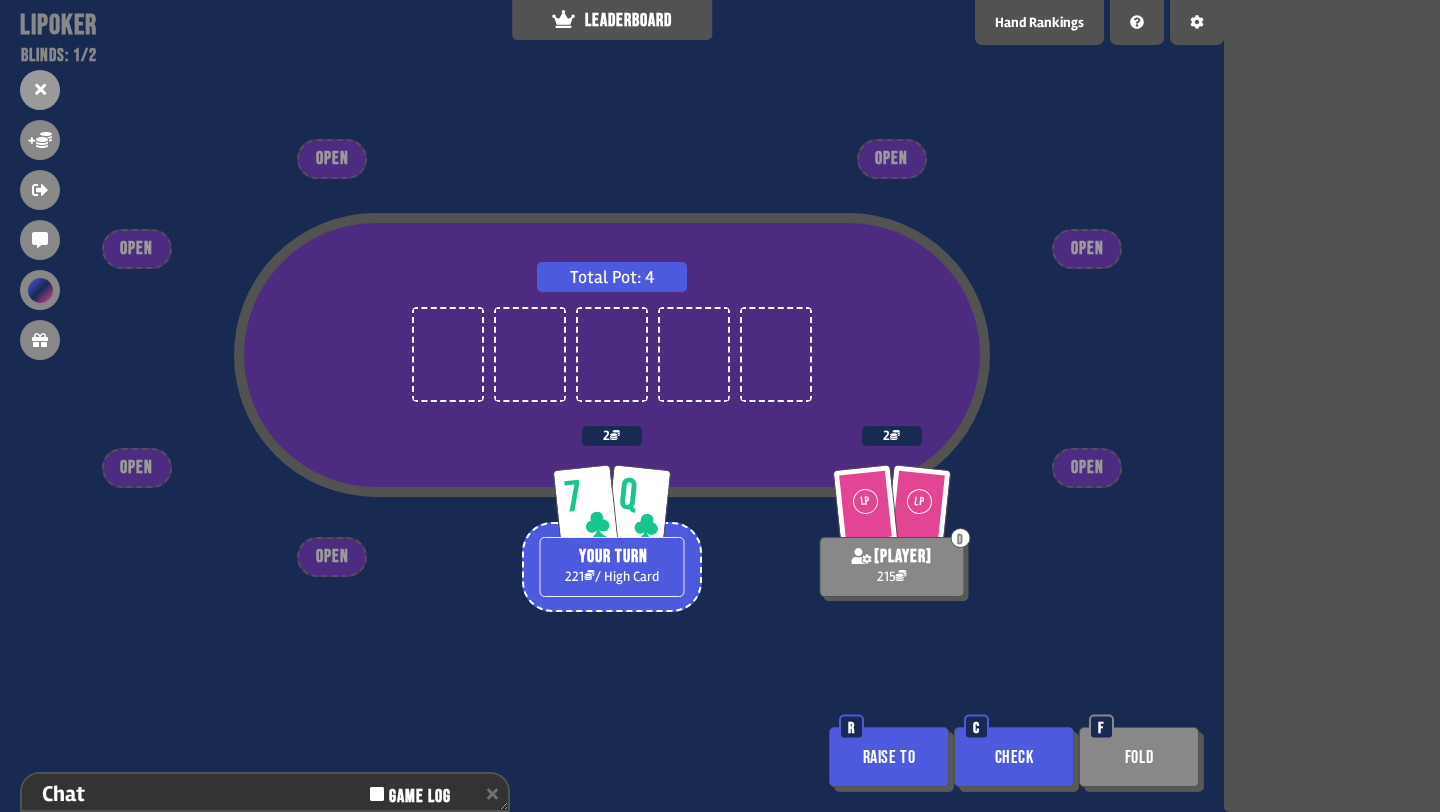click on "Check" at bounding box center [1014, 757] 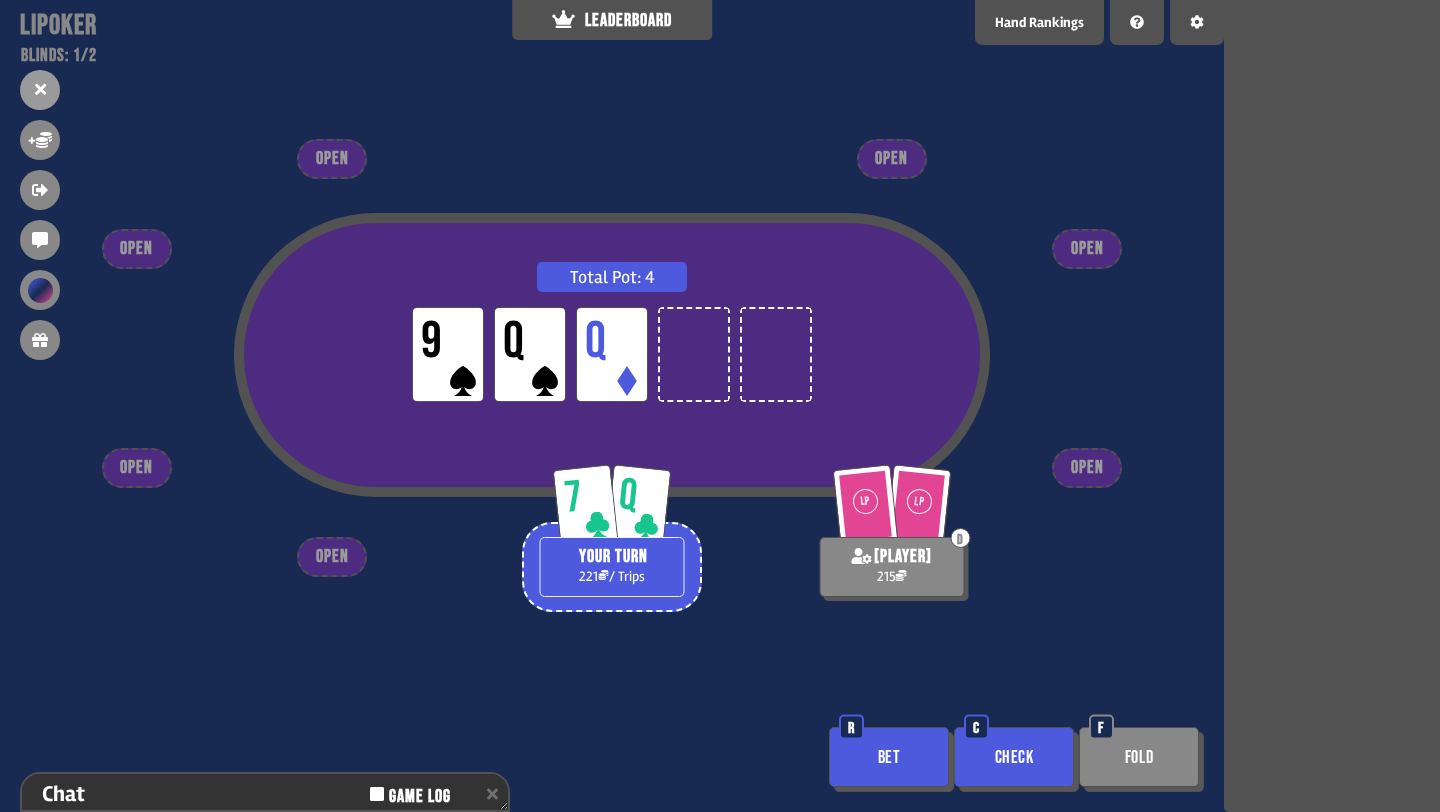 click on "Check" at bounding box center [1014, 757] 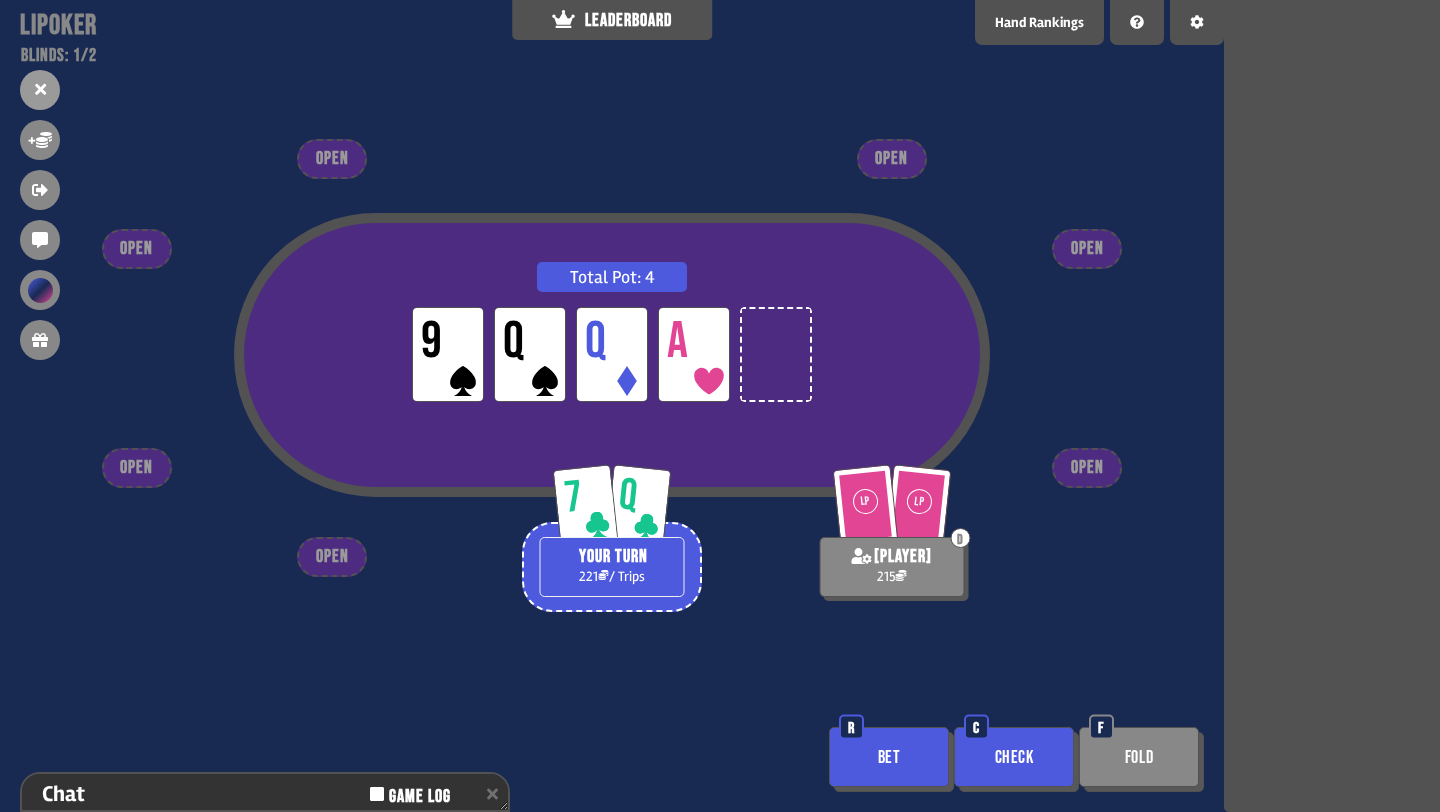click on "C" at bounding box center [976, 727] 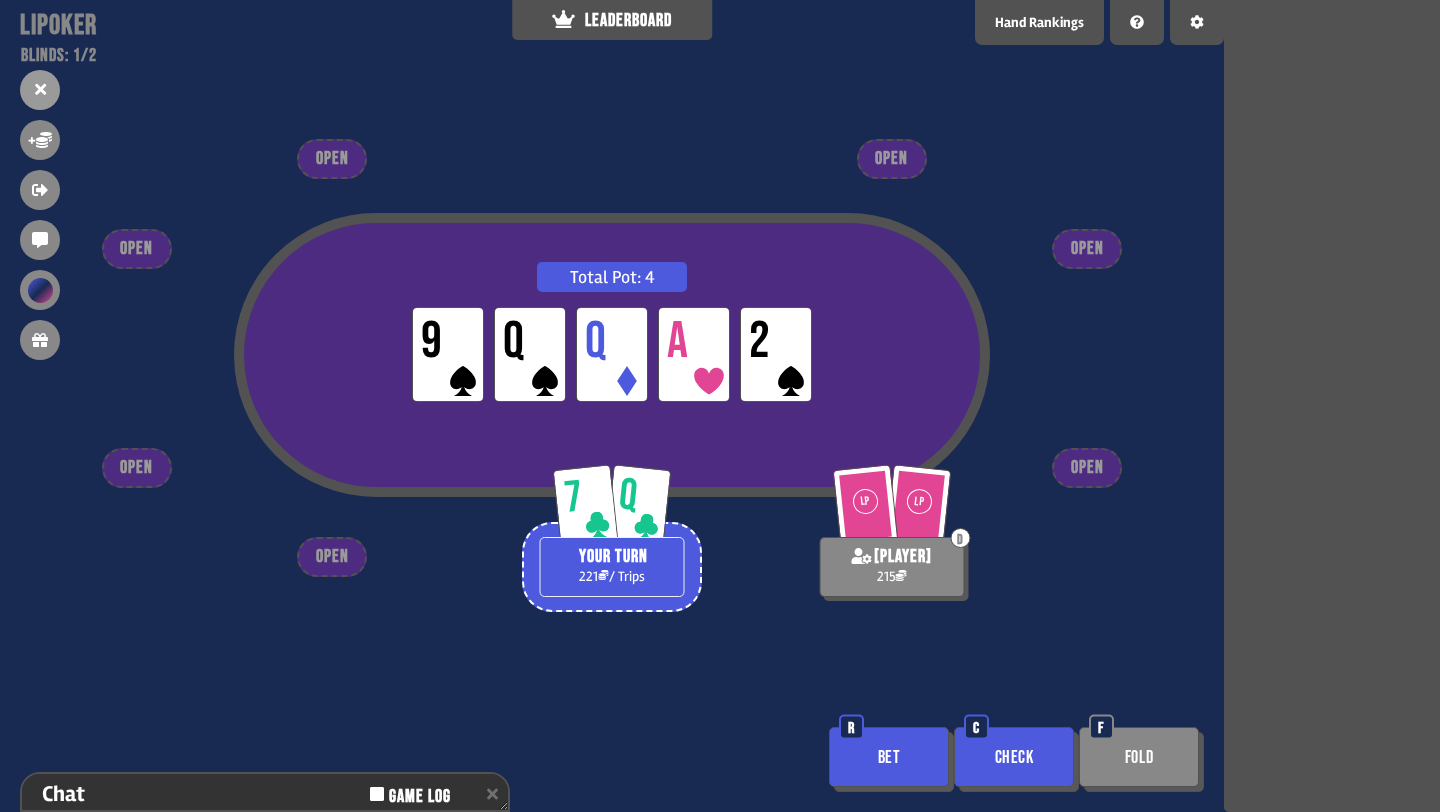 click on "Bet" at bounding box center [889, 757] 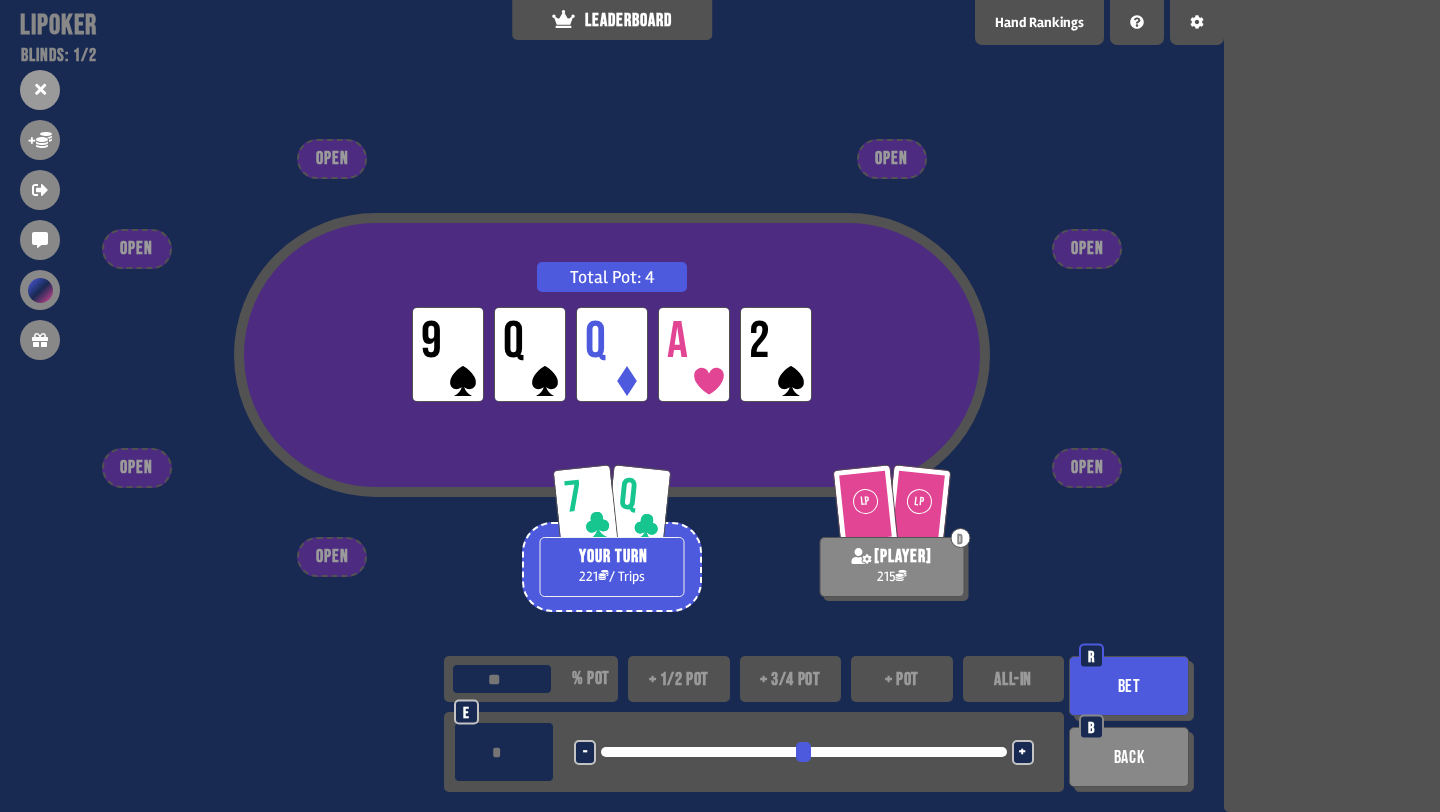 click on "+ 1/2 pot" at bounding box center (679, 679) 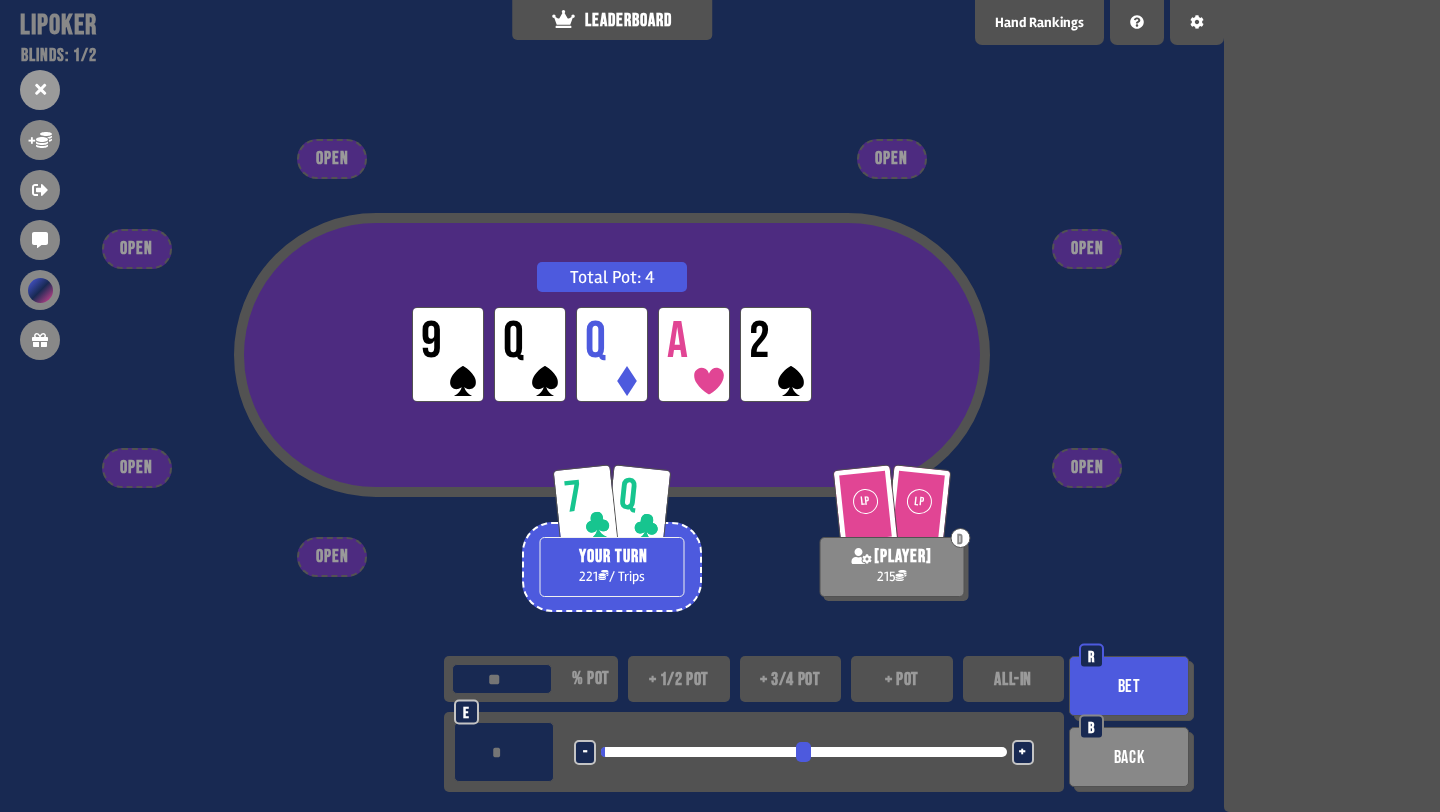 click on "+" at bounding box center [1022, 753] 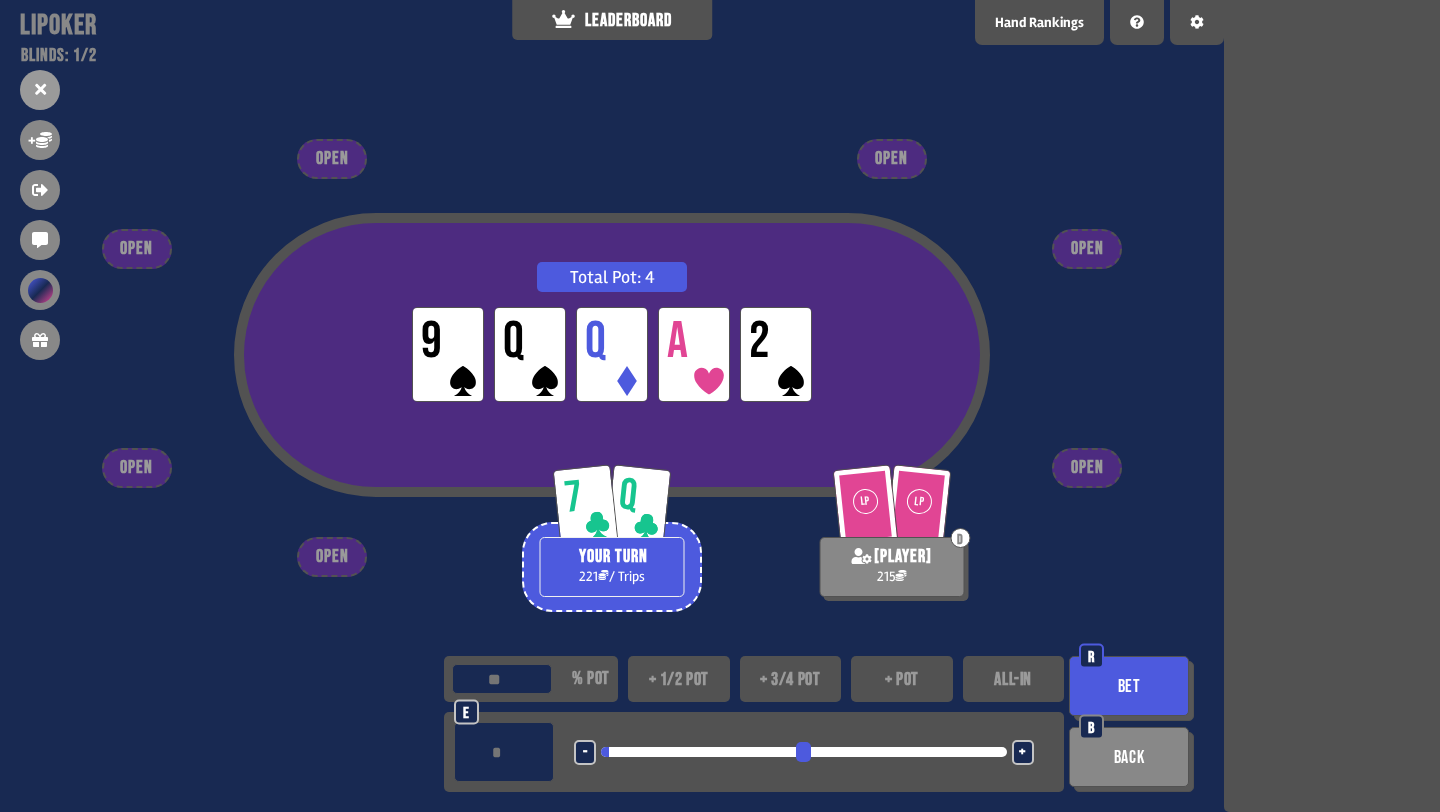 click on "+" at bounding box center [1022, 753] 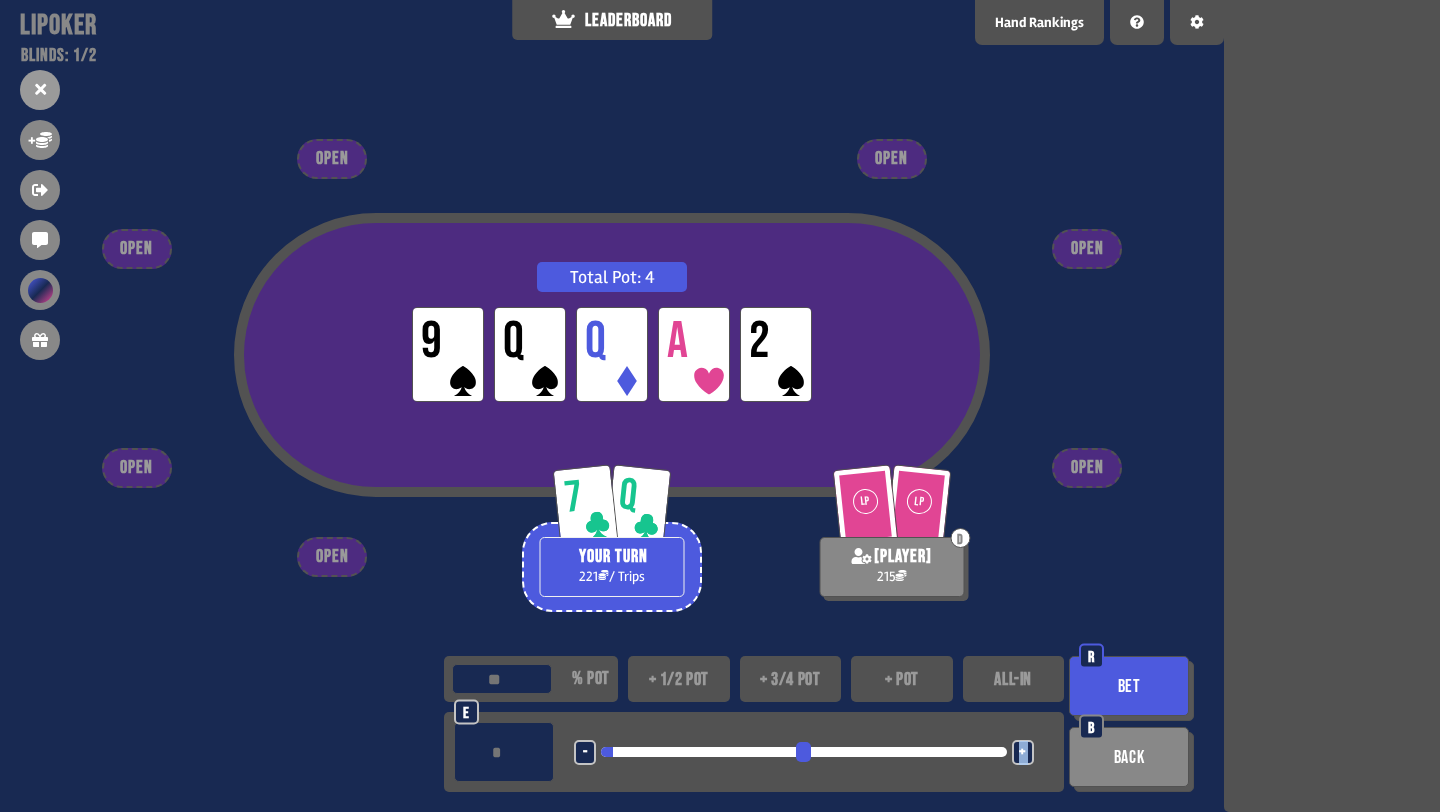 click on "+" at bounding box center [1022, 753] 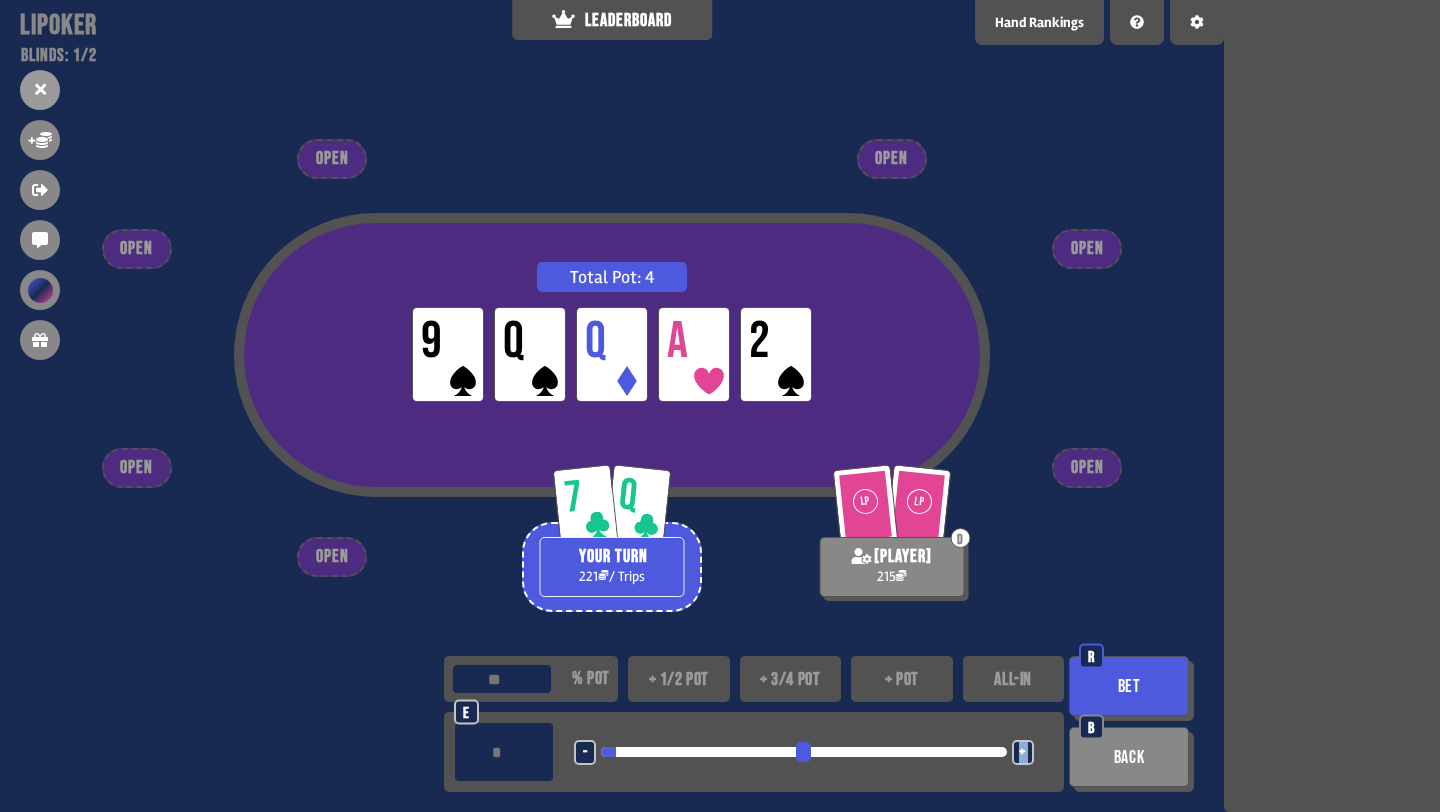 click on "+" at bounding box center [1022, 753] 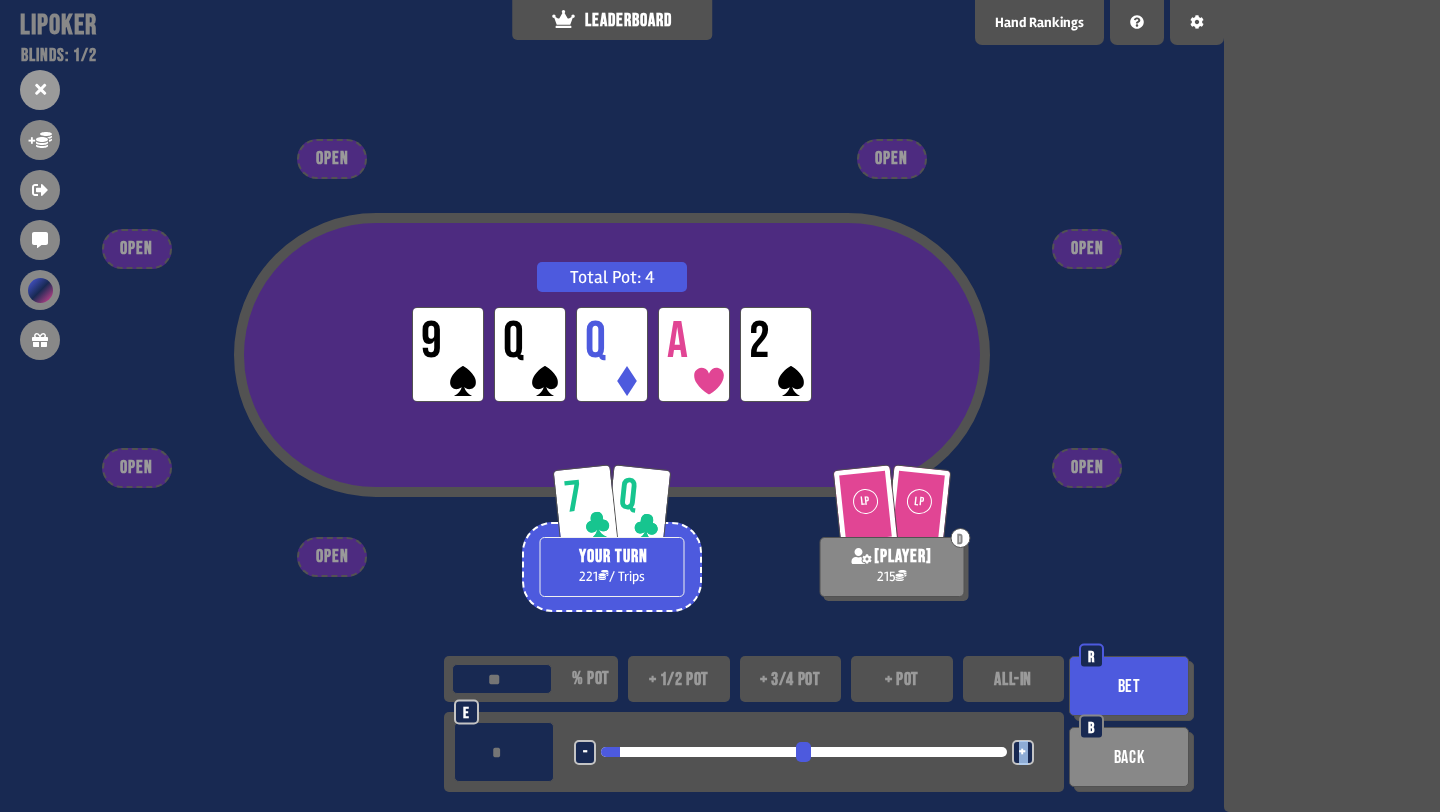click on "Bet" at bounding box center [1129, 686] 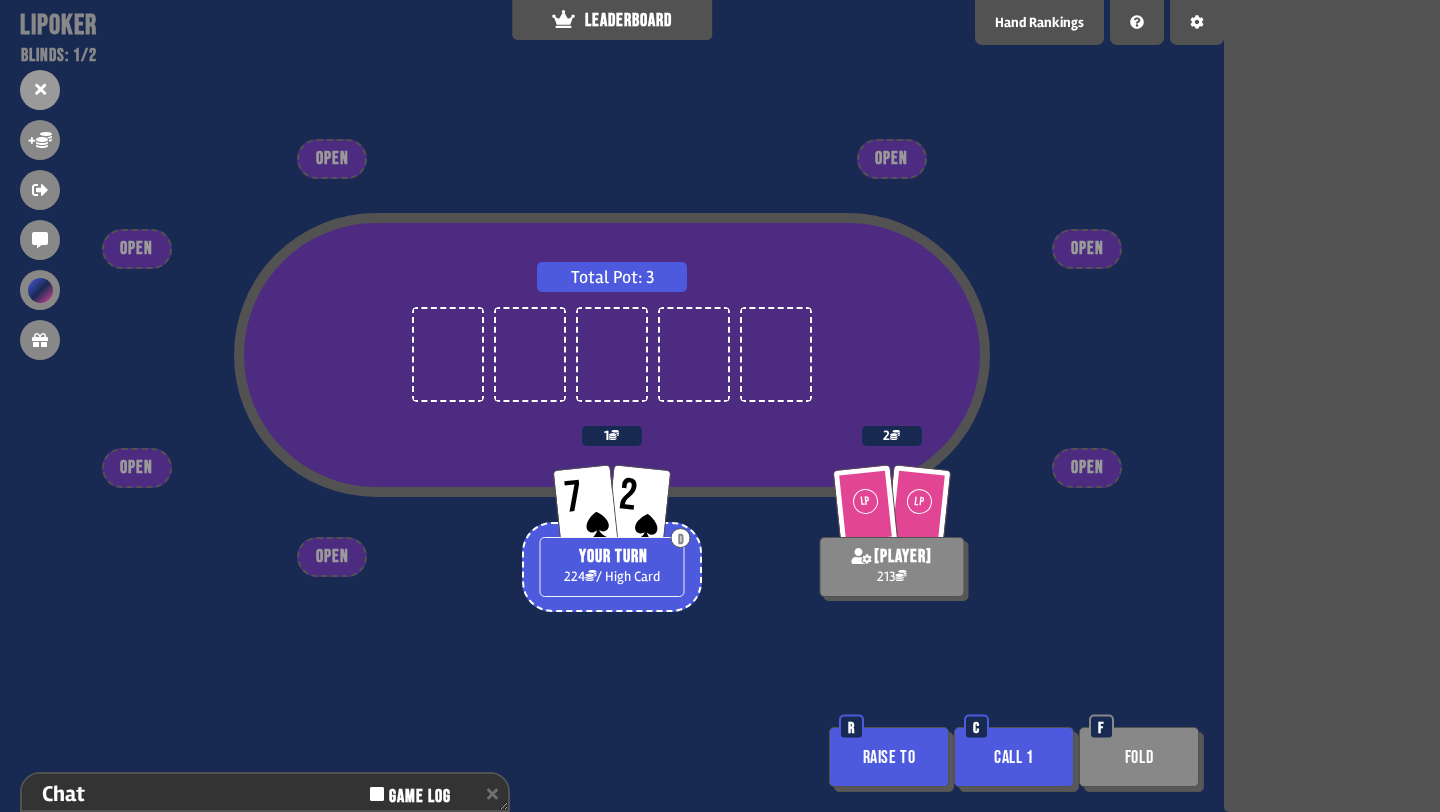 click on "Call 1" at bounding box center [1014, 757] 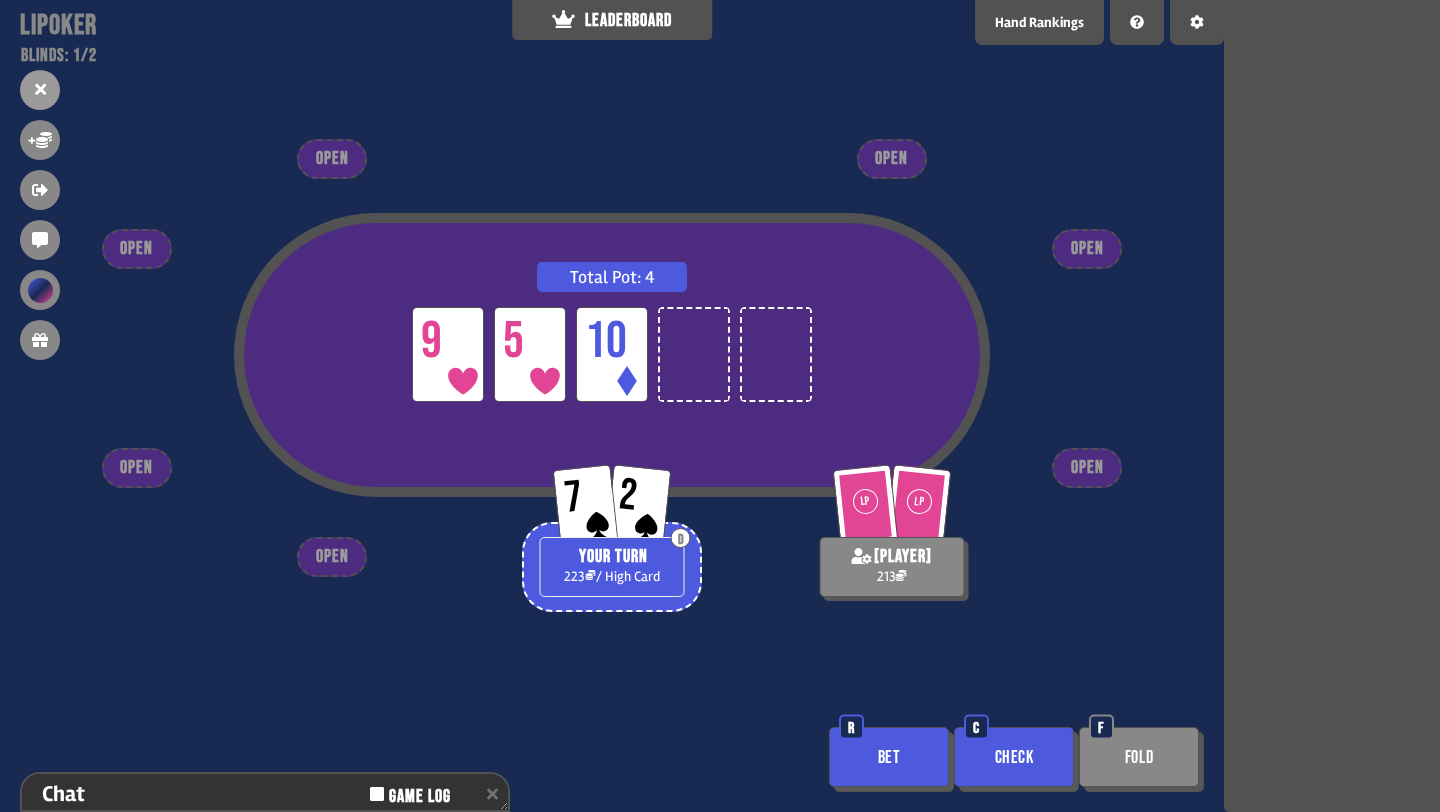 click on "Check" at bounding box center [1014, 757] 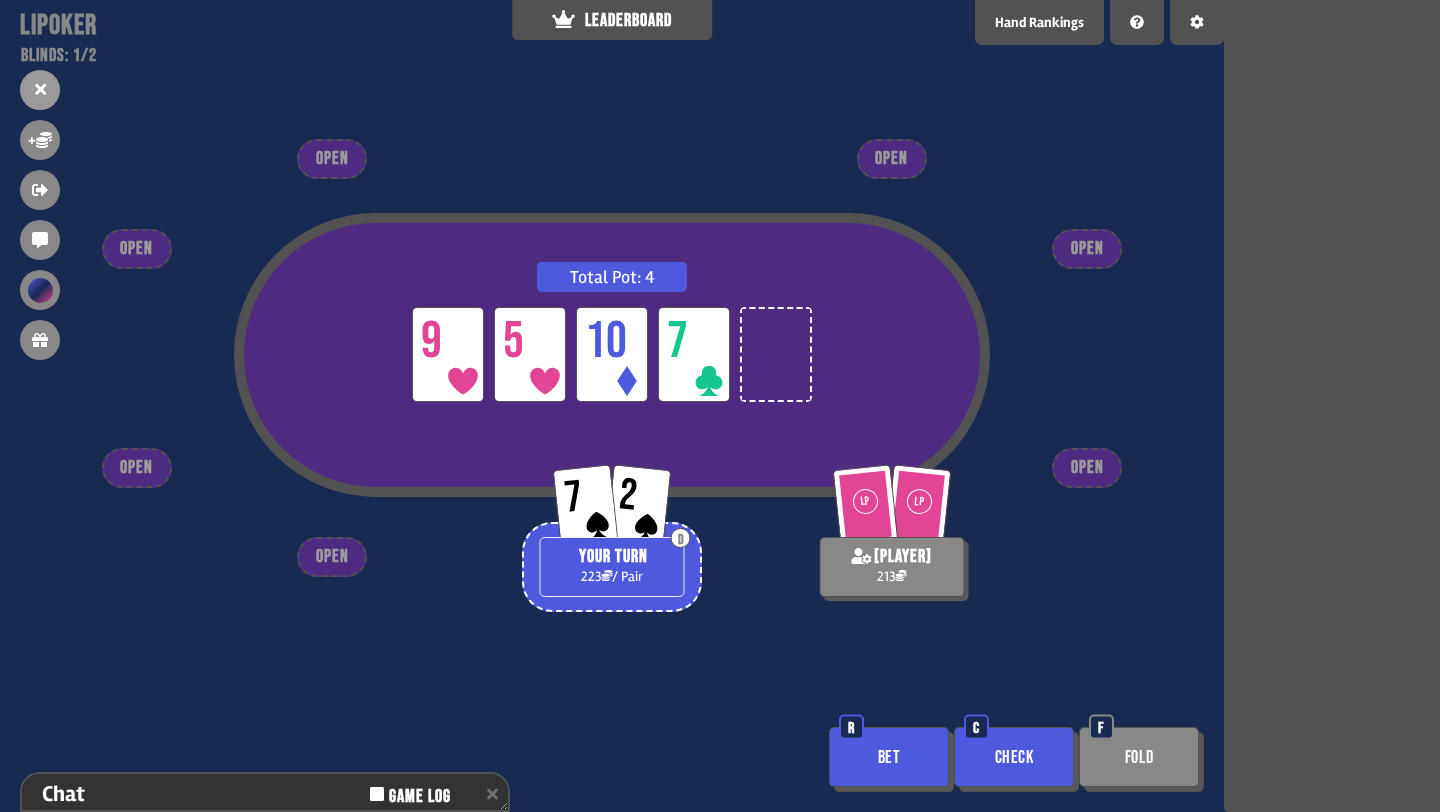 click on "Bet" at bounding box center [889, 757] 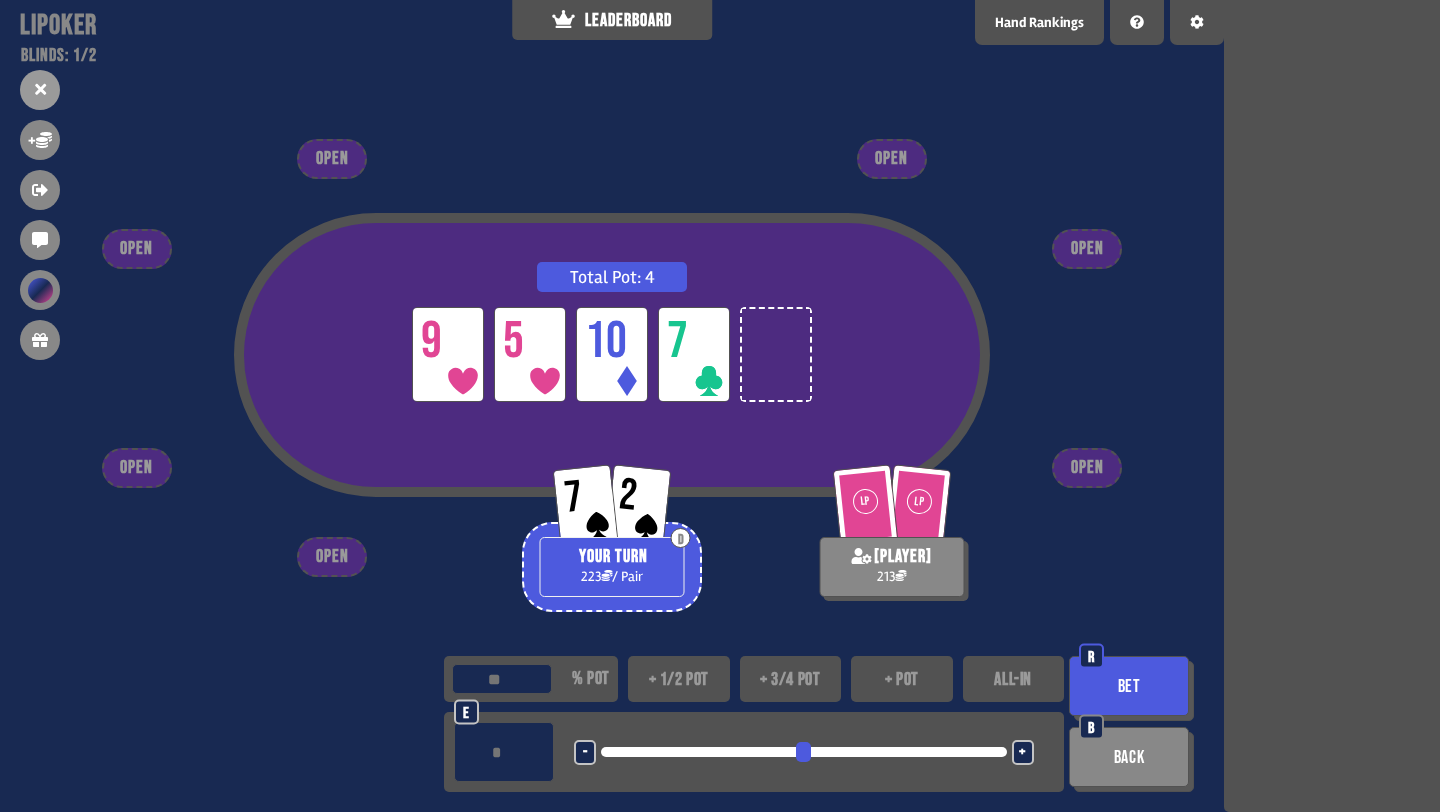 type on "**" 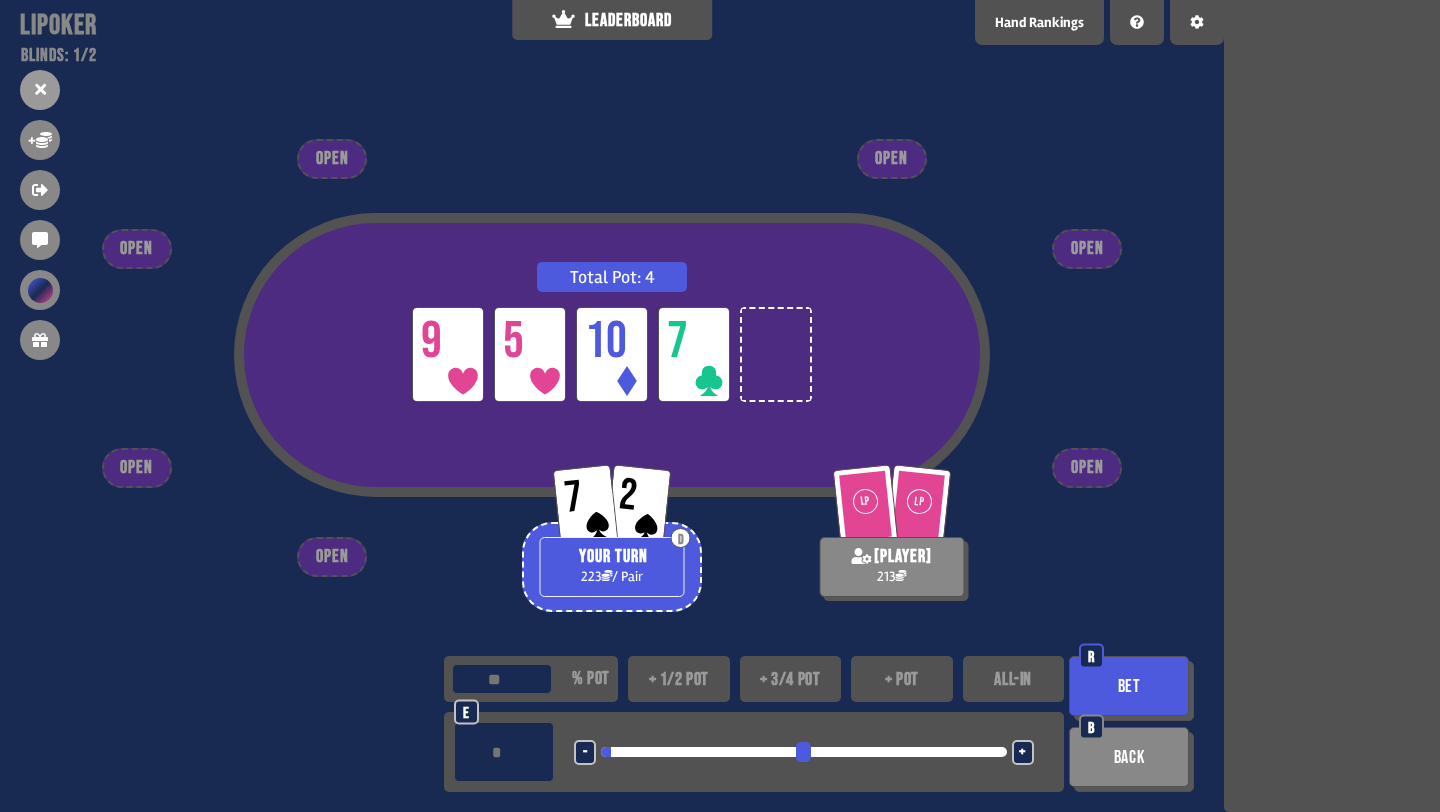 type on "*" 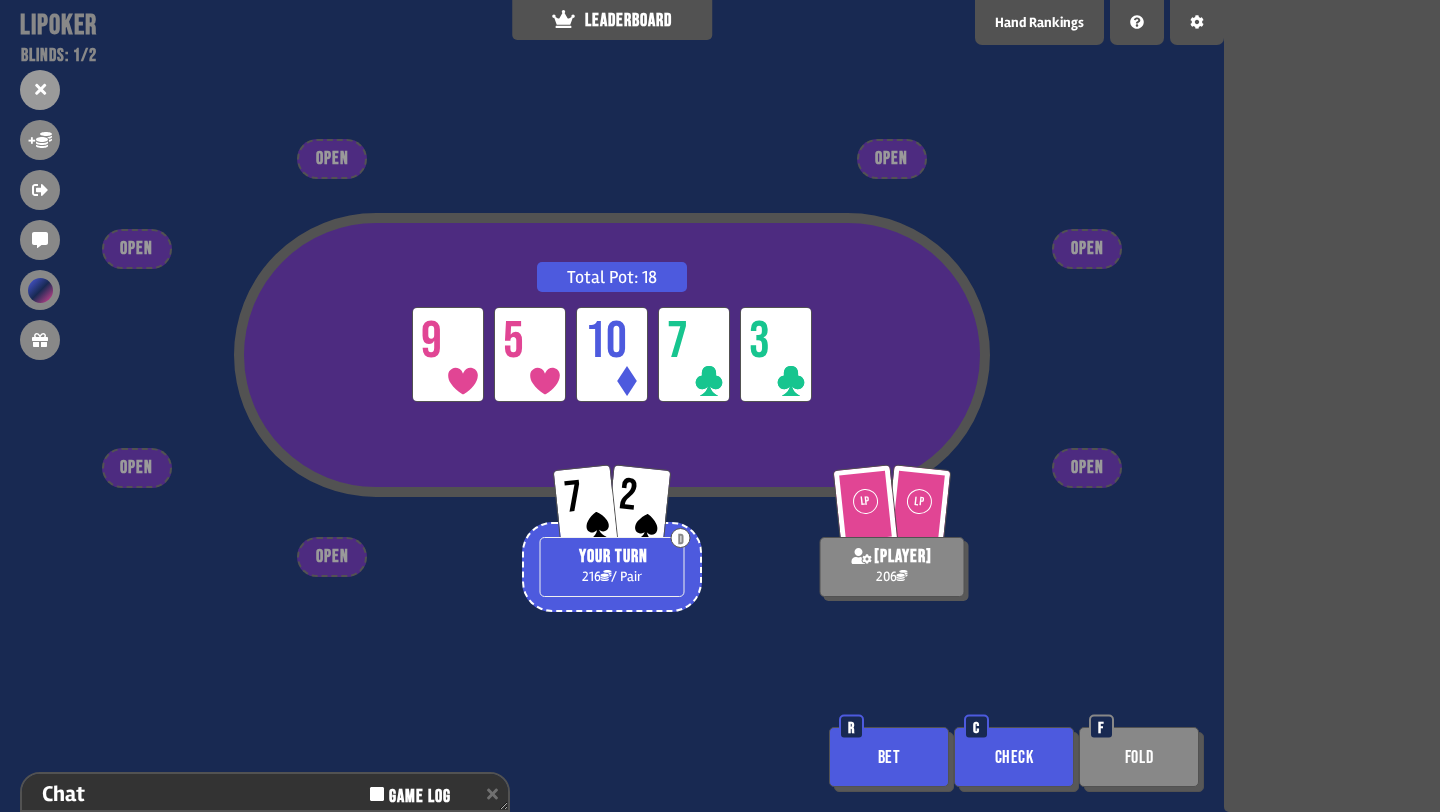 click on "Bet" at bounding box center [889, 757] 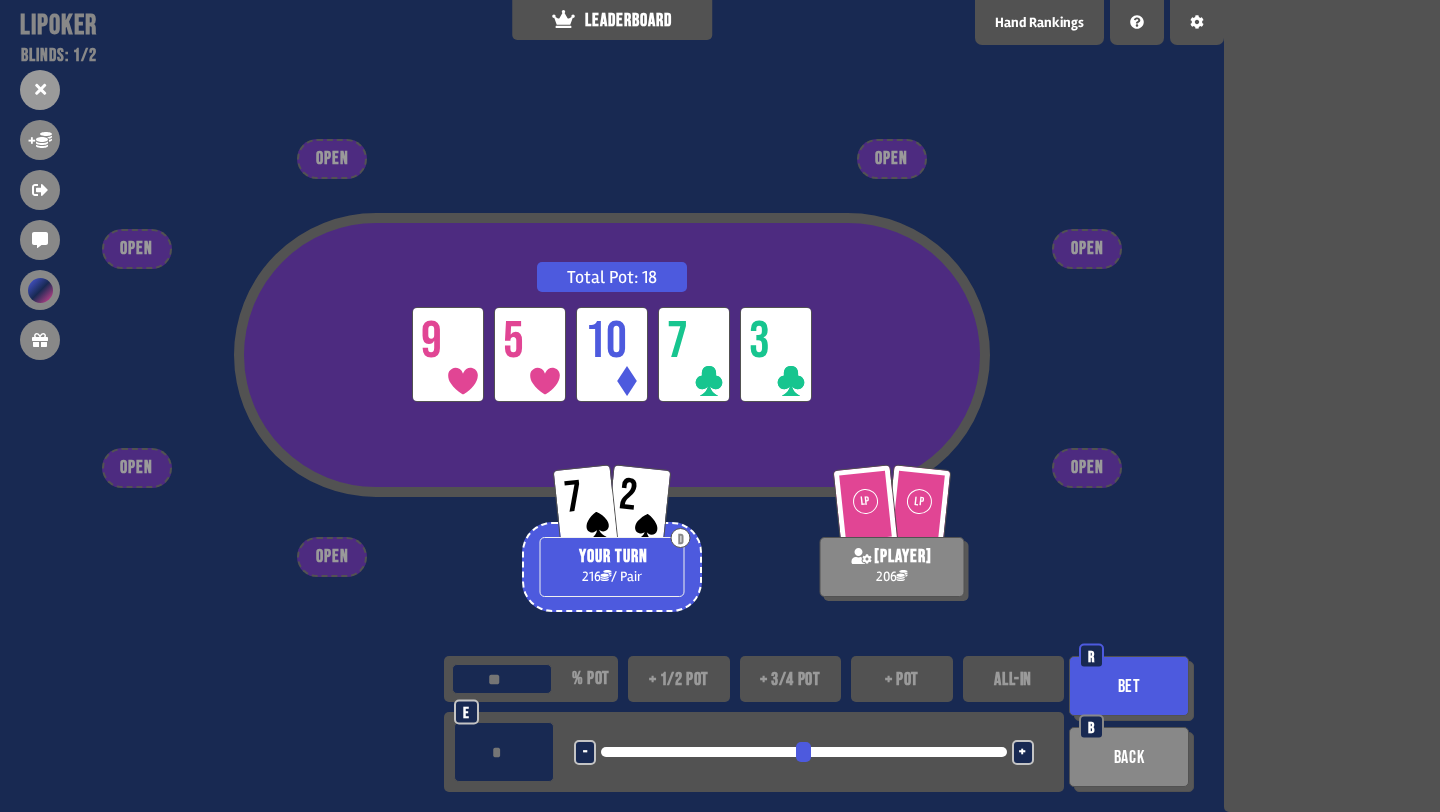 click on "+ 3/4 pot" at bounding box center [791, 679] 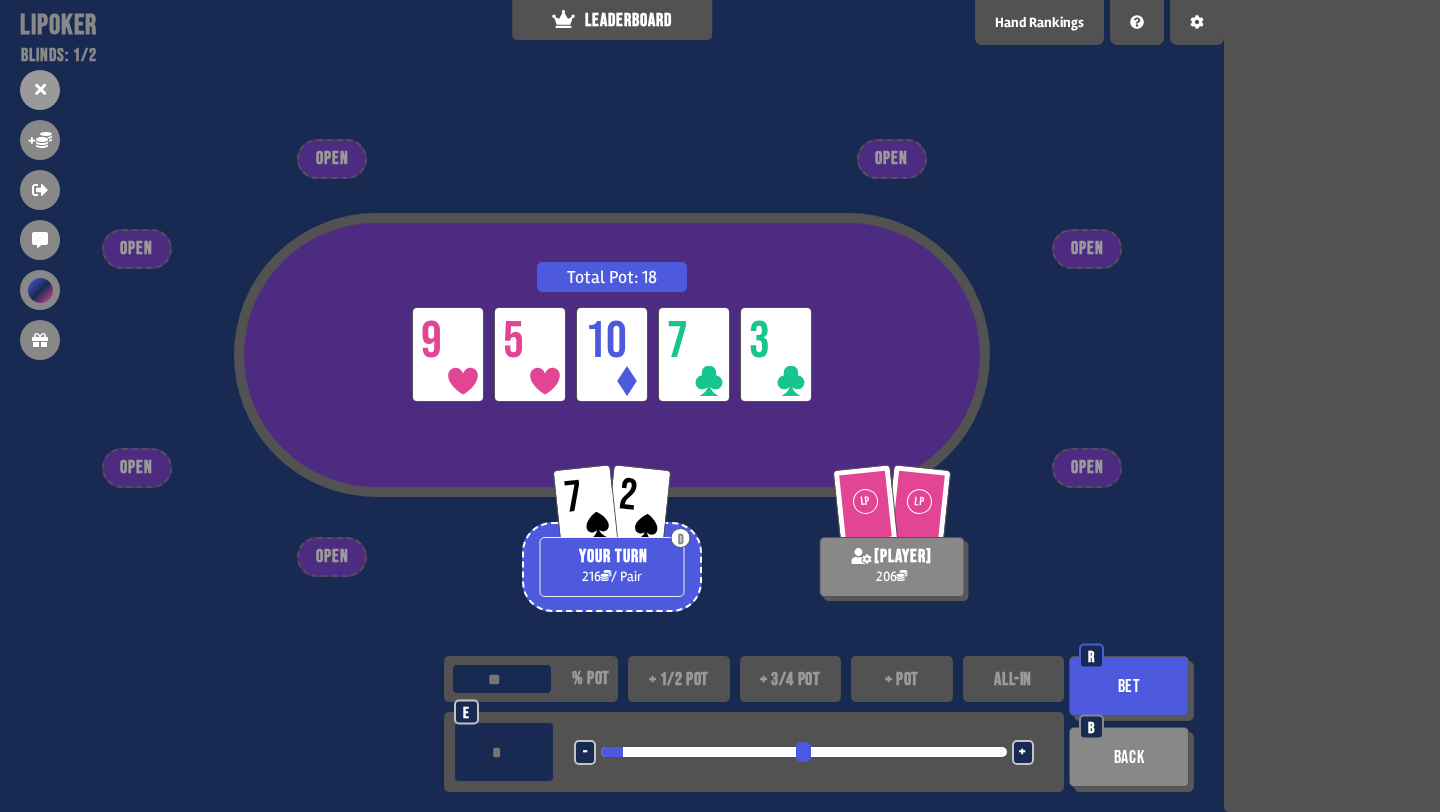 click on "Bet" at bounding box center [1129, 686] 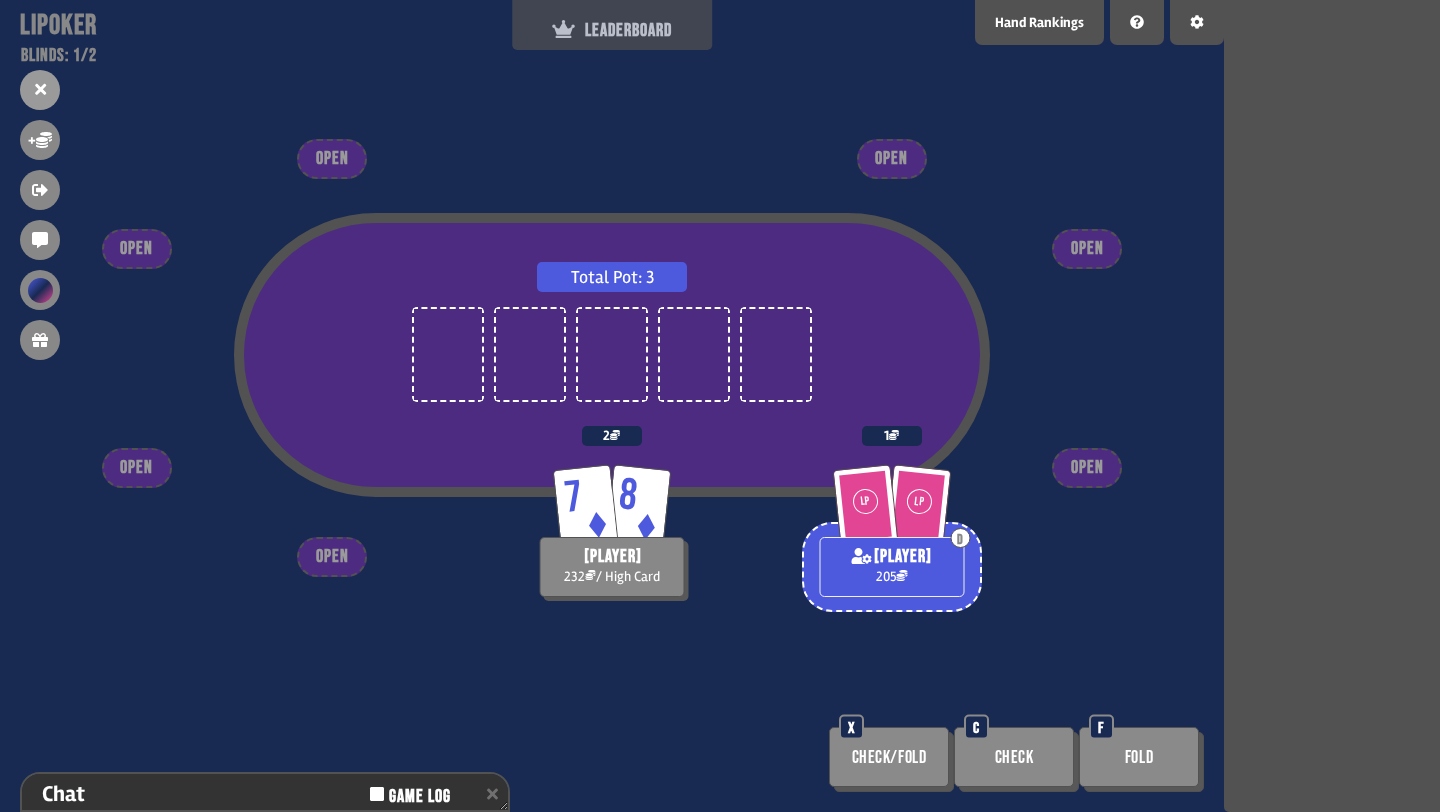 click on "LEADERBOARD" at bounding box center (612, 25) 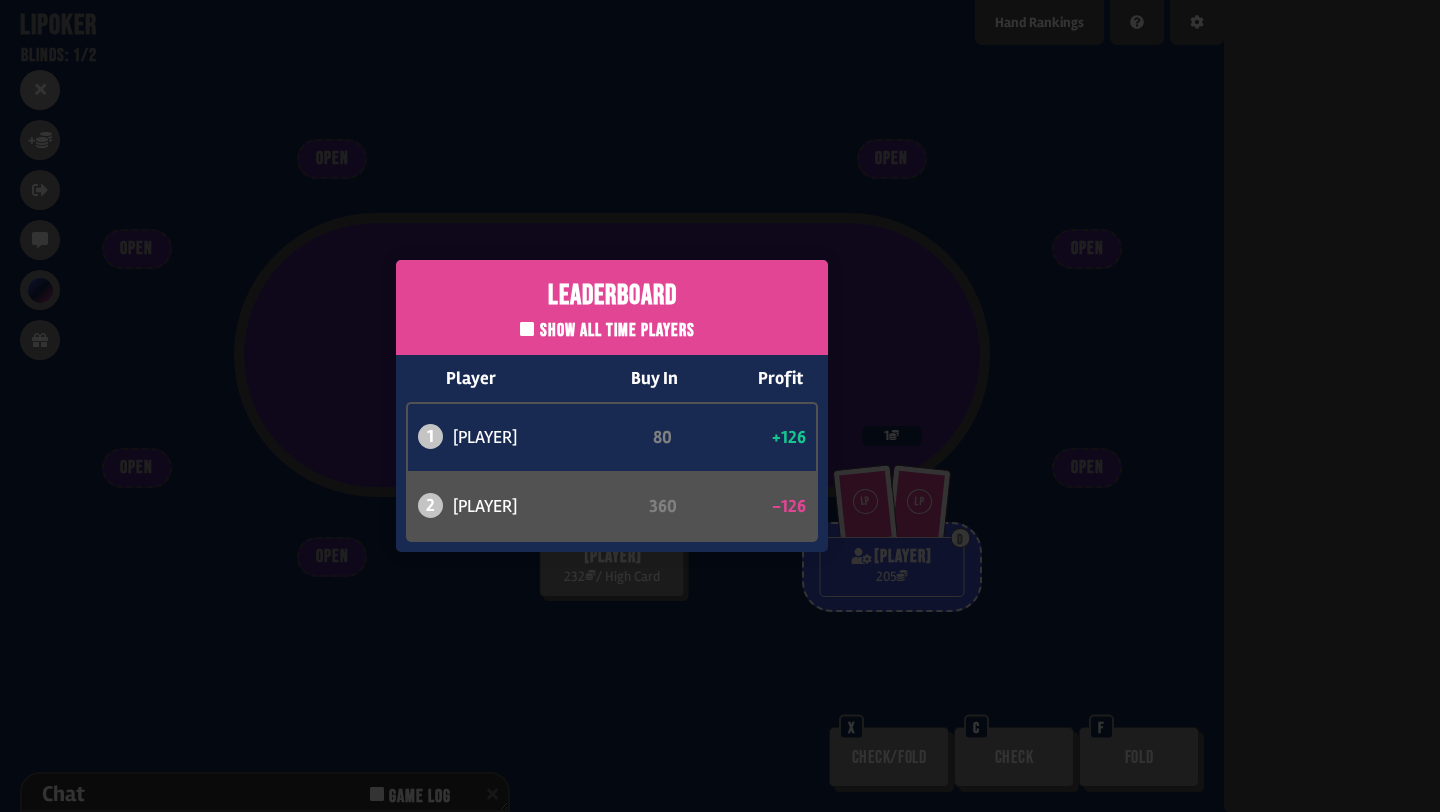 click on "Leaderboard   Show all time players Player Buy In Profit 1 [PLAYER] 80 +126 2 [PLAYER] 360 -126" at bounding box center (612, 406) 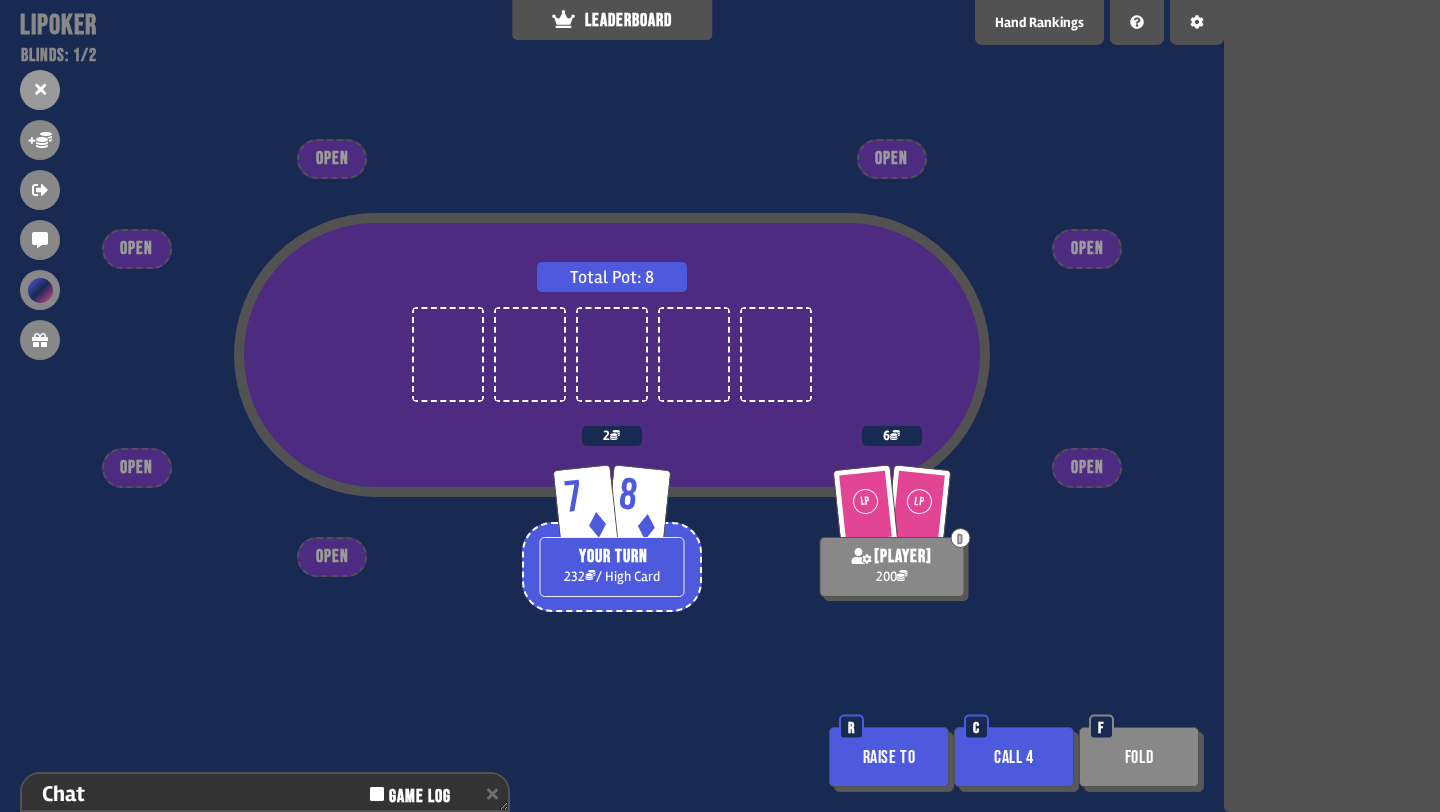 click on "Raise to" at bounding box center (889, 757) 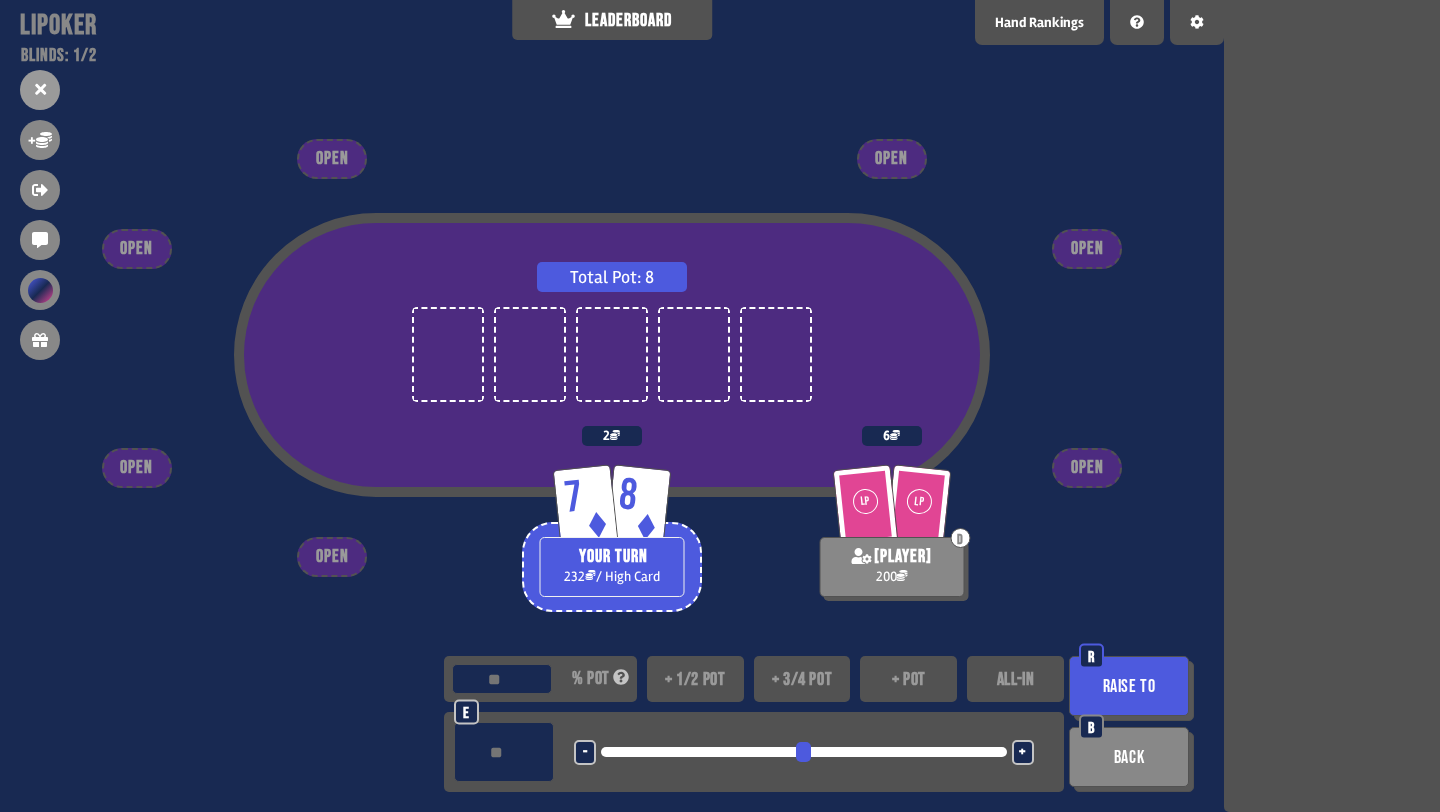 click on "Back" at bounding box center [1129, 757] 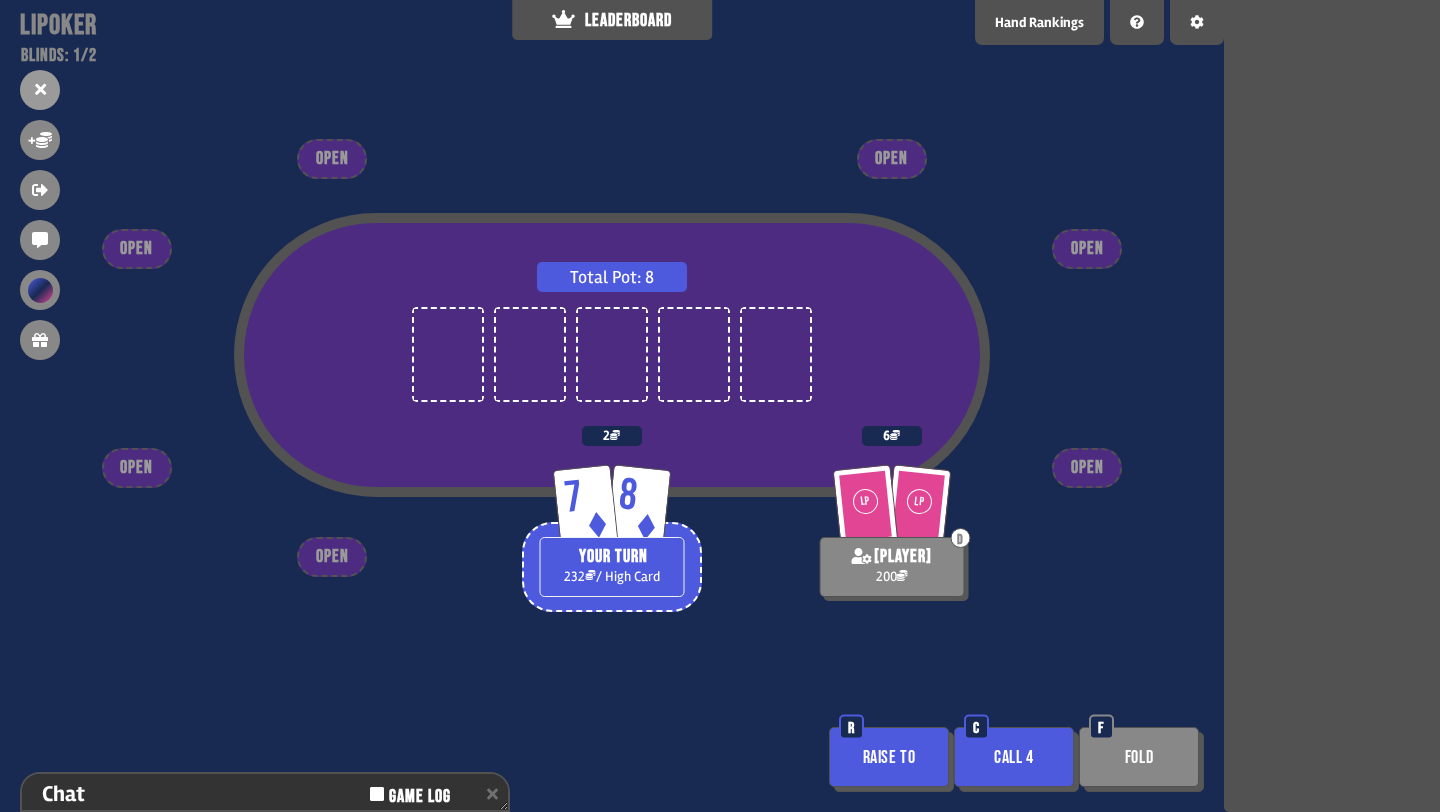 click on "Call 4" at bounding box center [1014, 757] 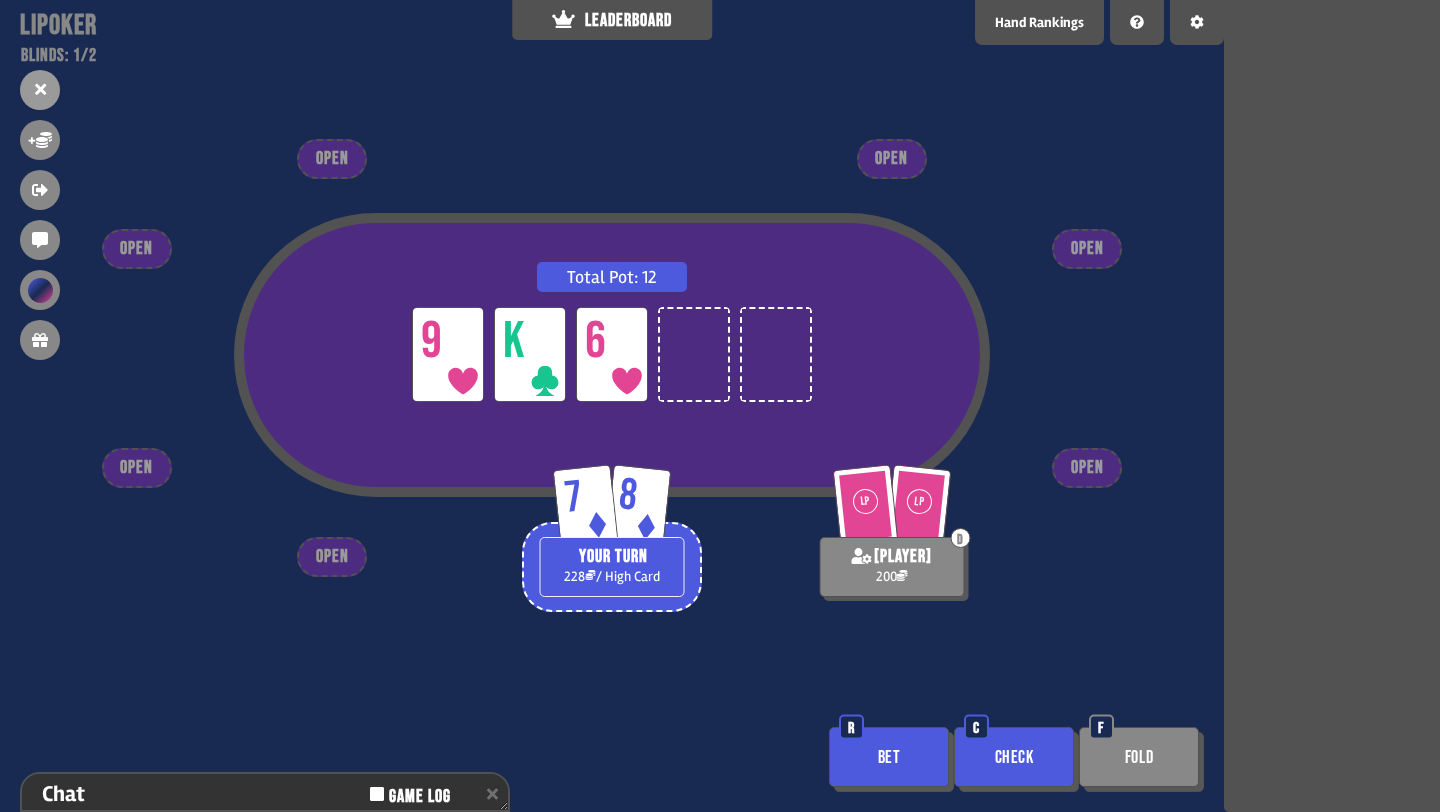 click on "Check" at bounding box center (1014, 757) 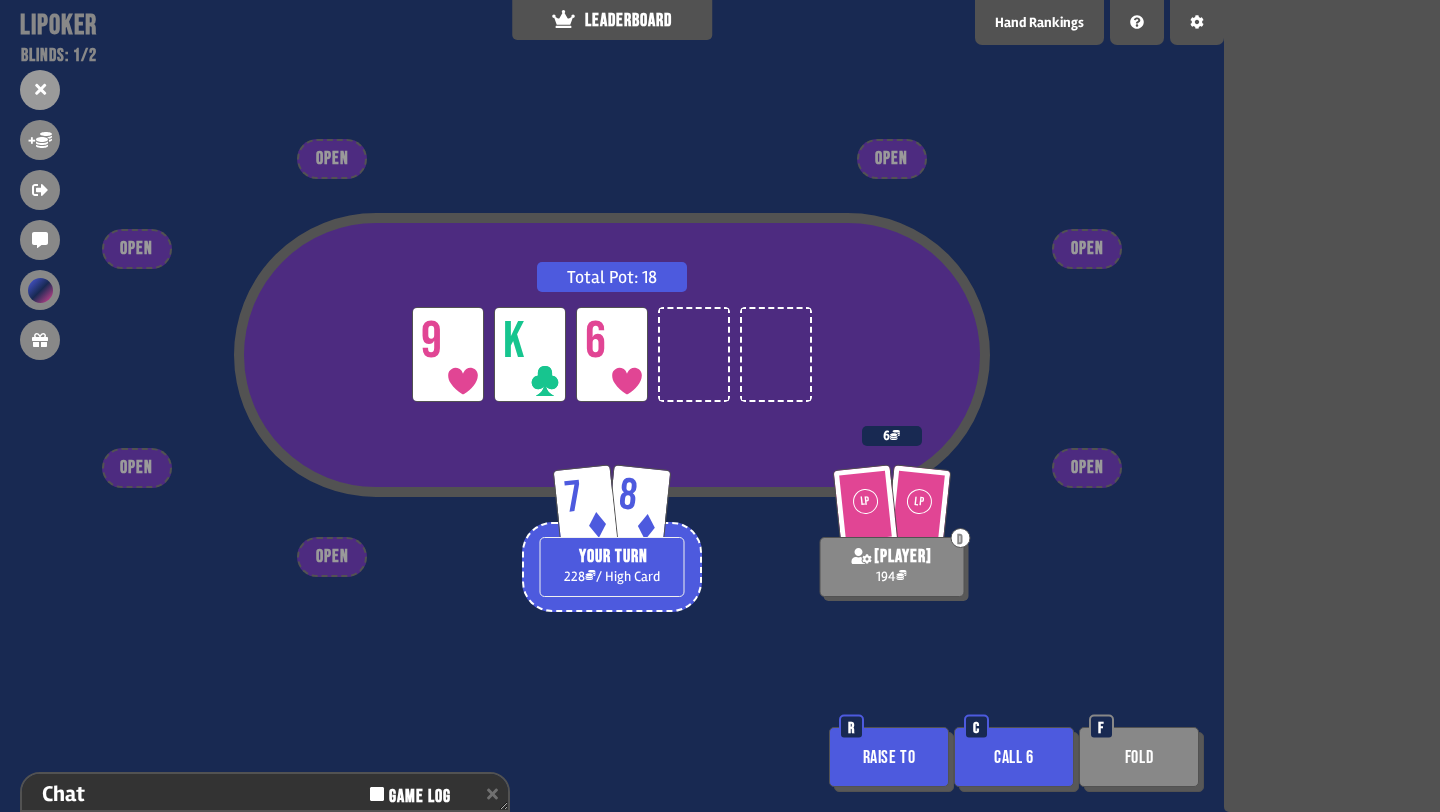 click on "Call 6" at bounding box center [1014, 757] 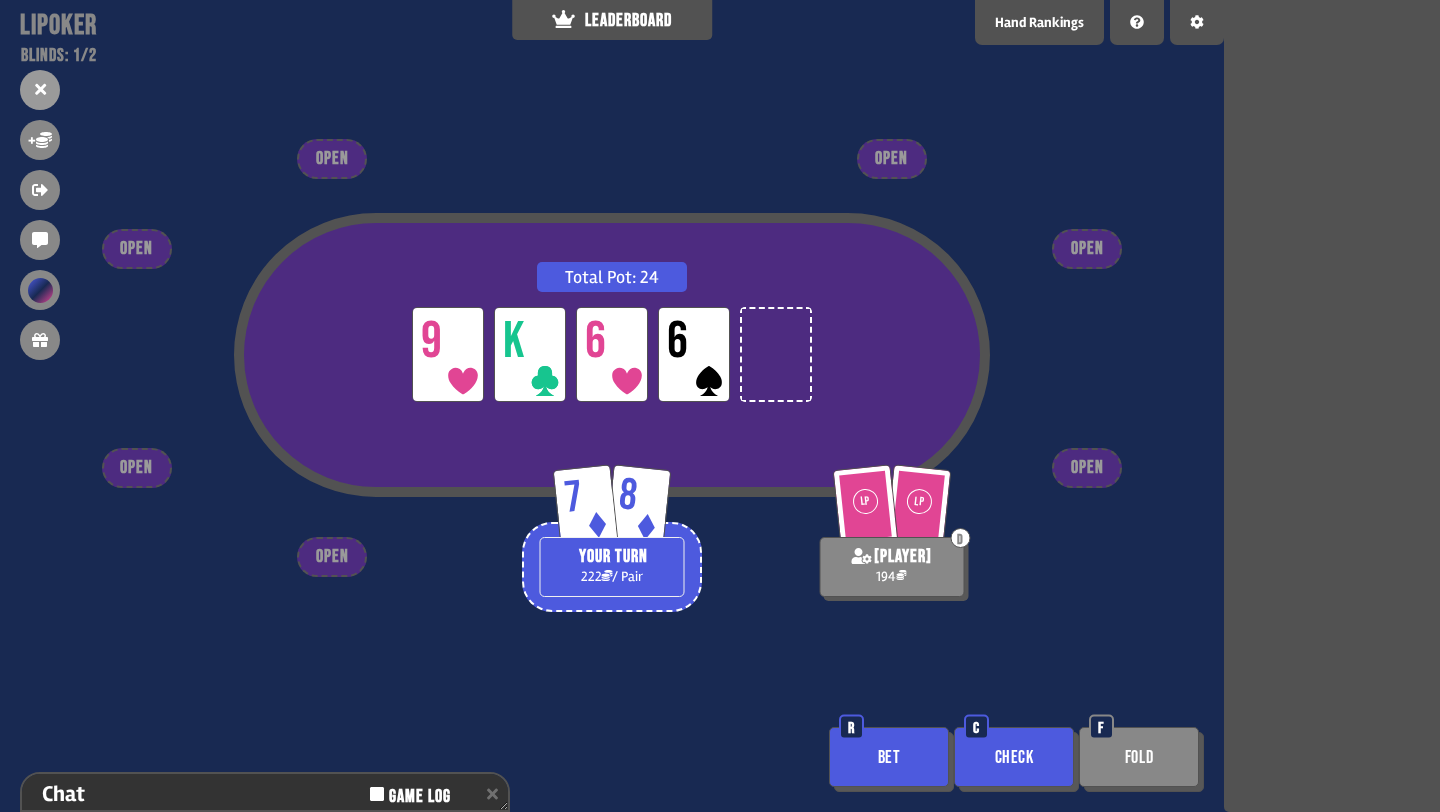 click on "Check" at bounding box center (1014, 757) 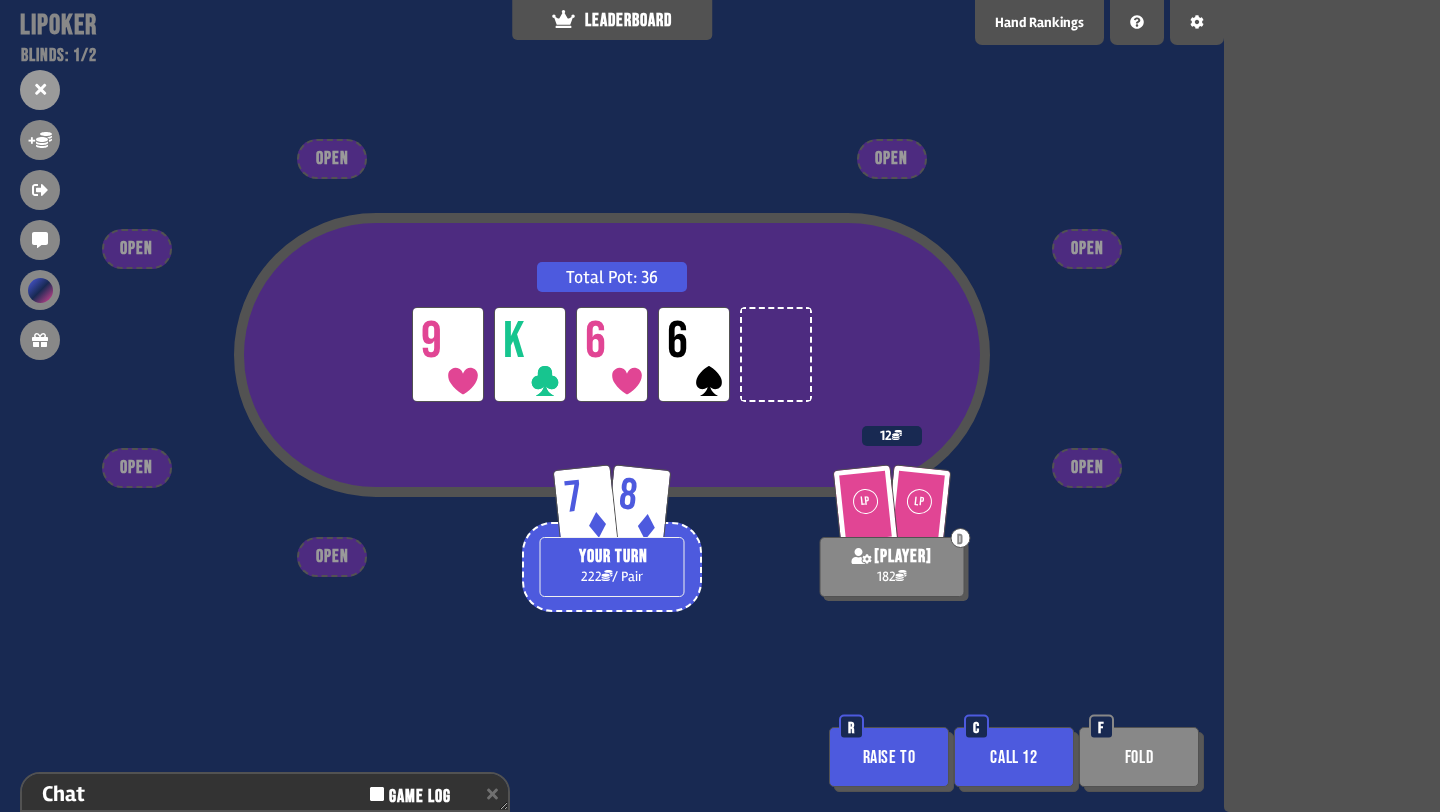 click on "Call 12" at bounding box center [1014, 757] 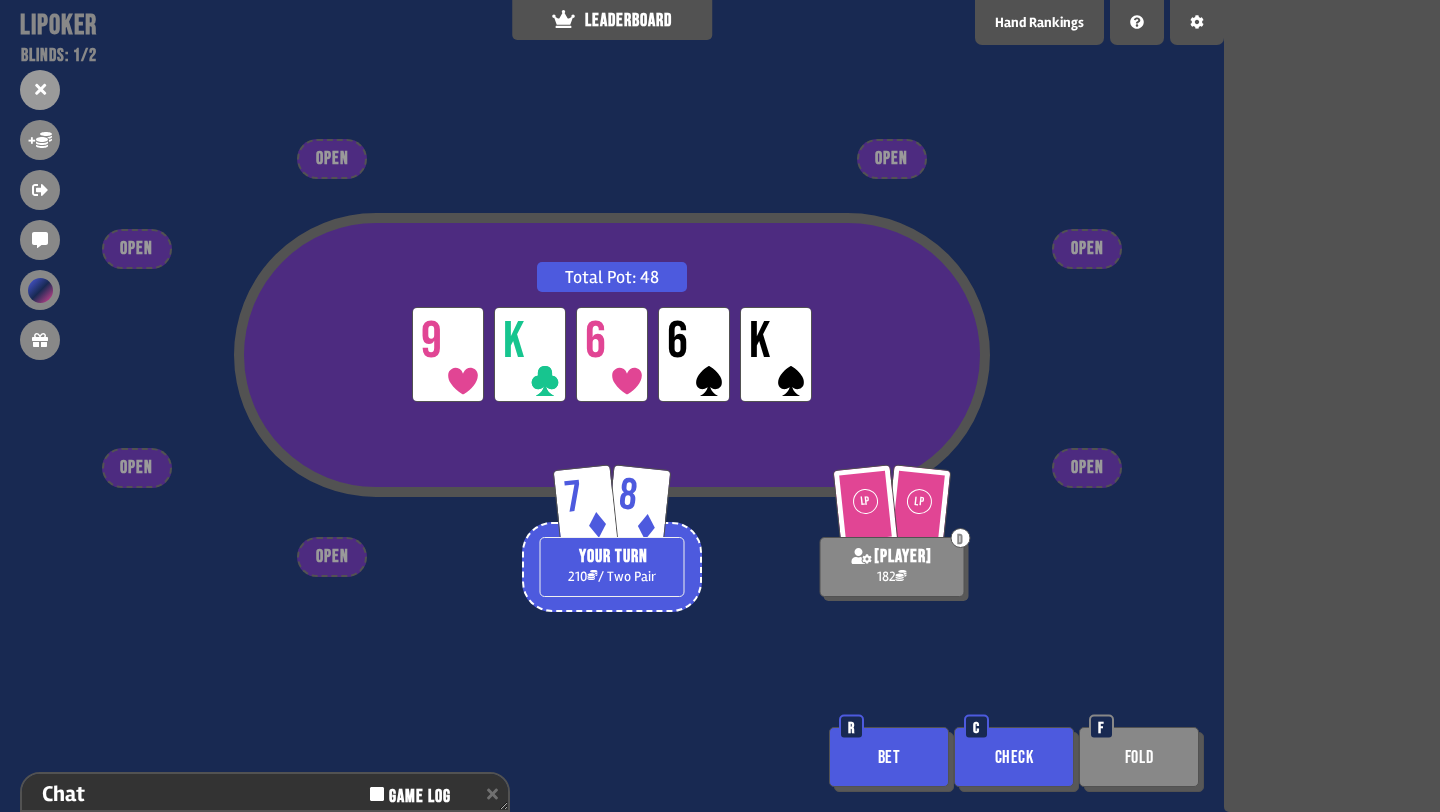 click on "Check" at bounding box center [1014, 757] 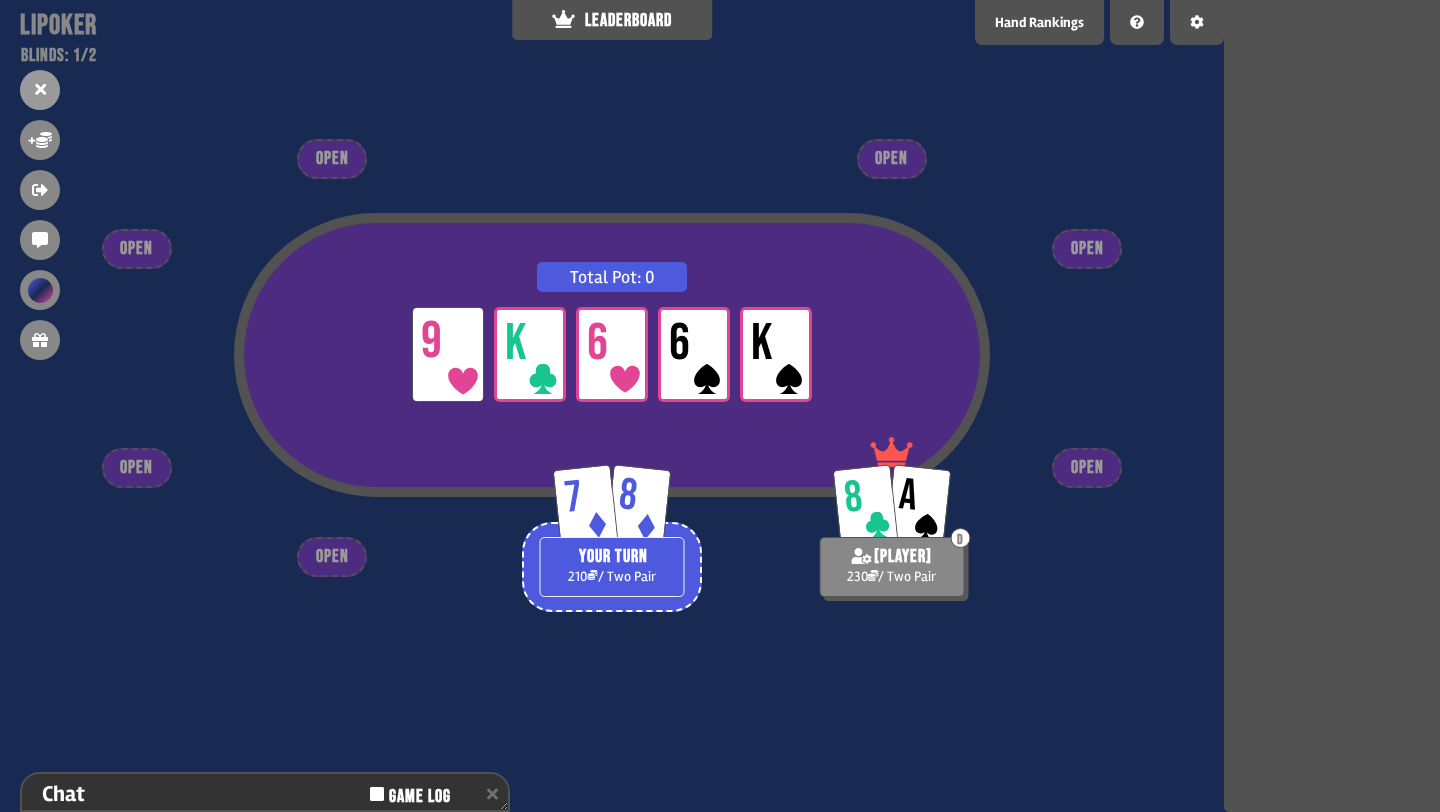 type on "*" 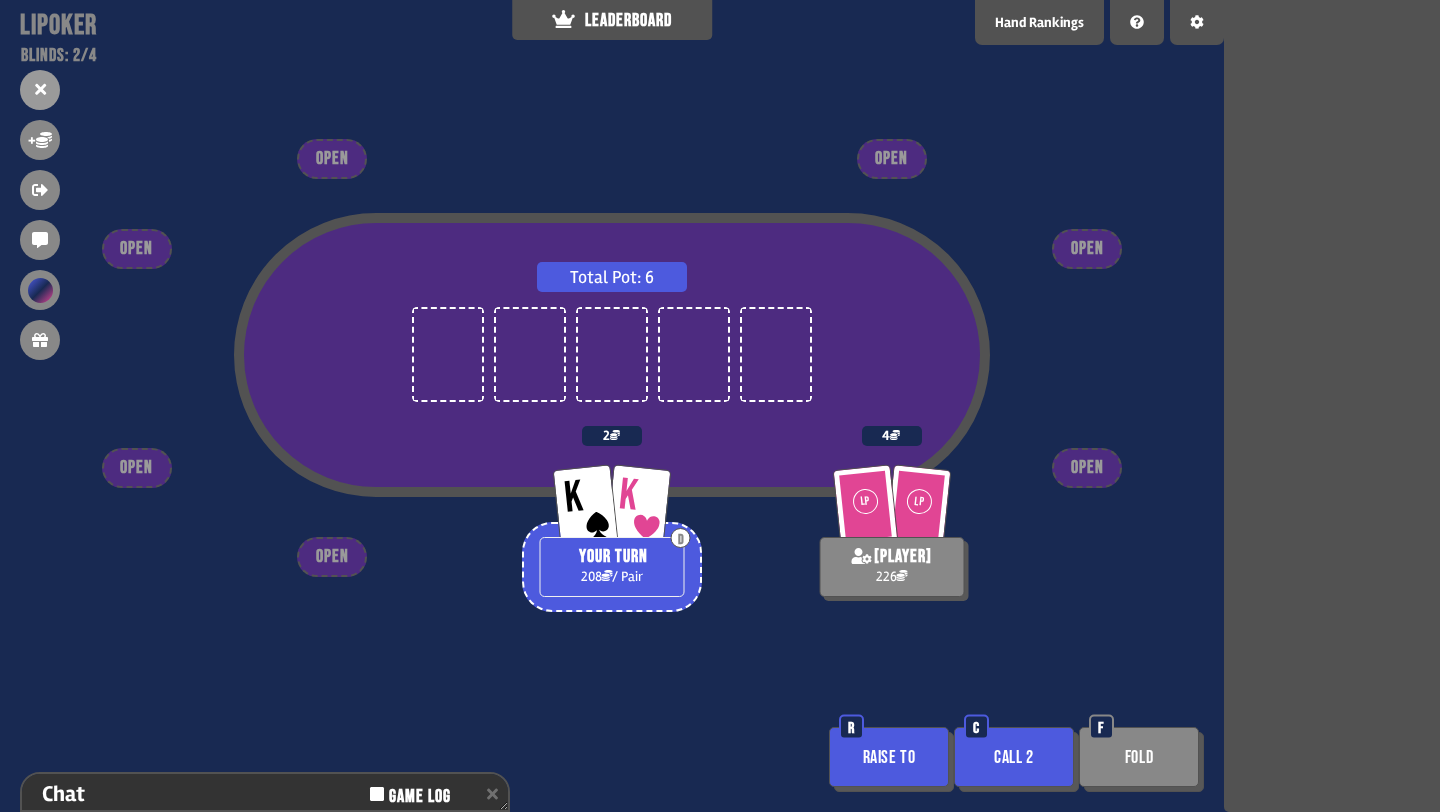 click on "Raise to" at bounding box center (889, 757) 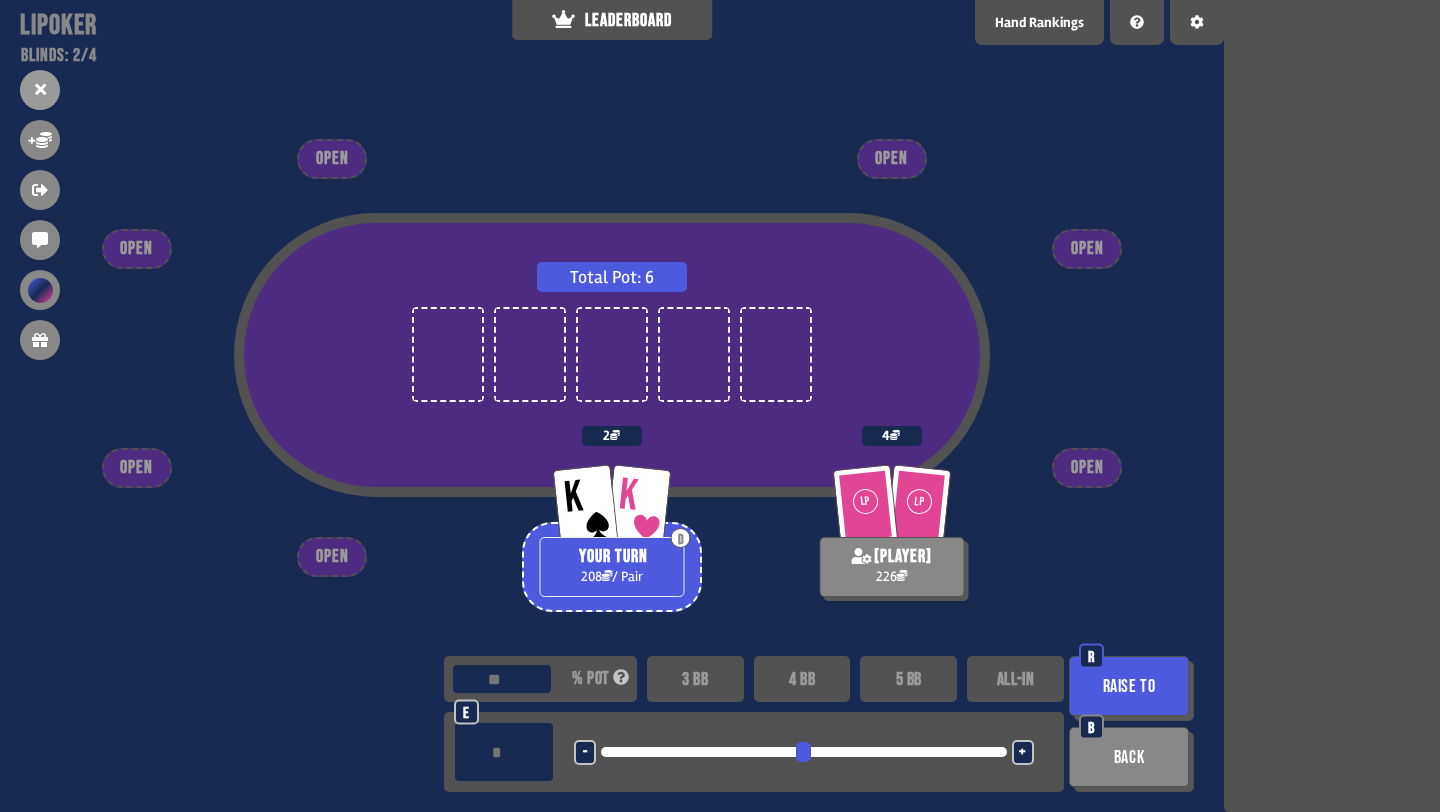 click on "4 BB" at bounding box center [802, 679] 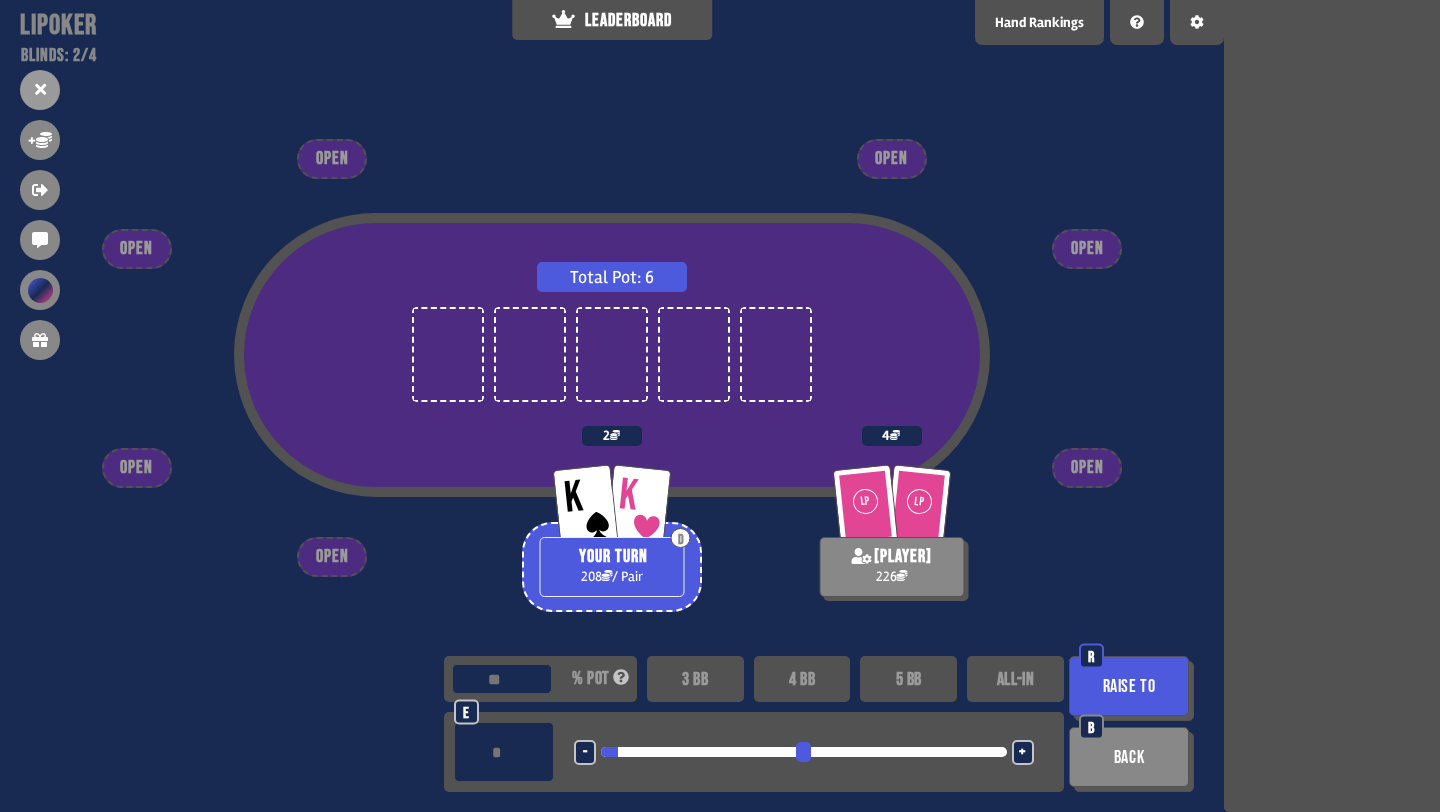click on "3 BB" at bounding box center [695, 679] 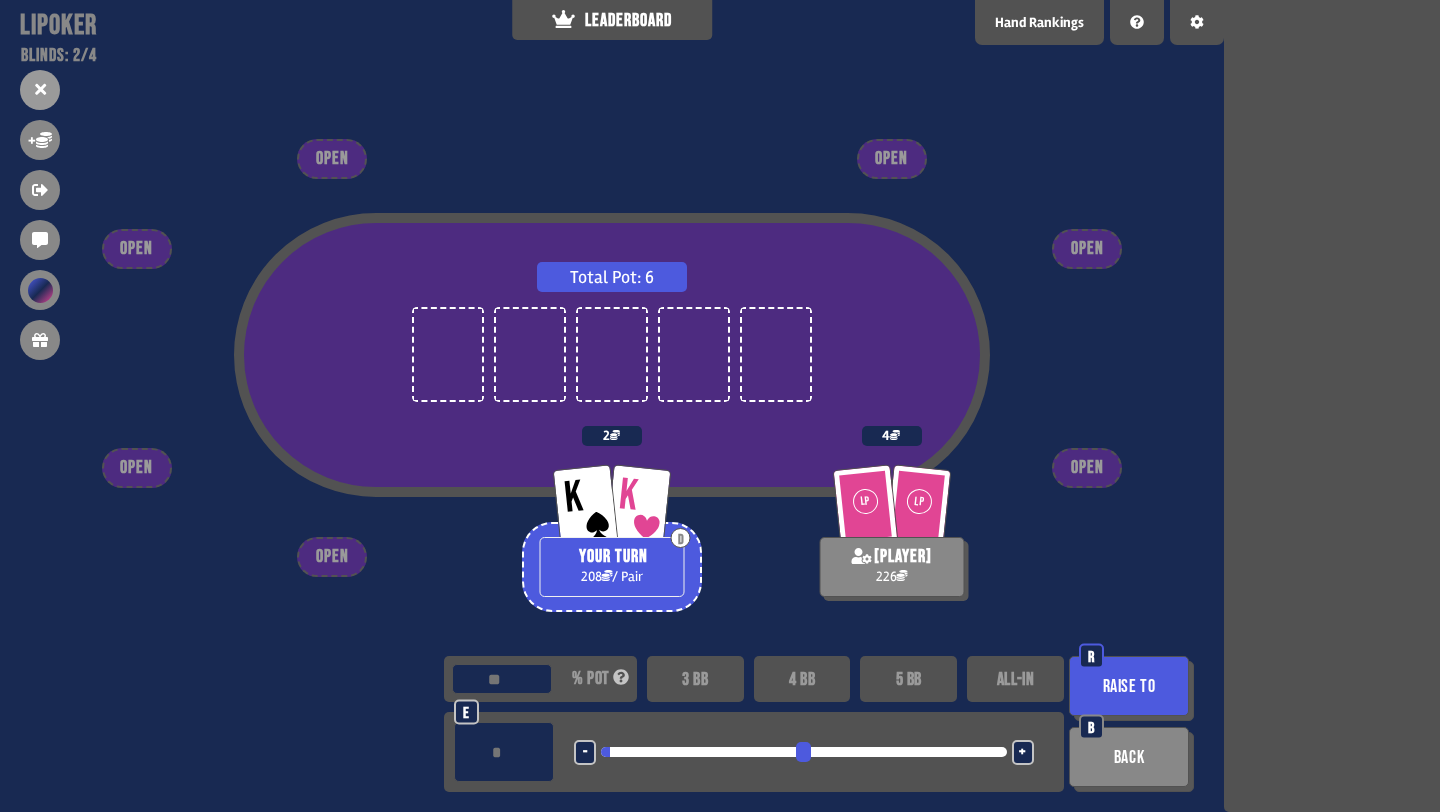 click on "-" at bounding box center [585, 752] 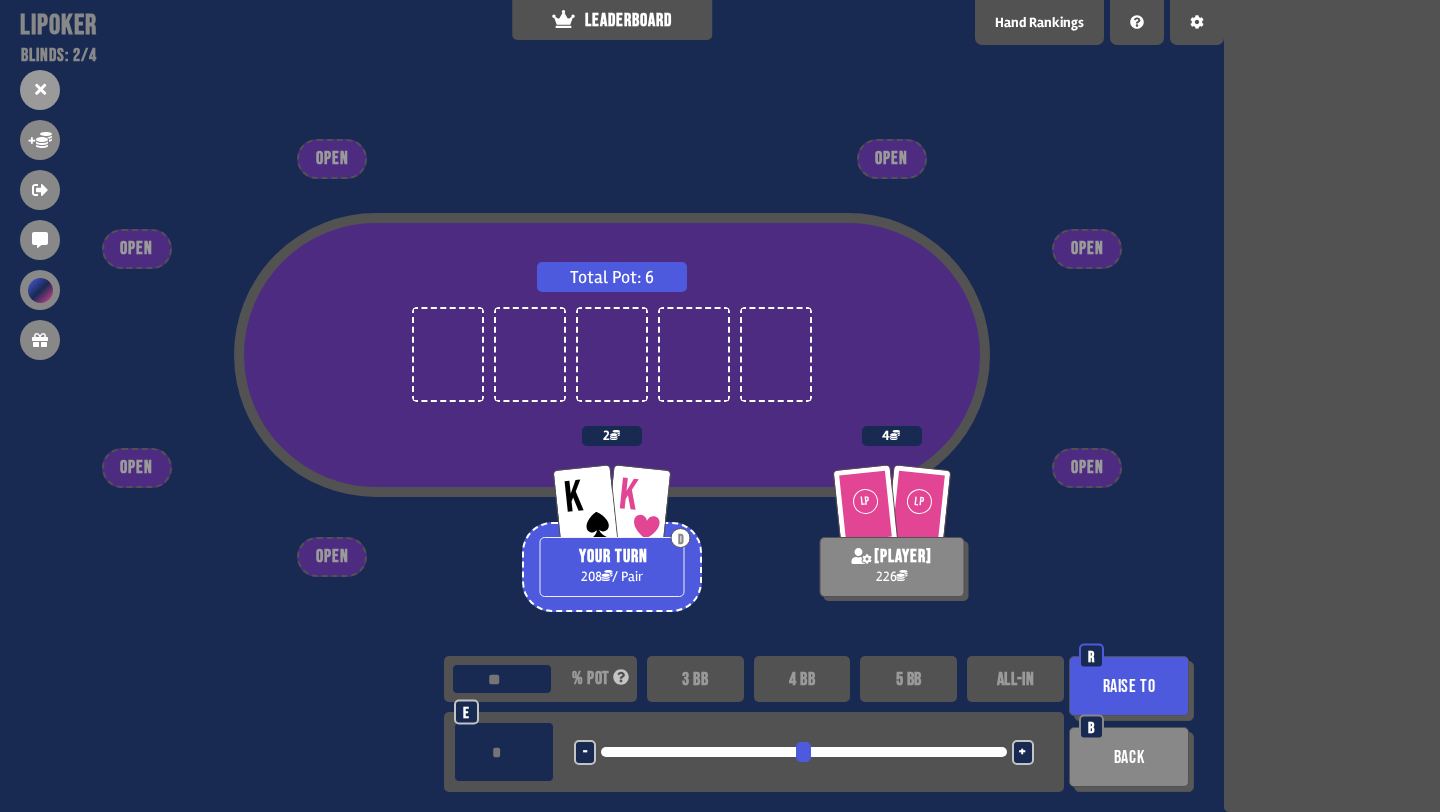 click on "Raise to" at bounding box center (1129, 686) 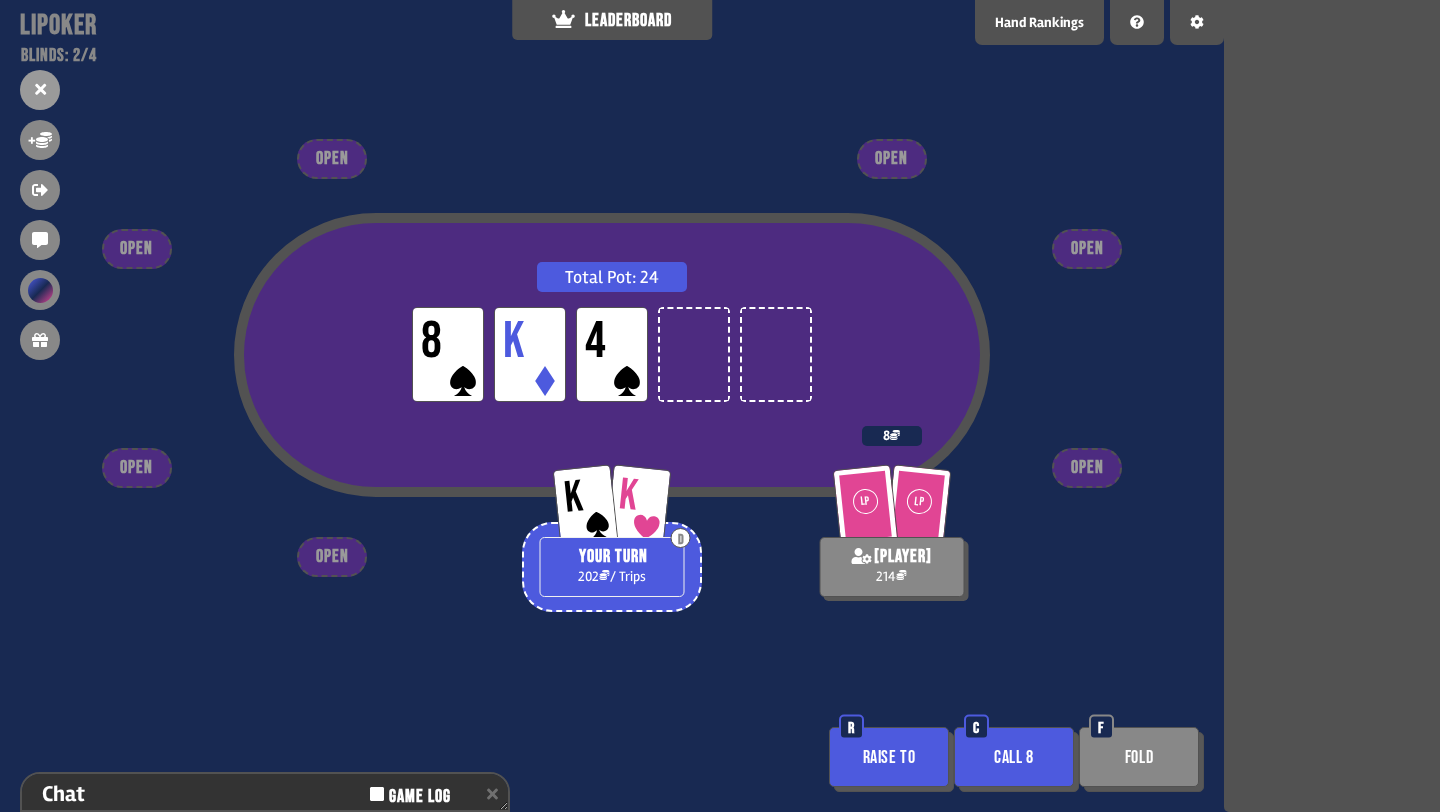 click on "Call 8" at bounding box center (1014, 757) 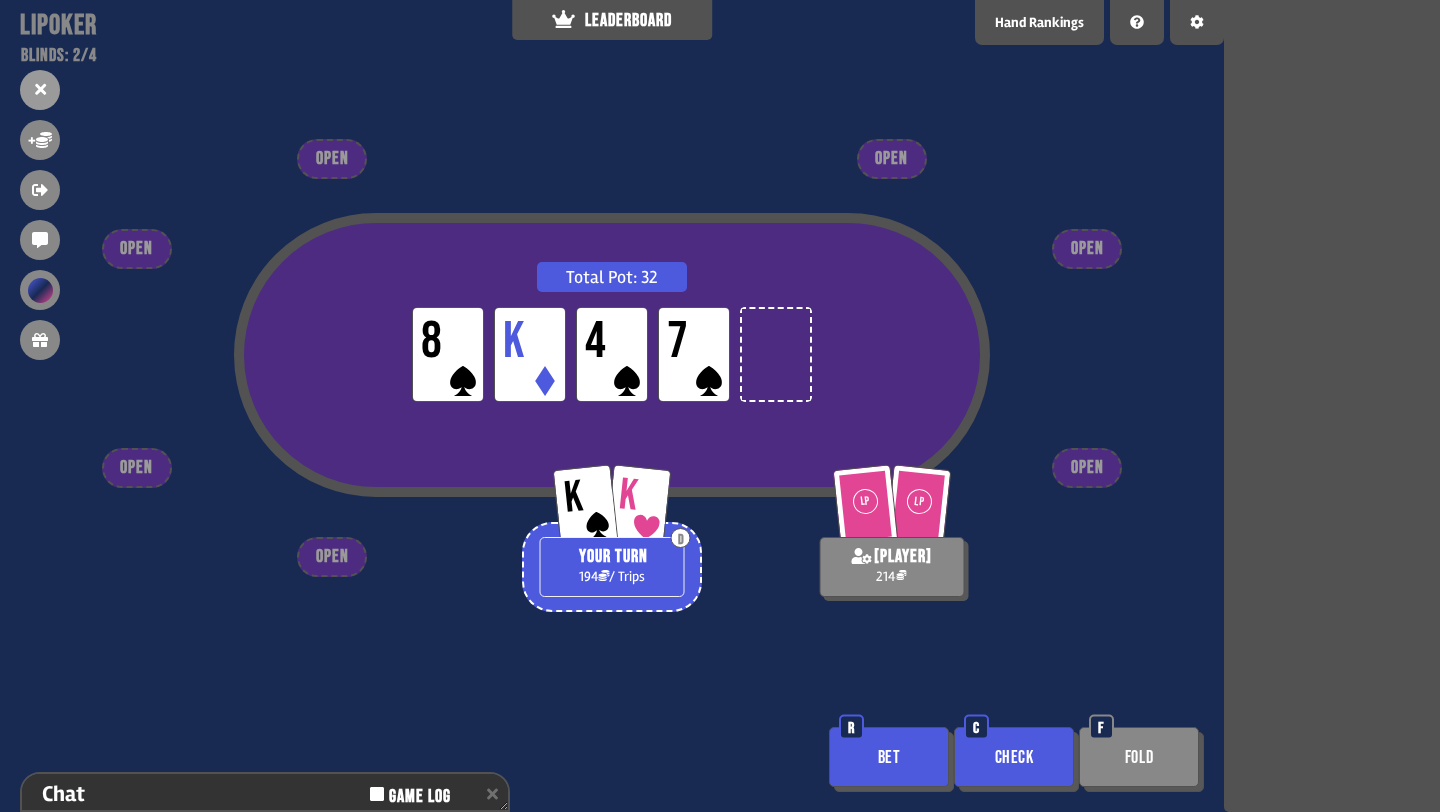 click on "Bet" at bounding box center [889, 757] 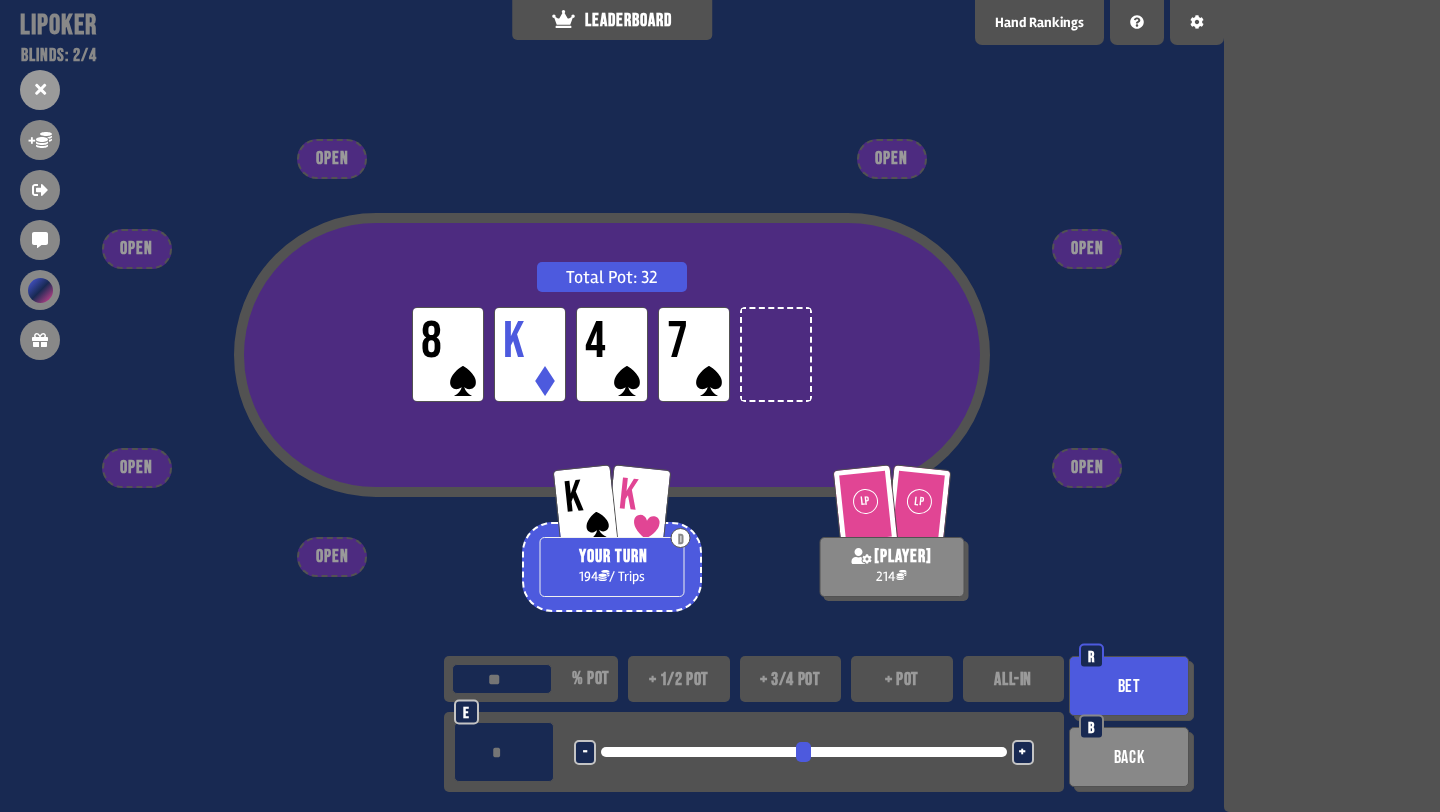 click on "+ 1/2 pot" at bounding box center [679, 679] 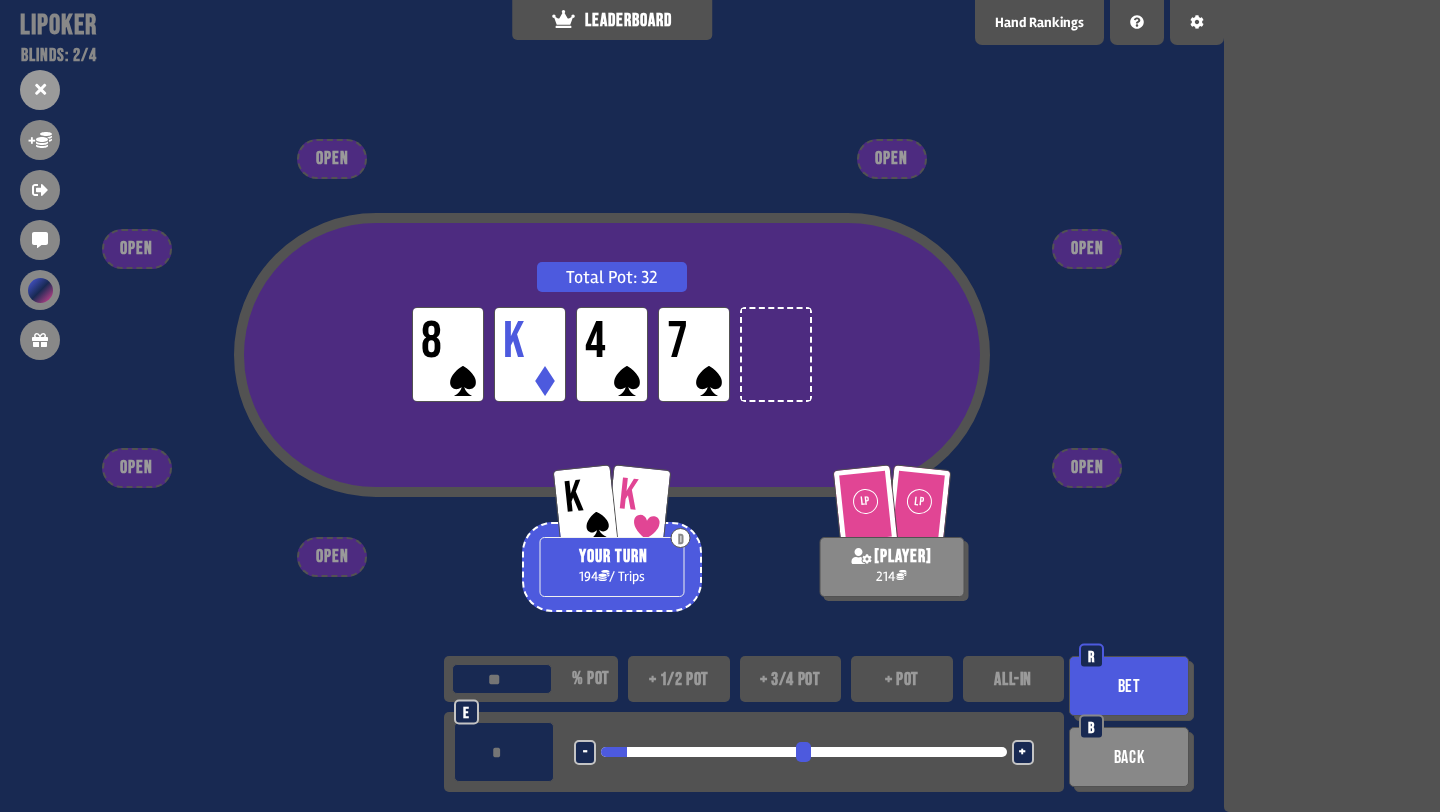 click on "-" at bounding box center (585, 752) 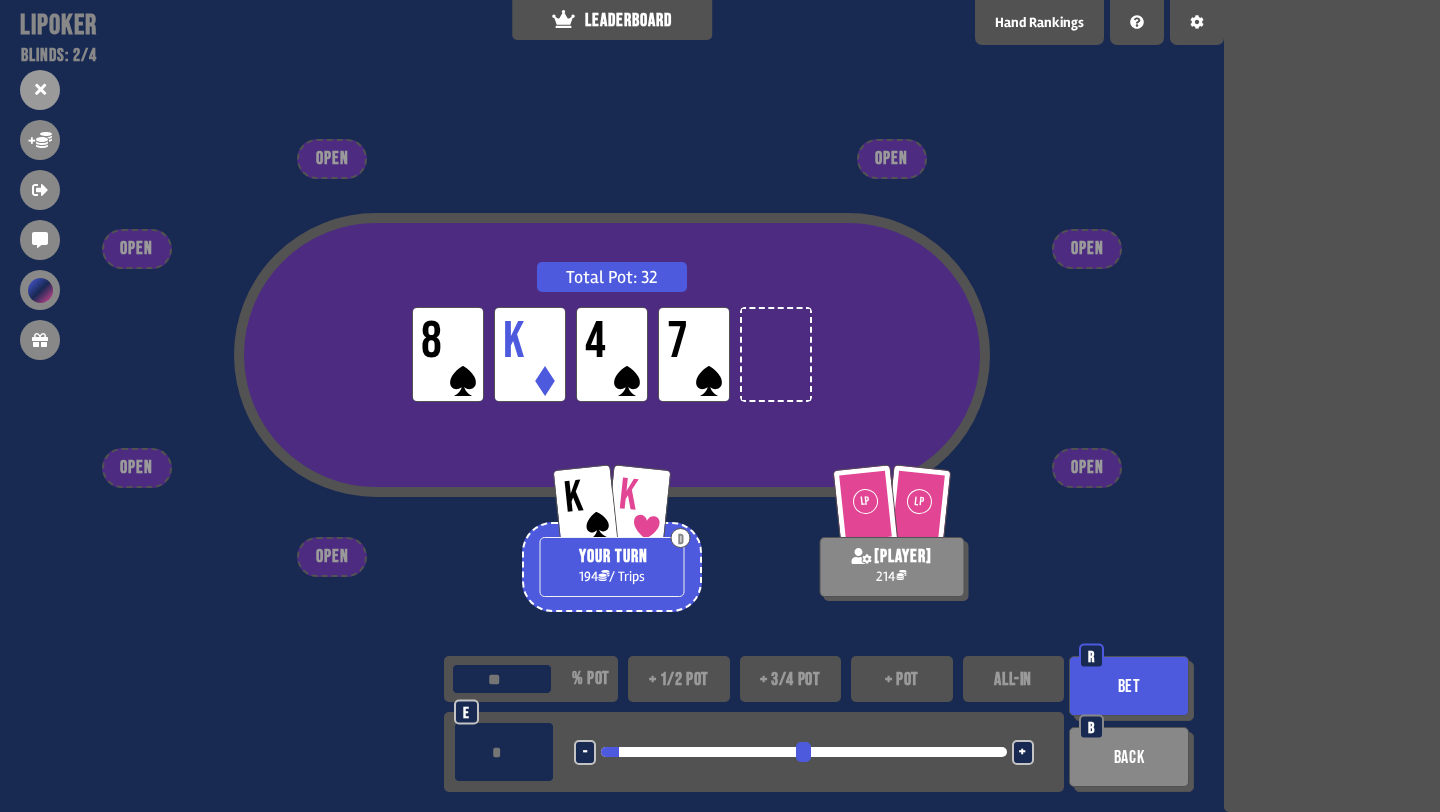 type on "**" 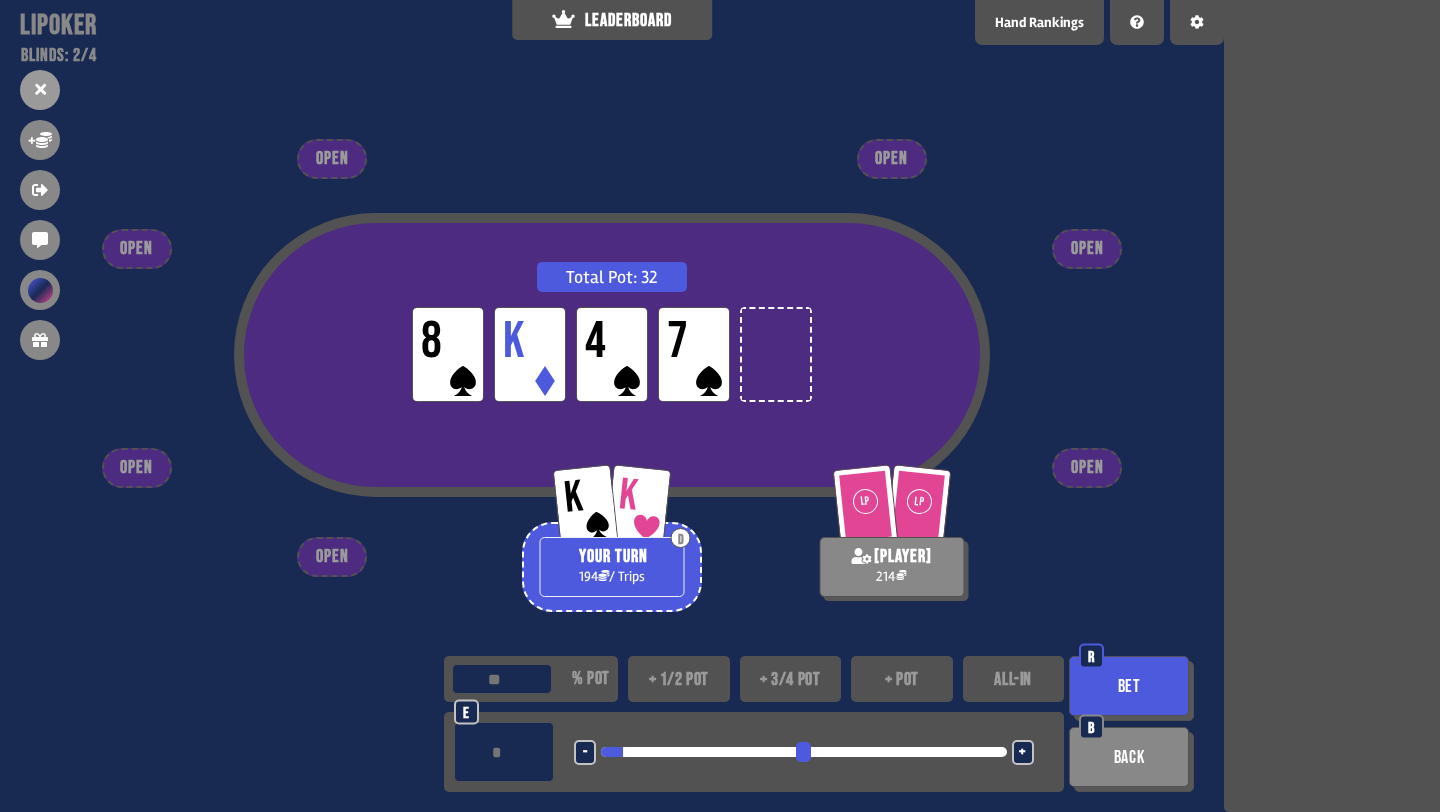 click on "Bet" at bounding box center (1129, 686) 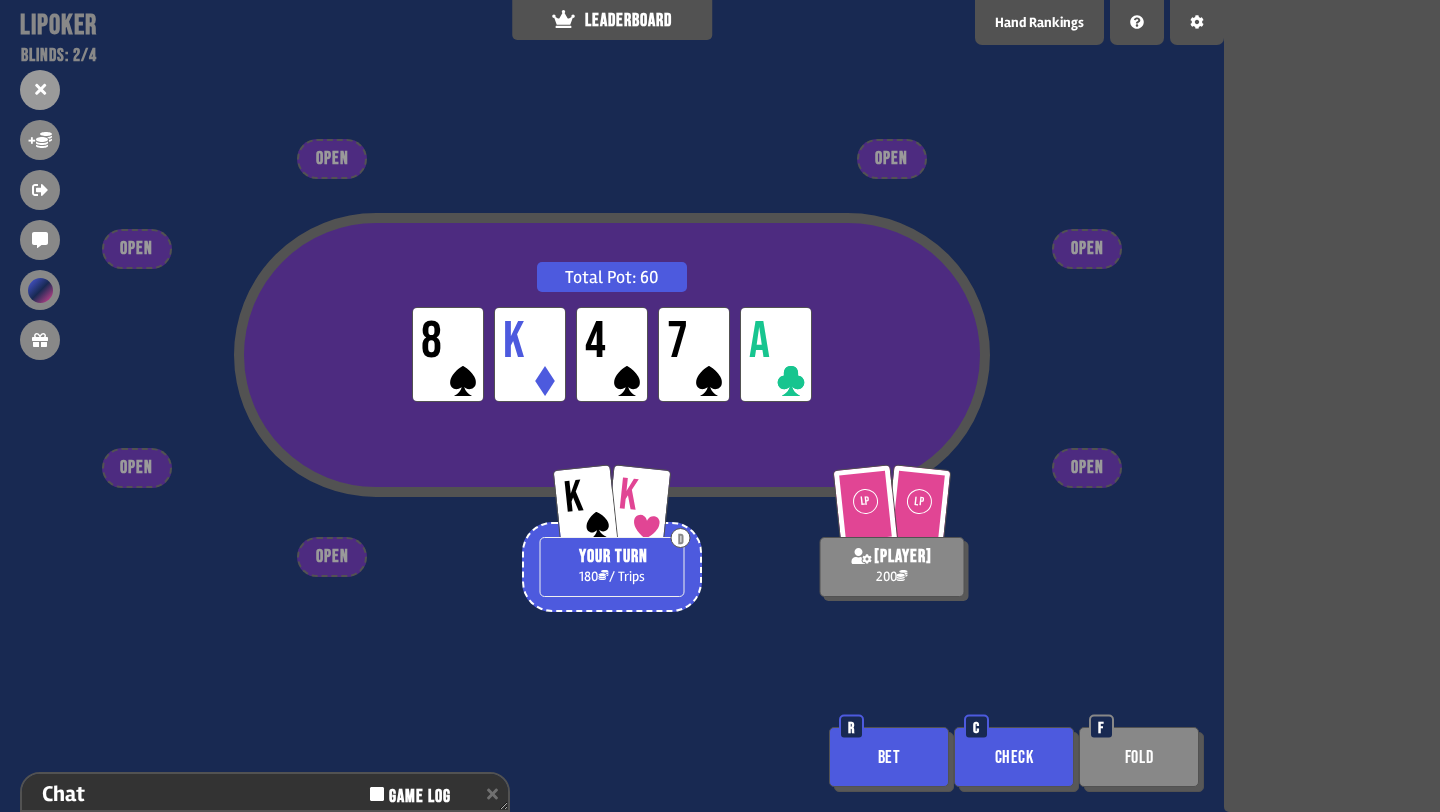 click on "Bet" at bounding box center [889, 757] 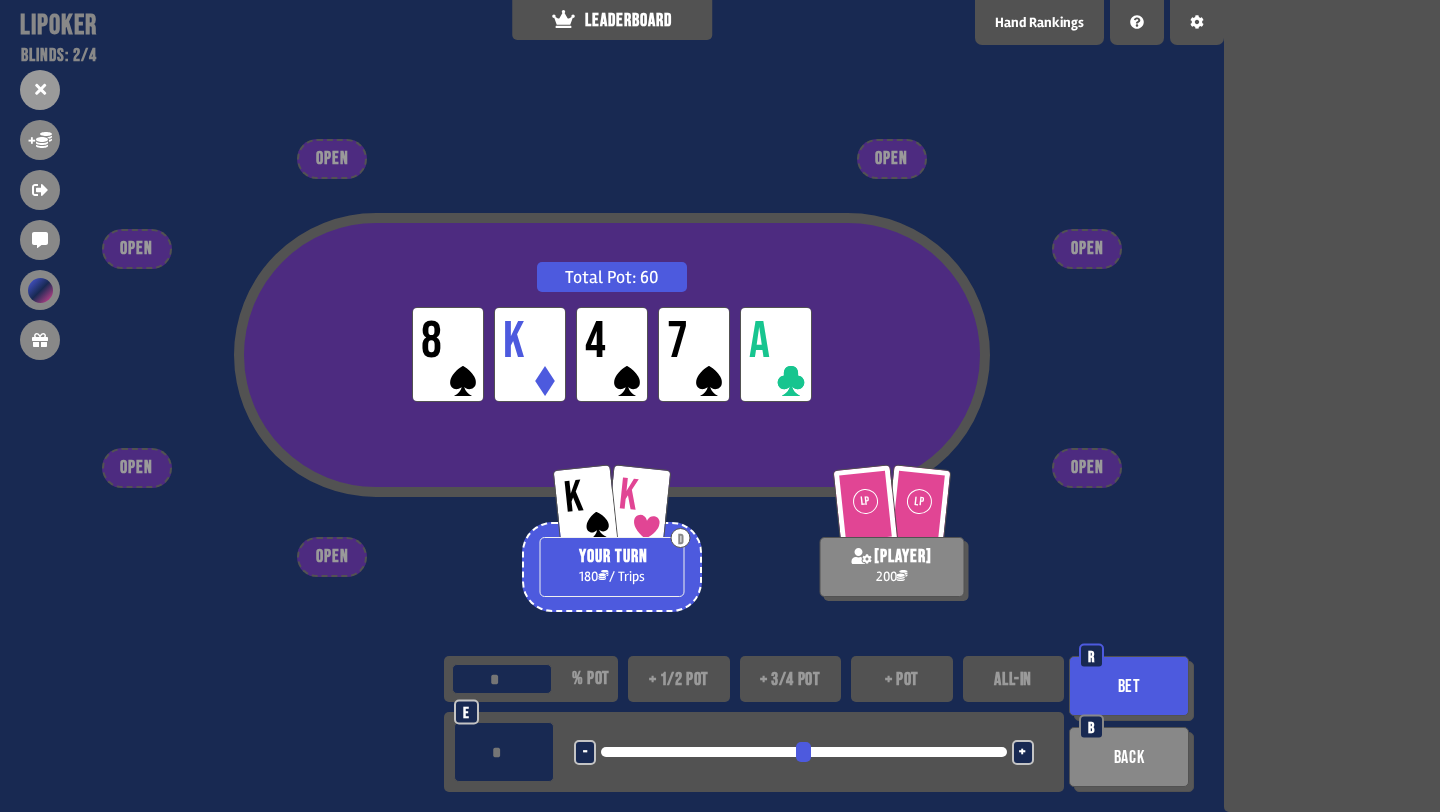 click on "+ 1/2 pot" at bounding box center [679, 679] 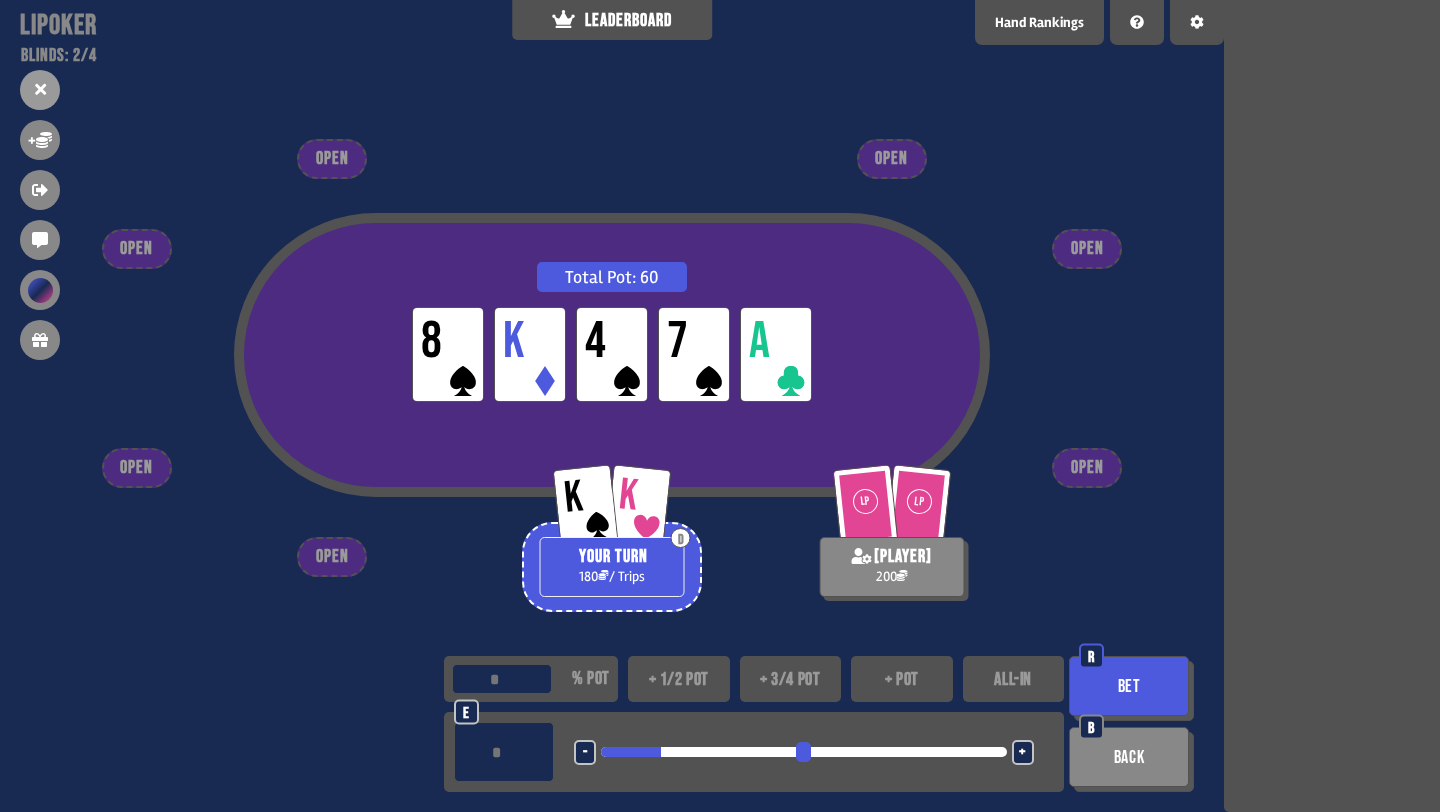 click on "Bet" at bounding box center [1129, 686] 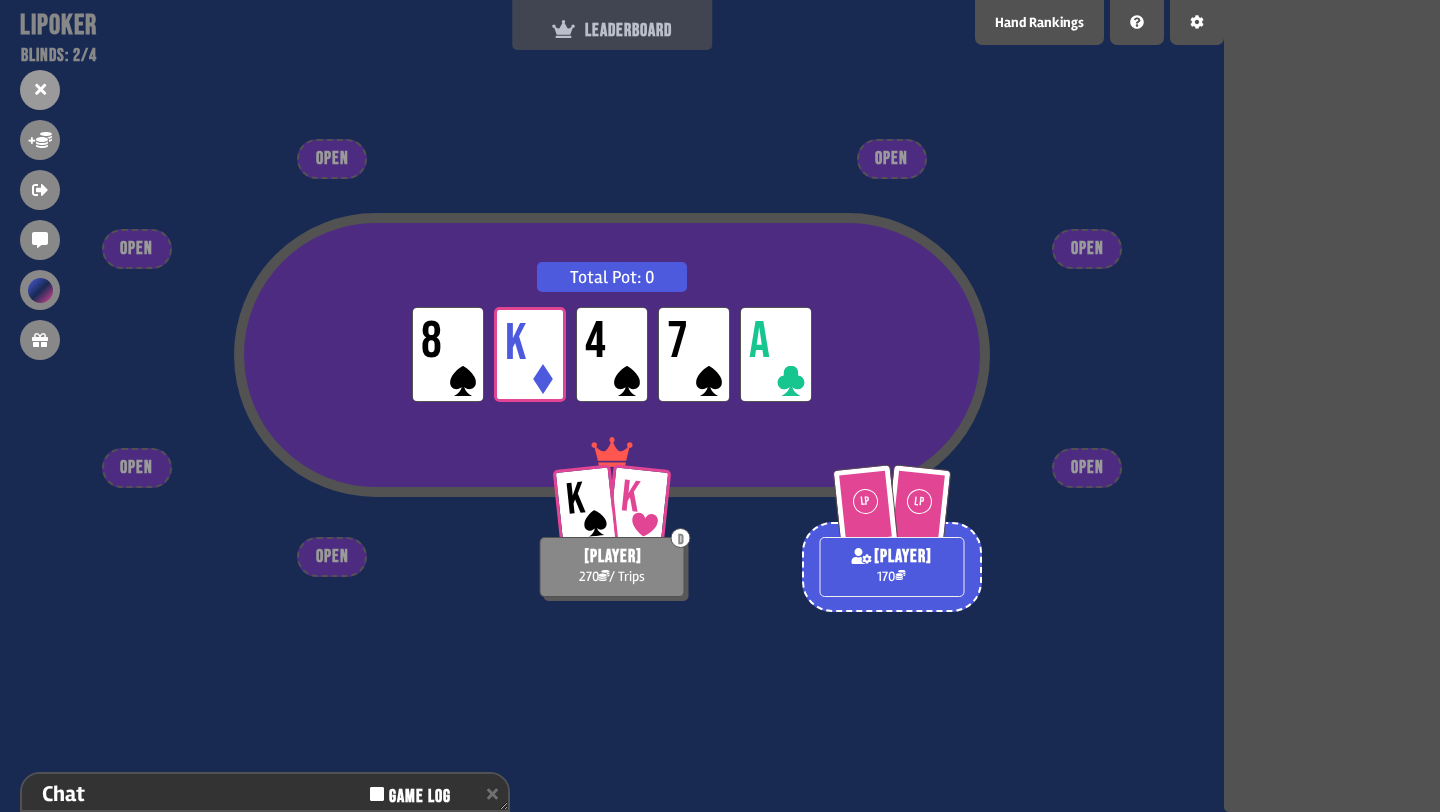 click on "LEADERBOARD" at bounding box center (612, 30) 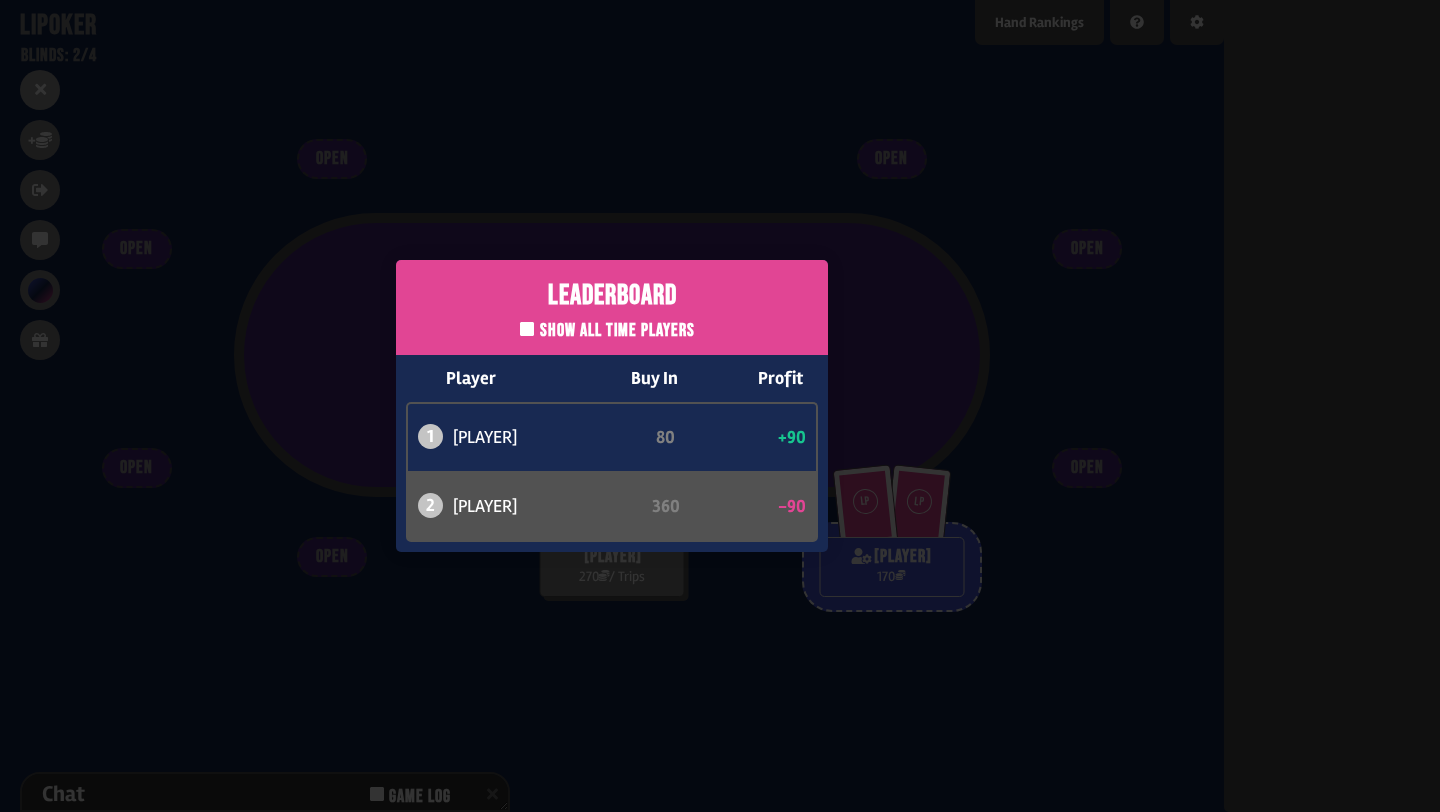 click on "Leaderboard   Show all time players Player Buy In Profit 1 [PLAYER] 80 +90 2 [PLAYER] 360 -90" at bounding box center [612, 406] 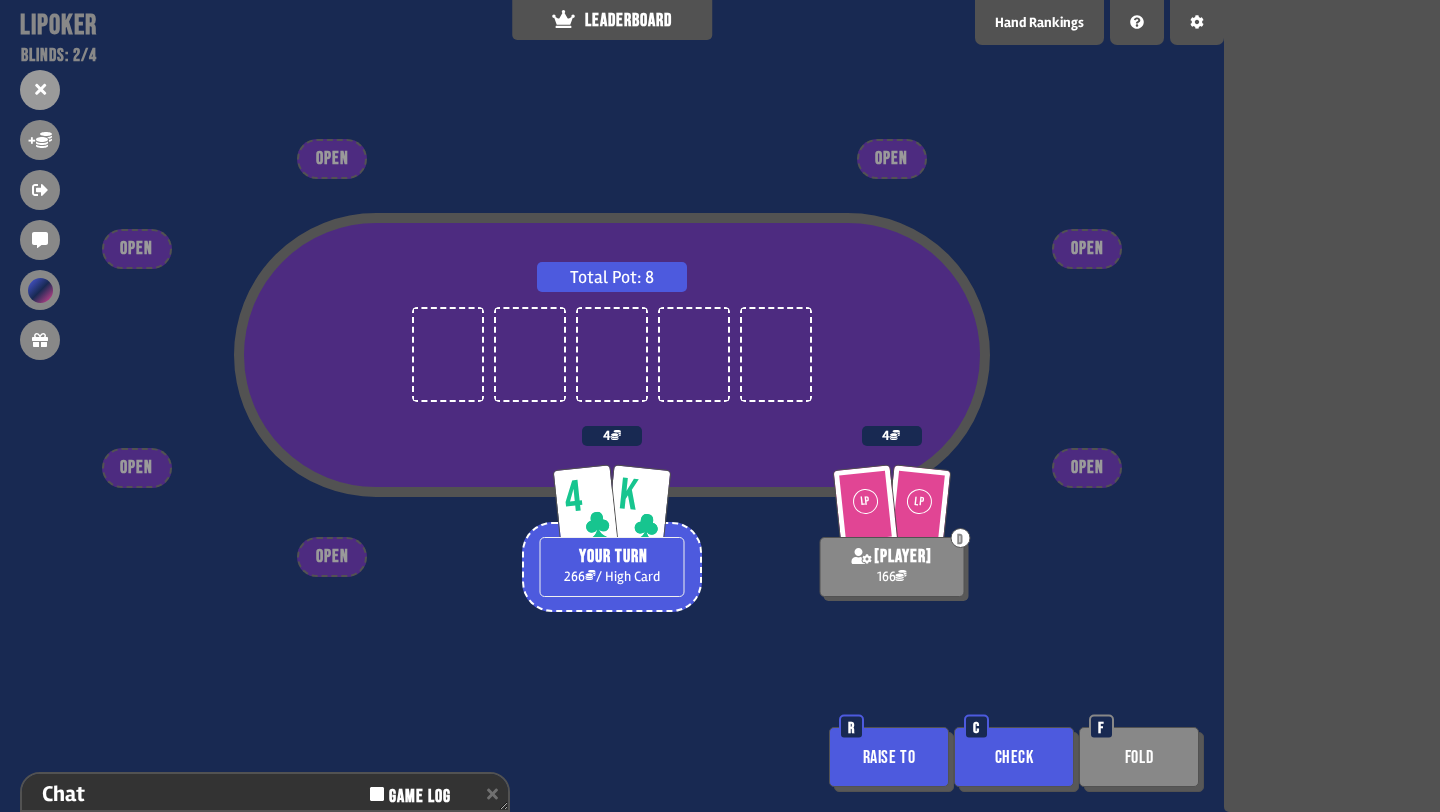 click on "Check" at bounding box center [1014, 757] 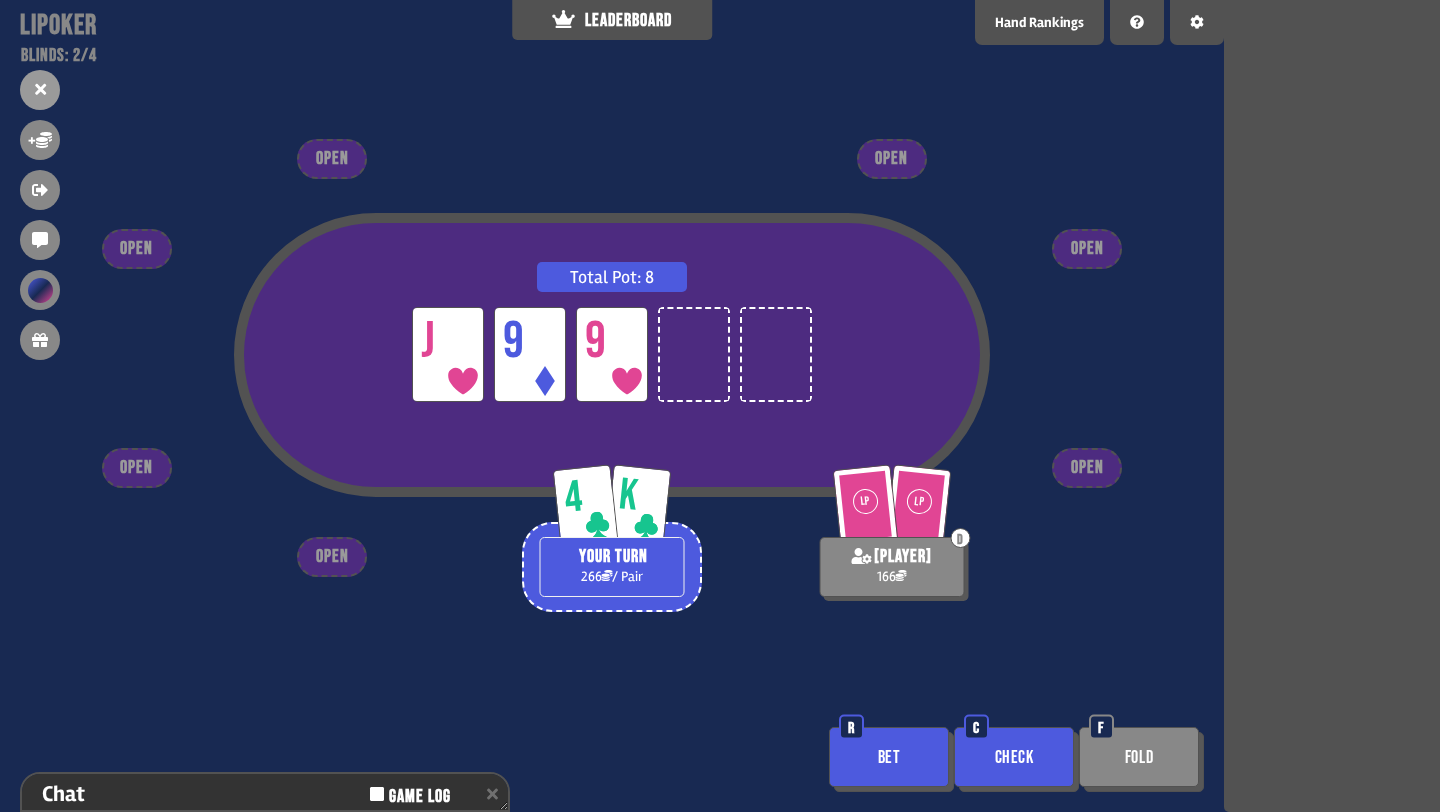 click on "Check" at bounding box center (1014, 757) 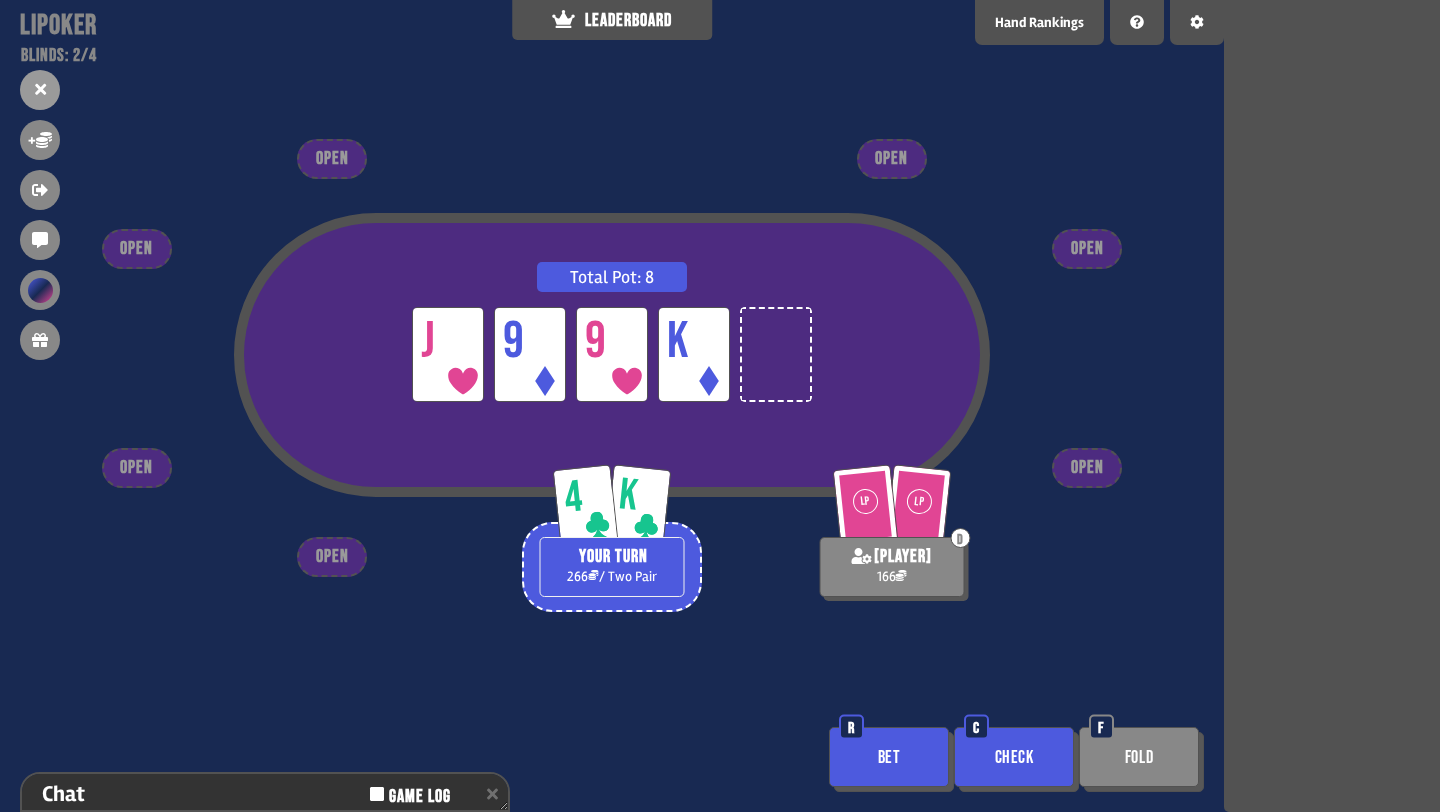 click on "Check" at bounding box center (1014, 757) 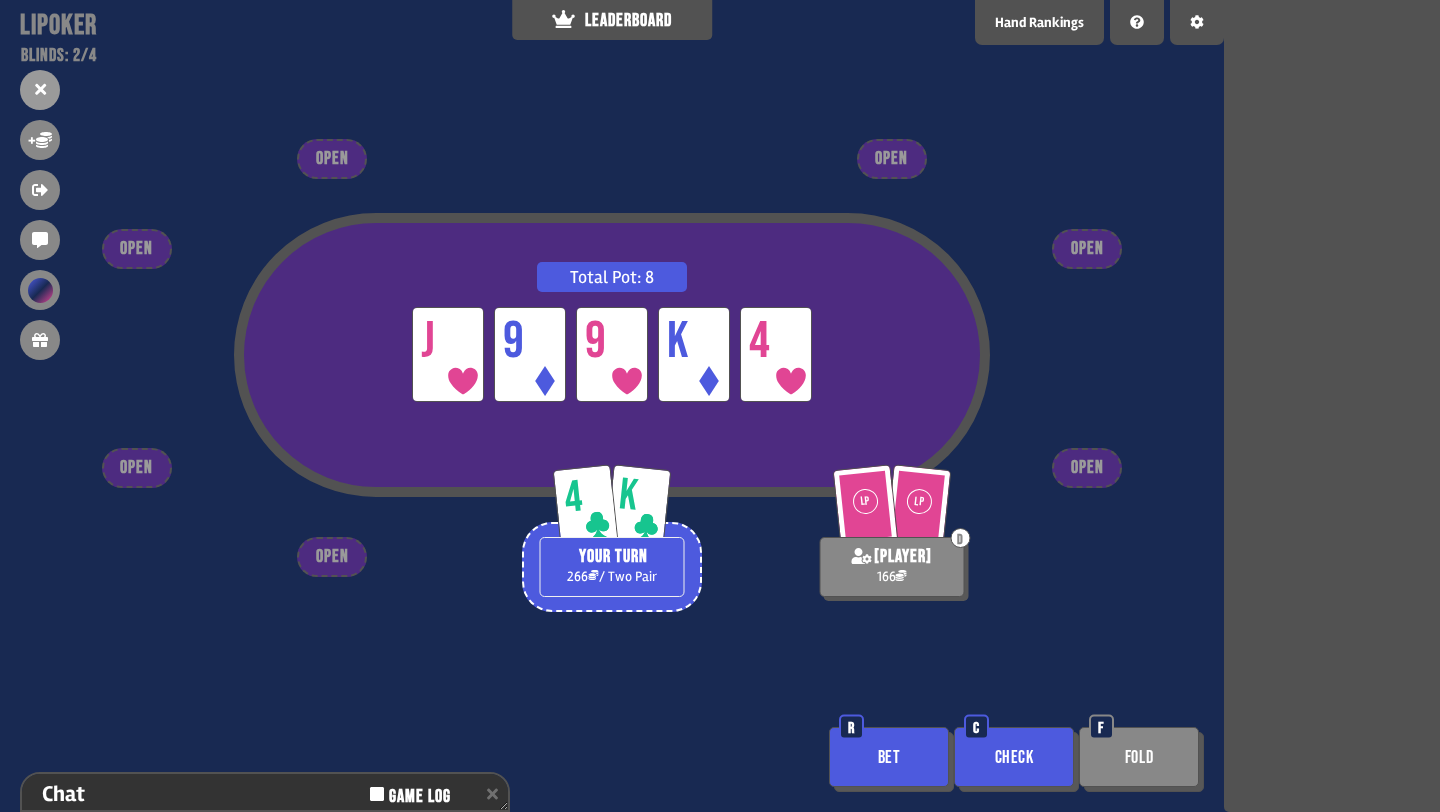 click on "Bet" at bounding box center (889, 757) 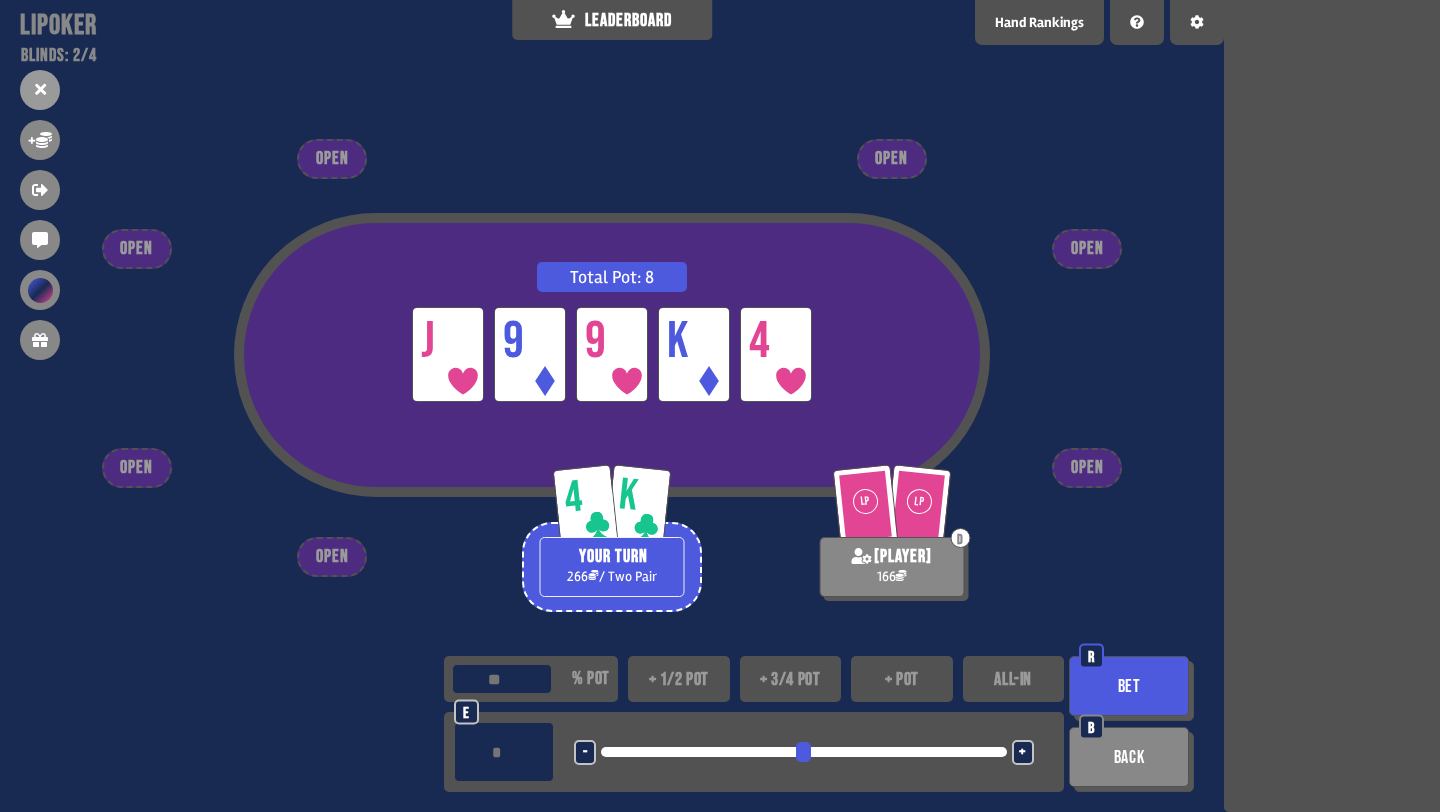 click on "+ 3/4 pot" at bounding box center (791, 679) 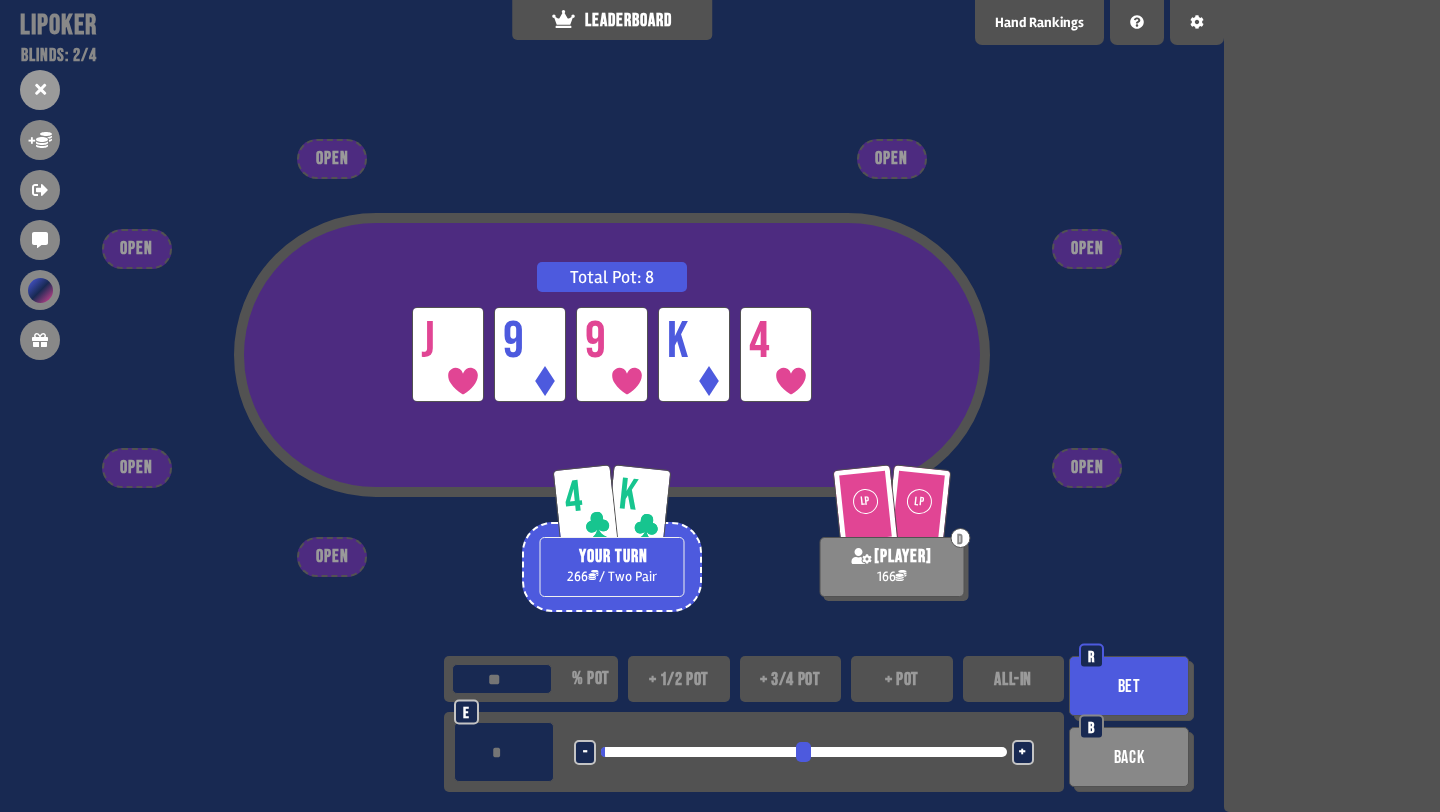 click on "+ pot" at bounding box center (902, 679) 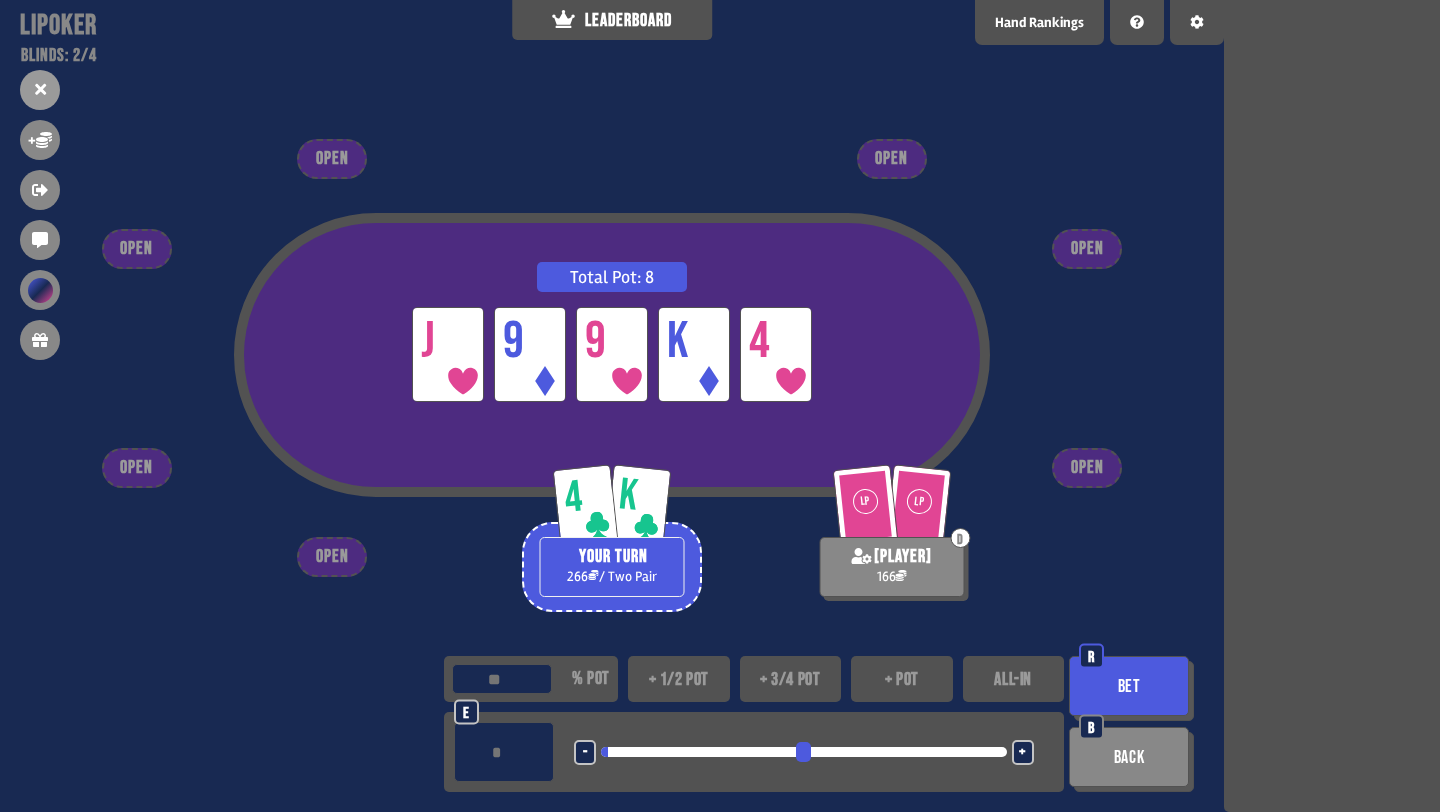 click on "Bet" at bounding box center (1129, 686) 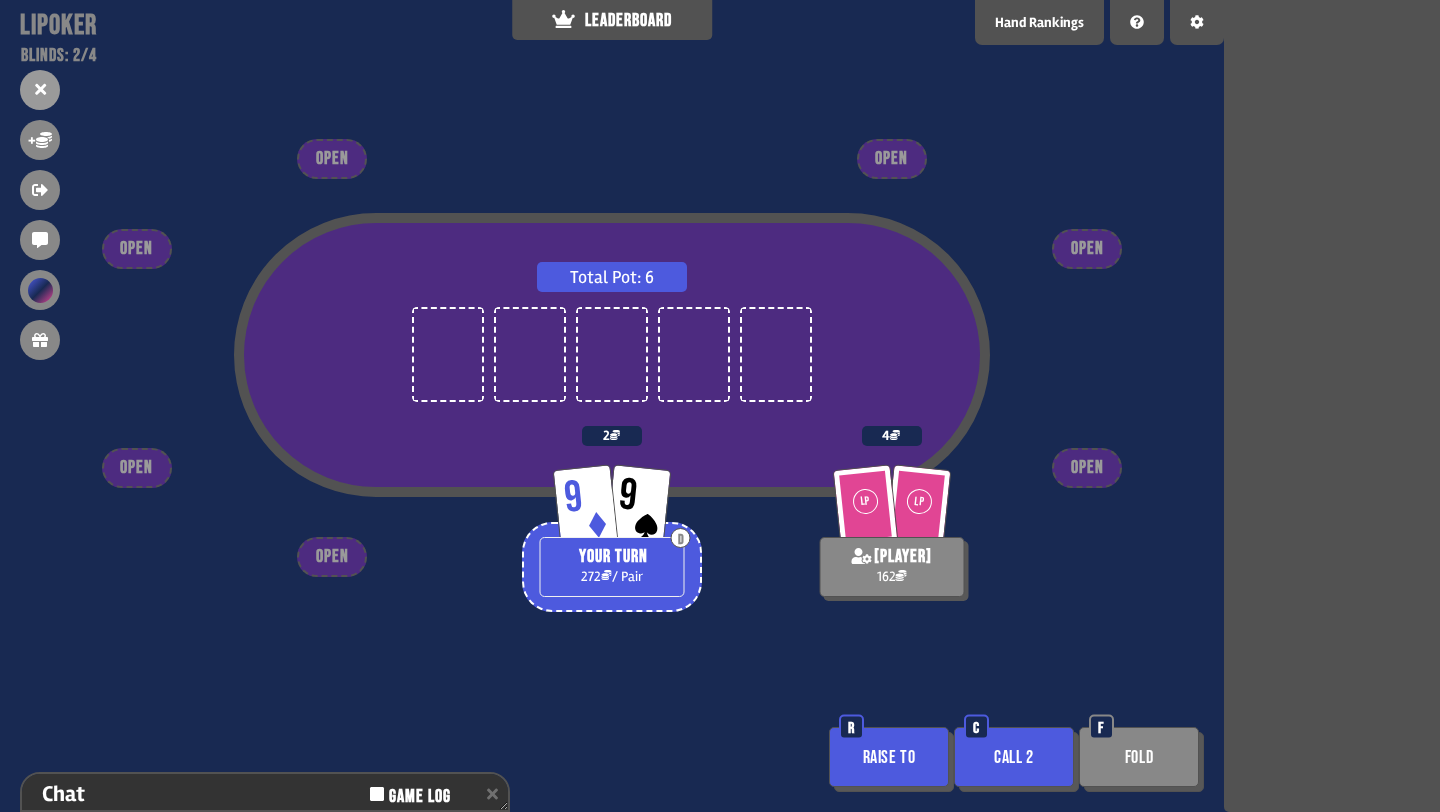 click on "Raise to" at bounding box center (889, 757) 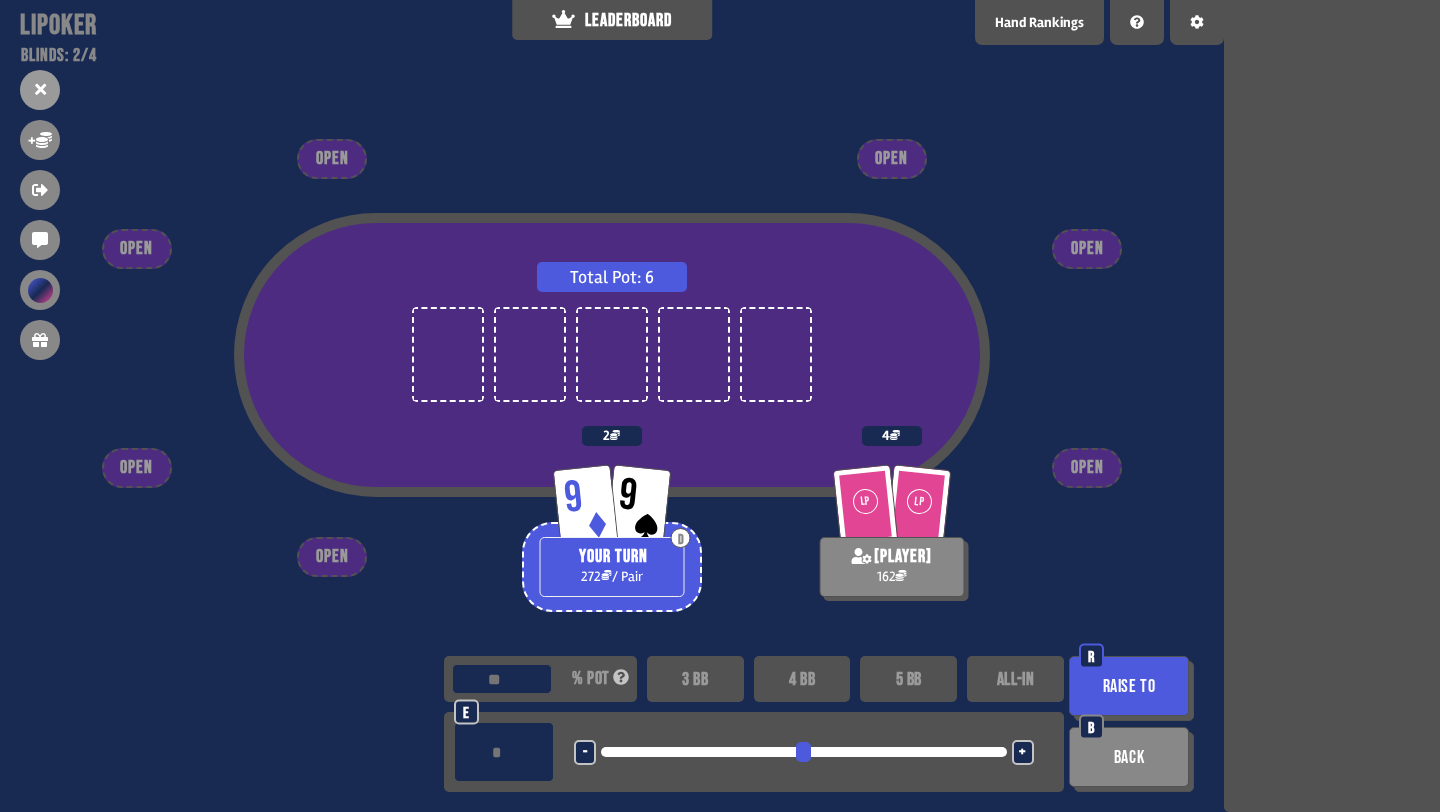 click on "4 BB" at bounding box center [802, 679] 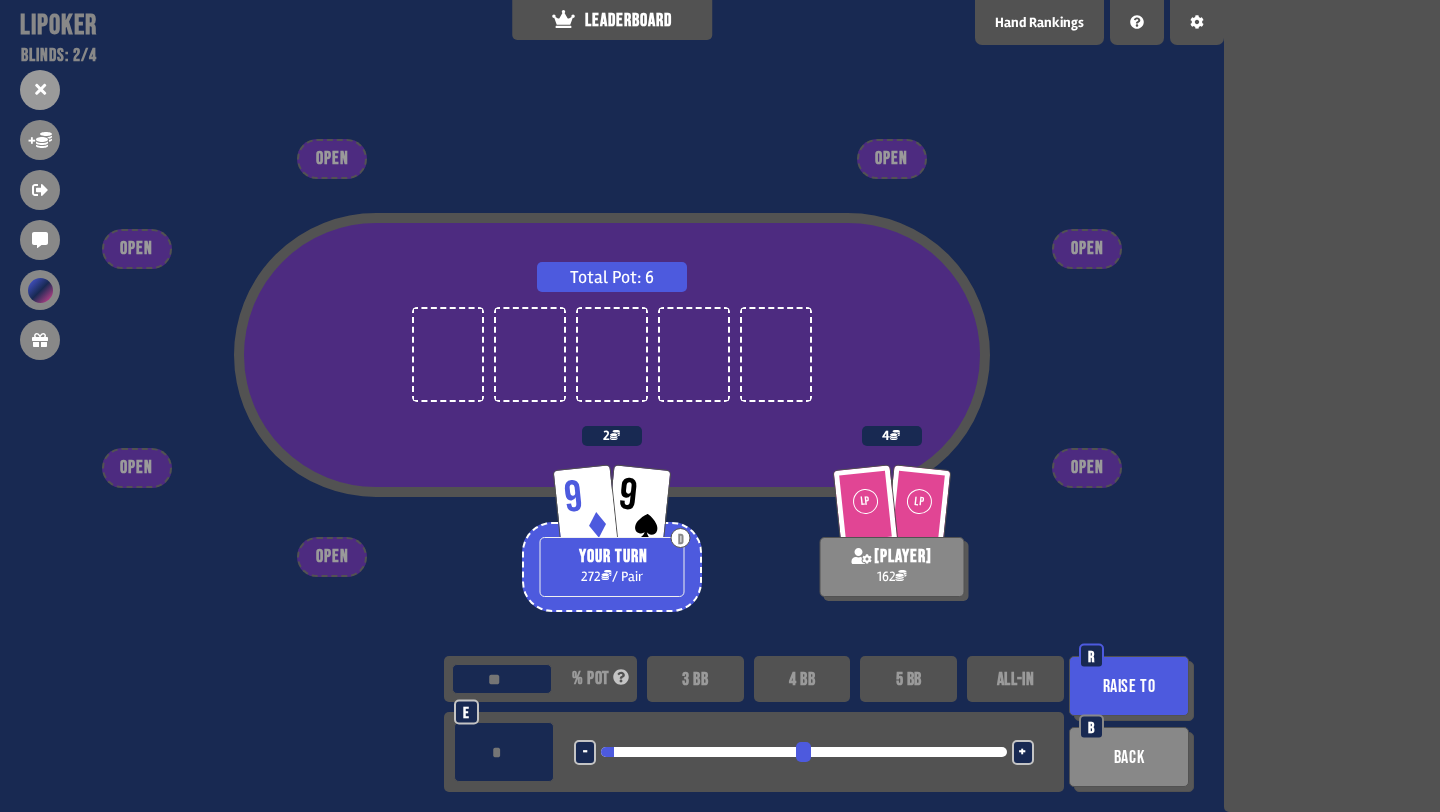 click on "3 BB" at bounding box center [695, 679] 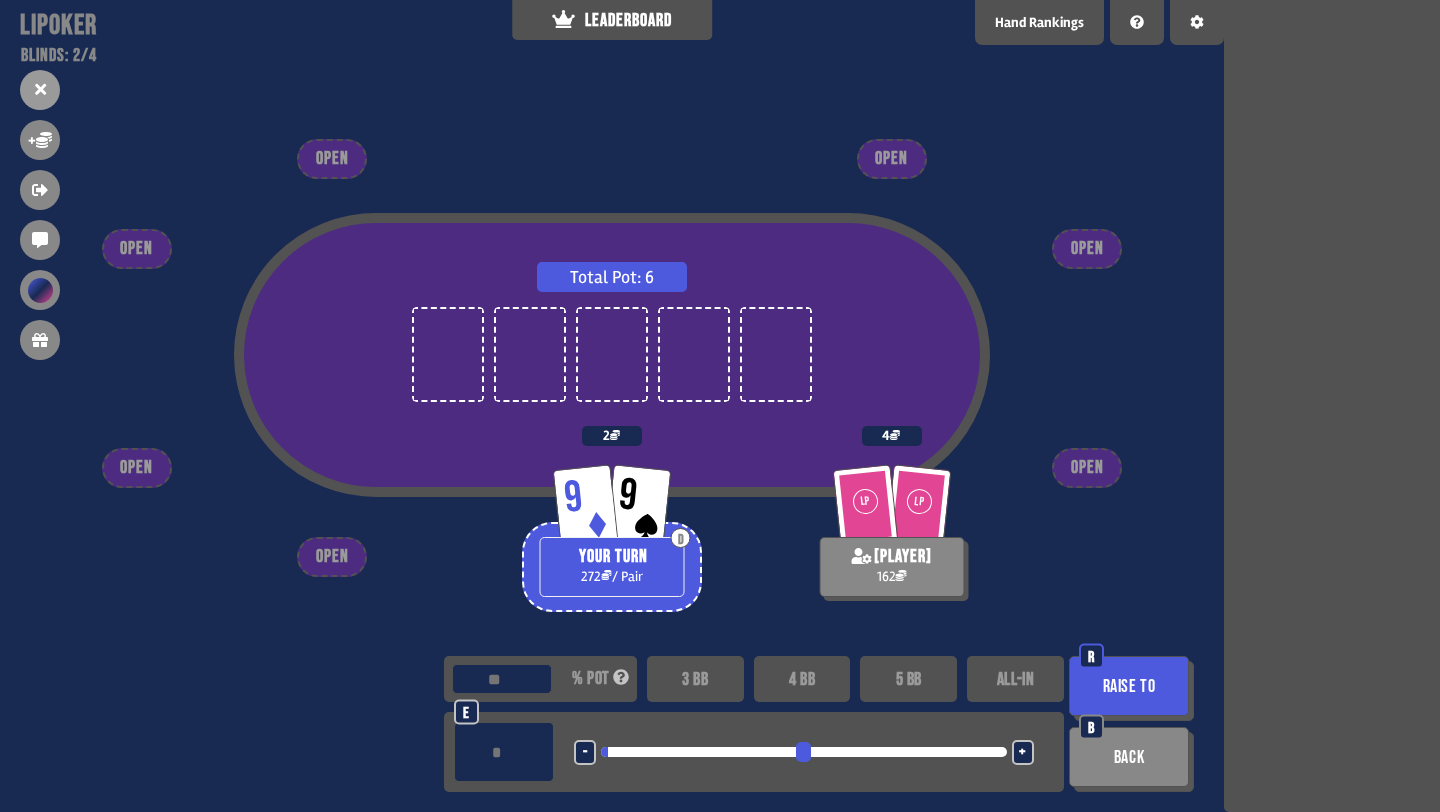 click on "-" at bounding box center [585, 752] 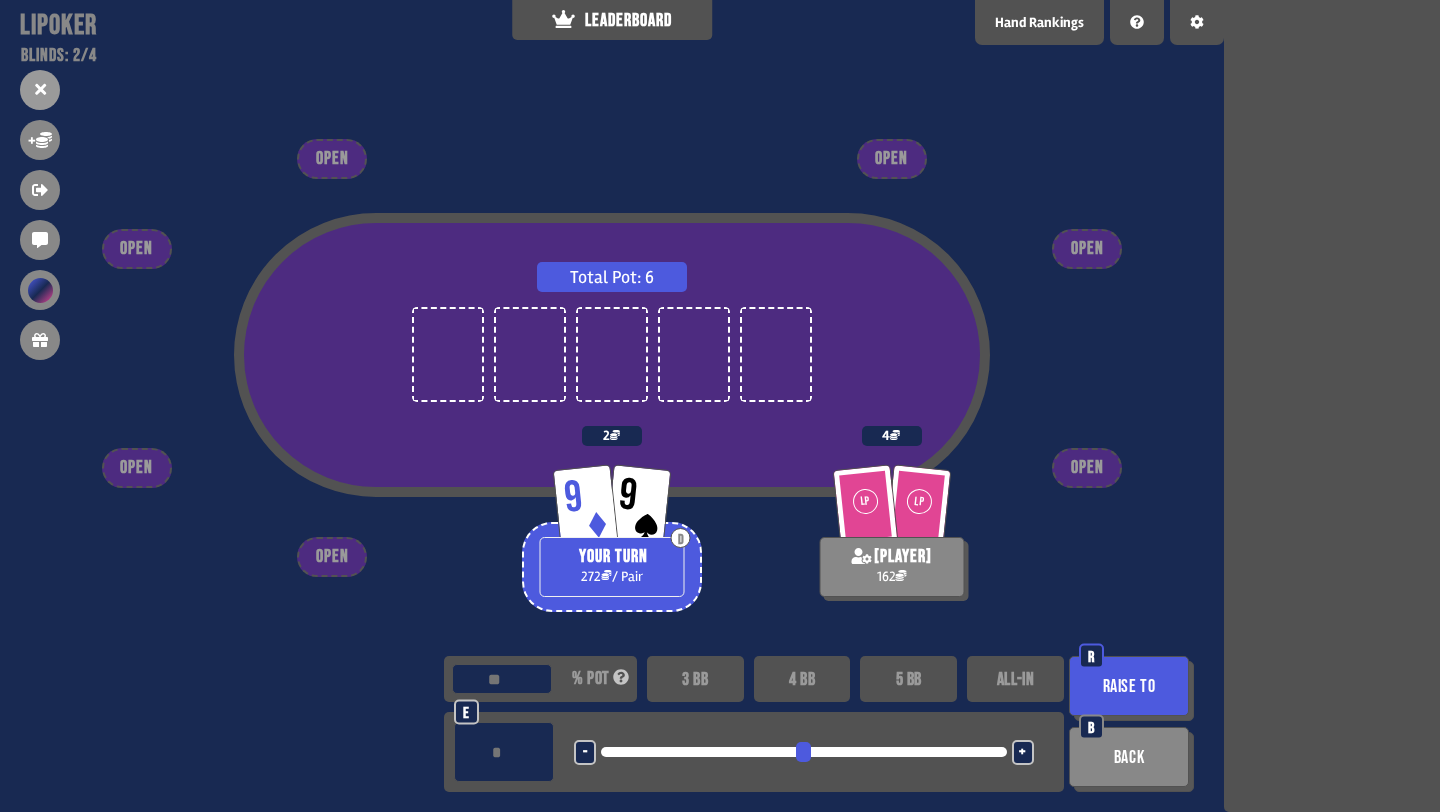 click on "Raise to" at bounding box center (1129, 686) 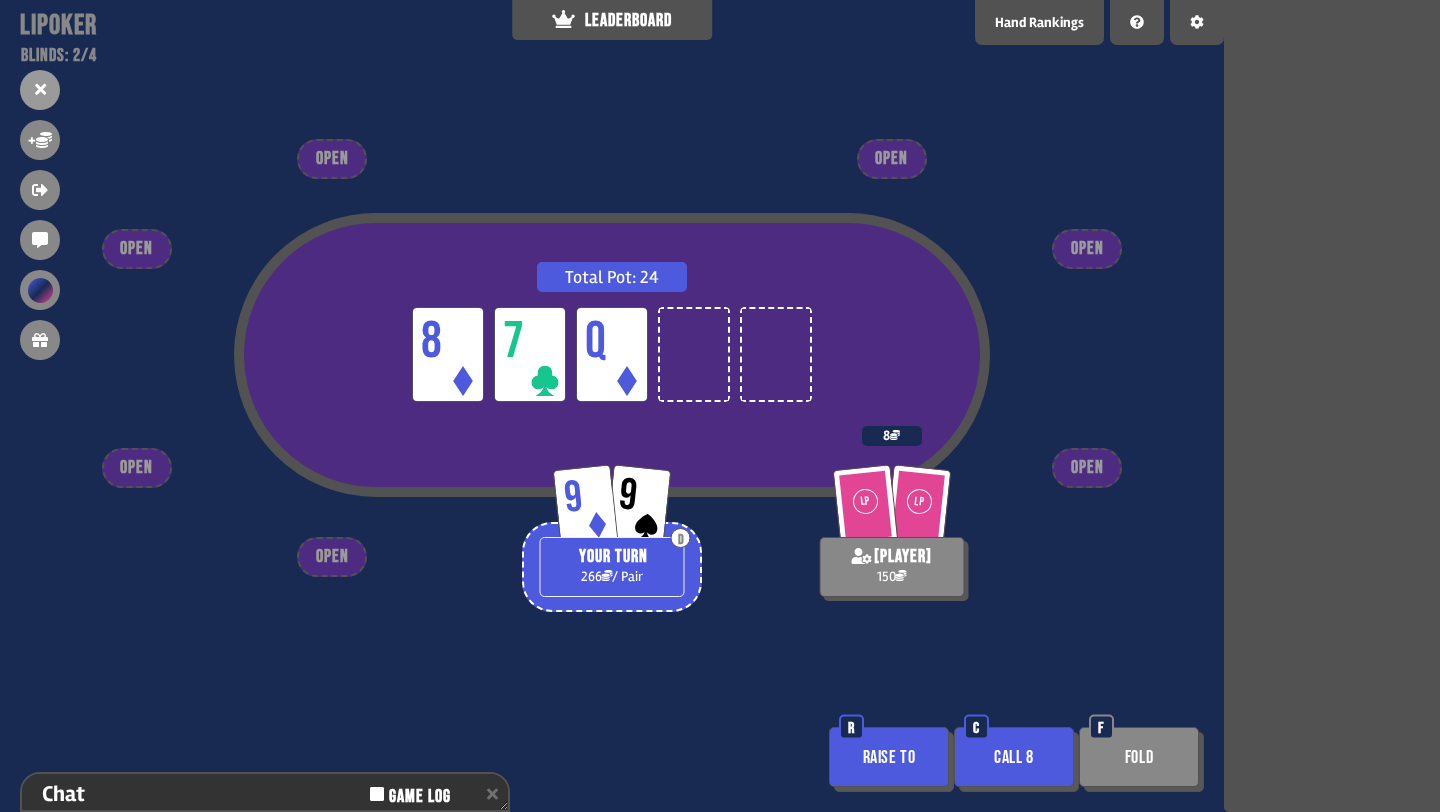 click on "Call 8" at bounding box center [1014, 757] 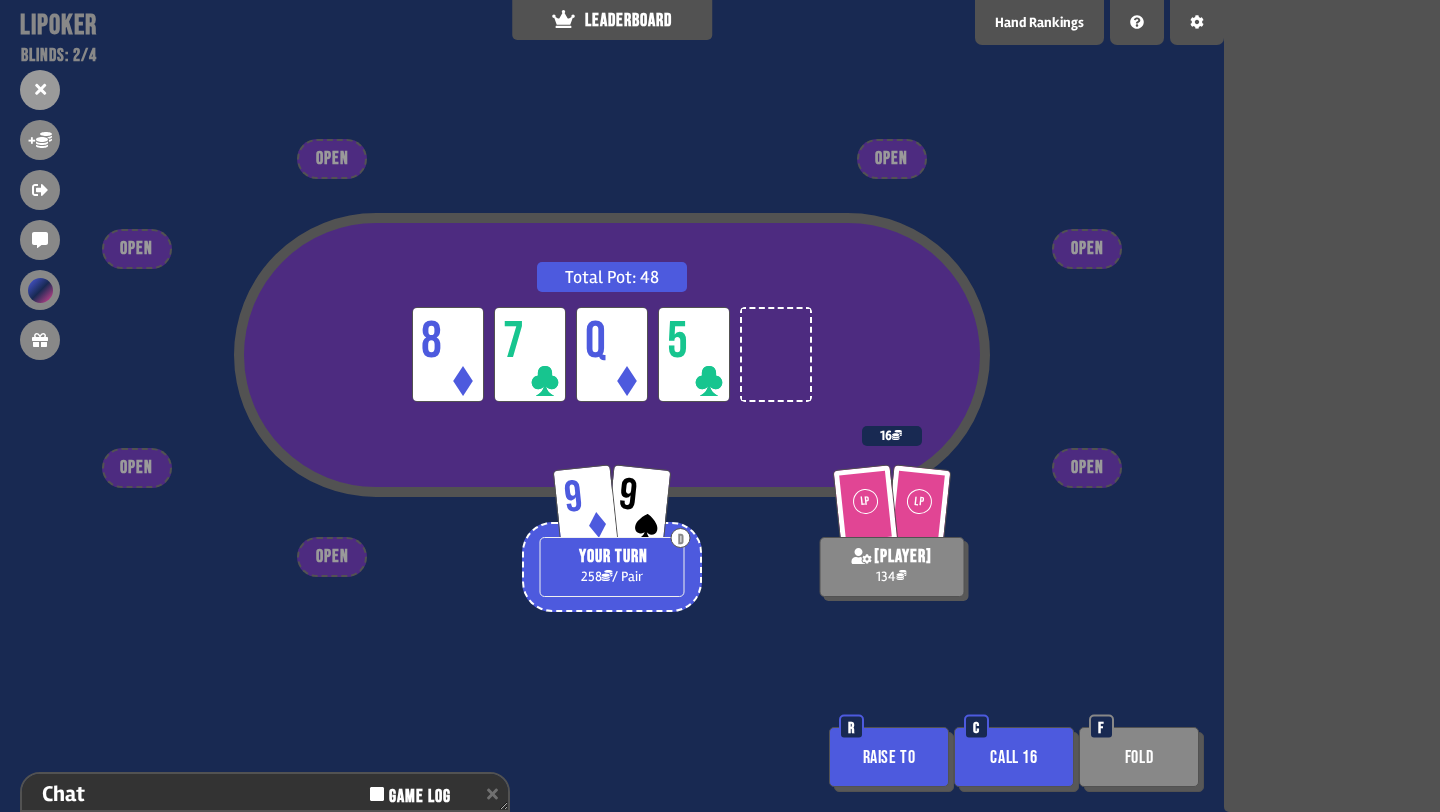click on "Call 16" at bounding box center (1014, 757) 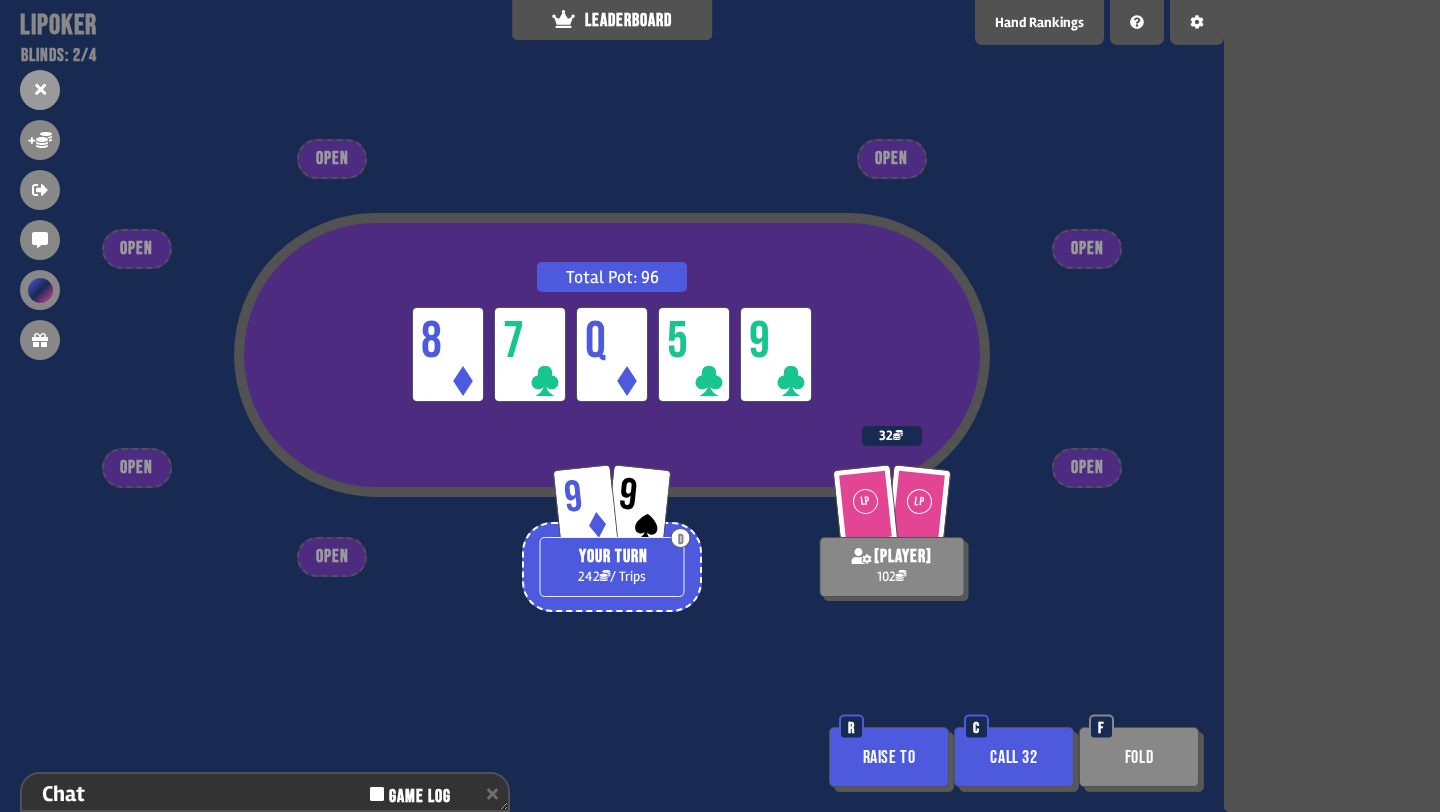 click on "Raise to" at bounding box center (889, 757) 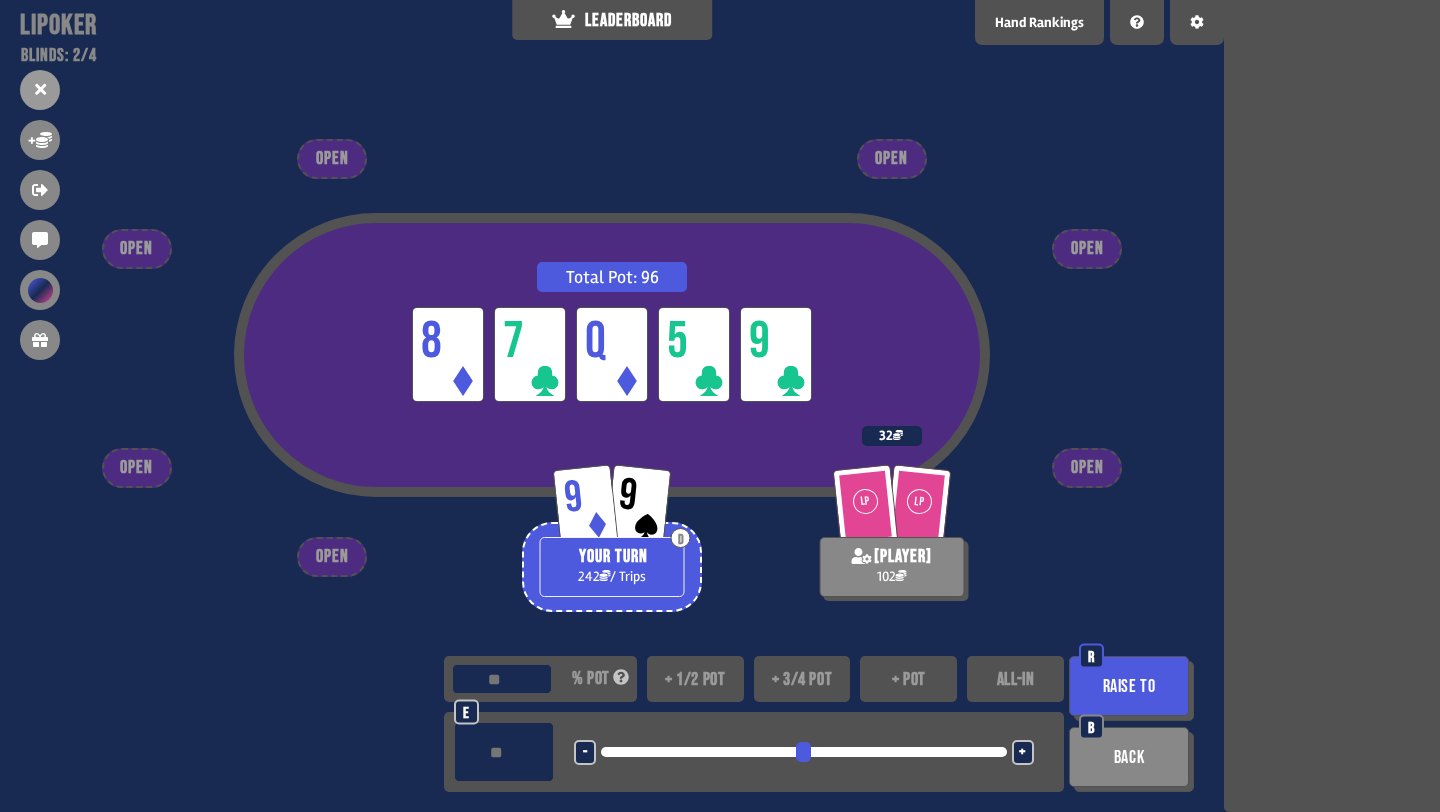 click on "Raise to" at bounding box center (1129, 686) 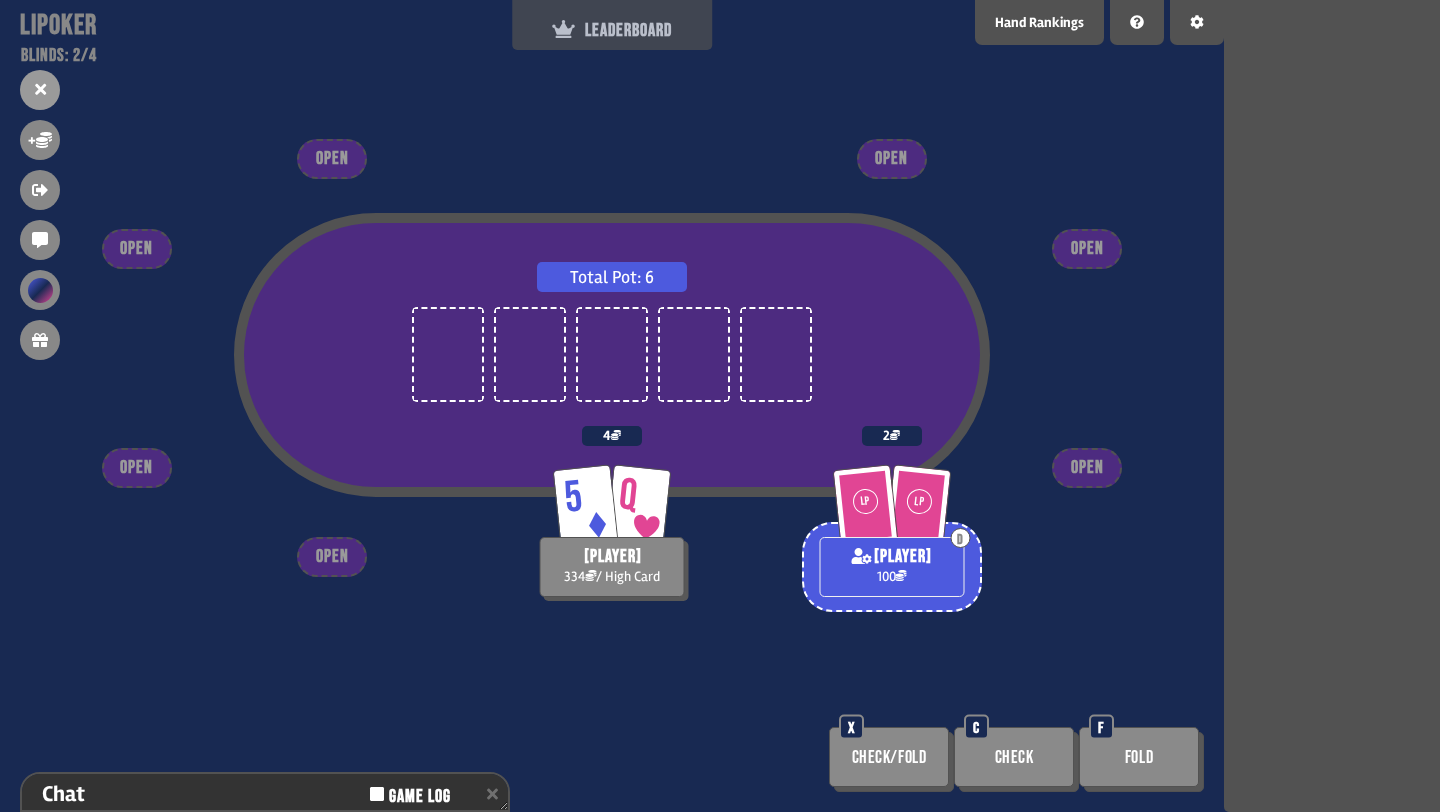 click on "LEADERBOARD" at bounding box center [612, 30] 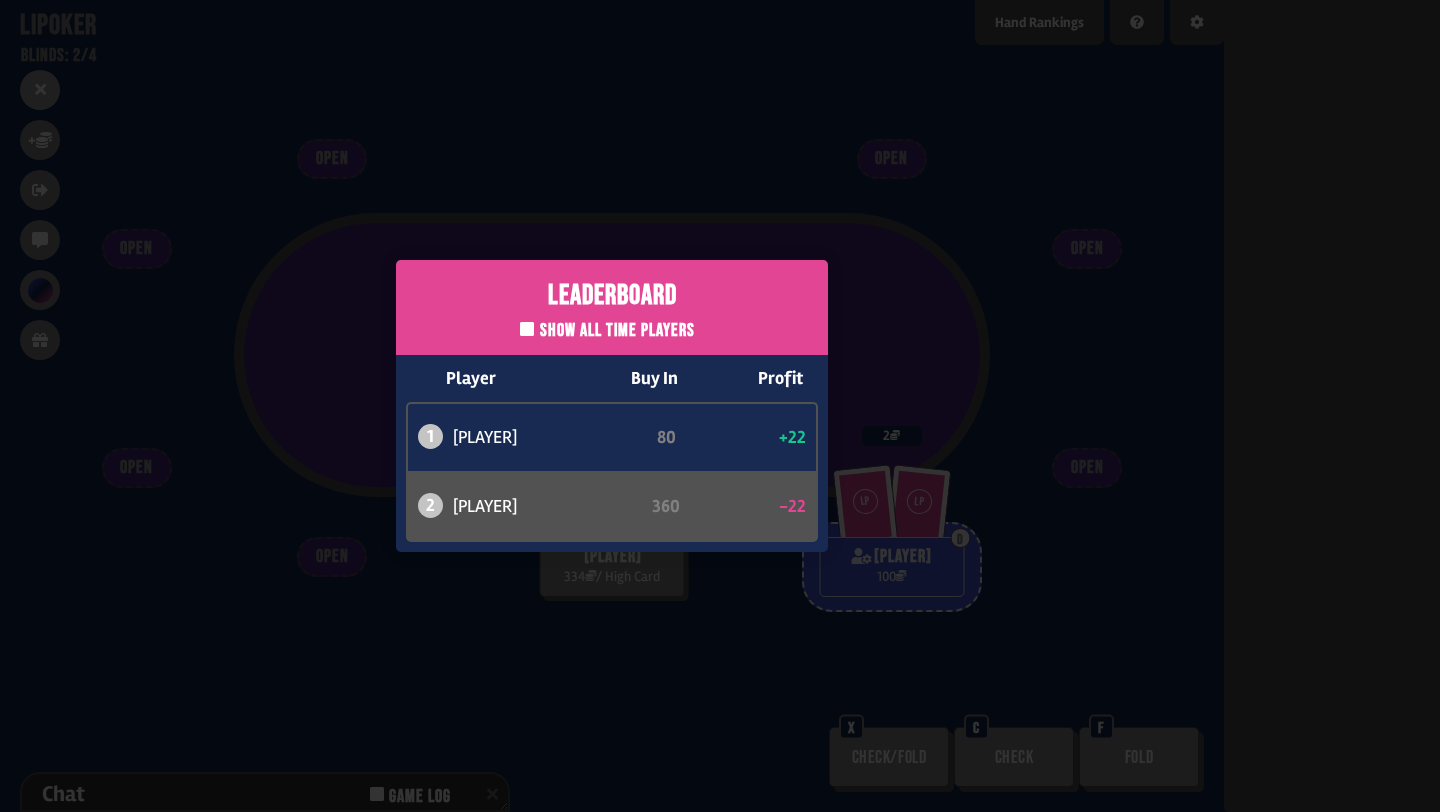 click on "Leaderboard   Show all time players Player Buy In Profit 1 [PLAYER] 80 +22 2 [PLAYER] 360 -22" at bounding box center (612, 406) 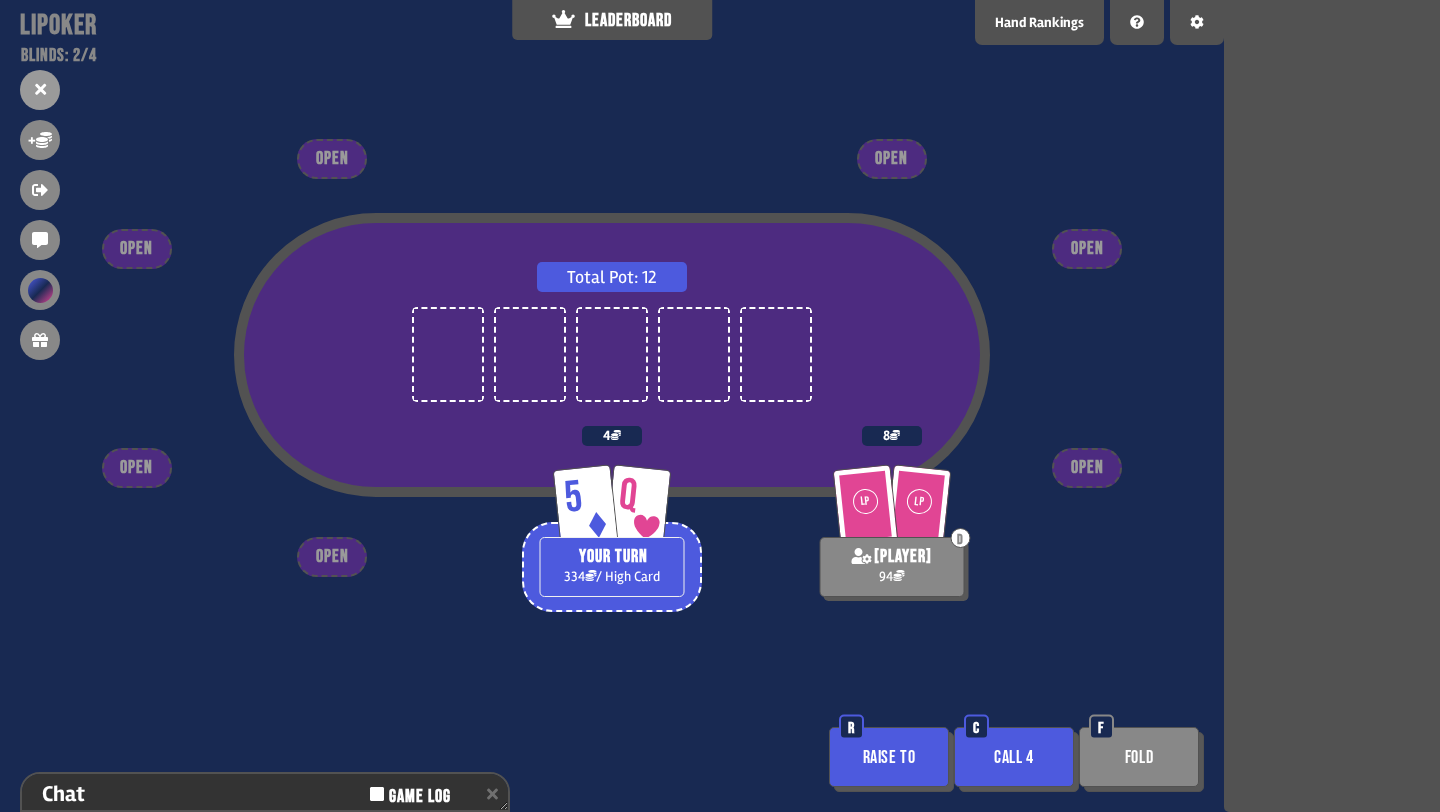 click on "Call 4" at bounding box center (1014, 757) 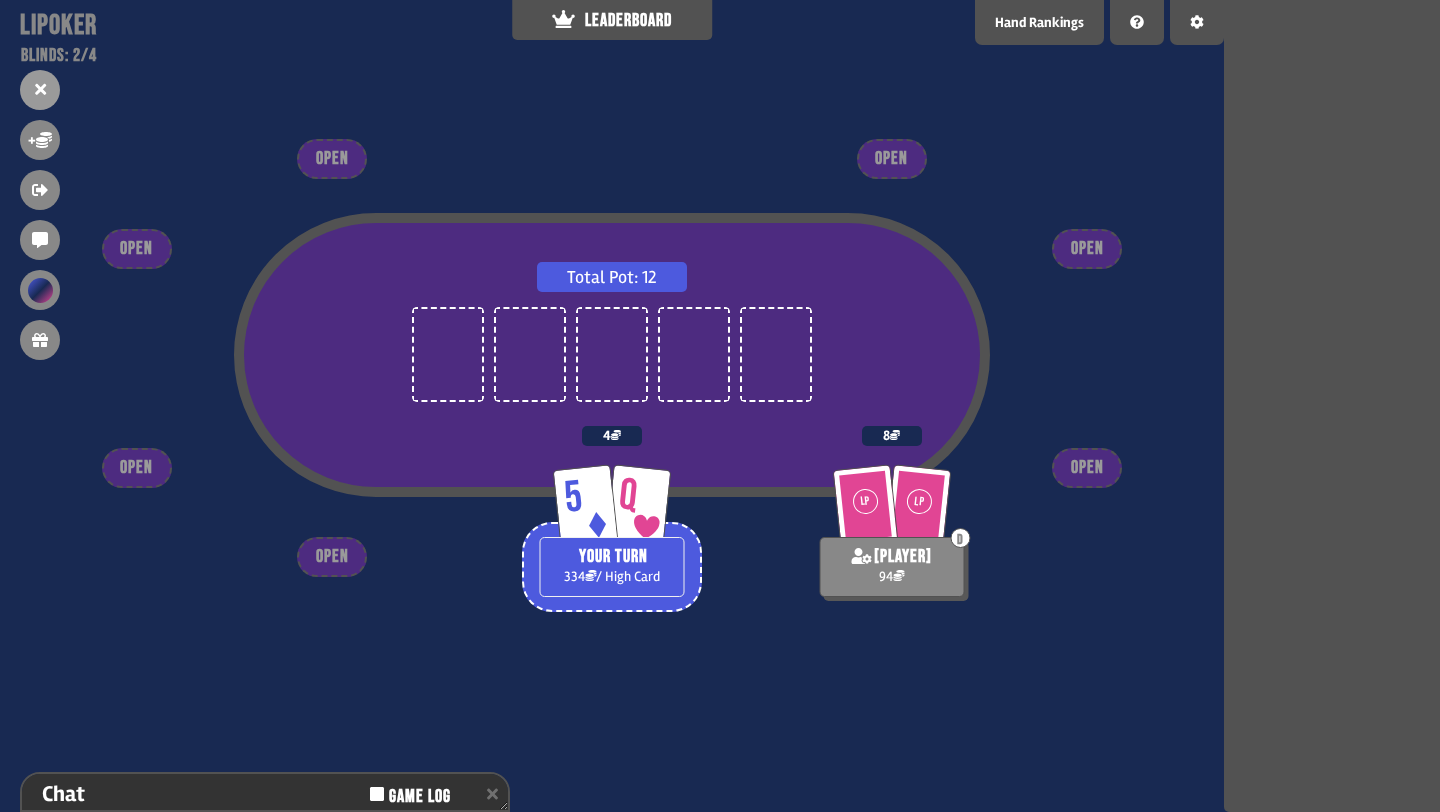 click on "LEADERBOARD" at bounding box center [612, 20] 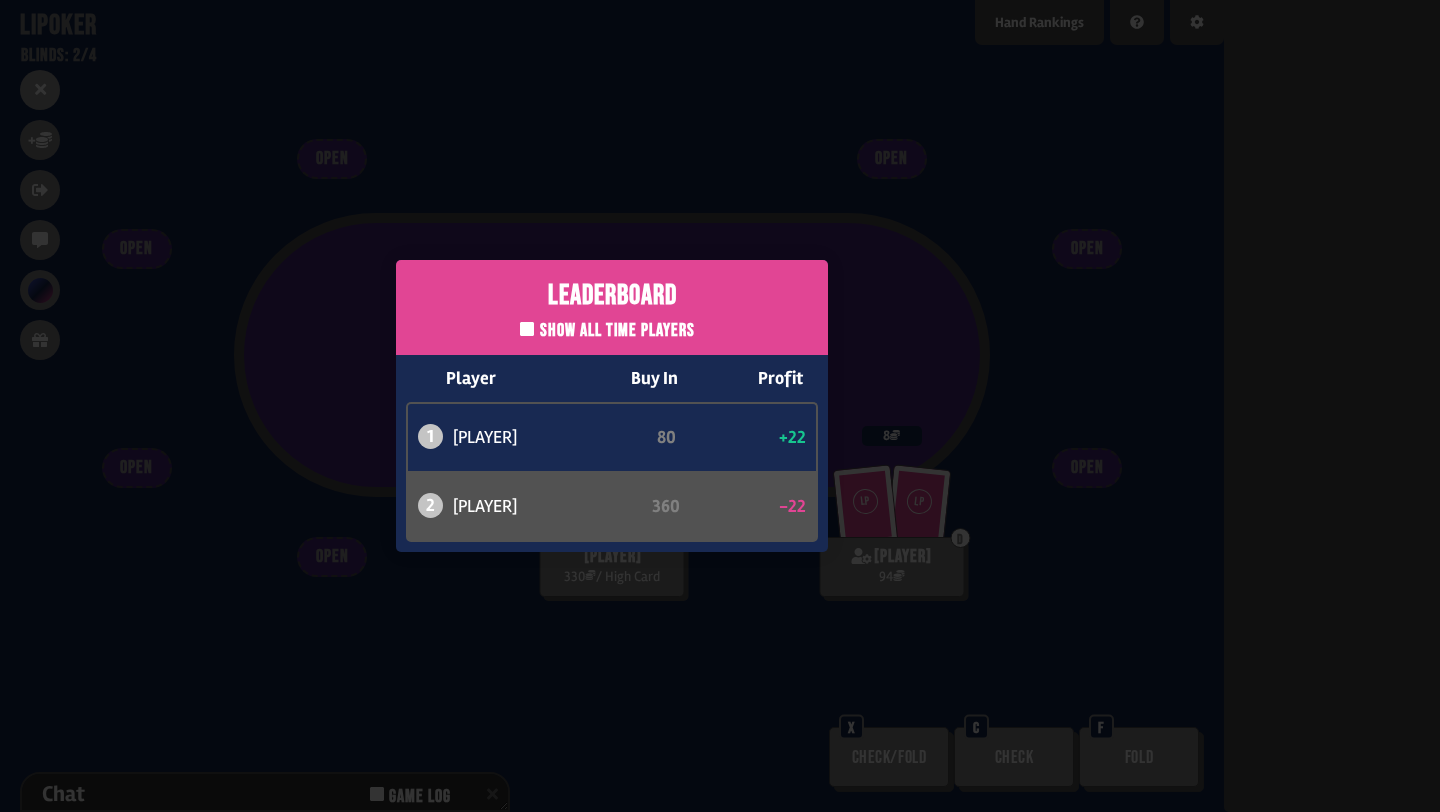 click on "Leaderboard   Show all time players Player Buy In Profit 1 [PLAYER] 80 +22 2 [PLAYER] 360 -22" at bounding box center (612, 406) 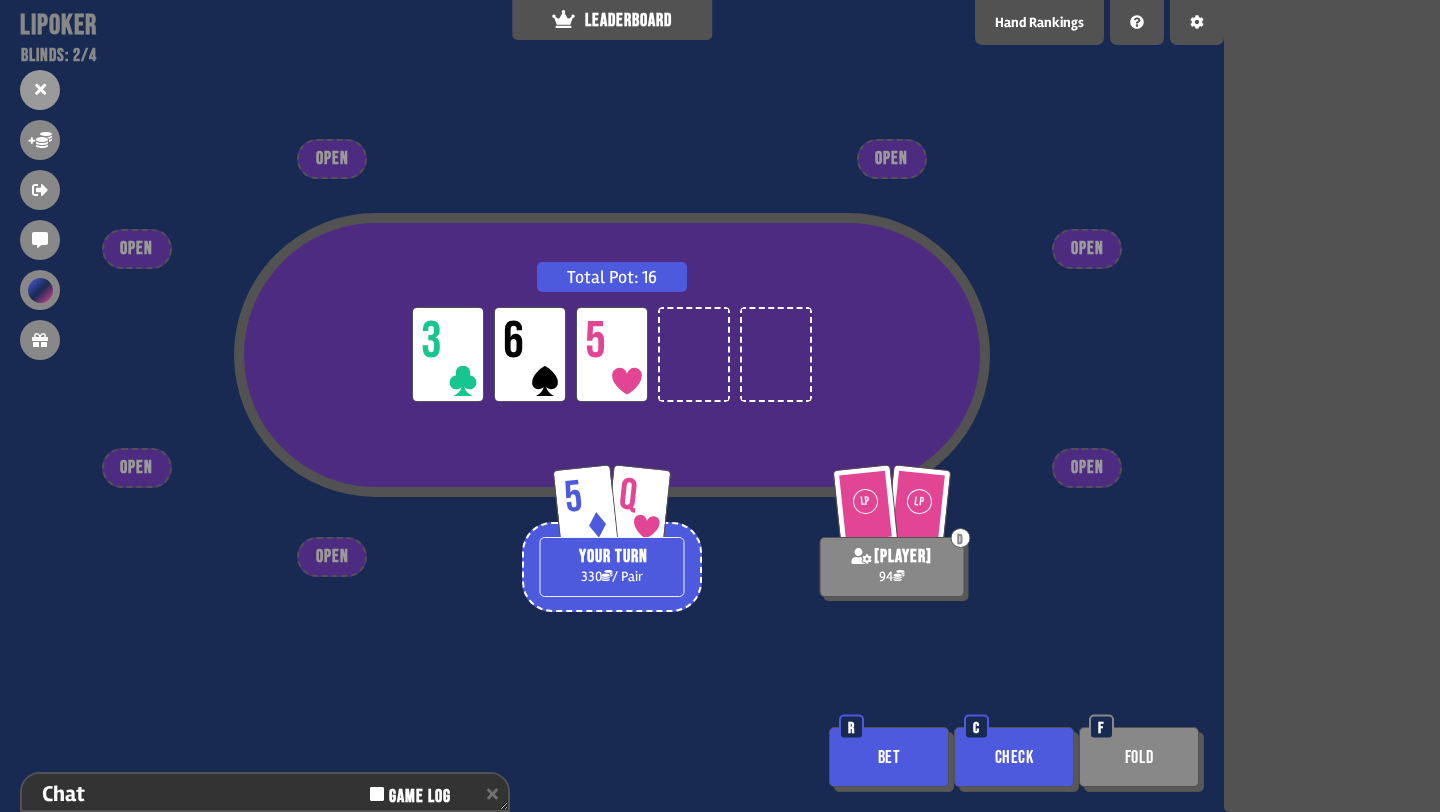 click on "Check" at bounding box center [1014, 757] 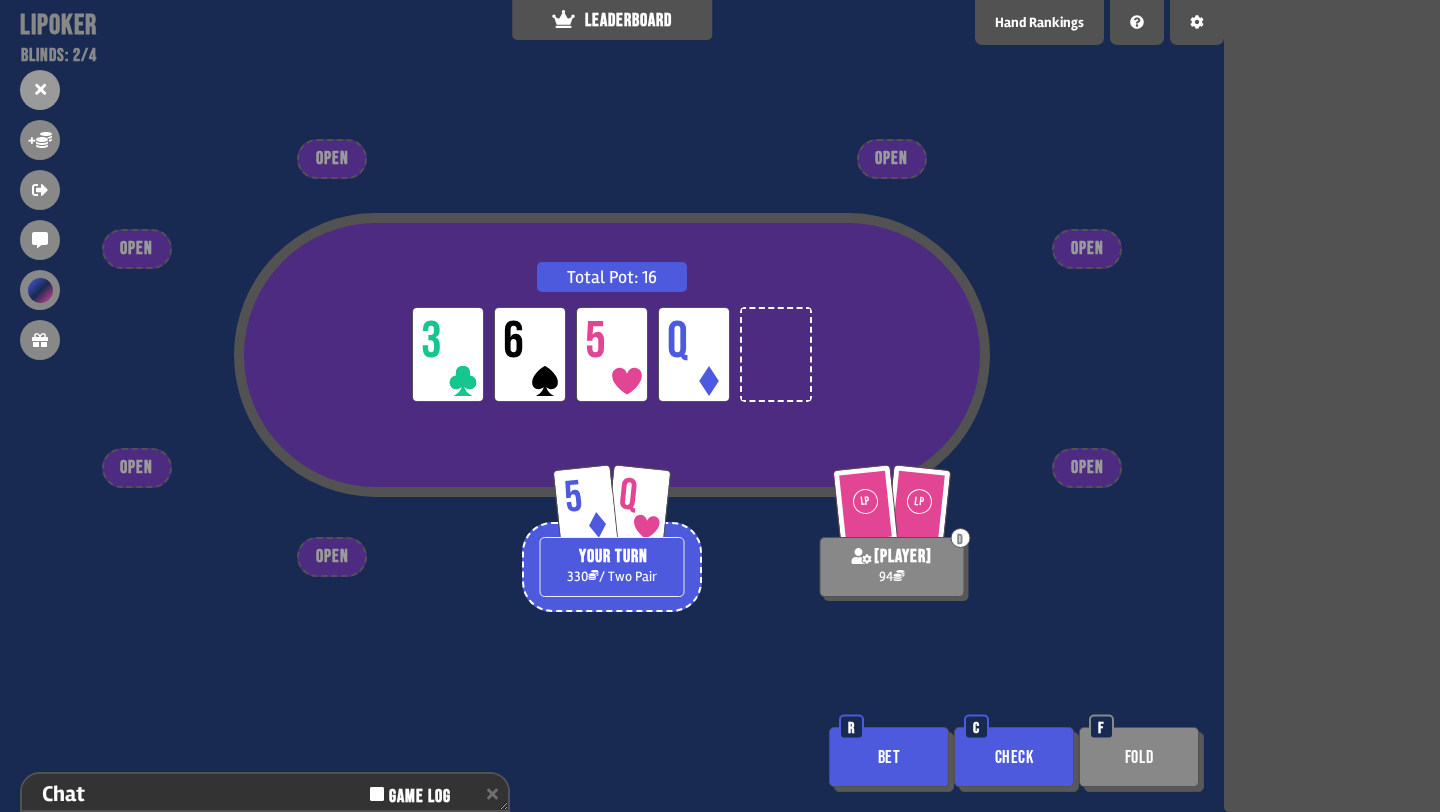 click on "Check" at bounding box center (1014, 757) 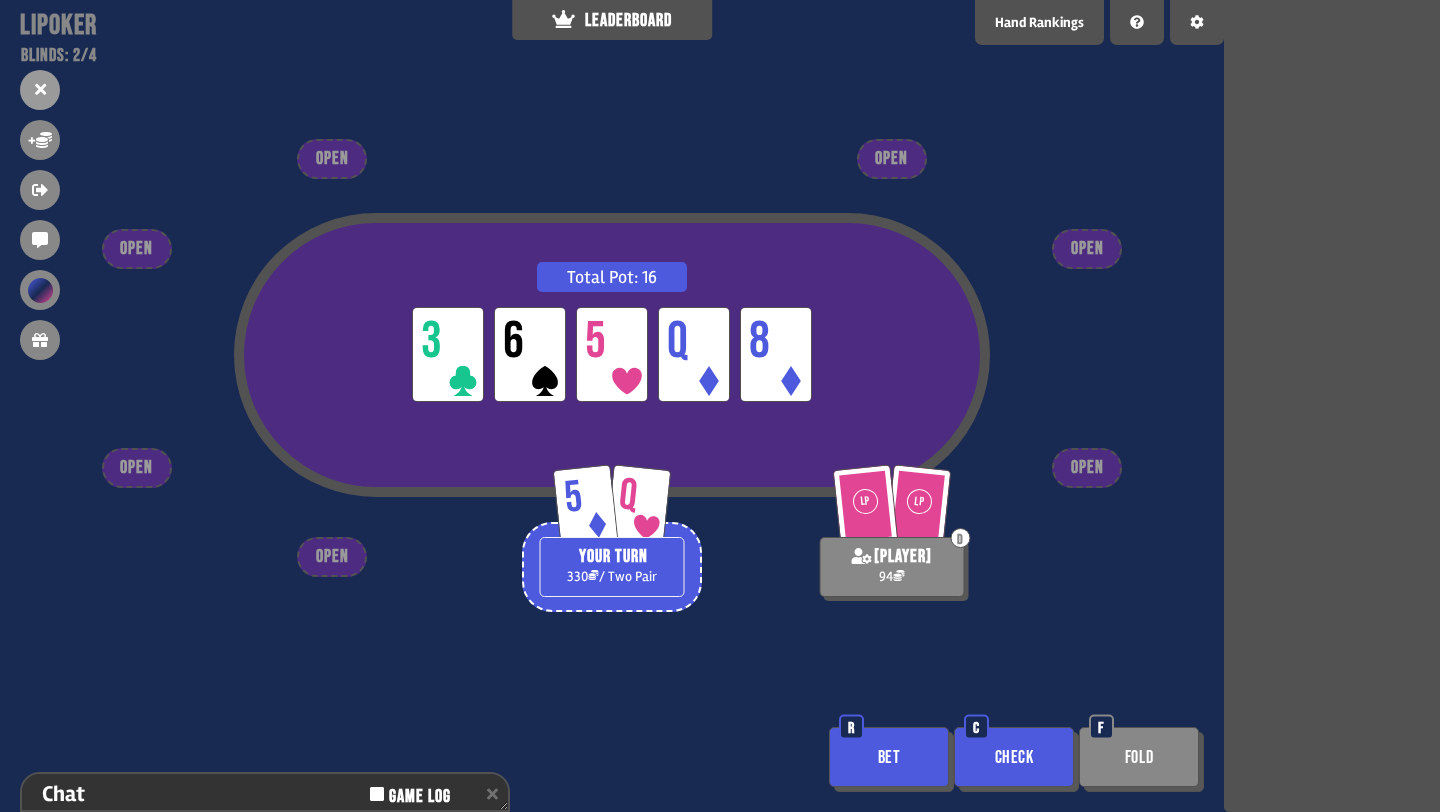 click on "Bet" at bounding box center [889, 757] 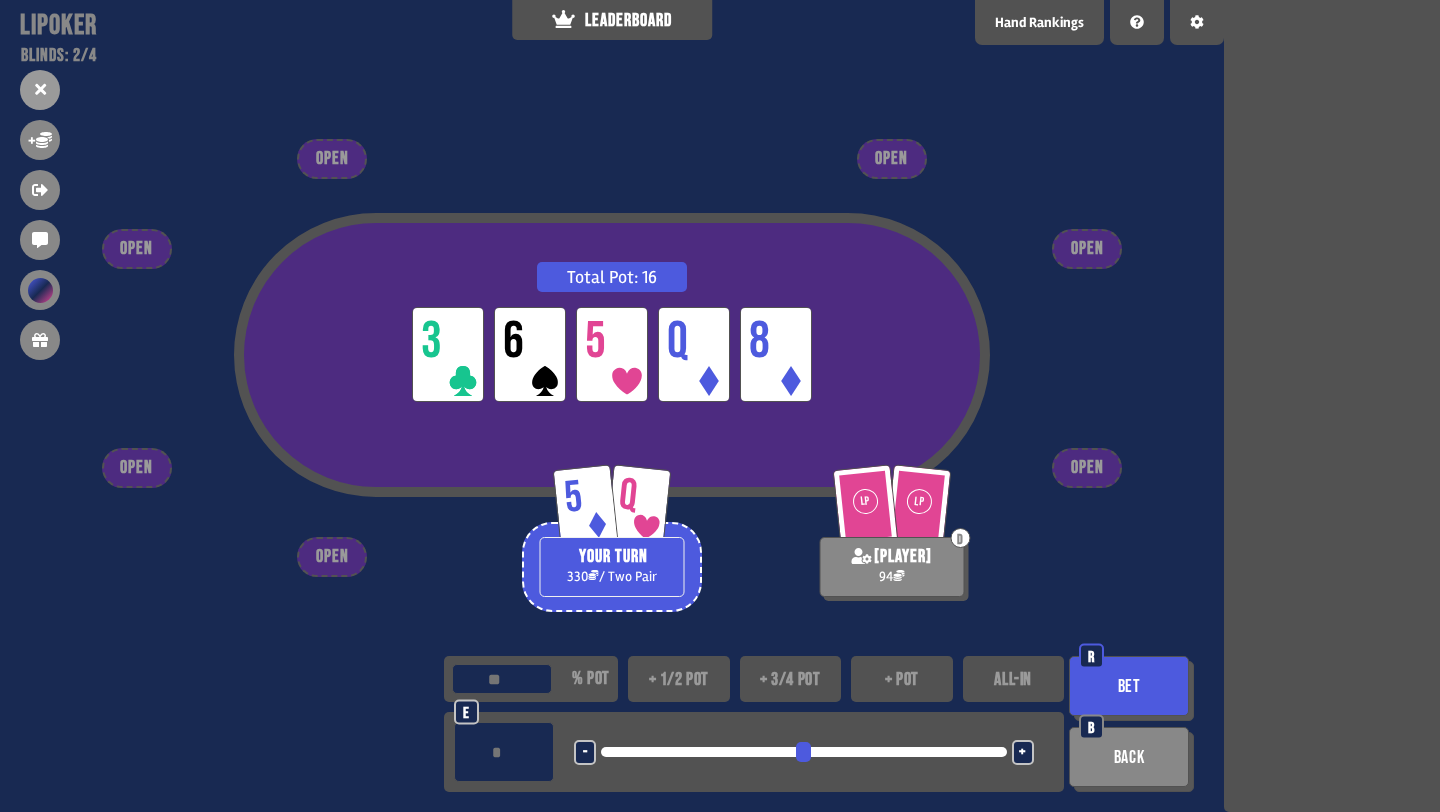click on "+ 3/4 pot" at bounding box center (791, 679) 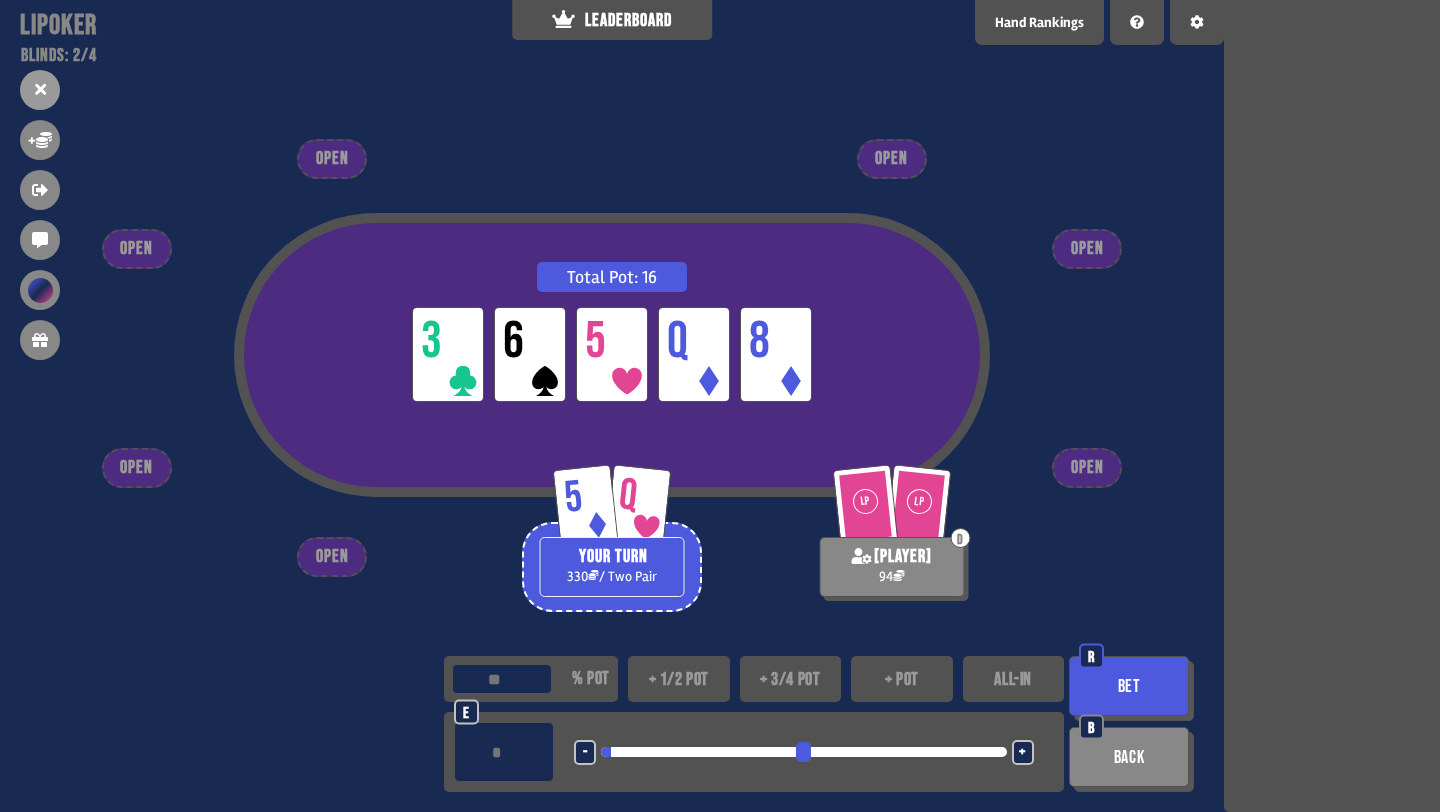 click on "Bet" at bounding box center (1129, 686) 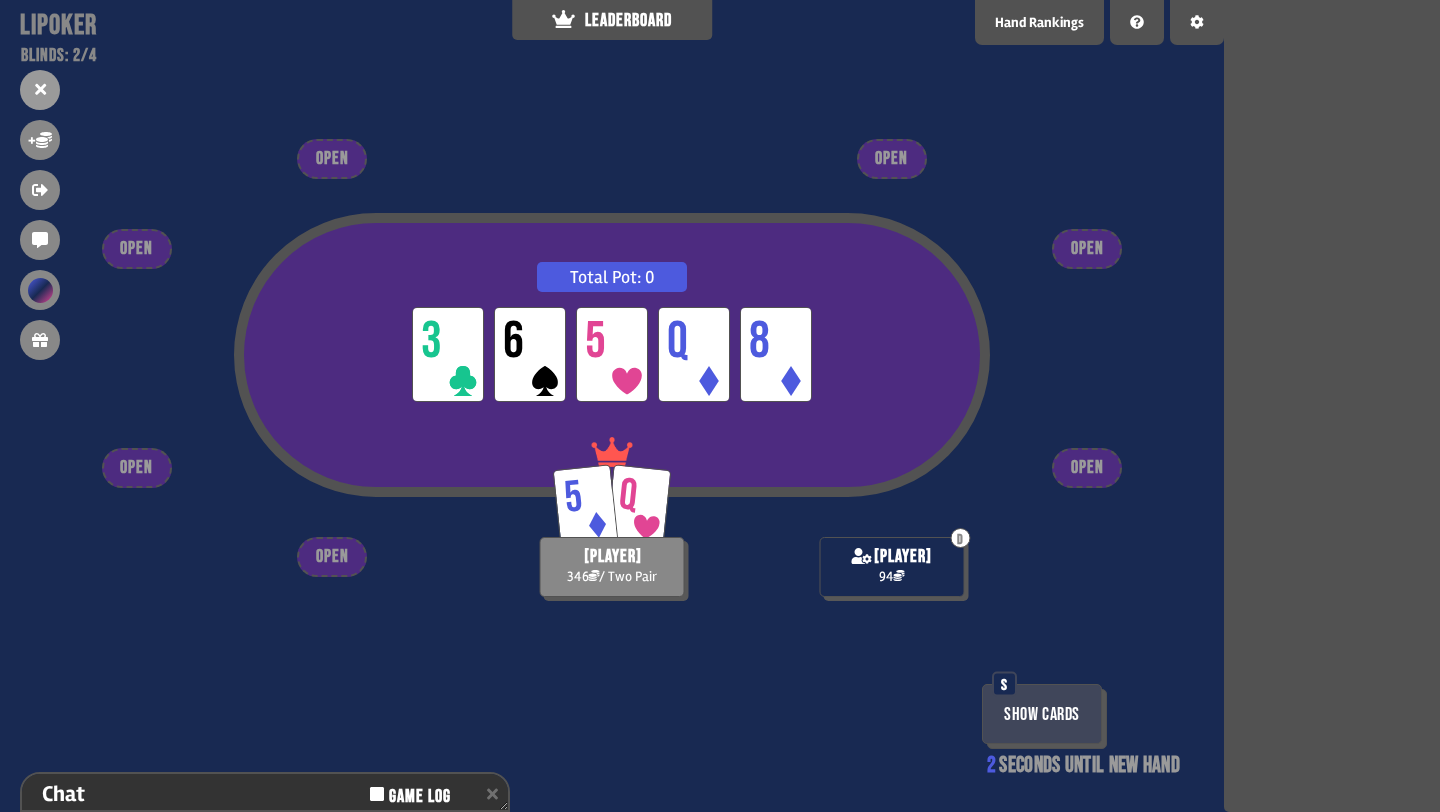 click on "Show Cards" at bounding box center (1042, 714) 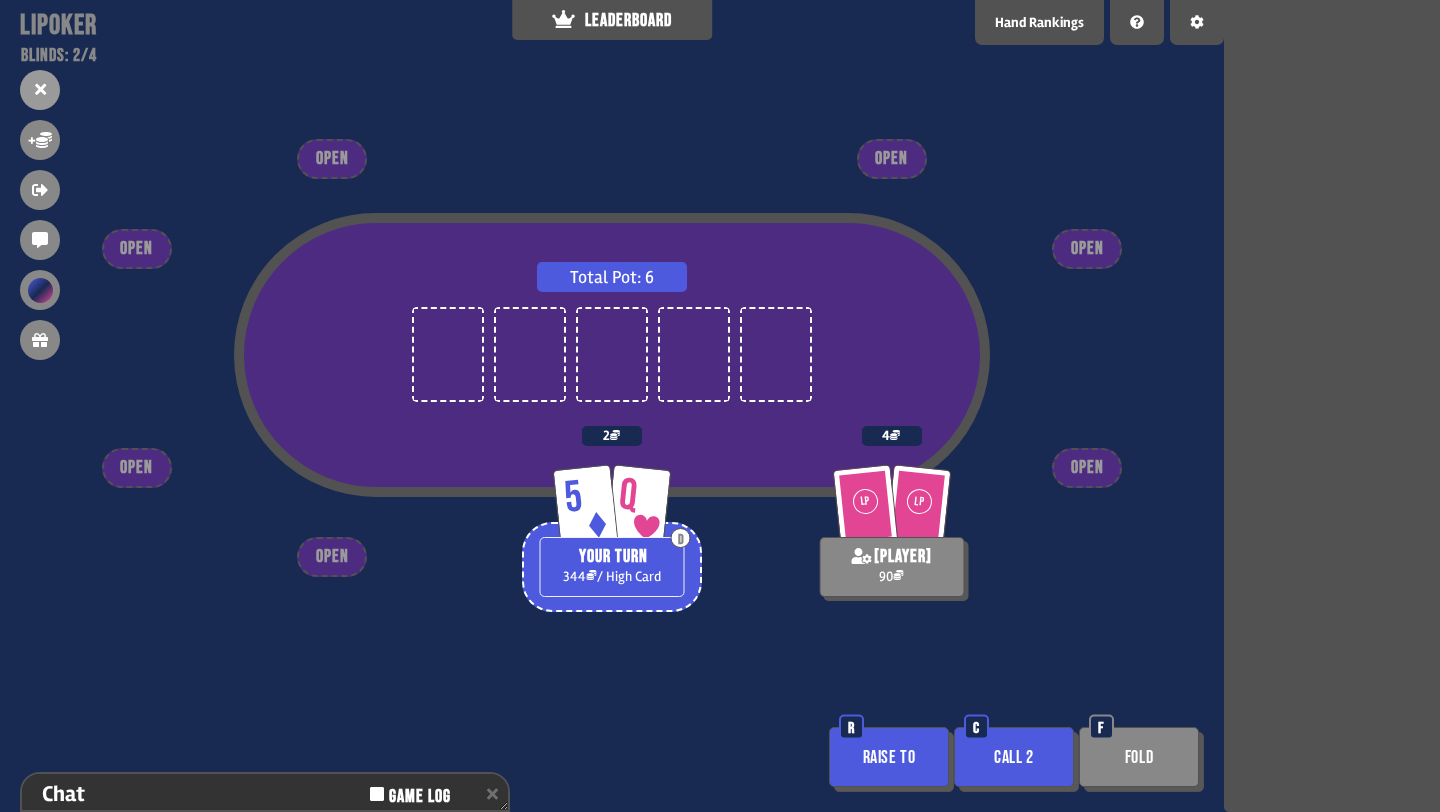 click on "Call 2" at bounding box center (1014, 757) 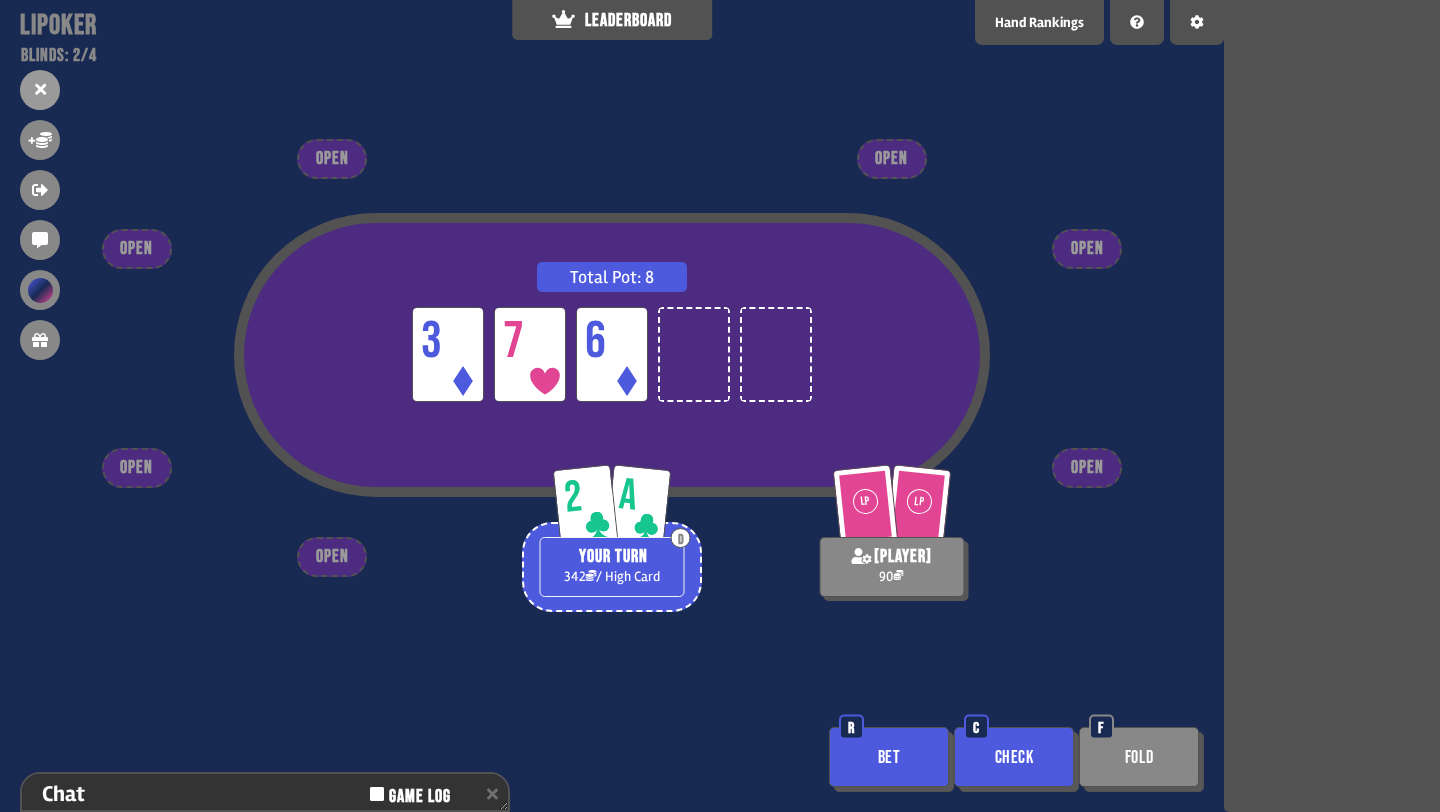 click on "Check" at bounding box center (1014, 757) 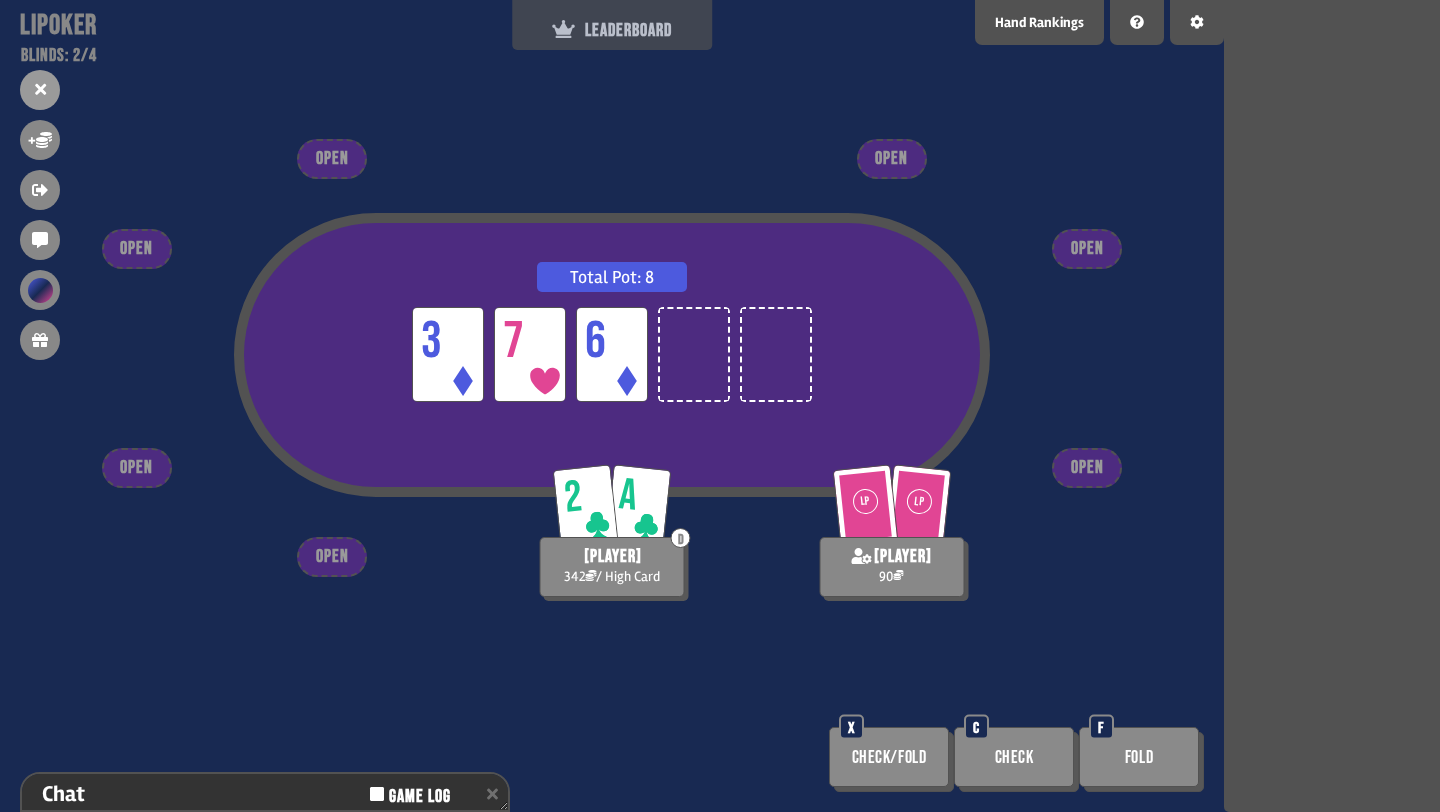 click on "LEADERBOARD" at bounding box center [612, 25] 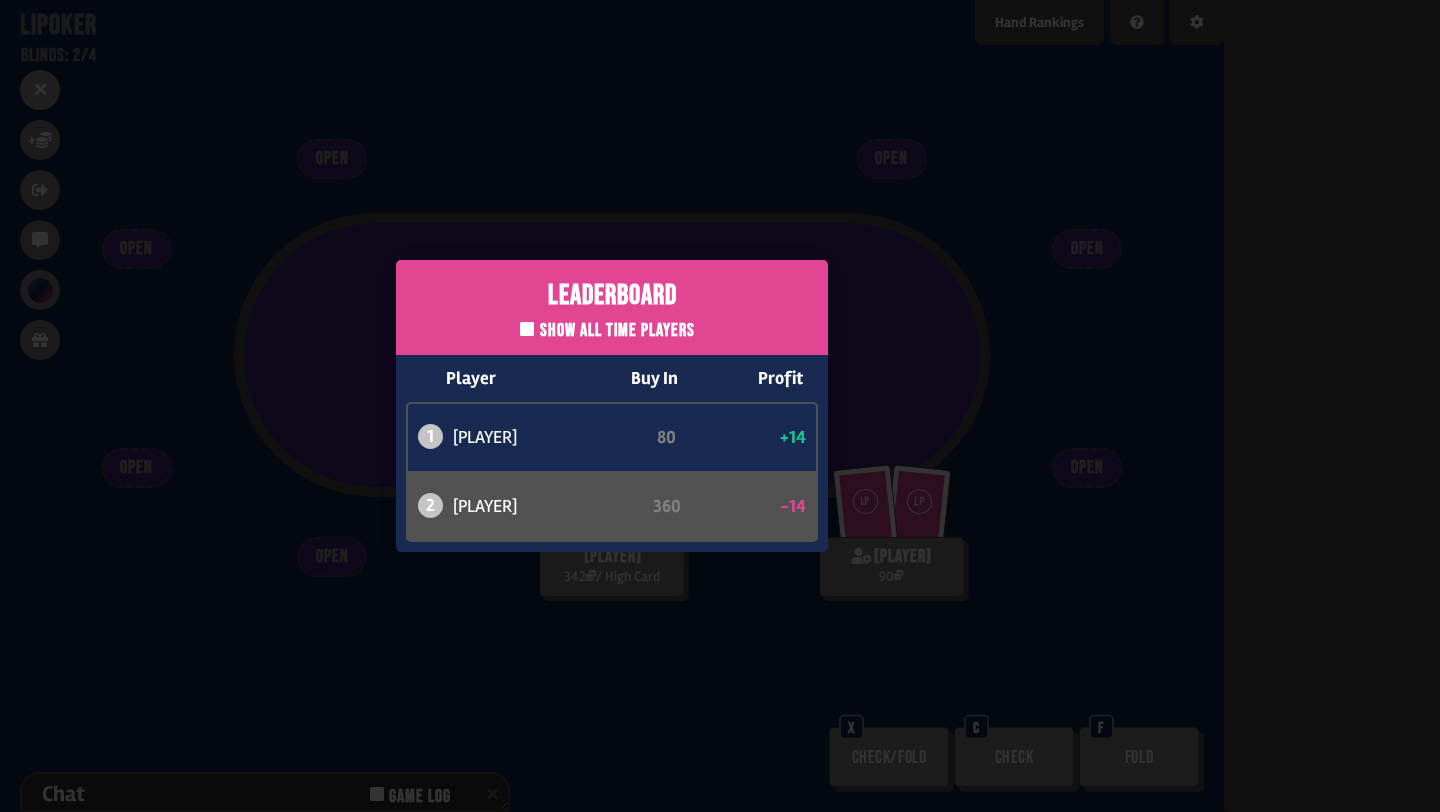 click on "Leaderboard   Show all time players Player Buy In Profit 1 [PLAYER] 80 +14 2 [PLAYER] 360 -14" at bounding box center (612, 406) 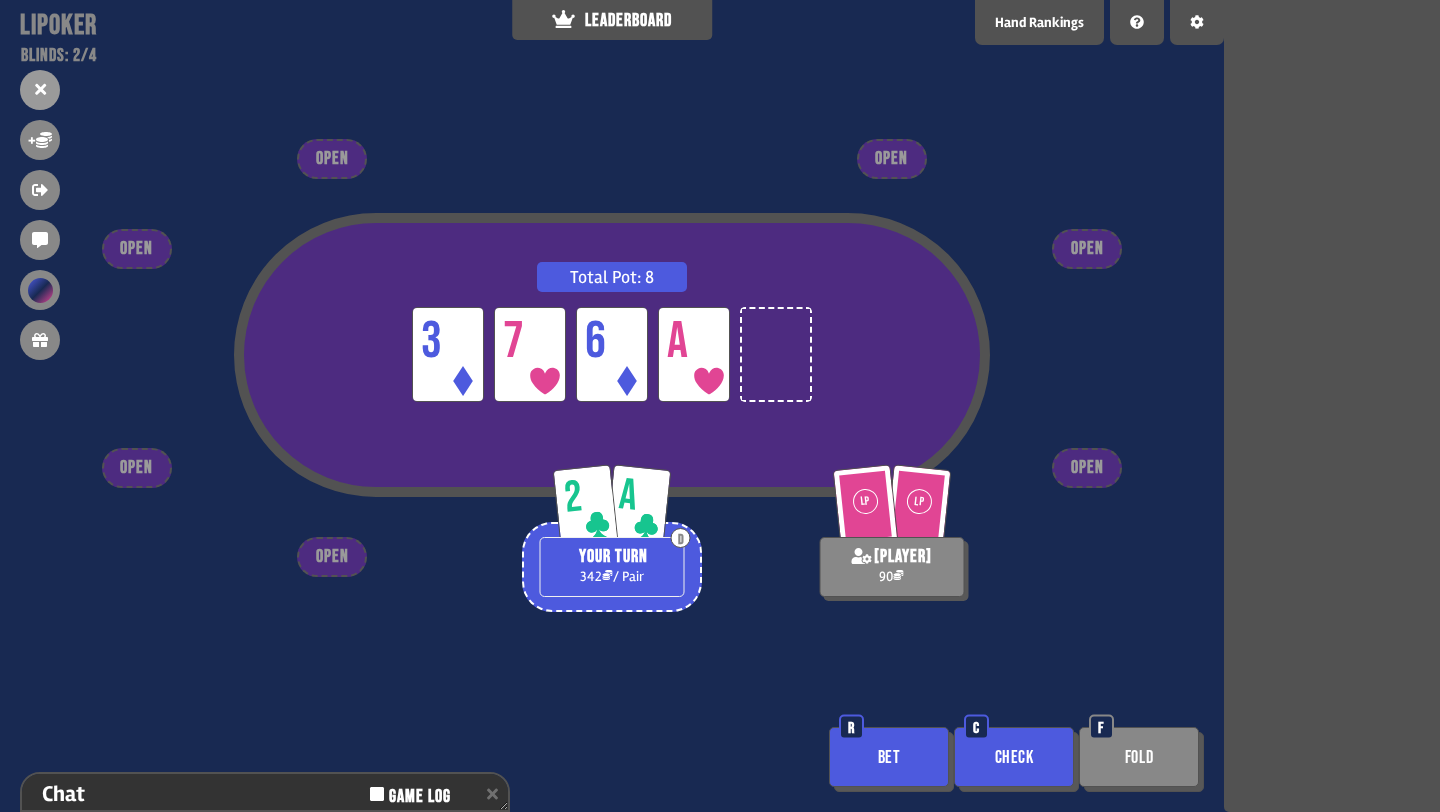 click on "Bet" at bounding box center (889, 757) 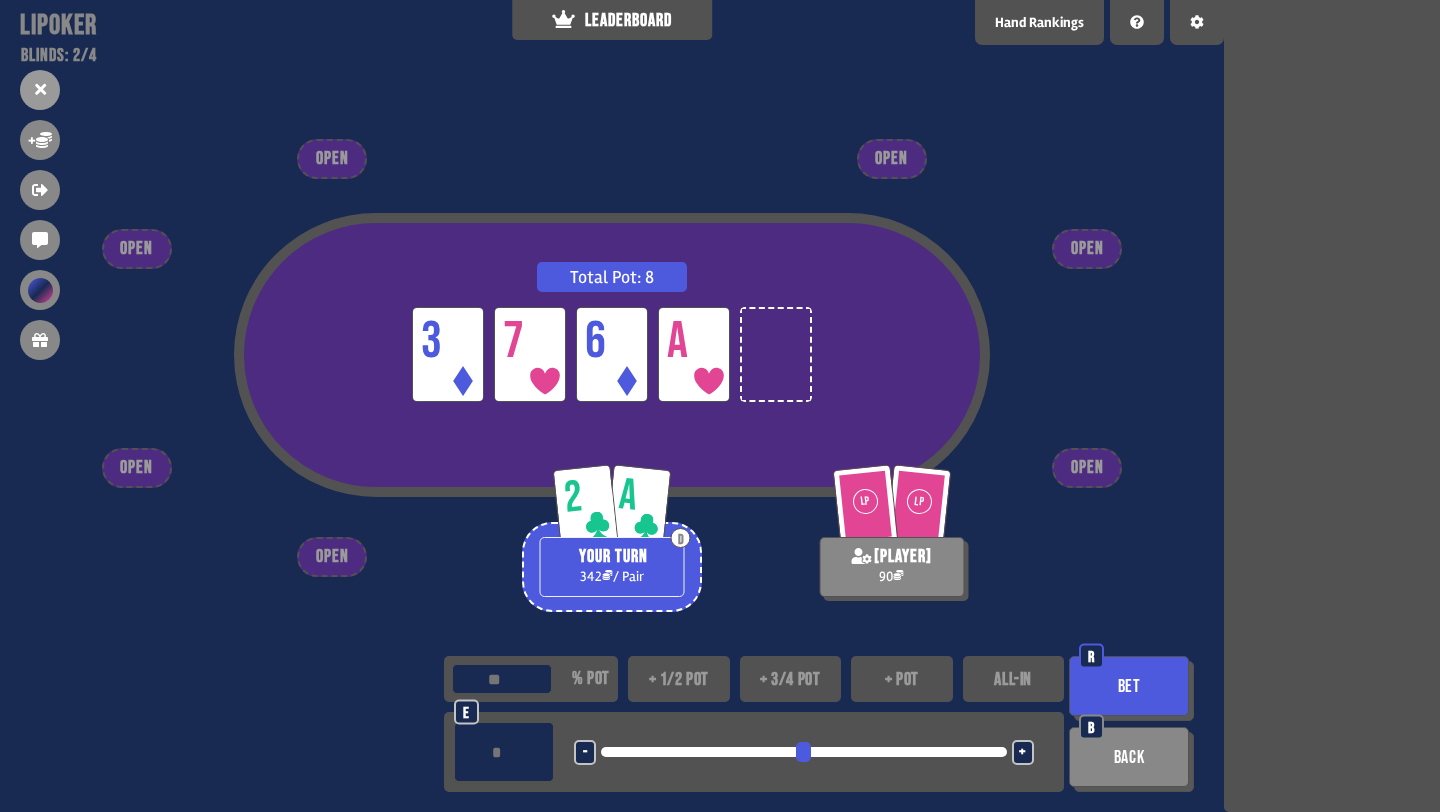 click on "+ pot" at bounding box center (902, 679) 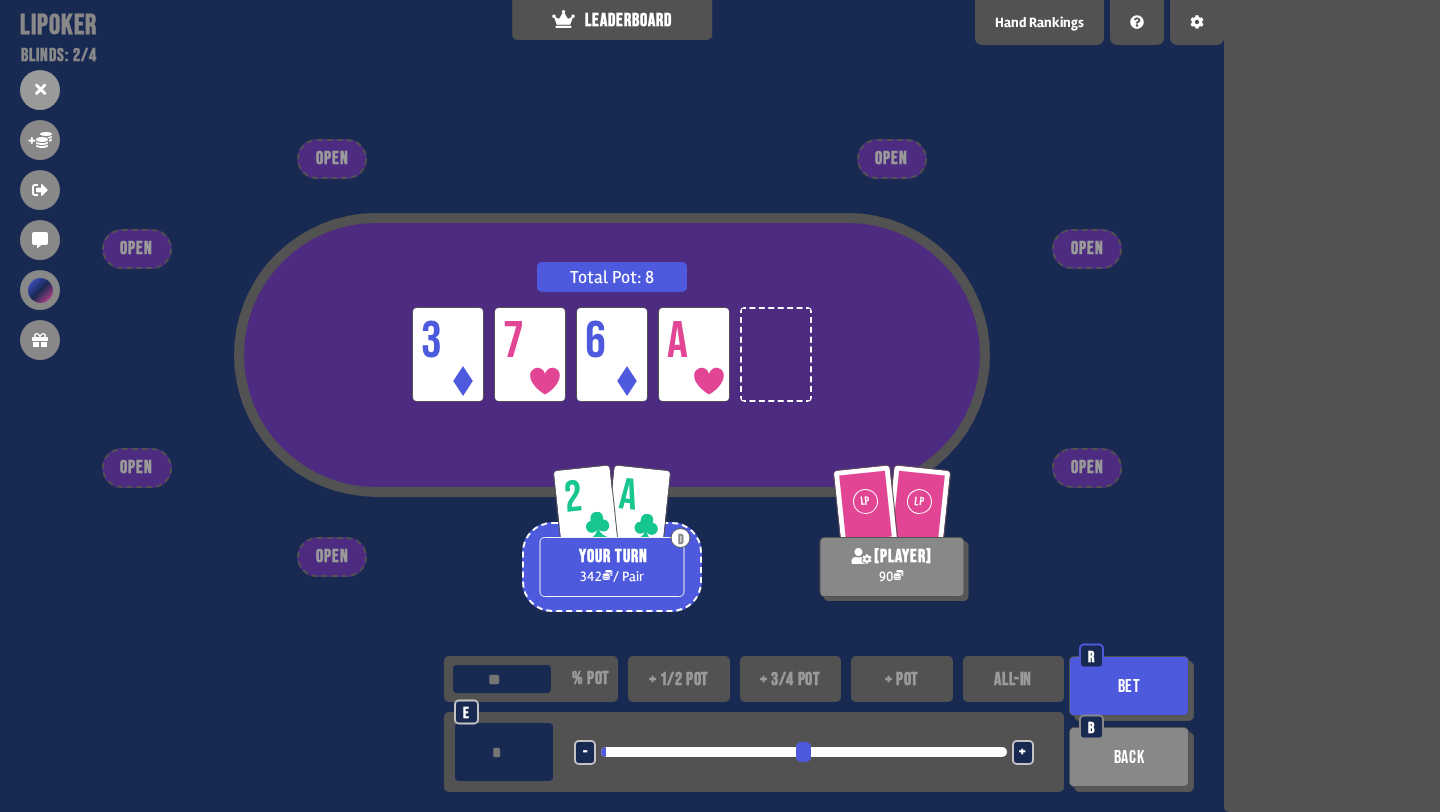 click on "Bet" at bounding box center [1129, 686] 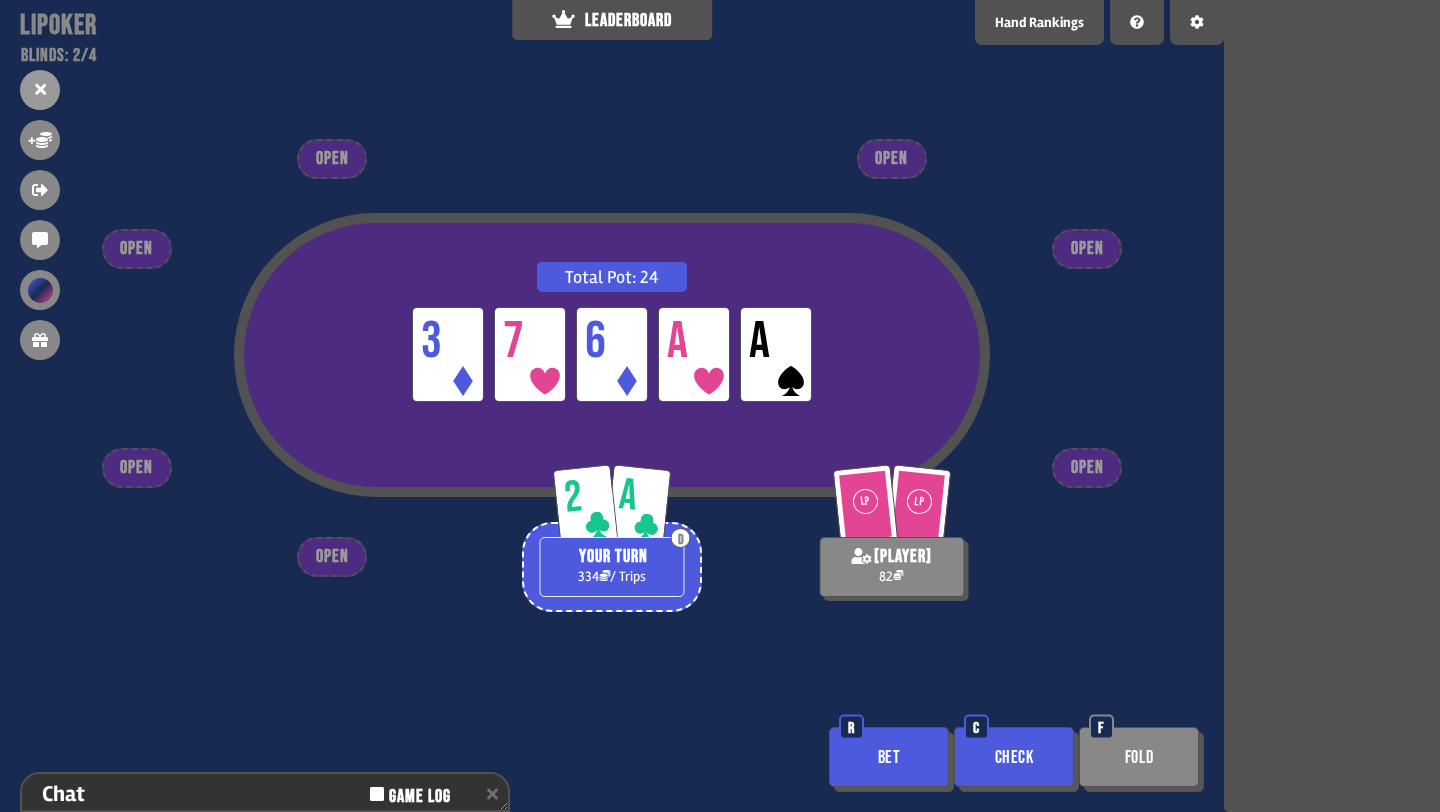 click on "Bet" at bounding box center [889, 757] 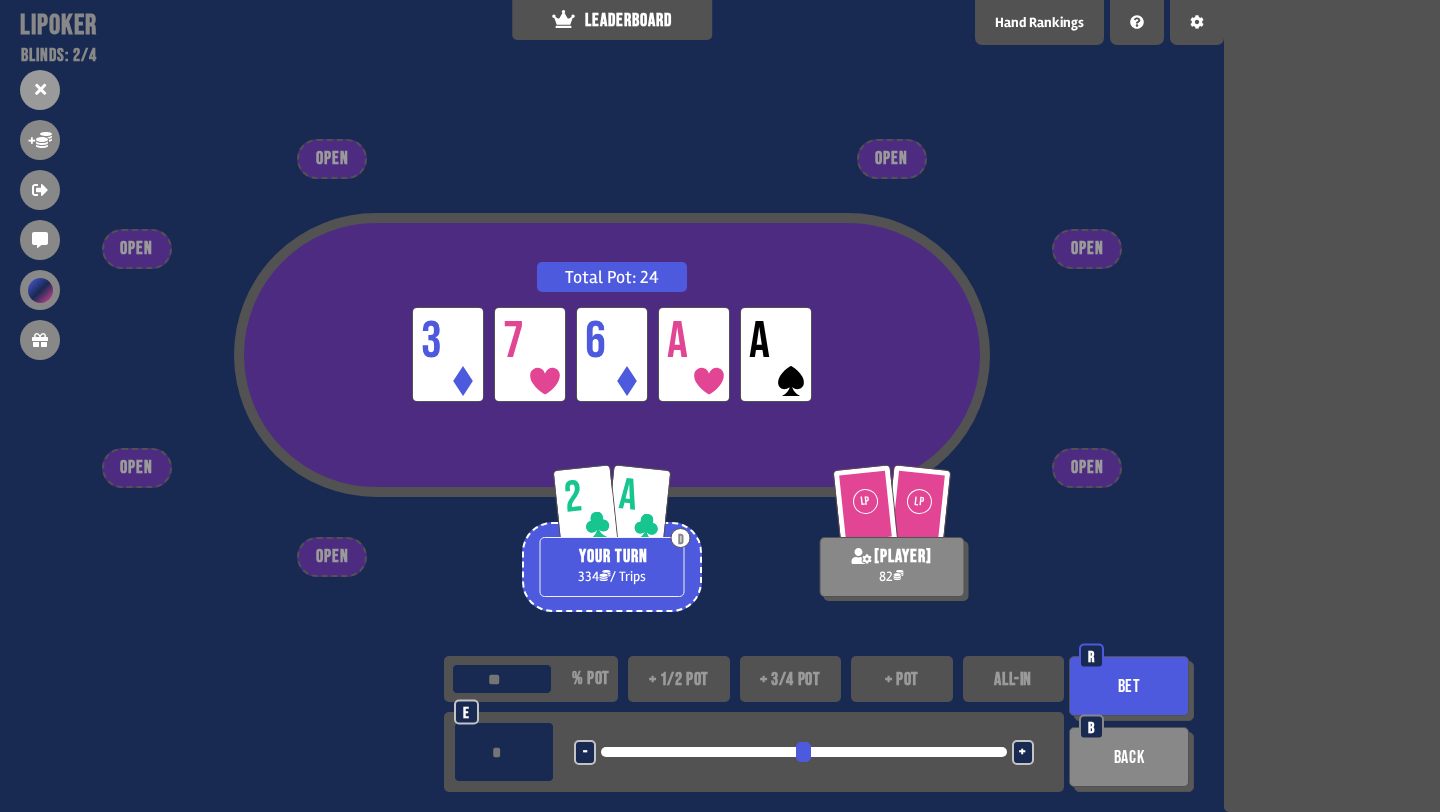 click on "+ 3/4 pot" at bounding box center [791, 679] 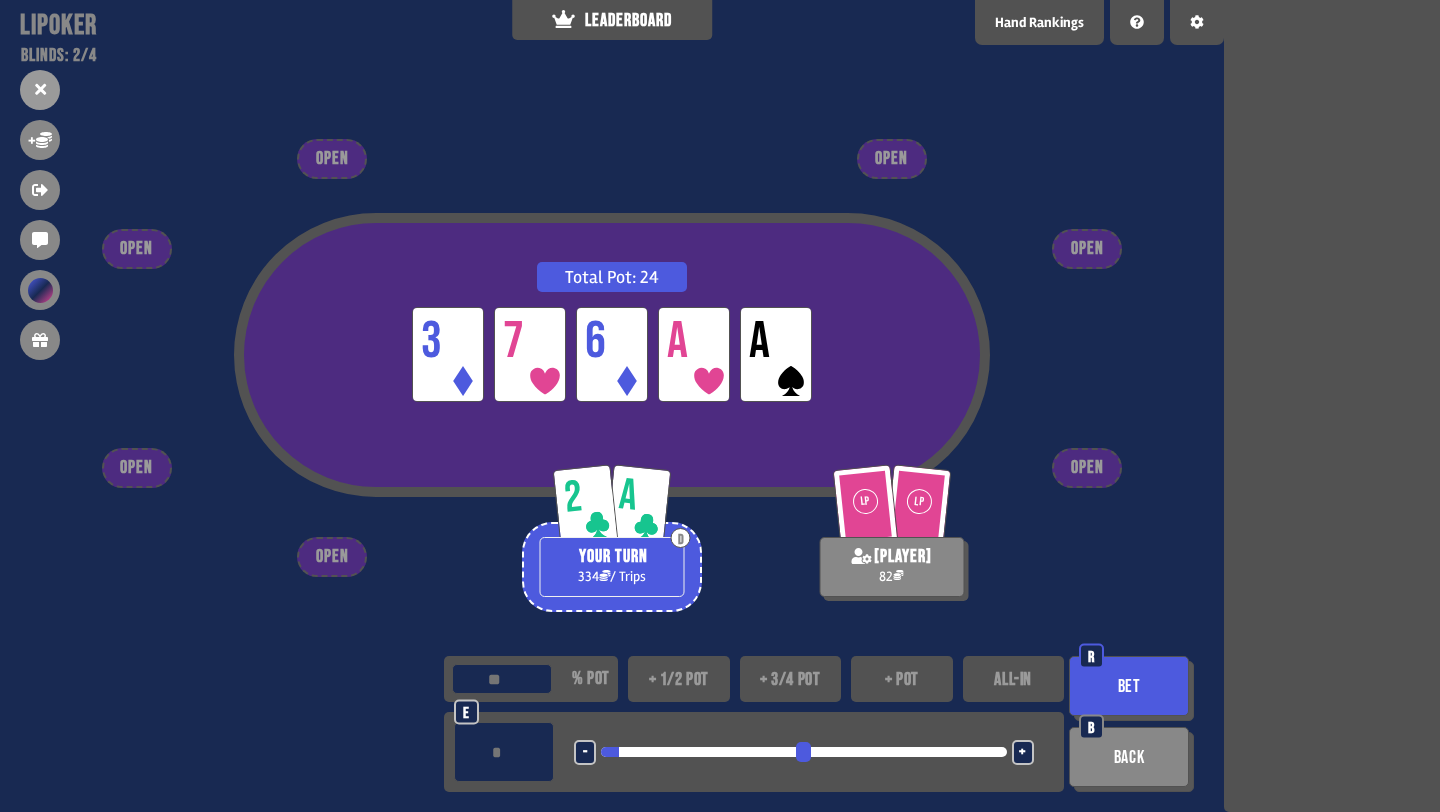 click on "Bet" at bounding box center (1129, 686) 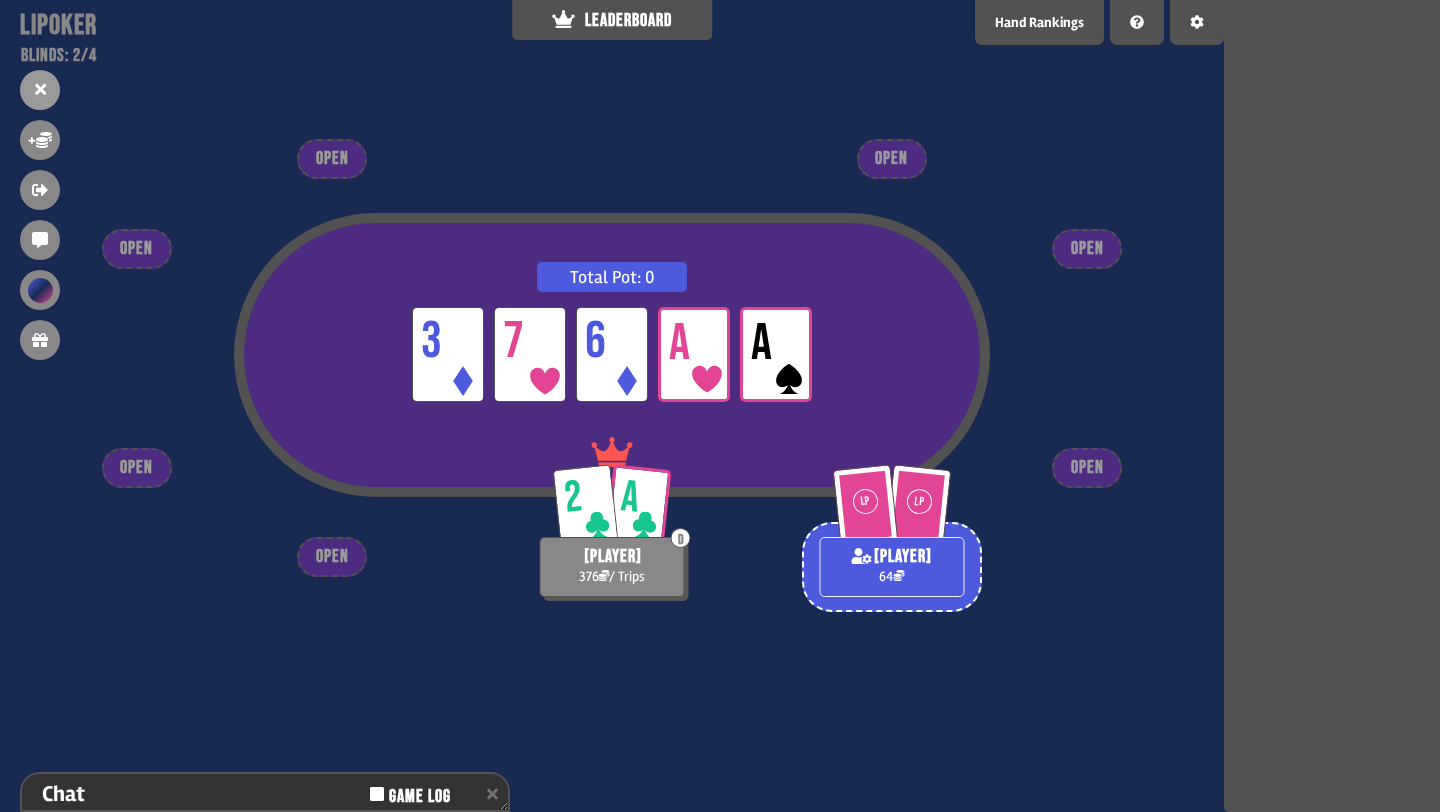 click on "Total Pot: 0   LP 3 LP 7 LP 6 LP A LP A 2 A D [PLAYER] 376   / Trips LP LP [PLAYER] 64  OPEN OPEN OPEN OPEN OPEN OPEN OPEN" at bounding box center [612, 406] 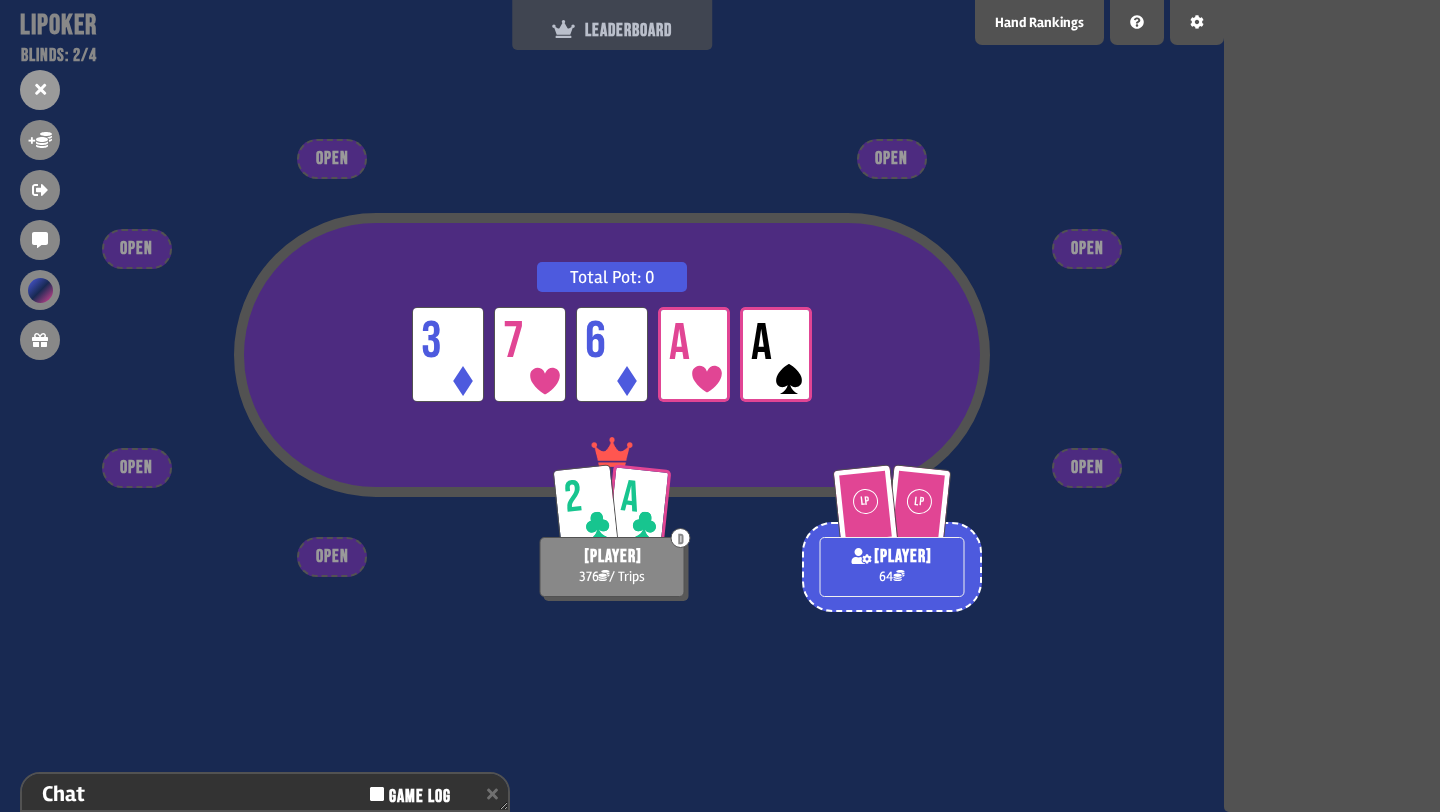 click on "LEADERBOARD" at bounding box center [612, 30] 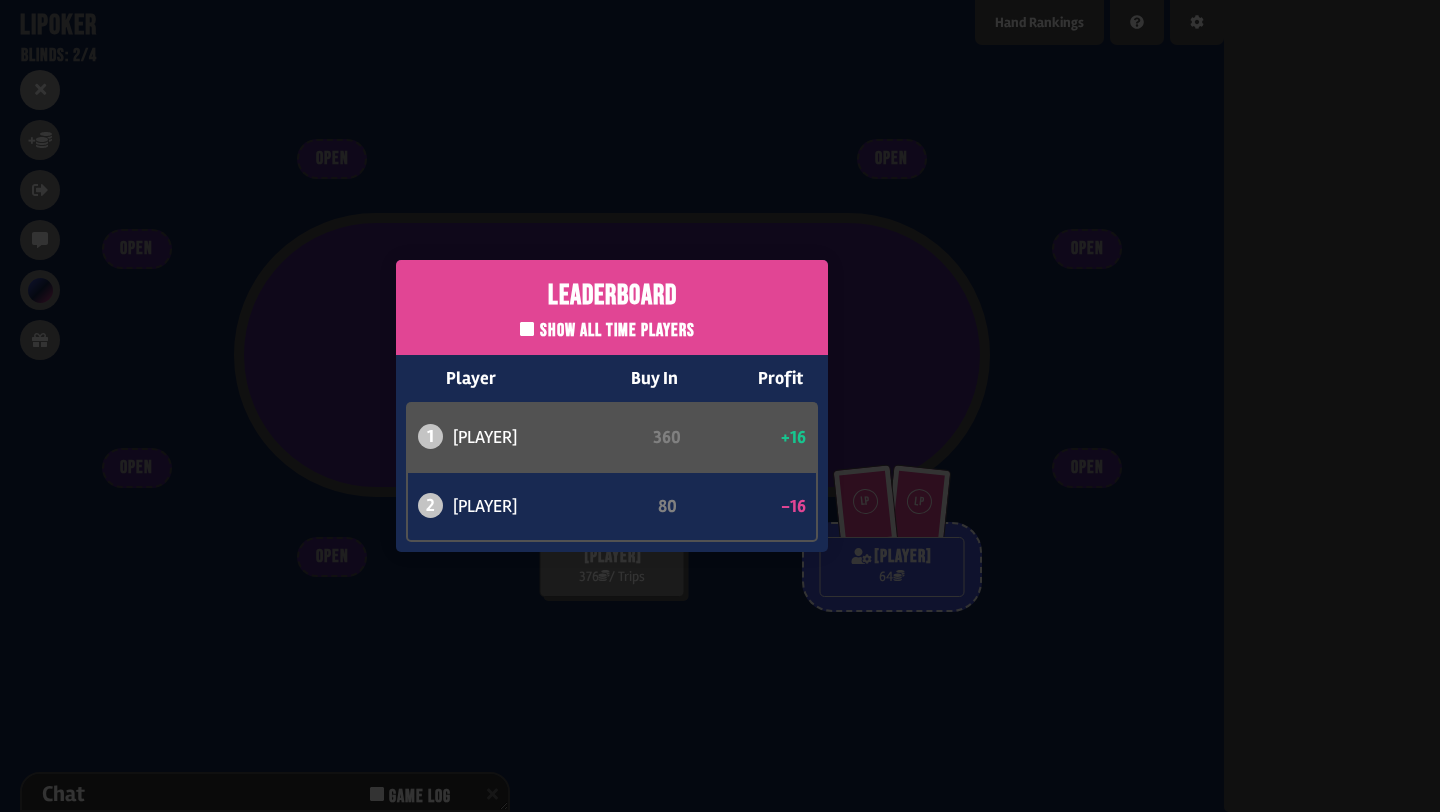 click on "Leaderboard   Show all time players Player Buy In Profit 1 [PLAYER] 360 +16 2 [PLAYER] 80 -16" at bounding box center [612, 406] 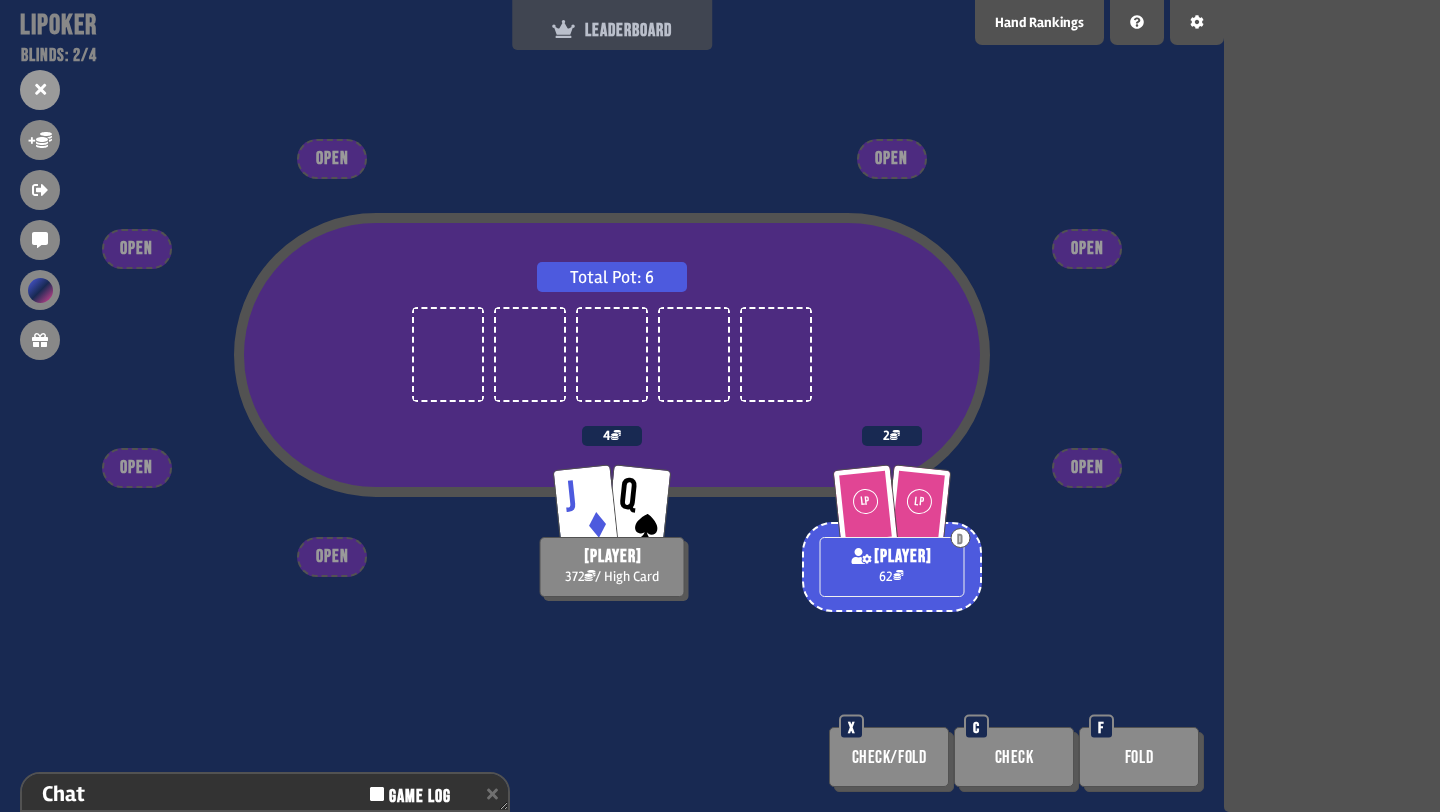 click on "LEADERBOARD" at bounding box center [612, 30] 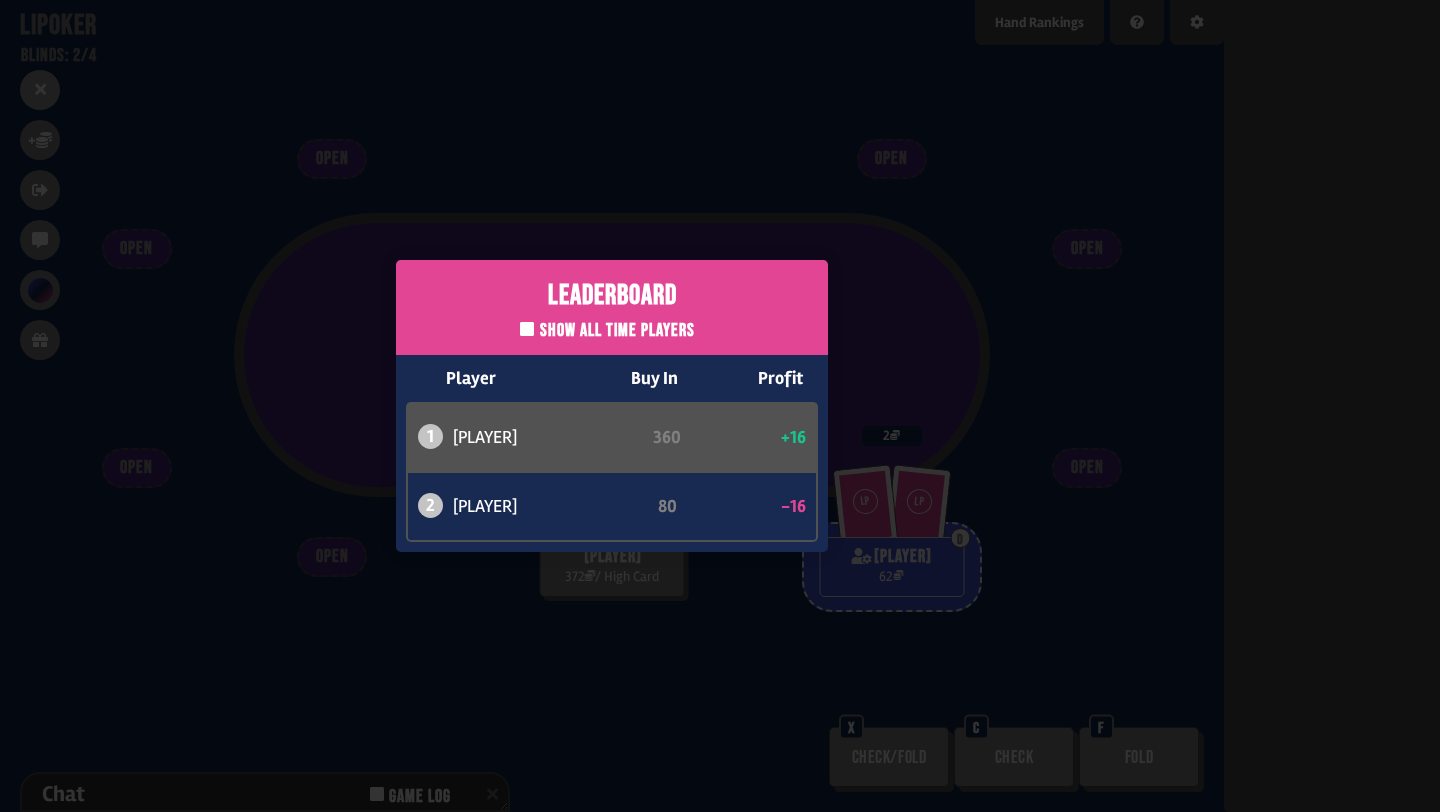 click on "Leaderboard   Show all time players Player Buy In Profit 1 [PLAYER] 360 +16 2 [PLAYER] 80 -16" at bounding box center (612, 406) 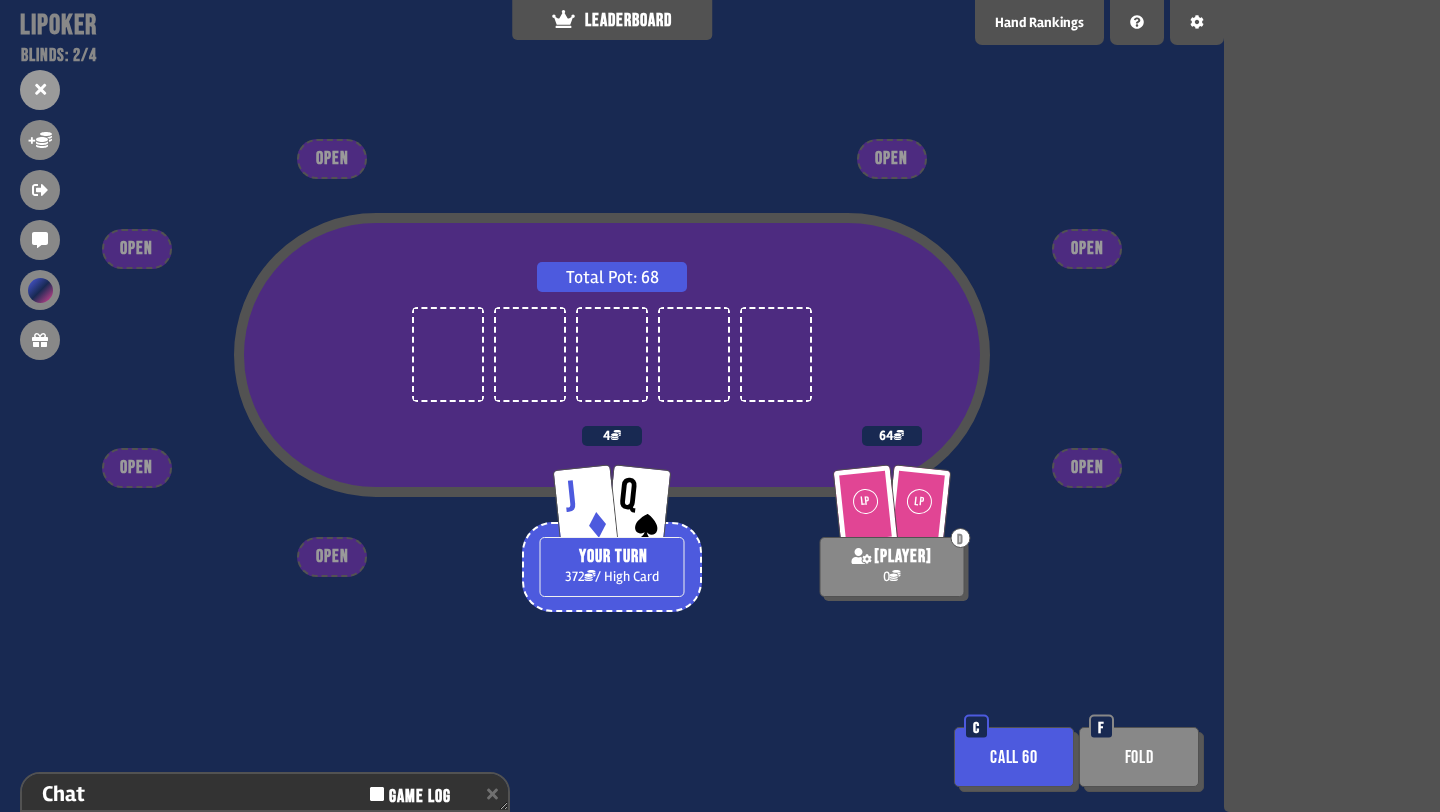click on "Call 60" at bounding box center [1014, 757] 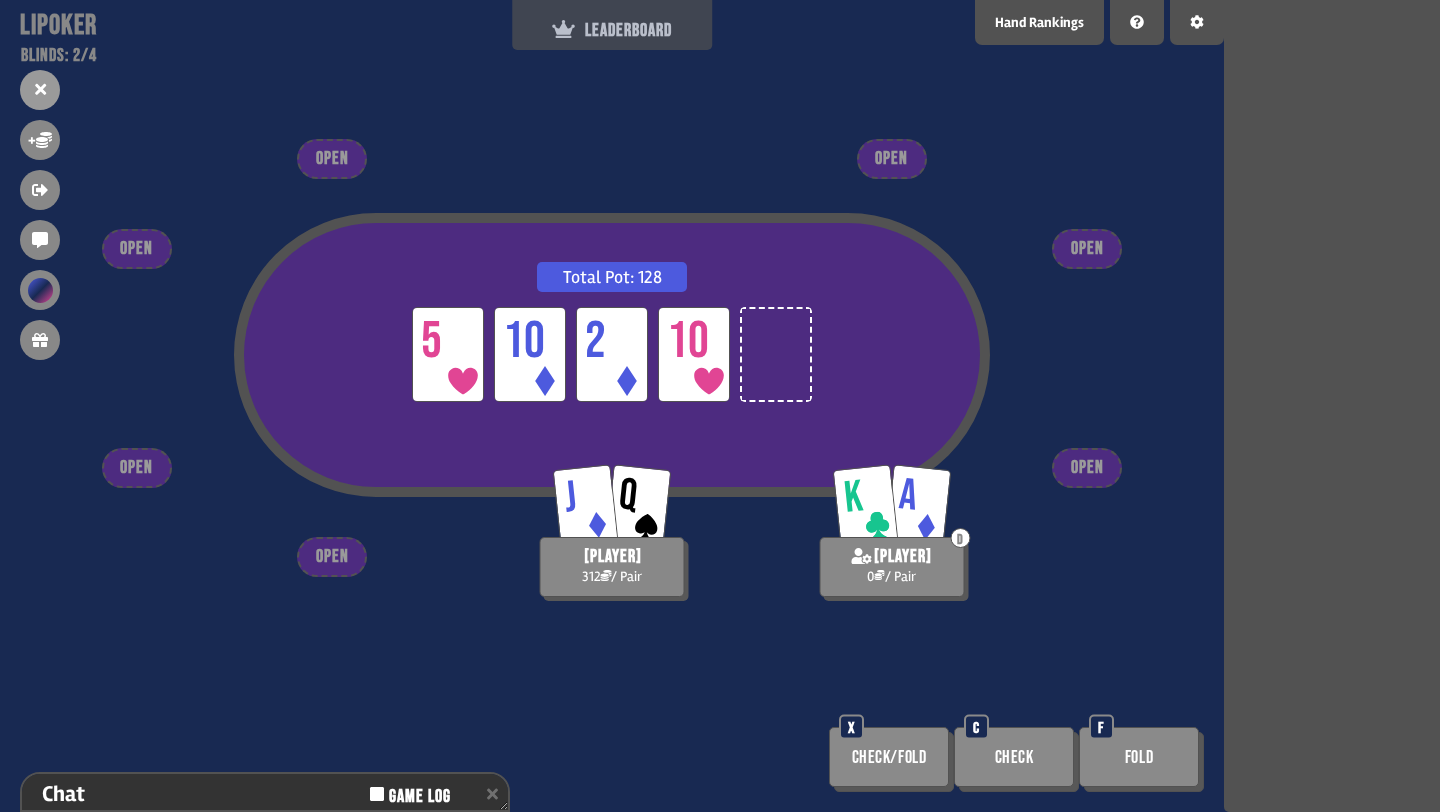 click on "LEADERBOARD" at bounding box center (612, 25) 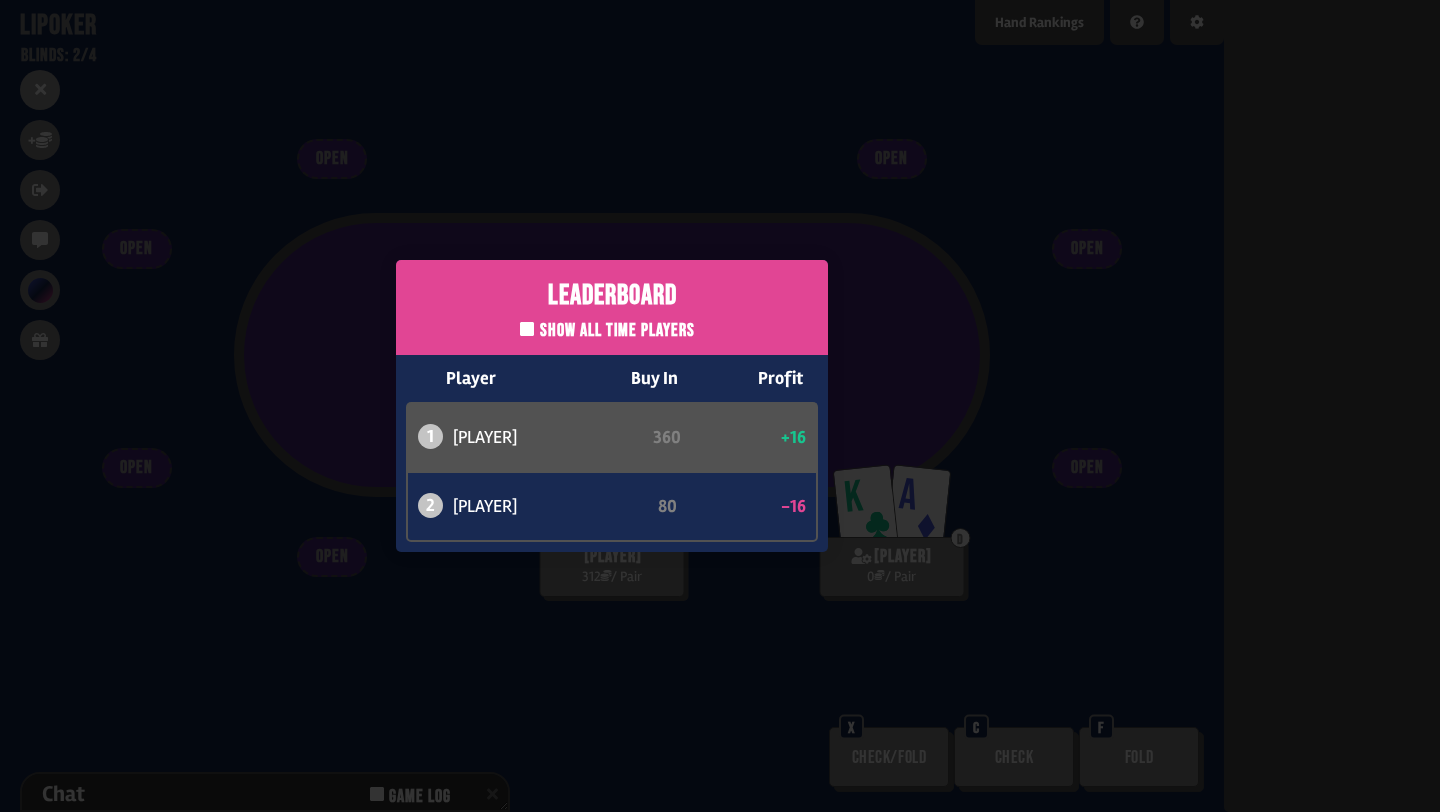 click on "Leaderboard   Show all time players Player Buy In Profit 1 [PLAYER] 360 +16 2 [PLAYER] 80 -16" at bounding box center (612, 406) 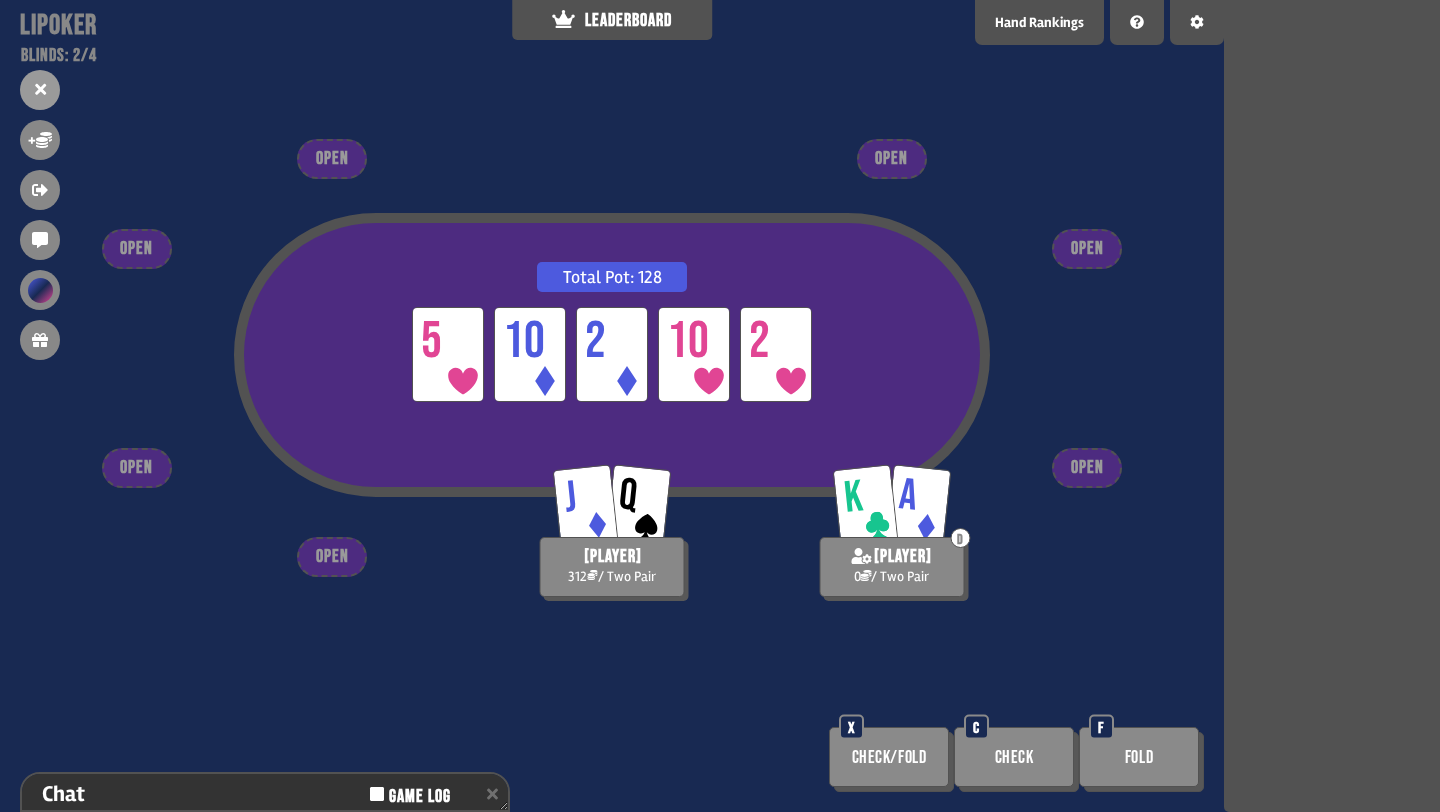 click on "Total Pot: 128   LP 5 LP 10 LP 2 LP 10 LP 2 J Q [PLAYER] 312   / Two Pair K A D [PLAYER] 0   / Two Pair OPEN OPEN OPEN OPEN OPEN OPEN OPEN Check/Fold X Check C Fold F" at bounding box center (612, 406) 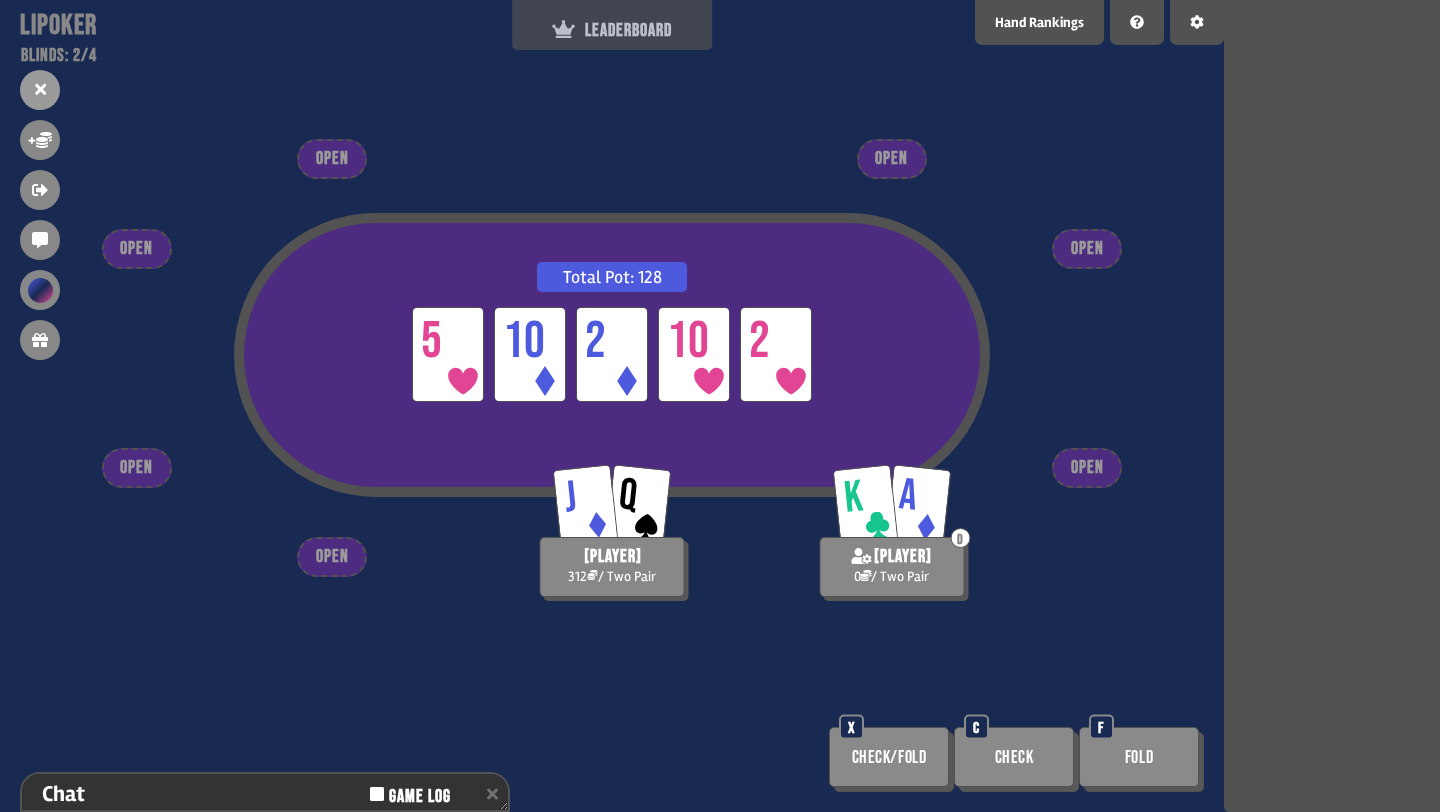 click on "LEADERBOARD" at bounding box center (612, 25) 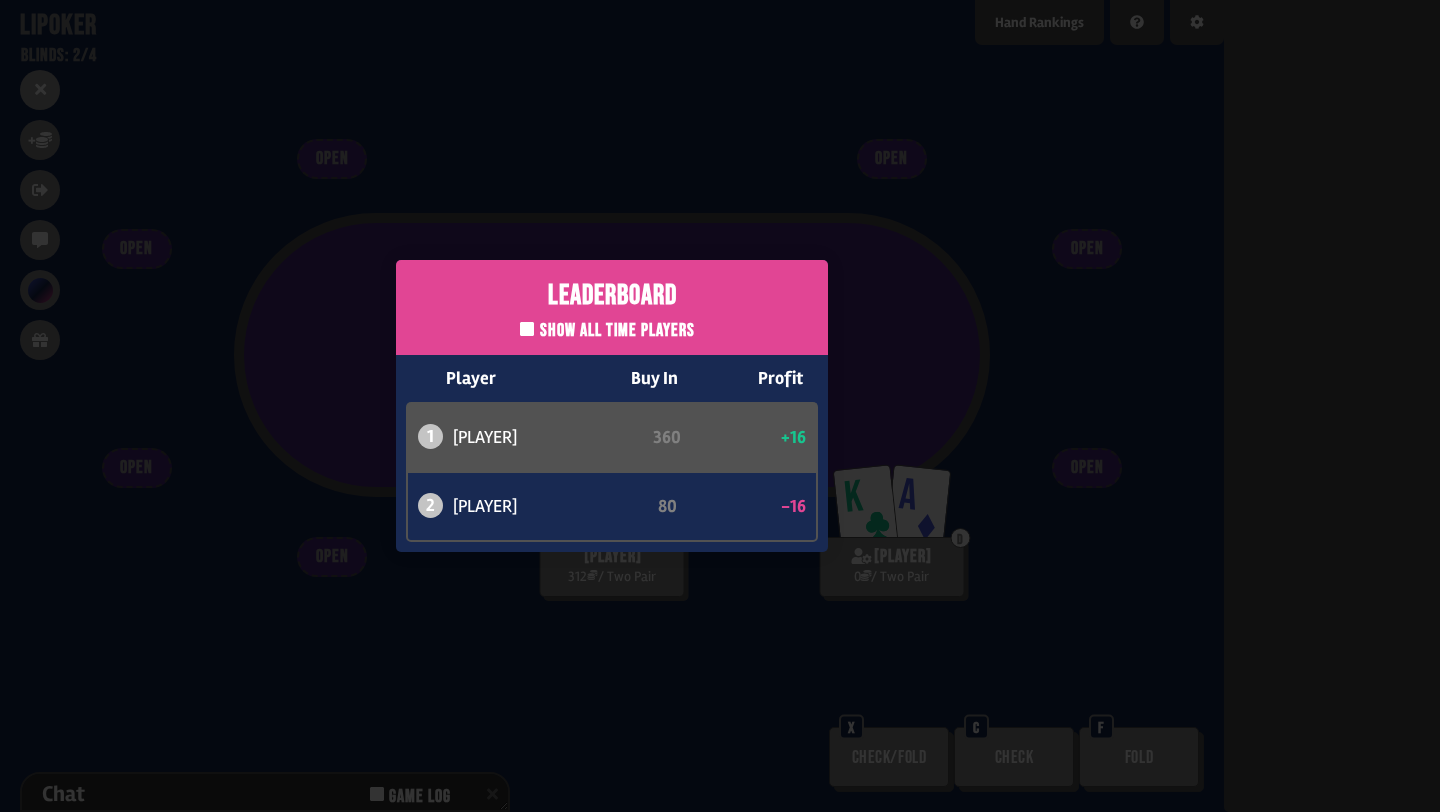 click on "Leaderboard   Show all time players Player Buy In Profit 1 [PLAYER] 360 +16 2 [PLAYER] 80 -16" at bounding box center (612, 406) 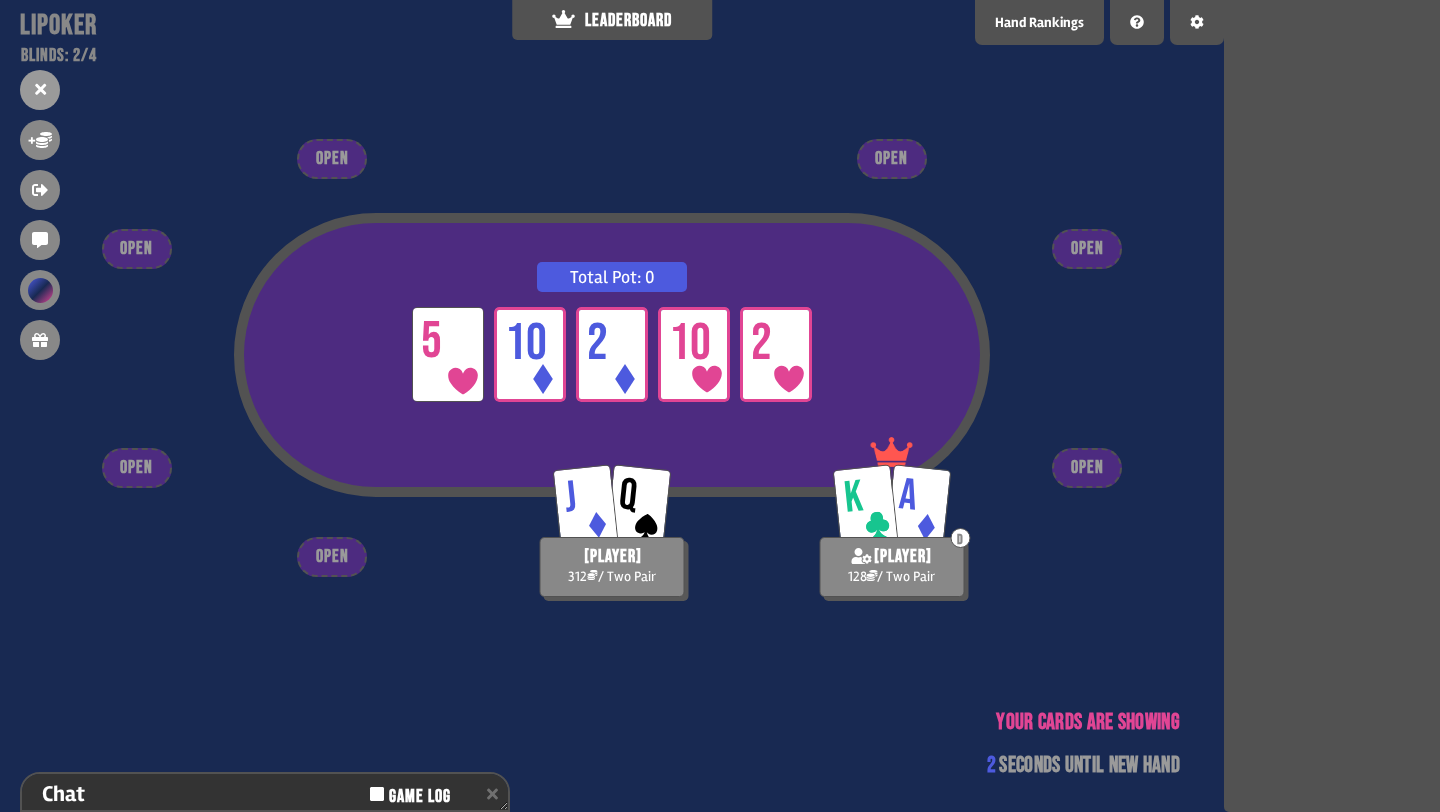 click on "Total Pot: 0   LP 5 LP 10 LP 2 LP 10 LP 2 J Q [PLAYER] 312   / Two Pair K A D [PLAYER] 128   / Two Pair OPEN OPEN OPEN OPEN OPEN OPEN OPEN Your cards are showing 2  seconds until new hand" at bounding box center (612, 406) 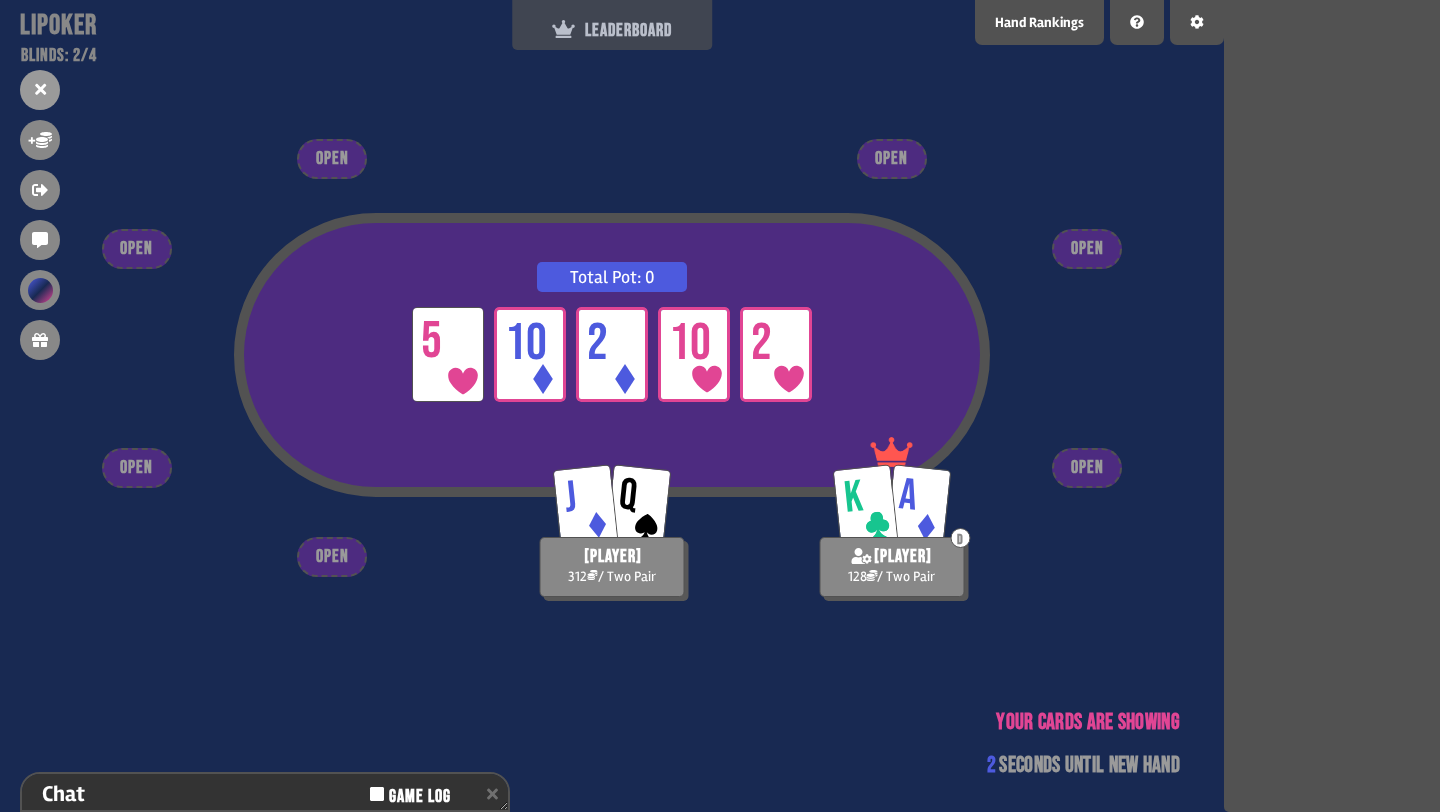 click on "LEADERBOARD" at bounding box center [612, 30] 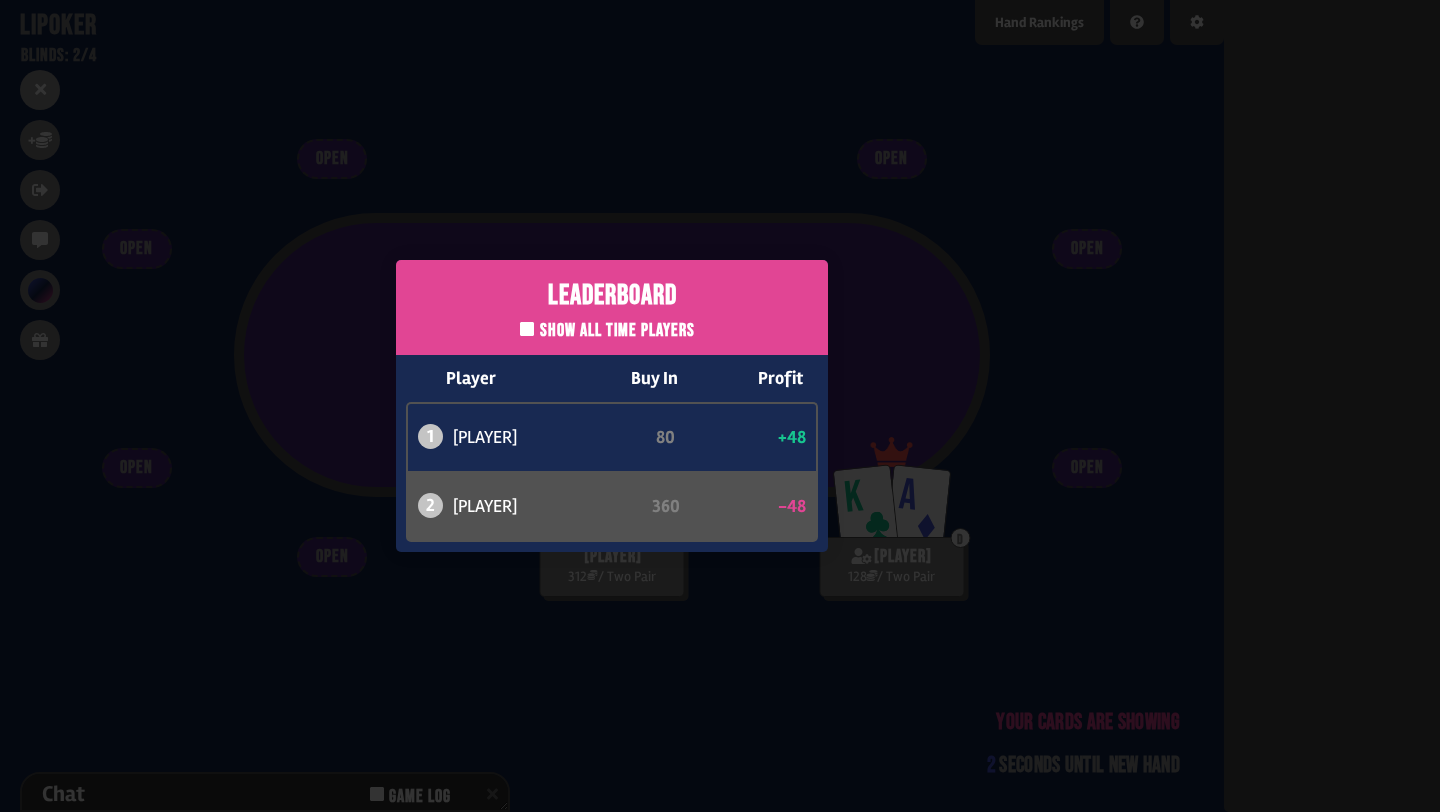 click on "Leaderboard   Show all time players Player Buy In Profit 1 [PLAYER] 80 +48 2 [PLAYER] 360 -48" at bounding box center (612, 406) 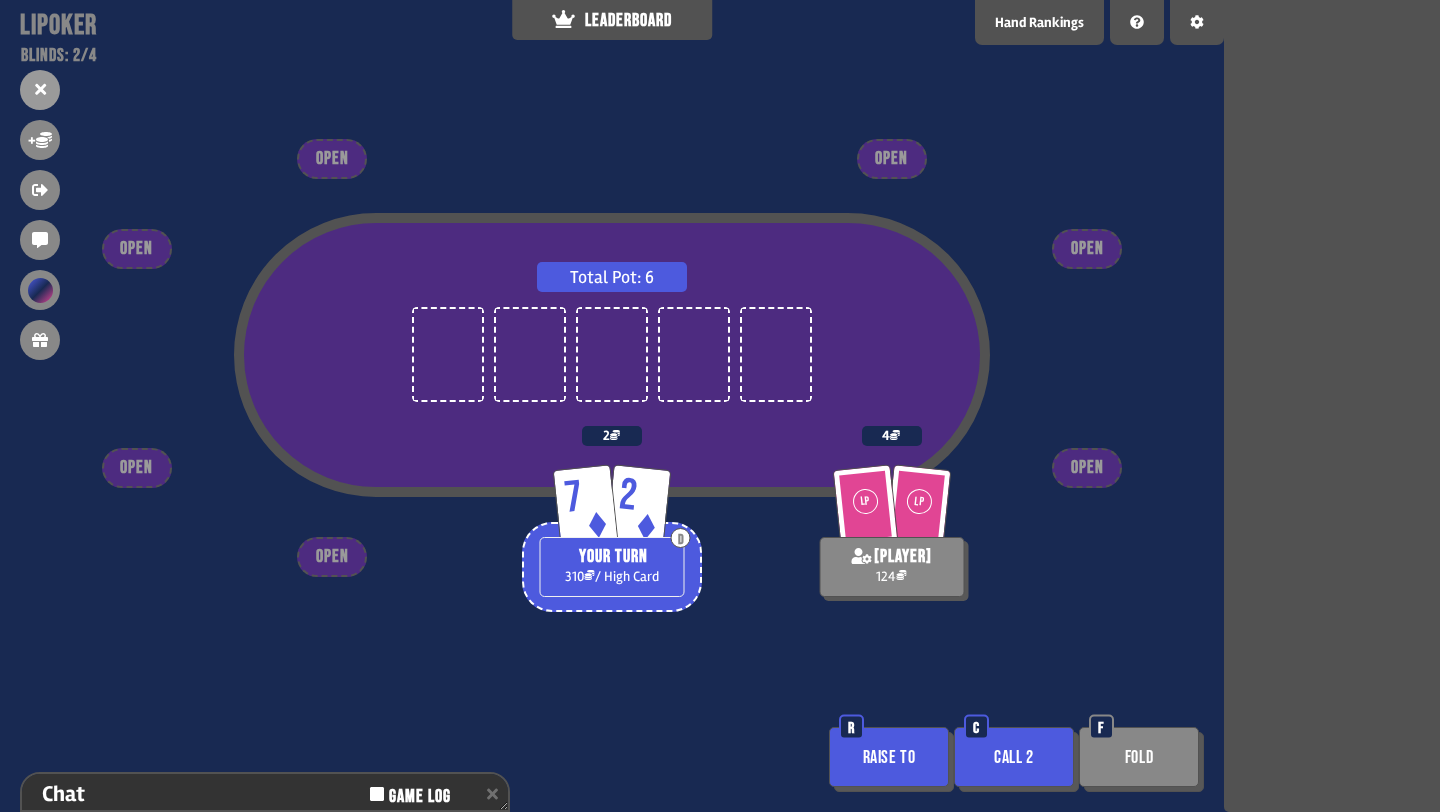 click on "Call 2" at bounding box center (1014, 757) 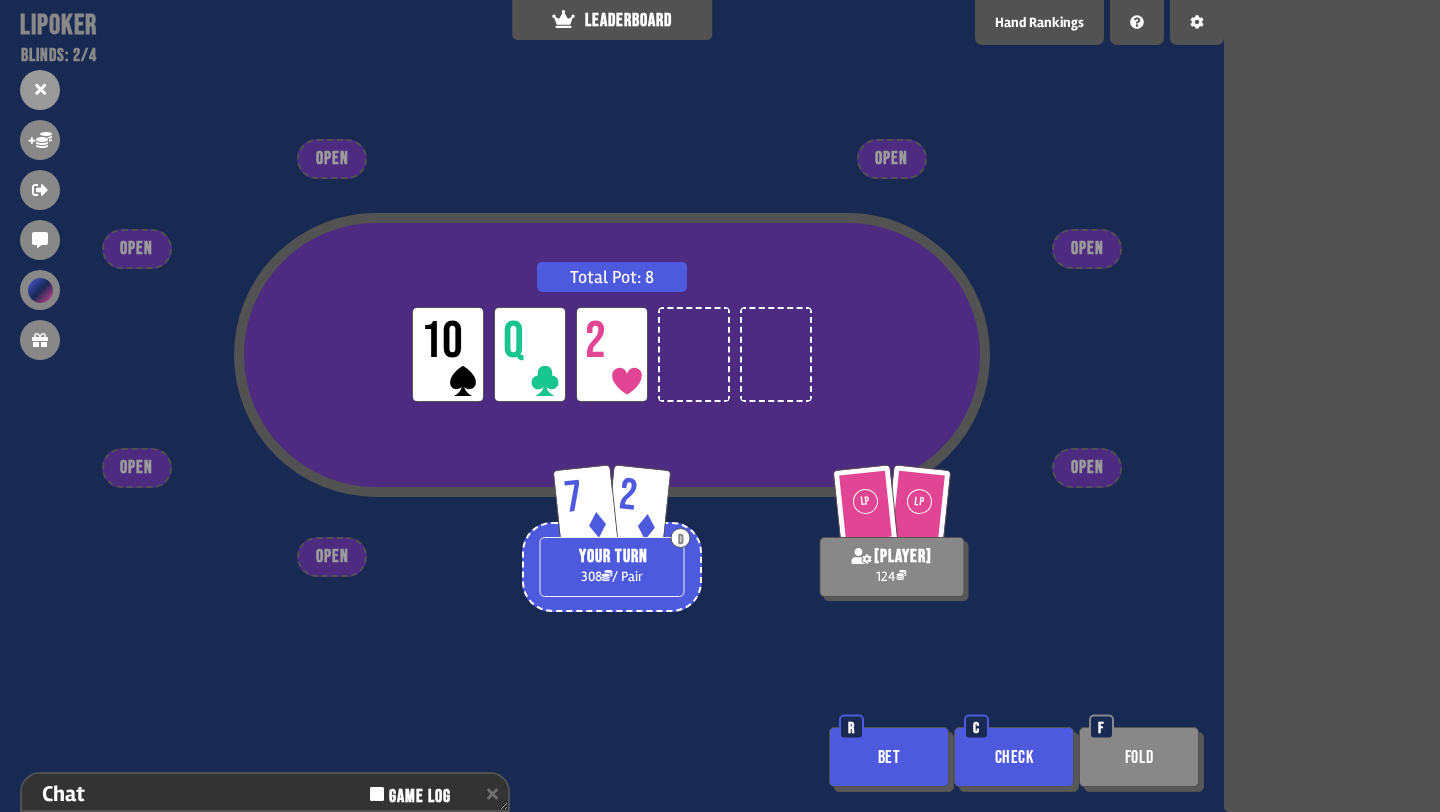 click on "Bet" at bounding box center [889, 757] 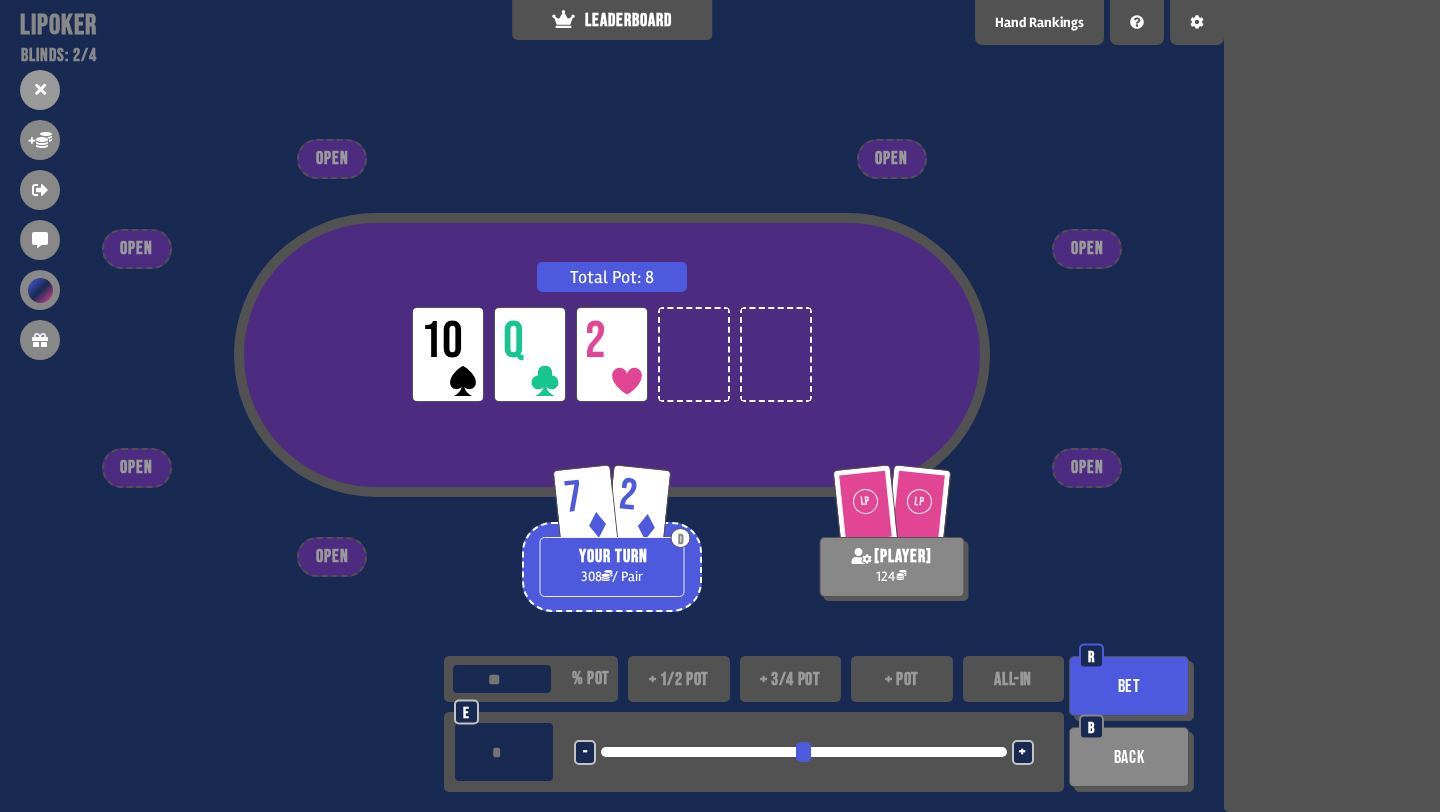 click on "+ pot" at bounding box center [902, 679] 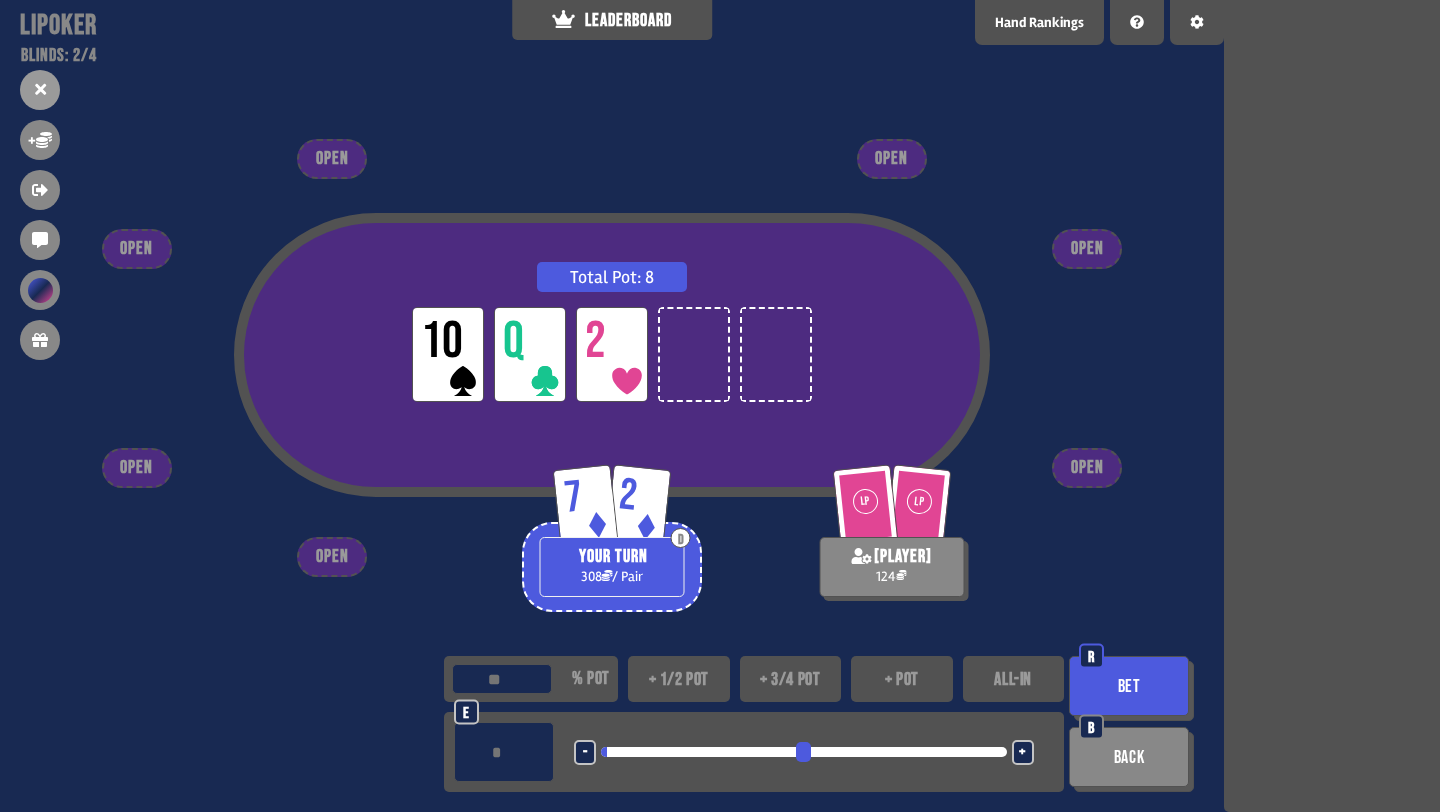 click on "Bet" at bounding box center (1129, 686) 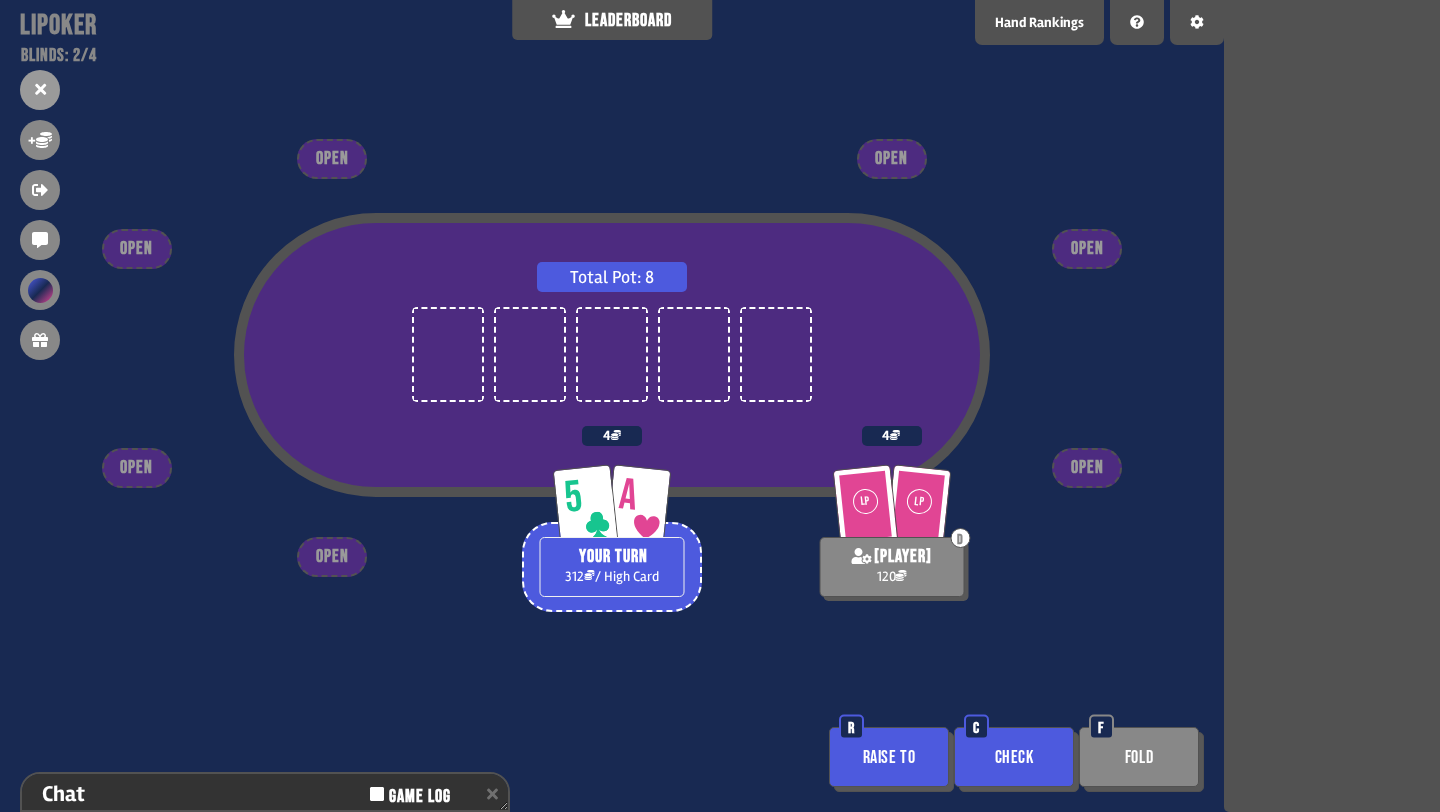 click on "Raise to" at bounding box center [889, 757] 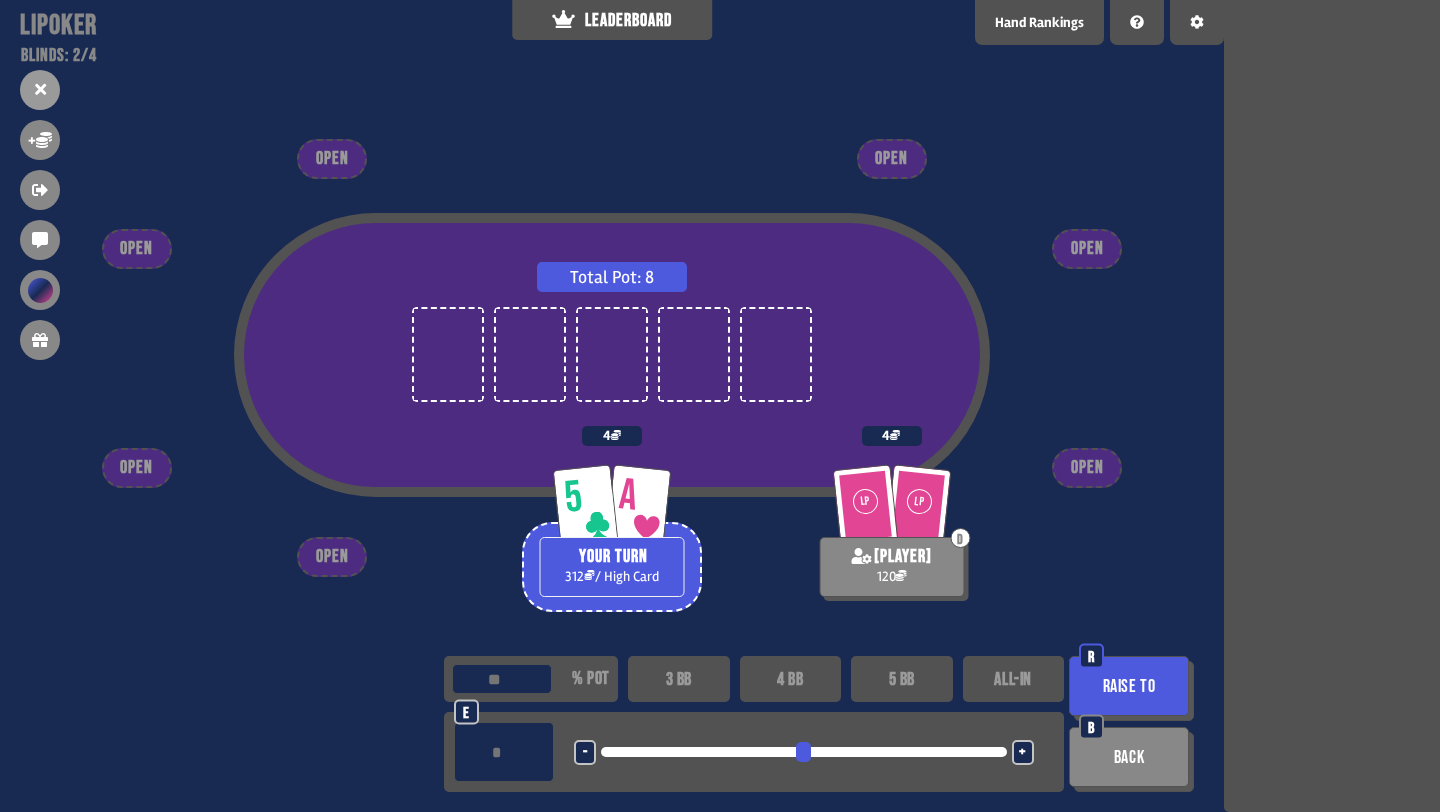 click on "3 BB" at bounding box center [679, 679] 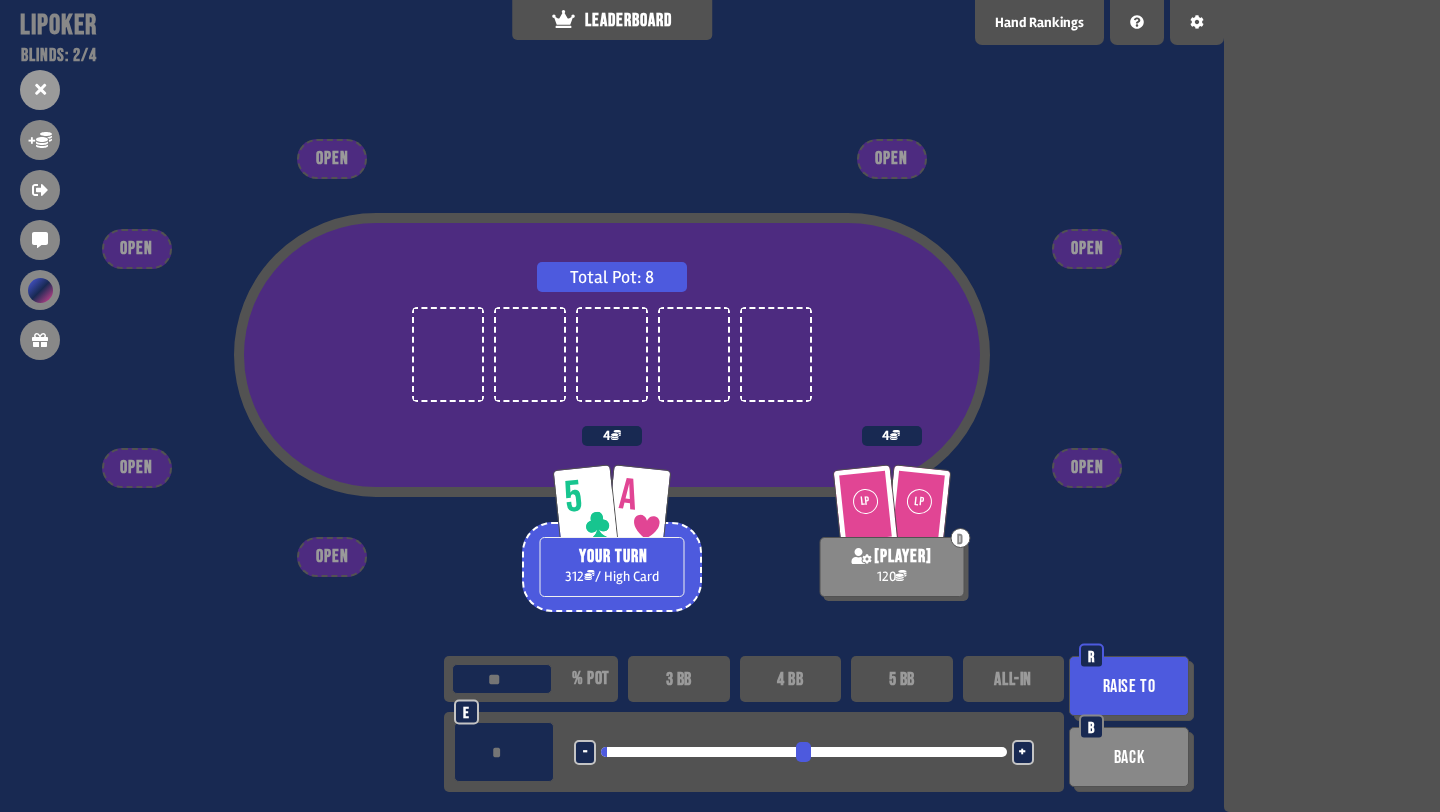 click on "-" at bounding box center [585, 753] 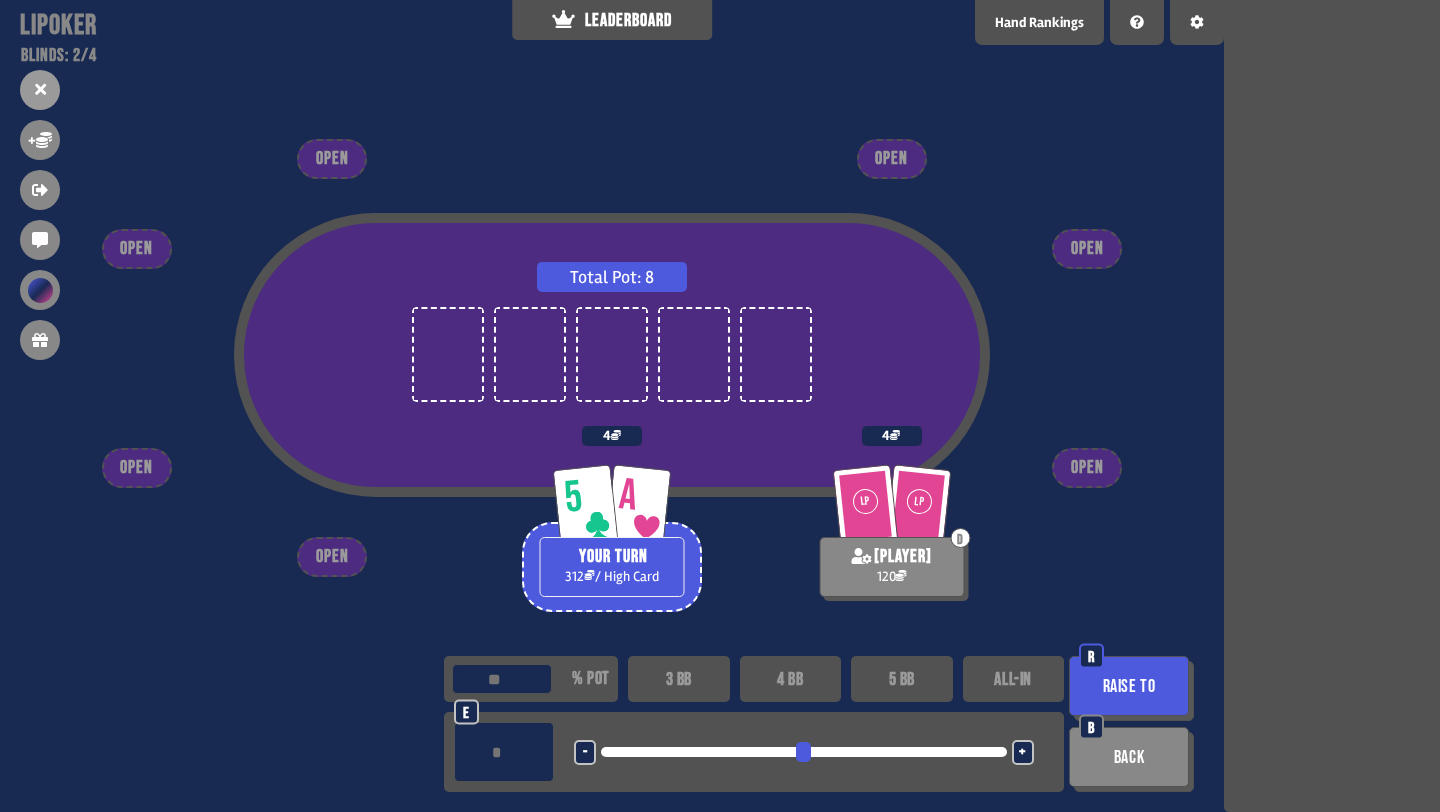 click on "Raise to" at bounding box center (1129, 686) 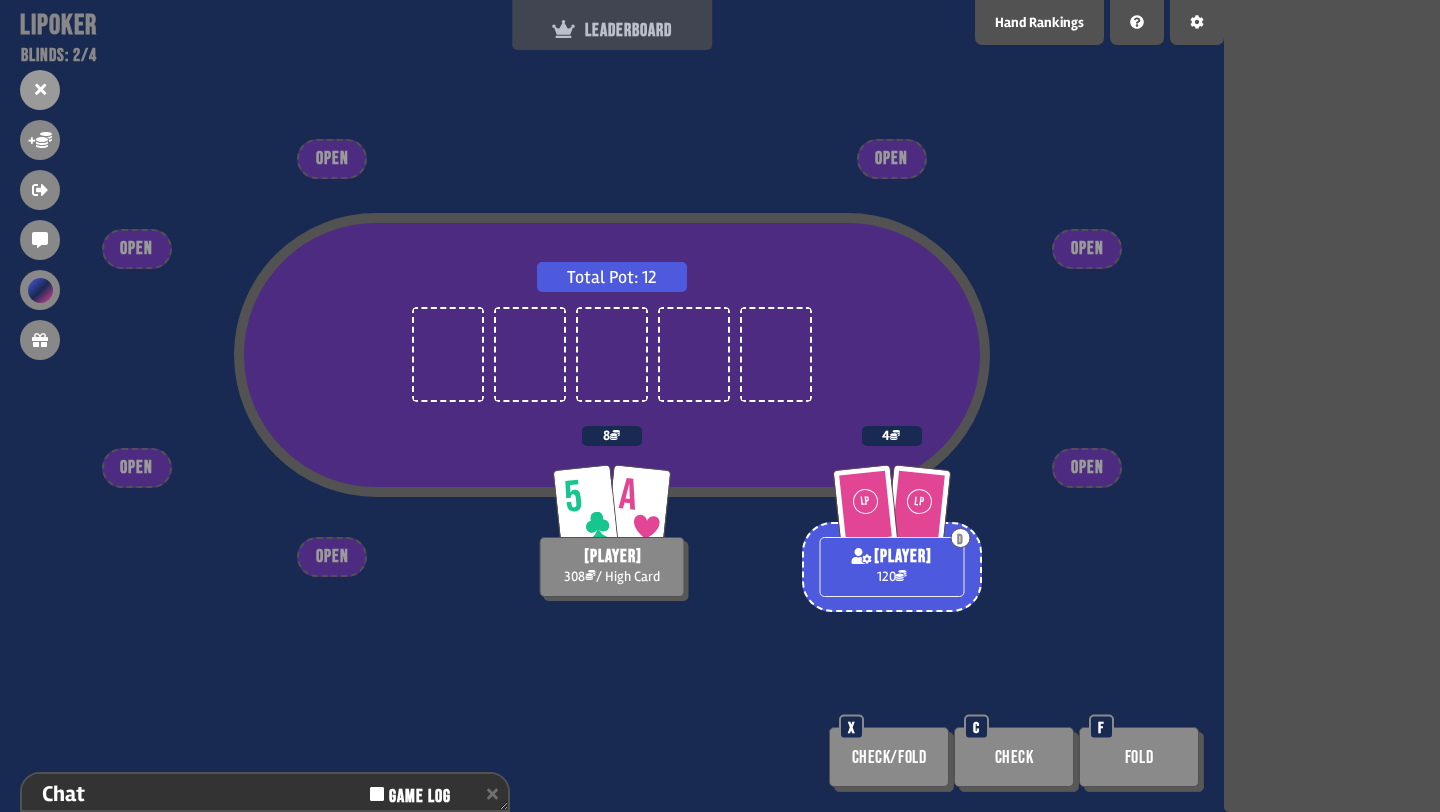 click on "LEADERBOARD" at bounding box center (612, 25) 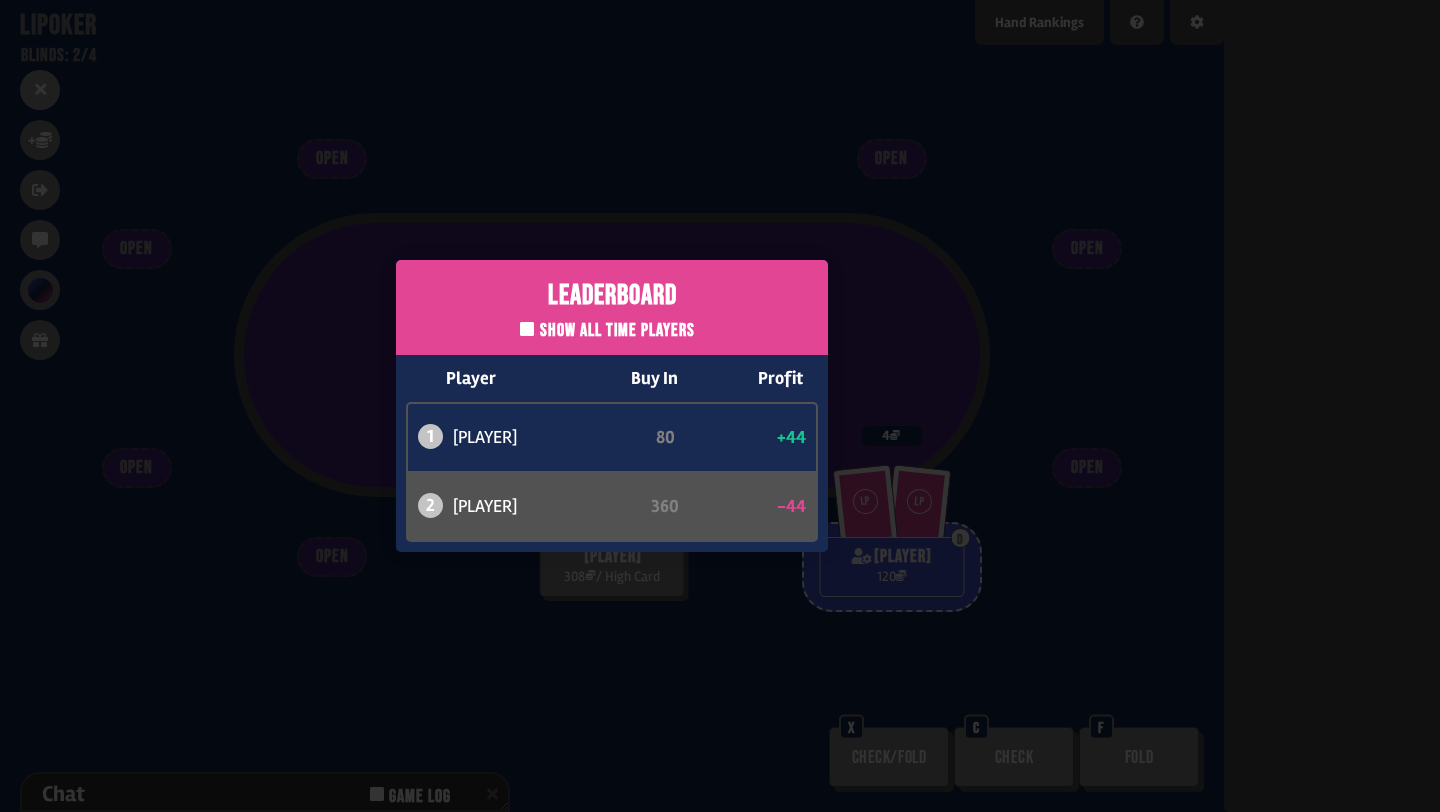 click on "Leaderboard   Show all time players Player Buy In Profit 1 [PLAYER] 80 +44 2 [PLAYER] 360 -44" at bounding box center [612, 406] 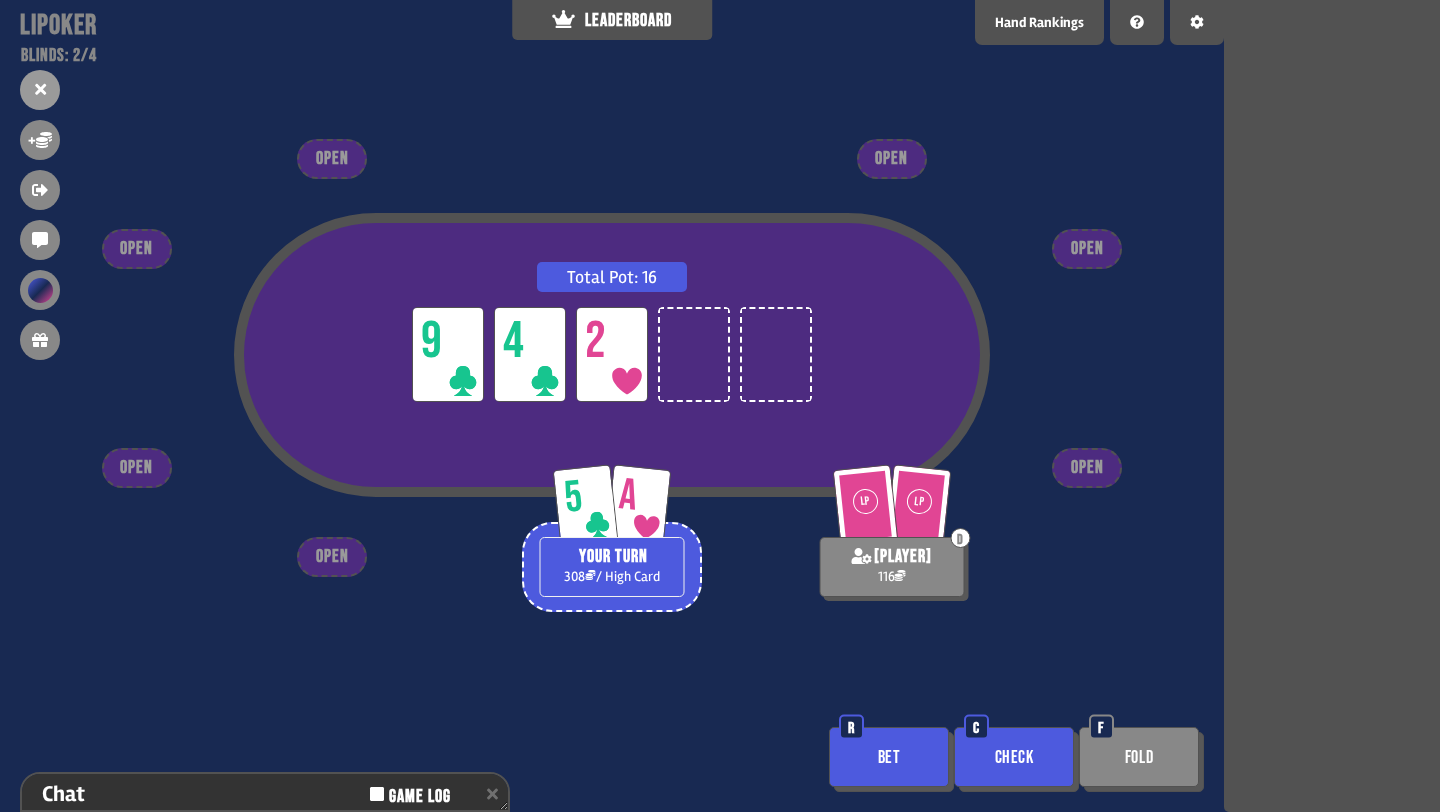 click on "Check" at bounding box center [1014, 757] 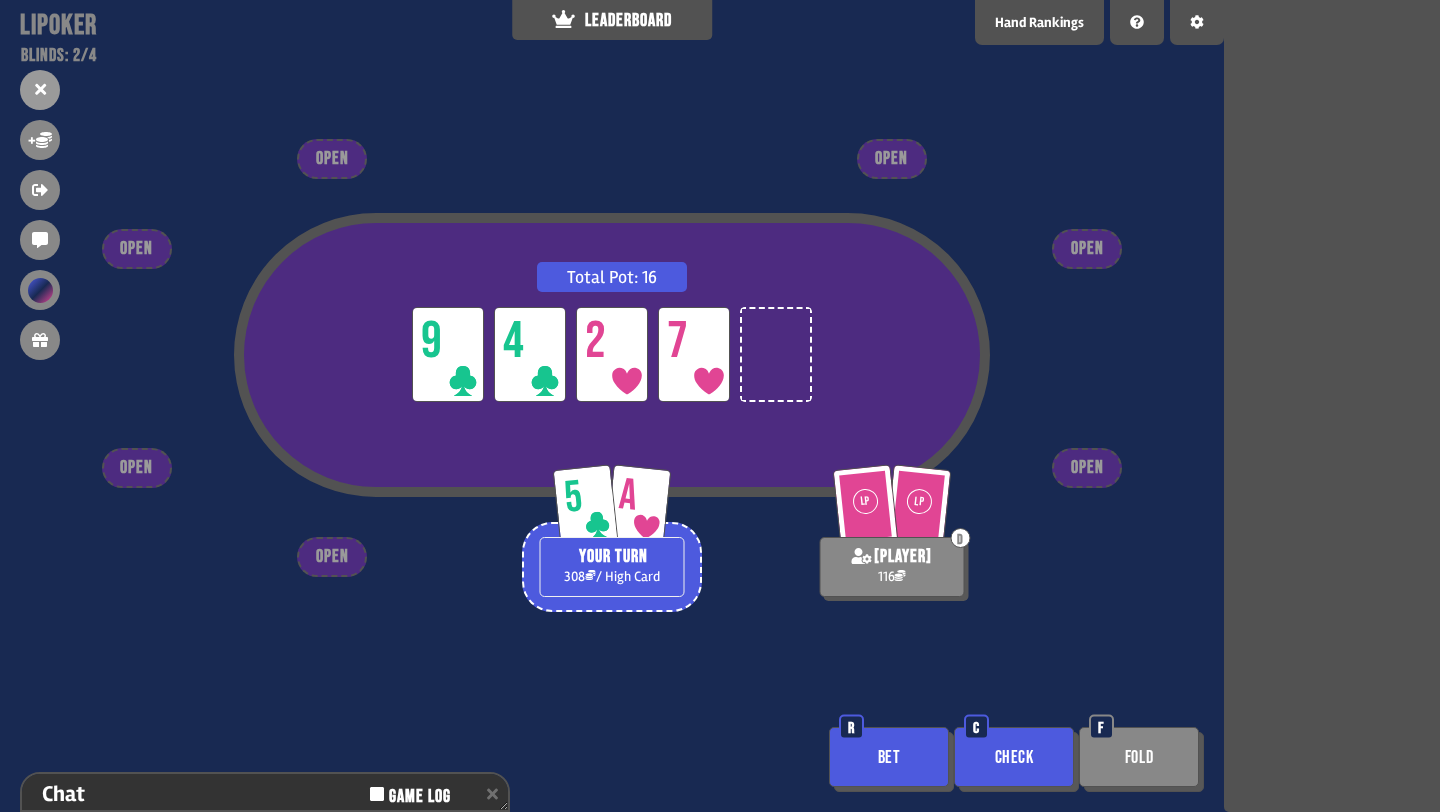 click on "Check" at bounding box center [1014, 757] 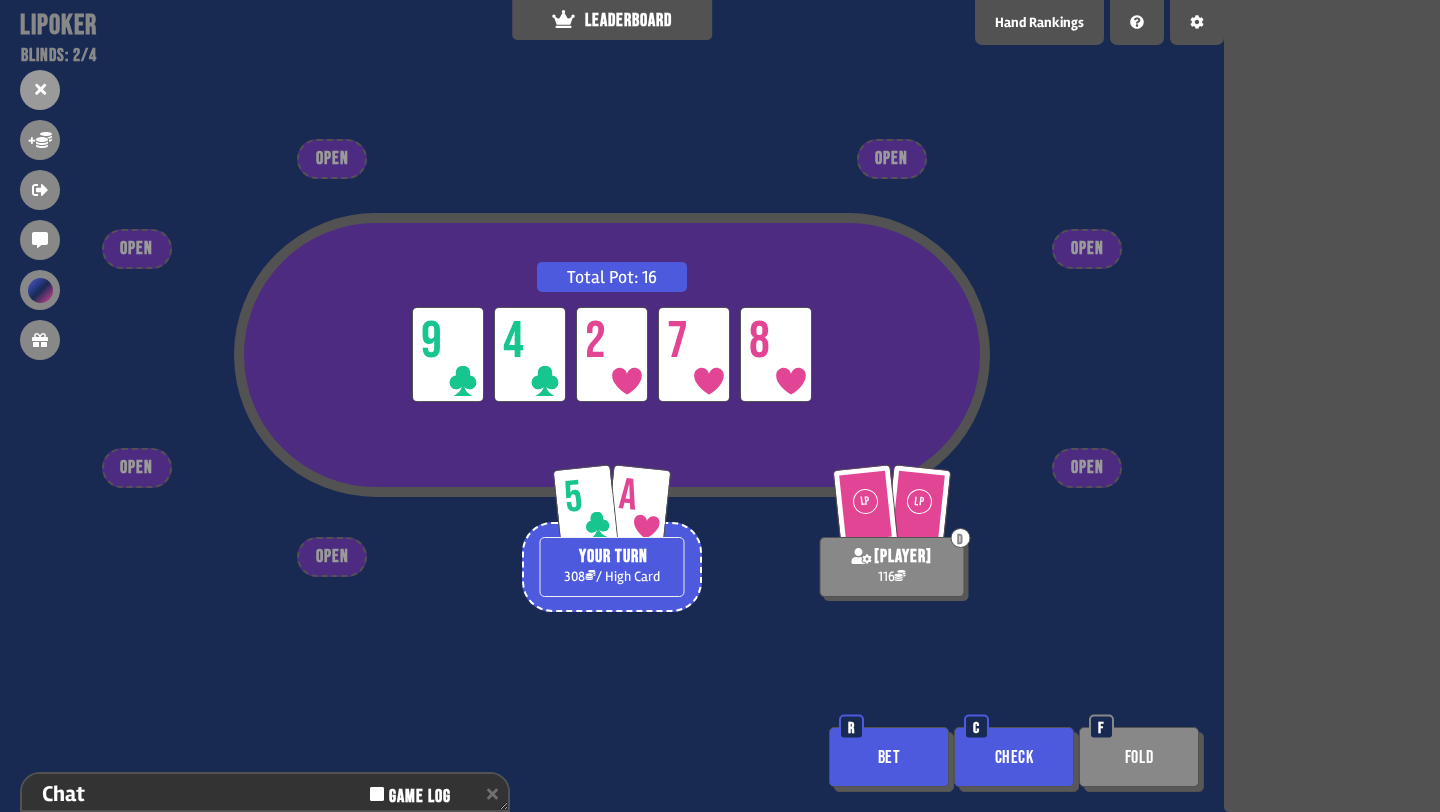 click on "Check" at bounding box center [1014, 757] 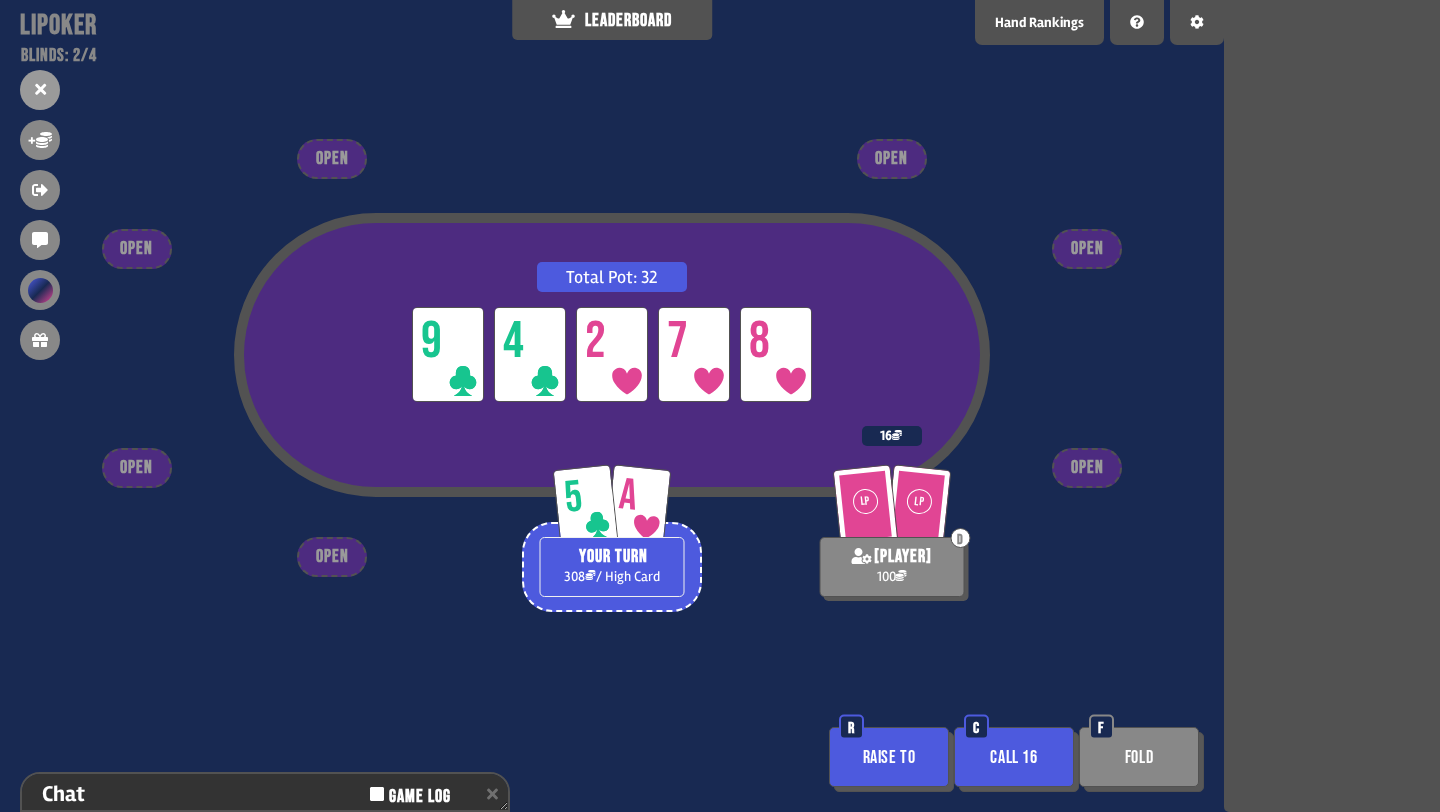 click on "Call 16" at bounding box center (1014, 757) 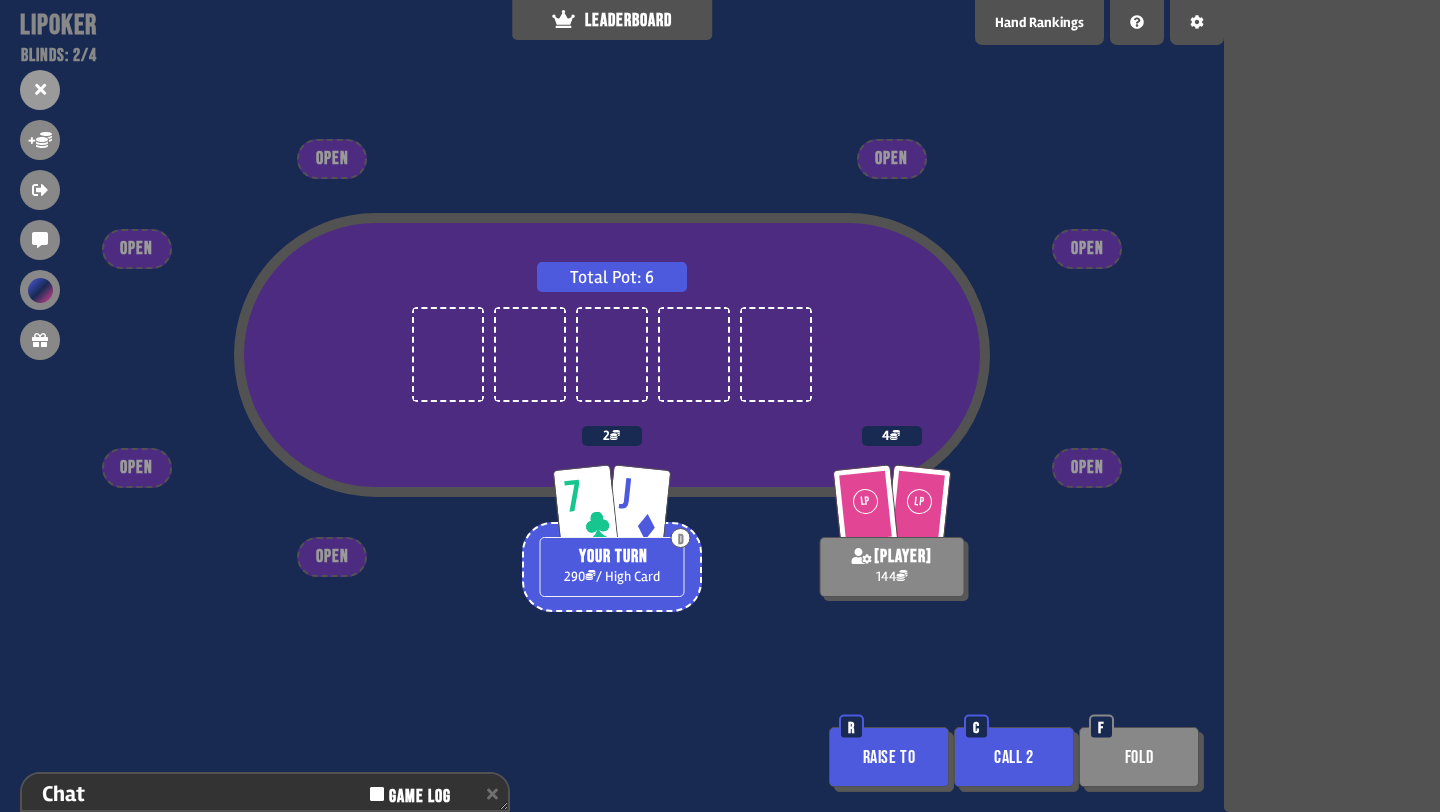 click on "Call 2" at bounding box center [1014, 757] 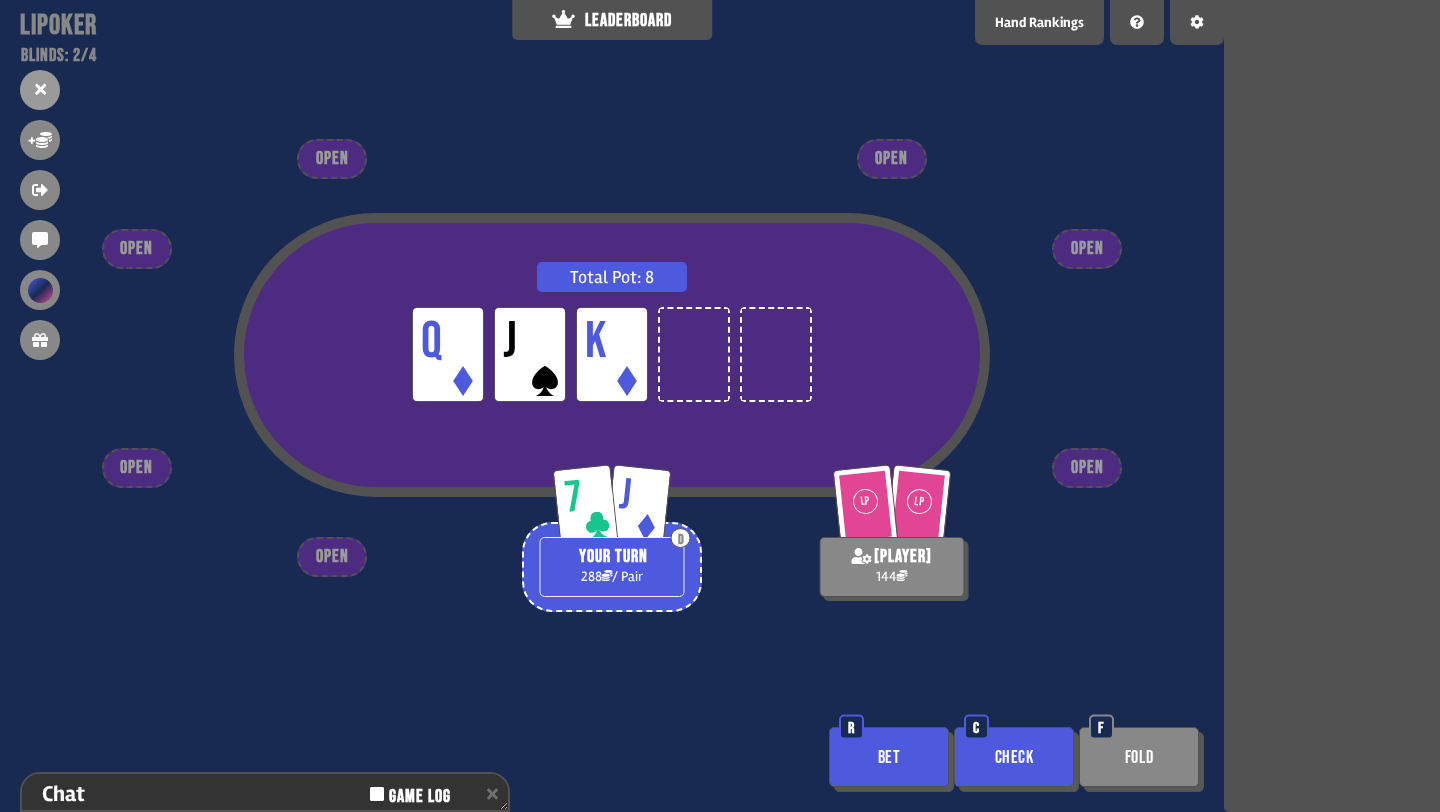 click on "Bet" at bounding box center (889, 757) 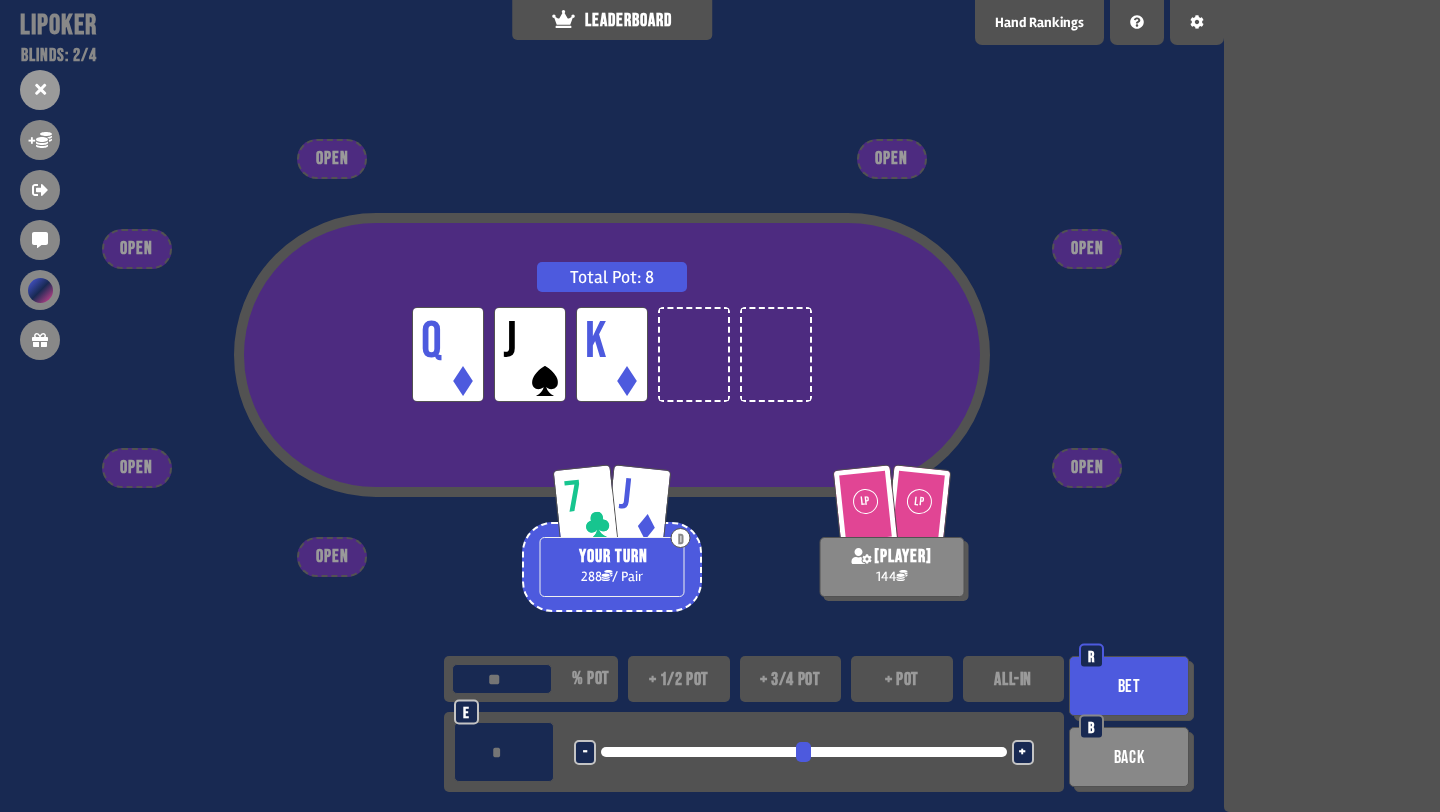 click on "+ 3/4 pot" at bounding box center (791, 679) 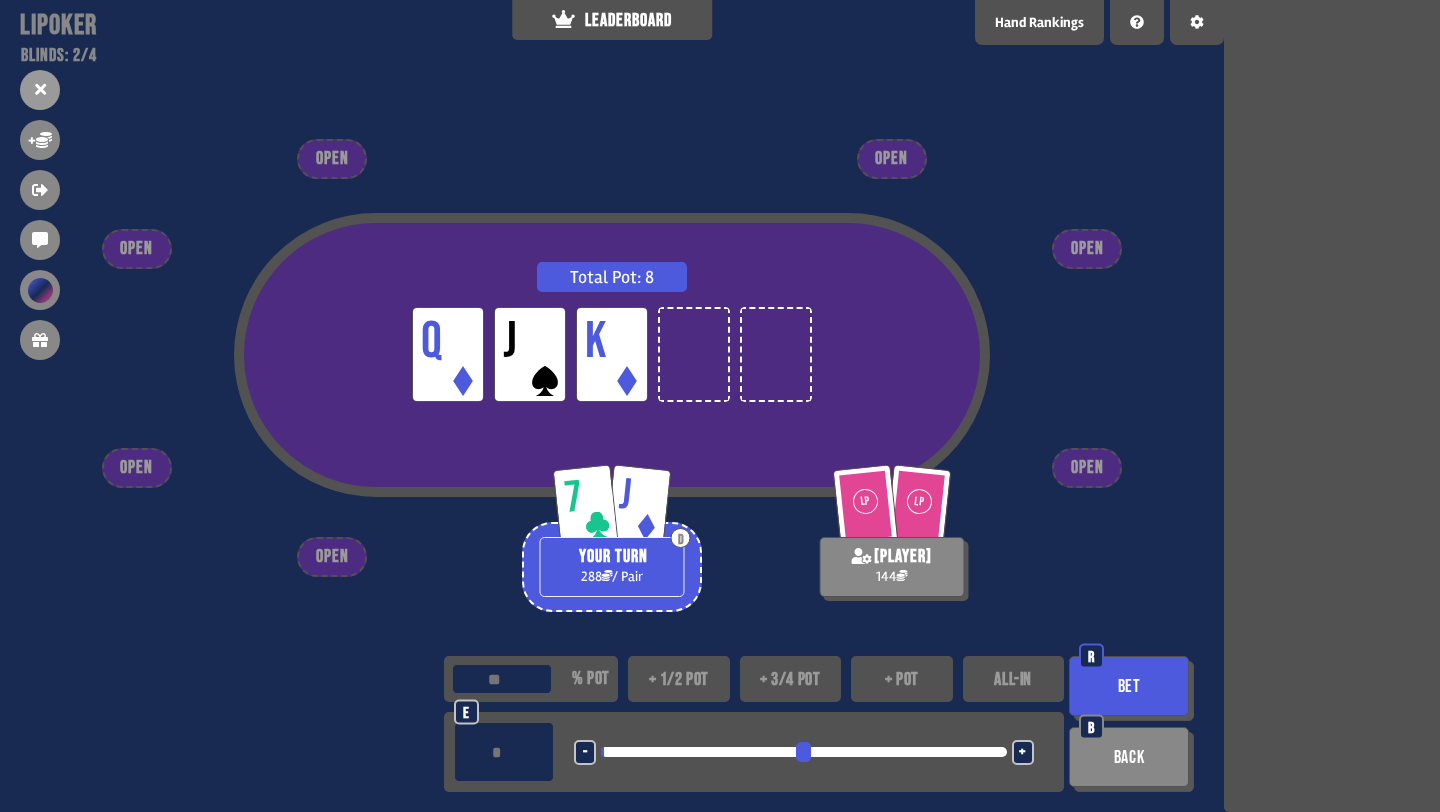 click on "+ pot" at bounding box center (902, 679) 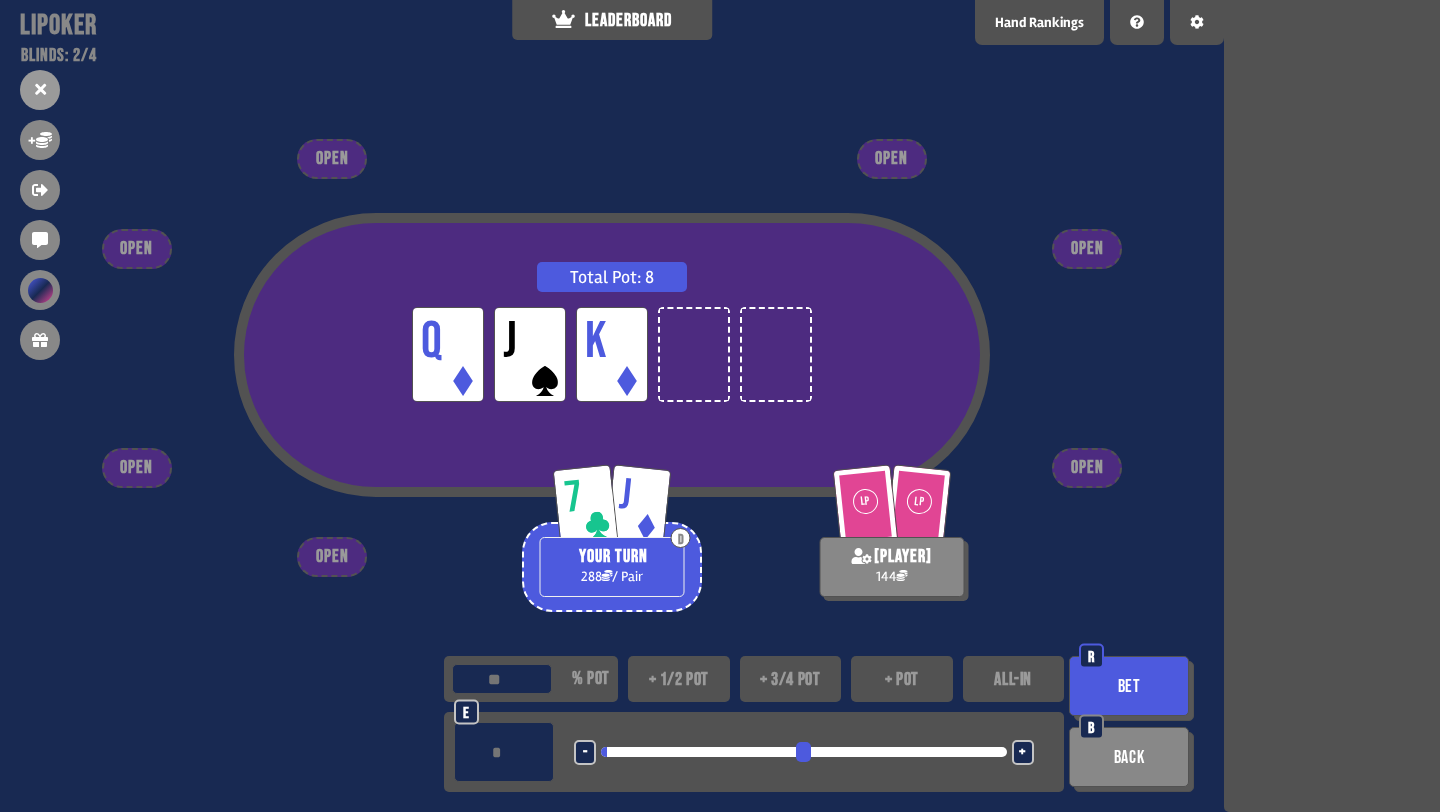 click on "+" at bounding box center [1023, 752] 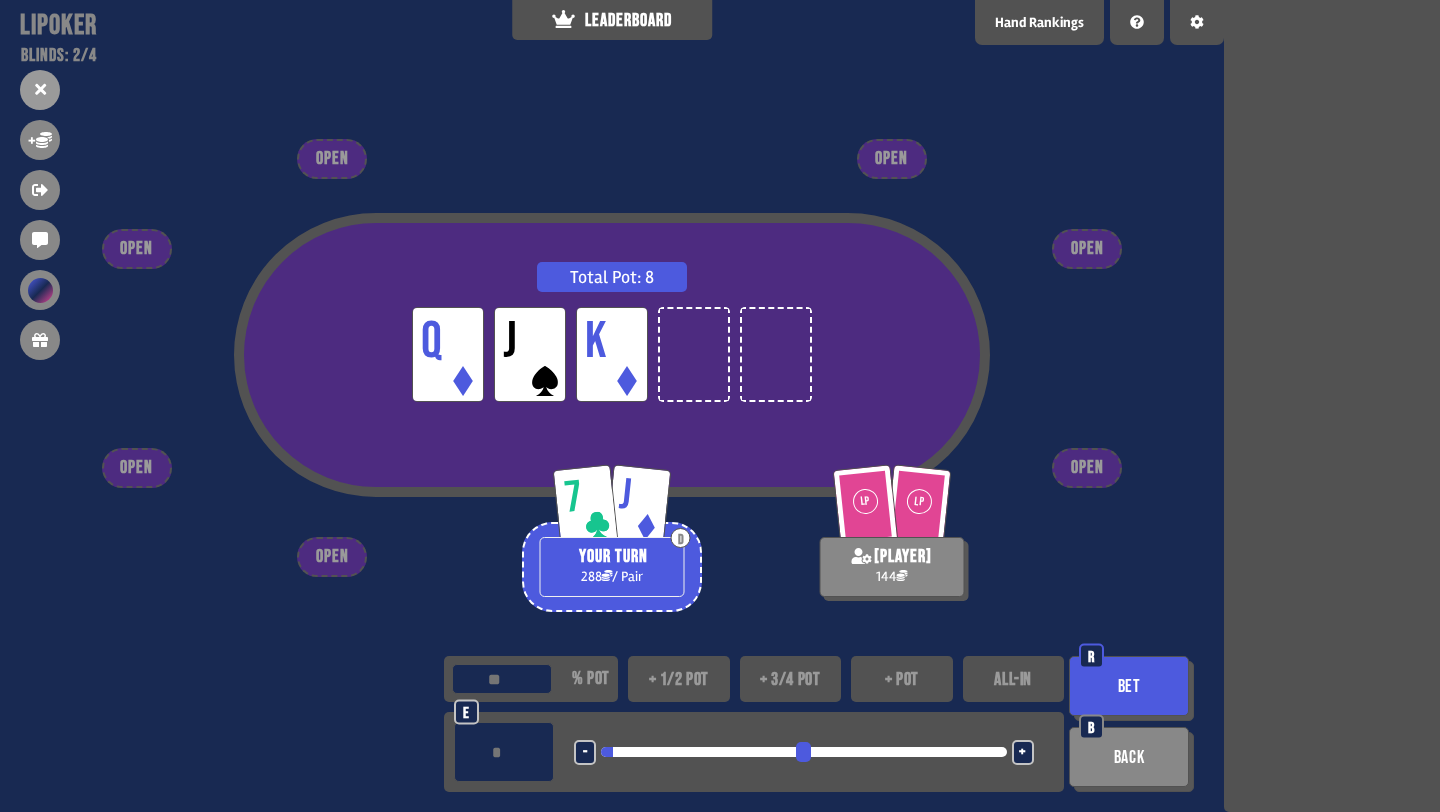 click on "Bet" at bounding box center [1129, 686] 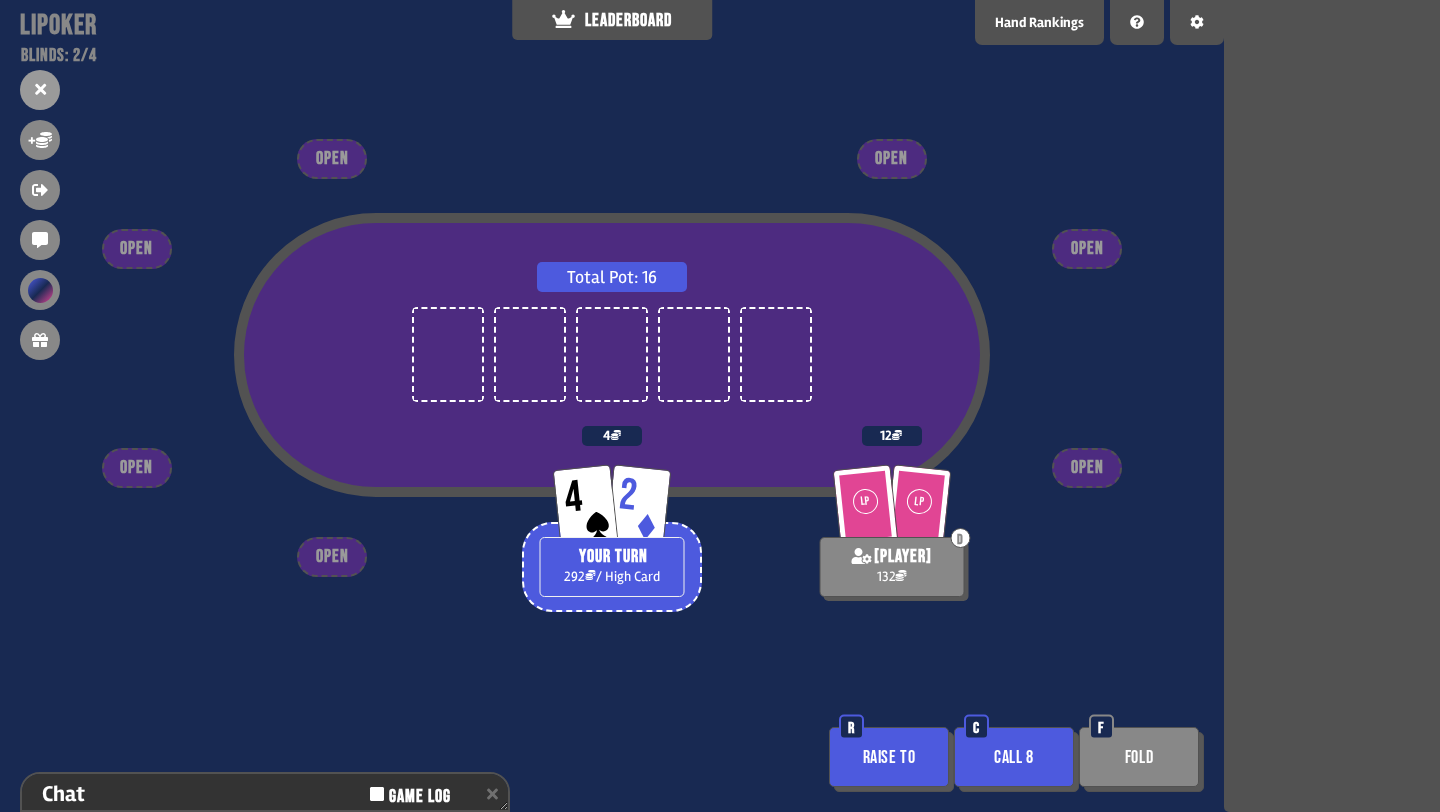 click on "Fold" at bounding box center (1139, 757) 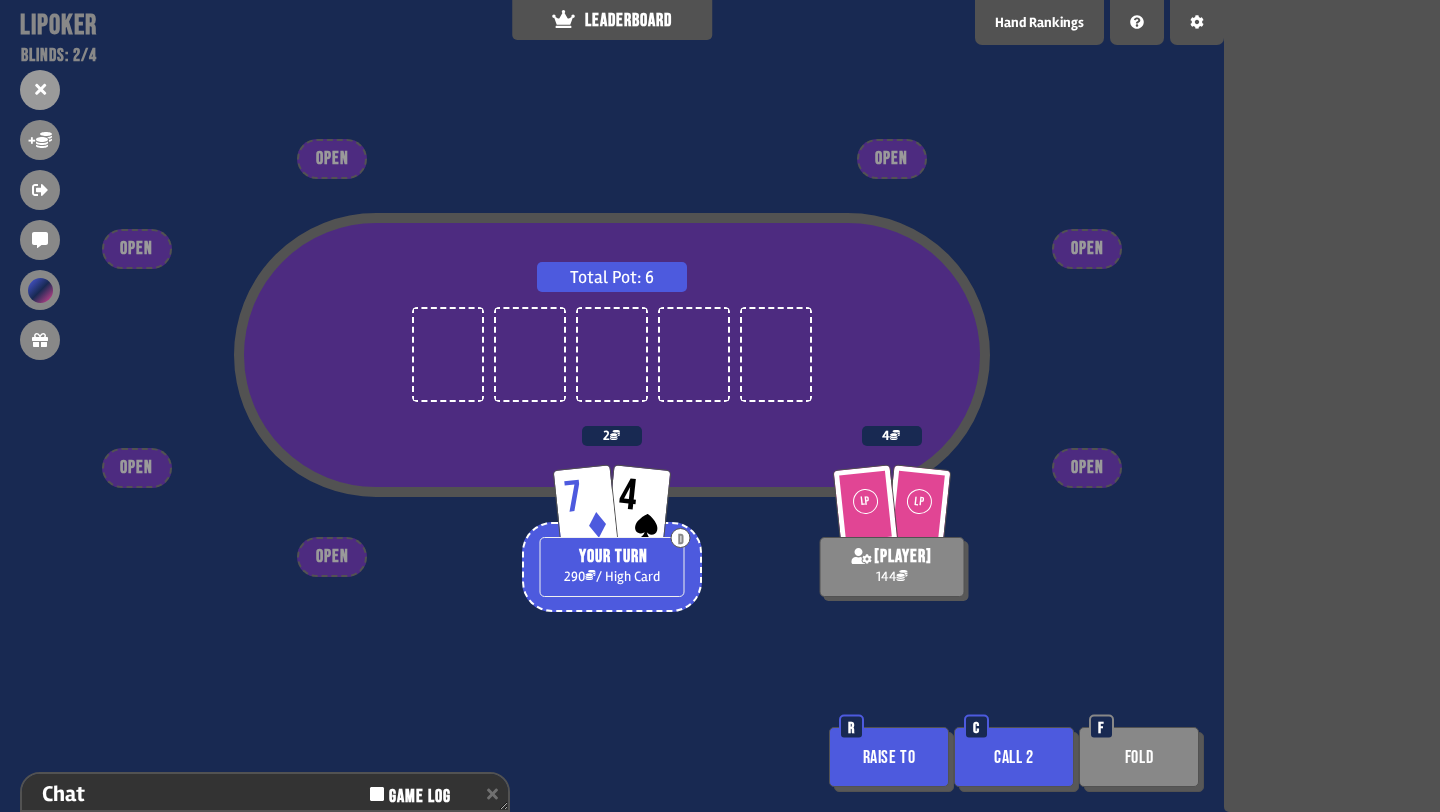 click on "Call 2" at bounding box center [1014, 757] 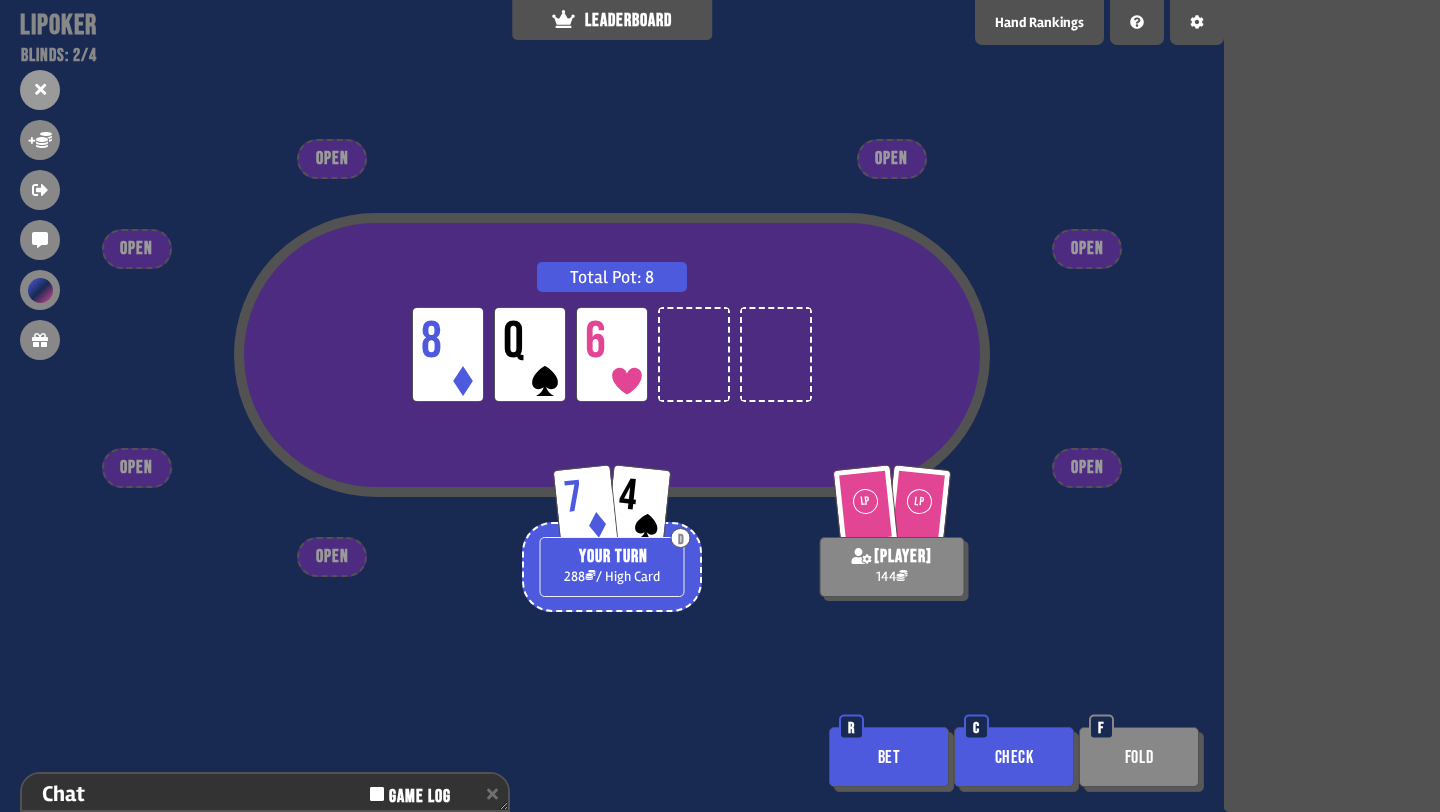 click on "Bet" at bounding box center (889, 757) 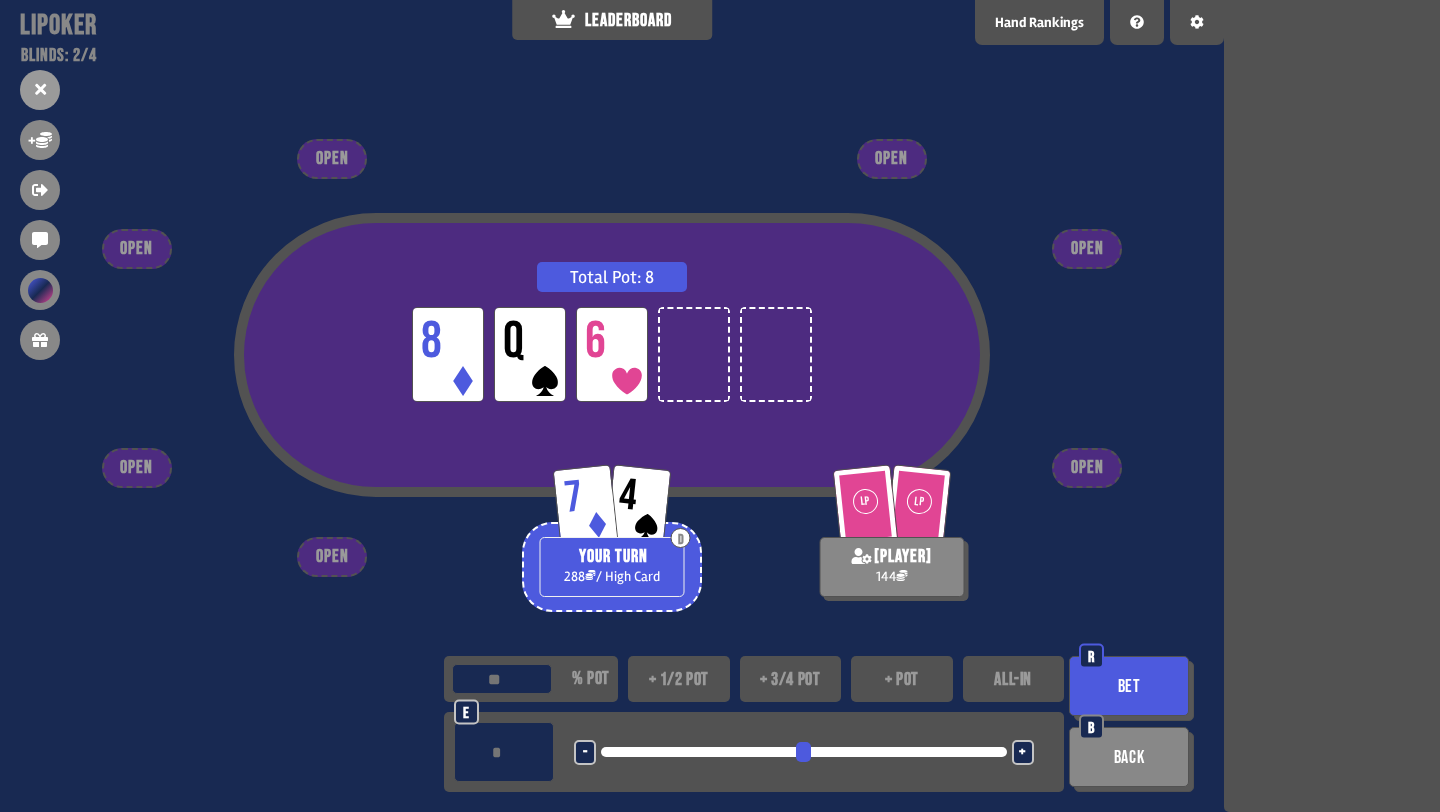click on "+ pot" at bounding box center (902, 679) 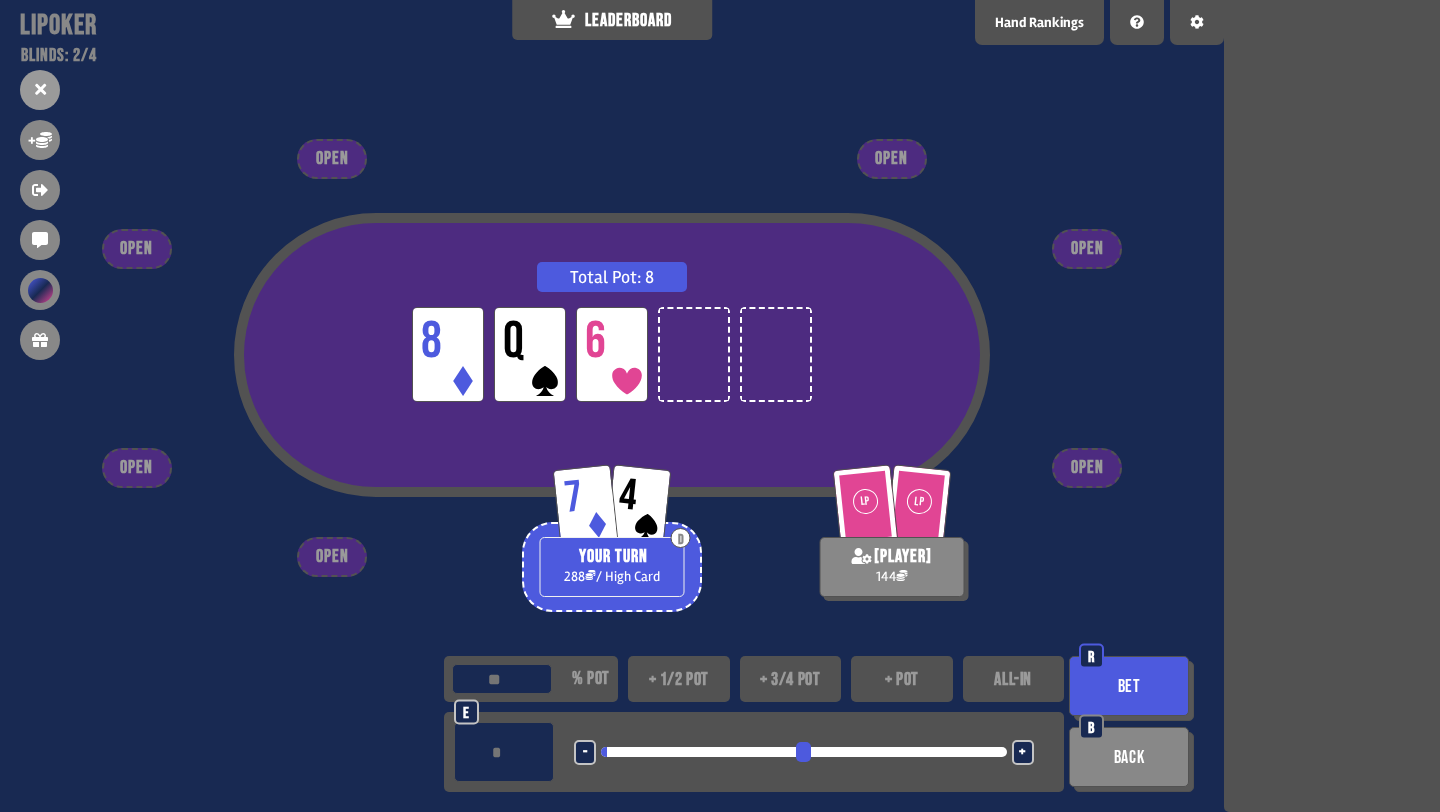 click on "Bet" at bounding box center [1129, 686] 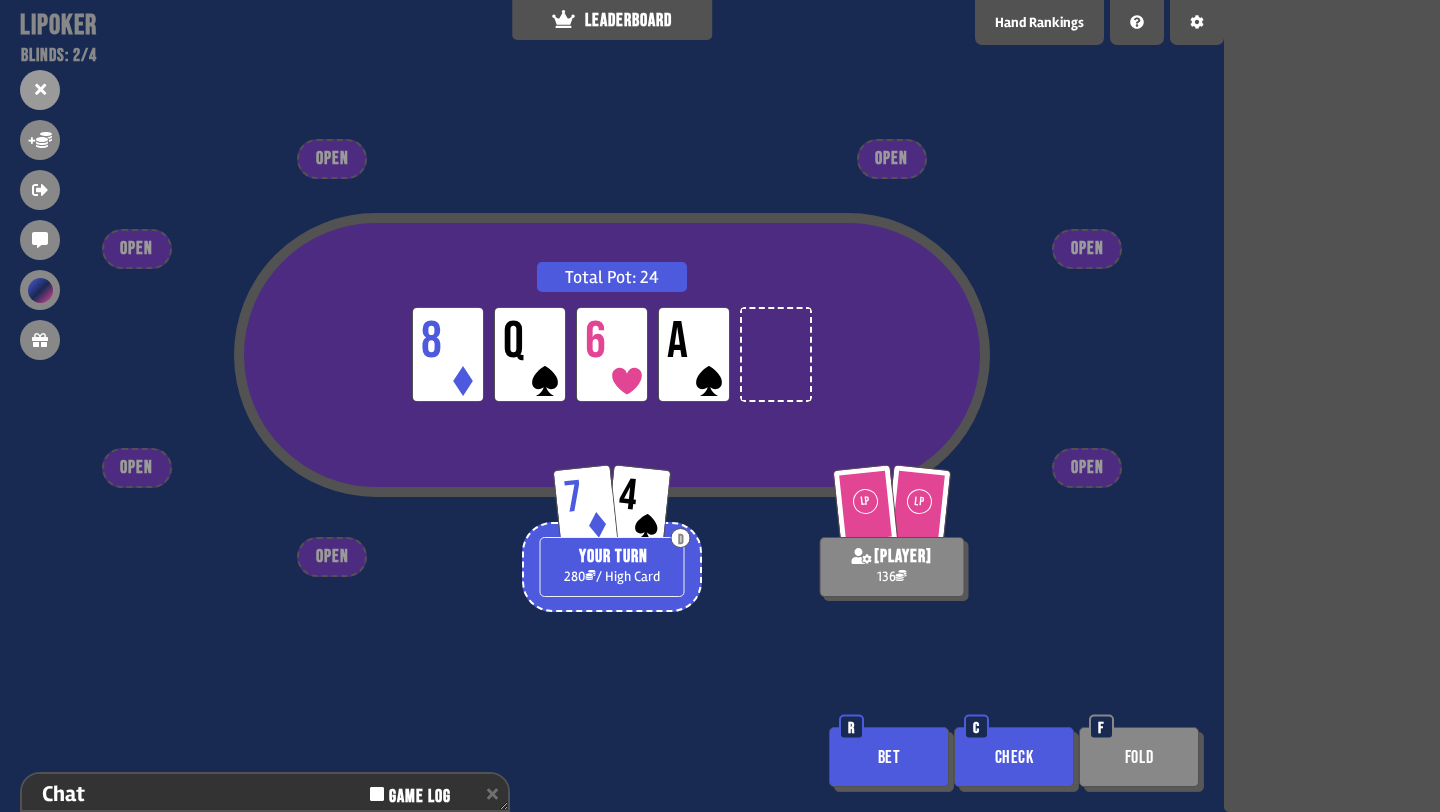 click on "Check" at bounding box center [1014, 757] 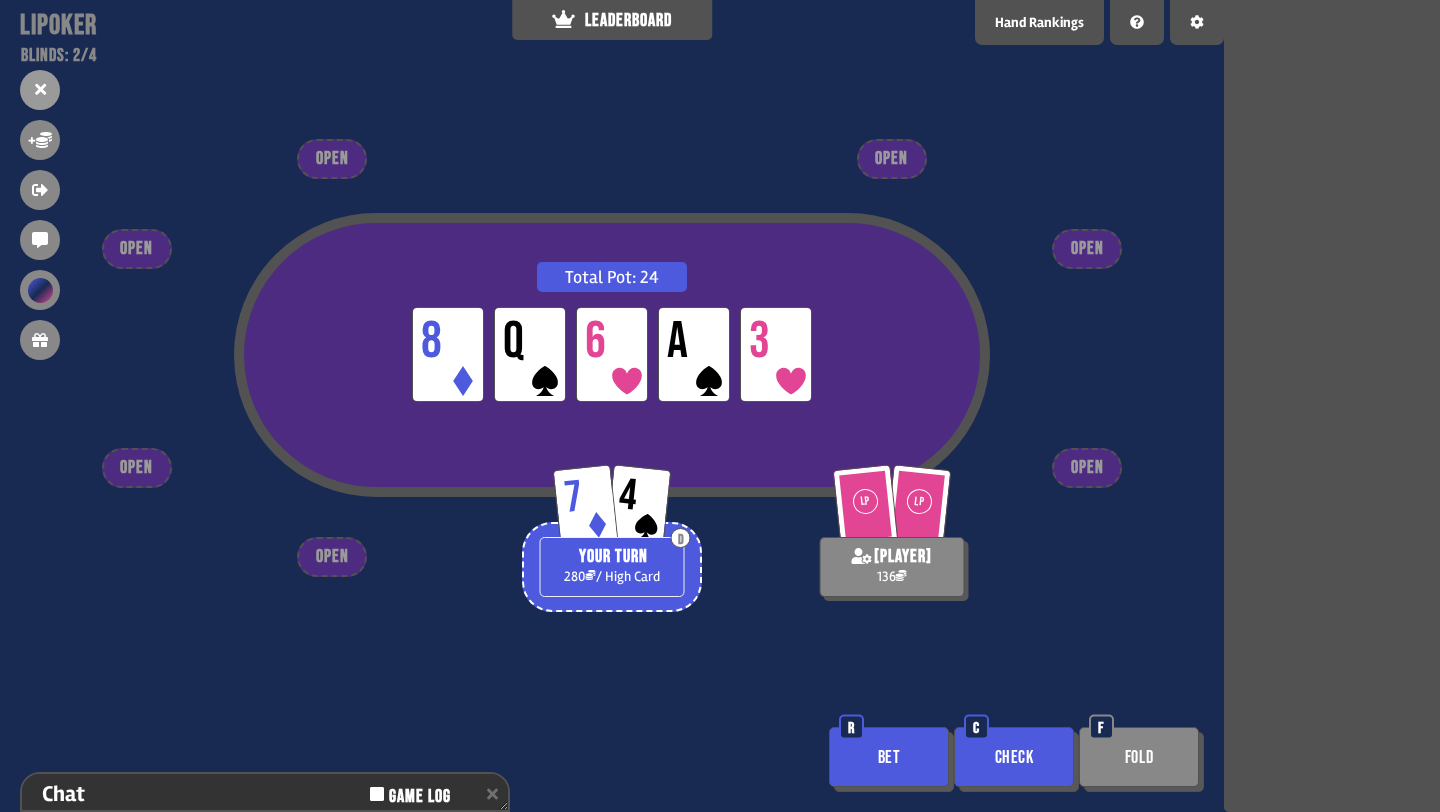 click on "Bet" at bounding box center [889, 757] 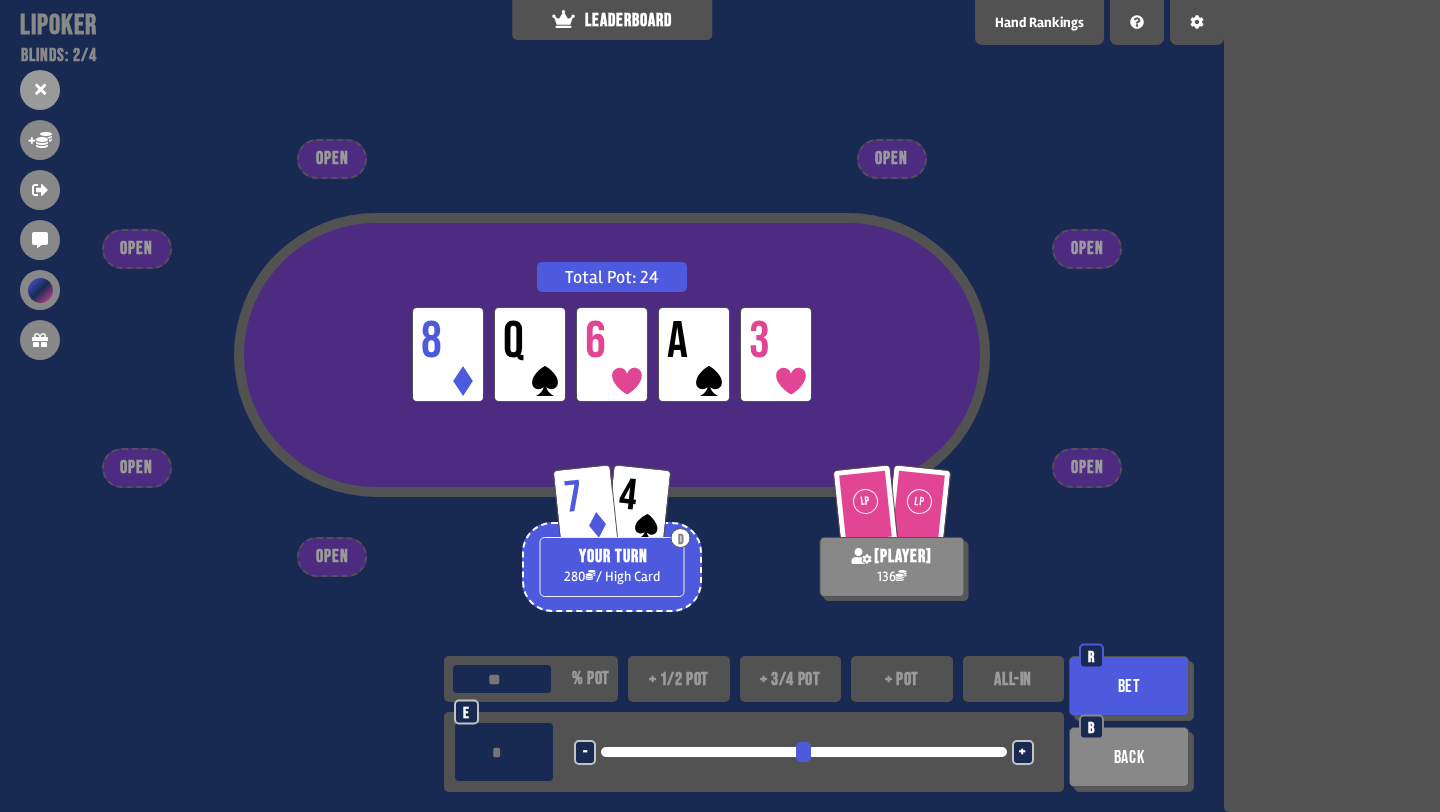 click on "+ 1/2 pot" at bounding box center (679, 679) 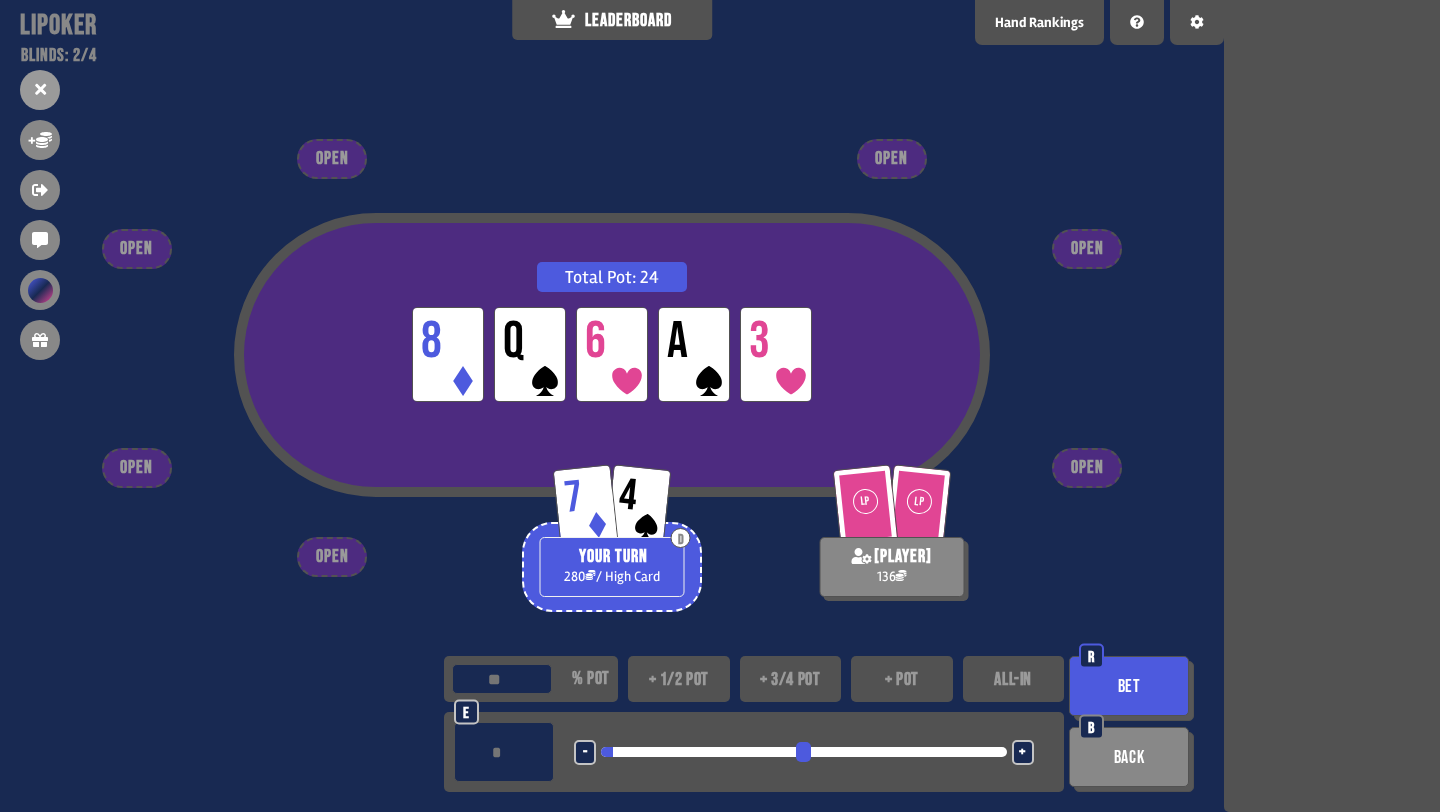 click on "Bet" at bounding box center (1129, 686) 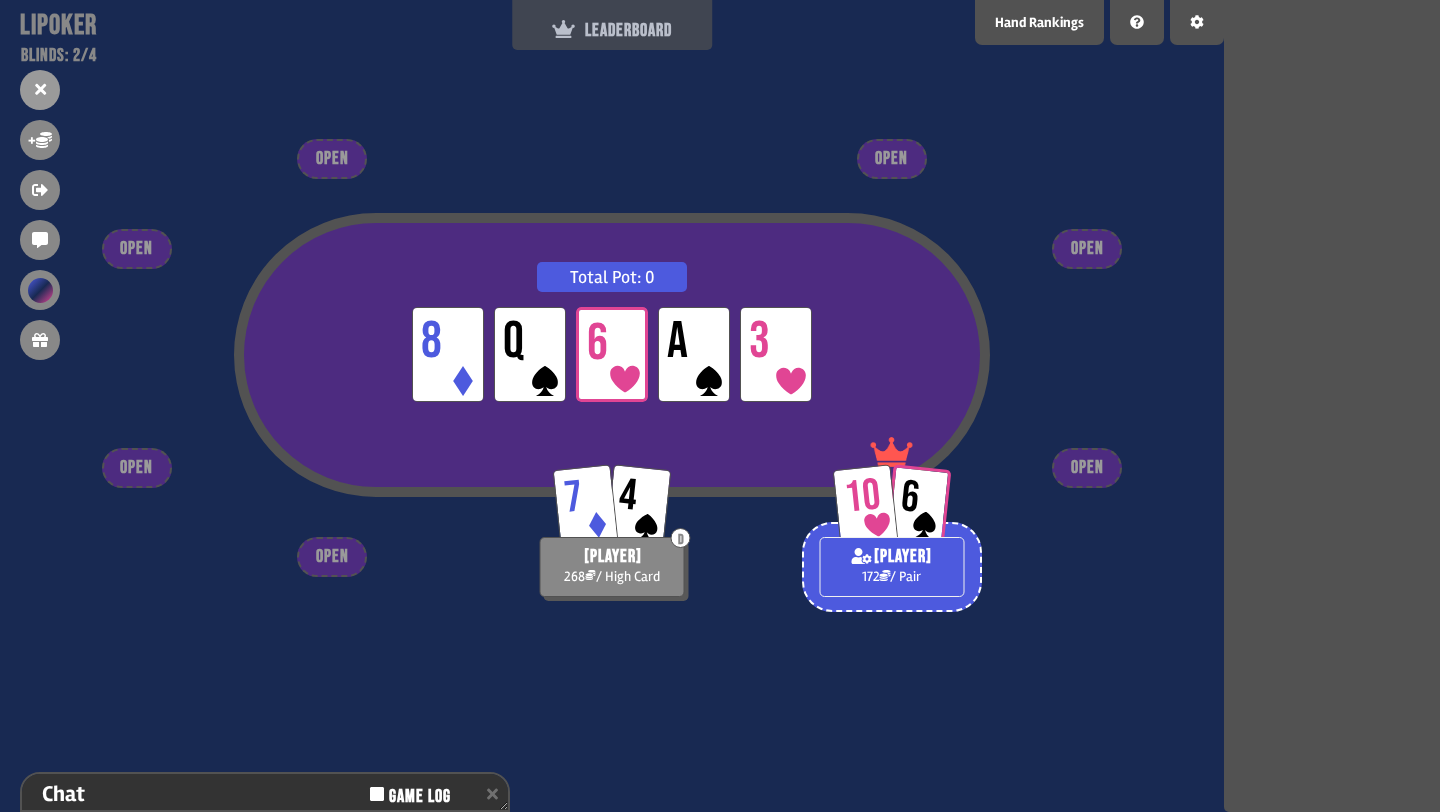 click 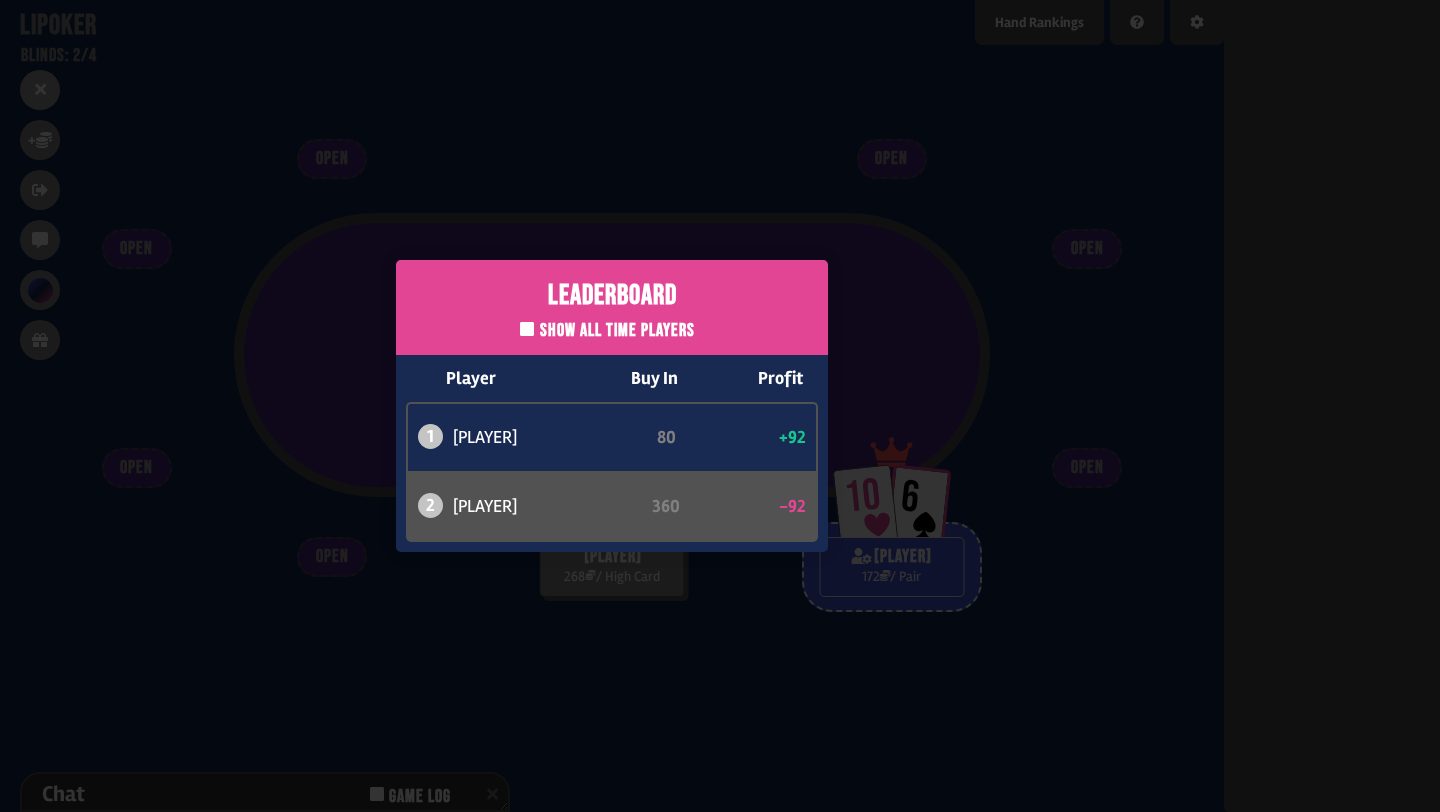 click on "Leaderboard   Show all time players Player Buy In Profit 1 [PLAYER] 80 +92 2 [PLAYER] 360 -92" at bounding box center [612, 406] 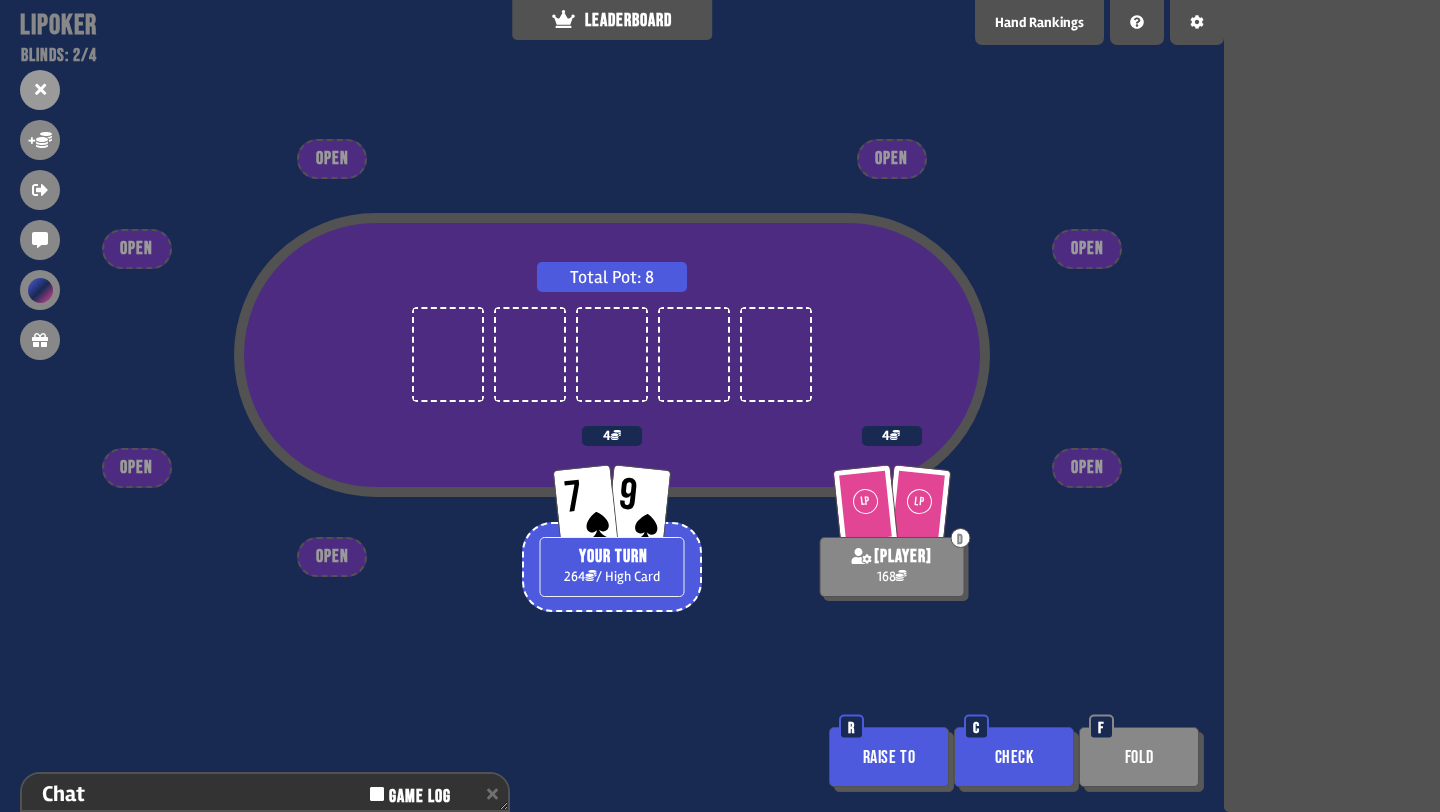 click on "Total Pot: 8   7 9 YOUR TURN 264   / High Card 4  LP LP D [PLAYER] 168  4  OPEN OPEN OPEN OPEN OPEN OPEN OPEN Raise to R Check C Fold F" at bounding box center (612, 406) 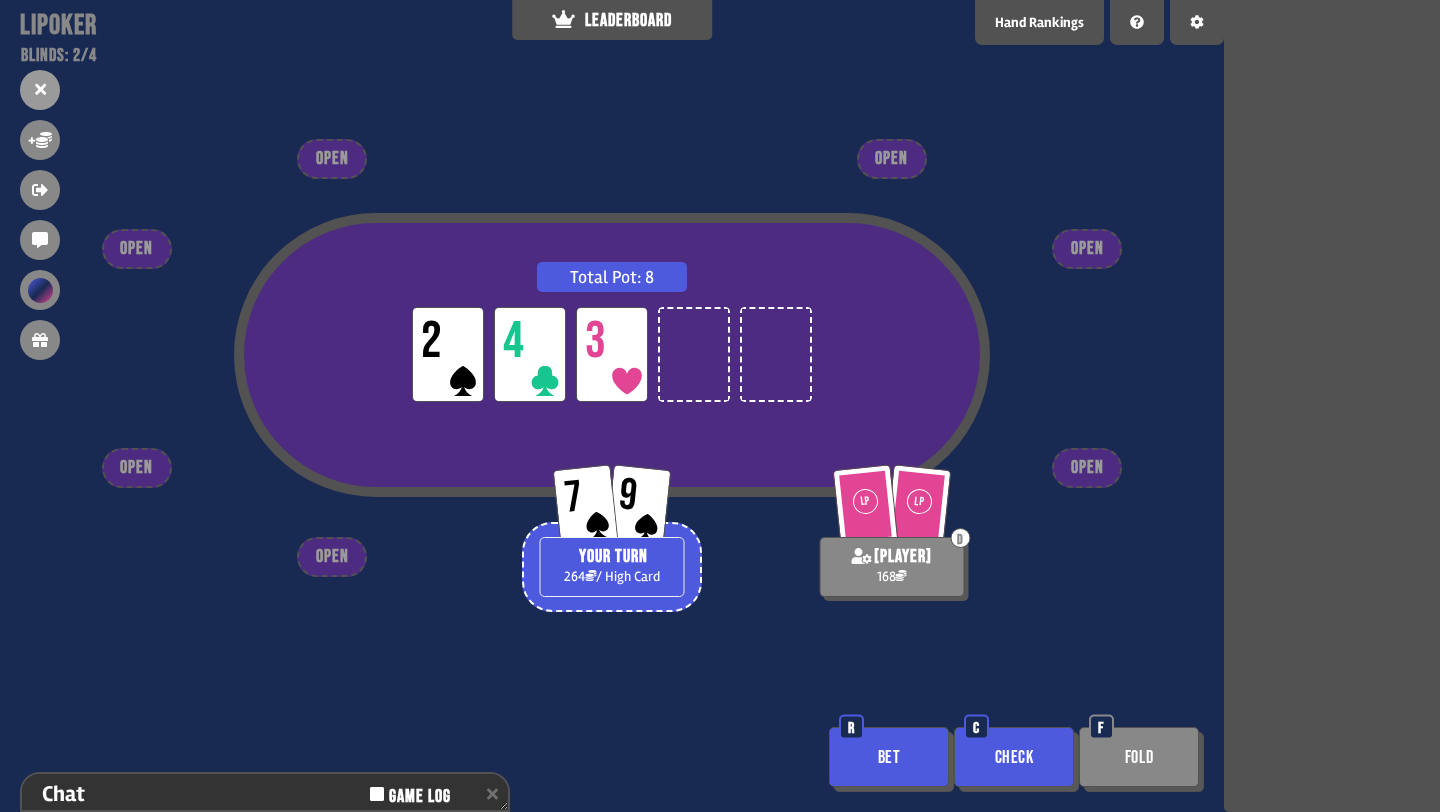 click on "Check" at bounding box center [1014, 757] 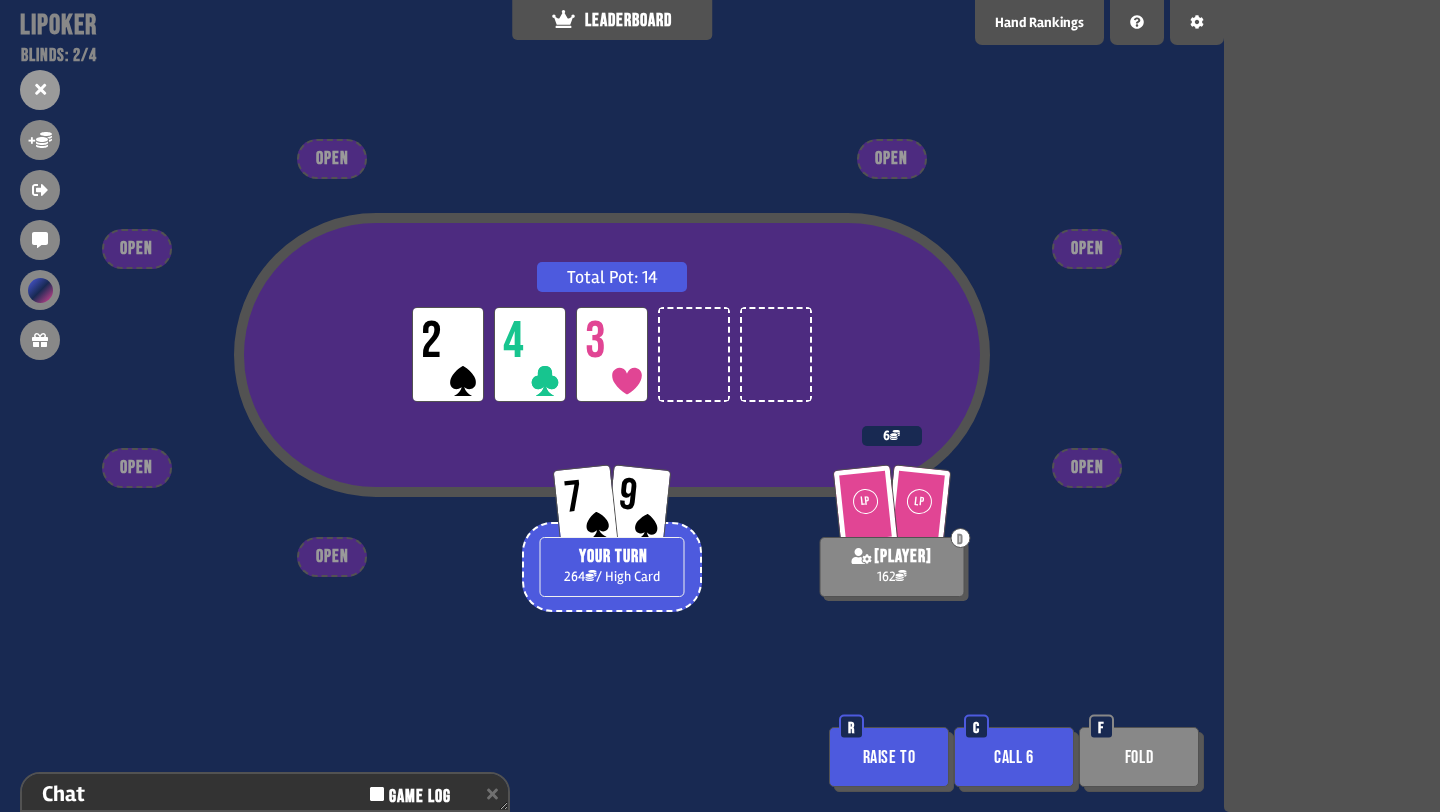 click on "Fold" at bounding box center [1139, 757] 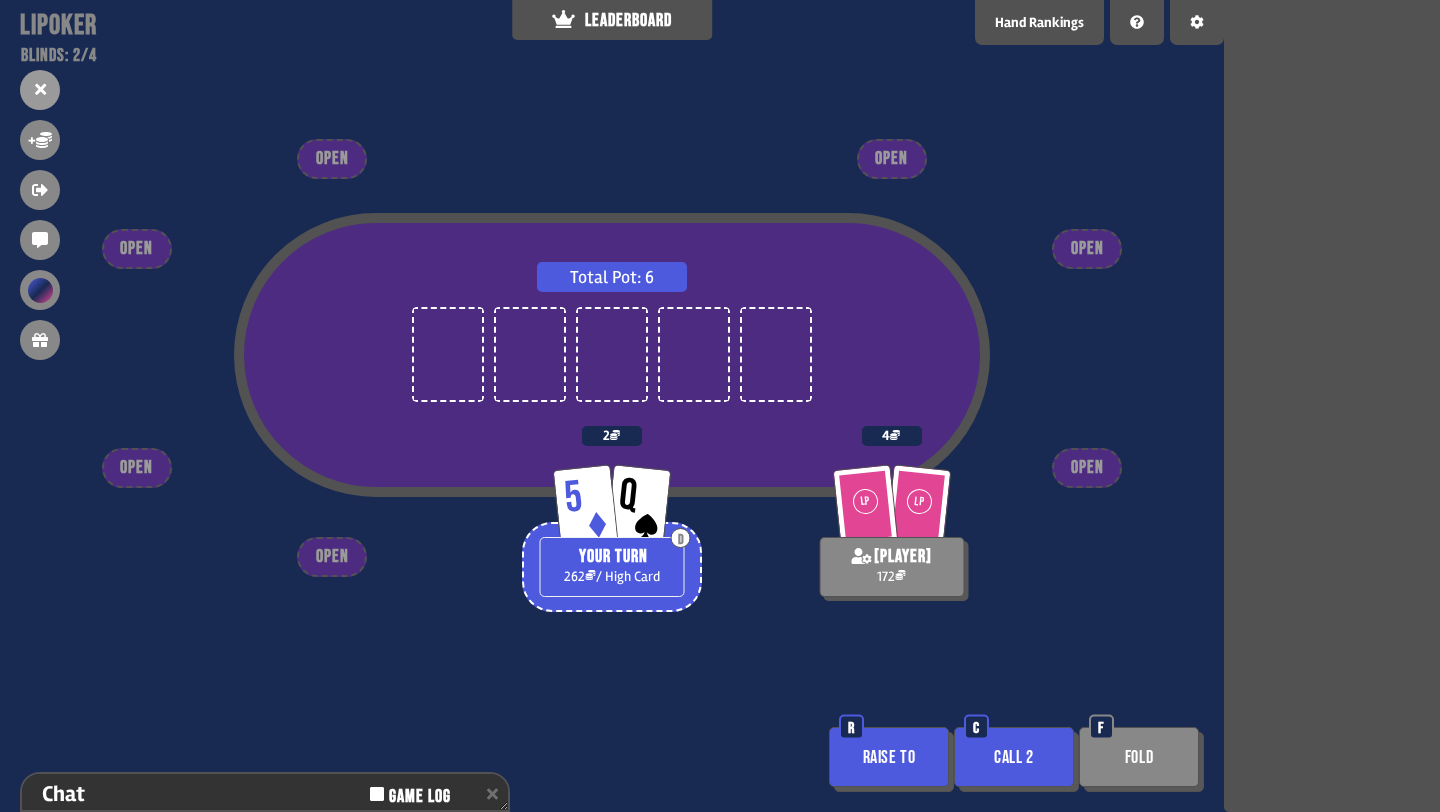 click on "Call 2" at bounding box center (1014, 757) 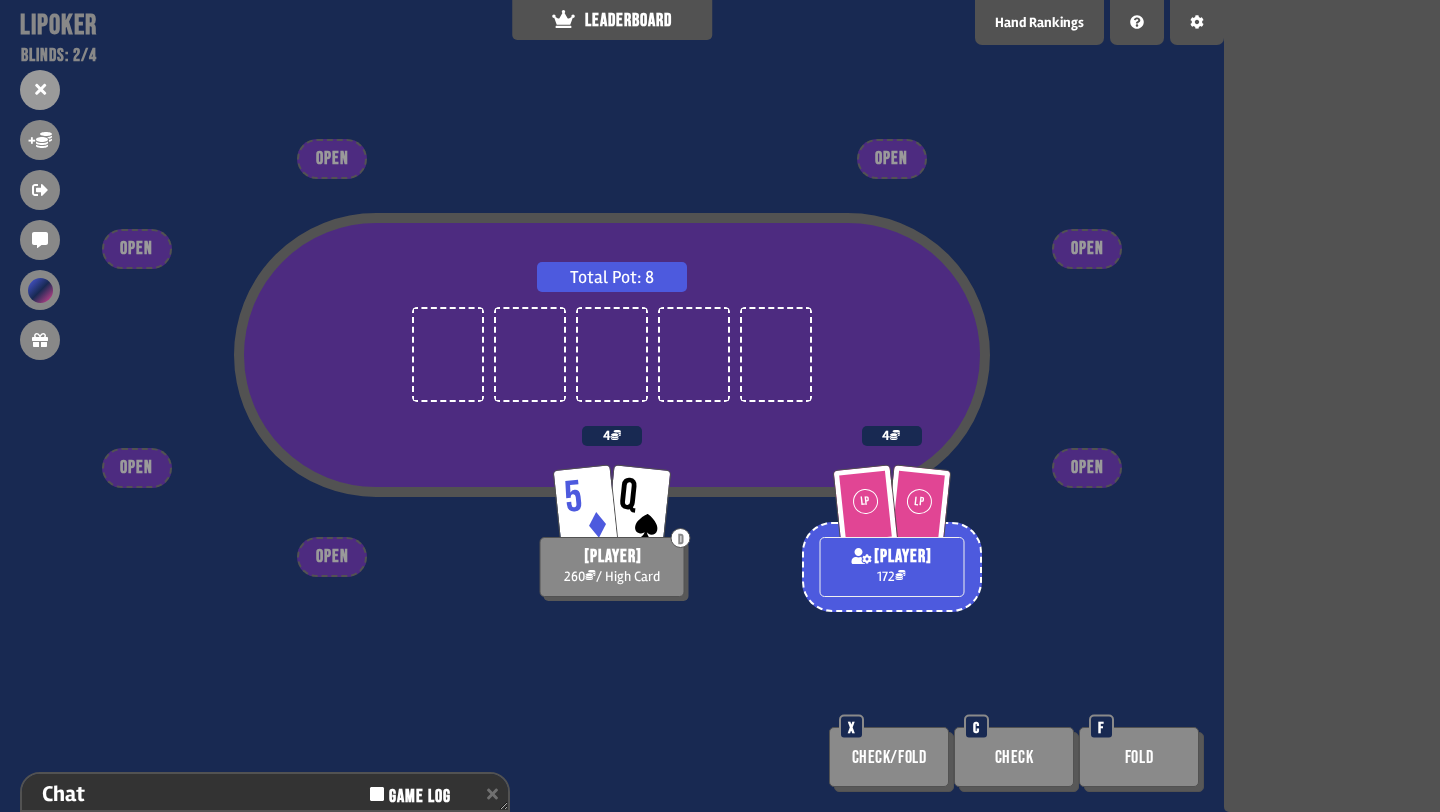 click on "Check" at bounding box center (1014, 757) 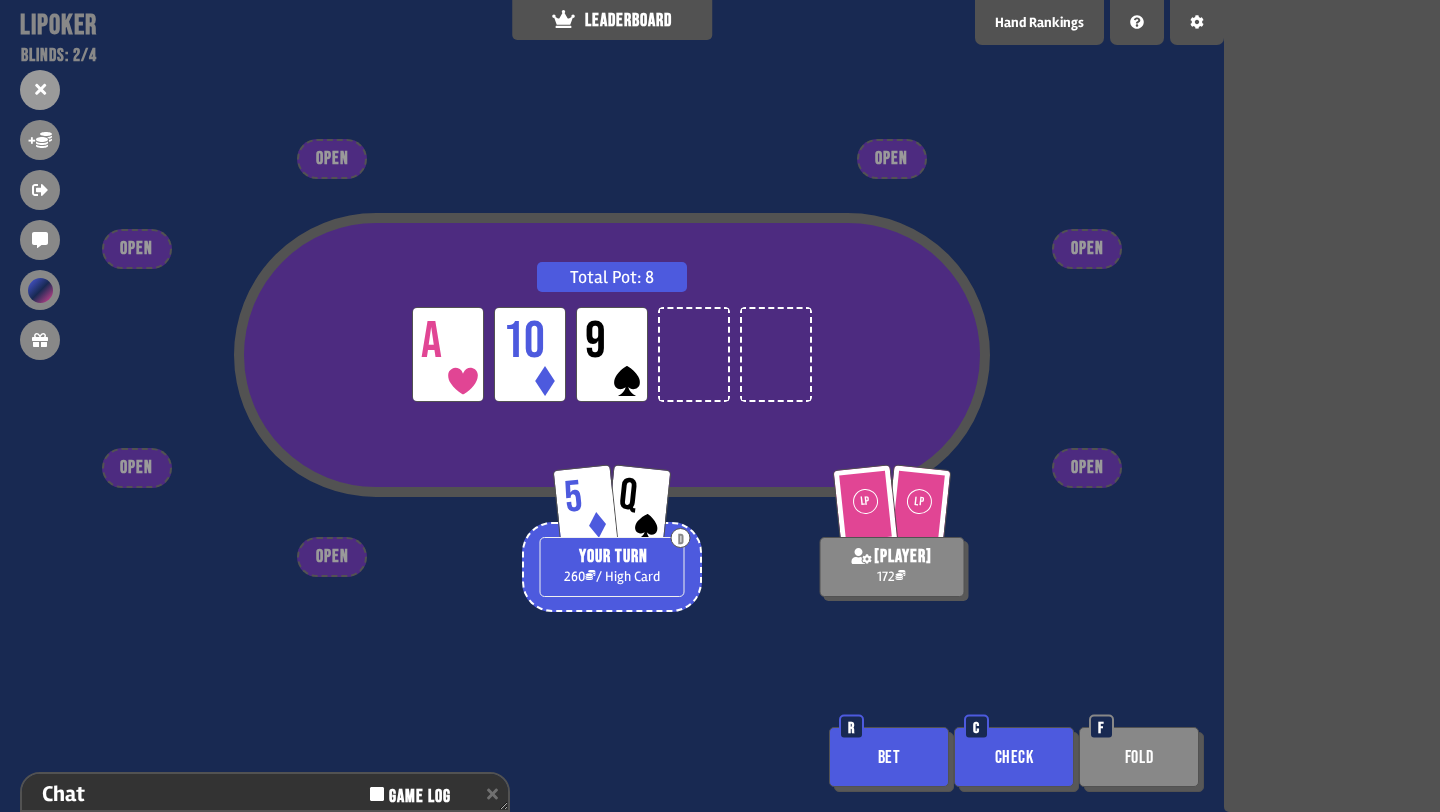 click on "Check" at bounding box center [1014, 757] 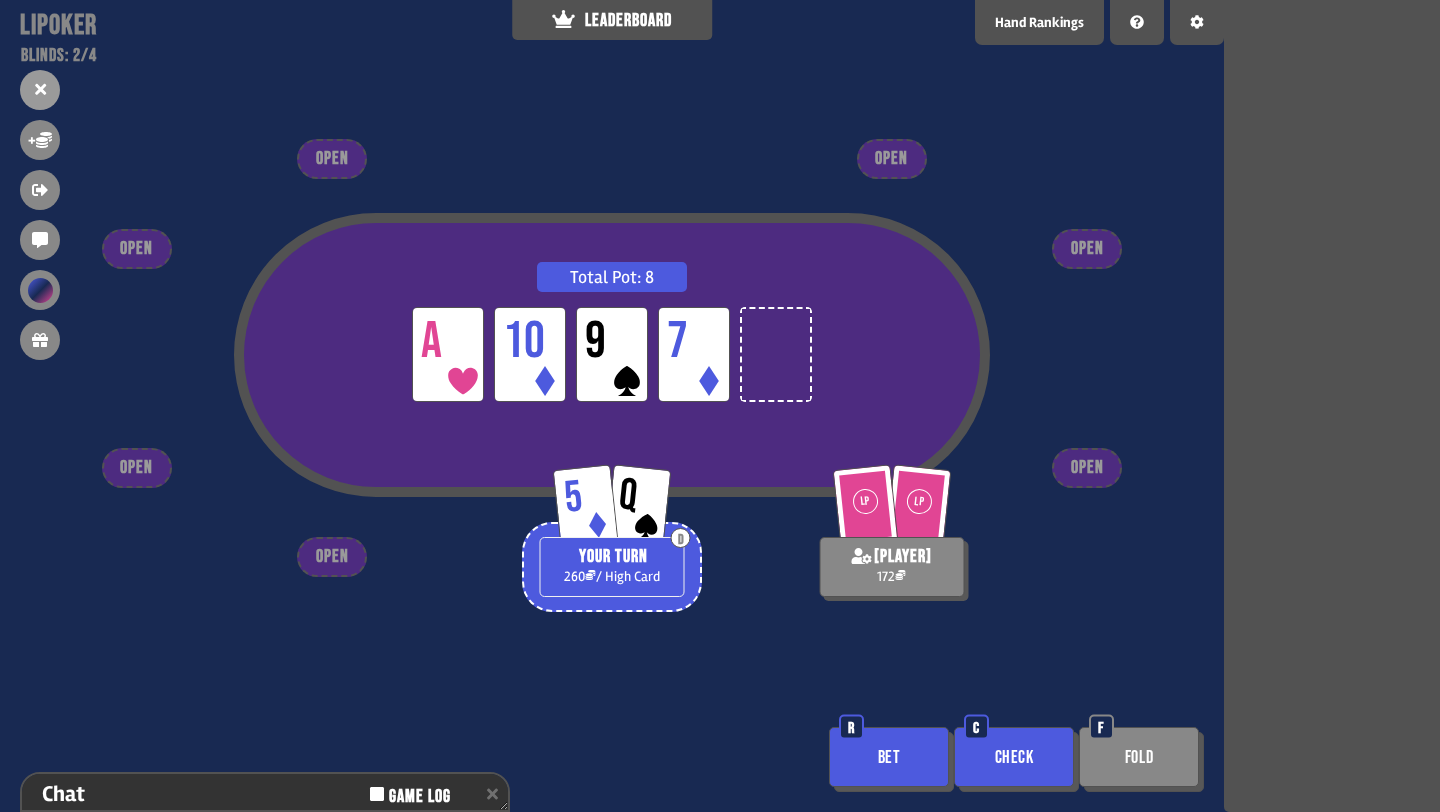 click on "Bet" at bounding box center (889, 757) 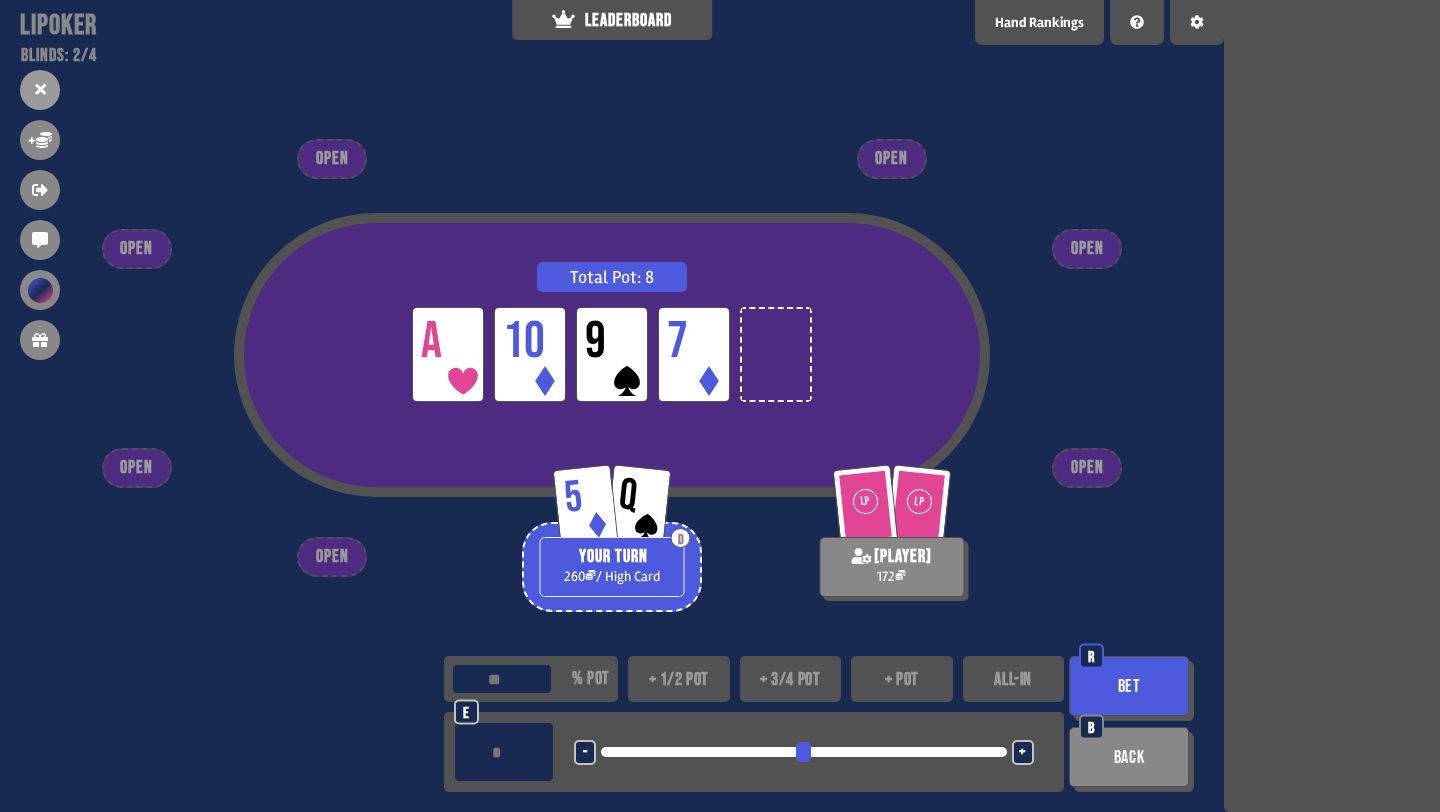 click on "+ pot" at bounding box center (902, 679) 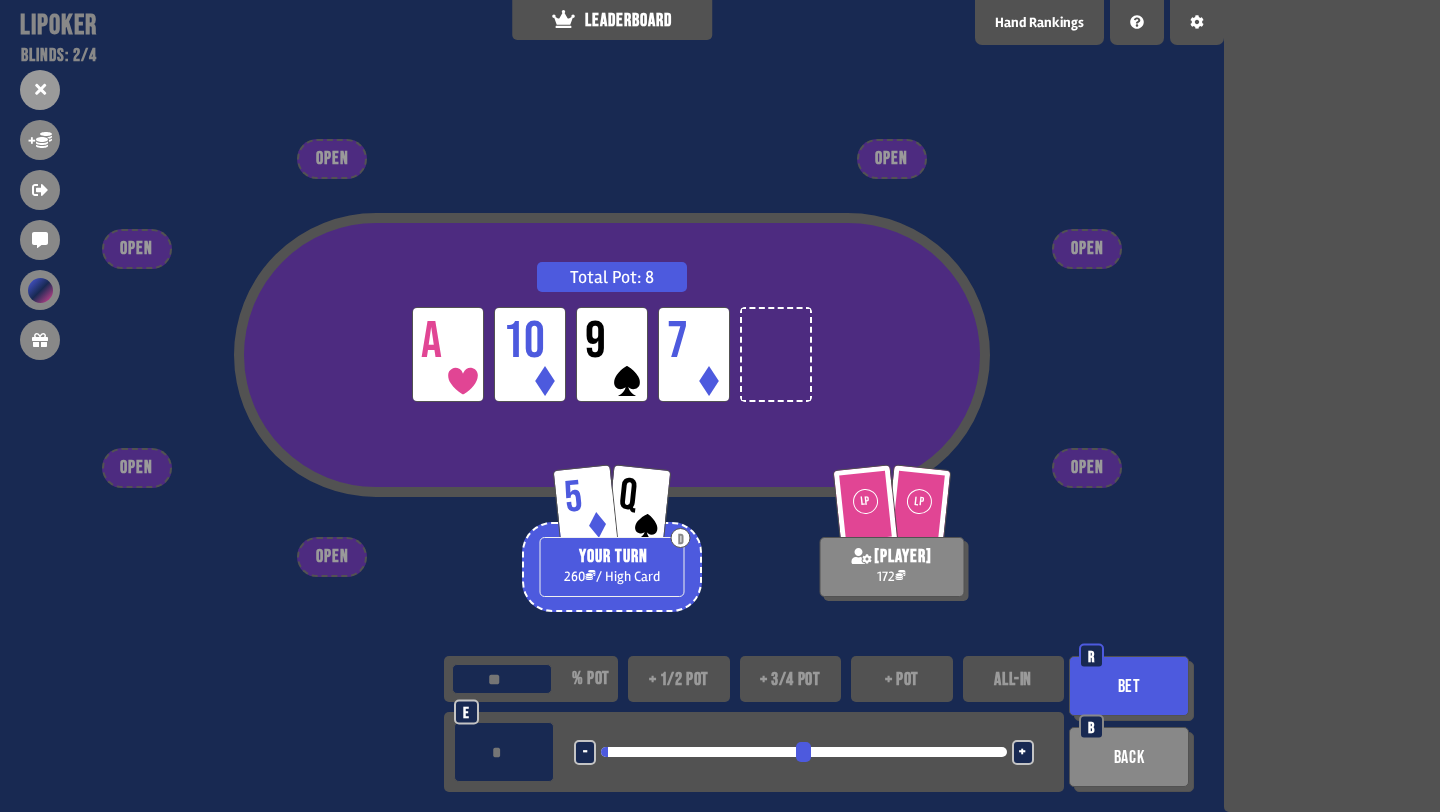 click on "Bet" at bounding box center (1129, 686) 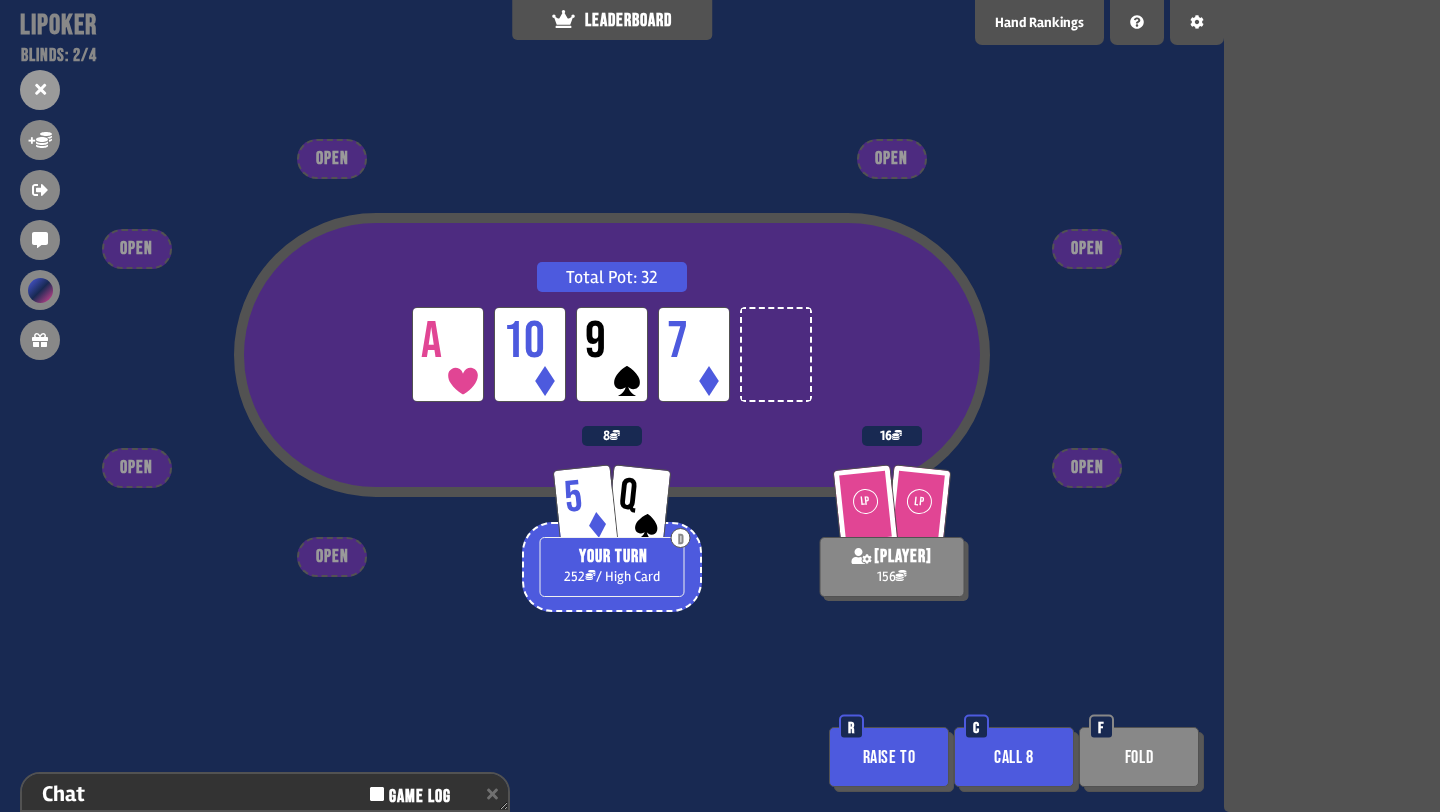 click on "Call 8" at bounding box center [1014, 757] 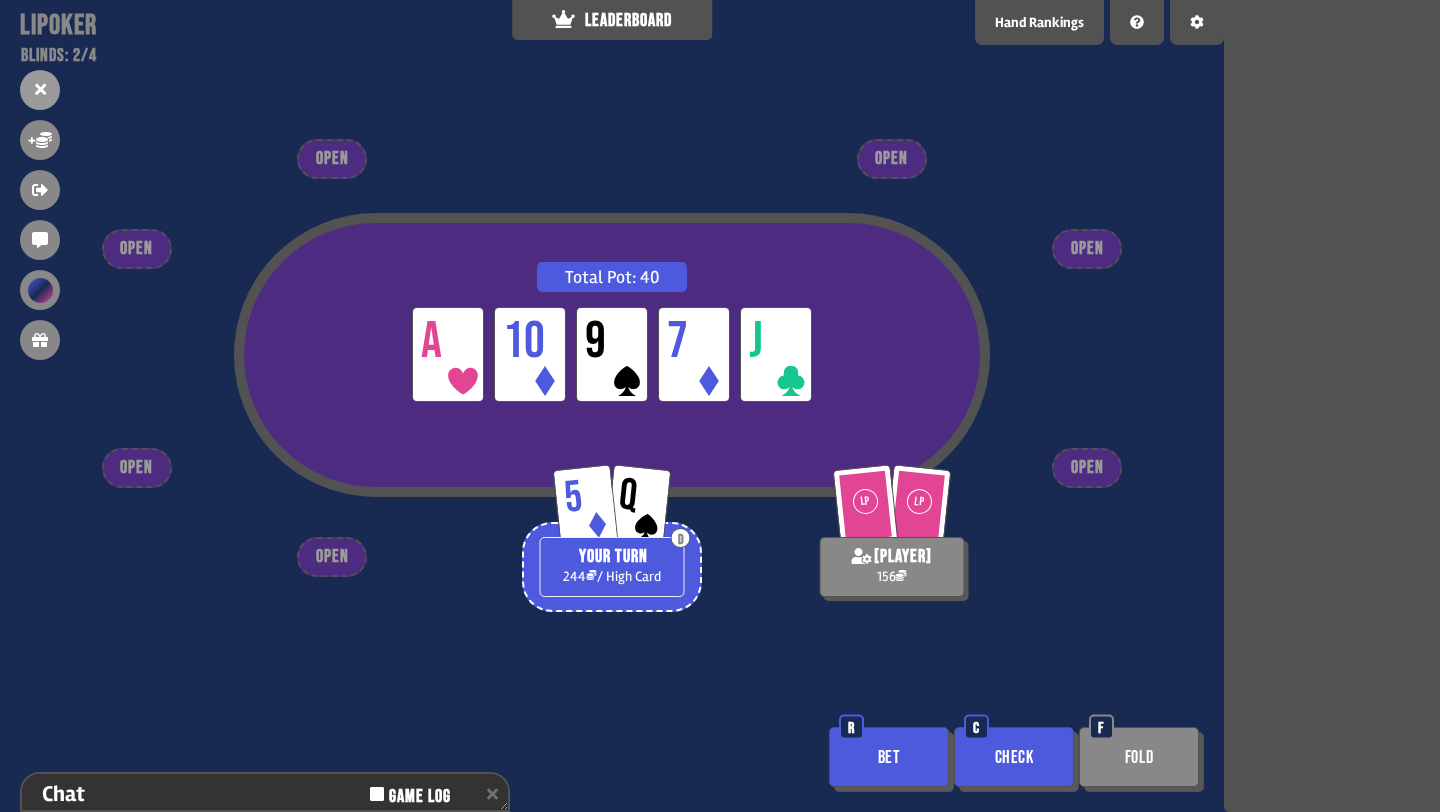 click on "Check" at bounding box center [1014, 757] 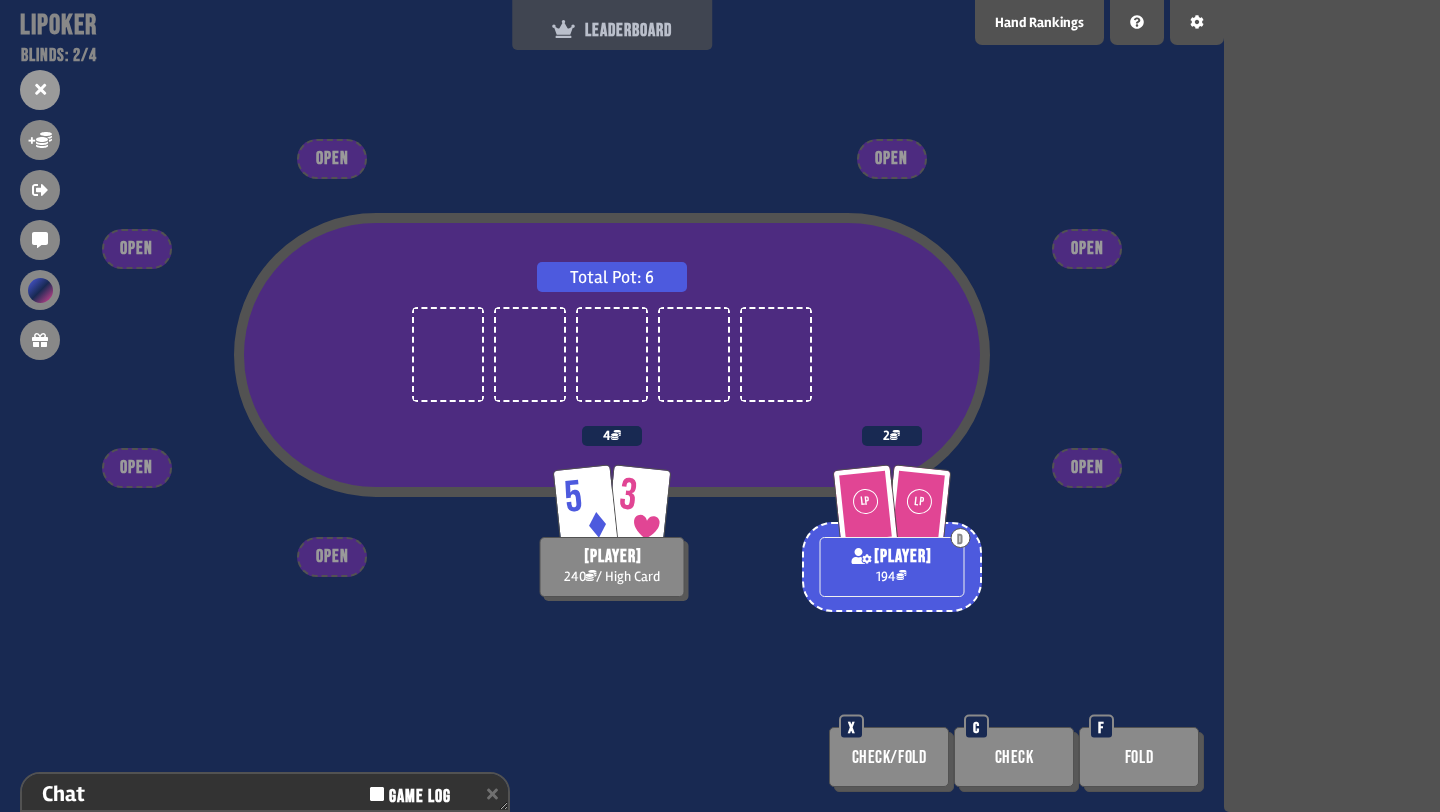 click on "LEADERBOARD" at bounding box center [612, 30] 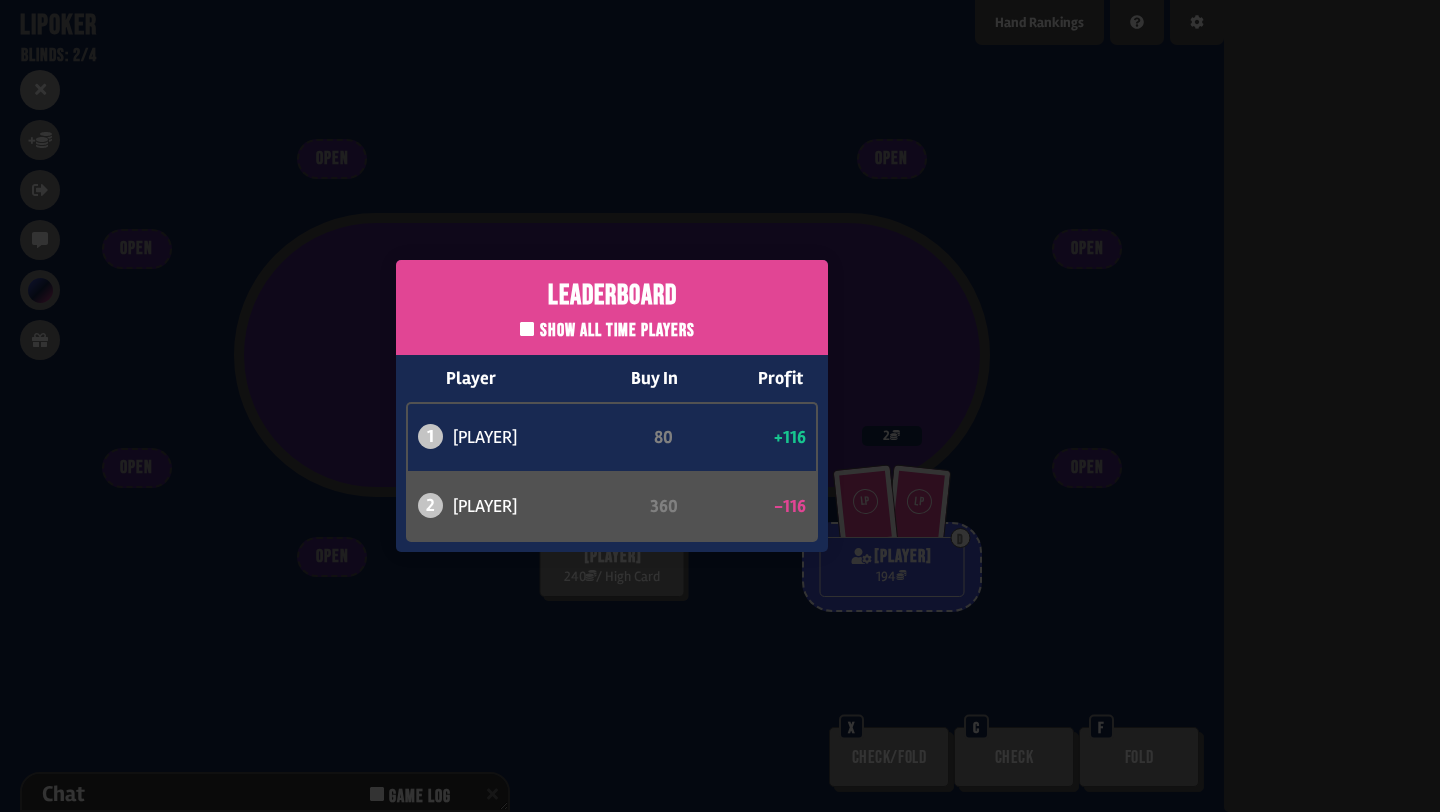 click on "Leaderboard   Show all time players Player Buy In Profit 1 [PLAYER] 80 +116 2 [PLAYER] 360 -116" at bounding box center [612, 406] 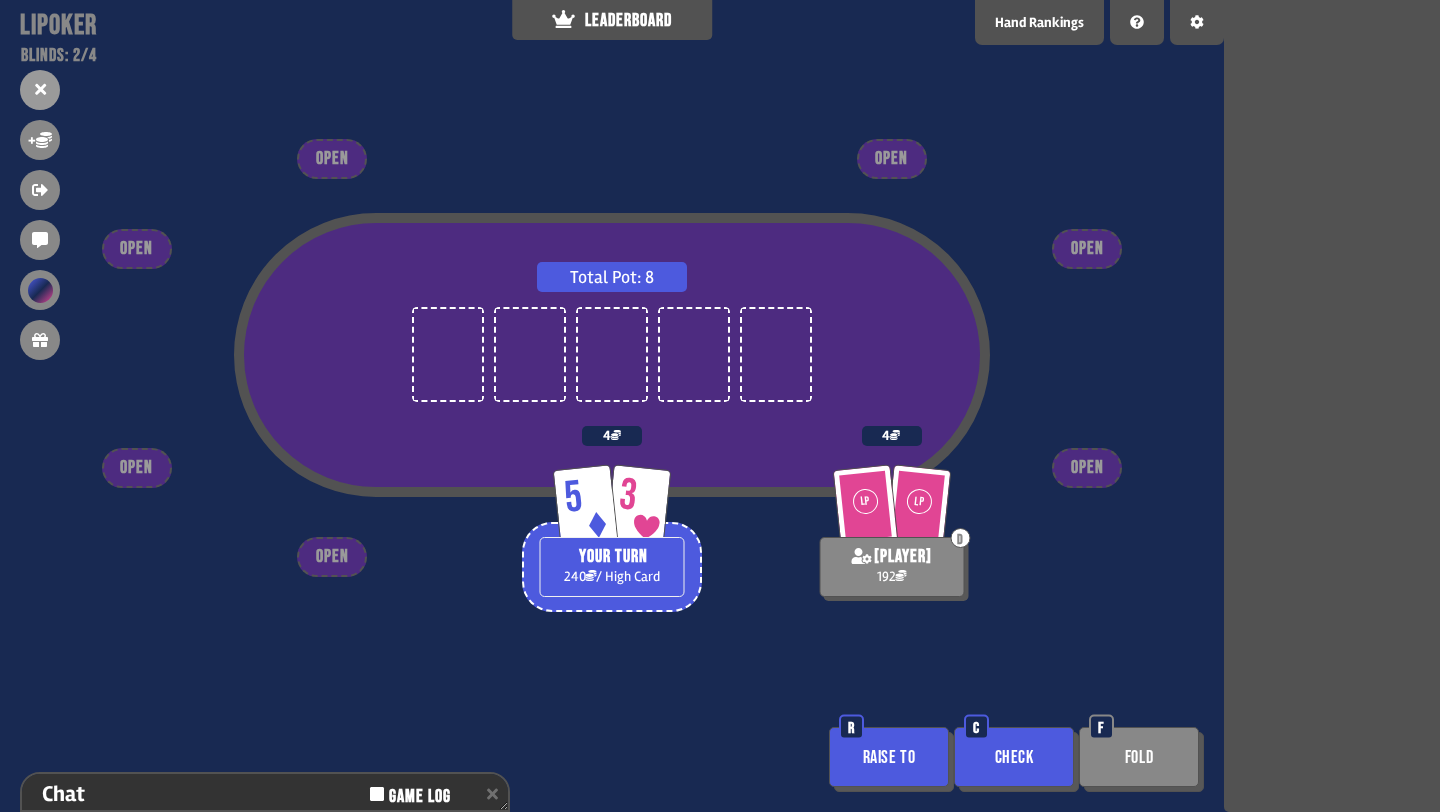 click on "Check" at bounding box center (1014, 757) 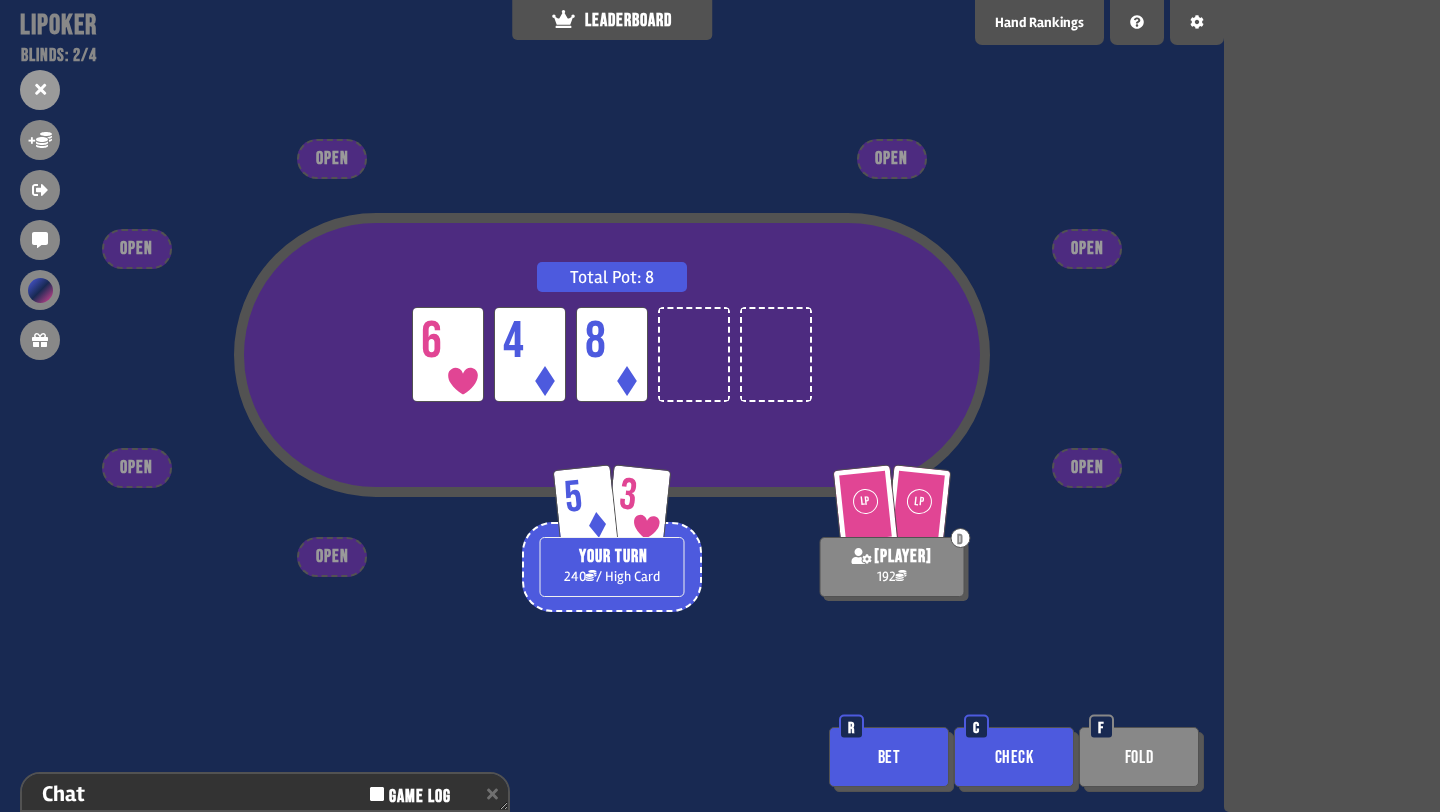 click on "Check" at bounding box center (1014, 757) 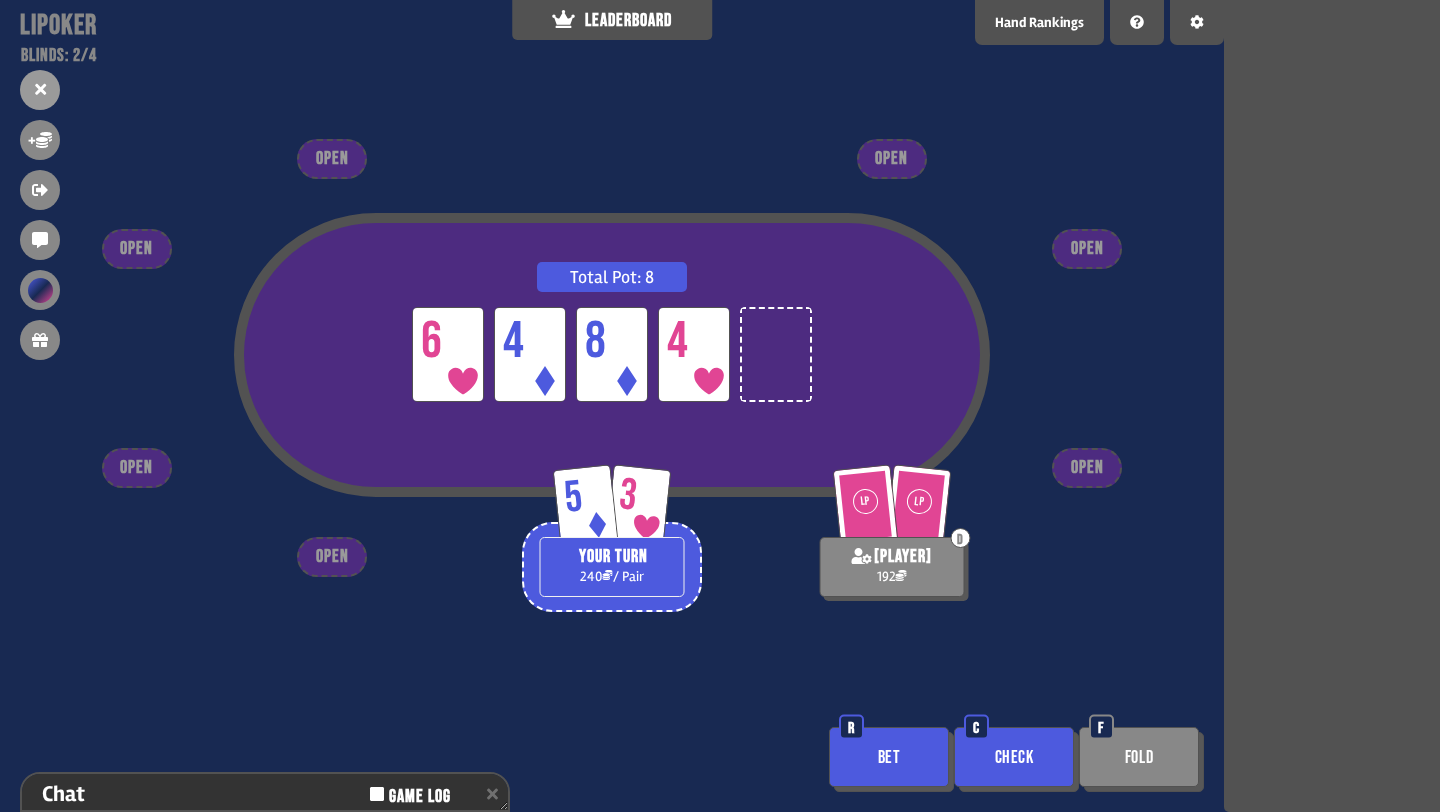 click on "Check" at bounding box center (1014, 757) 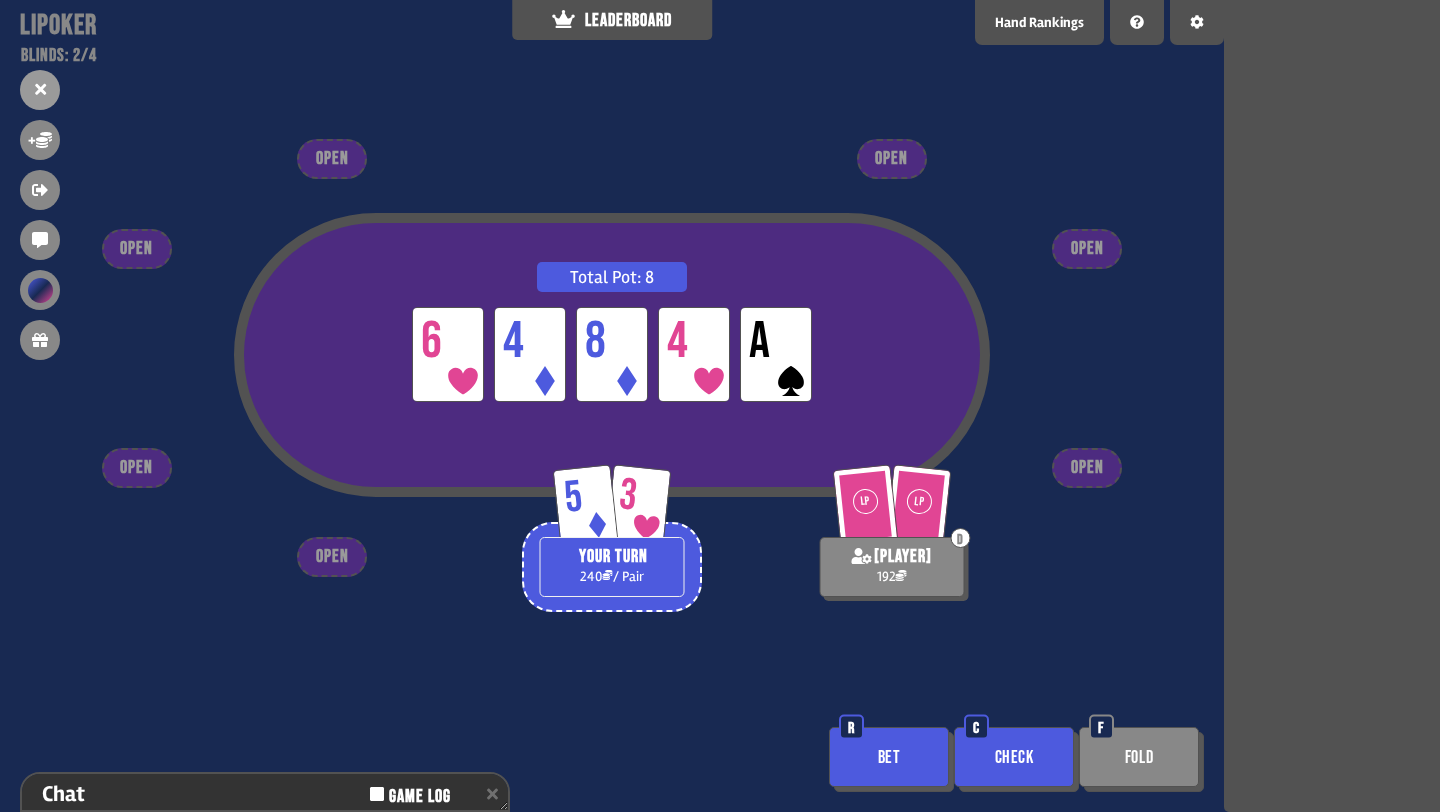 click on "Bet" at bounding box center (889, 757) 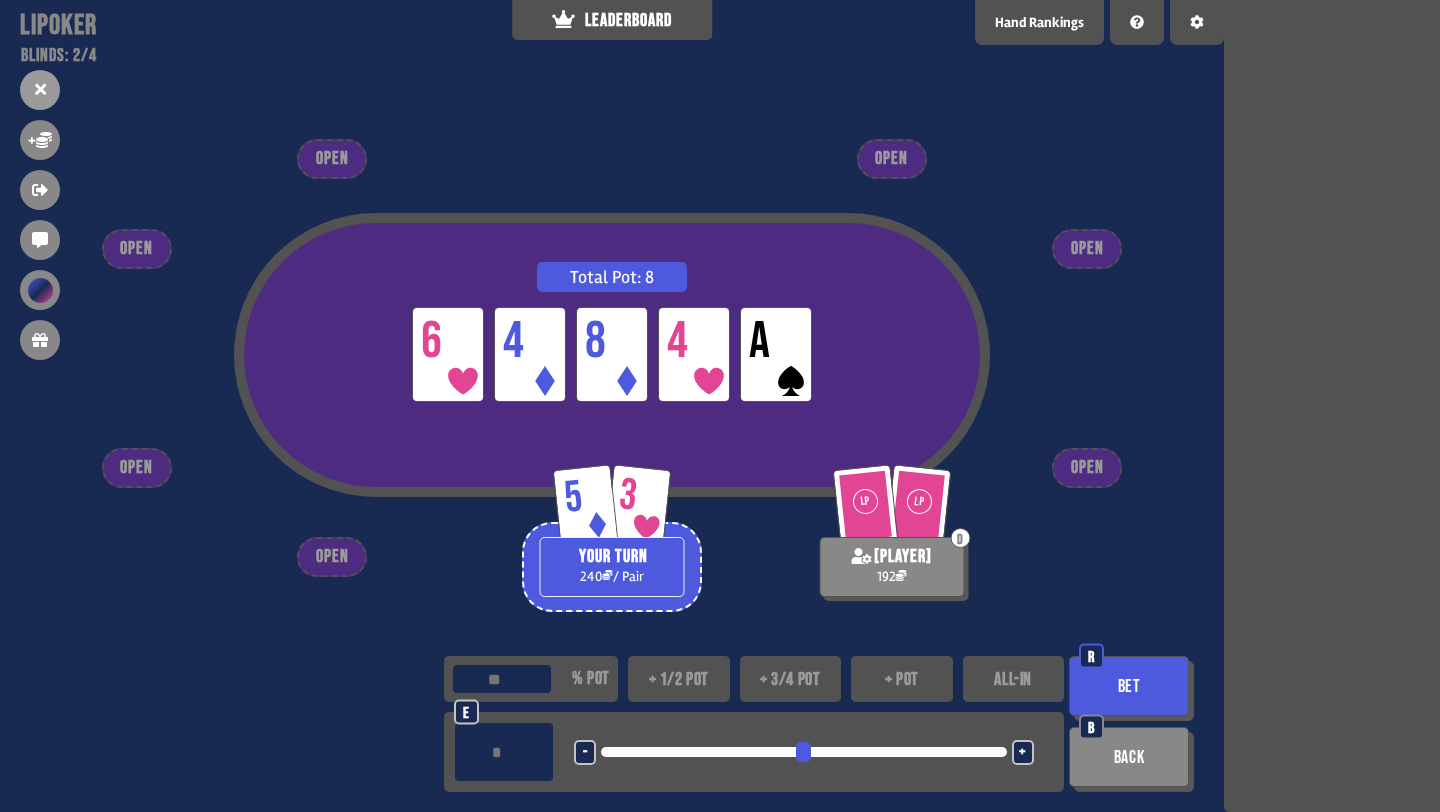 click on "+ 3/4 pot" at bounding box center [791, 679] 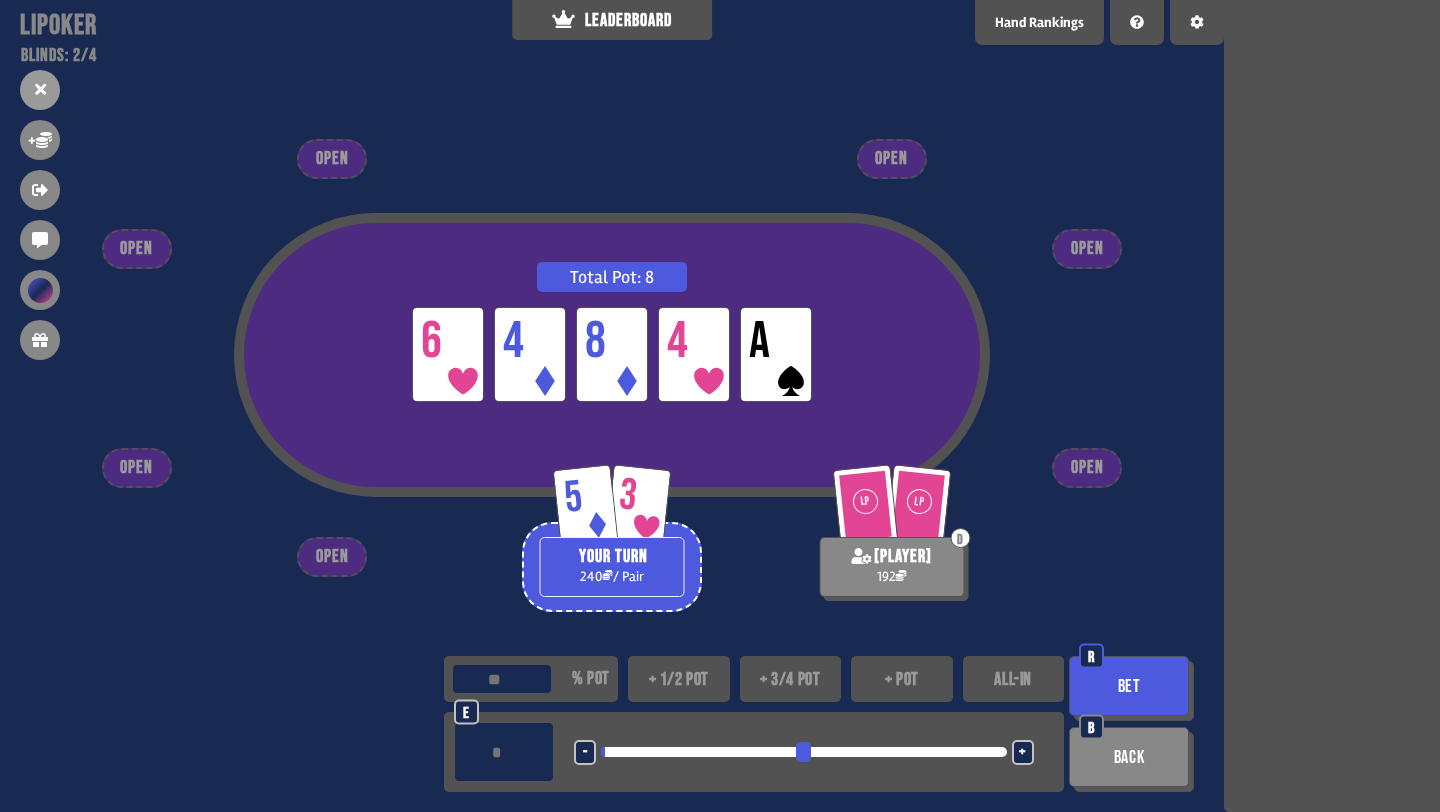 click on "- <LEFT> <DOWN> + <UP> <RIGHT>" at bounding box center [804, 752] 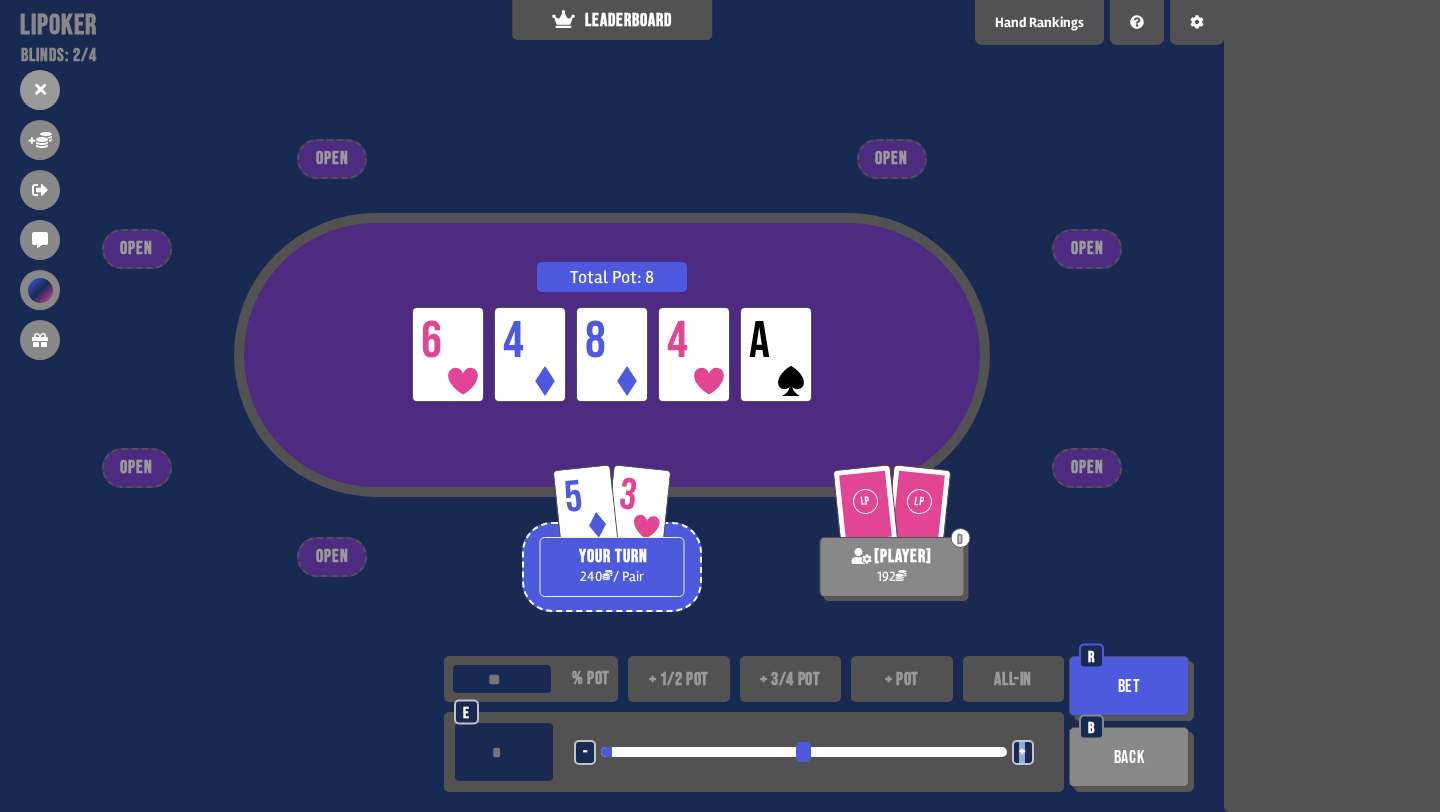 click on "+" at bounding box center [1022, 753] 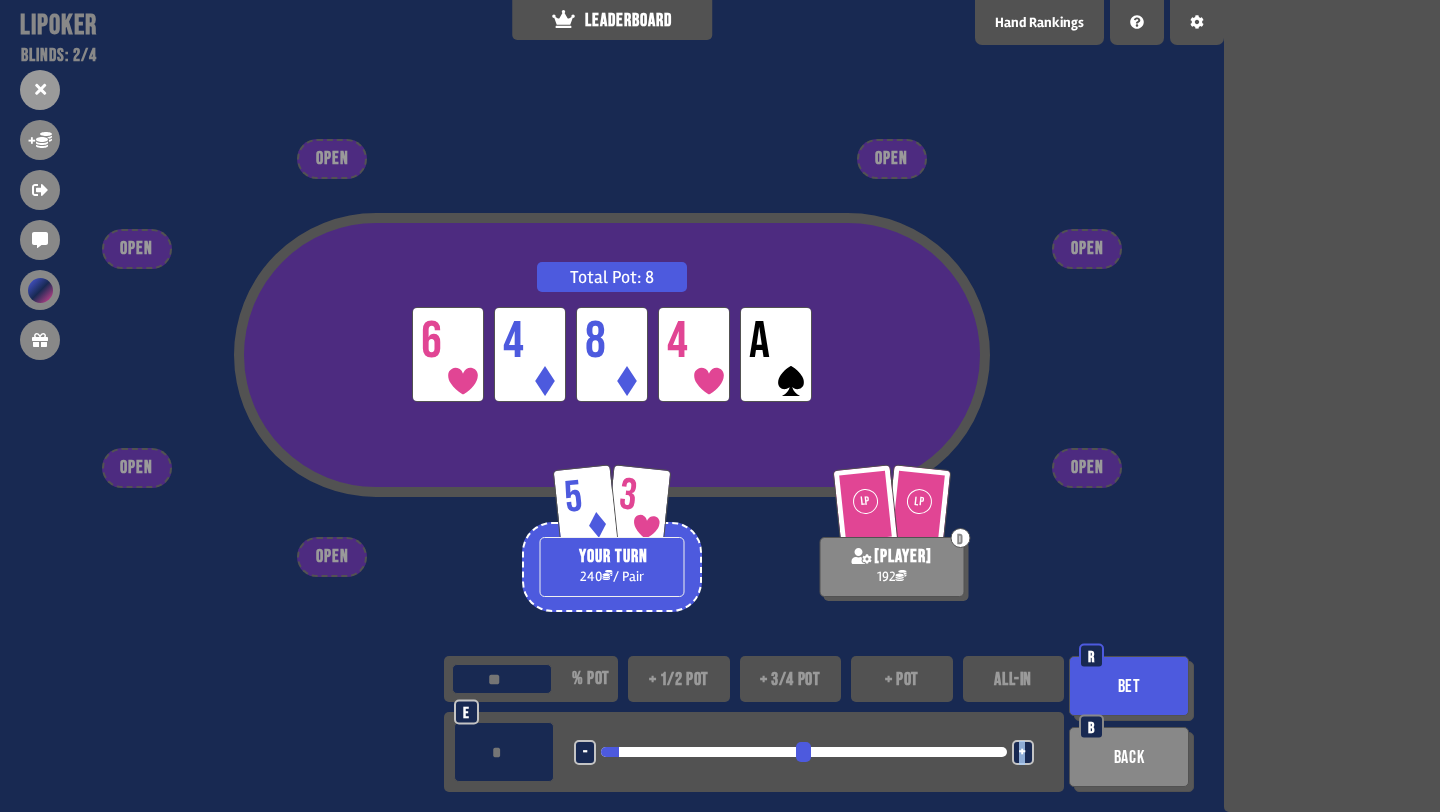 click on "Bet" at bounding box center [1129, 686] 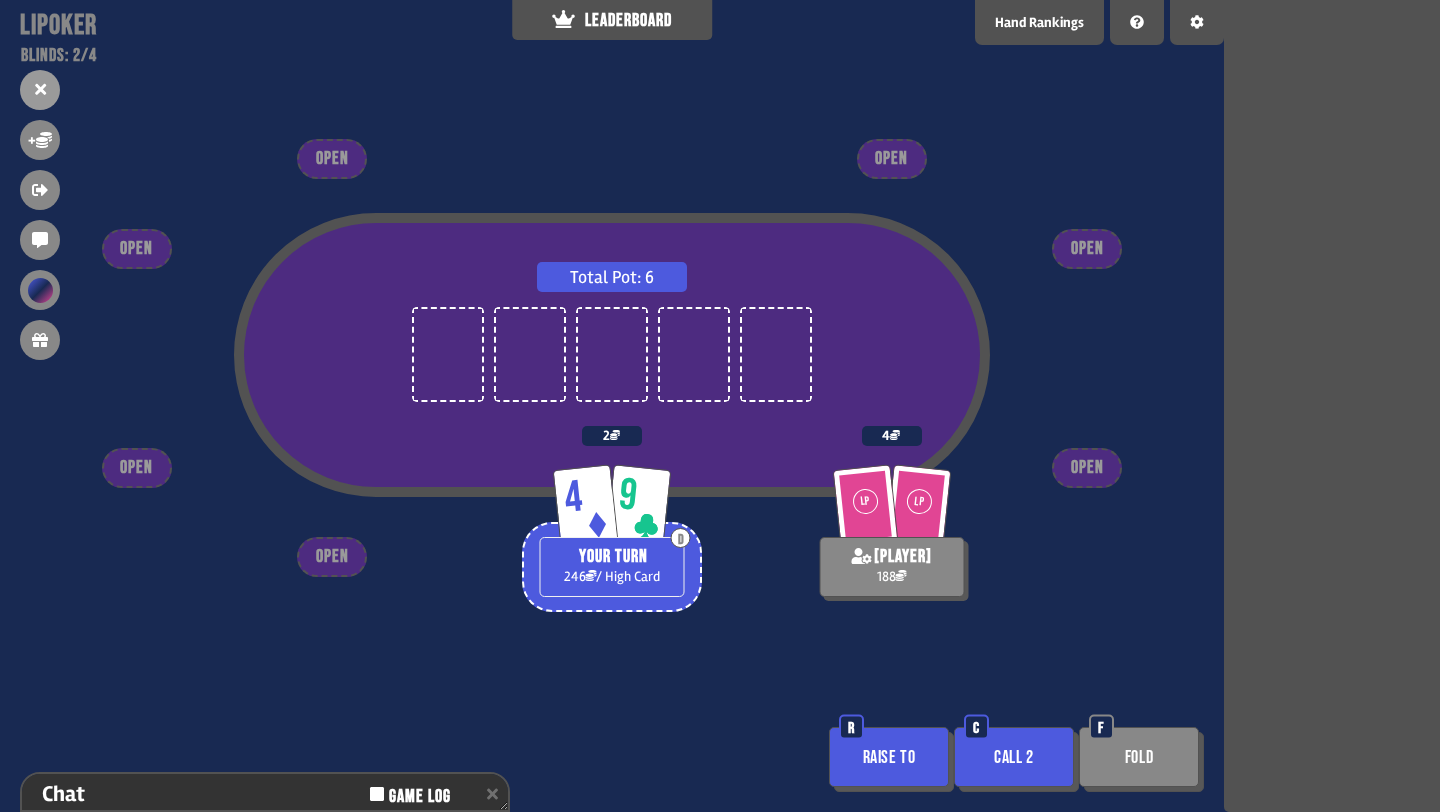 click on "Call 2" at bounding box center (1014, 757) 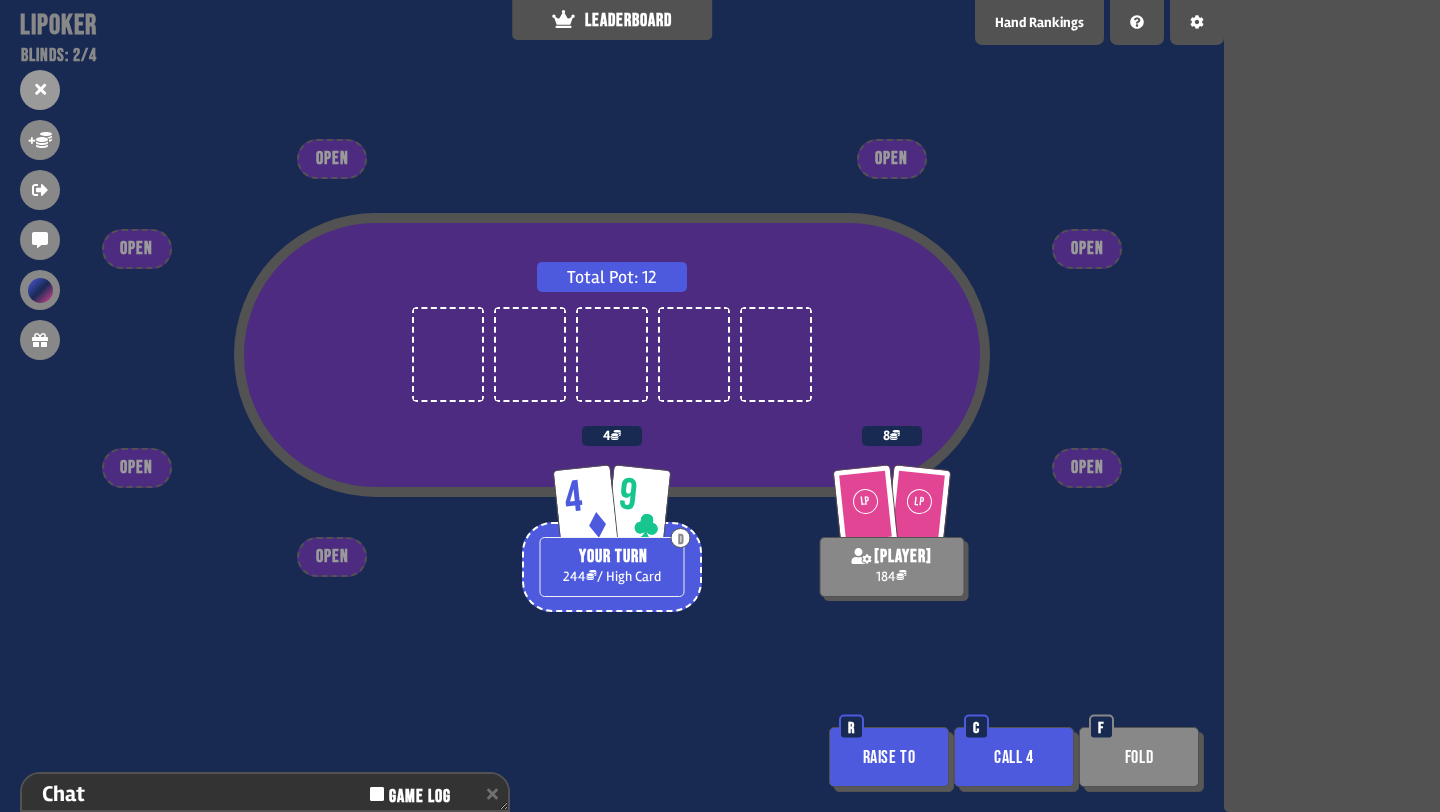 click on "Call 4" at bounding box center [1014, 757] 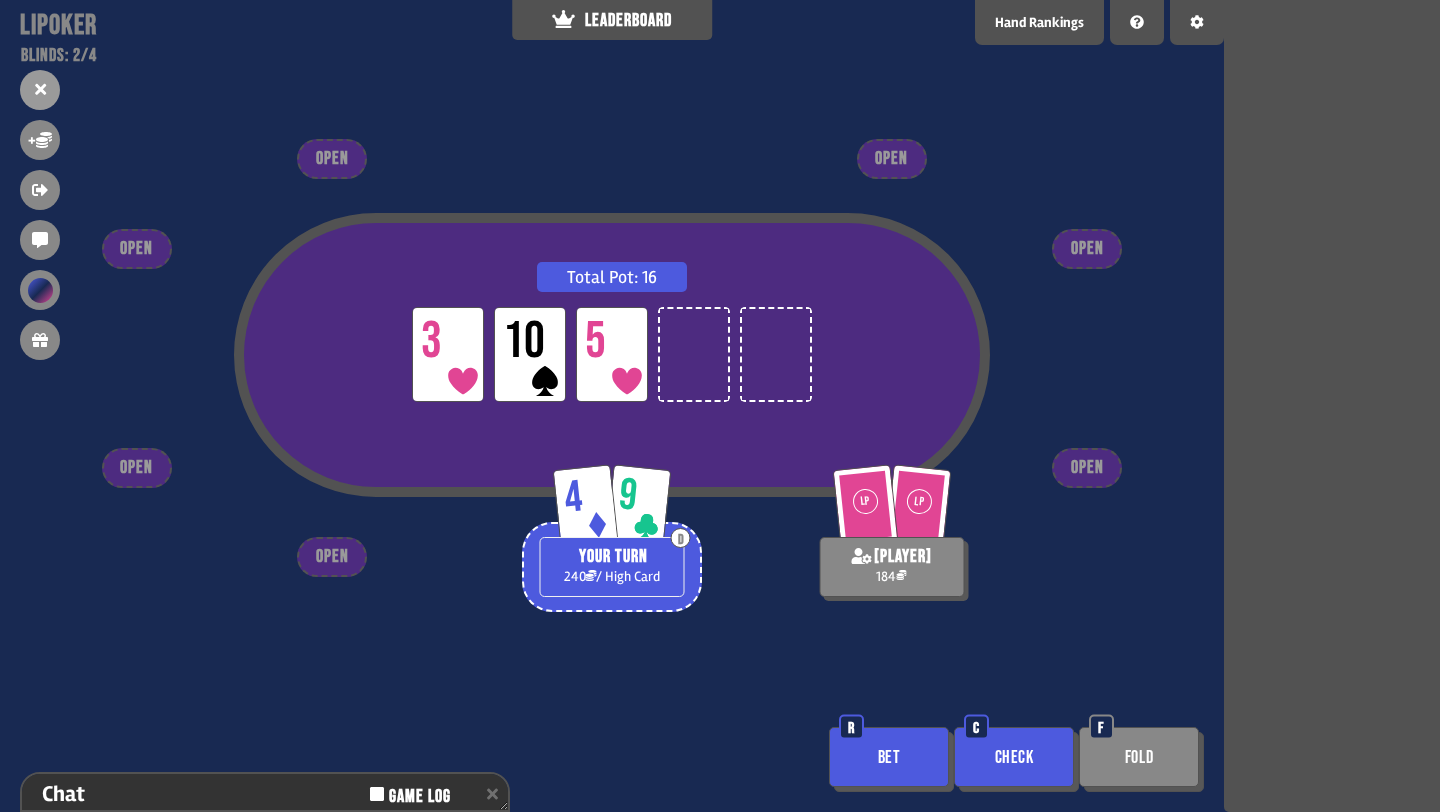 click on "Check" at bounding box center [1014, 757] 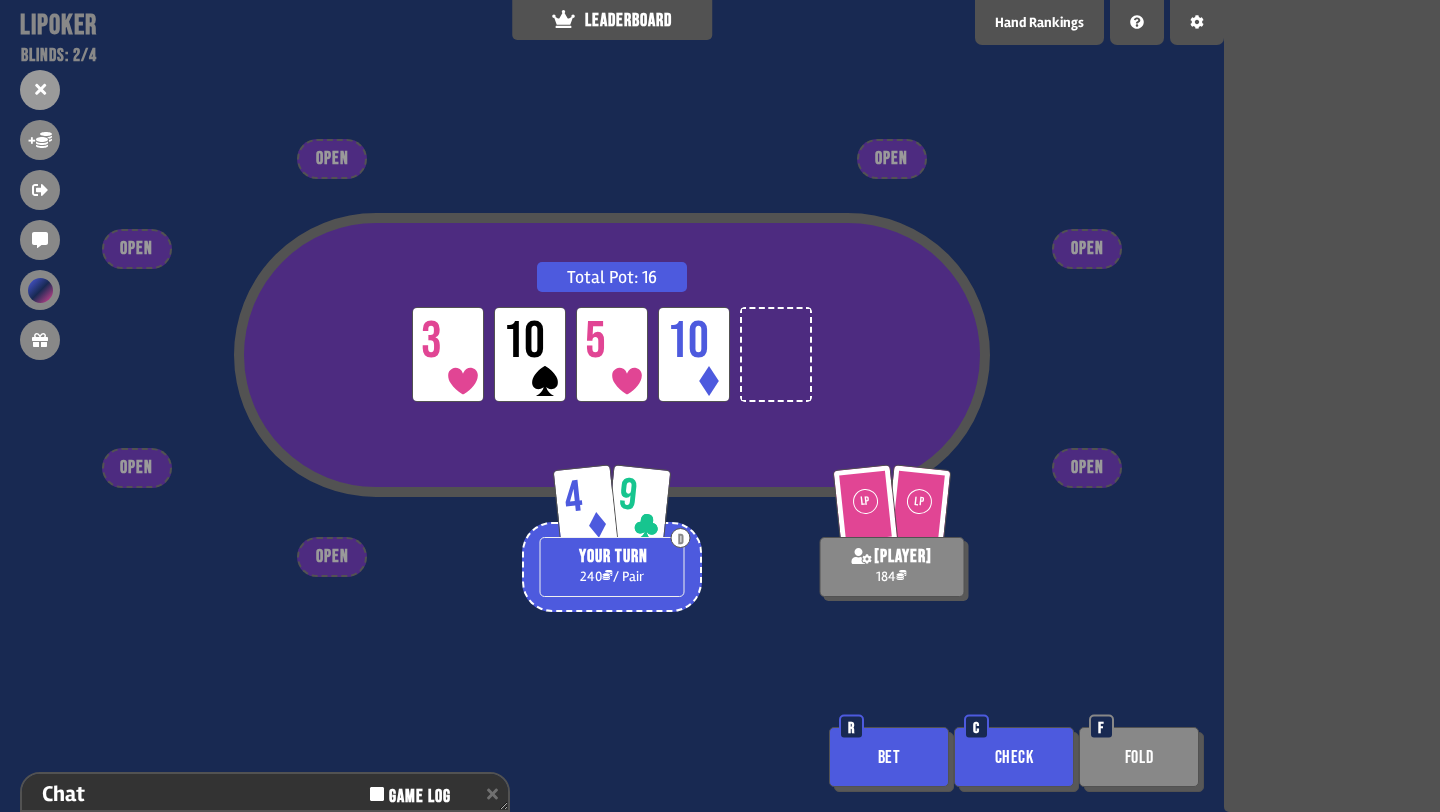 click on "Check" at bounding box center [1014, 757] 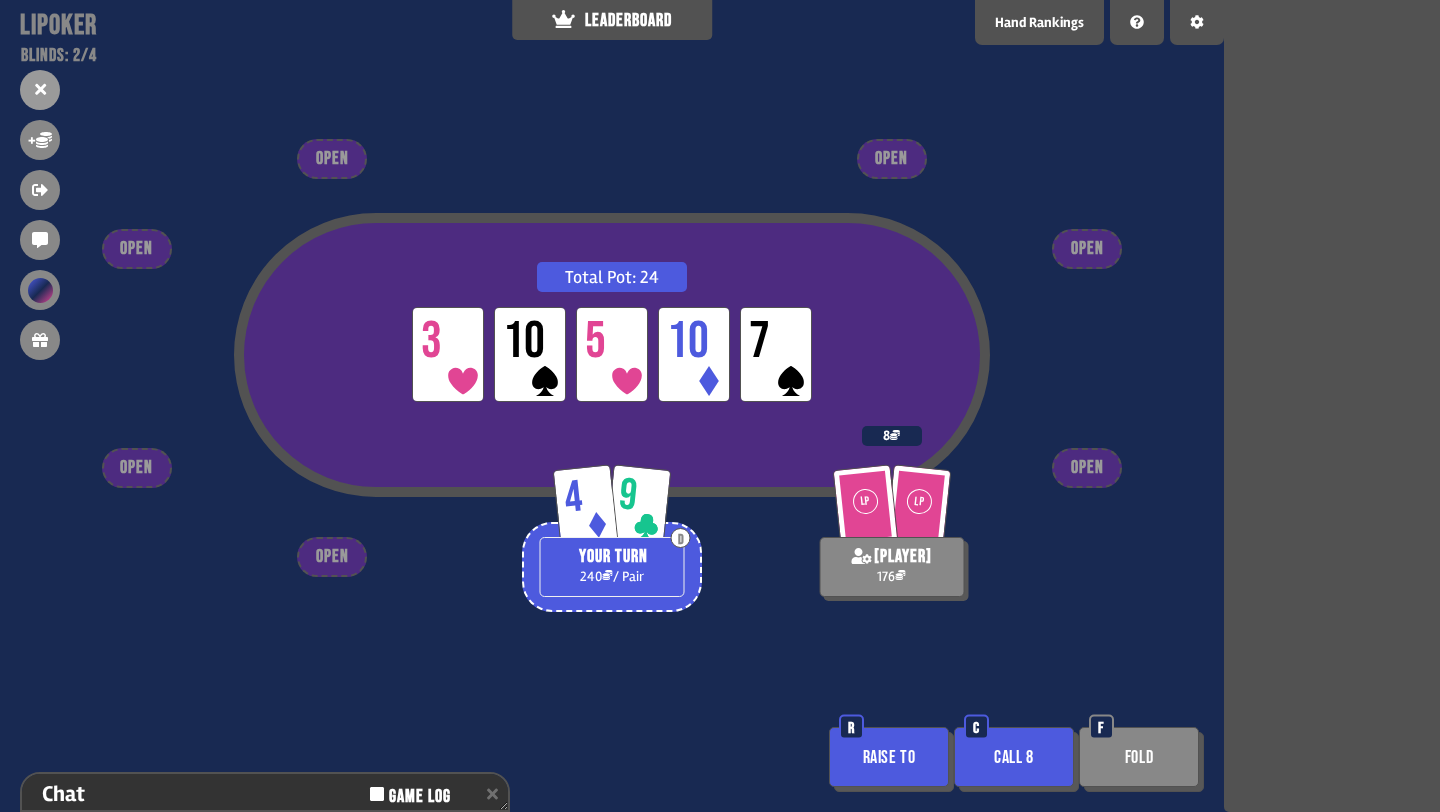click on "Fold" at bounding box center (1139, 757) 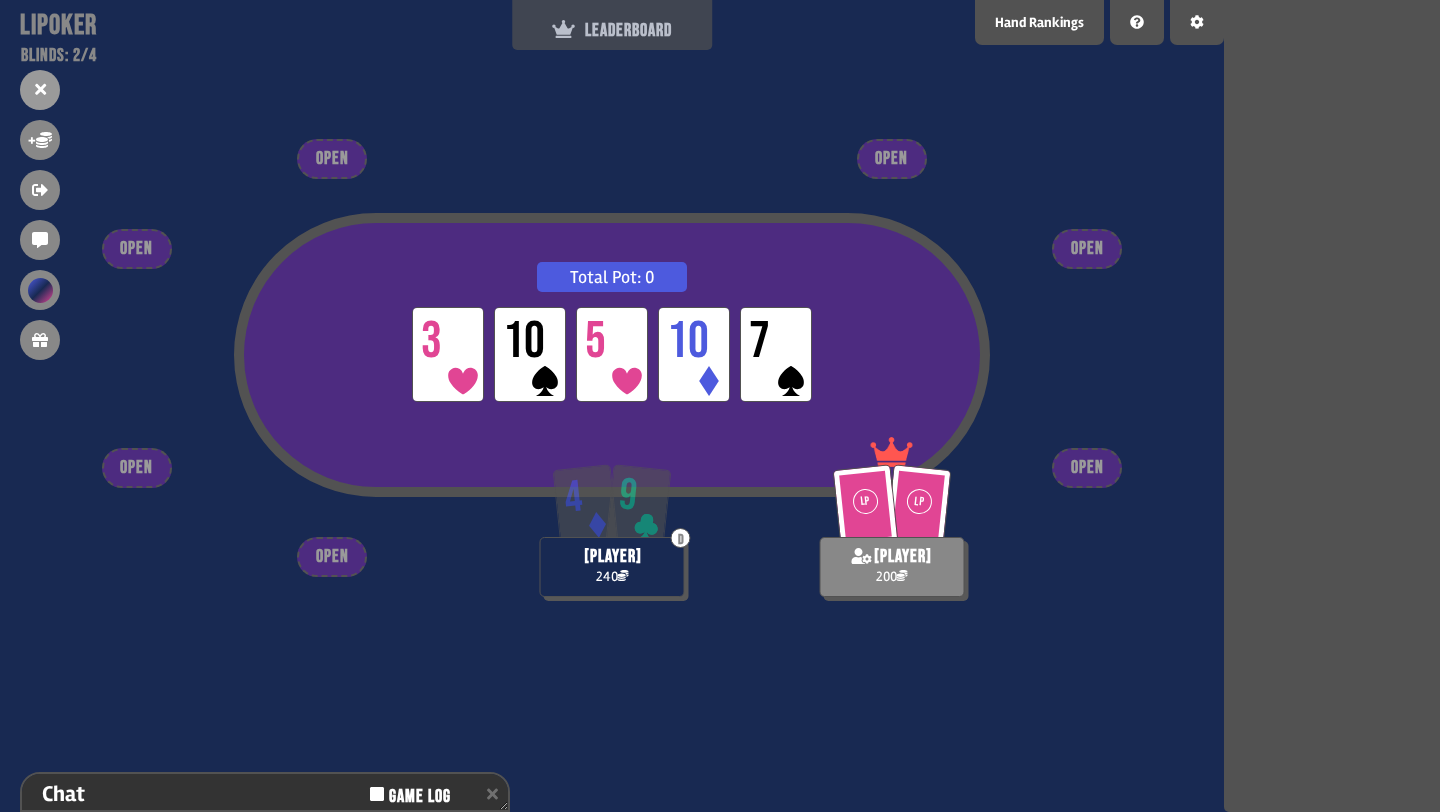 click on "LEADERBOARD" at bounding box center (612, 25) 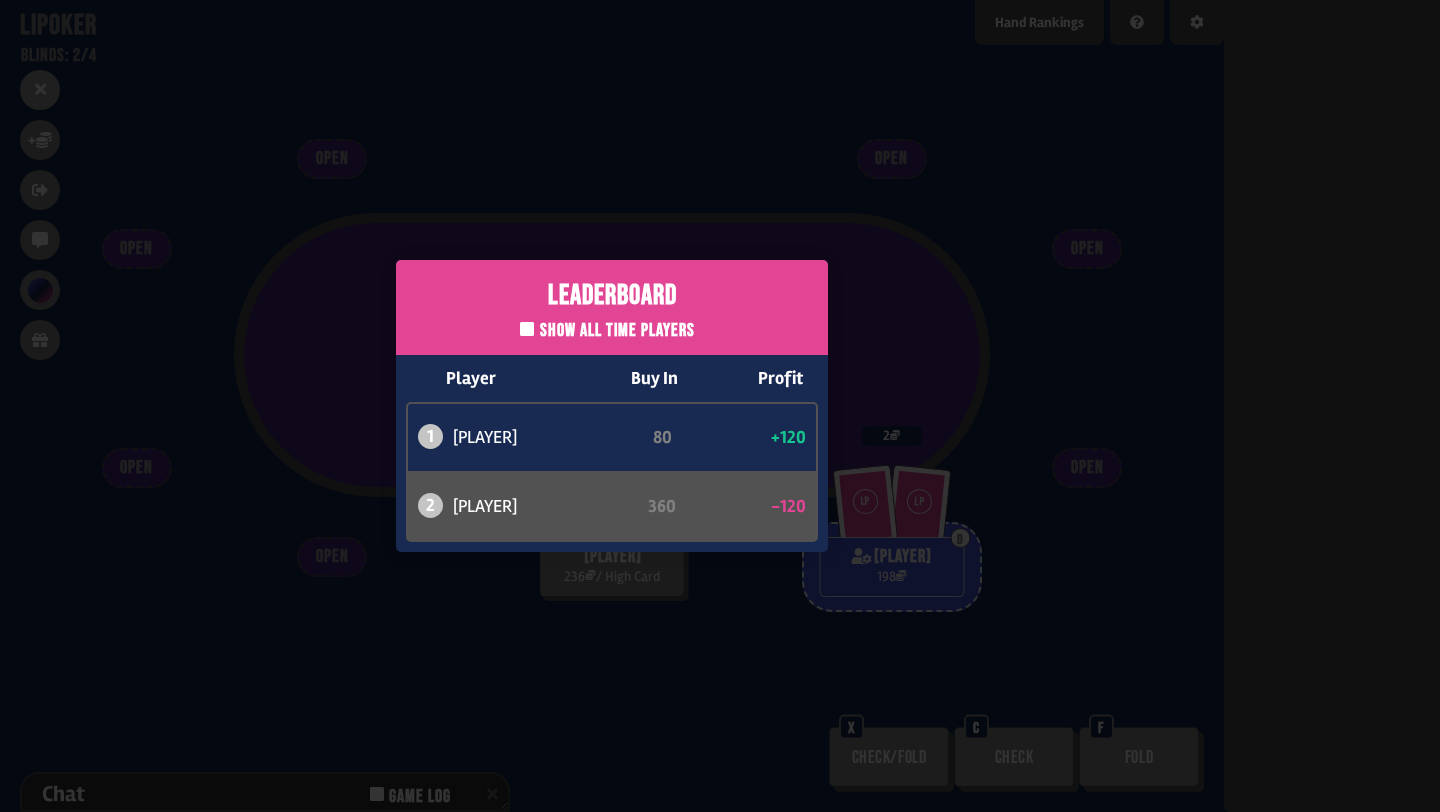 click on "Leaderboard   Show all time players Player Buy In Profit 1 [PLAYER] 80 +120 2 [PLAYER] 360 -120" at bounding box center (612, 406) 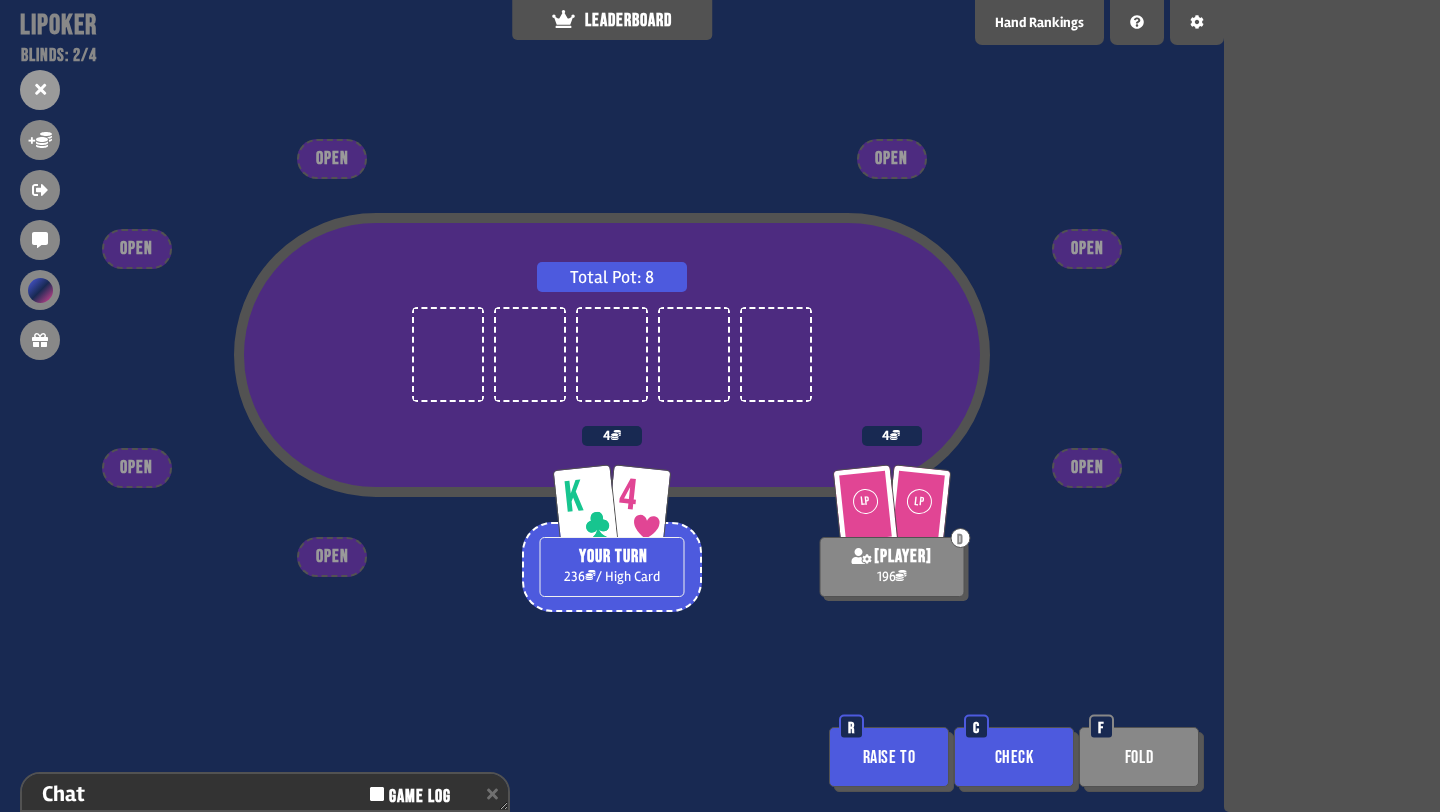 click on "Check" at bounding box center [1014, 757] 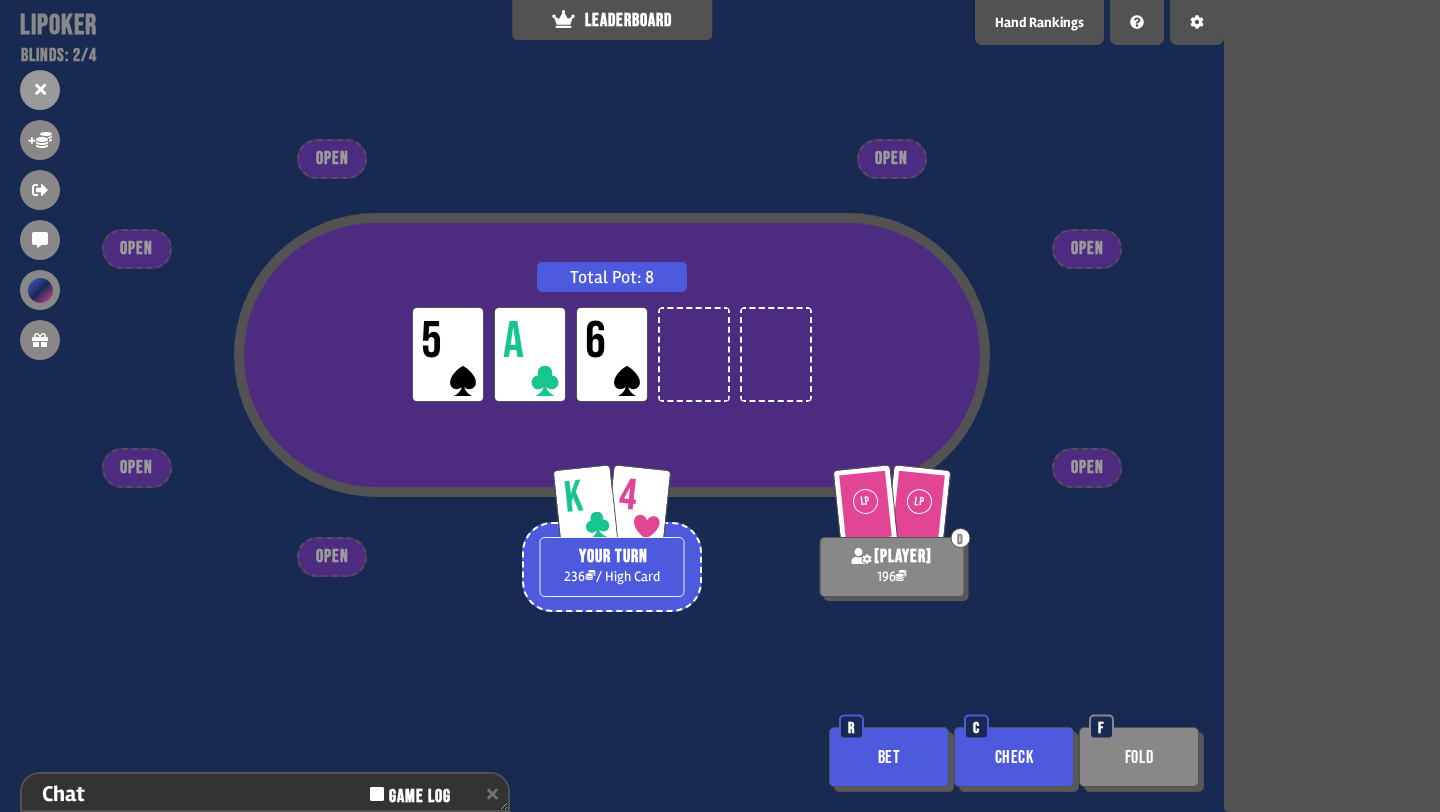 click on "Check" at bounding box center (1014, 757) 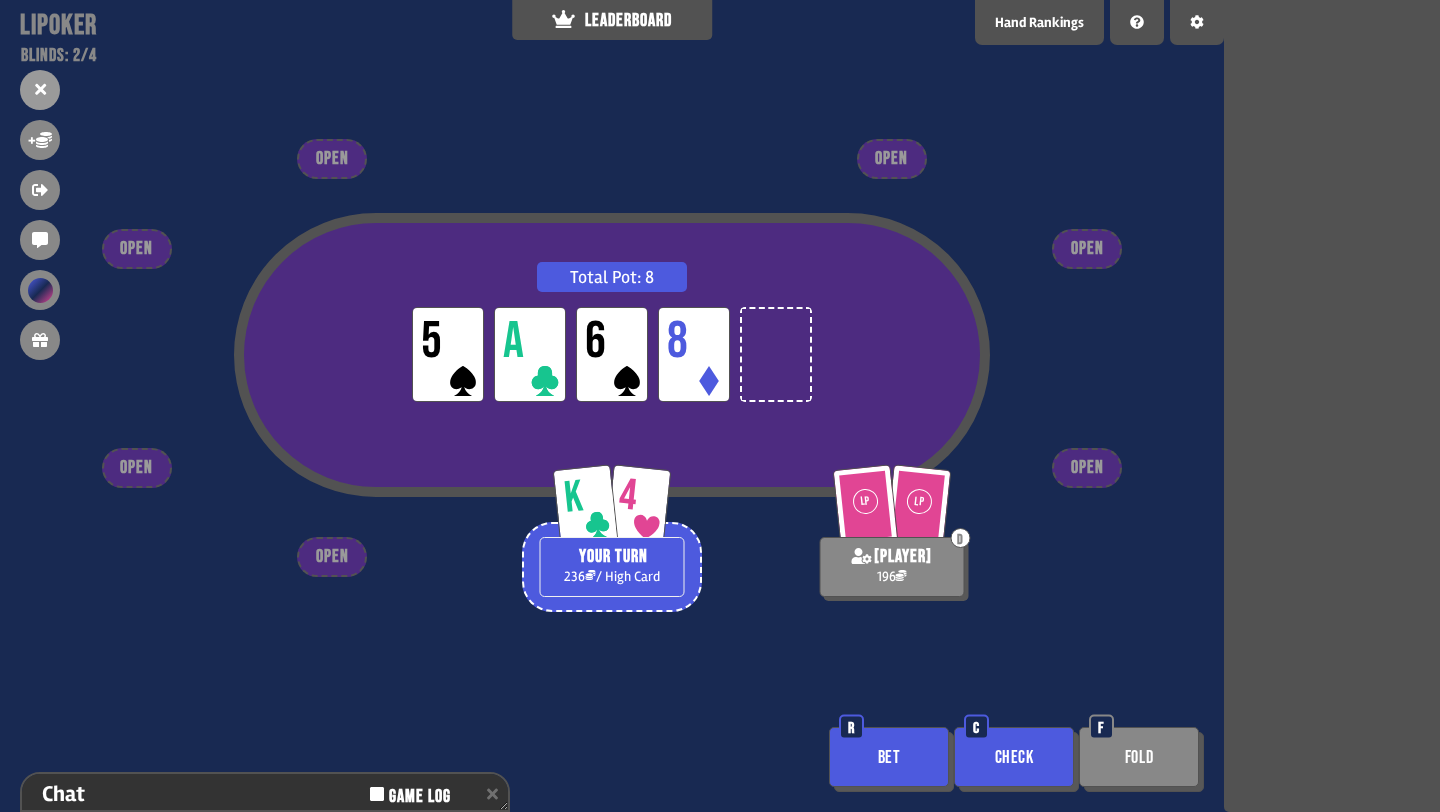 click on "Bet" at bounding box center [889, 757] 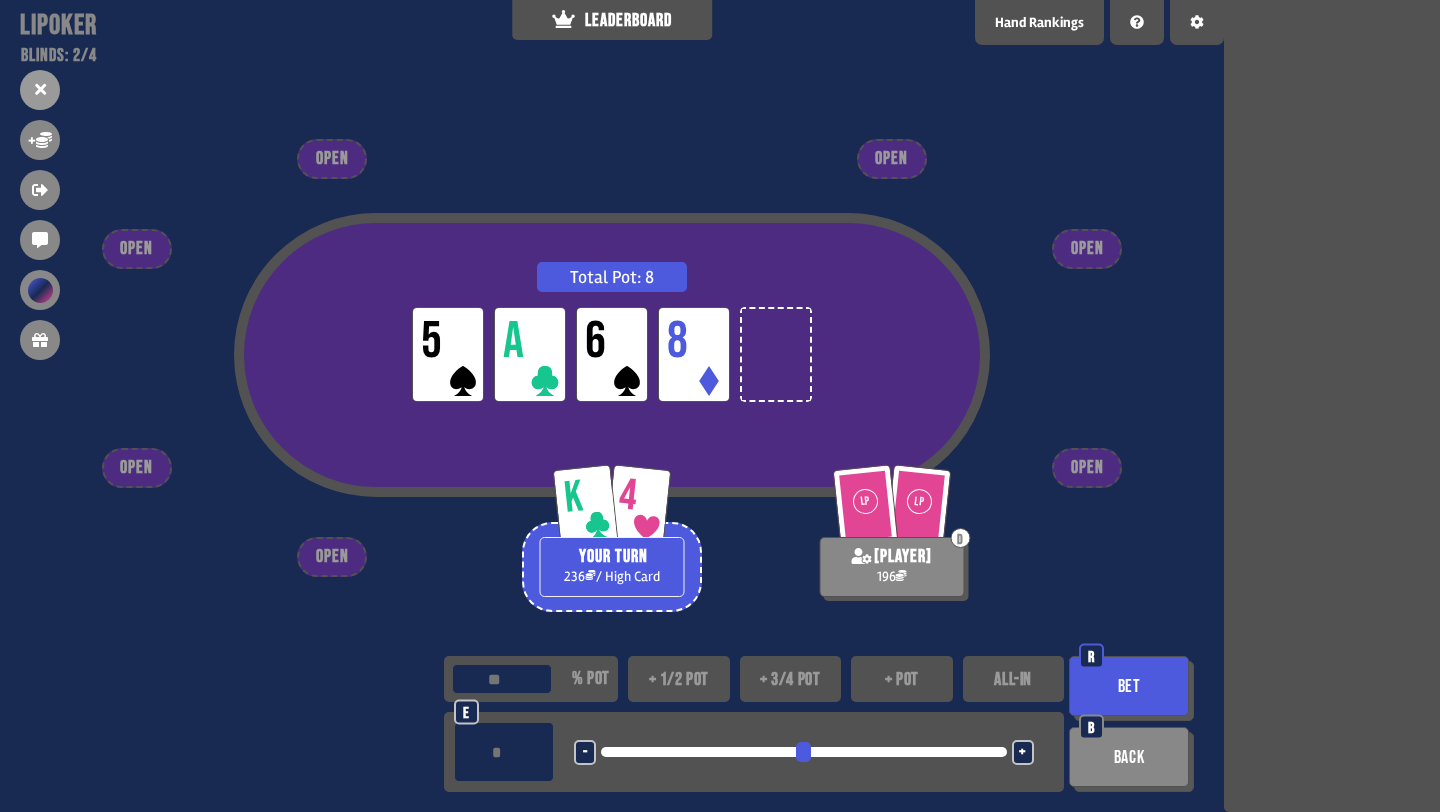 click on "+ pot" at bounding box center (902, 679) 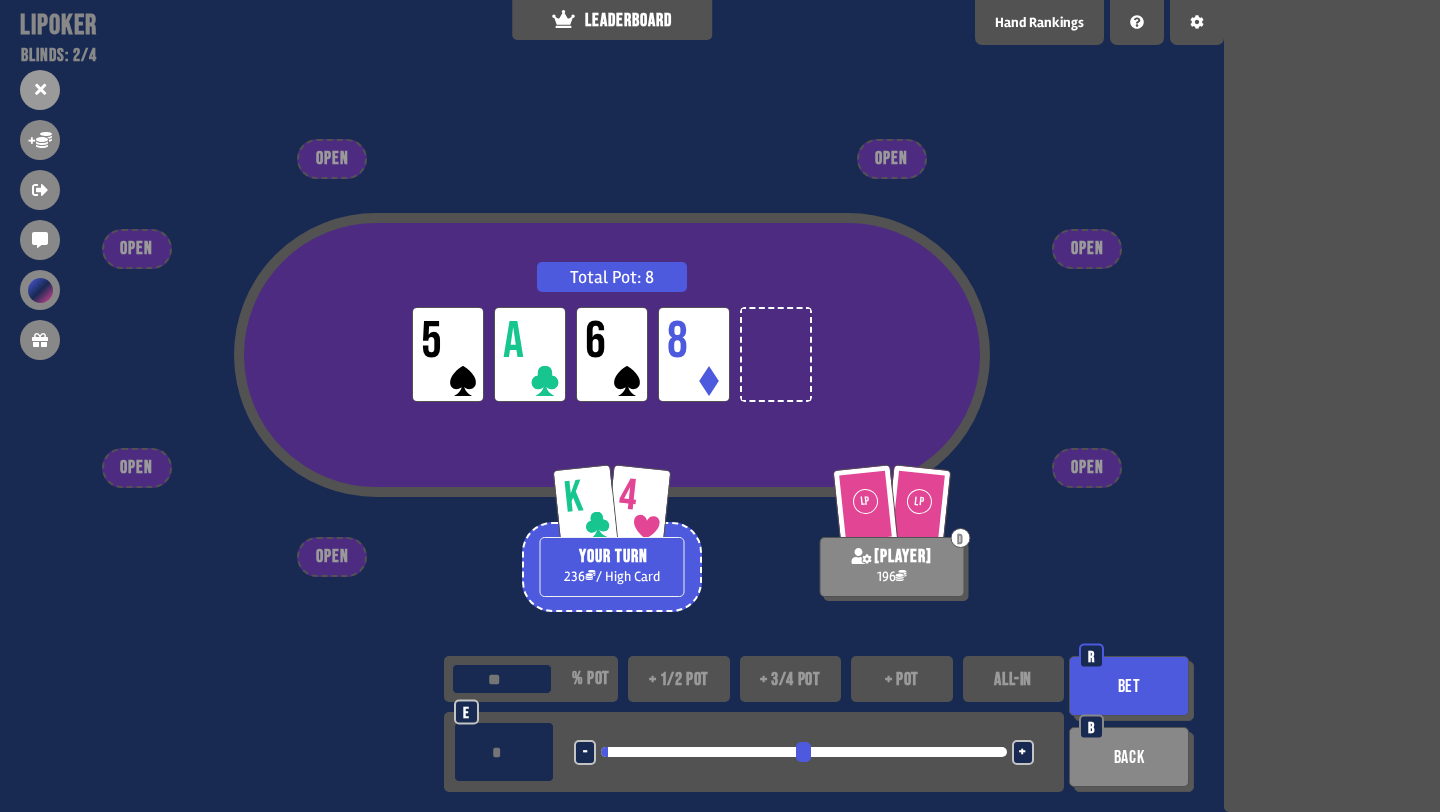 click on "Bet" at bounding box center [1129, 686] 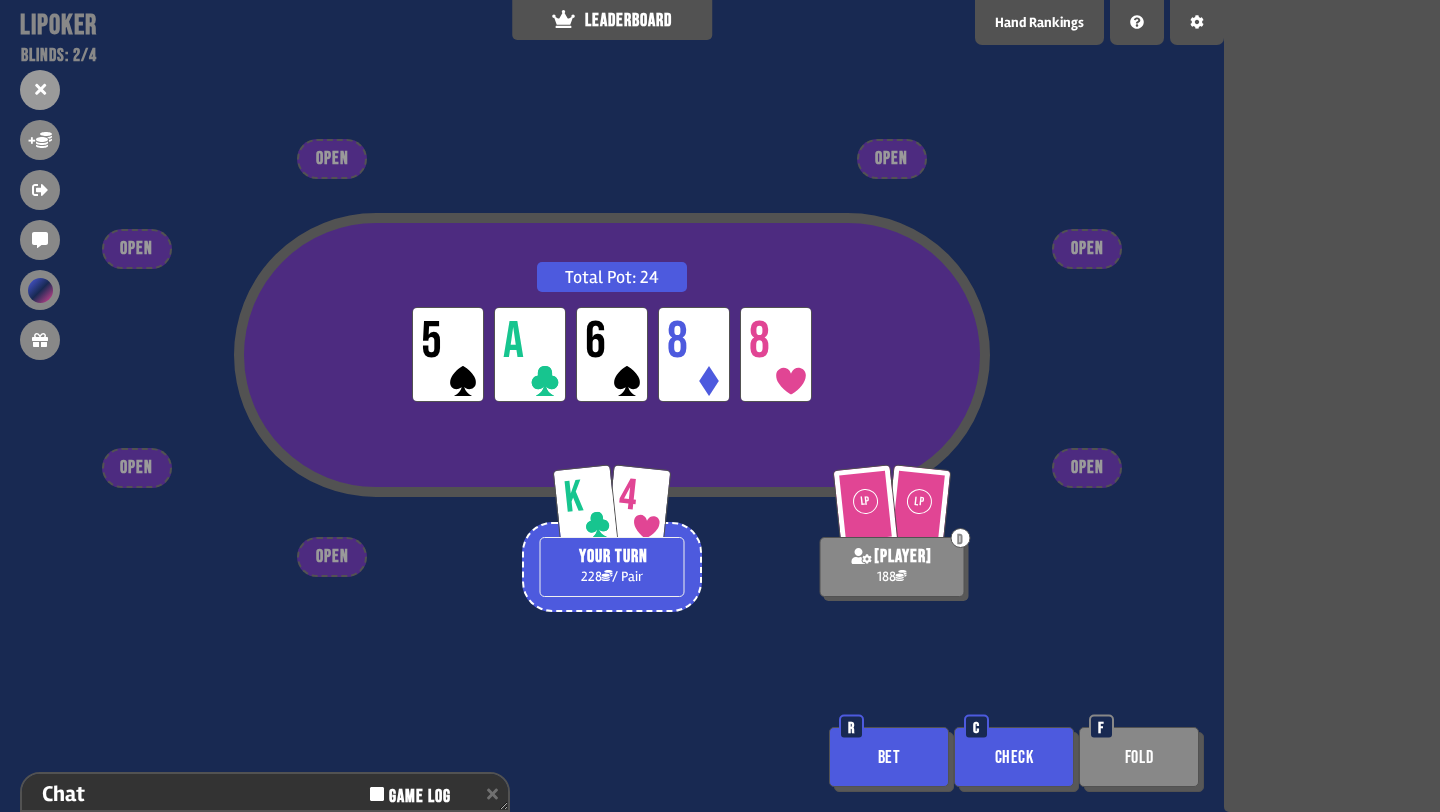click on "Check" at bounding box center (1014, 757) 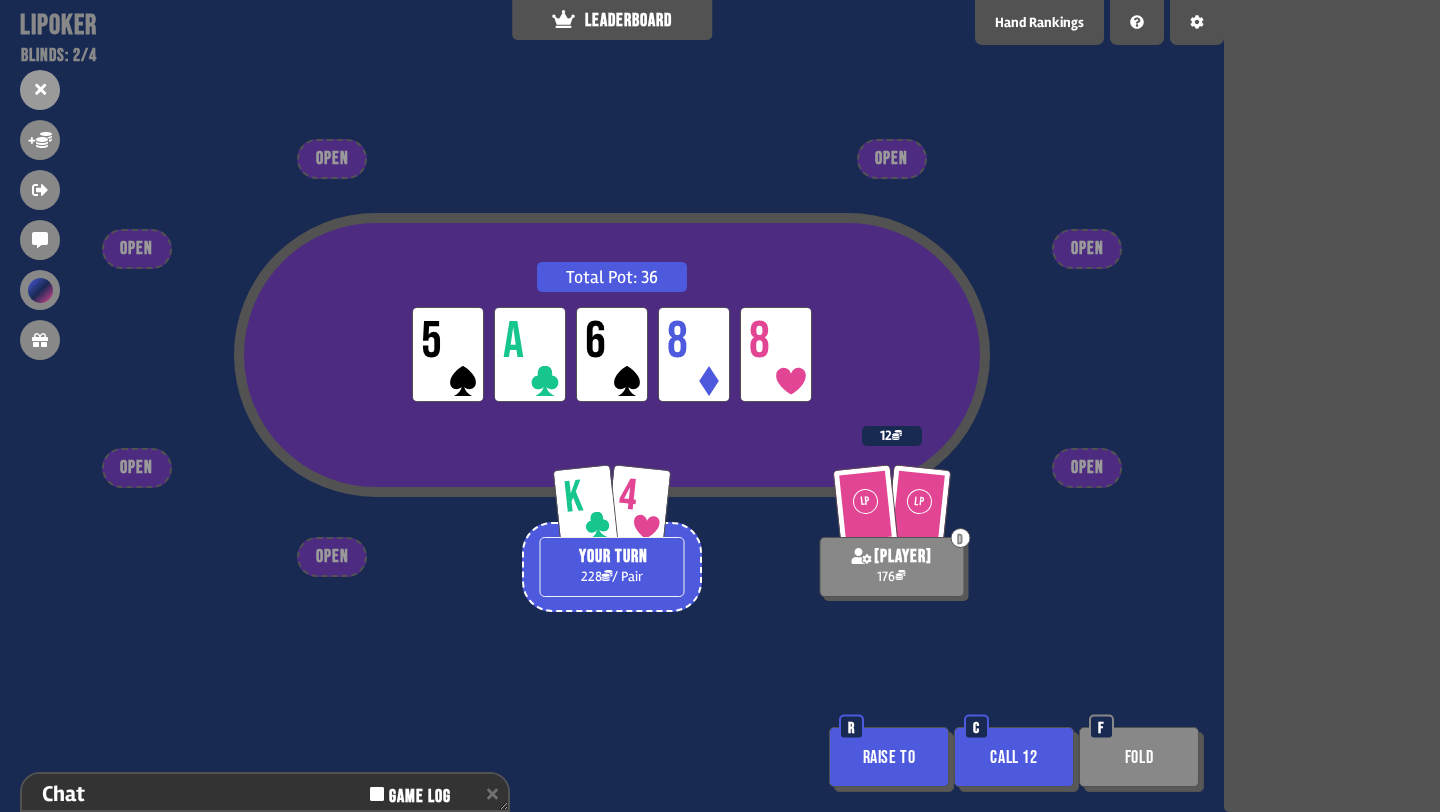 click on "Call 12" at bounding box center (1014, 757) 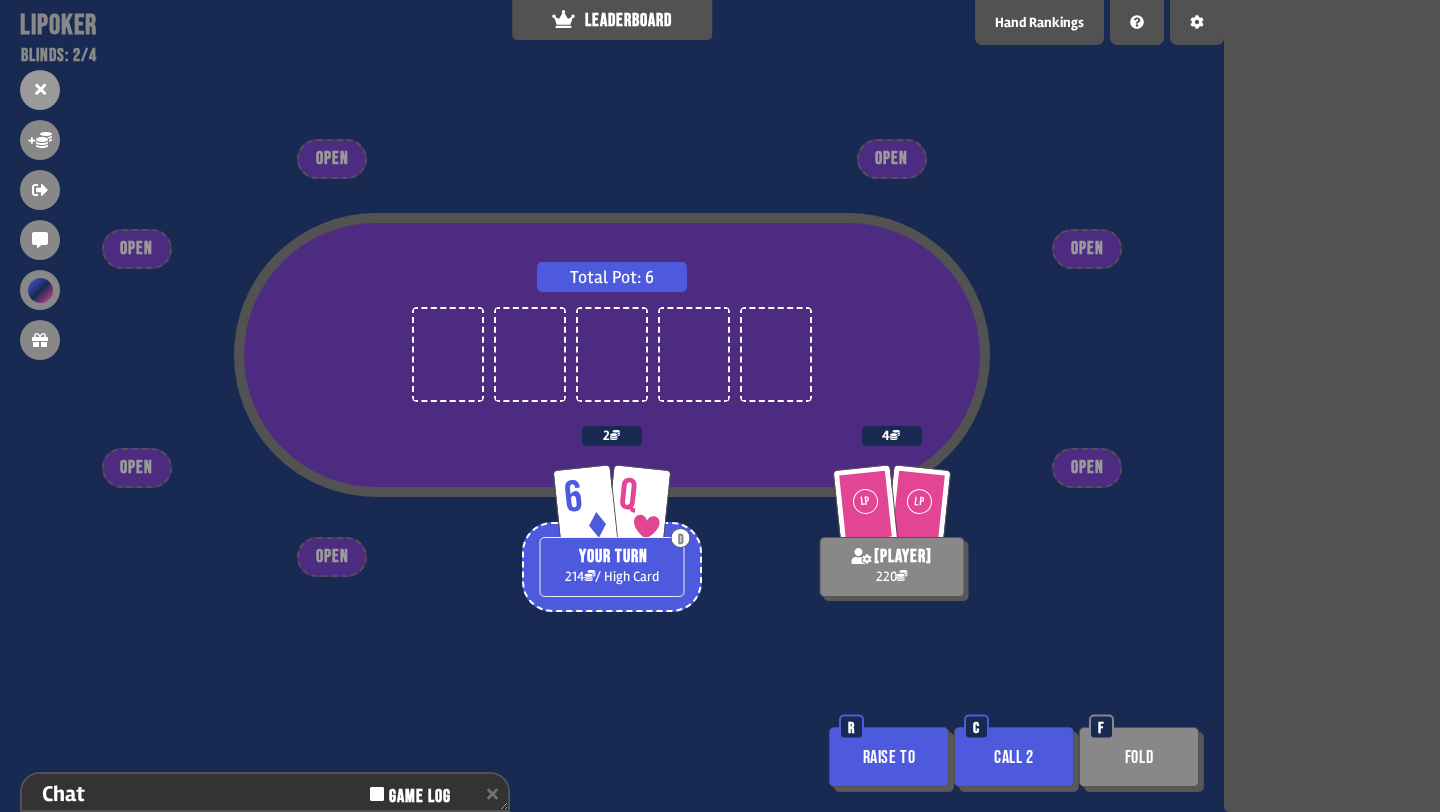 click on "Call 2" at bounding box center (1014, 757) 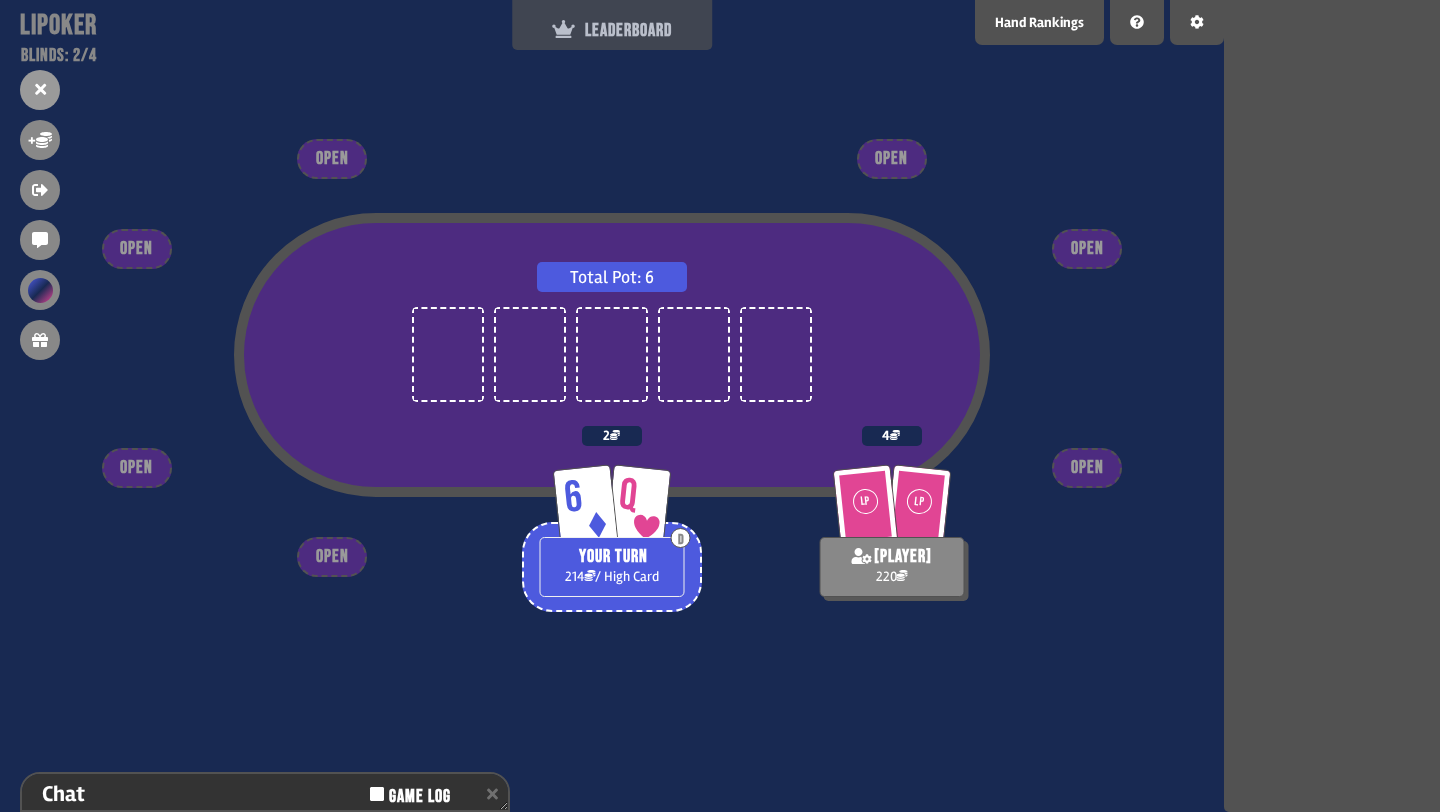 click on "LEADERBOARD" at bounding box center [612, 25] 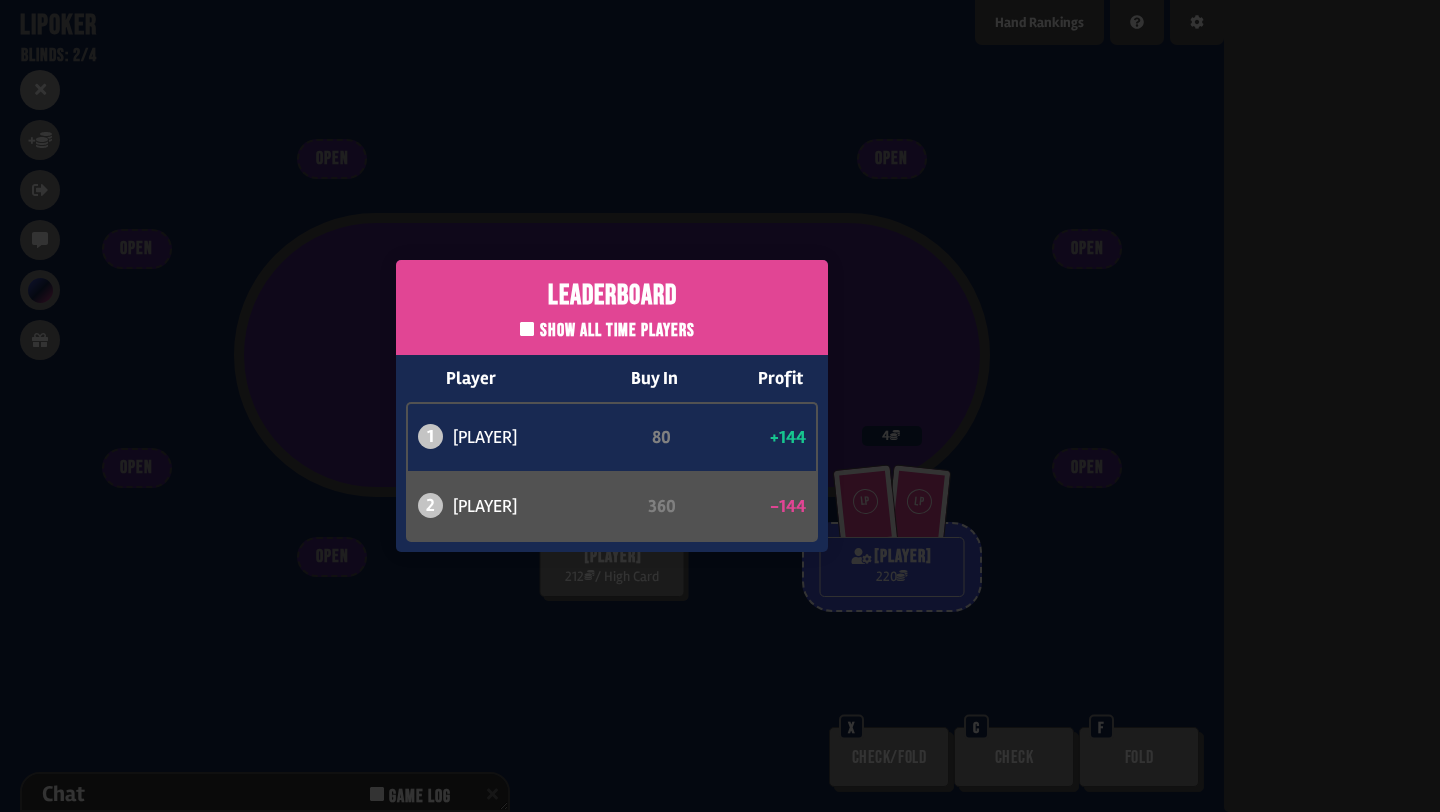 click on "Leaderboard   Show all time players Player Buy In Profit 1 [PLAYER] 80 +144 2 [PLAYER] 360 -144" at bounding box center (612, 406) 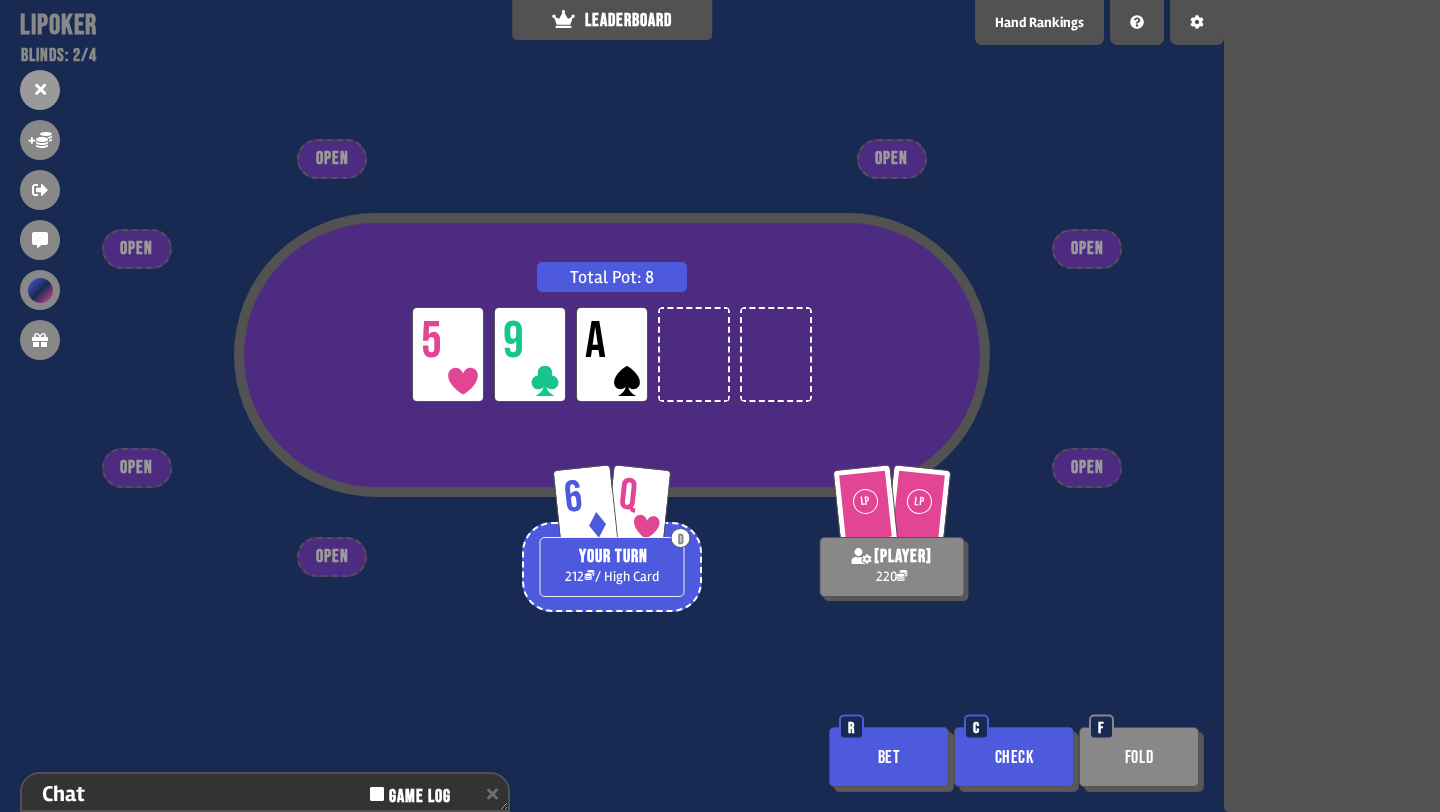 click on "C" at bounding box center [976, 727] 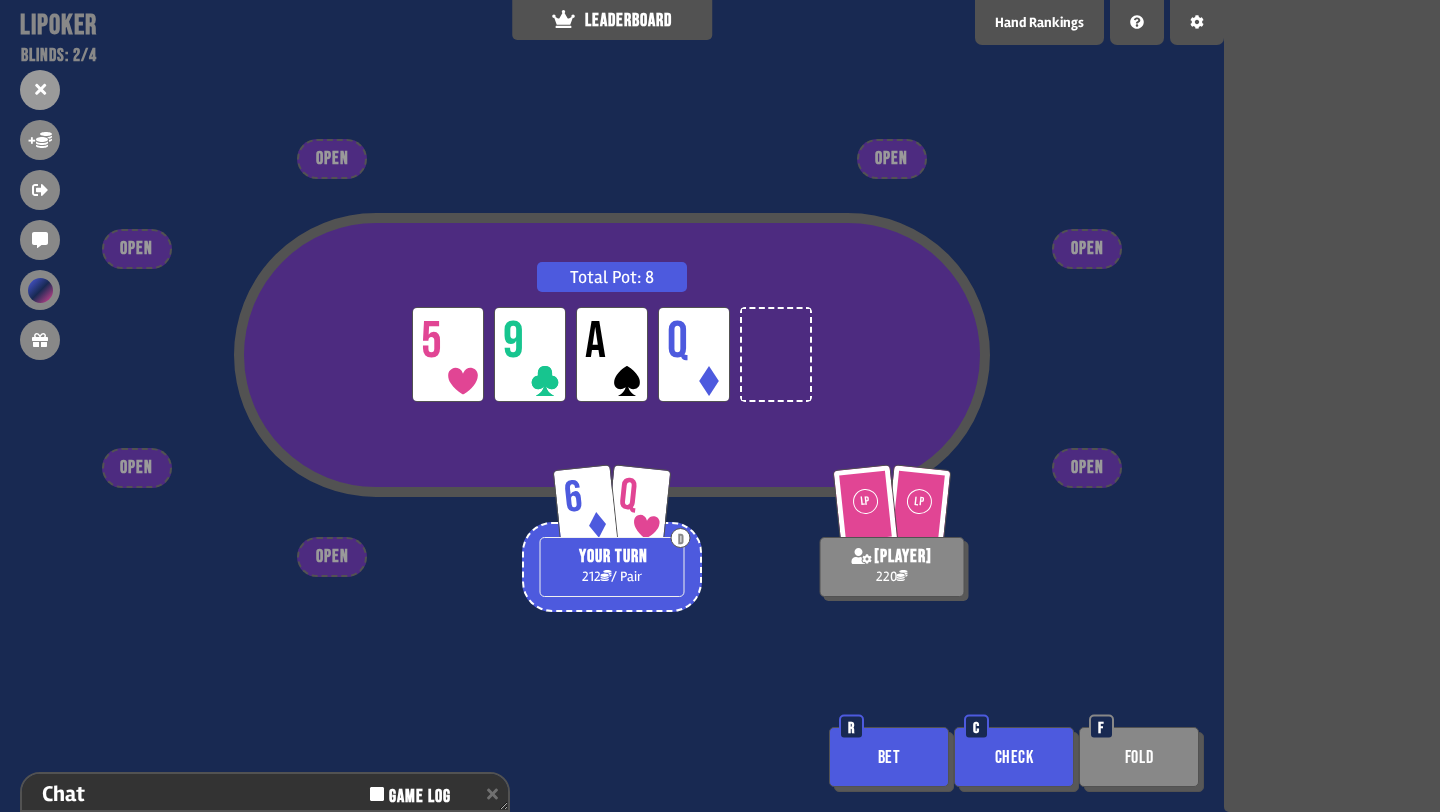 click on "Bet" at bounding box center [889, 757] 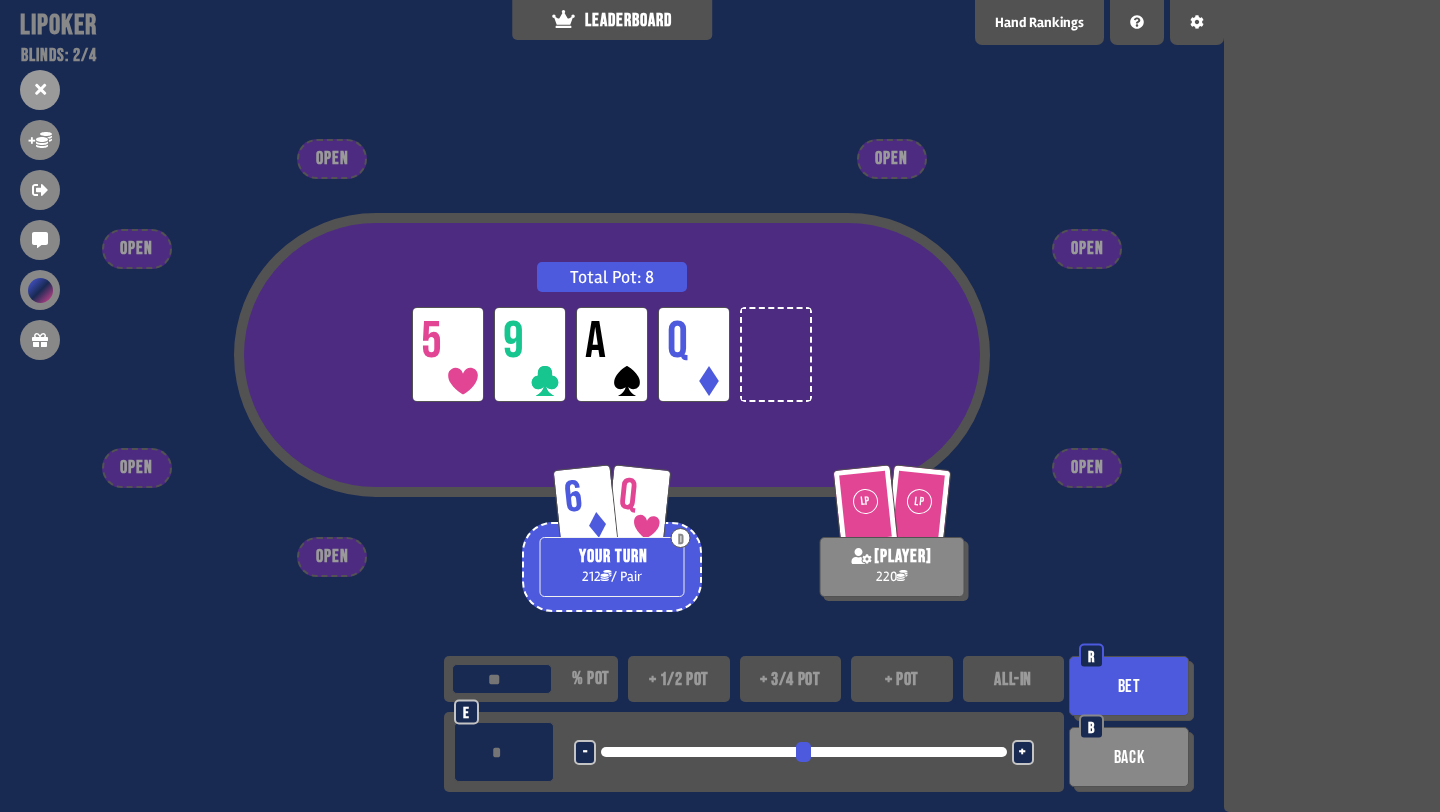 click on "+ pot" at bounding box center [902, 679] 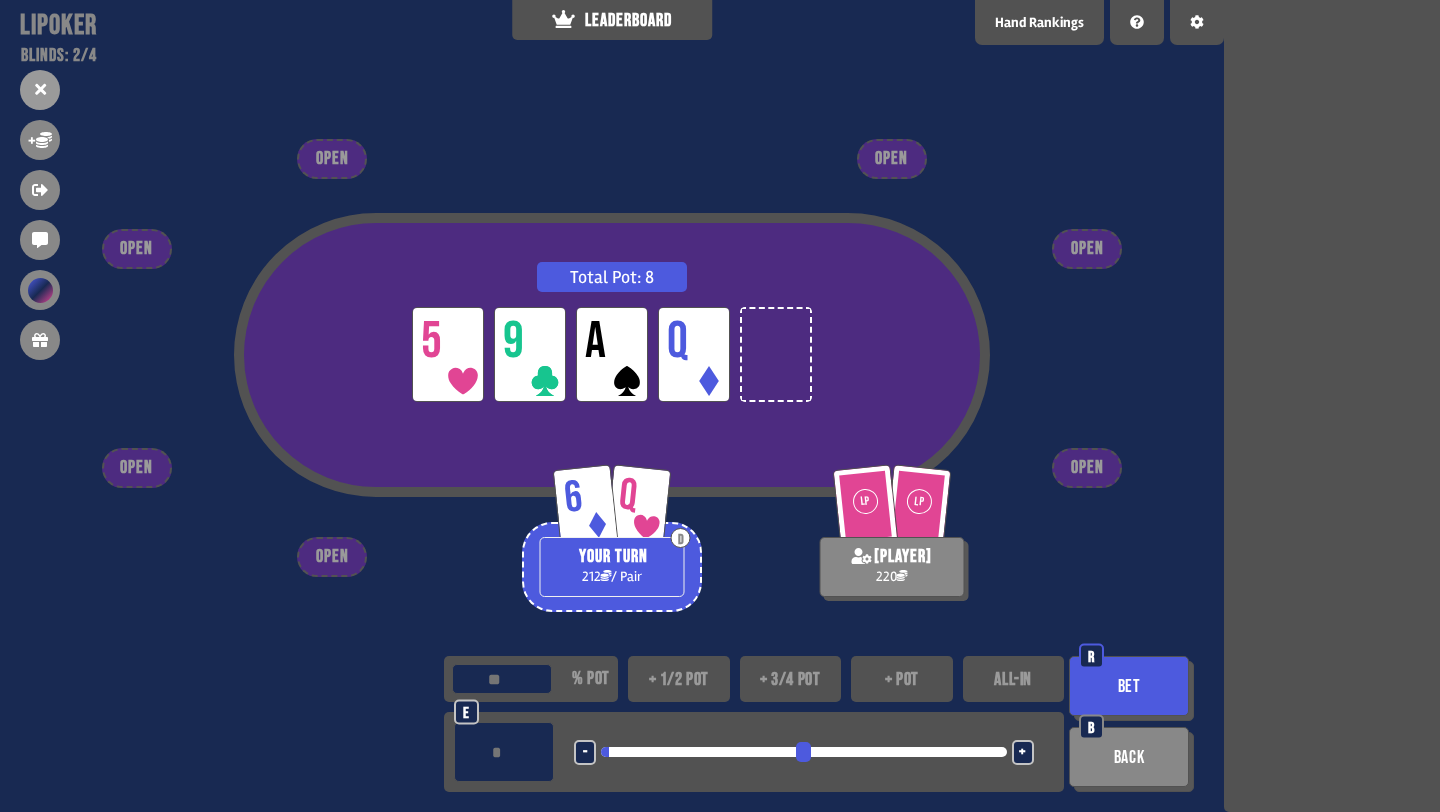 click on "Bet" at bounding box center [1129, 686] 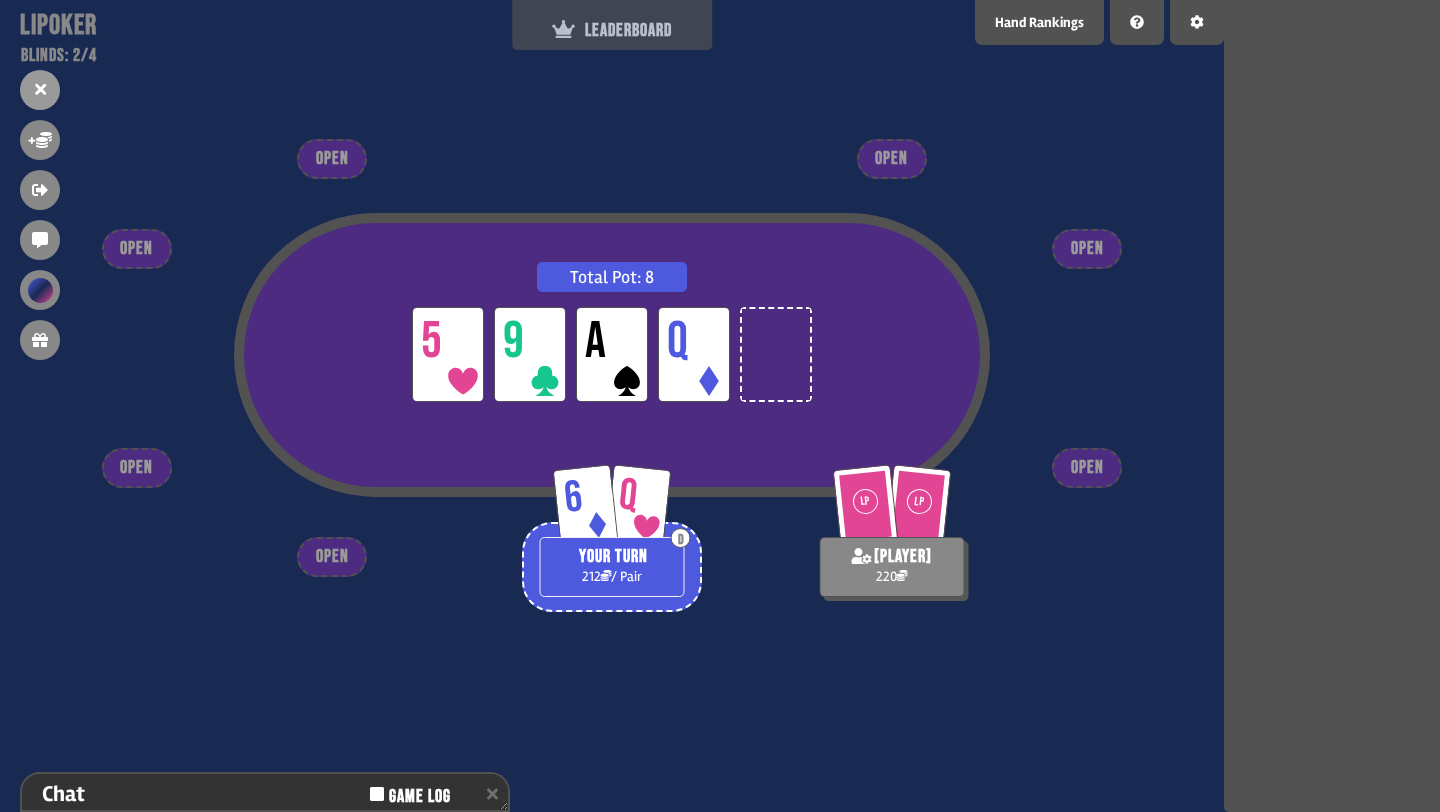 click on "LEADERBOARD" at bounding box center [612, 30] 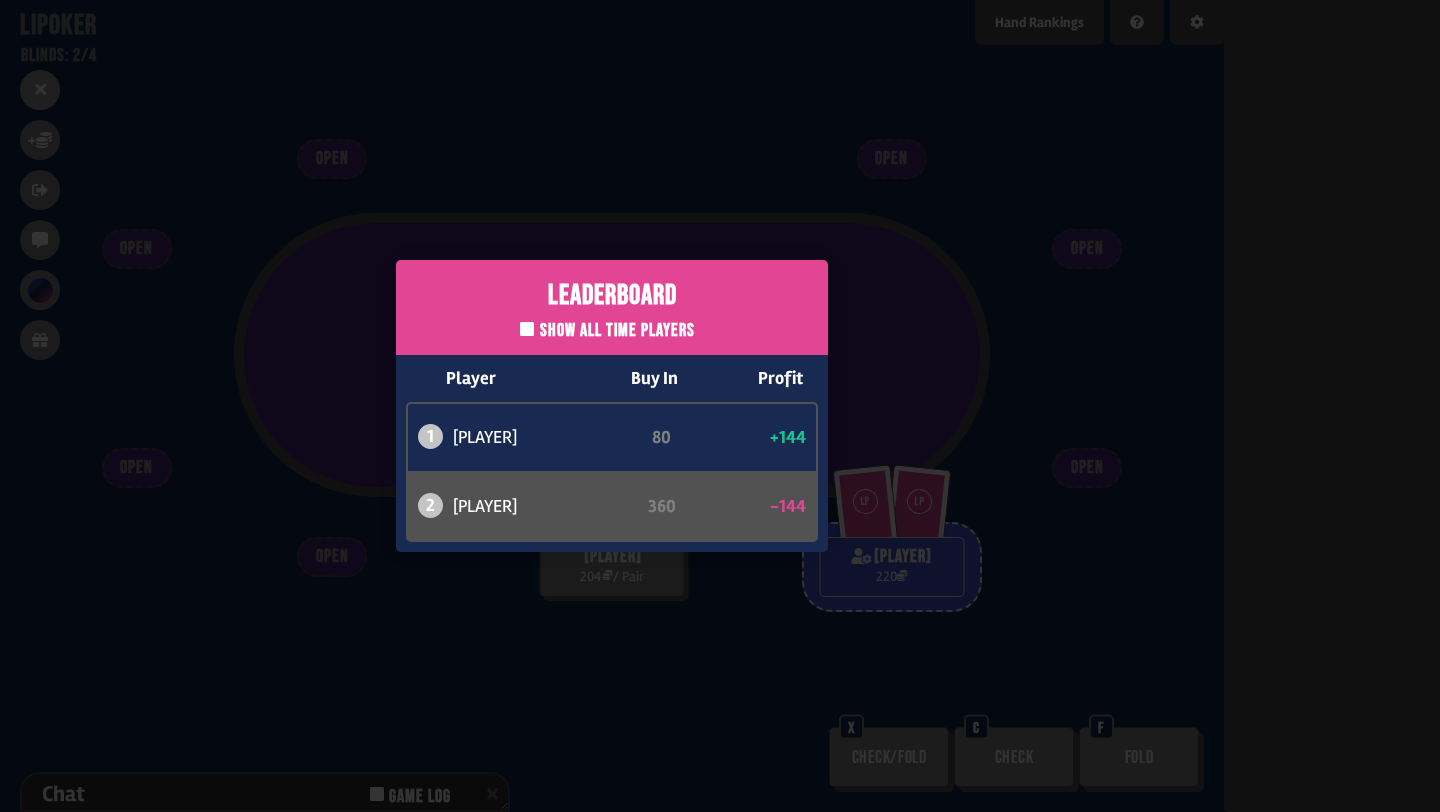 click on "Leaderboard   Show all time players Player Buy In Profit 1 [PLAYER] 80 +144 2 [PLAYER] 360 -144" at bounding box center [612, 406] 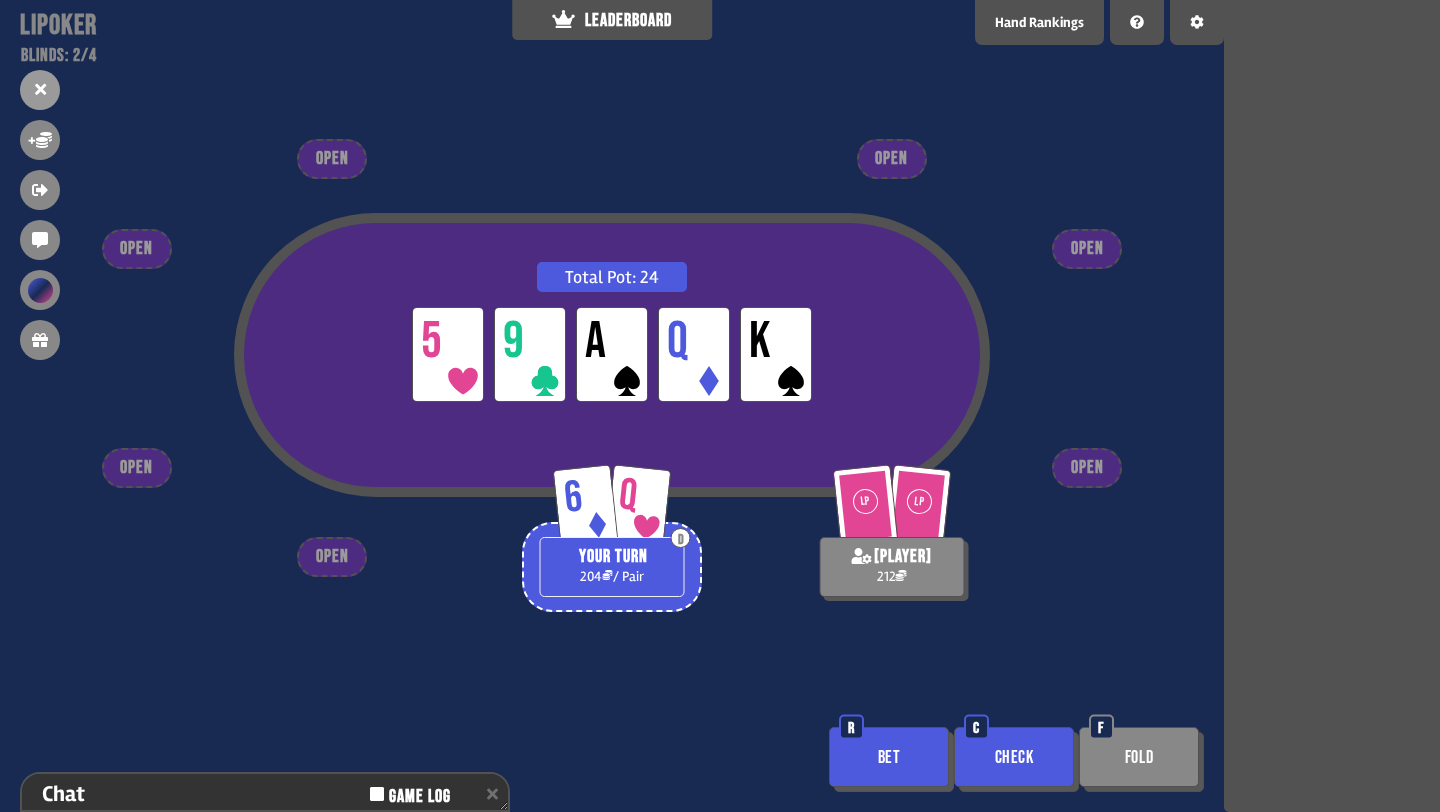 click on "Bet" at bounding box center [889, 757] 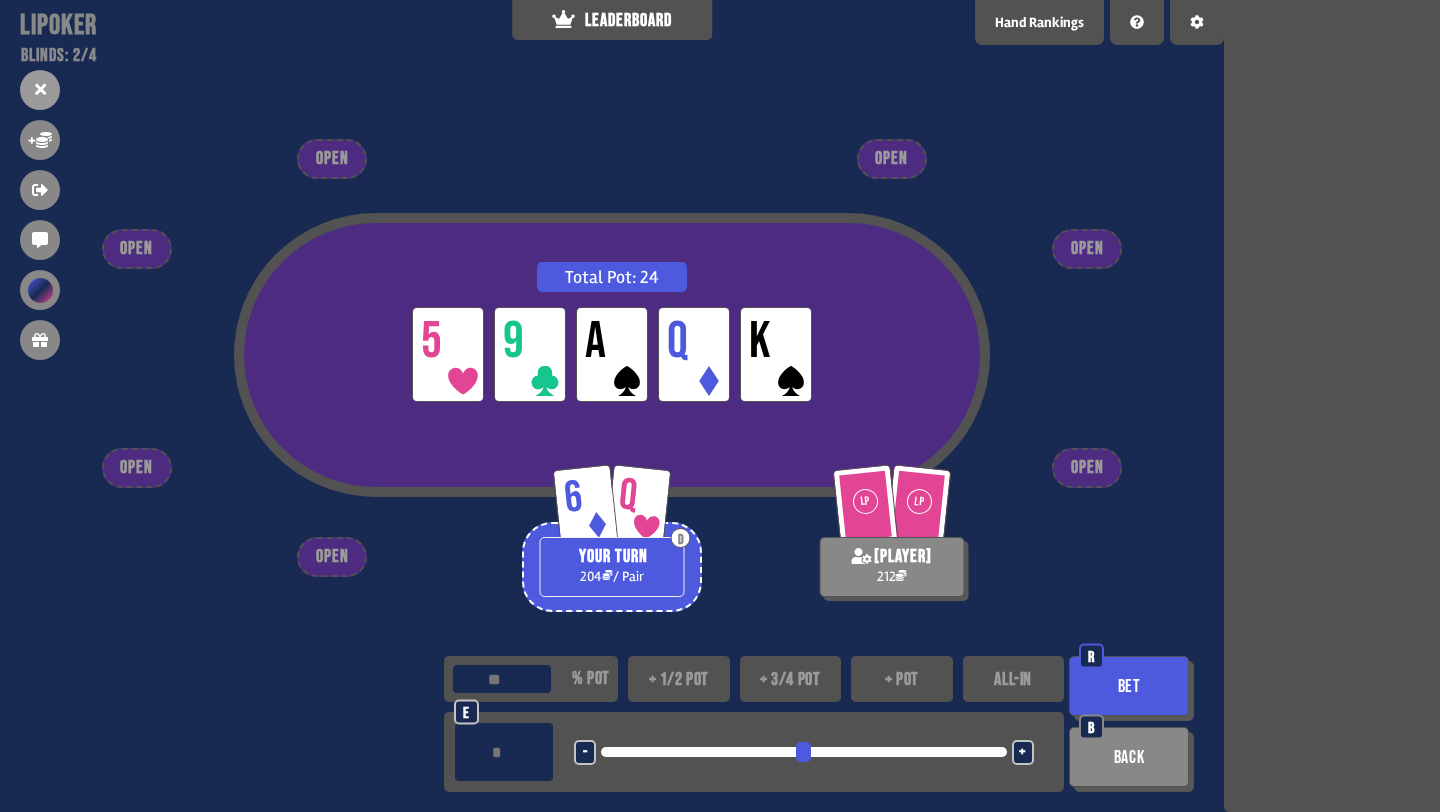click on "+ 3/4 pot" at bounding box center (791, 679) 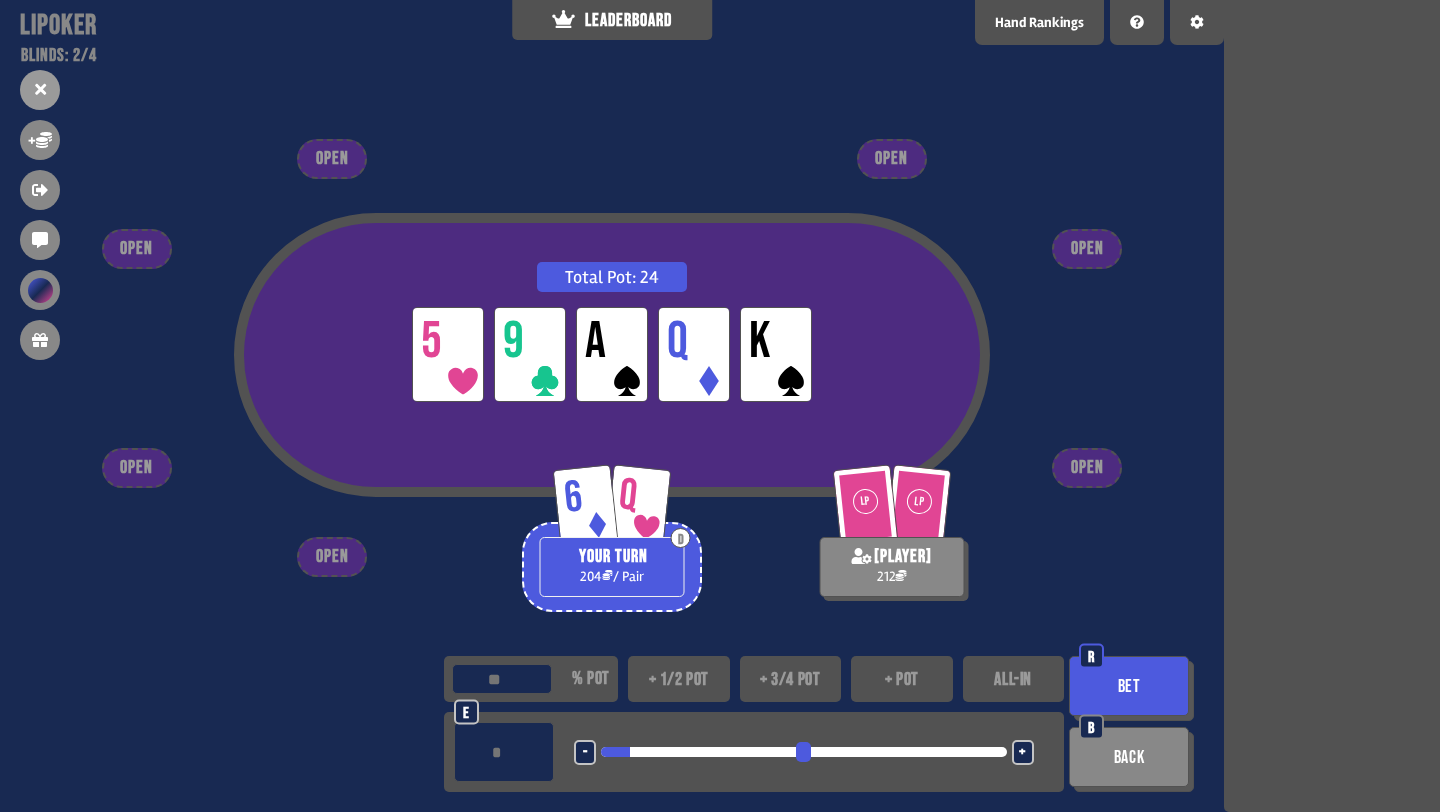 click on "Bet" at bounding box center [1129, 686] 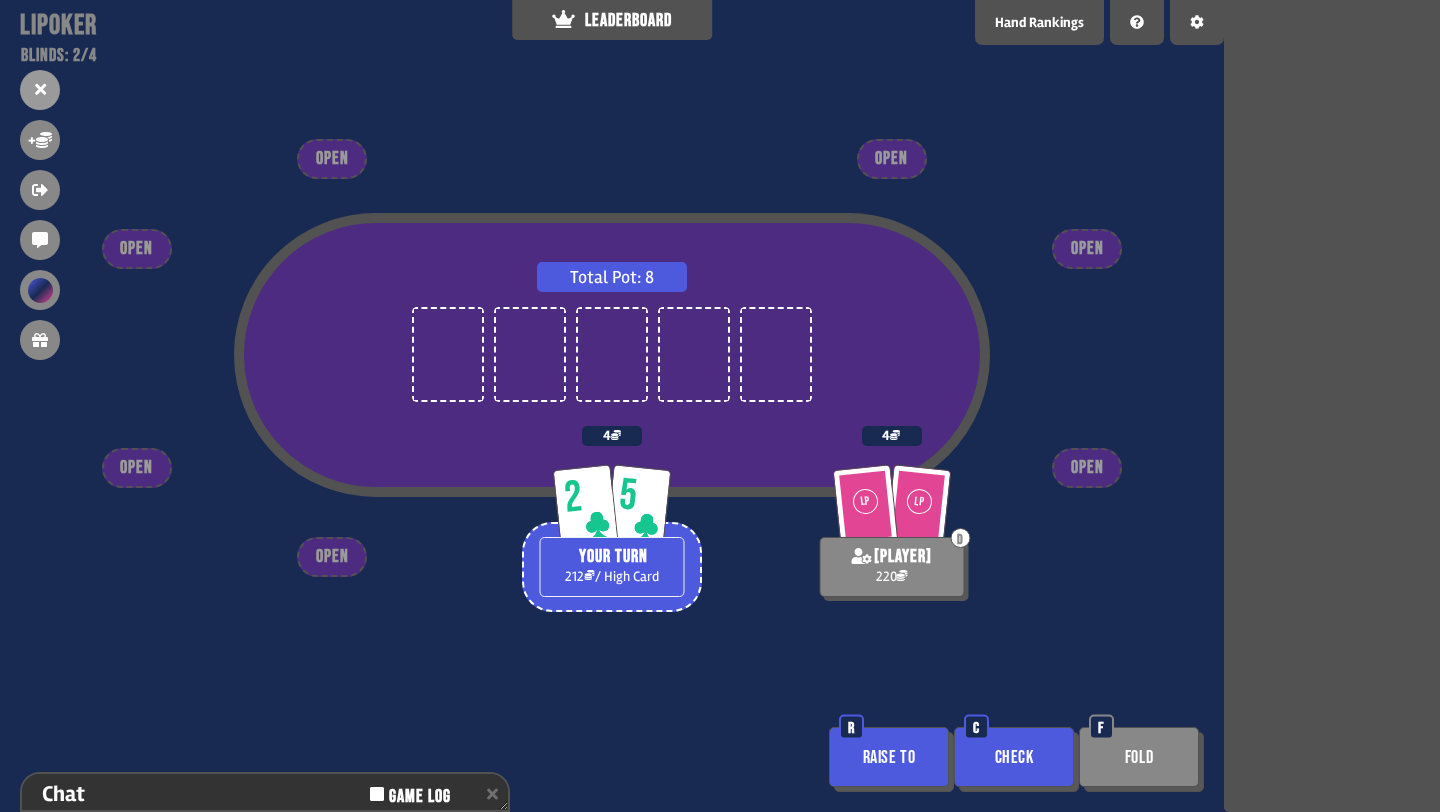 click on "Raise to" at bounding box center [889, 757] 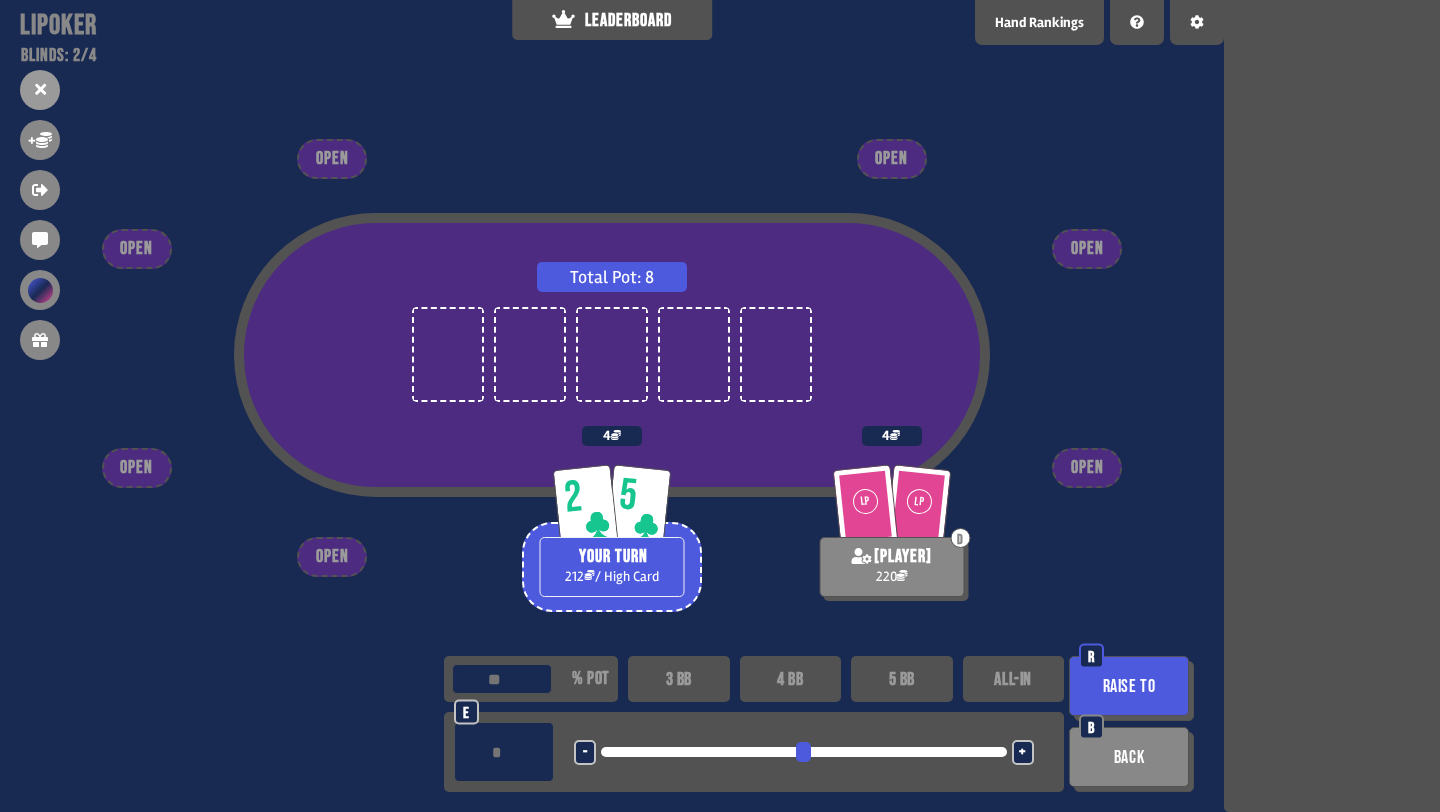 click on "4 BB" at bounding box center [791, 679] 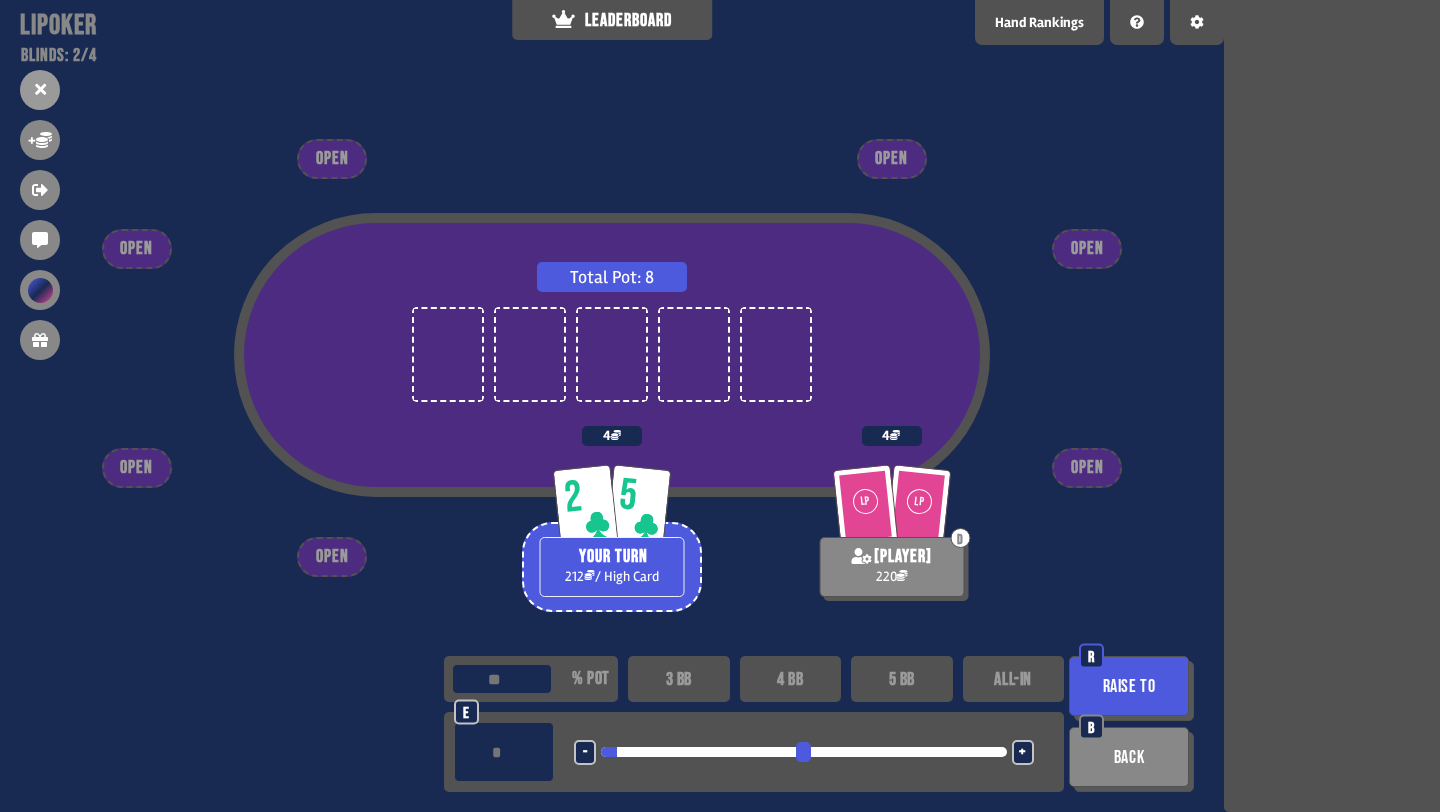 click on "3 BB" at bounding box center (679, 679) 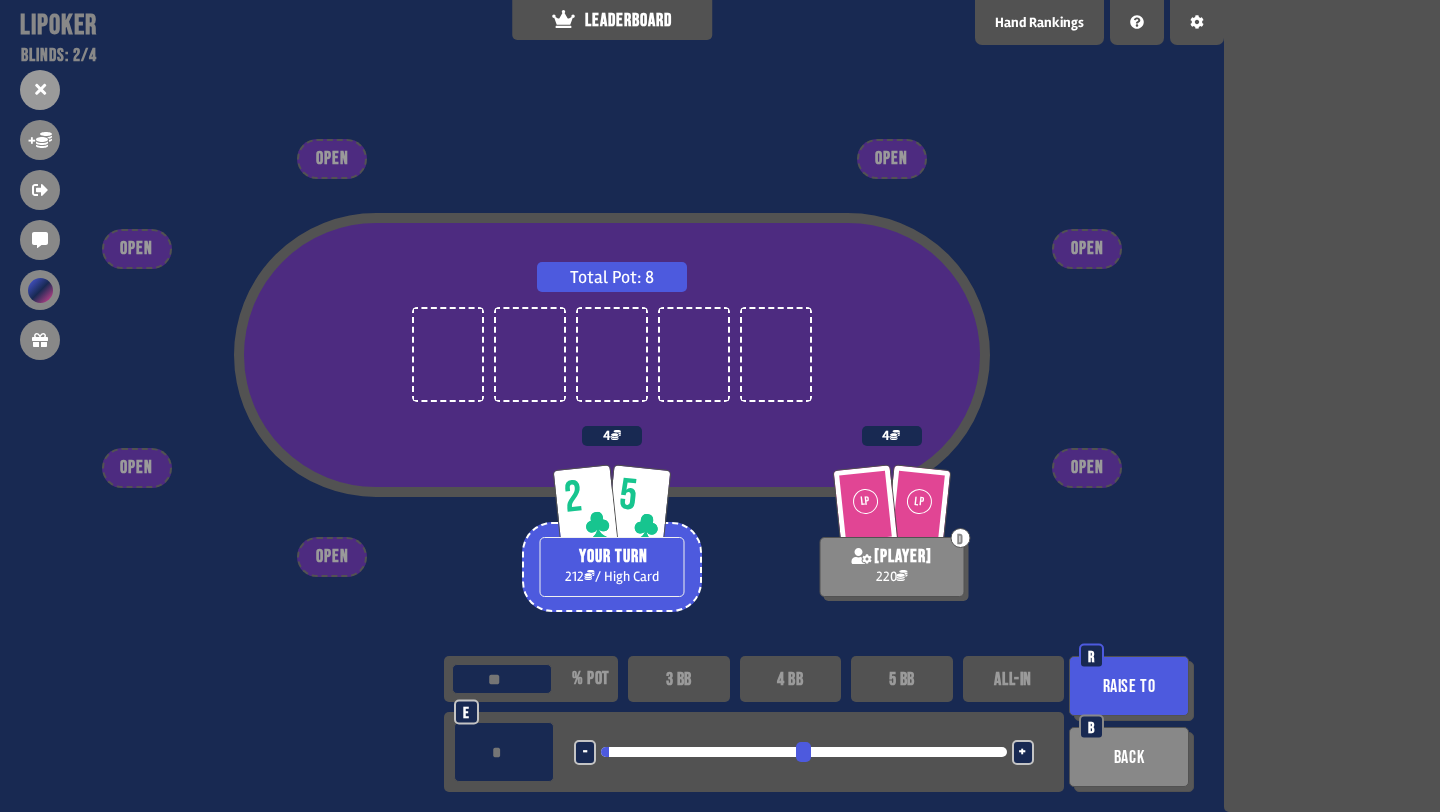 click on "Raise to" at bounding box center [1129, 686] 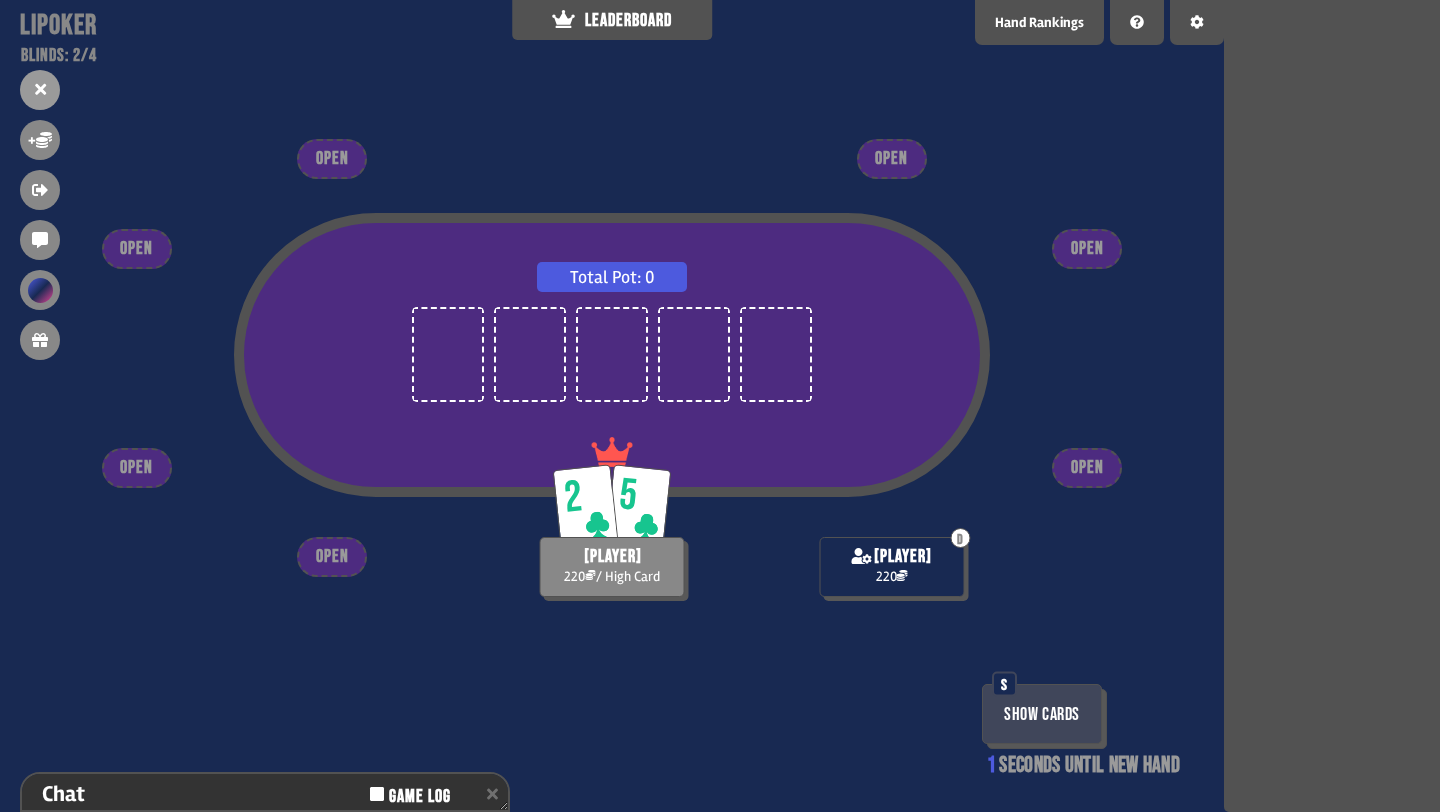 click on "Show Cards" at bounding box center [1042, 714] 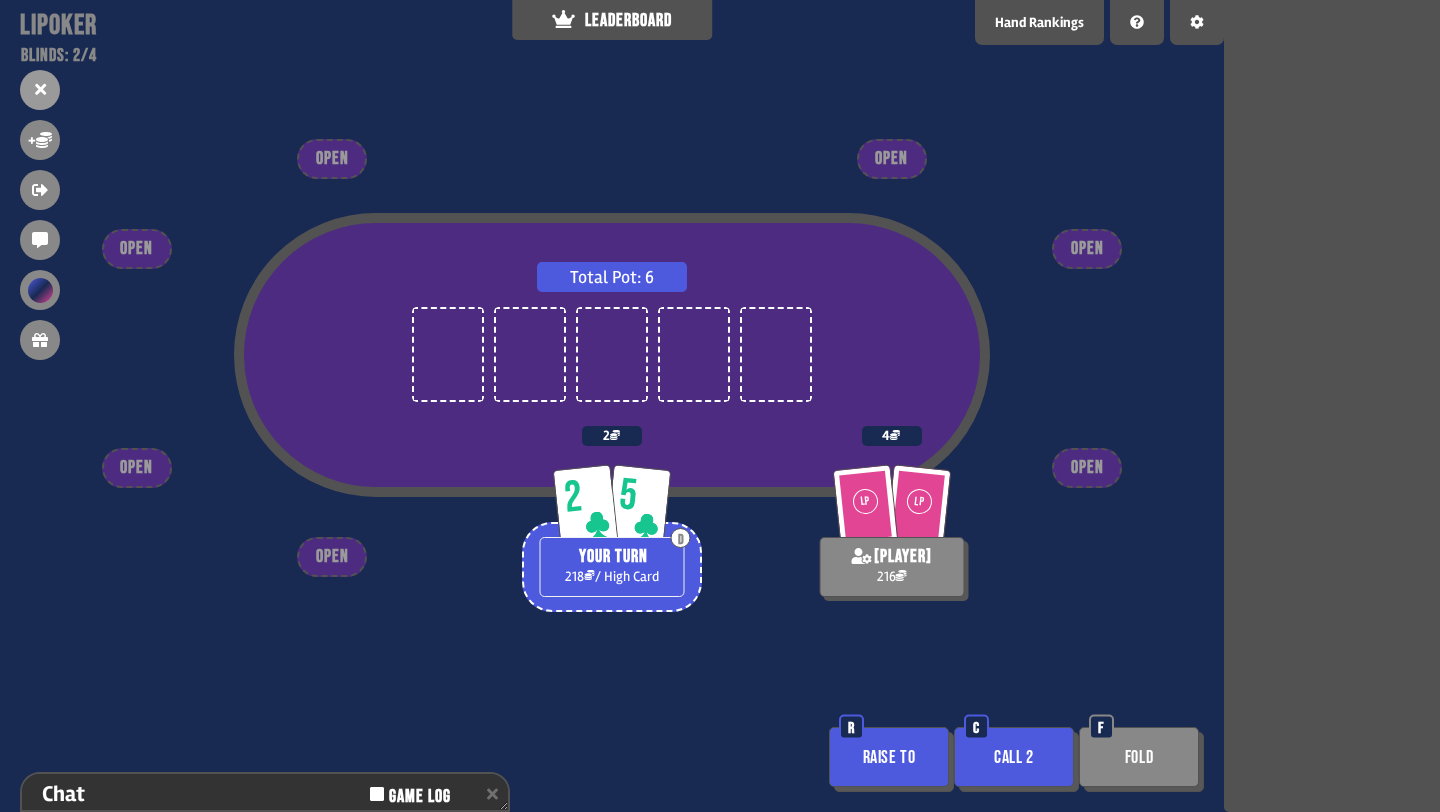 click on "Call 2" at bounding box center (1014, 757) 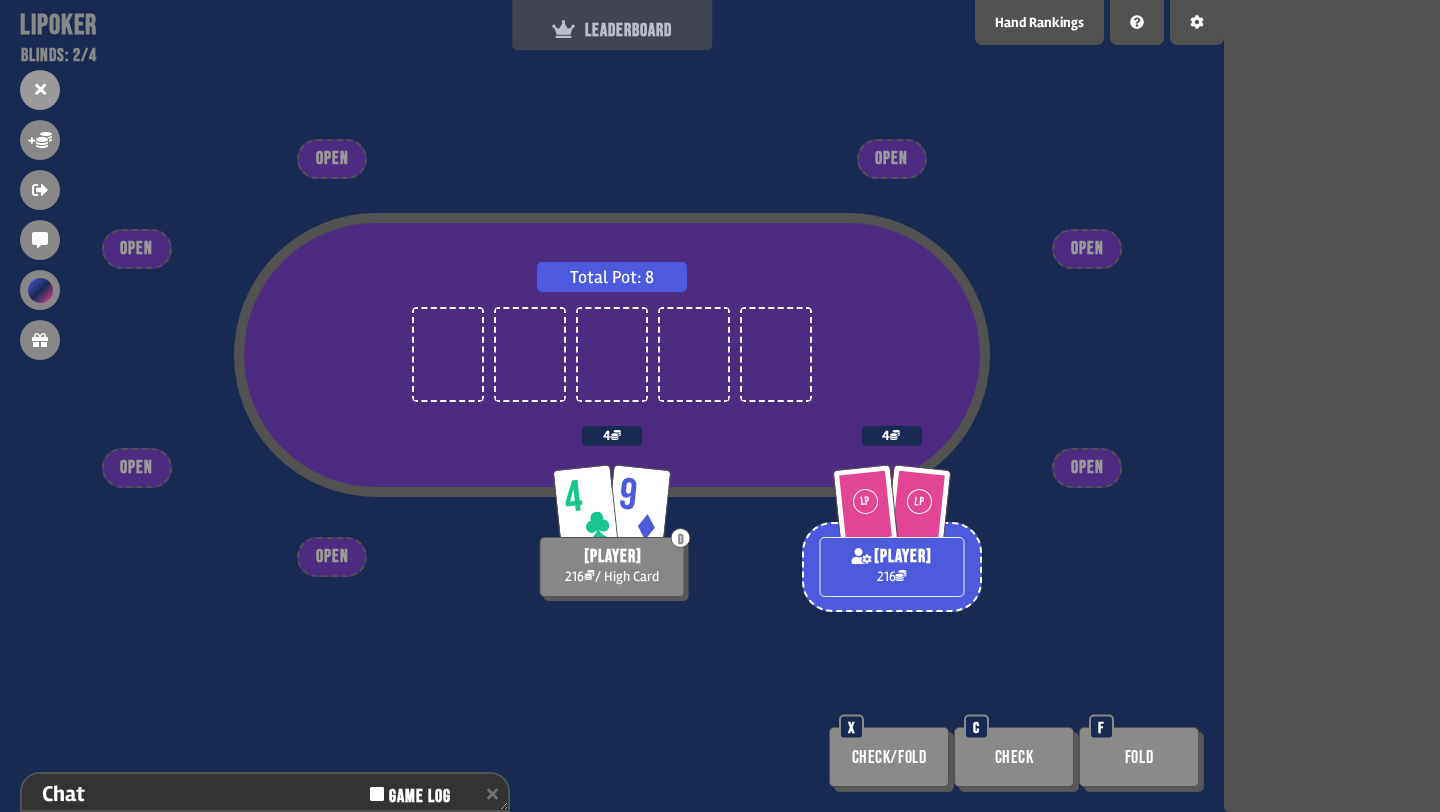 click on "LEADERBOARD" at bounding box center [612, 30] 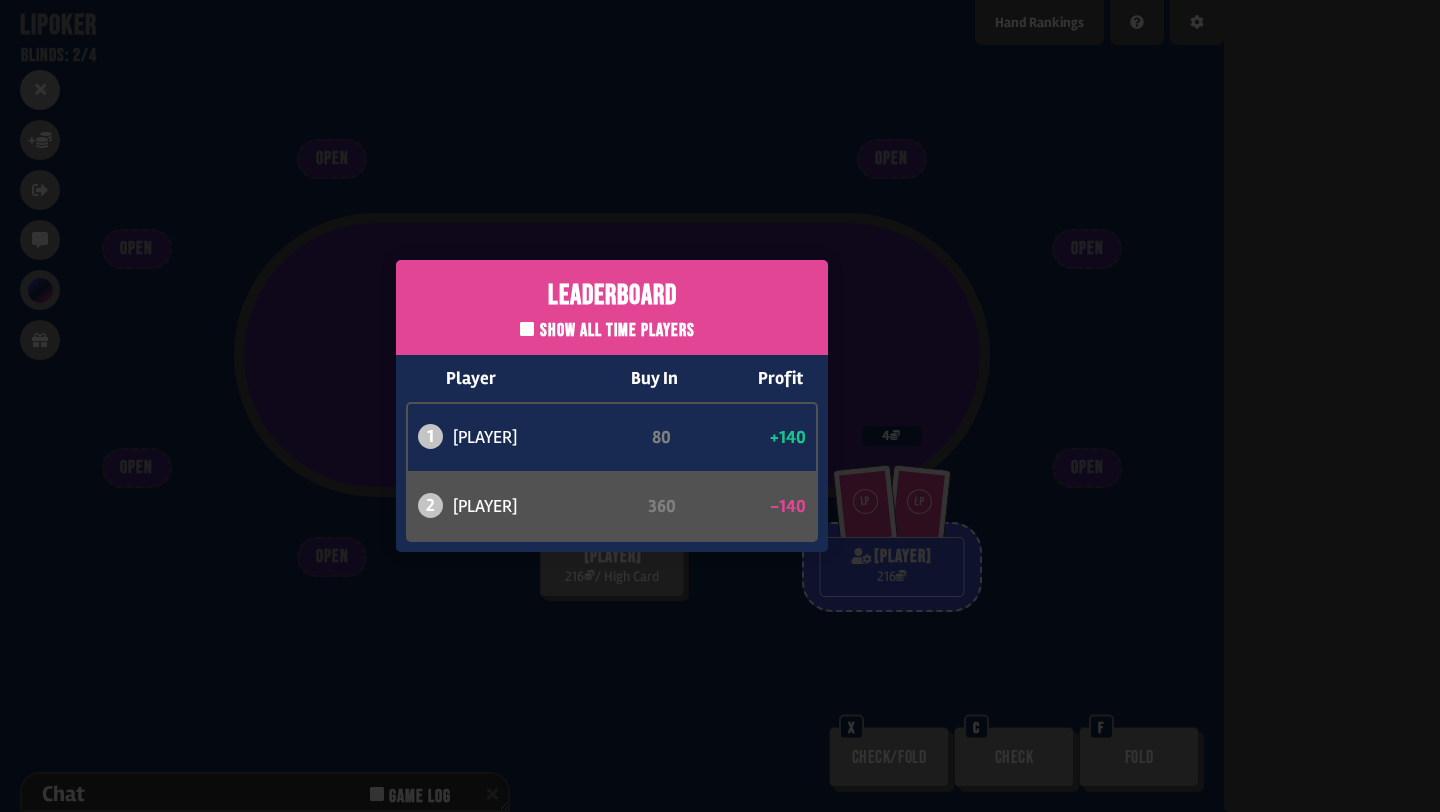 click on "Leaderboard   Show all time players Player Buy In Profit 1 [PLAYER] 80 +140 2 [PLAYER] 360 -140" at bounding box center (612, 406) 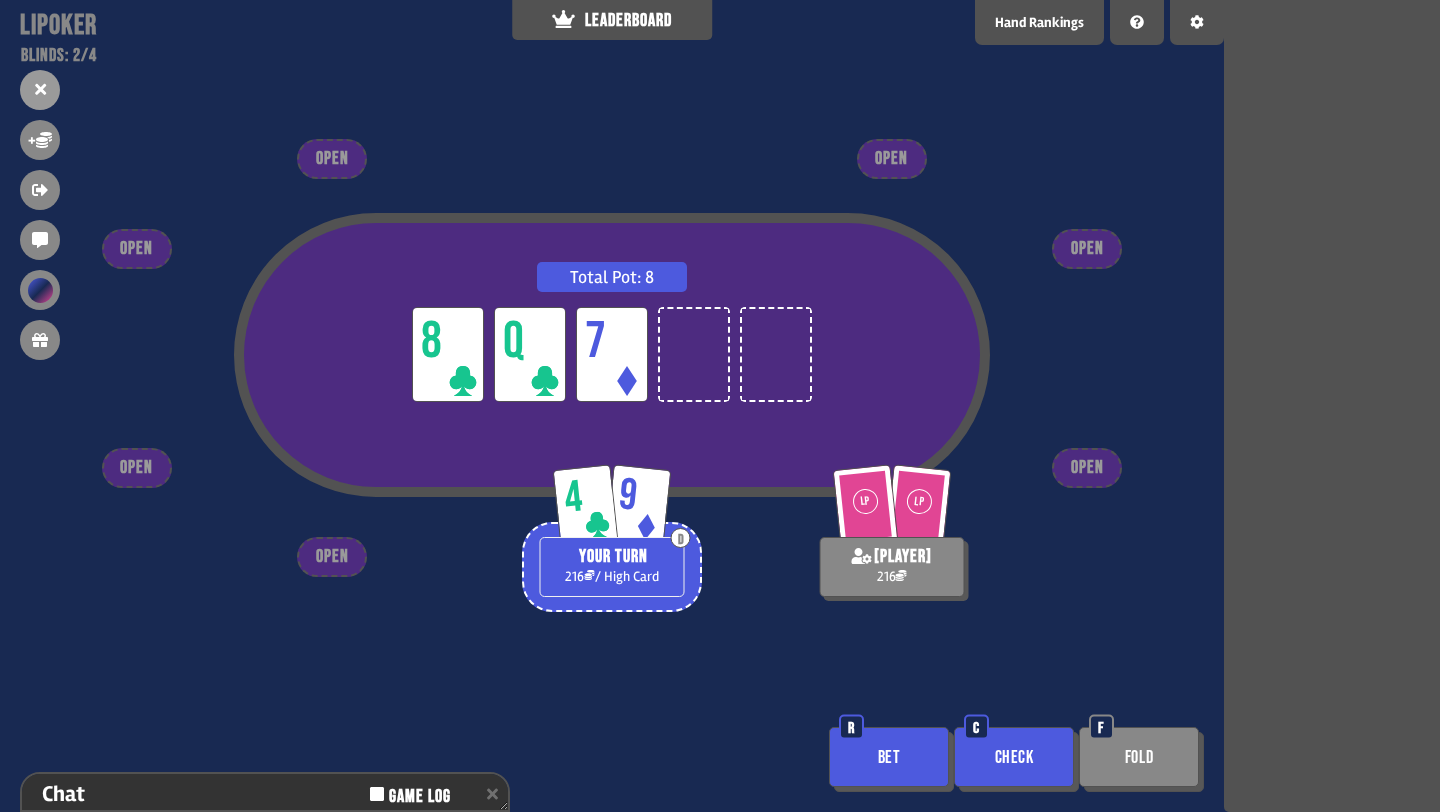 click on "Check" at bounding box center (1014, 757) 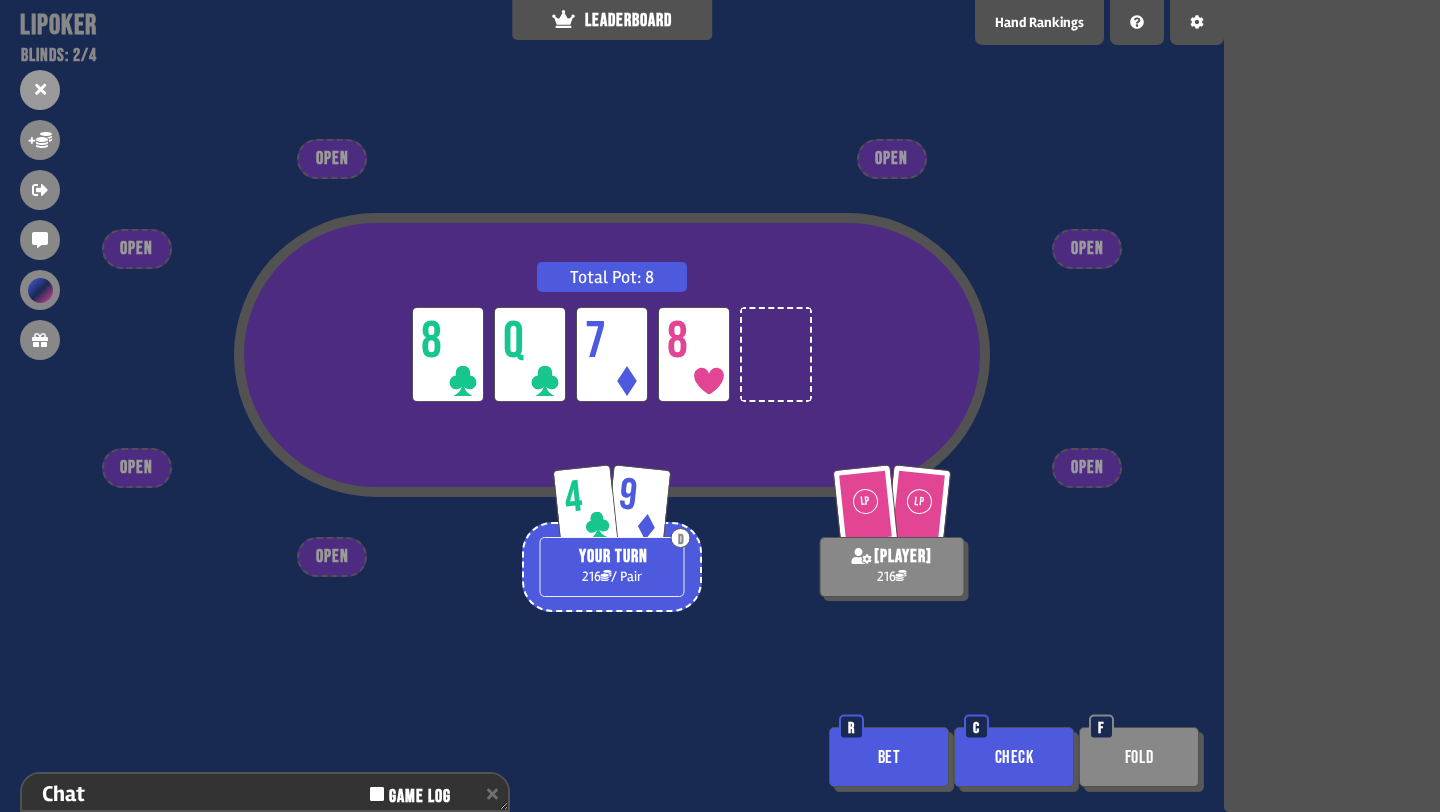 click on "Check" at bounding box center (1014, 757) 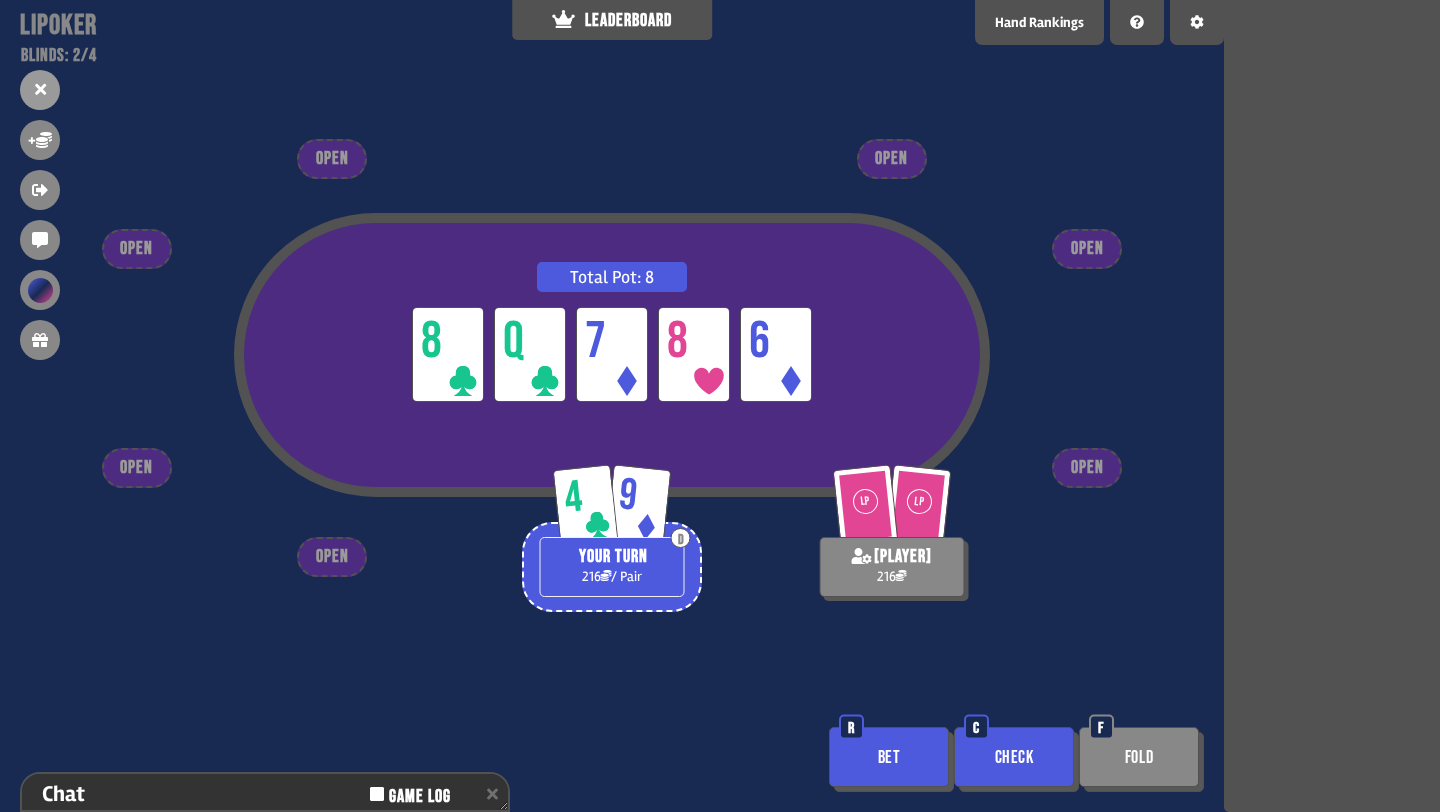 click on "Check" at bounding box center [1014, 757] 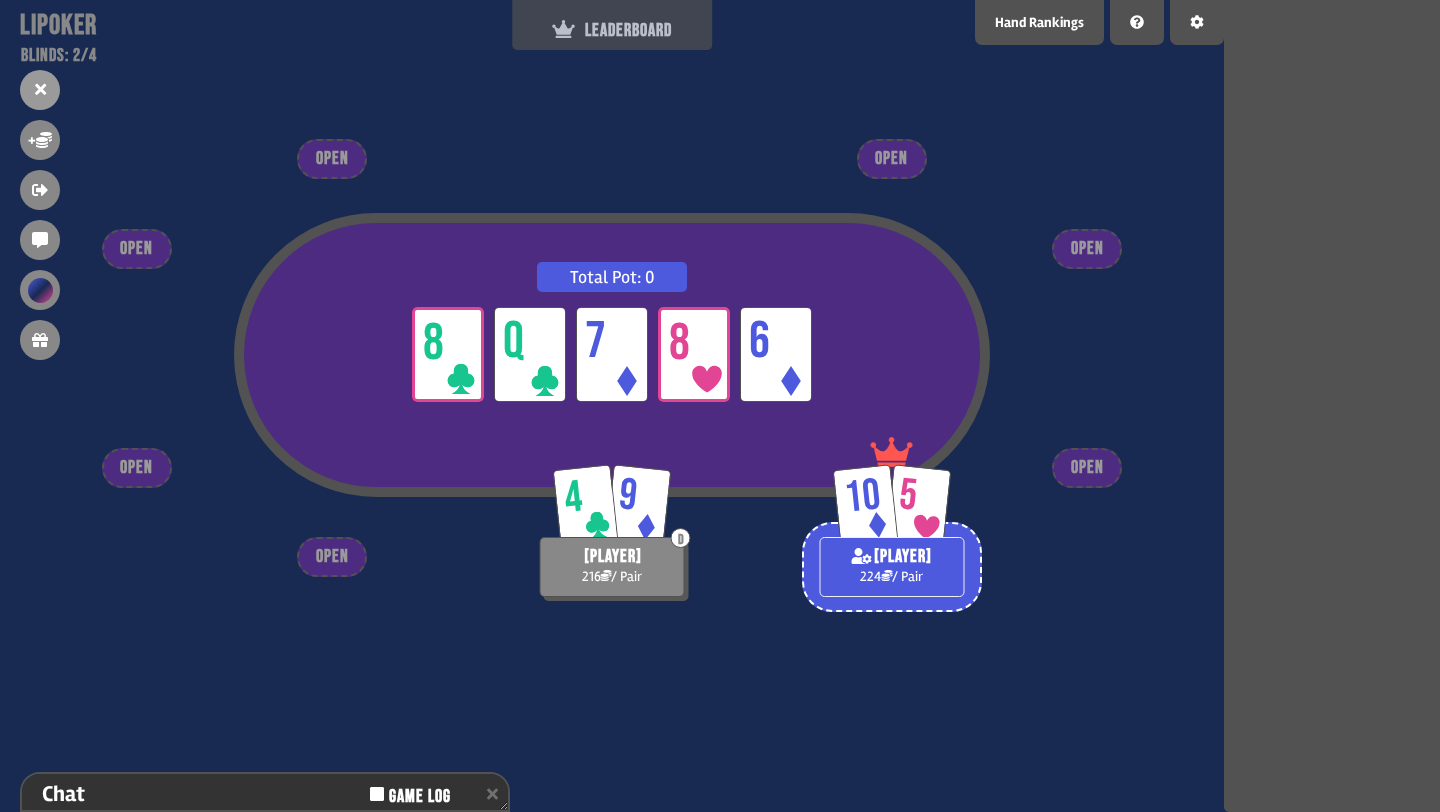 click on "LEADERBOARD" at bounding box center (612, 25) 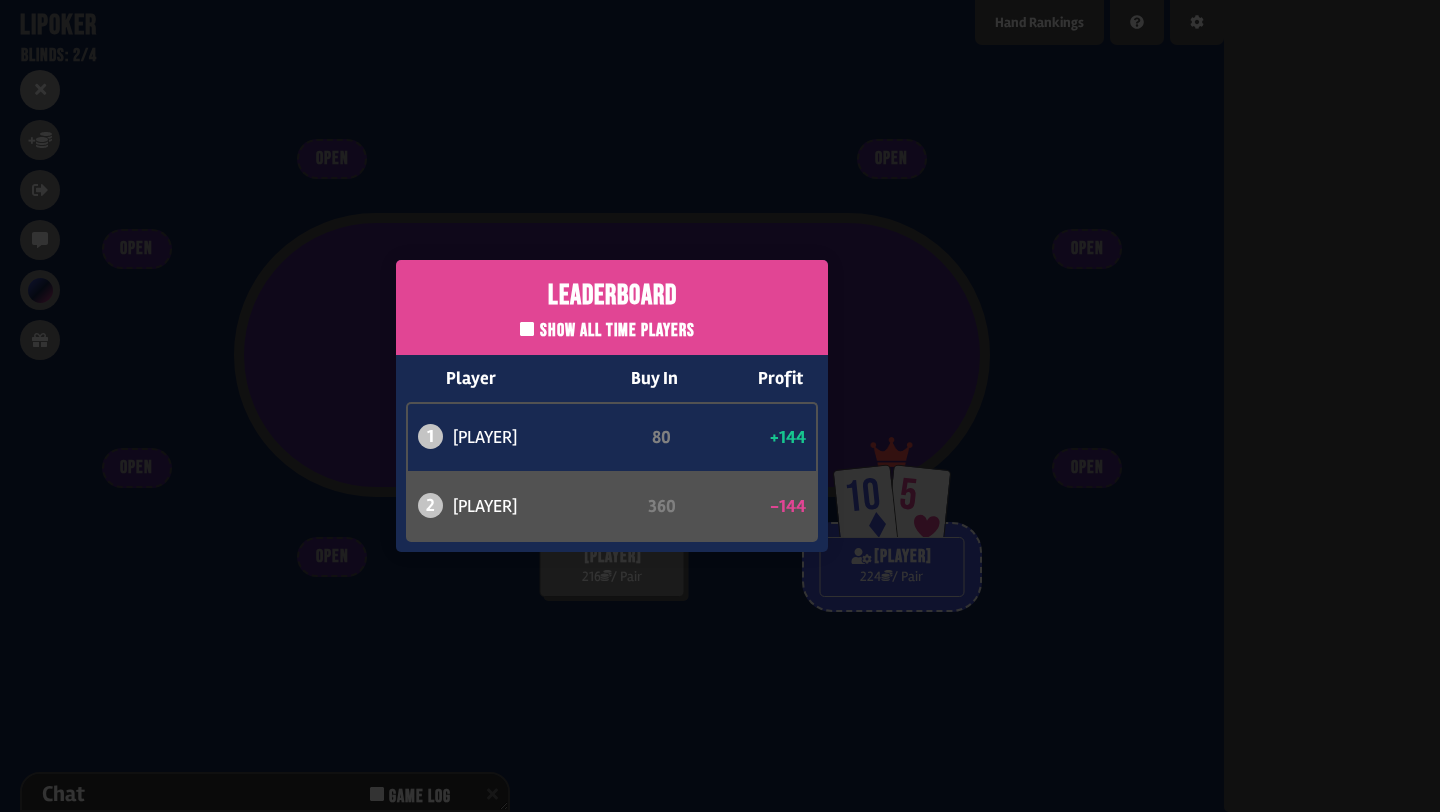 click on "Leaderboard   Show all time players Player Buy In Profit 1 [PLAYER] 80 +144 2 [PLAYER] 360 -144" at bounding box center [612, 406] 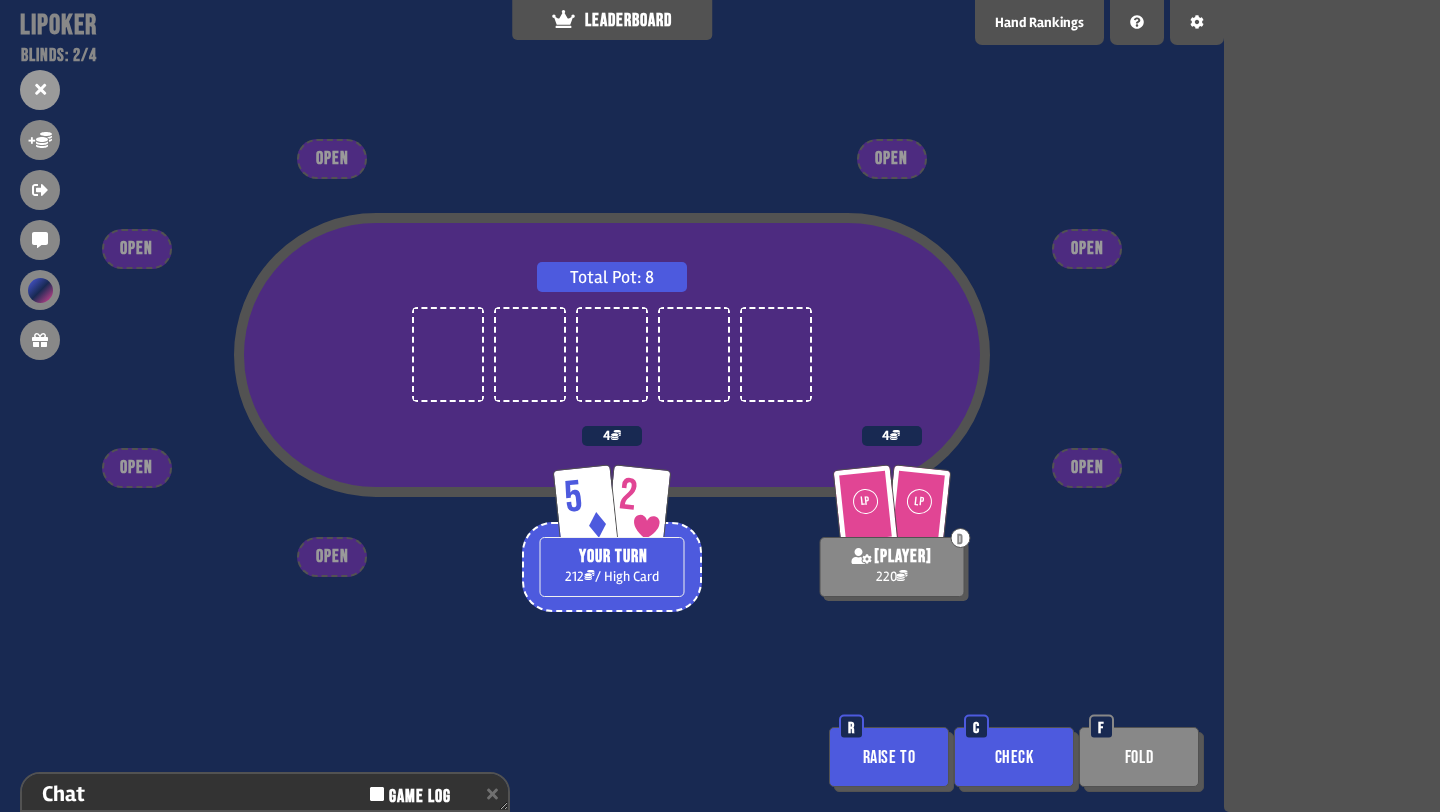 click on "Check" at bounding box center [1014, 757] 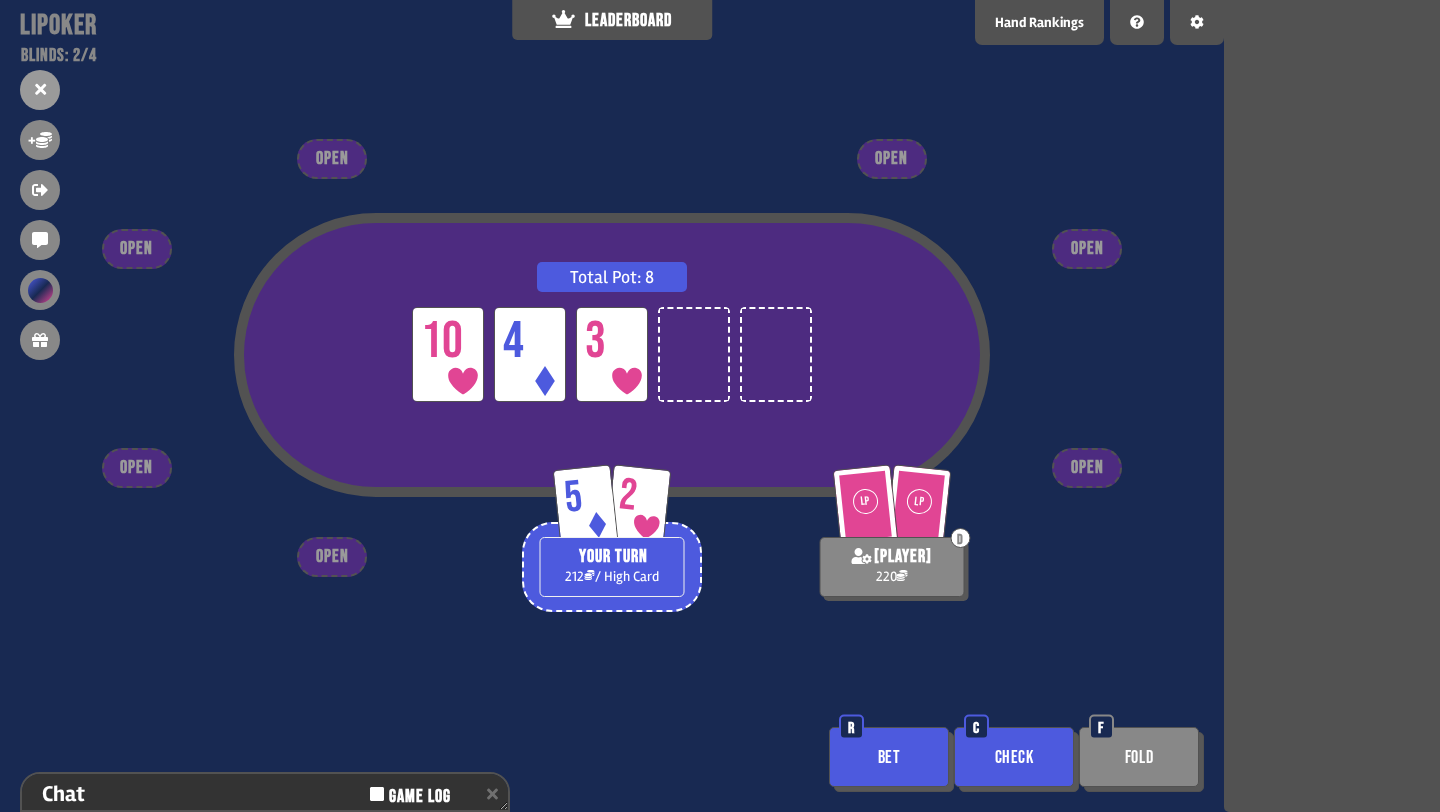 click on "Bet" at bounding box center [889, 757] 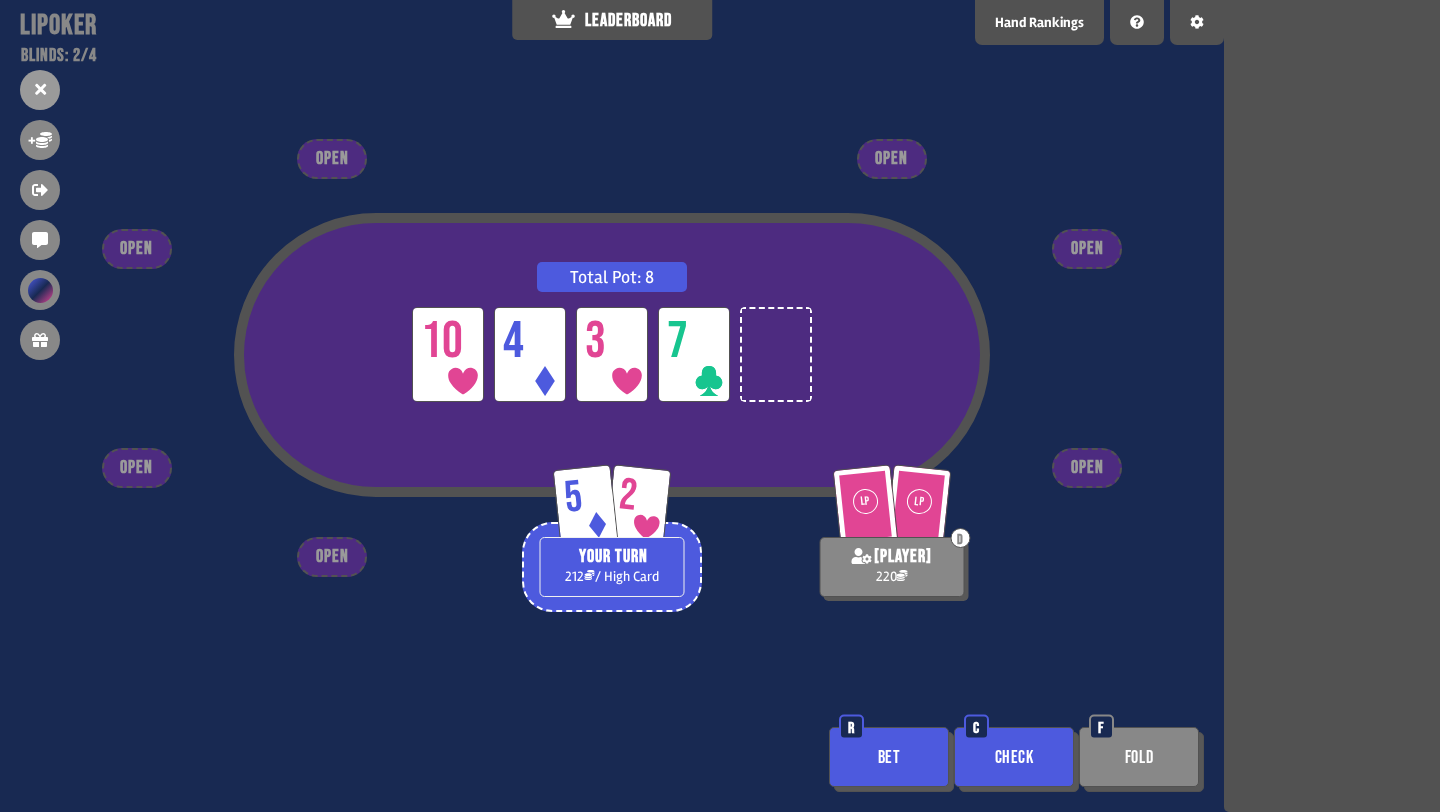 click on "Bet" at bounding box center (889, 757) 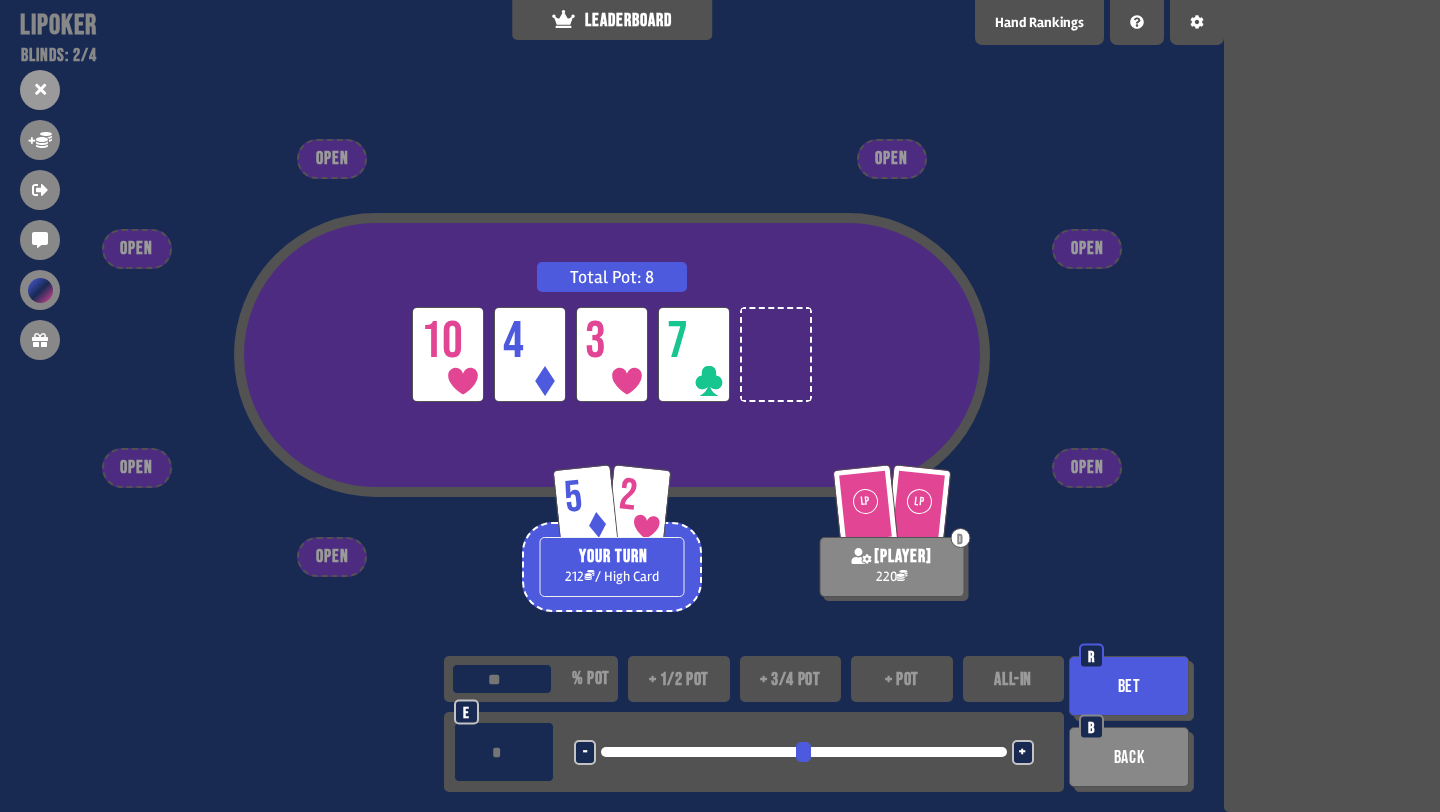 click on "+ 3/4 pot" at bounding box center (791, 679) 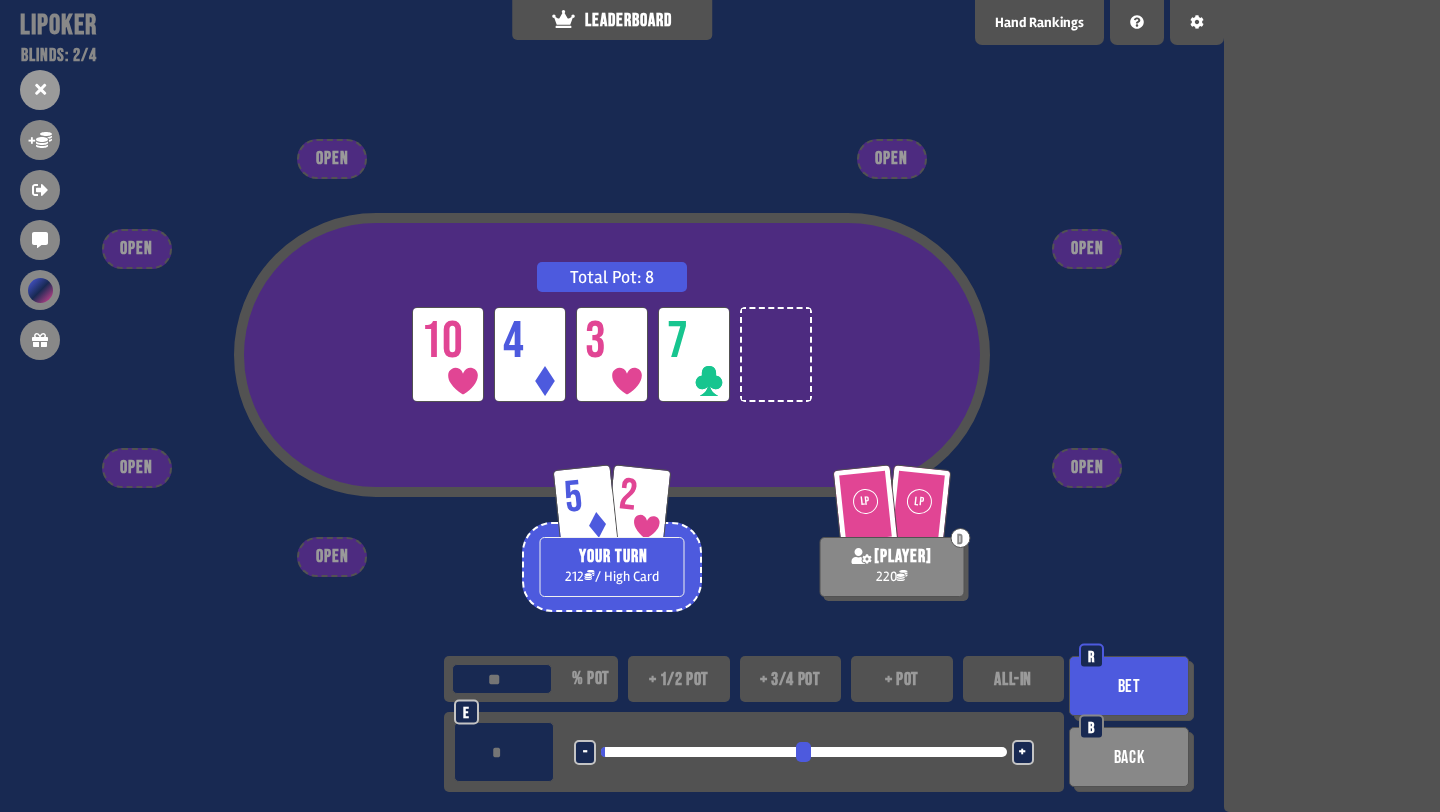 click on "+" at bounding box center [1023, 752] 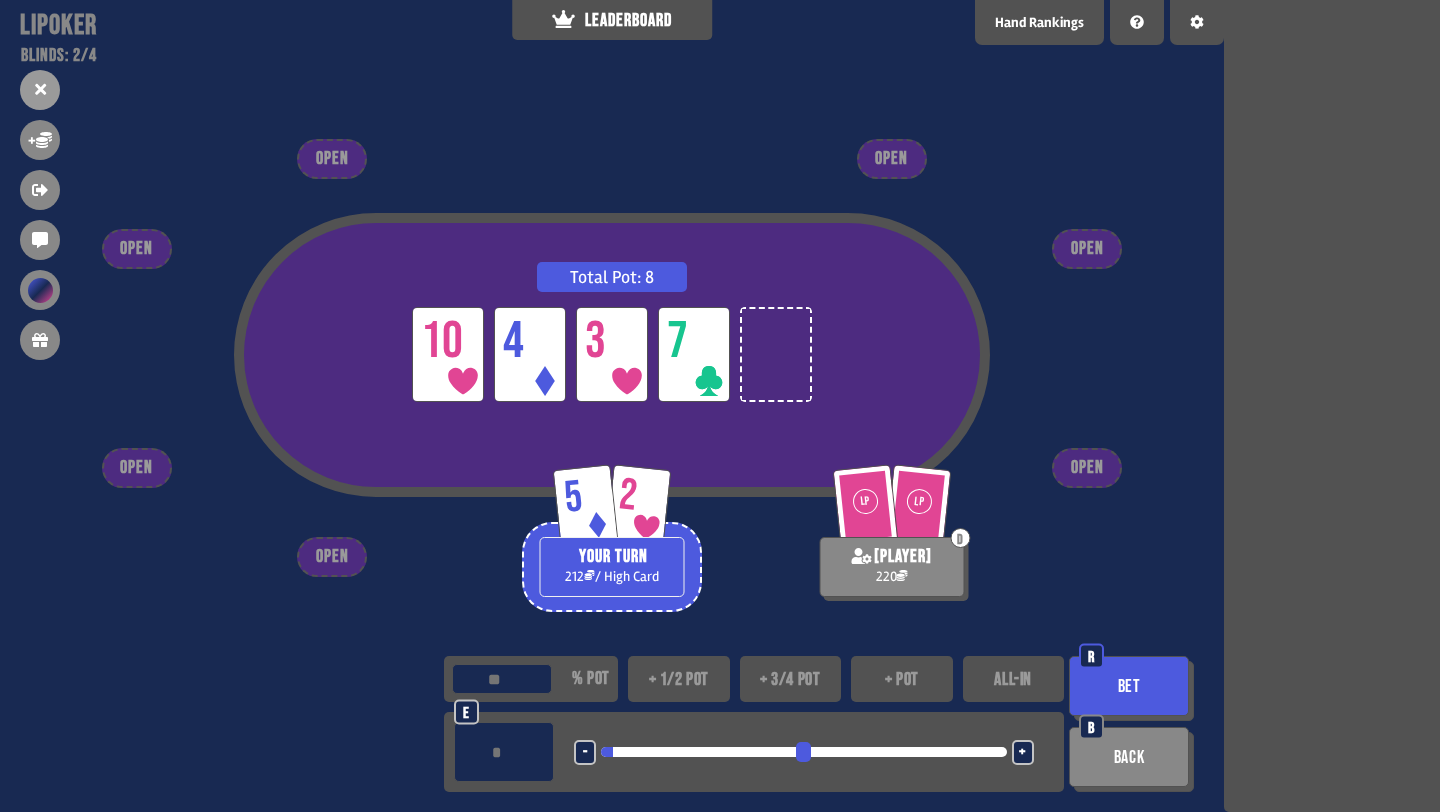 click on "Bet" at bounding box center (1129, 686) 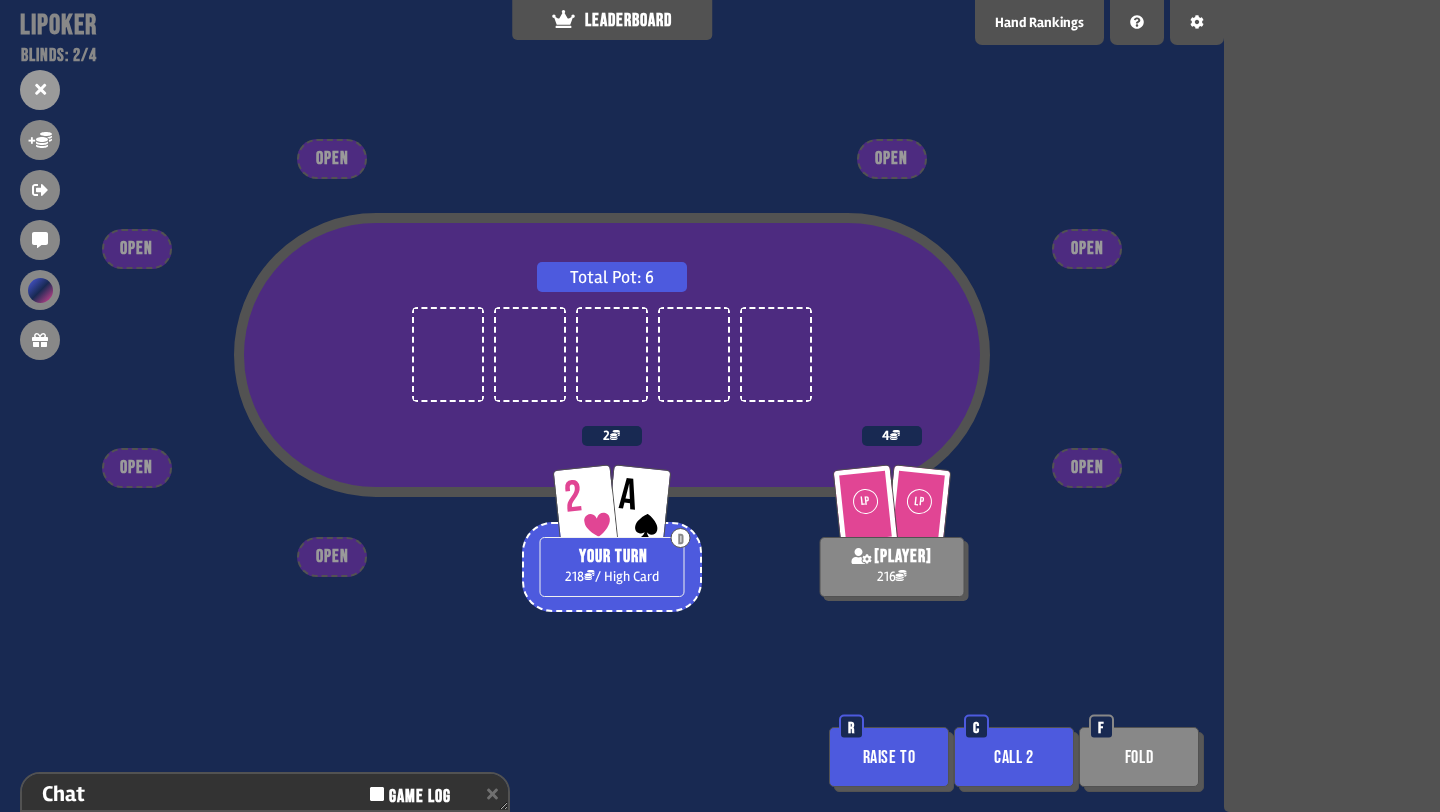 click on "Raise to" at bounding box center [889, 757] 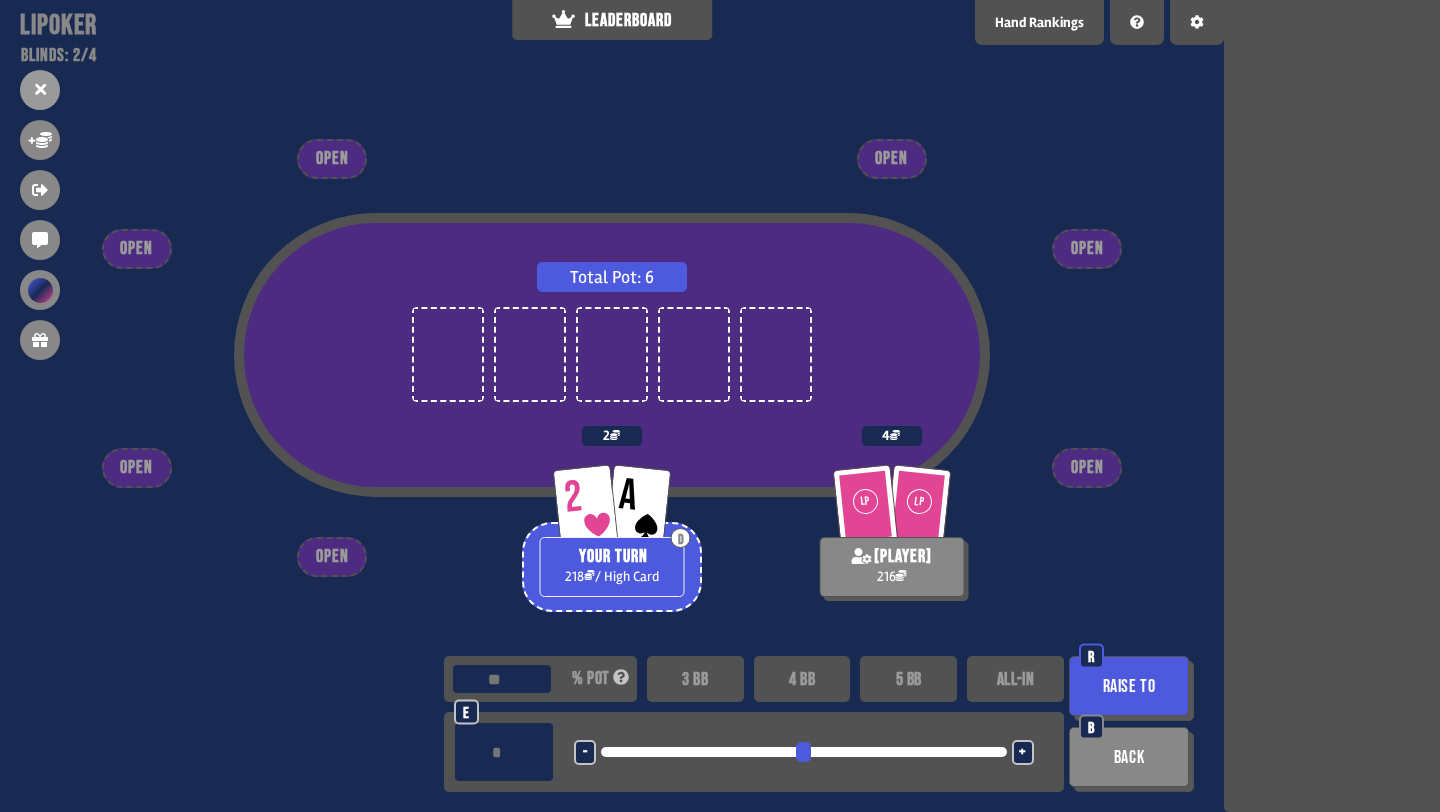 click on "3 BB" at bounding box center [695, 679] 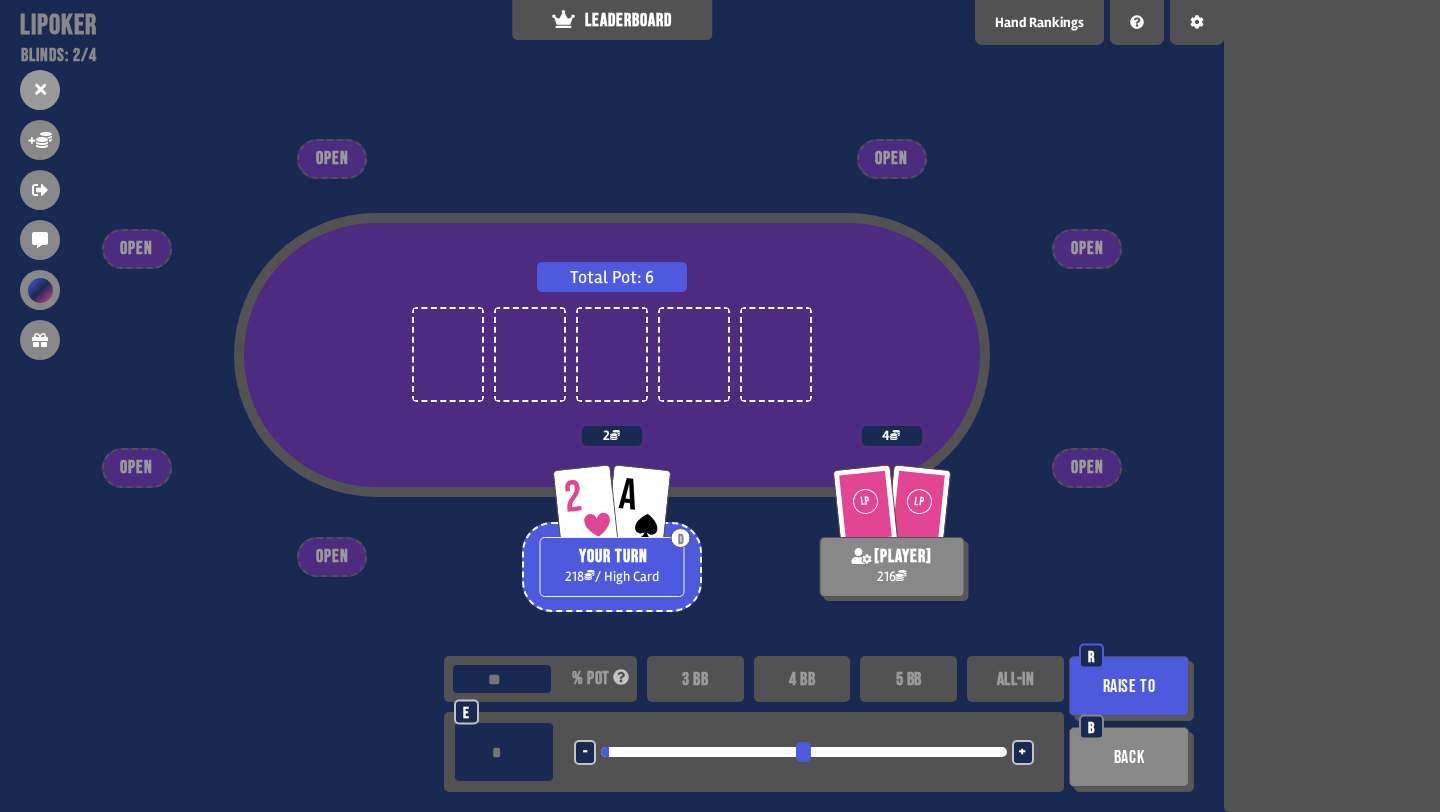 click on "-" at bounding box center [585, 752] 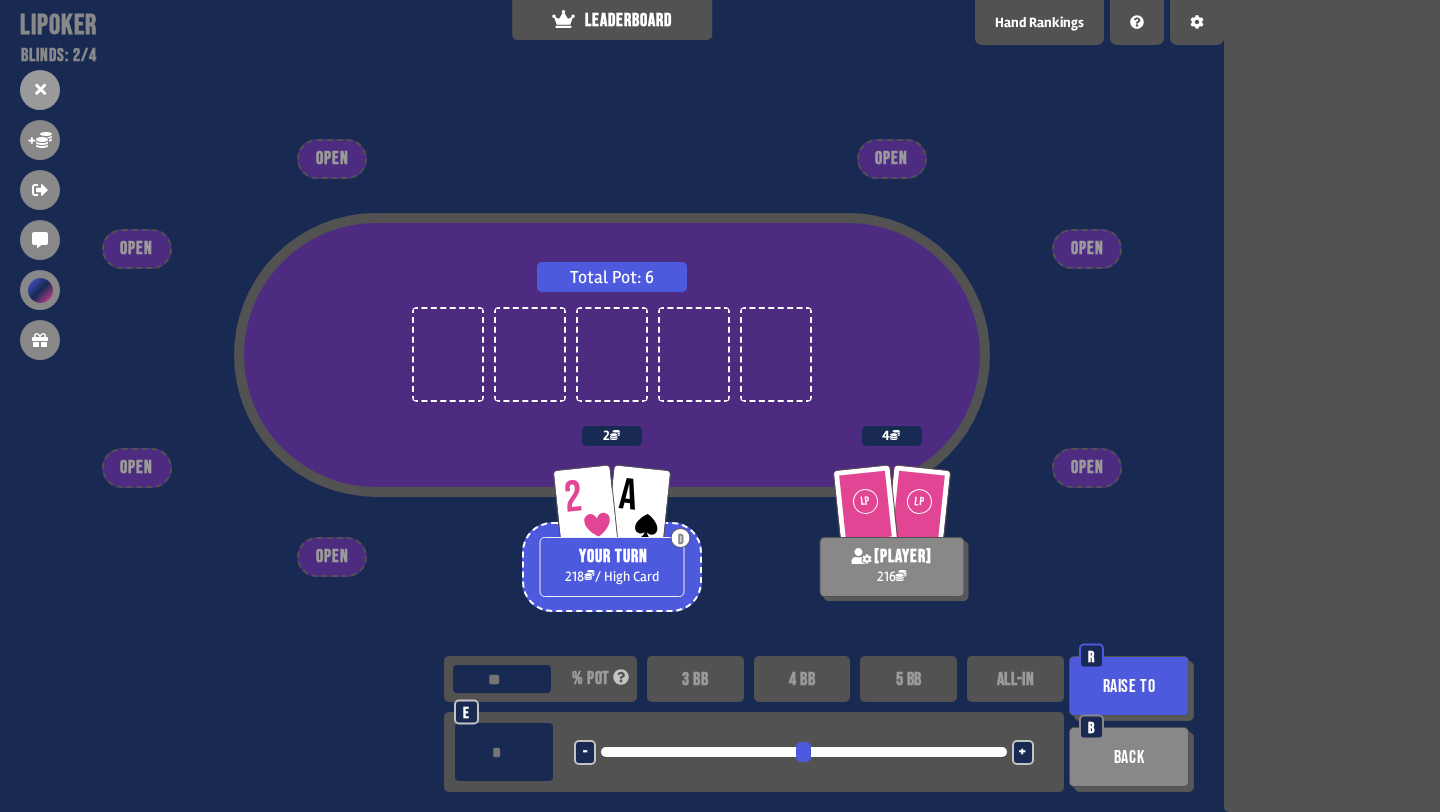 click on "Raise to" at bounding box center (1129, 686) 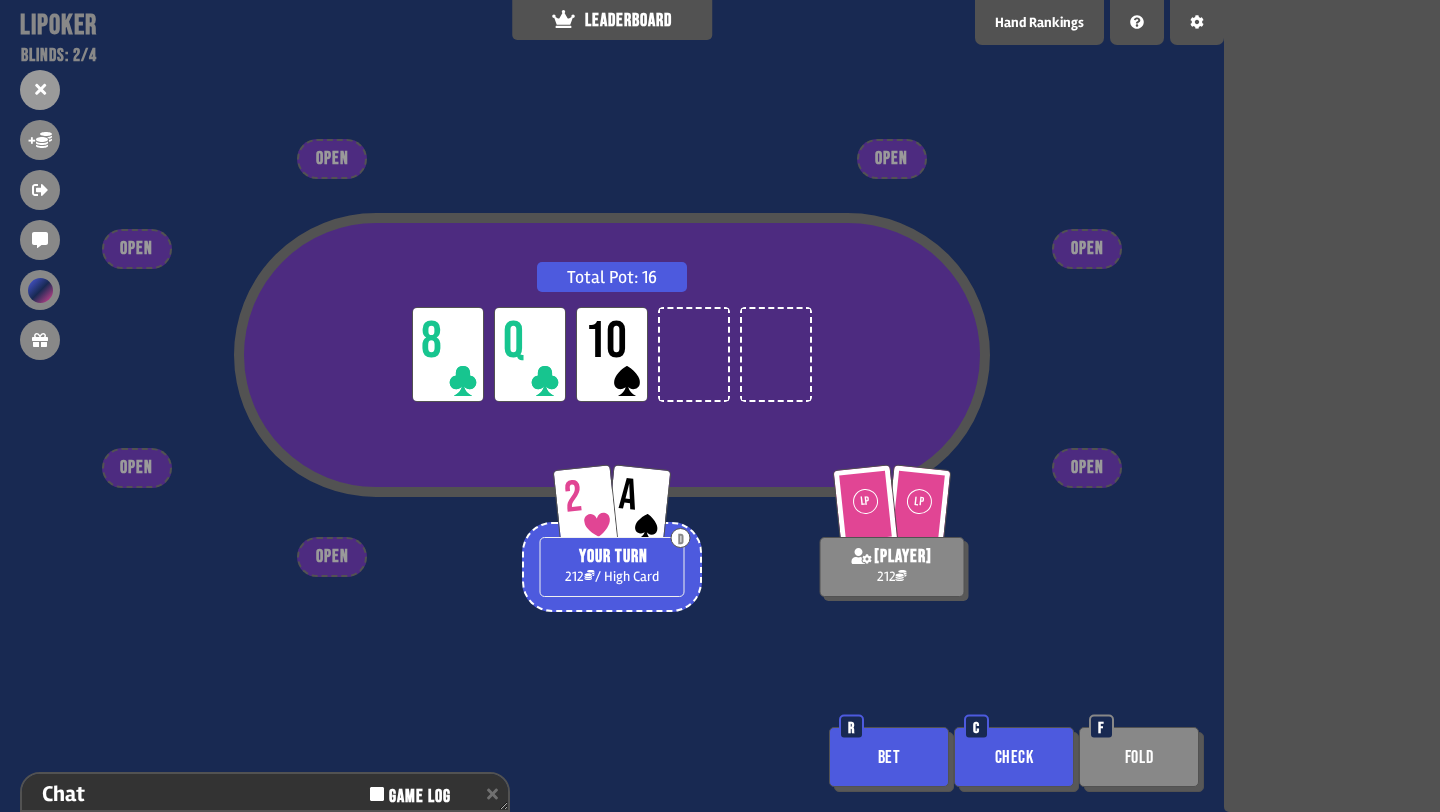 click on "Bet" at bounding box center (889, 757) 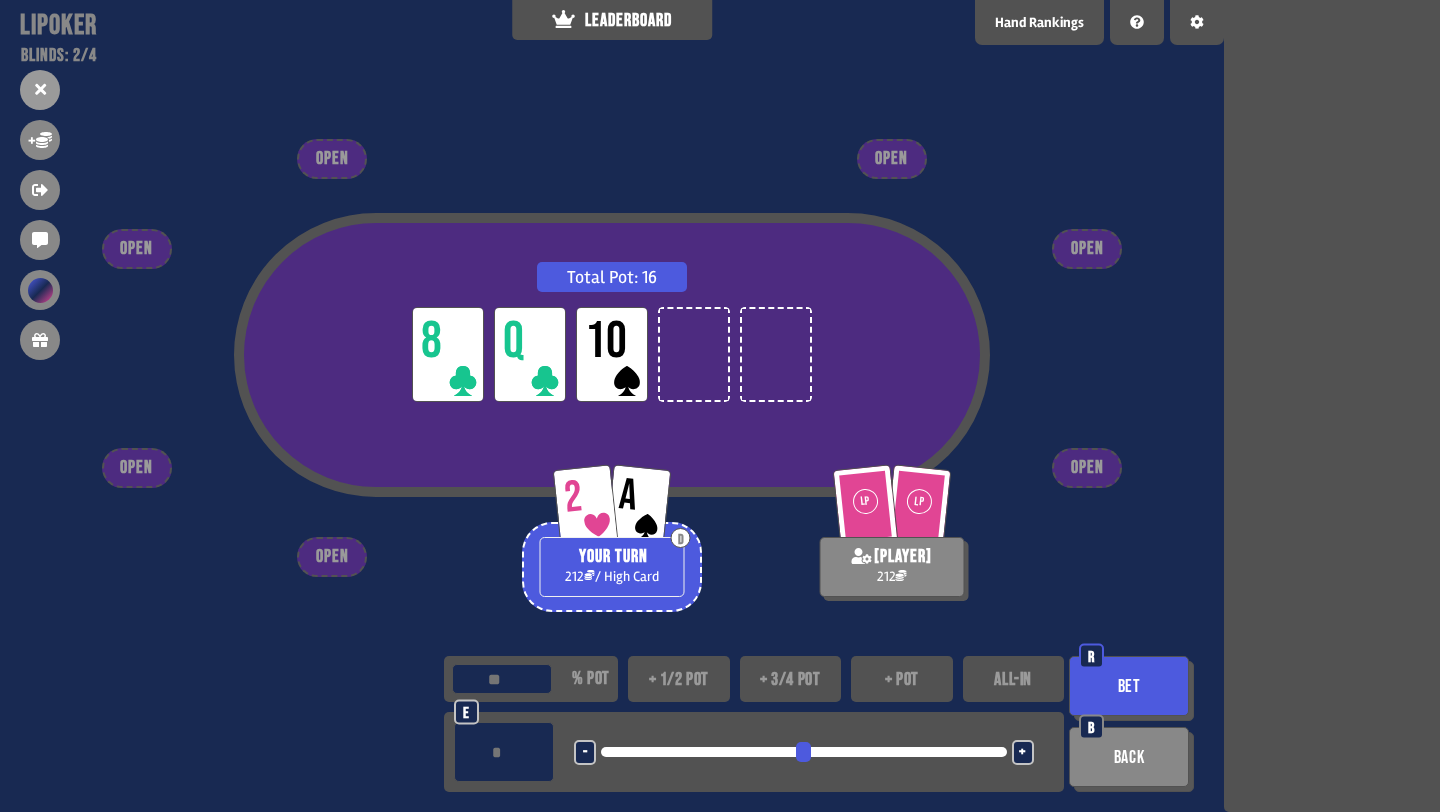 click on "+ 1/2 pot" at bounding box center (679, 679) 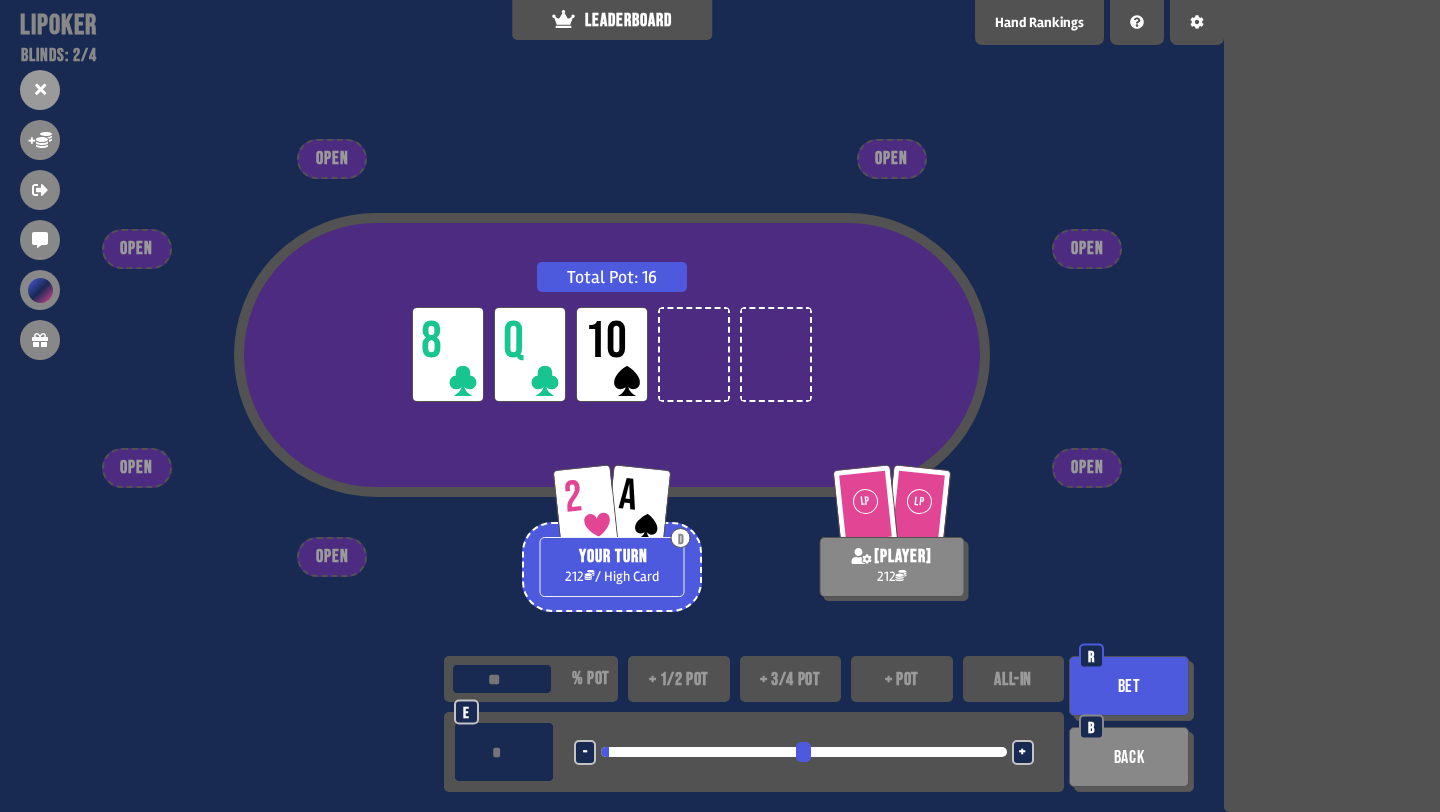 click on "Bet" at bounding box center (1129, 686) 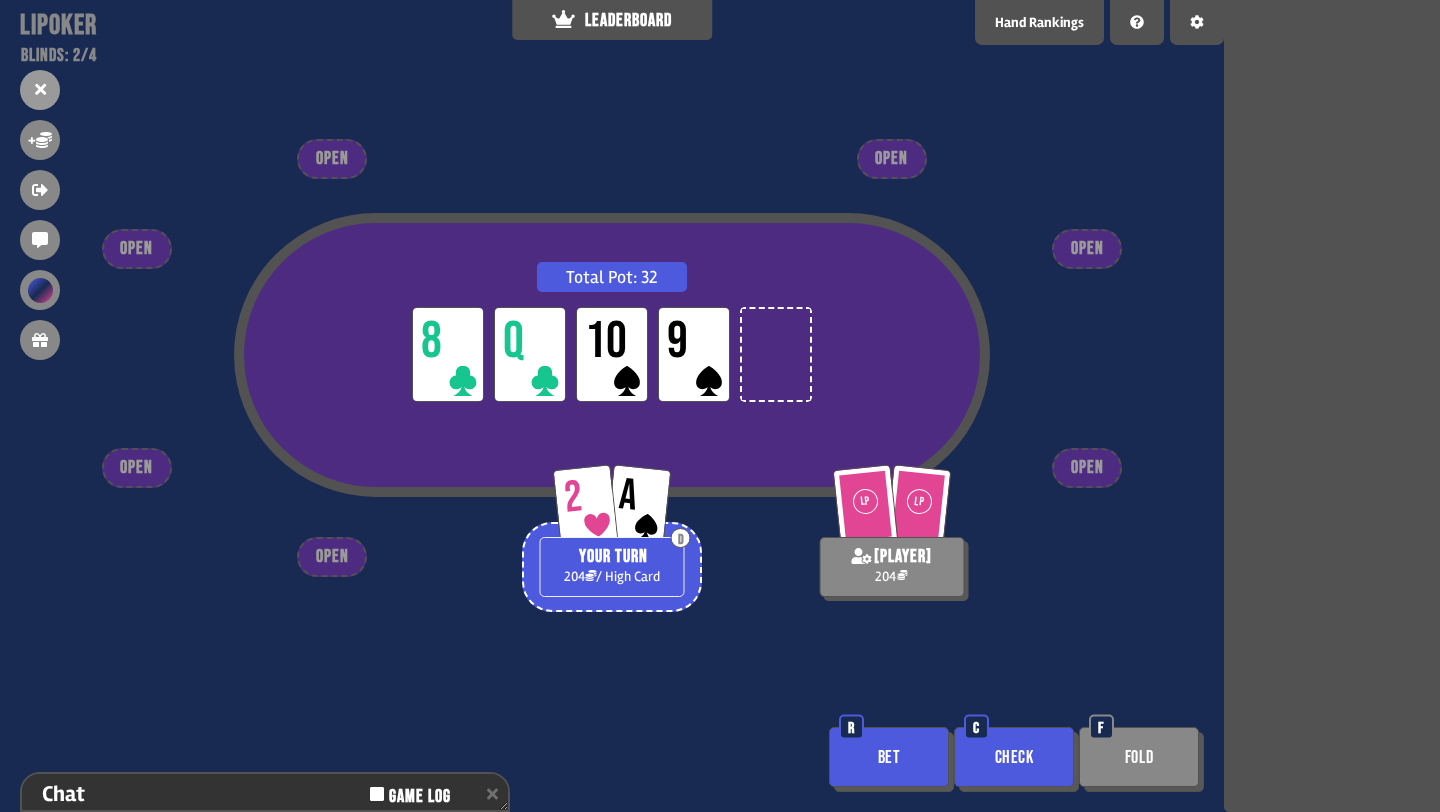 click on "Check" at bounding box center [1014, 757] 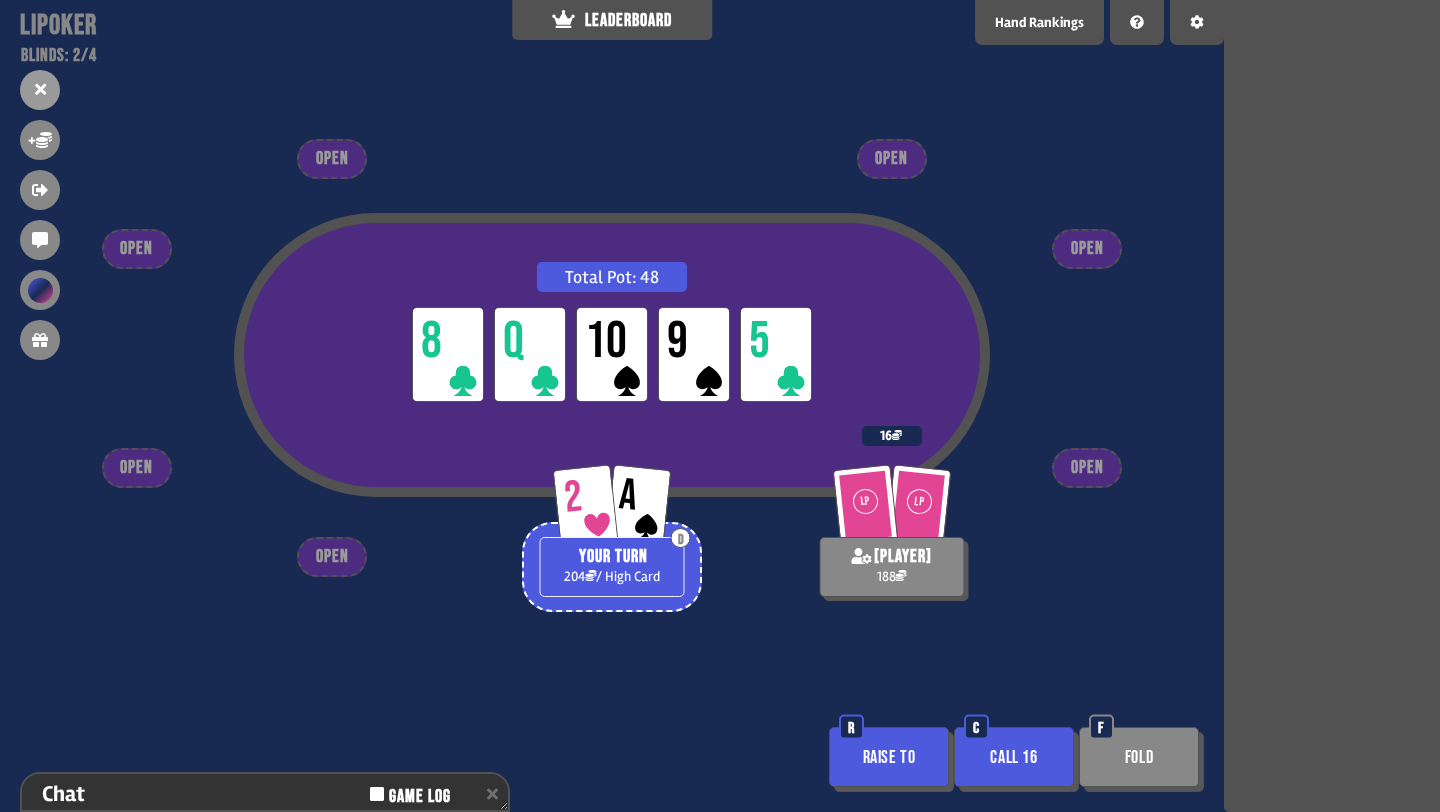click on "Fold" at bounding box center [1139, 757] 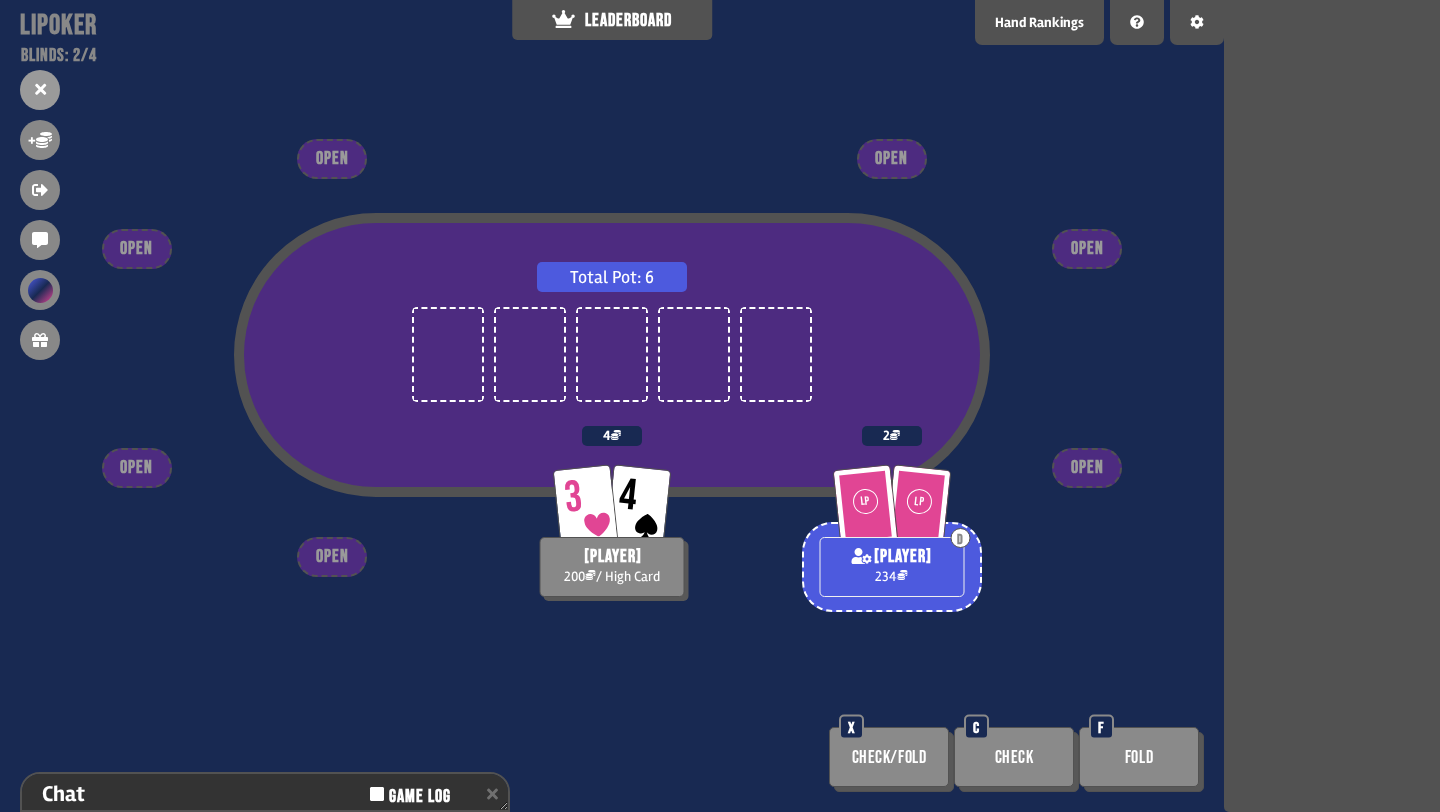 click on "Check" at bounding box center (1014, 757) 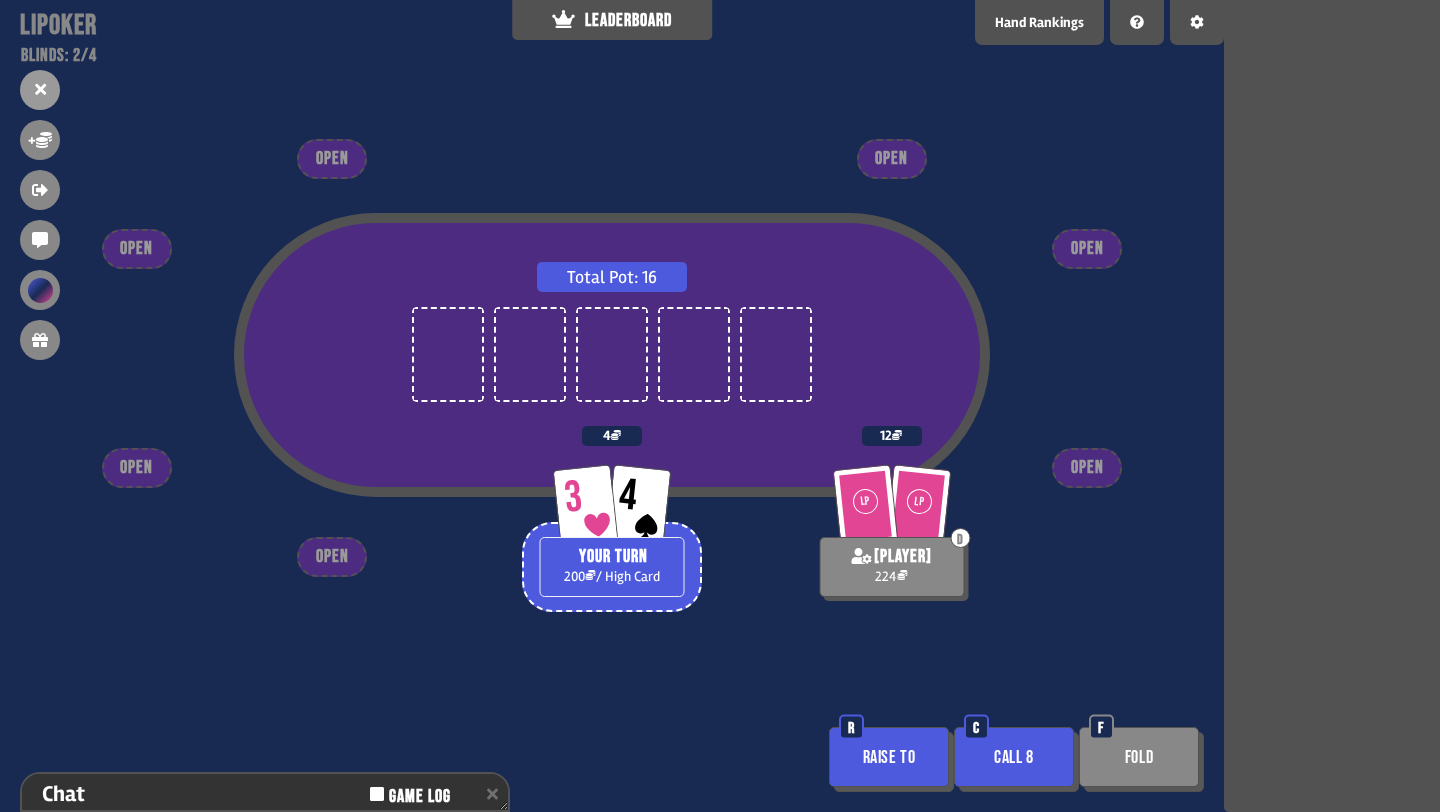 click on "Call 8" at bounding box center [1014, 757] 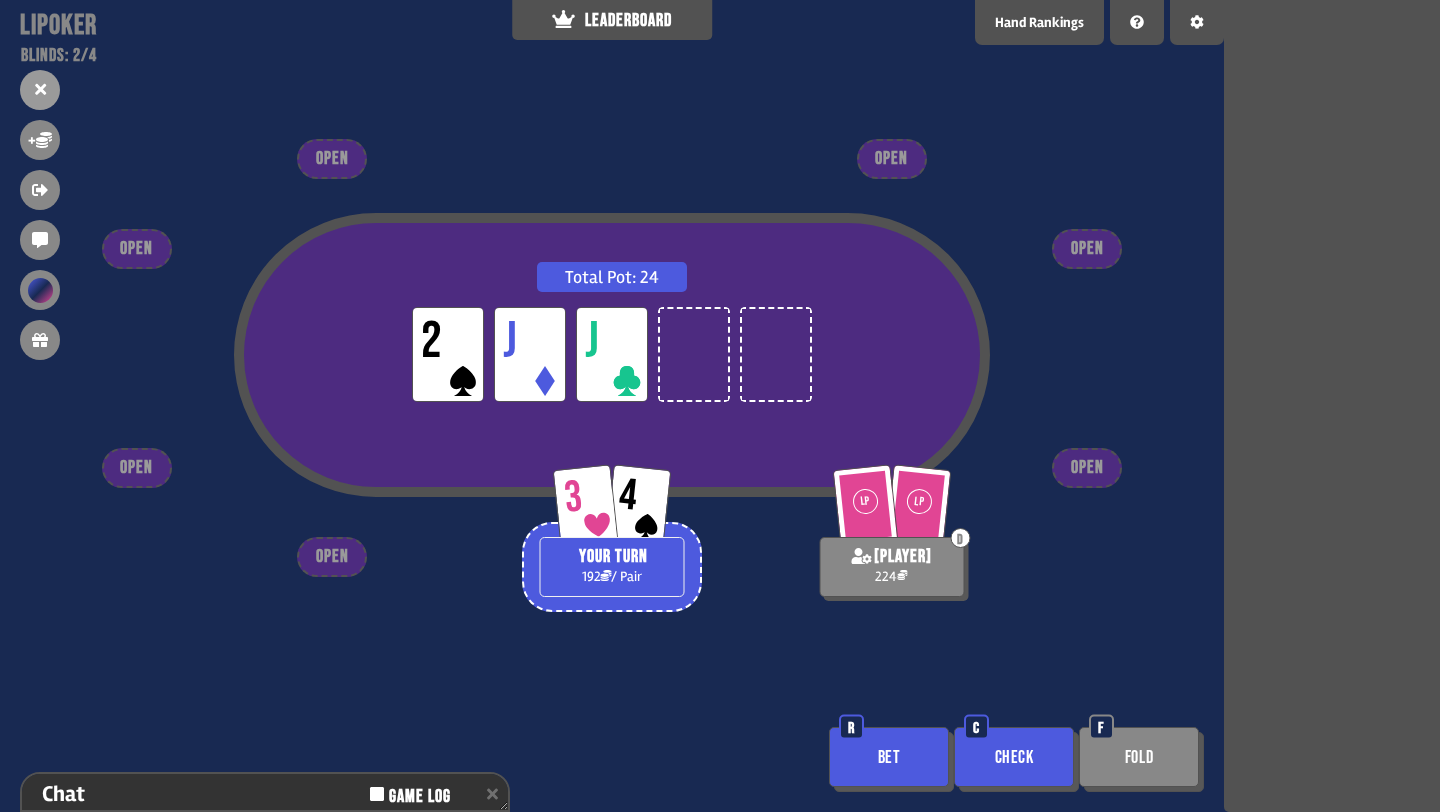 click on "Check" at bounding box center (1014, 757) 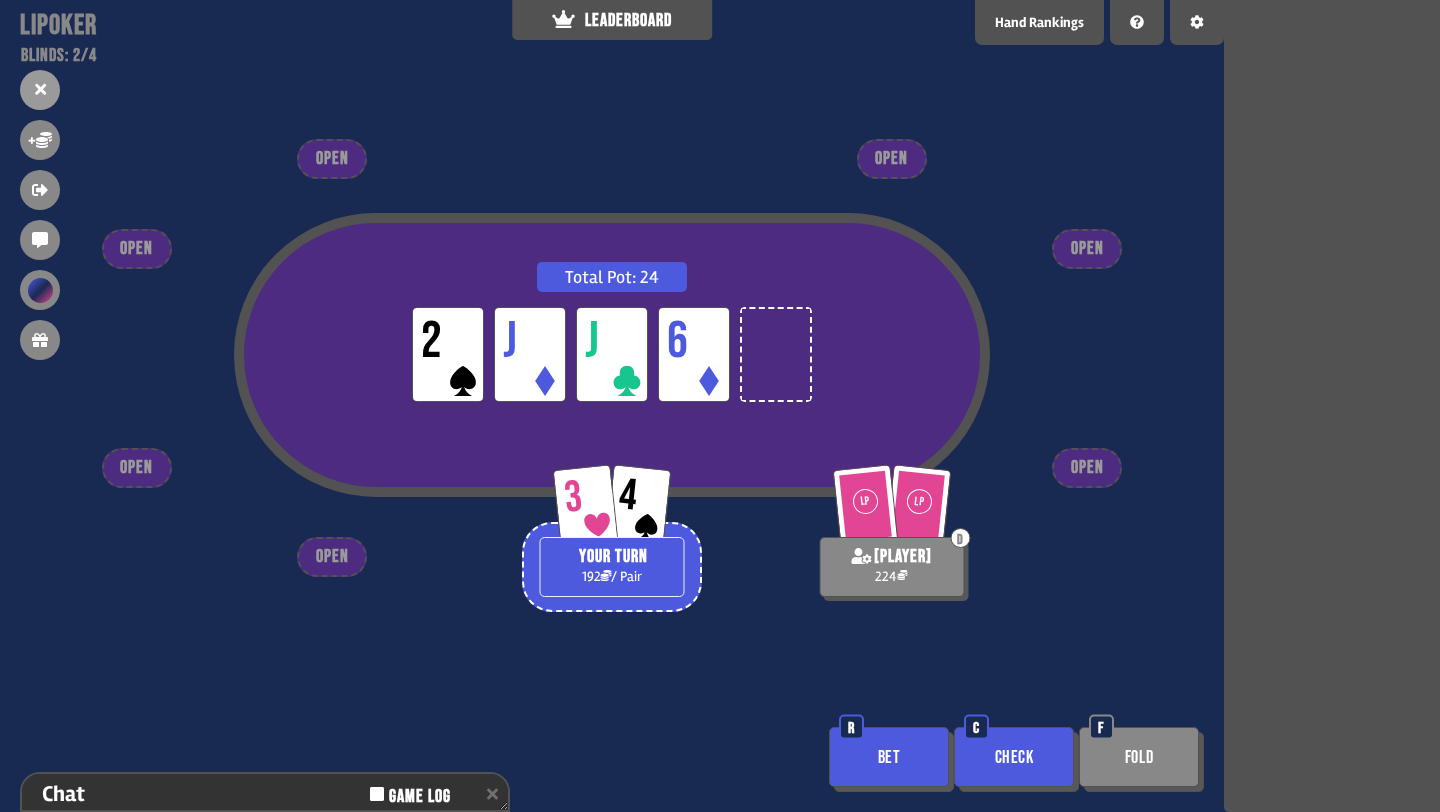 click on "Check" at bounding box center [1014, 757] 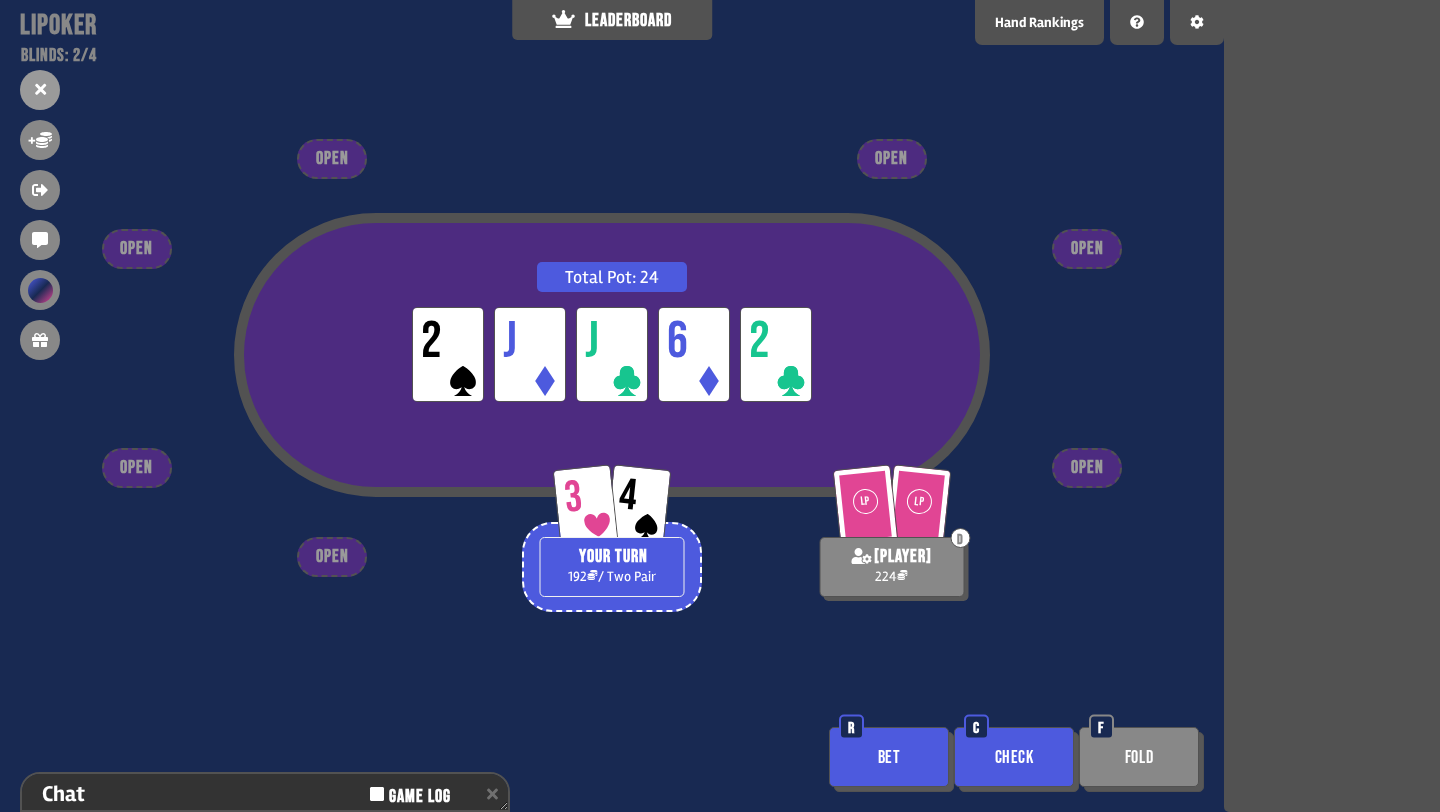 click on "Check" at bounding box center [1014, 757] 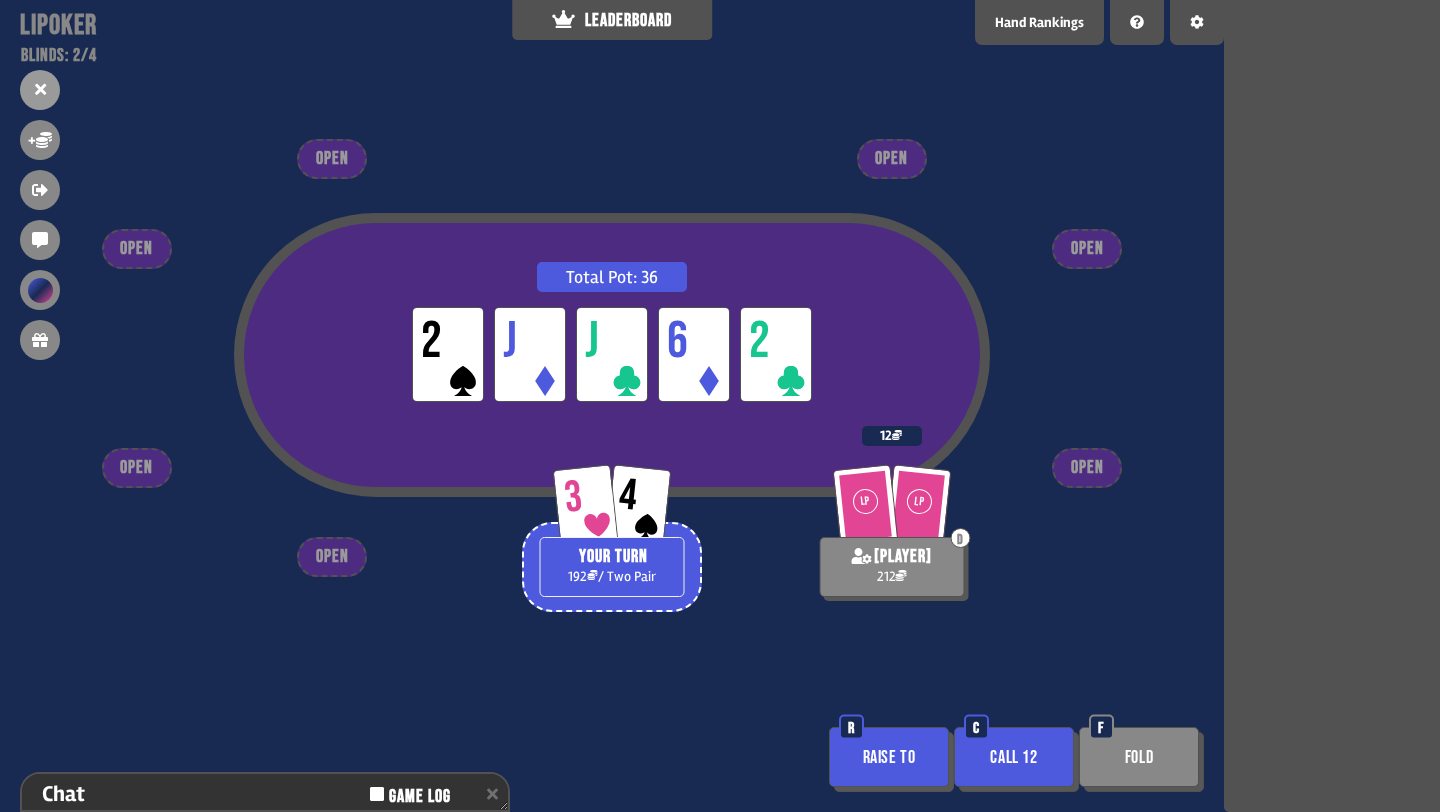 click on "Raise to" at bounding box center (889, 757) 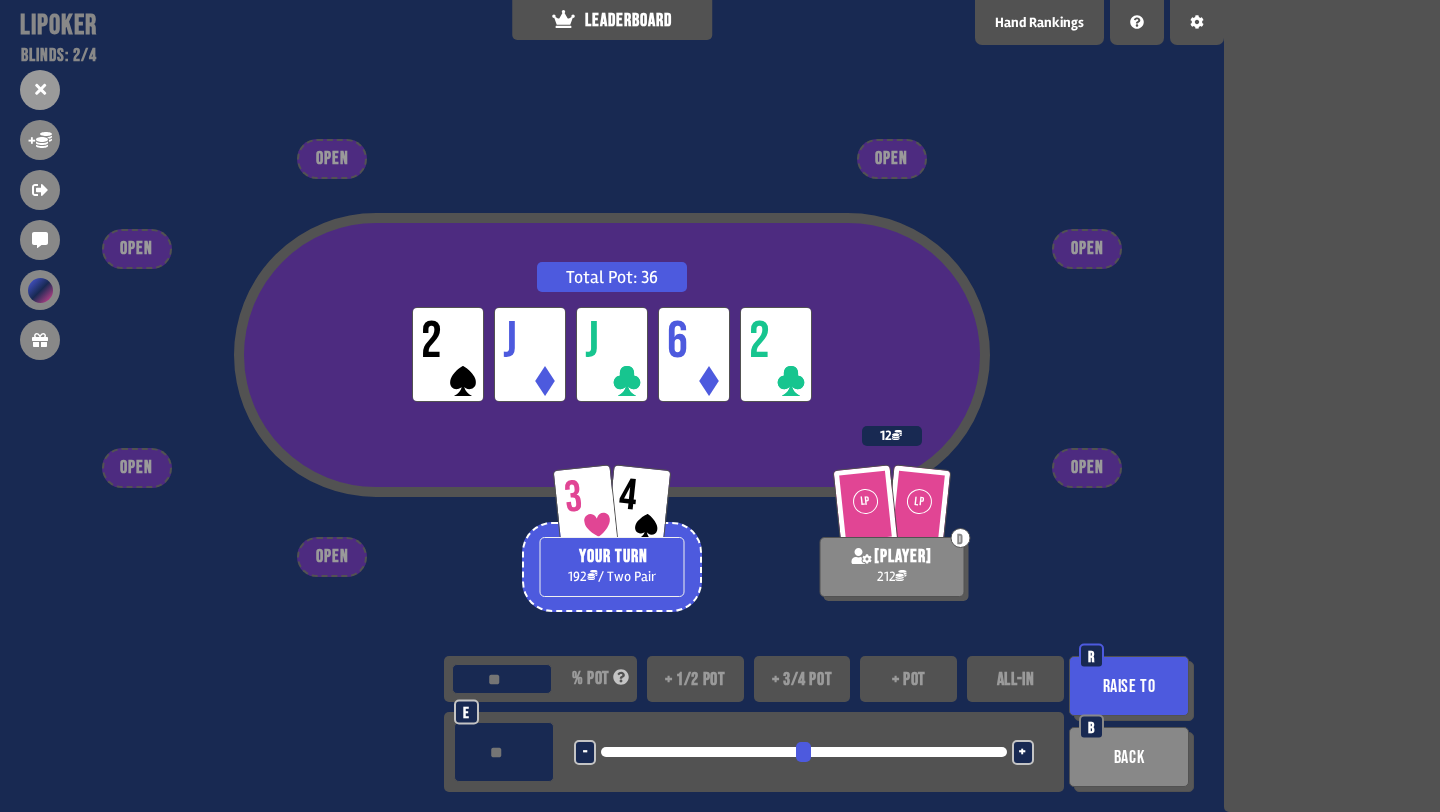 click on "+ 3/4 pot" at bounding box center (802, 679) 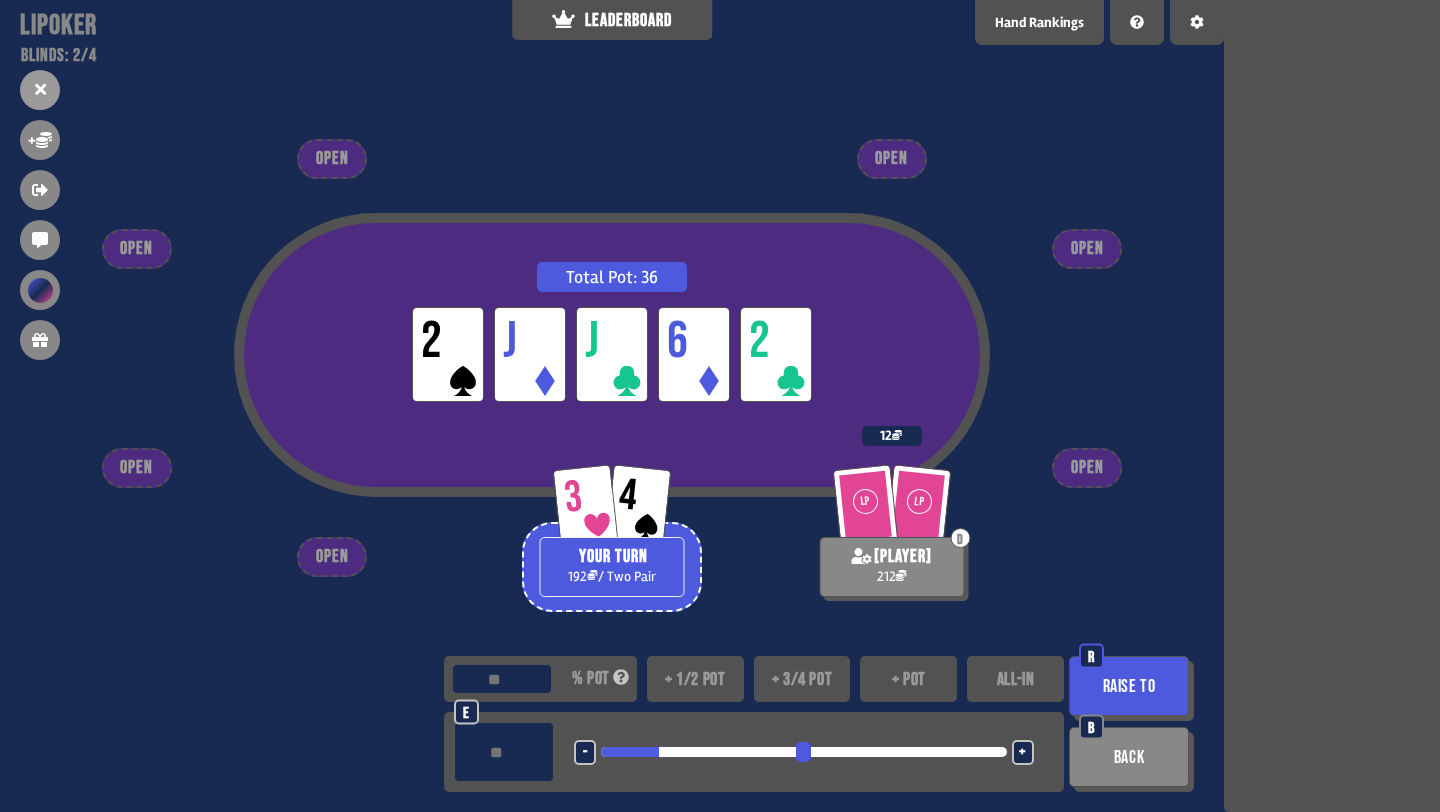 click on "+ 1/2 pot" at bounding box center [695, 679] 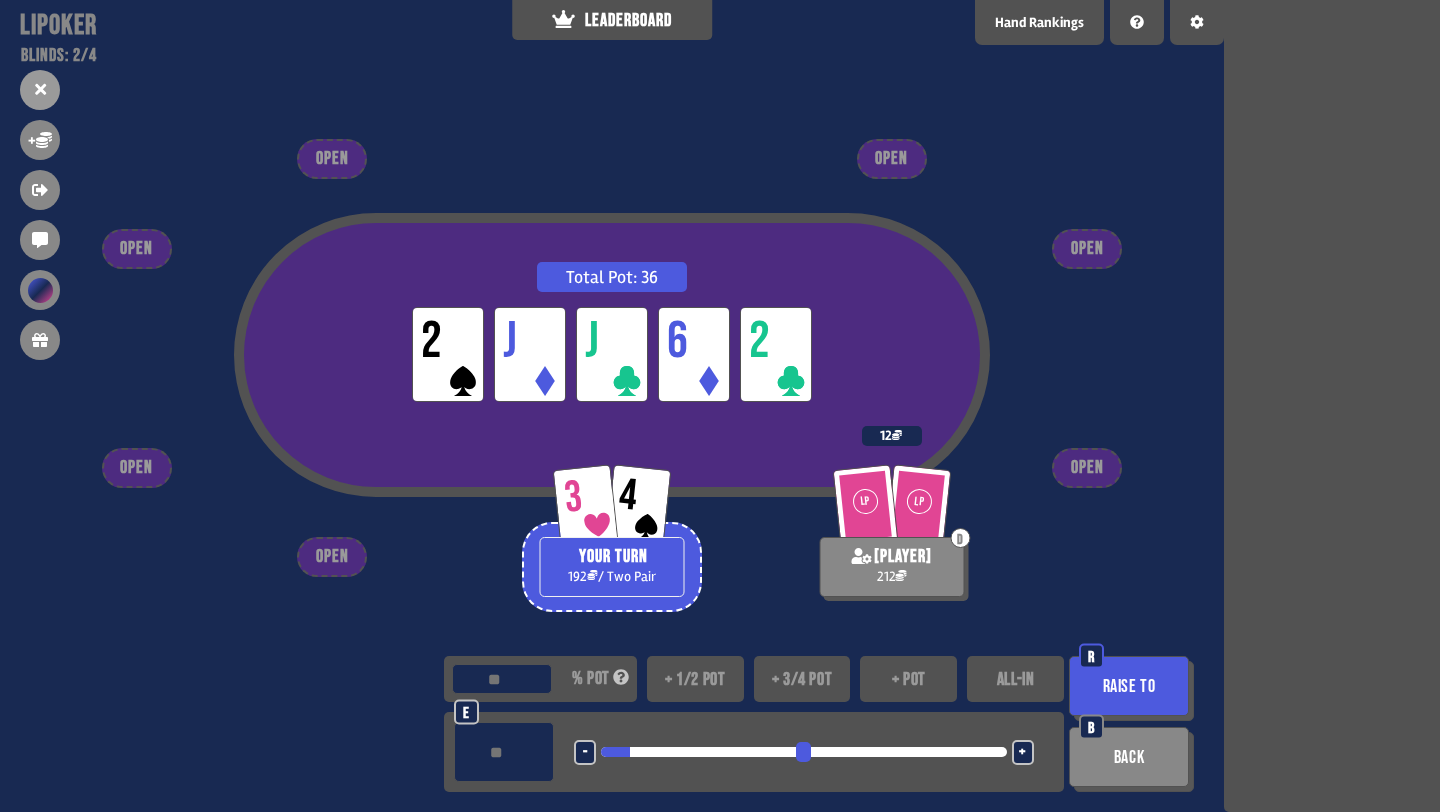 click on "-" at bounding box center [585, 752] 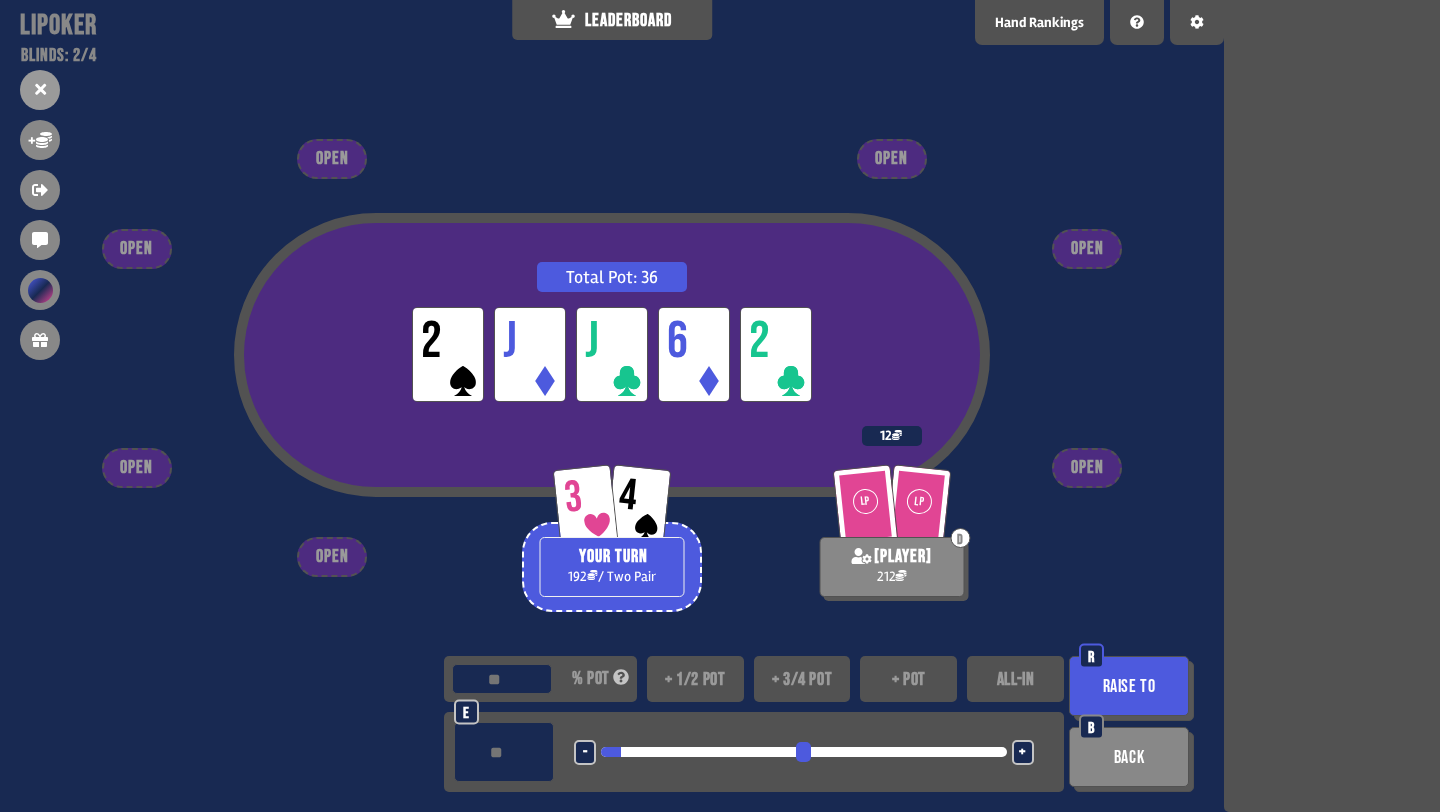 type on "**" 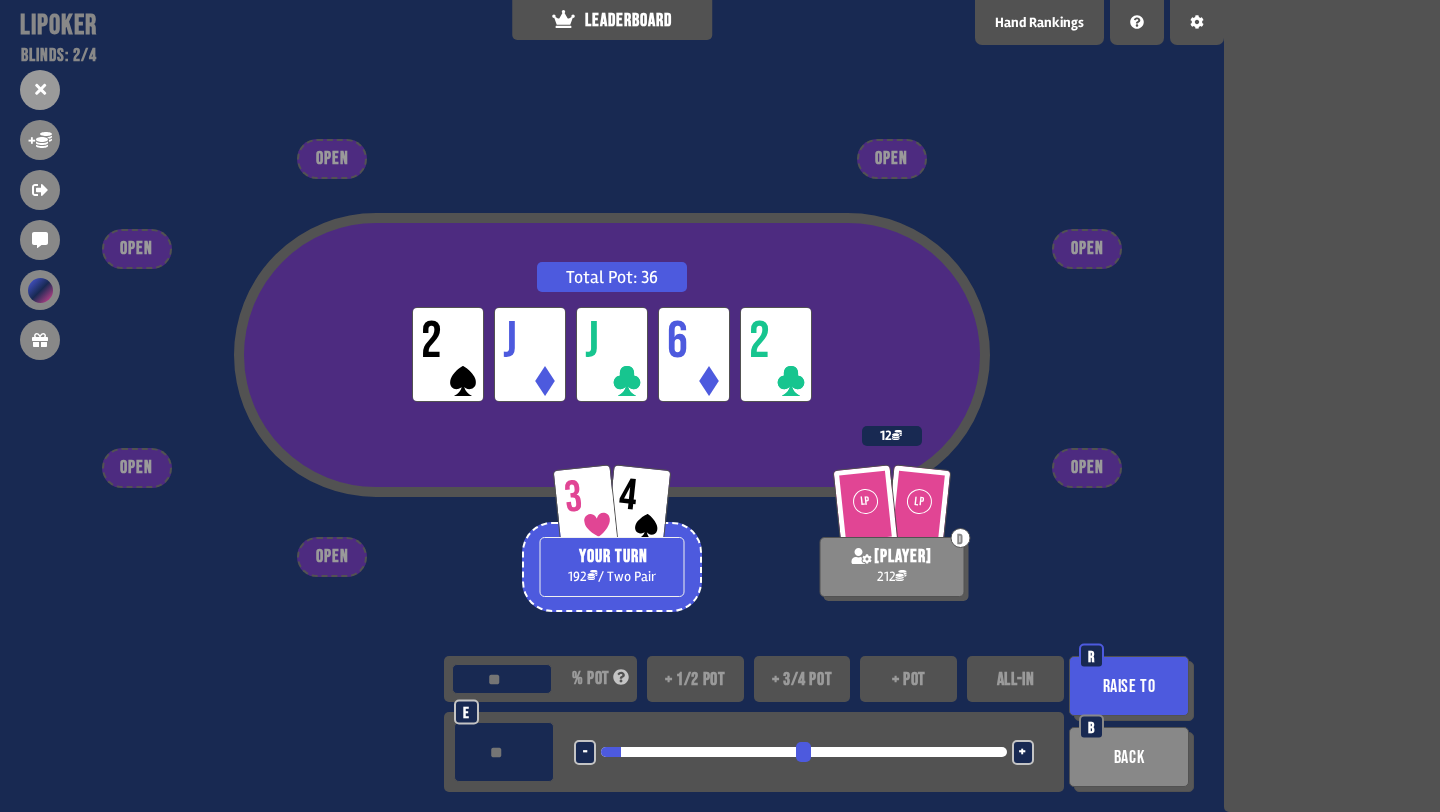 type on "**" 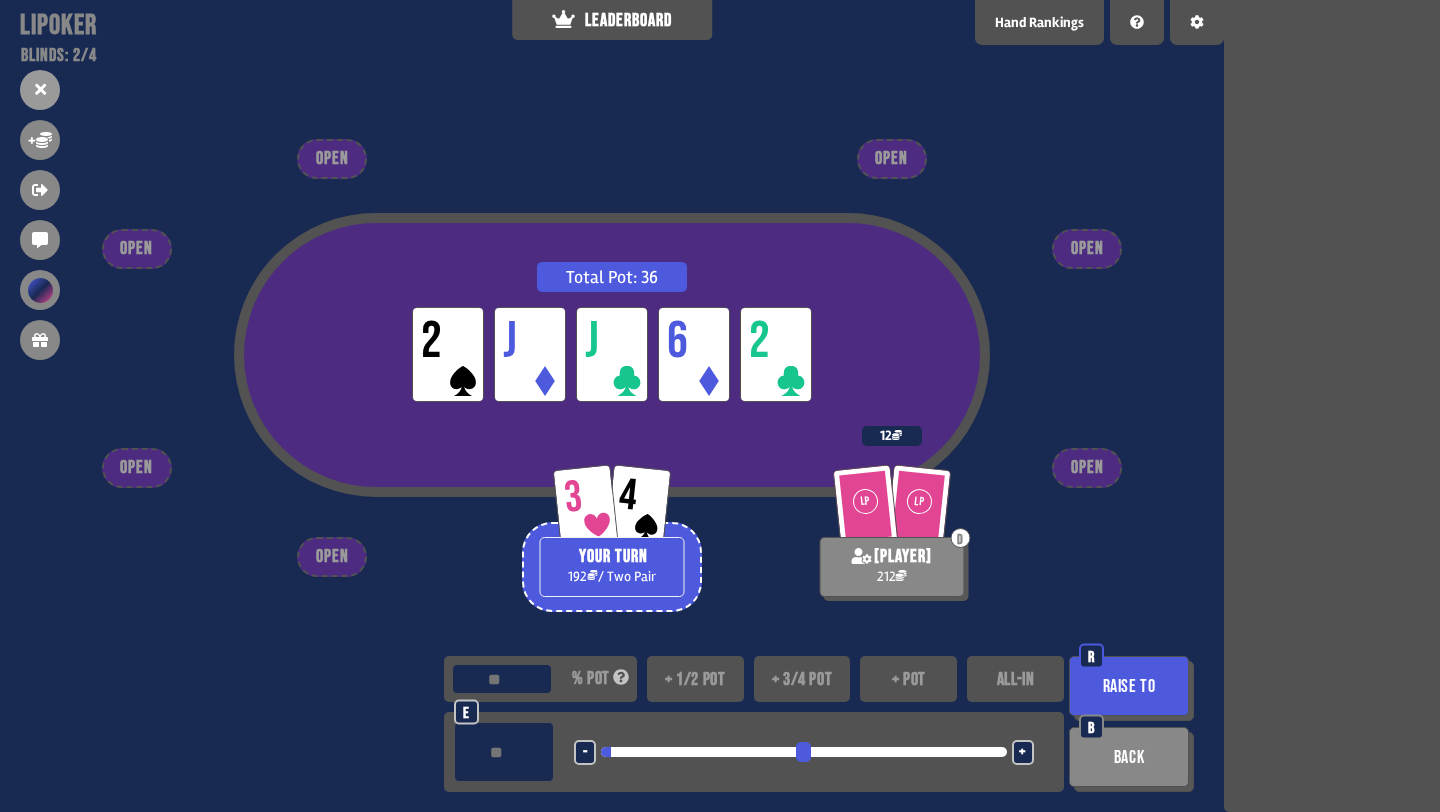 type on "**" 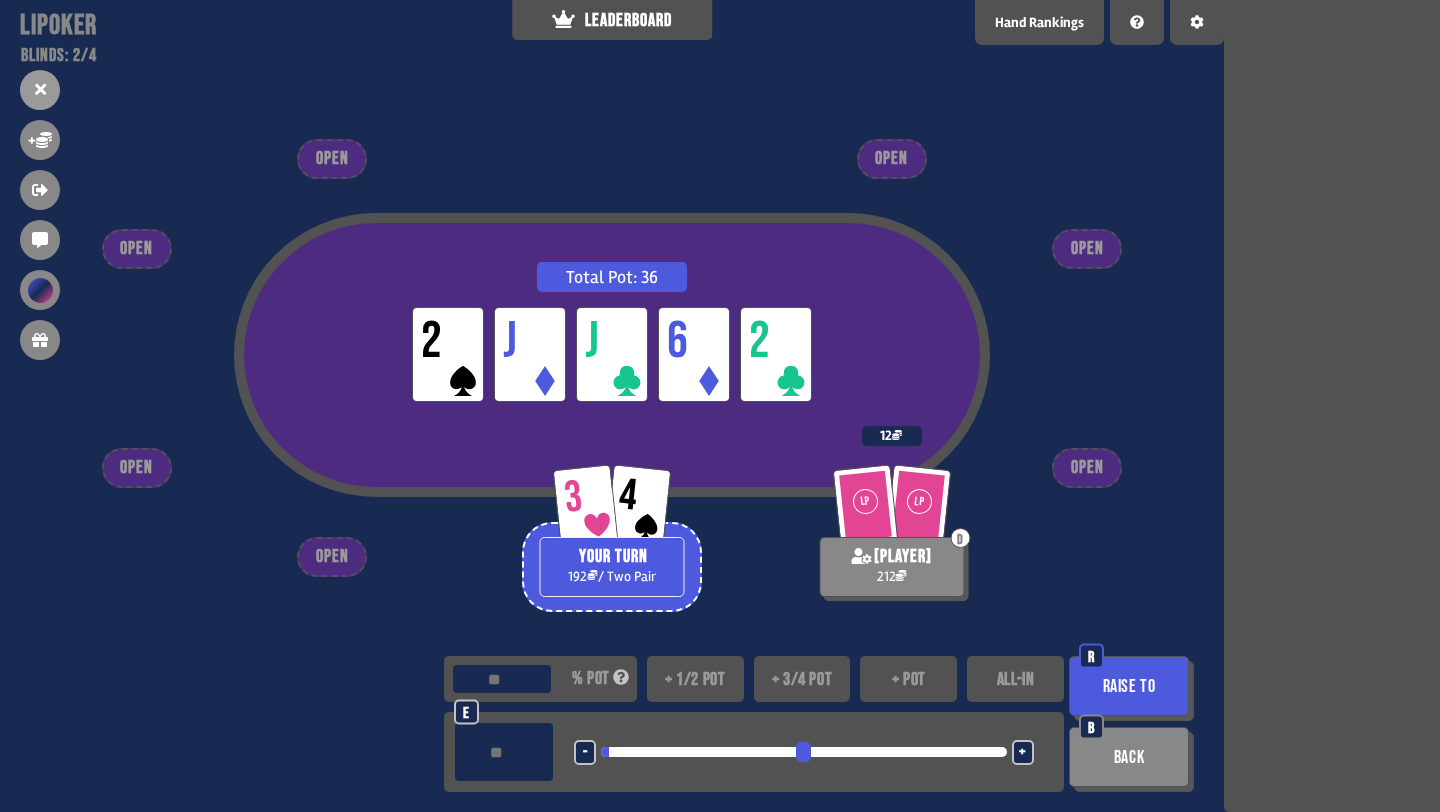 type on "**" 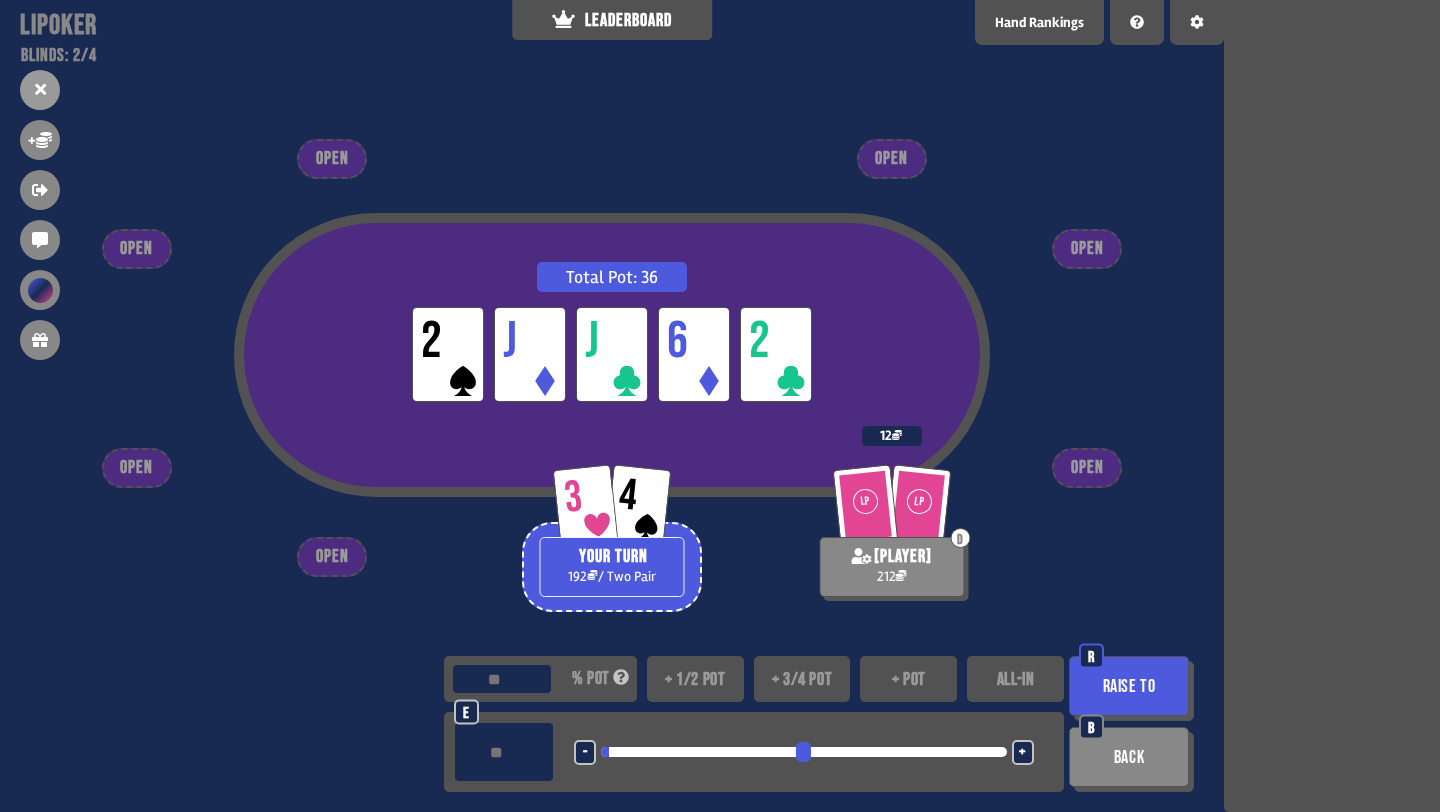 type on "**" 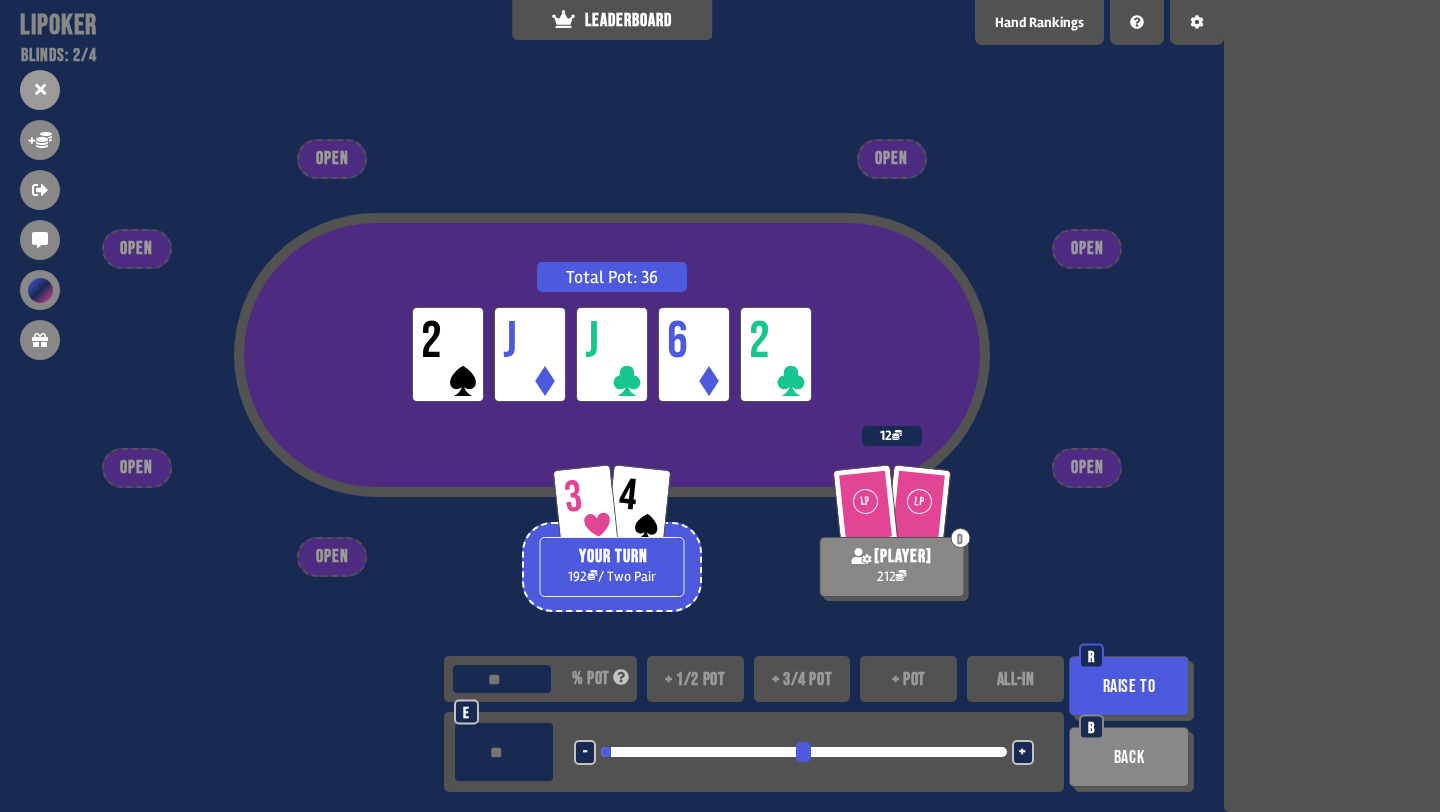 click on "Raise to" at bounding box center (1129, 686) 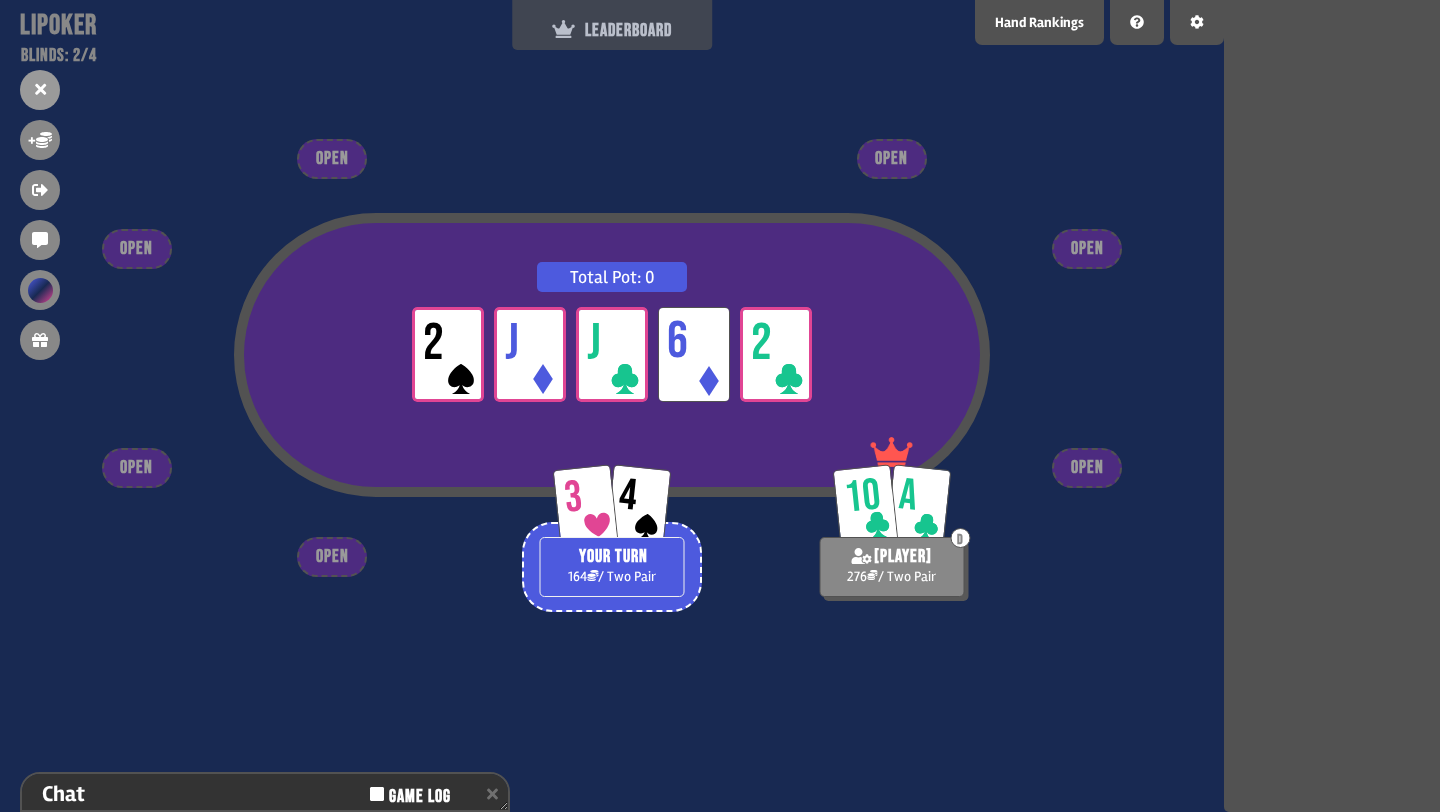 click on "LEADERBOARD" at bounding box center (612, 30) 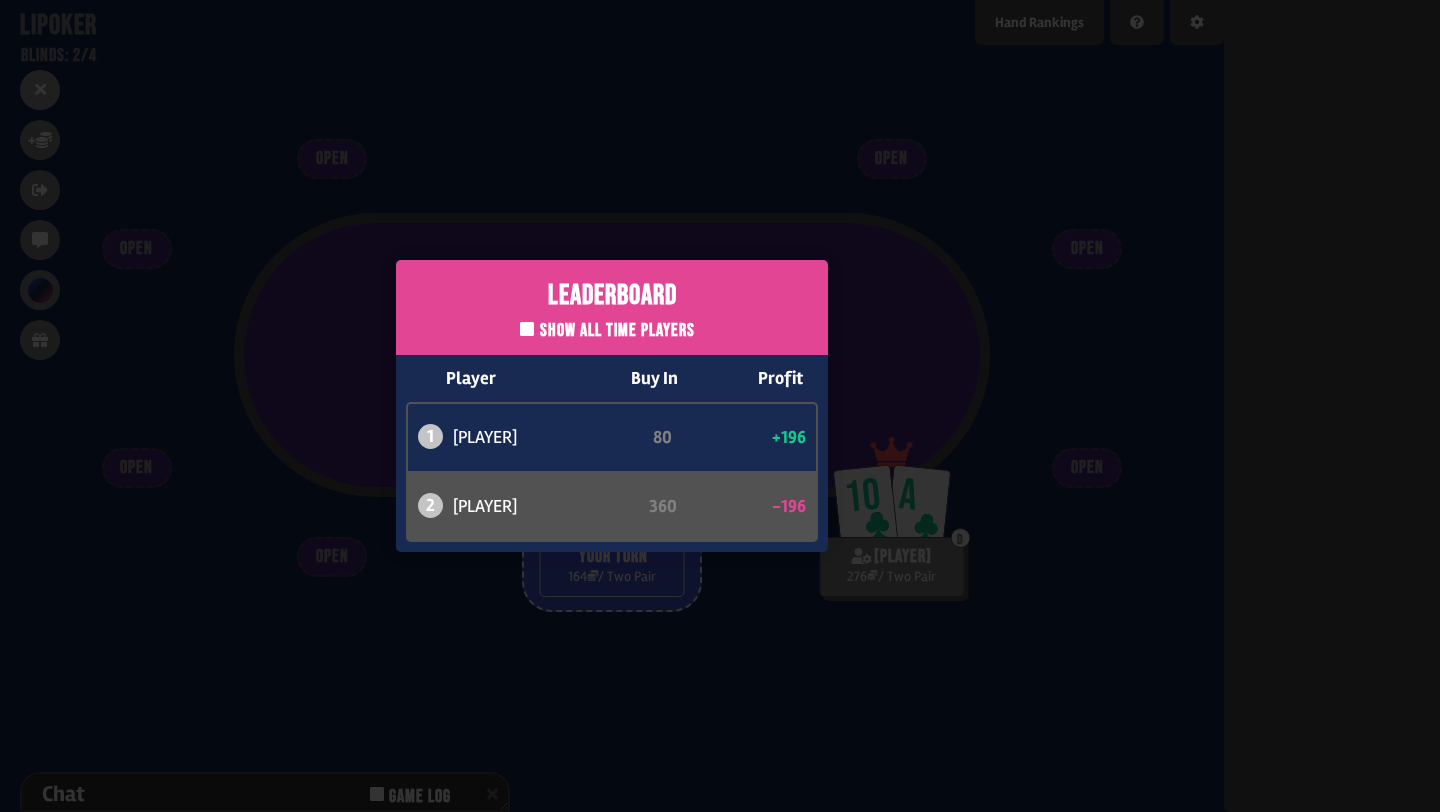 click on "Leaderboard   Show all time players Player Buy In Profit 1 [PLAYER] 80 +196 2 [PLAYER] 360 -196" at bounding box center [612, 406] 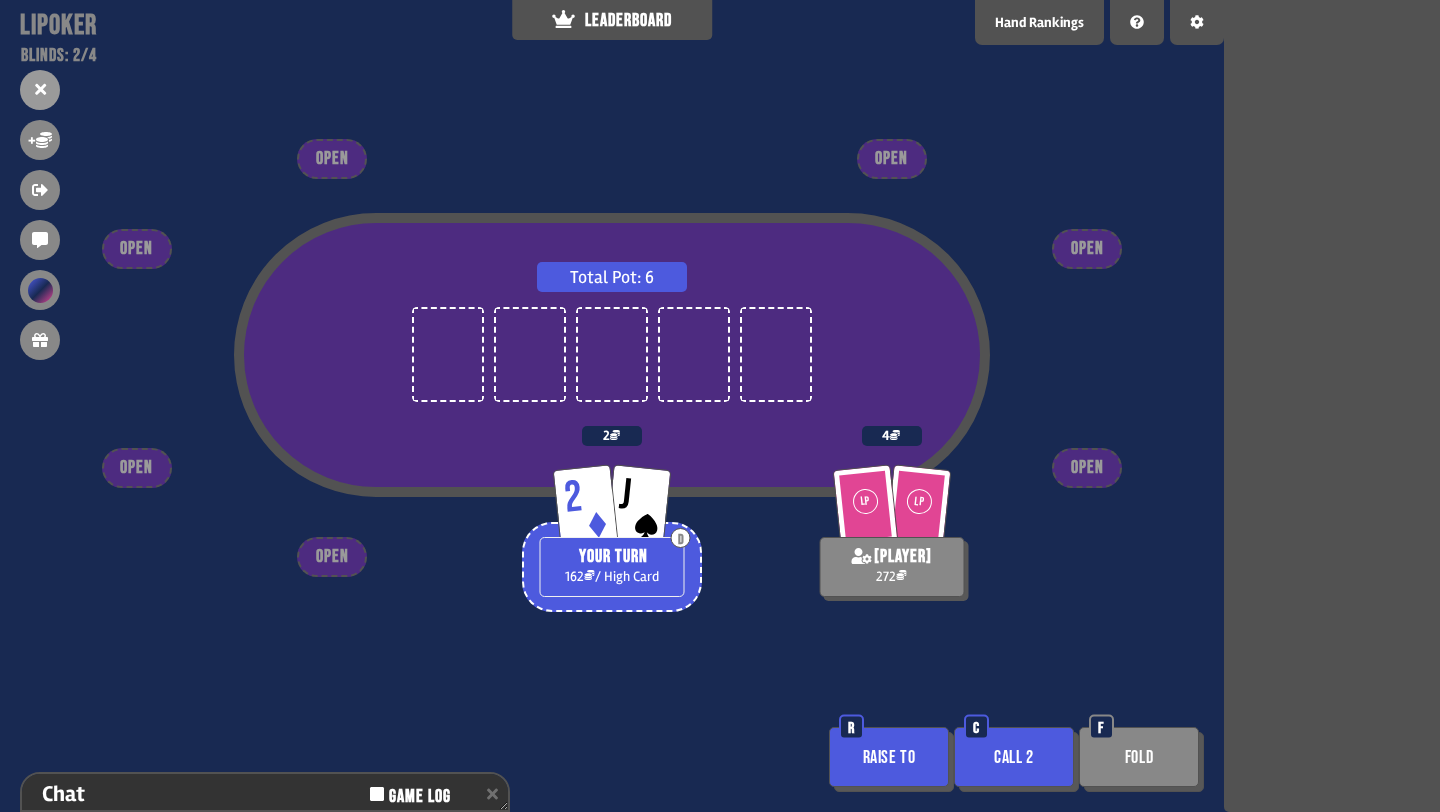 click on "Raise to" at bounding box center (889, 757) 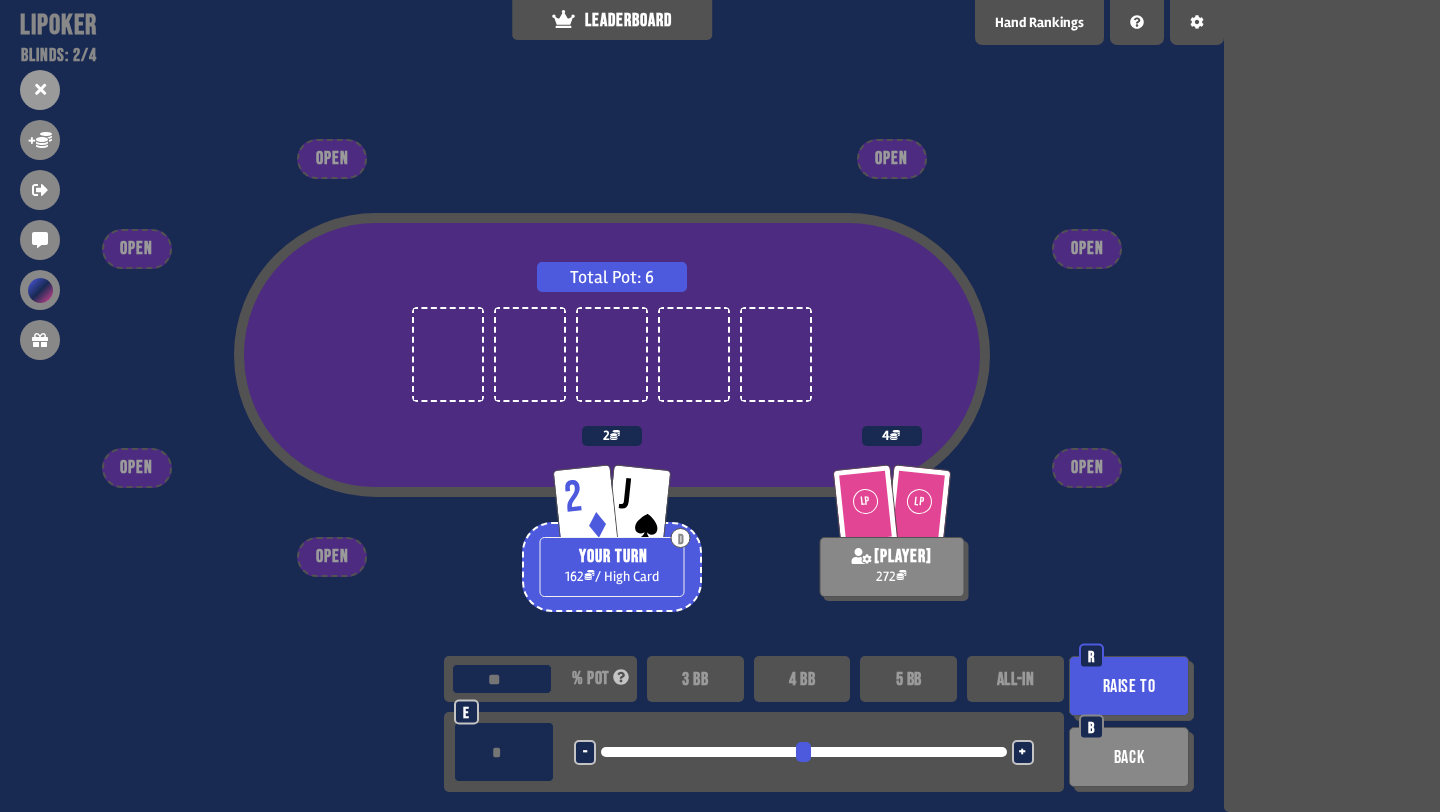 click on "4 BB" at bounding box center [802, 679] 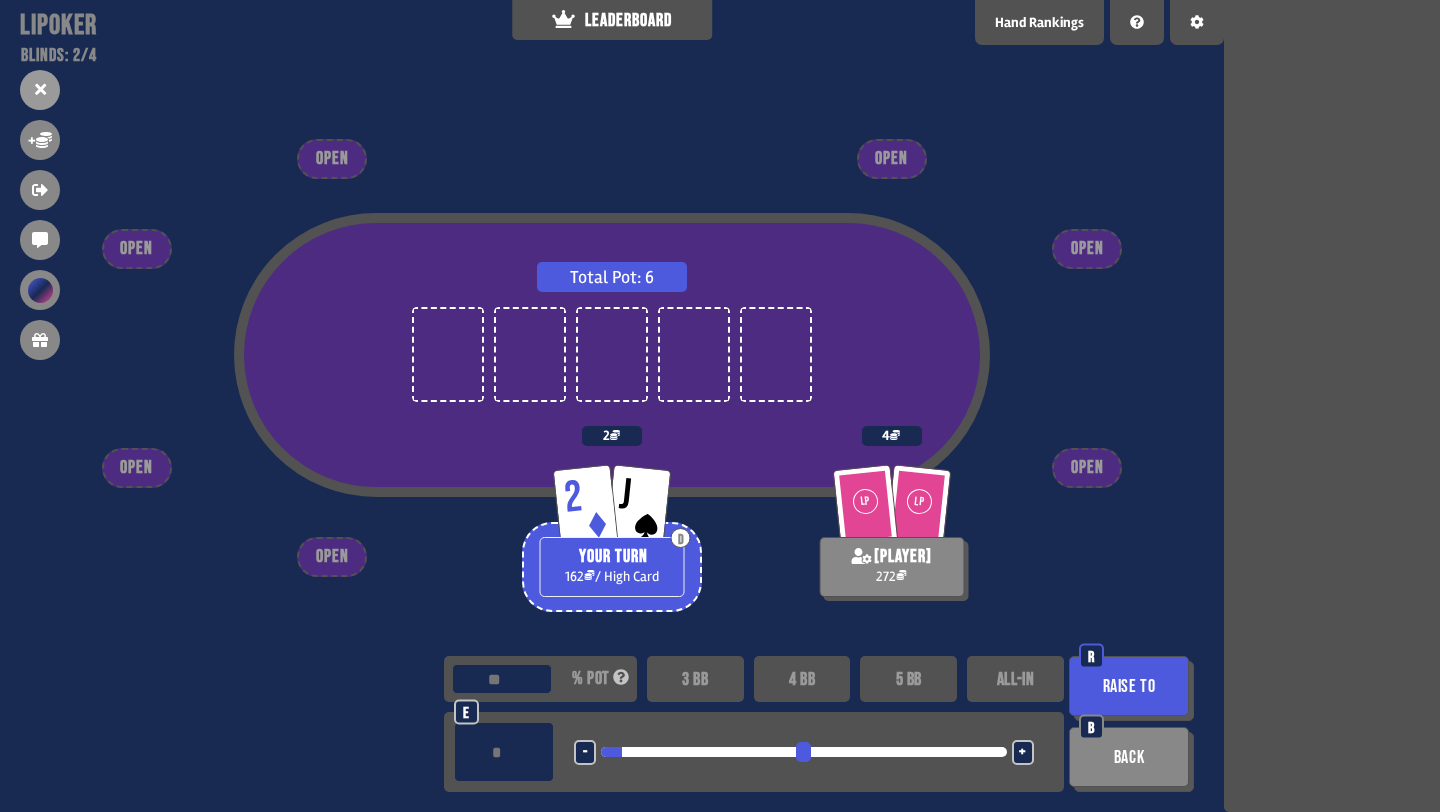 click on "Raise to" at bounding box center [1129, 686] 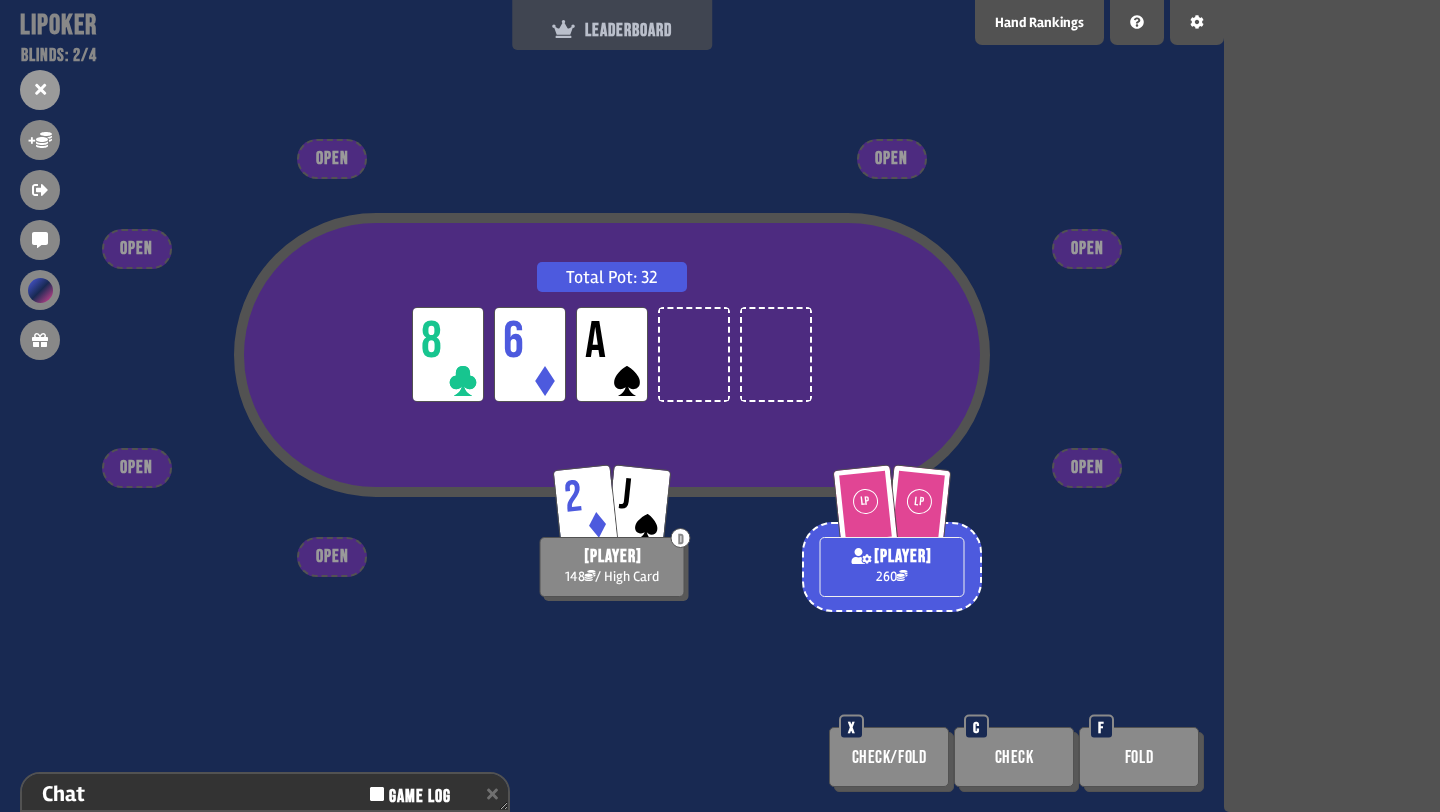 click on "LEADERBOARD" at bounding box center (612, 25) 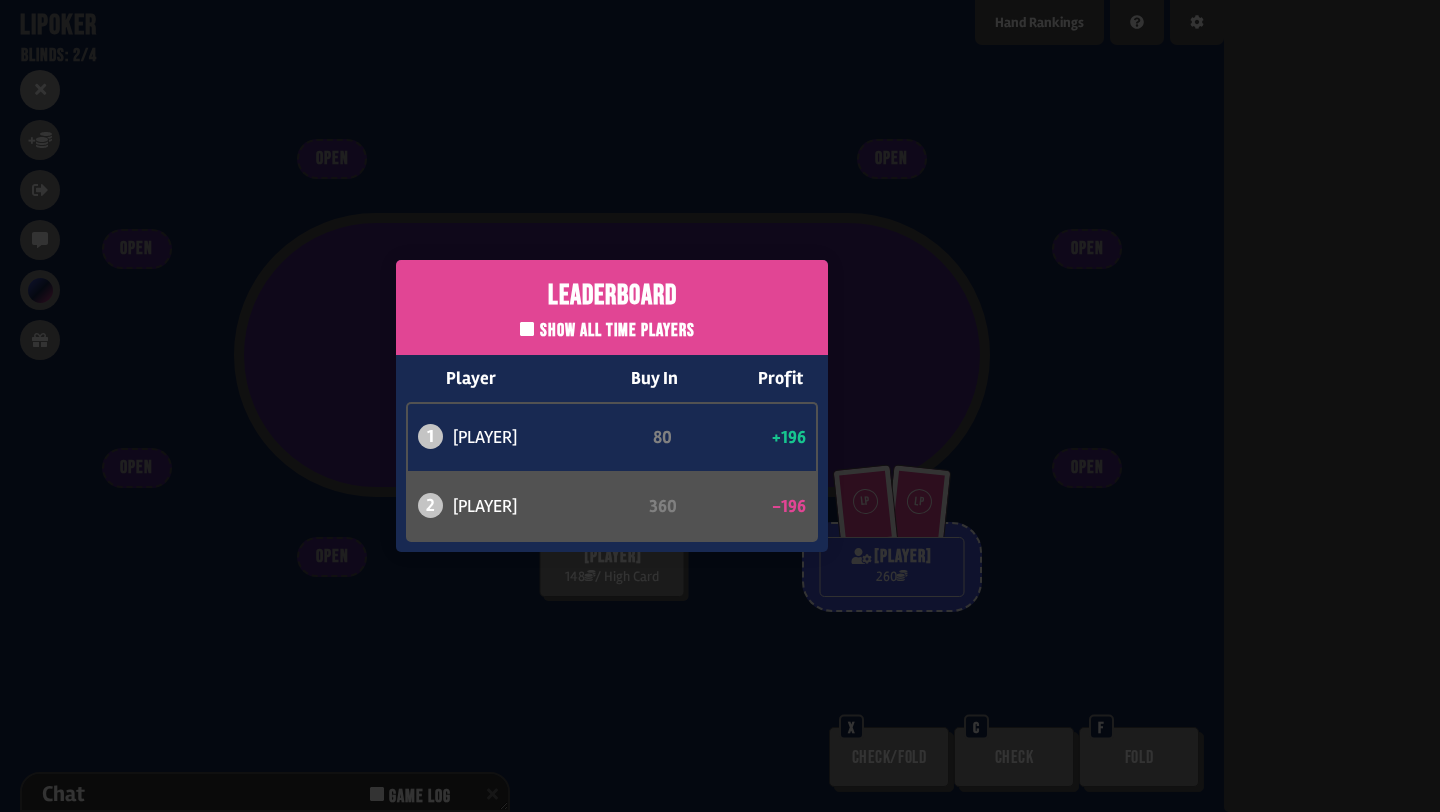 click on "Leaderboard   Show all time players Player Buy In Profit 1 [PLAYER] 80 +196 2 [PLAYER] 360 -196" at bounding box center (612, 406) 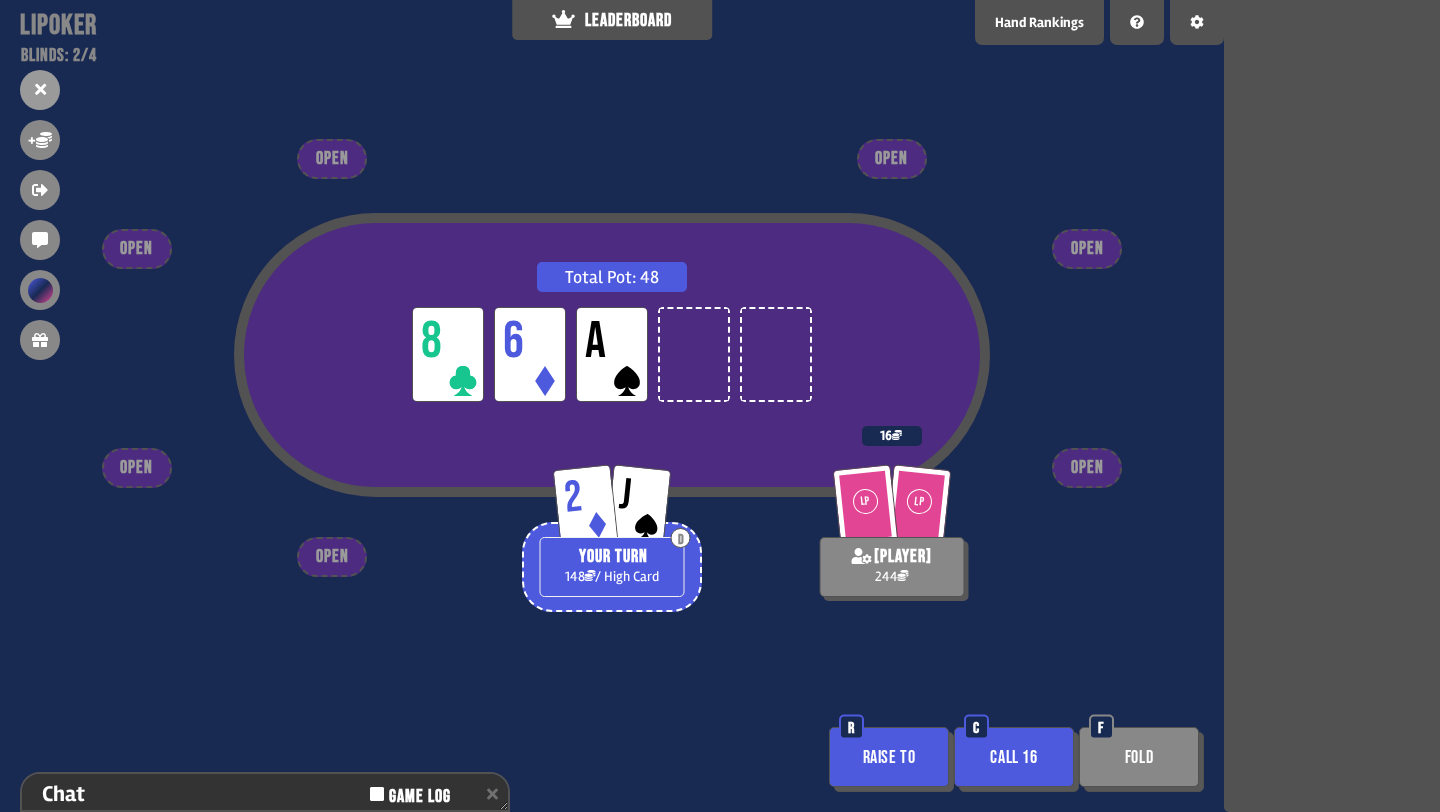 click on "Fold" at bounding box center [1139, 757] 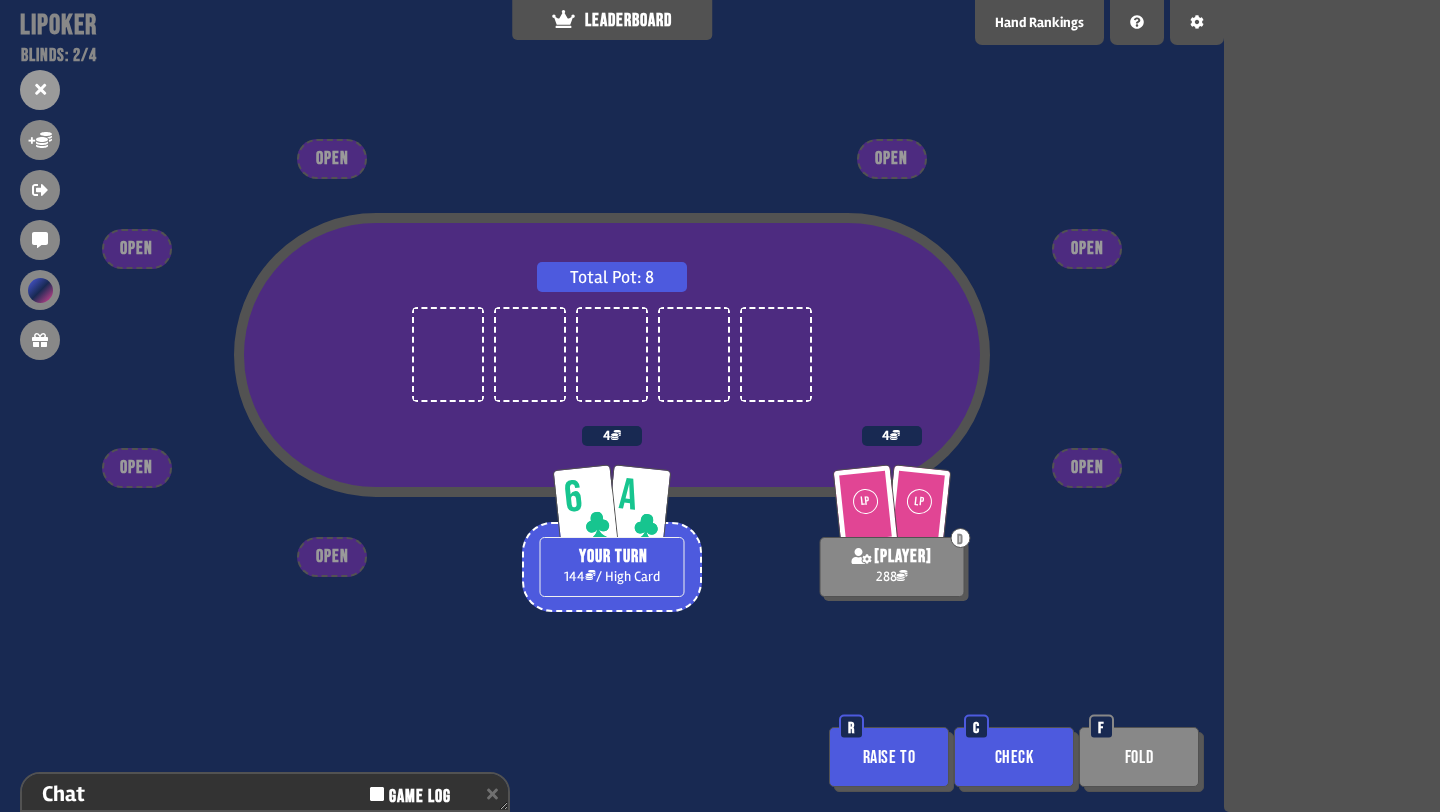 click on "Raise to" at bounding box center [889, 757] 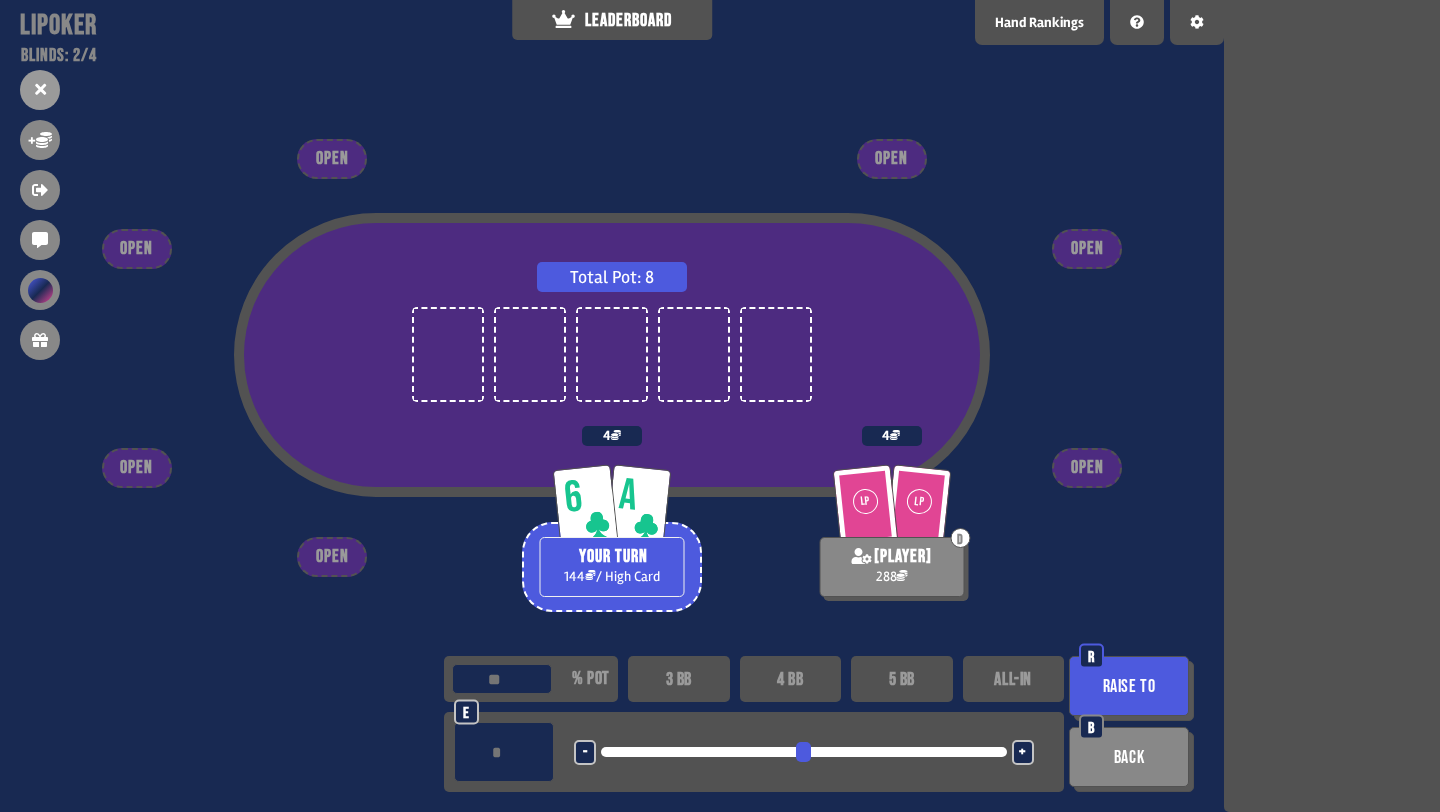 click on "4 BB" at bounding box center (791, 679) 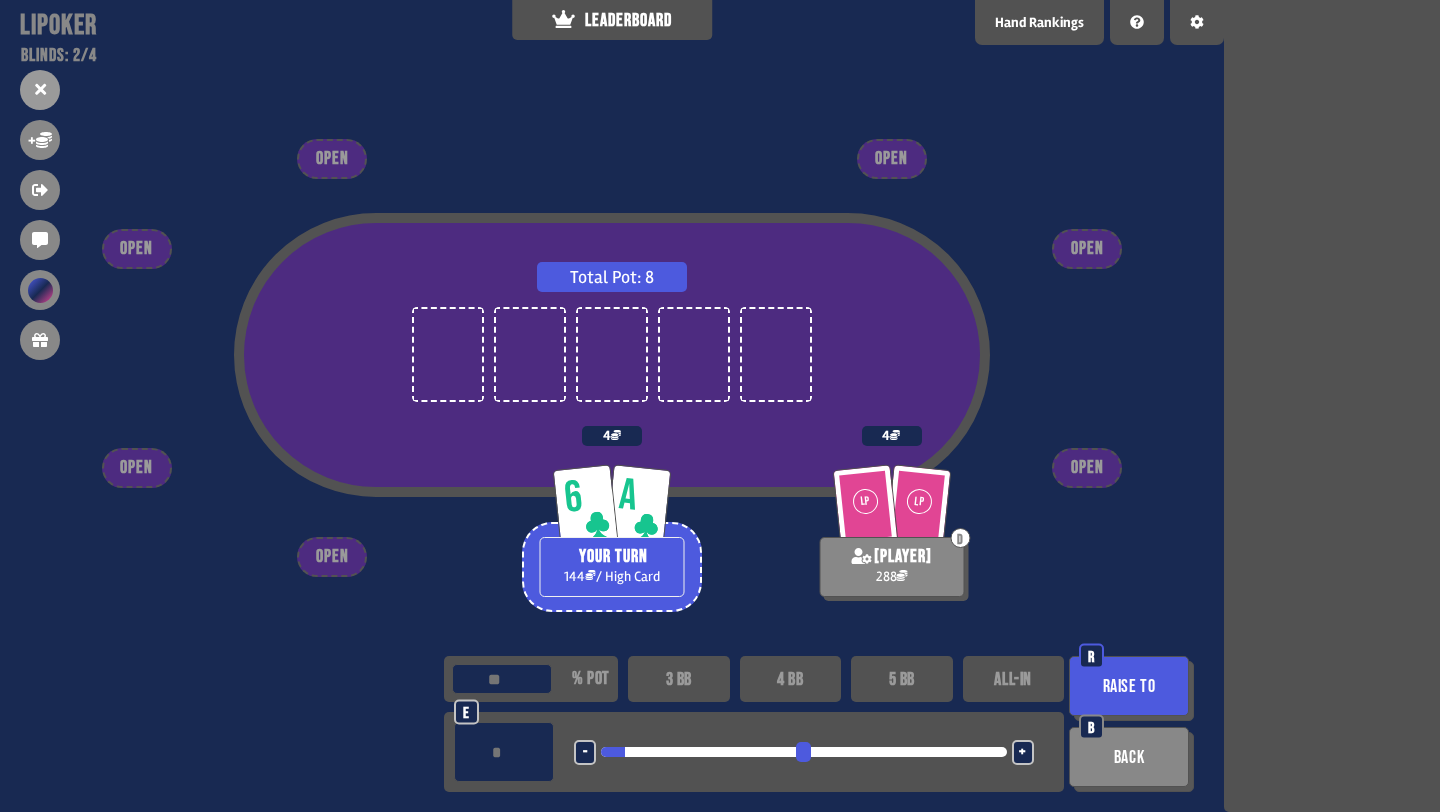 click at bounding box center [803, 752] 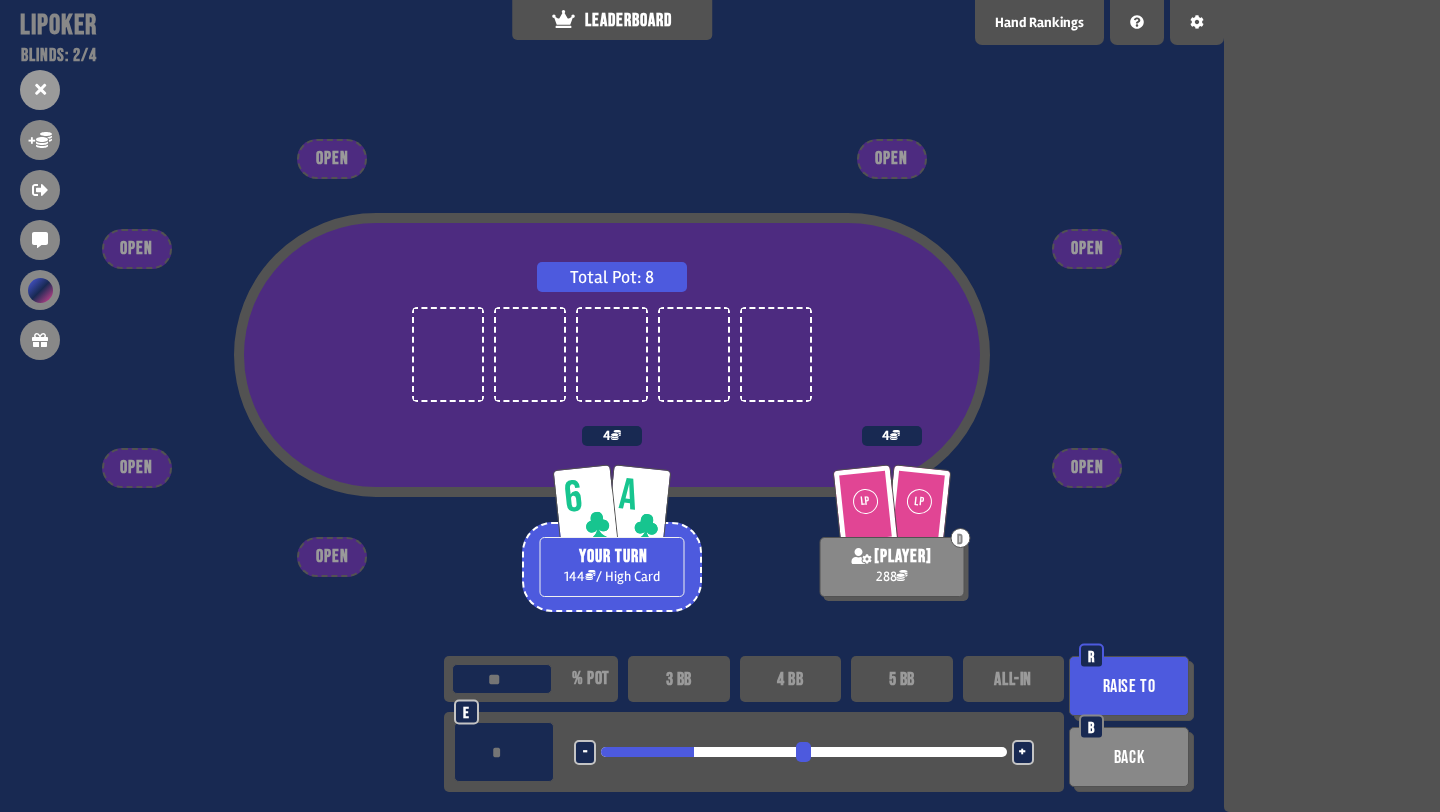 type 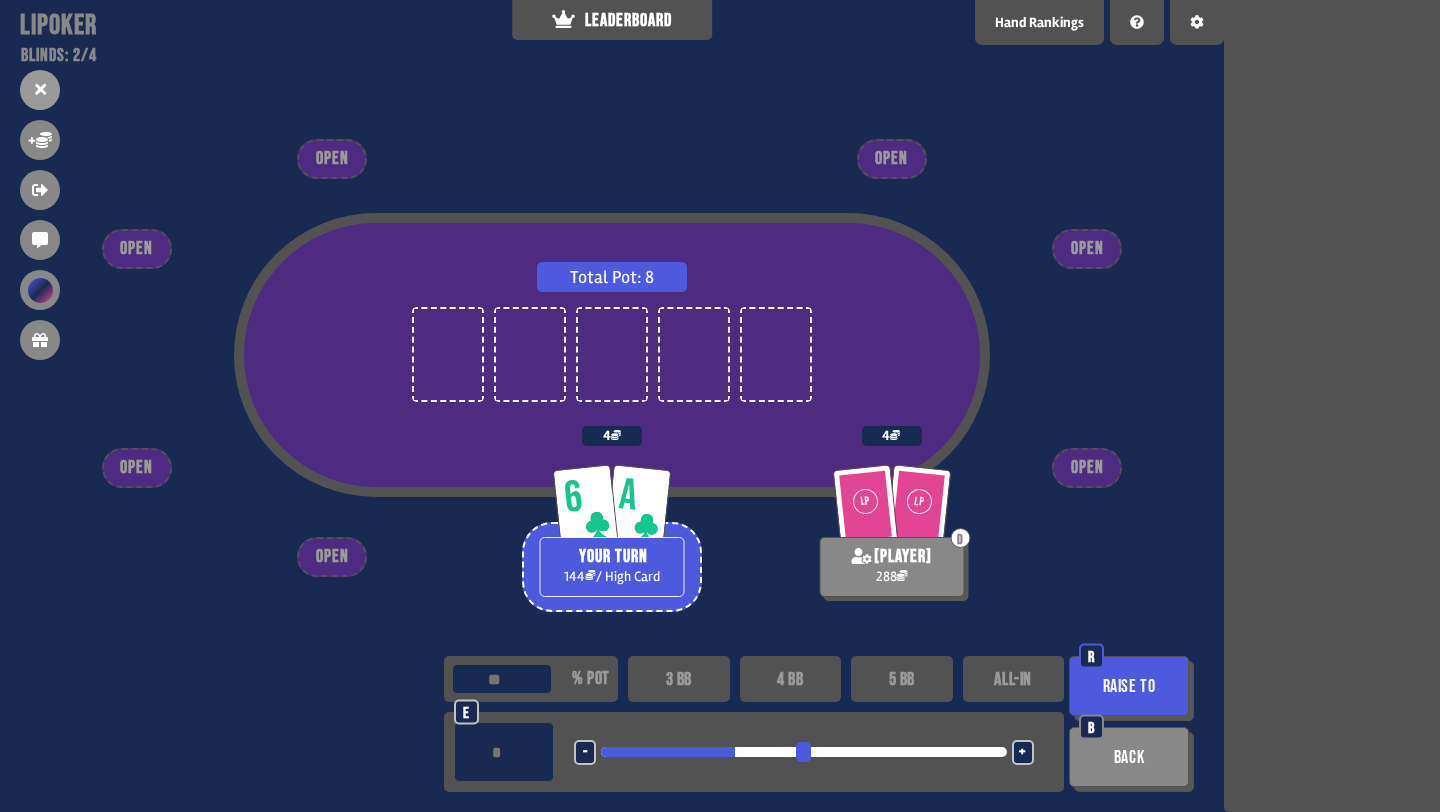 click at bounding box center [803, 752] 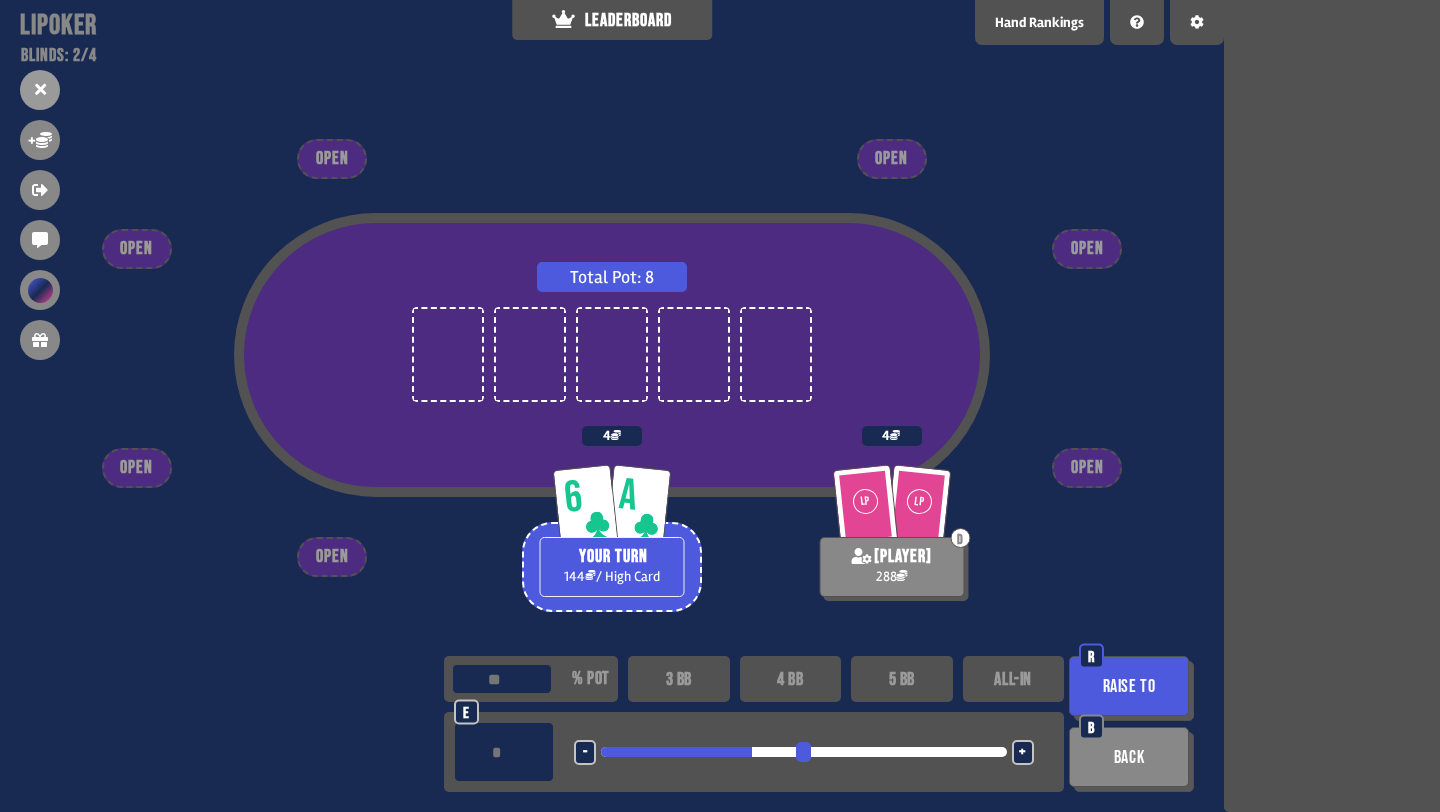click on "Raise to" at bounding box center [1129, 686] 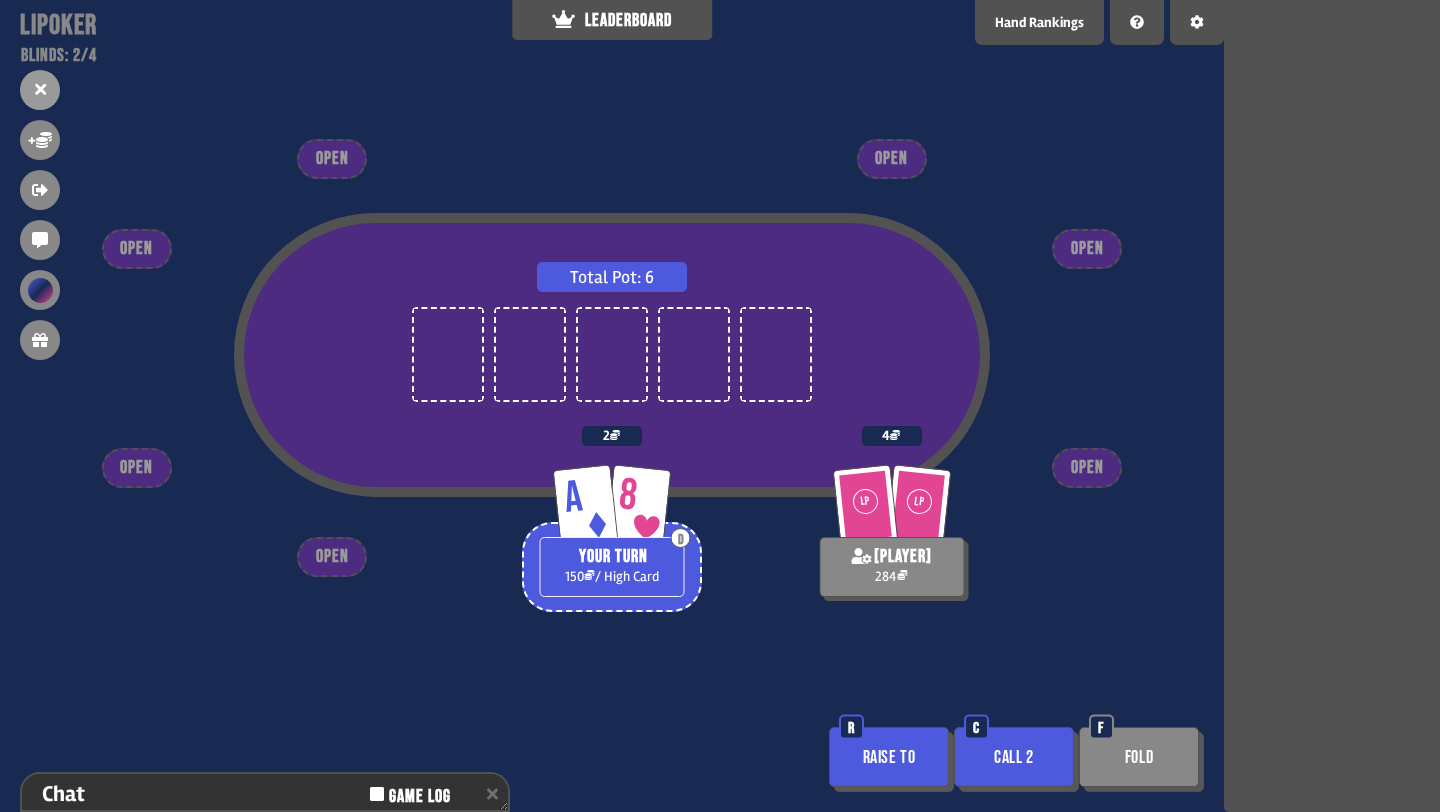 click on "Raise to" at bounding box center (889, 757) 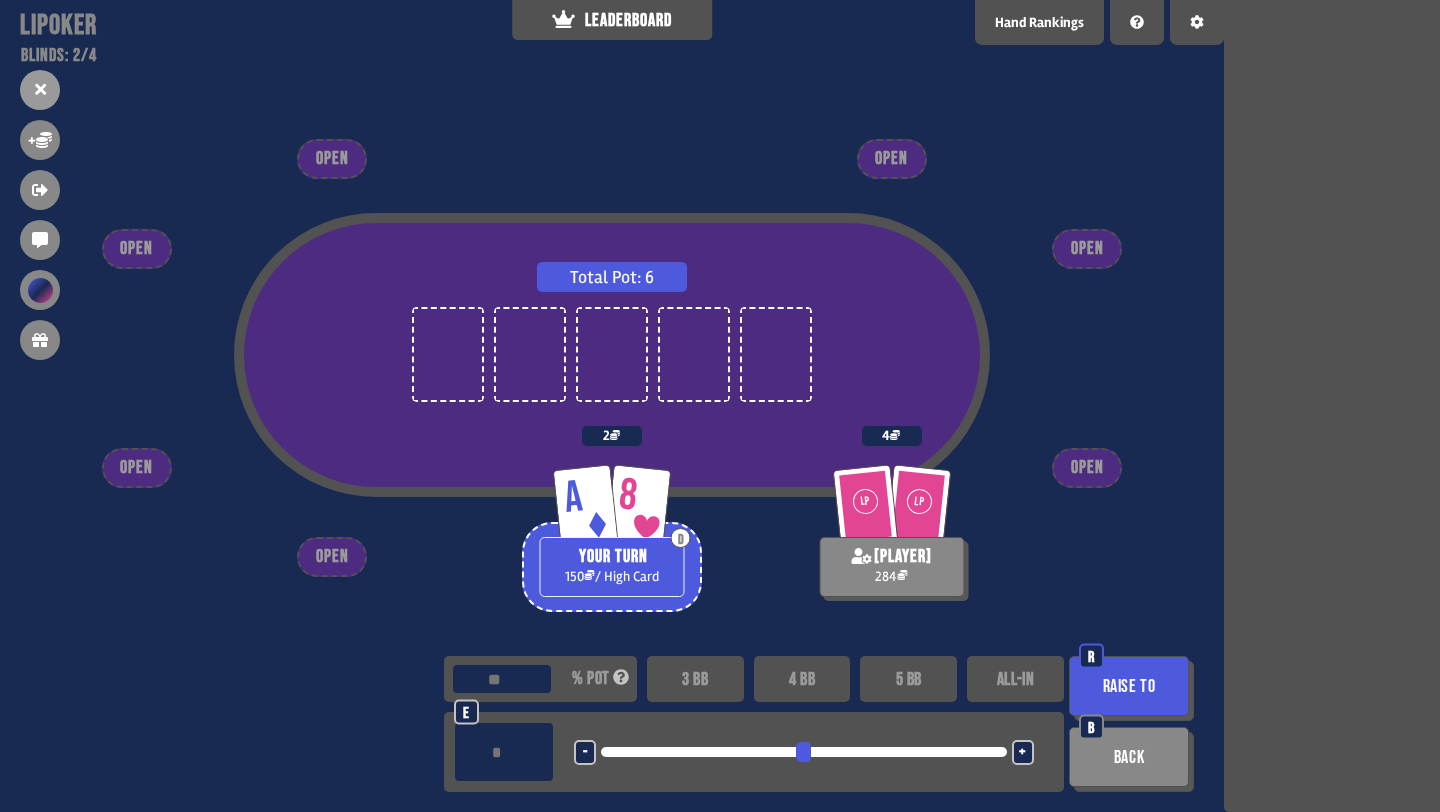 click at bounding box center [803, 752] 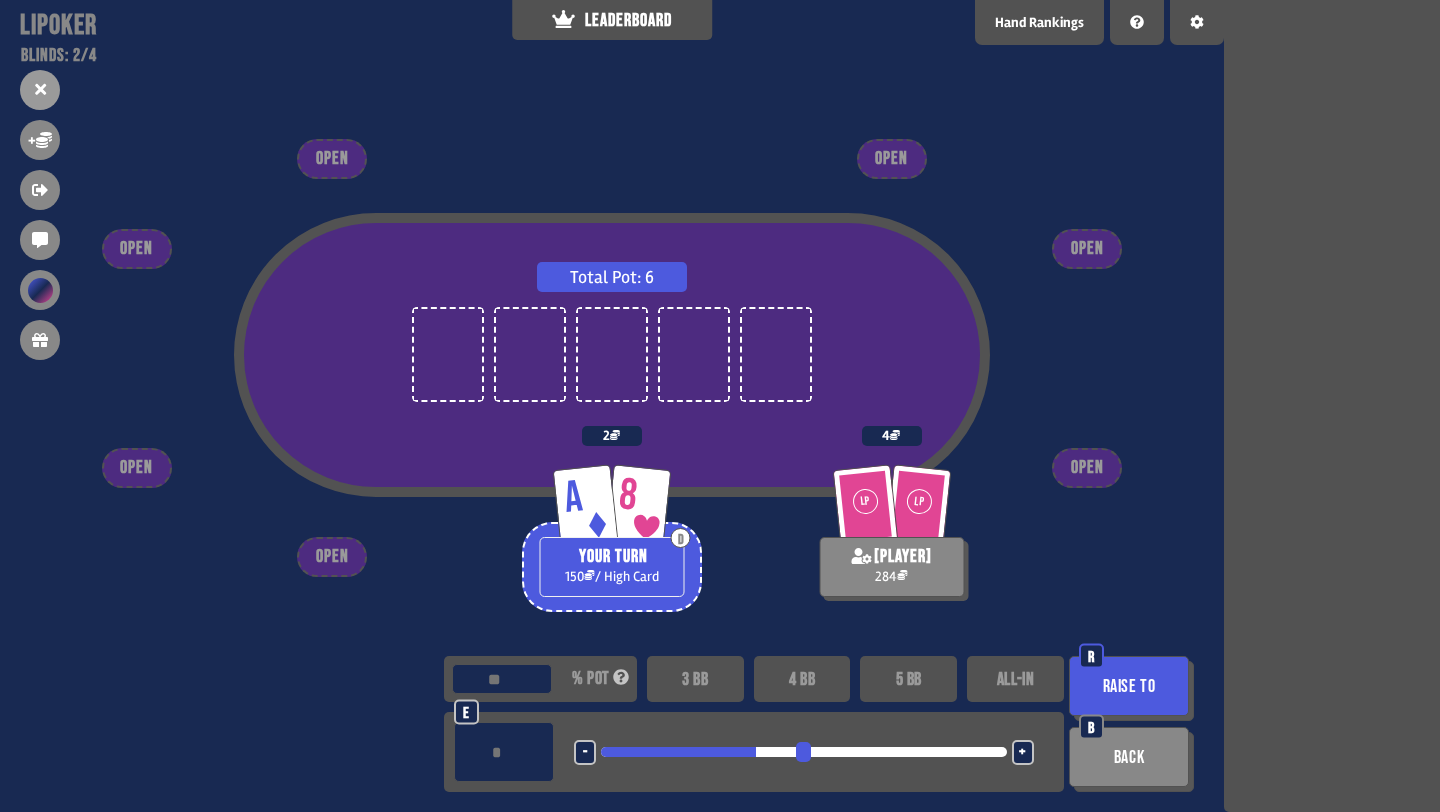 click at bounding box center (803, 752) 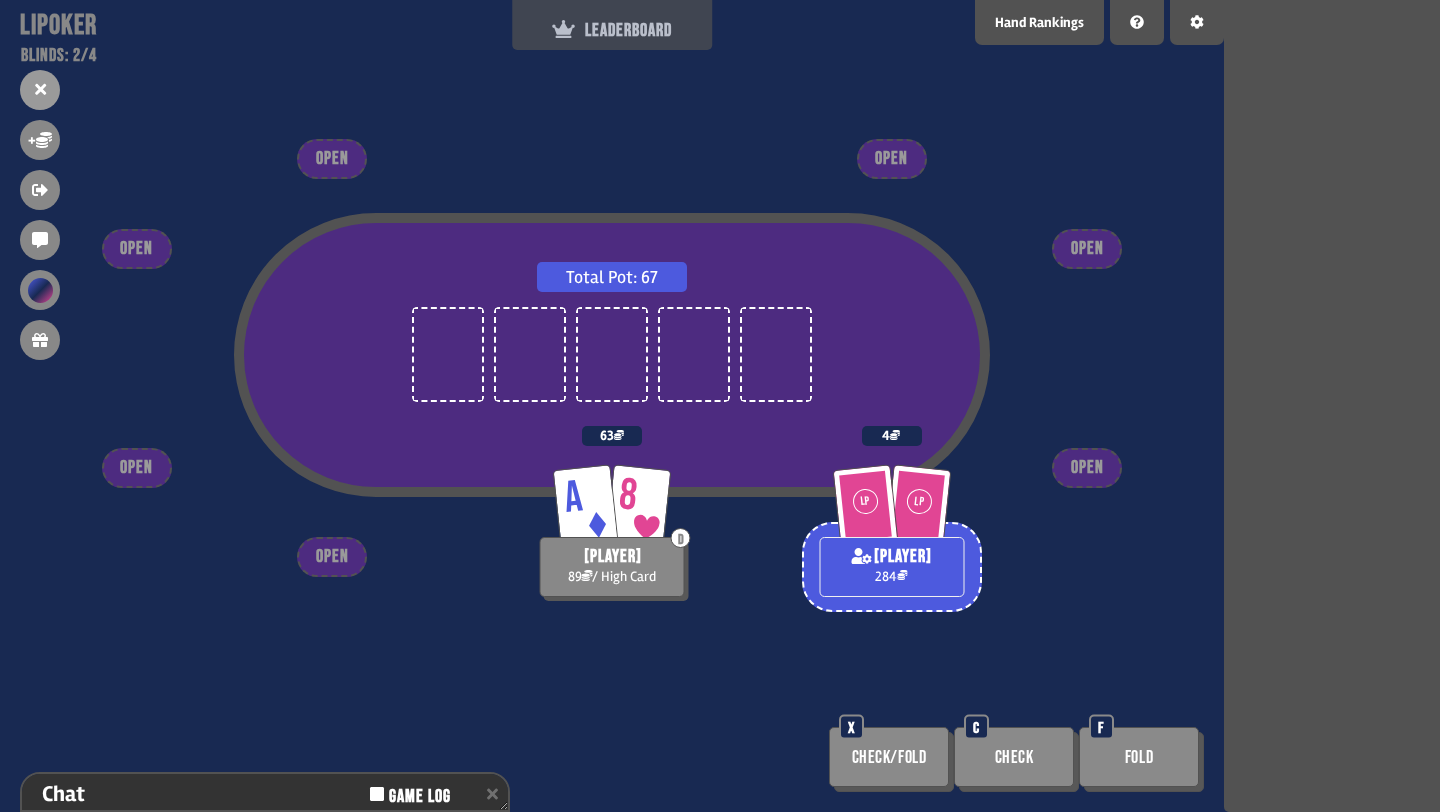 click on "LEADERBOARD" at bounding box center (612, 25) 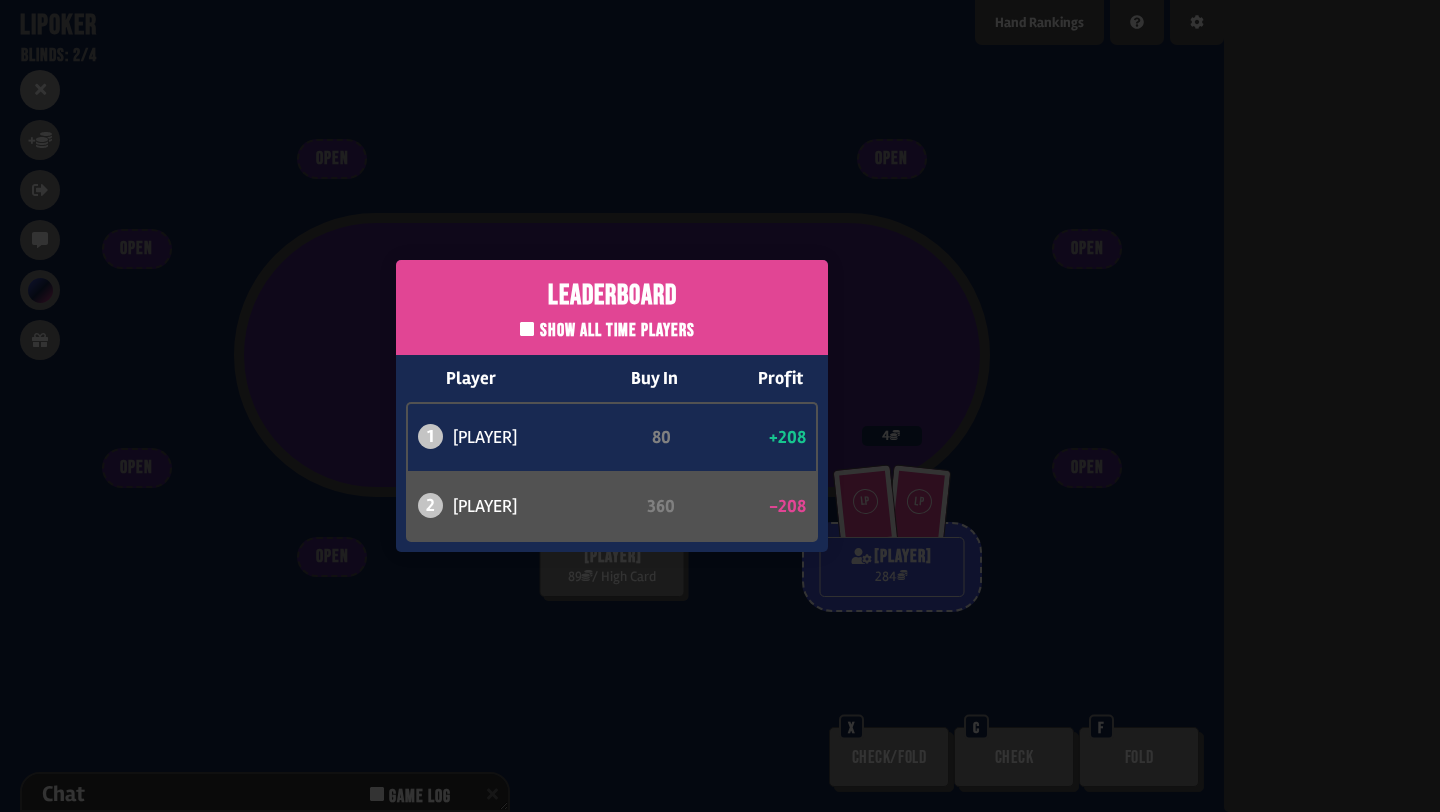 click on "Leaderboard   Show all time players Player Buy In Profit 1 [PLAYER] 80 +208 2 [PLAYER] 360 -208" at bounding box center (612, 406) 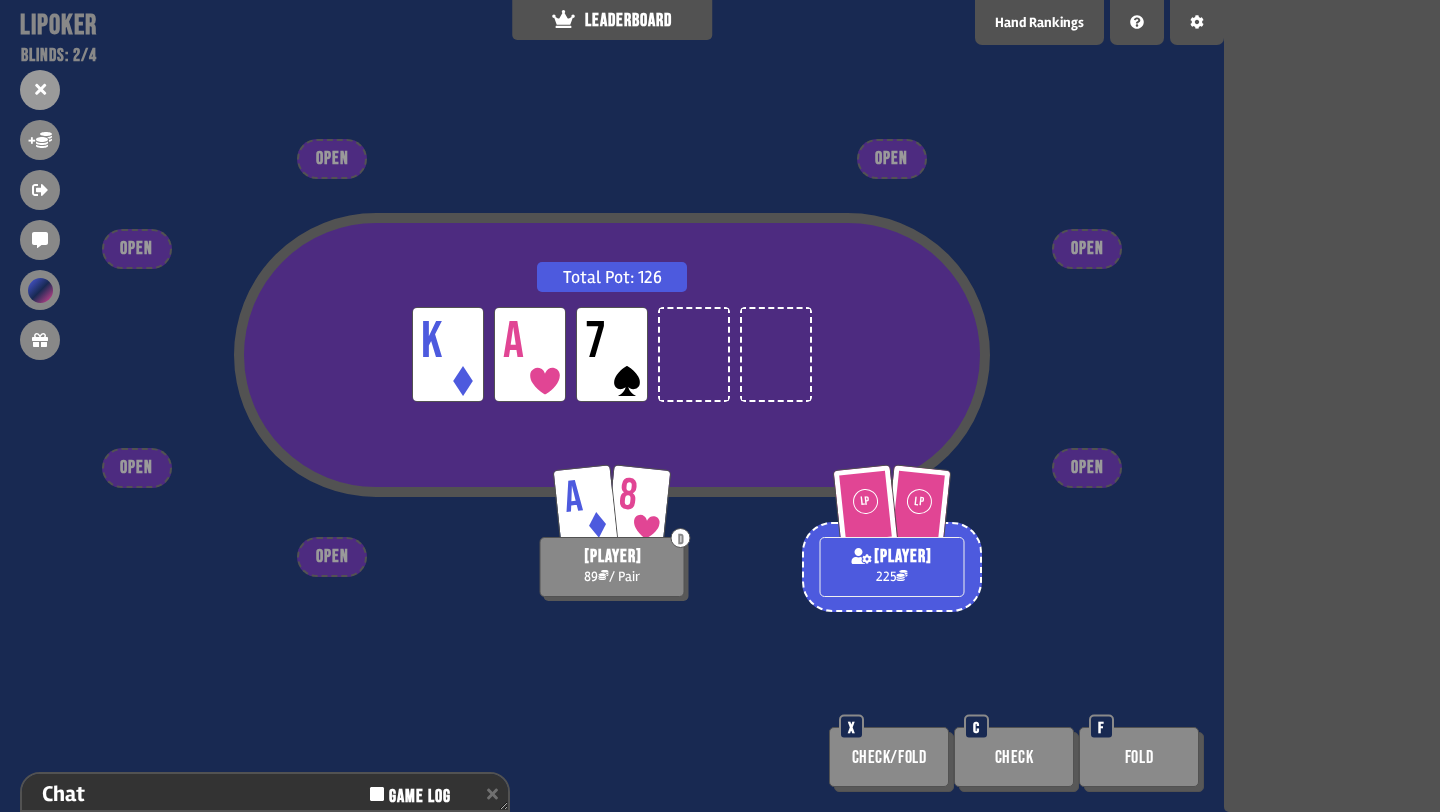 click on "Check" at bounding box center (1014, 757) 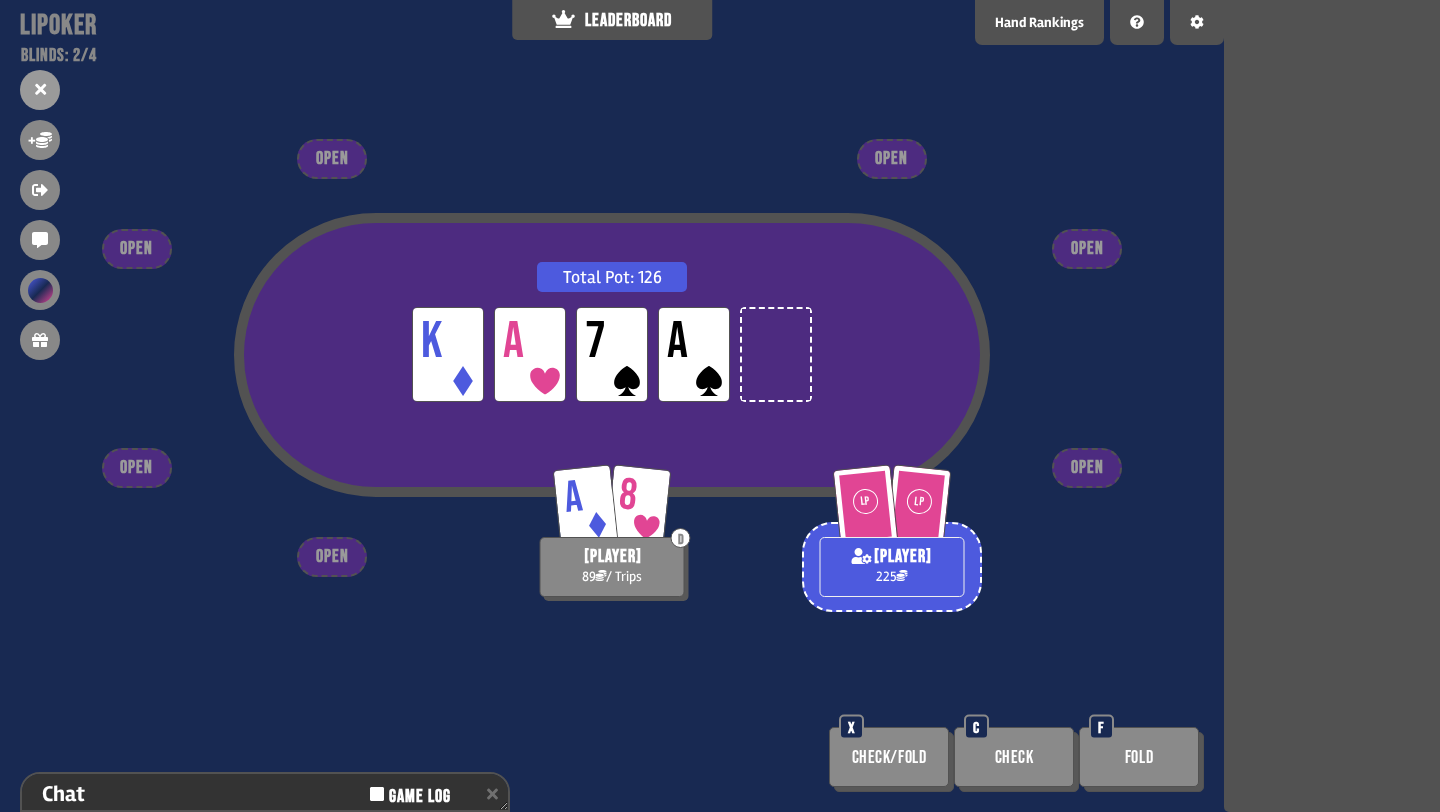click on "Check" at bounding box center [1014, 757] 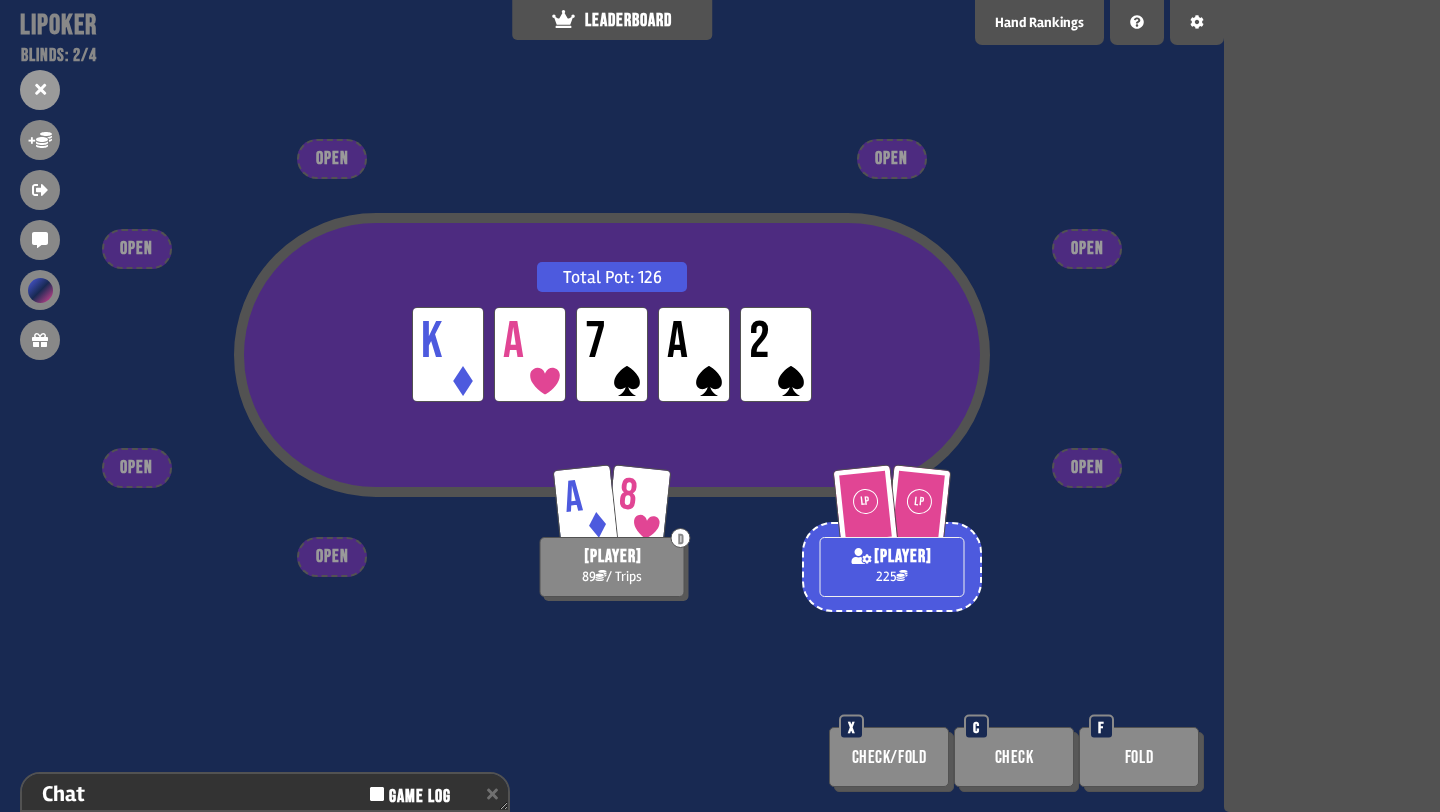 click on "Check" at bounding box center [1014, 757] 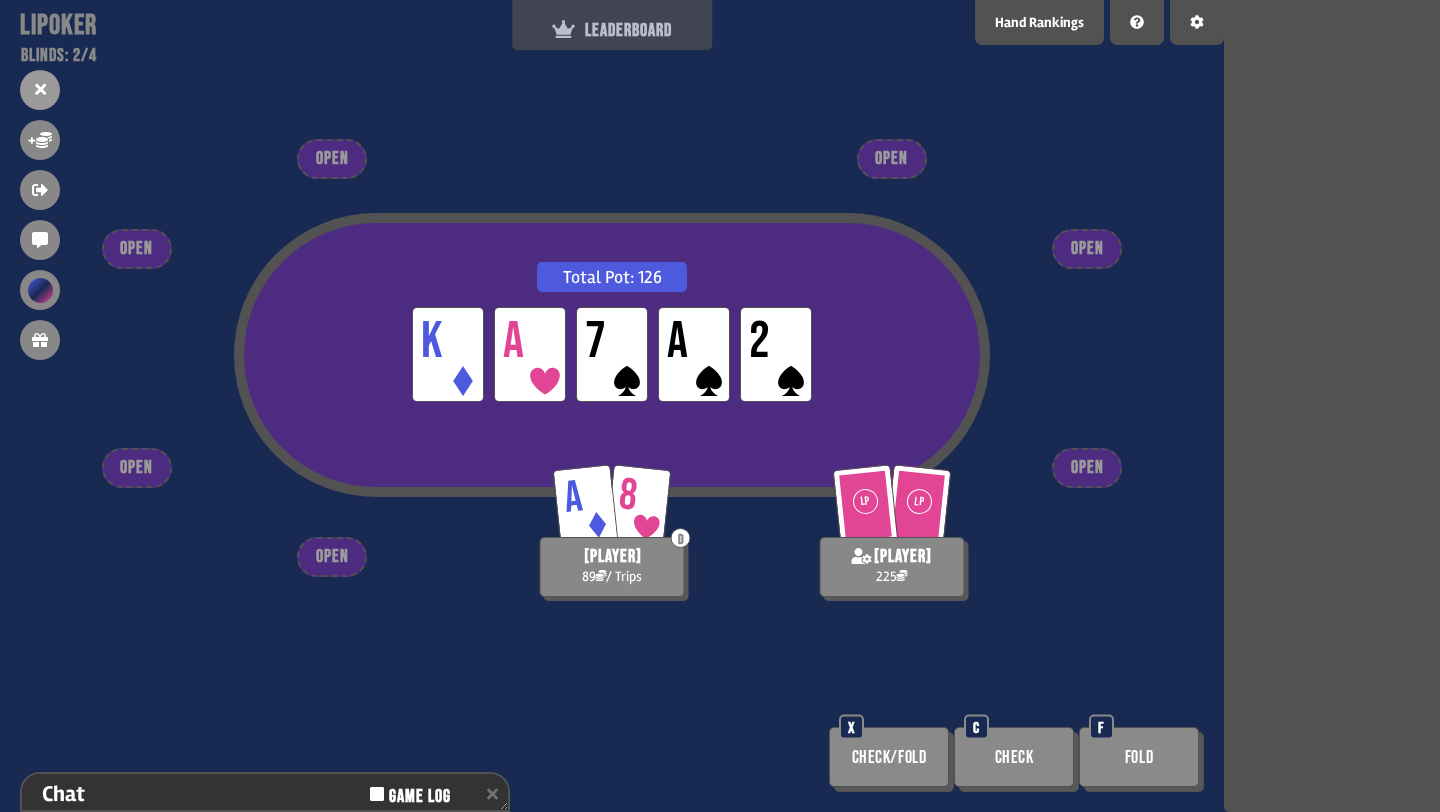 click on "LEADERBOARD" at bounding box center (612, 25) 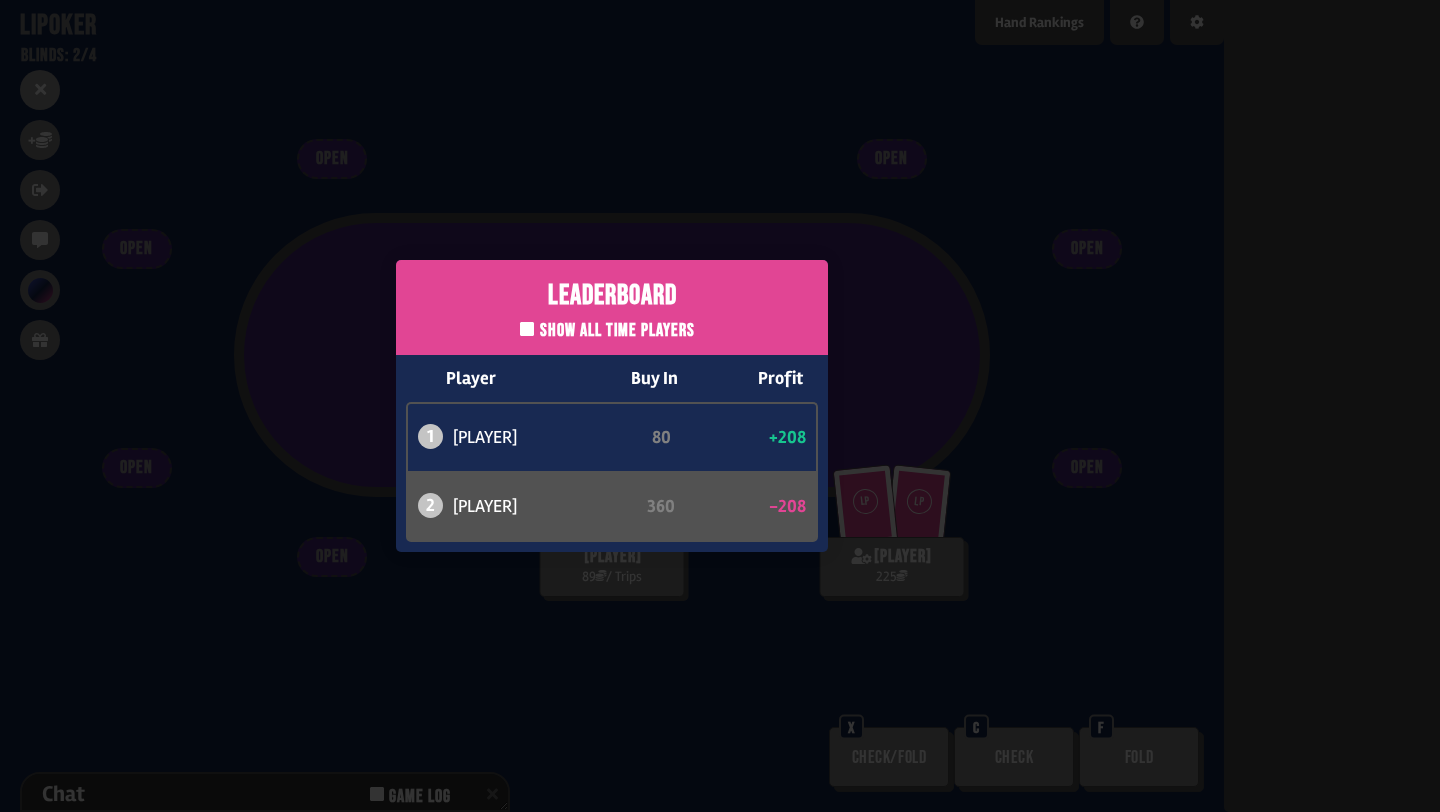 click on "Leaderboard   Show all time players Player Buy In Profit 1 [PLAYER] 80 +208 2 [PLAYER] 360 -208" at bounding box center (612, 406) 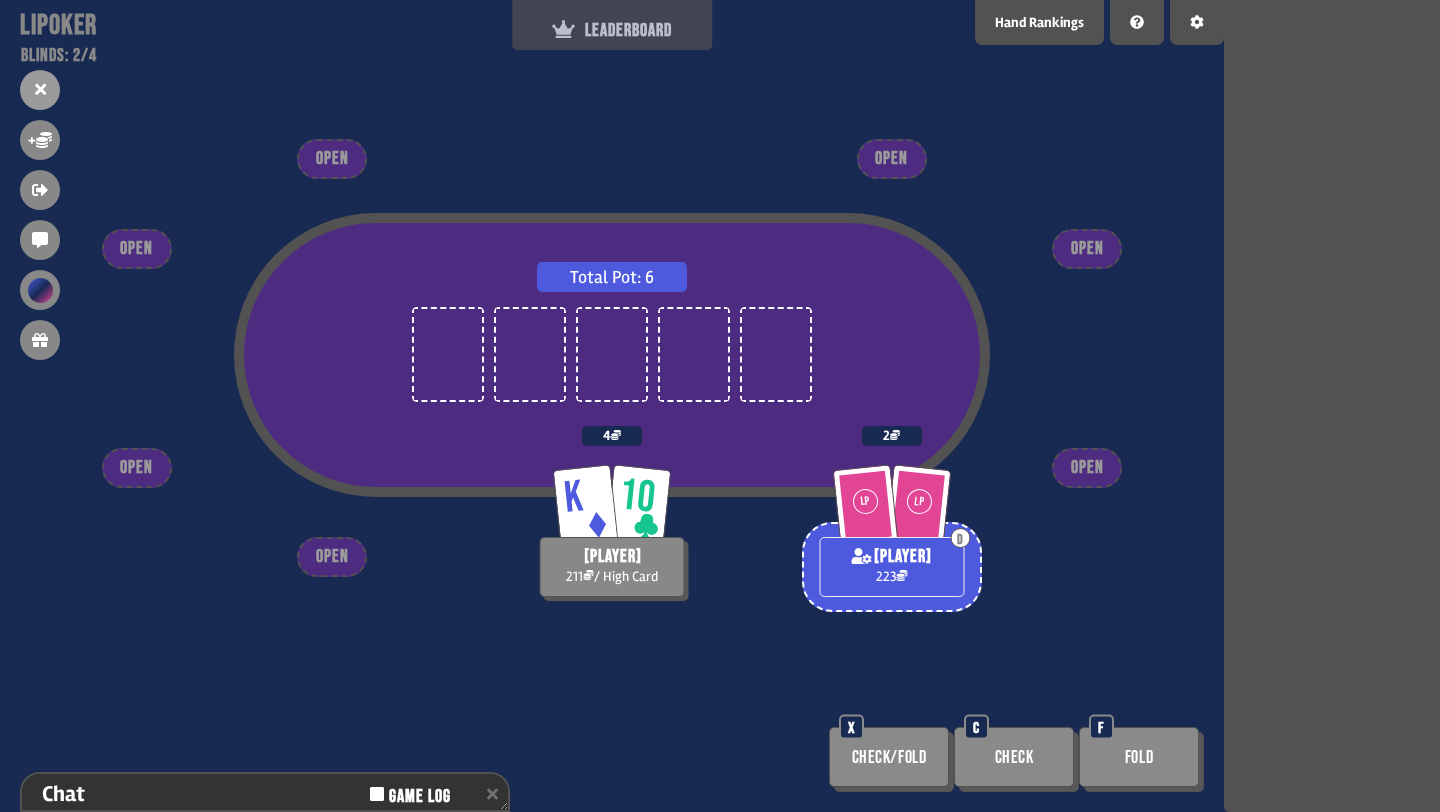 click on "LEADERBOARD" at bounding box center [612, 25] 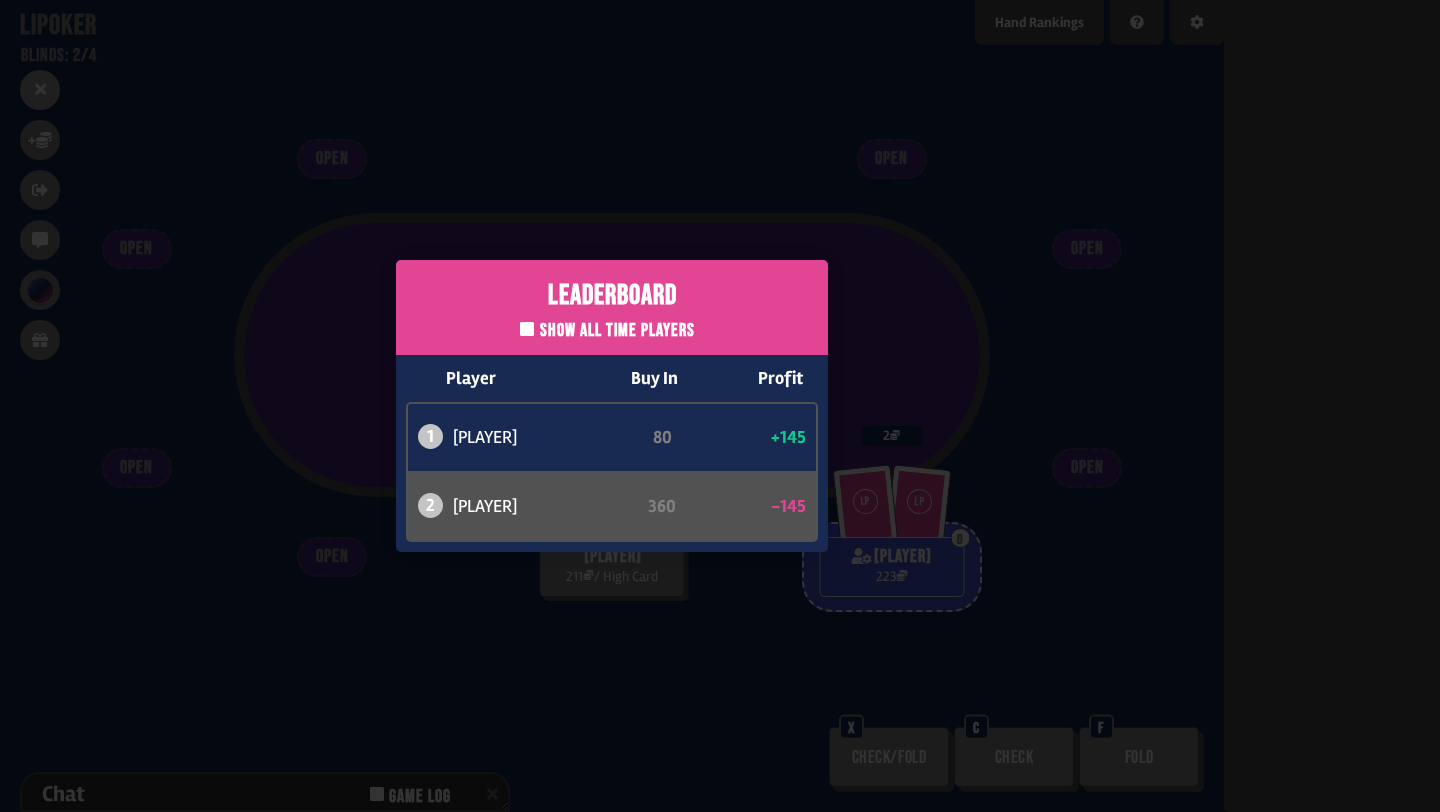 click on "Leaderboard   Show all time players Player Buy In Profit 1 [PLAYER] 80 +145 2 [PLAYER] 360 -145" at bounding box center (612, 406) 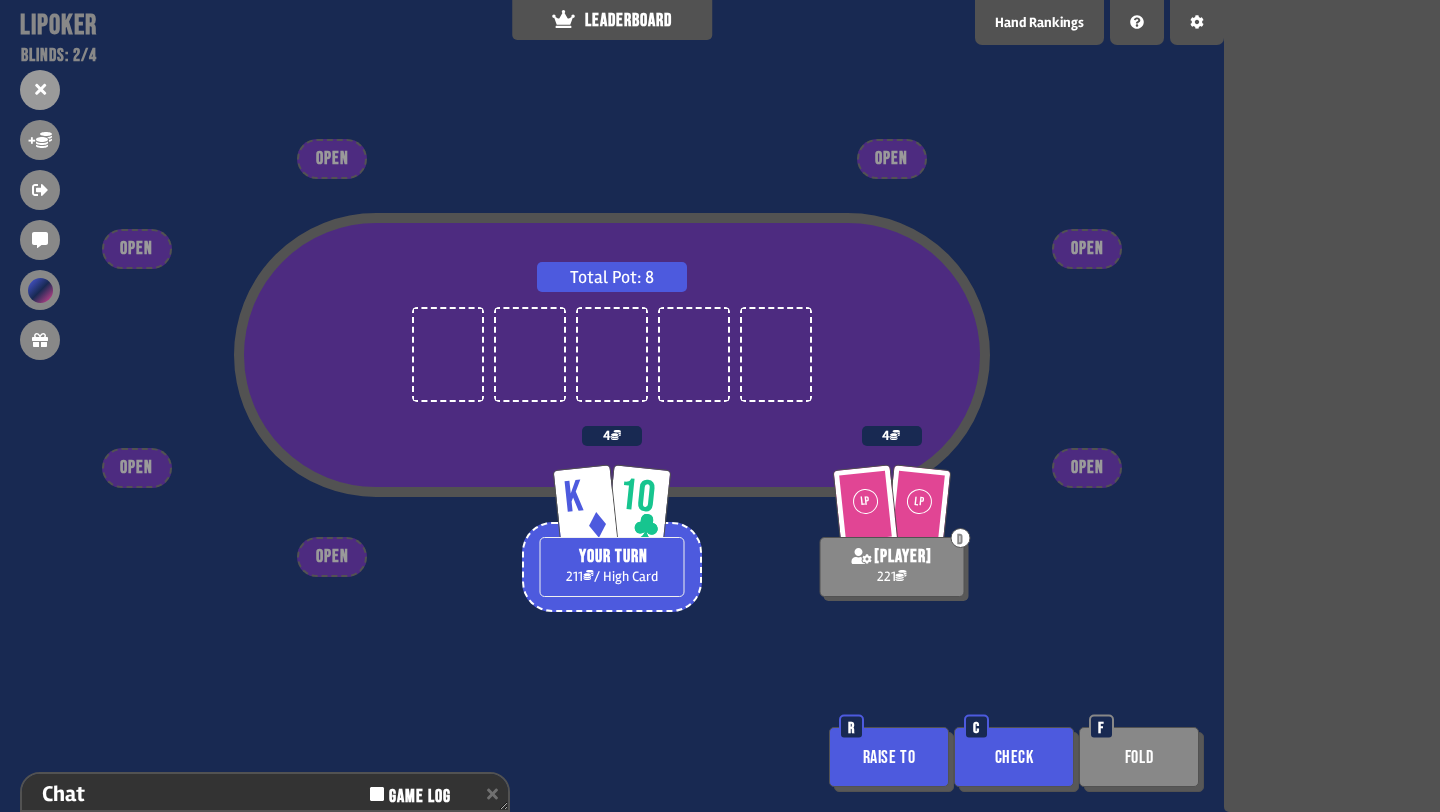 click on "Raise to" at bounding box center [889, 757] 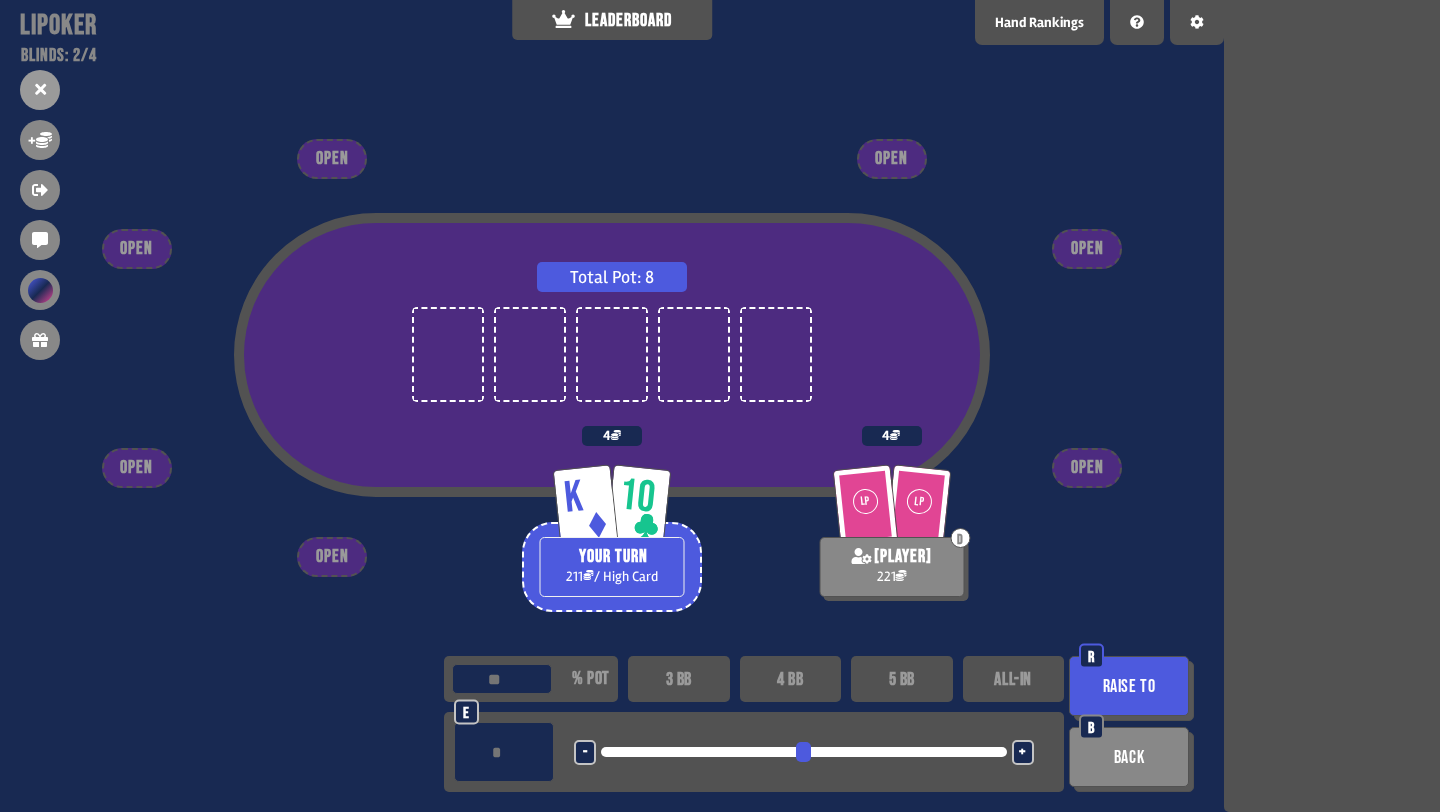 click on "3 BB" at bounding box center (679, 679) 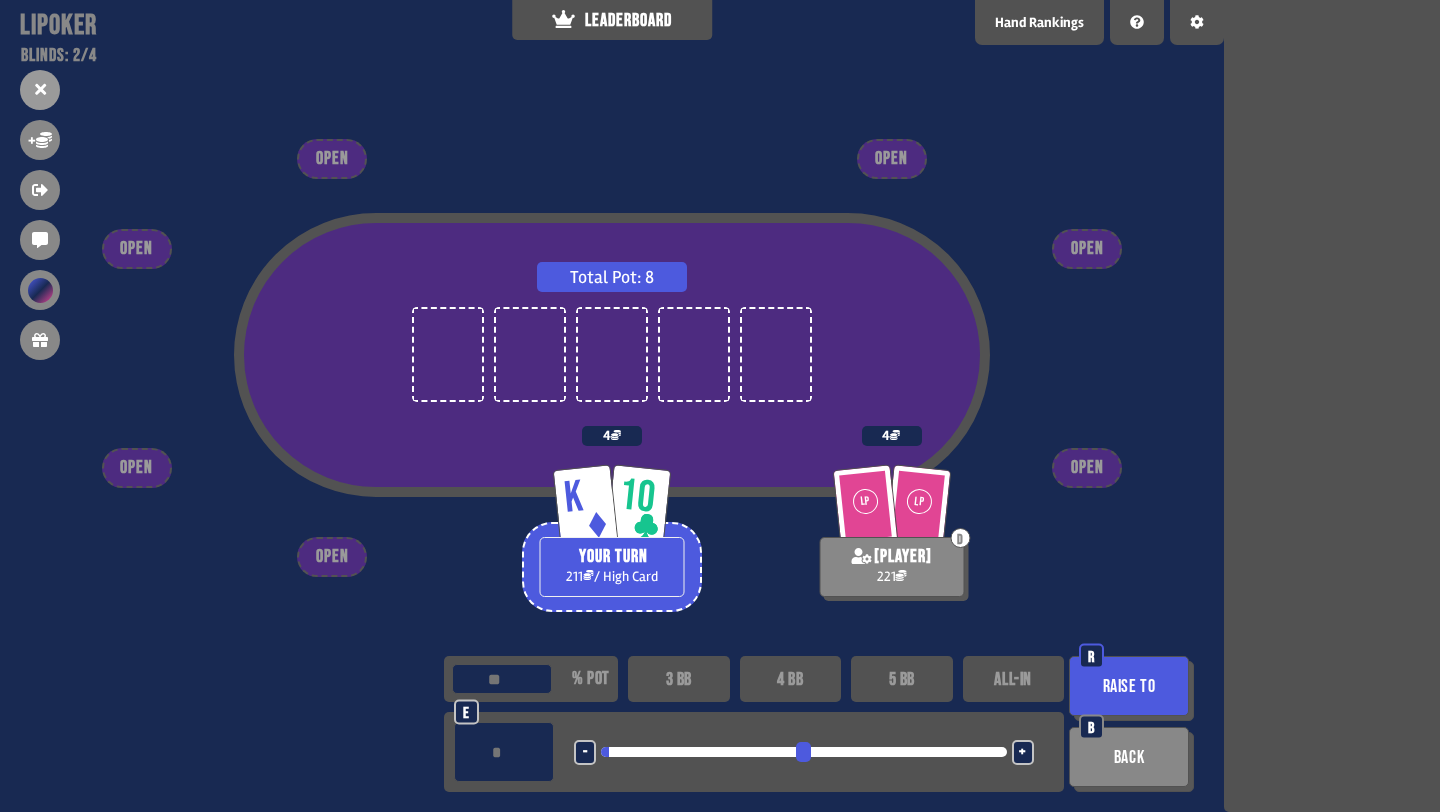 click on "**" at bounding box center [504, 752] 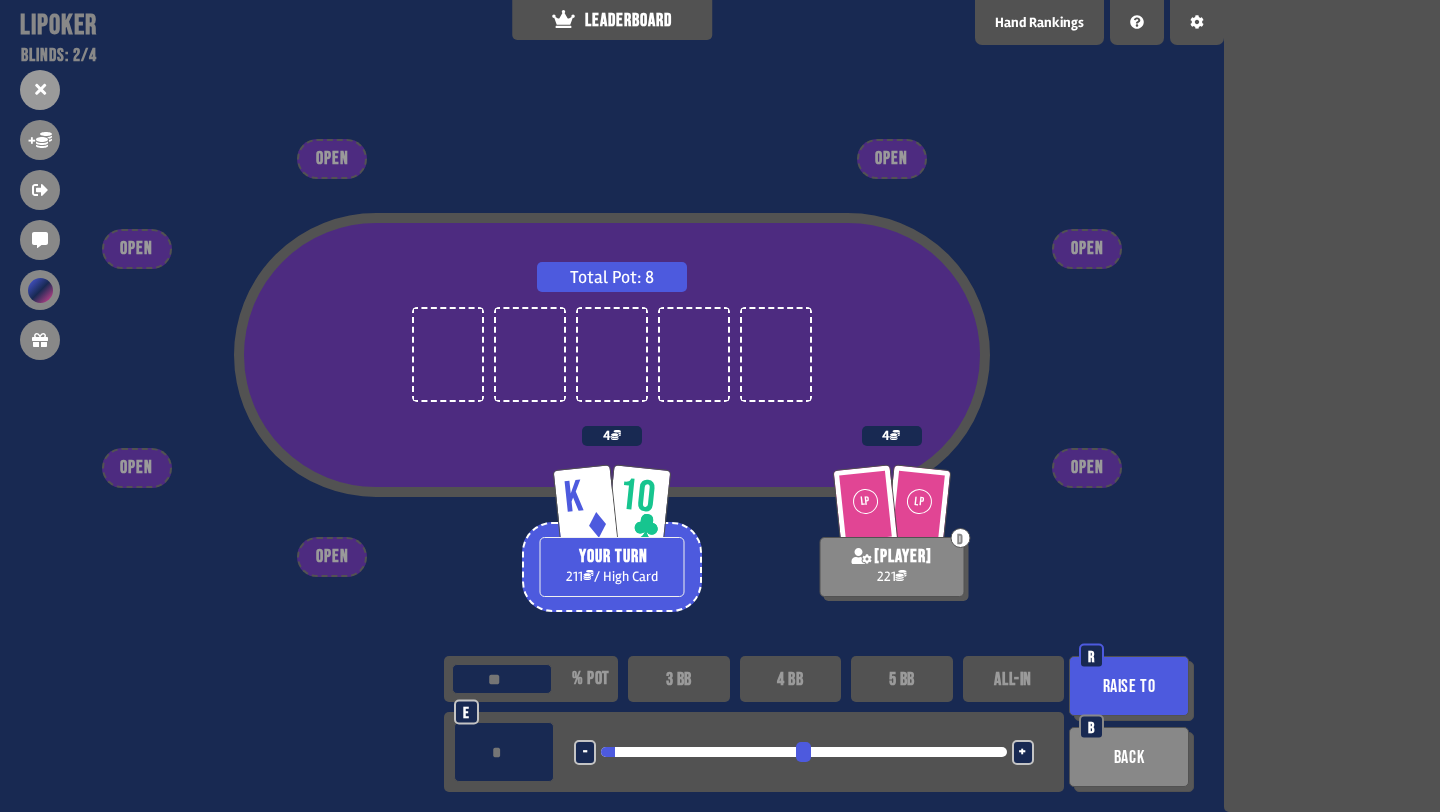 click on "Raise to" at bounding box center [1129, 686] 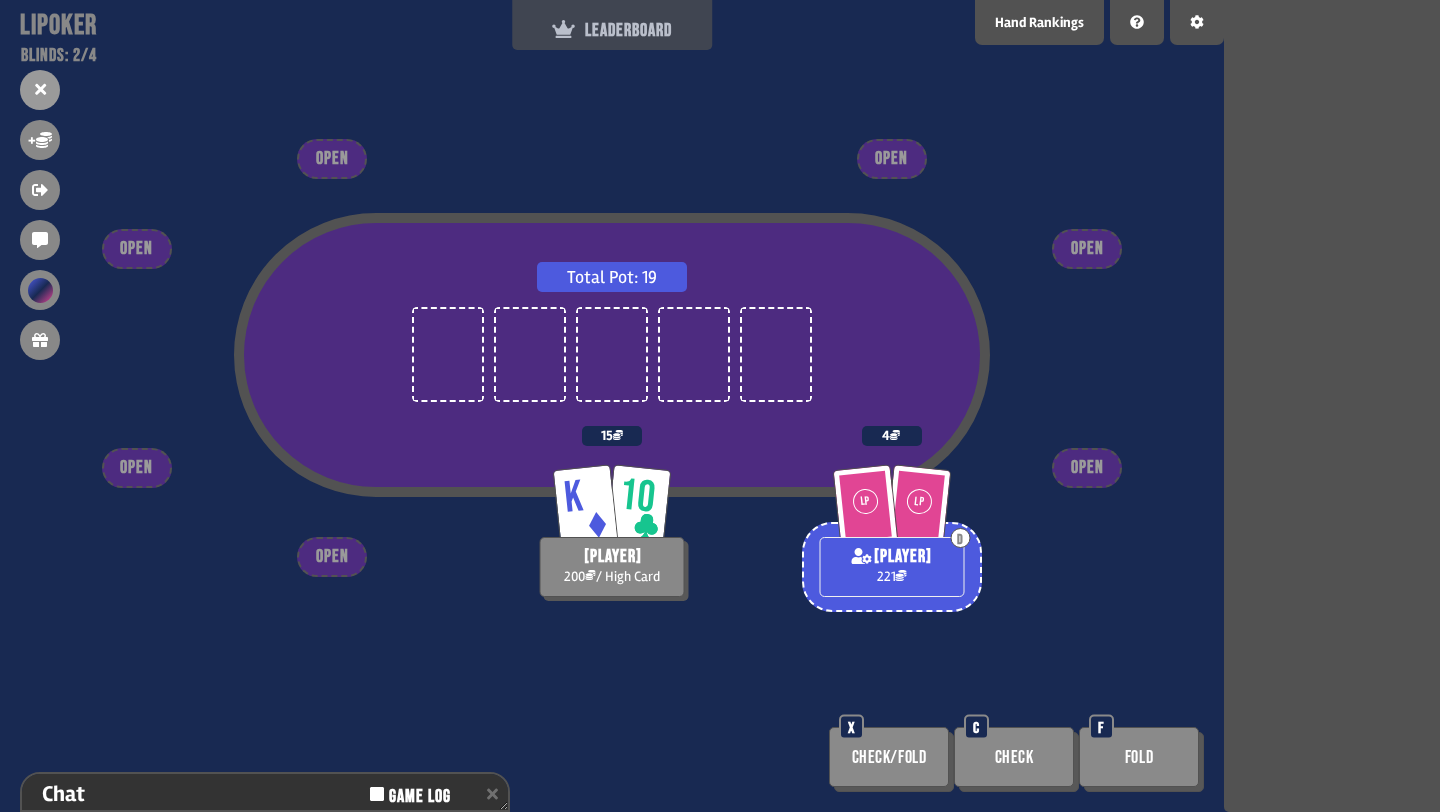 click on "LEADERBOARD" at bounding box center [612, 25] 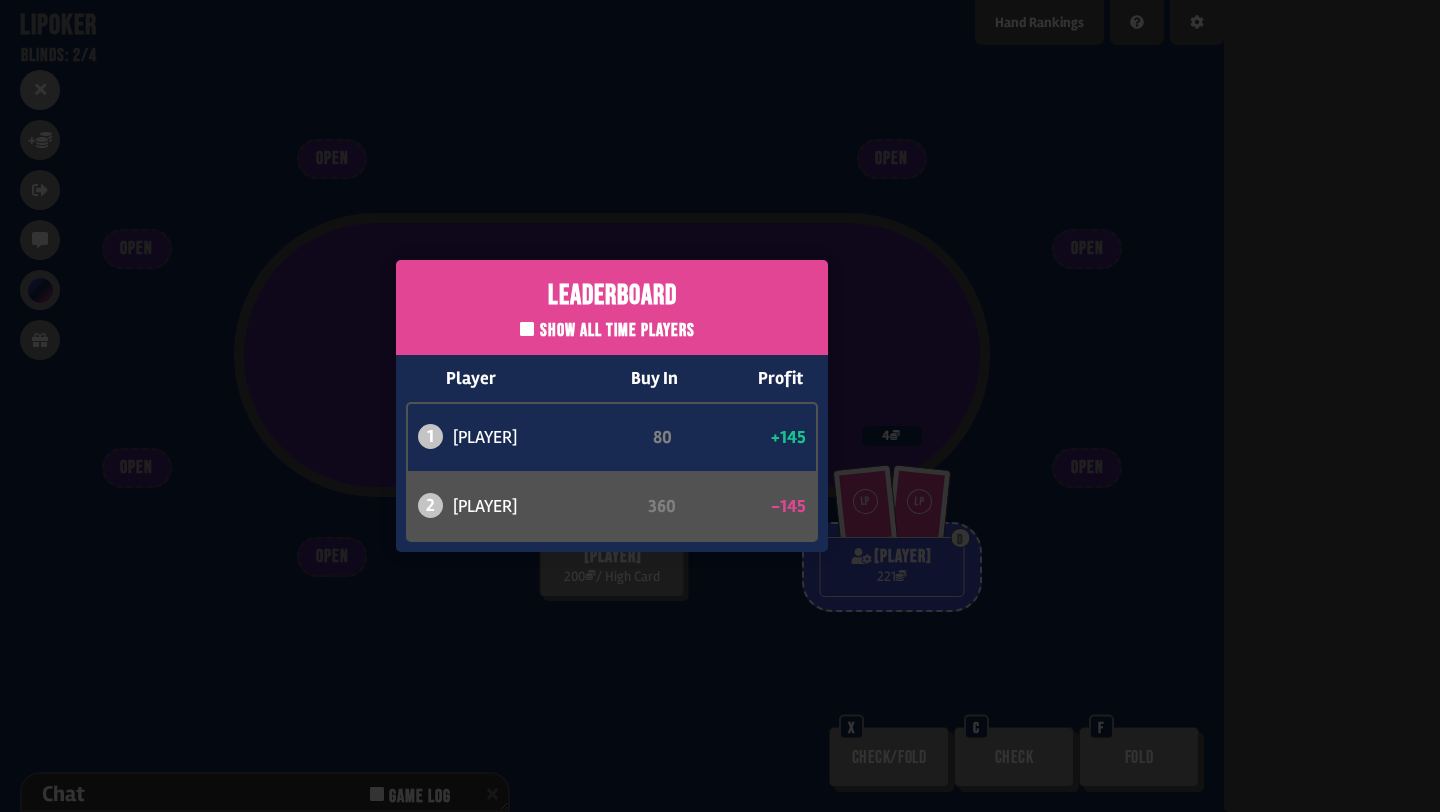 click on "Leaderboard   Show all time players Player Buy In Profit 1 [PLAYER] 80 +145 2 [PLAYER] 360 -145" at bounding box center [612, 406] 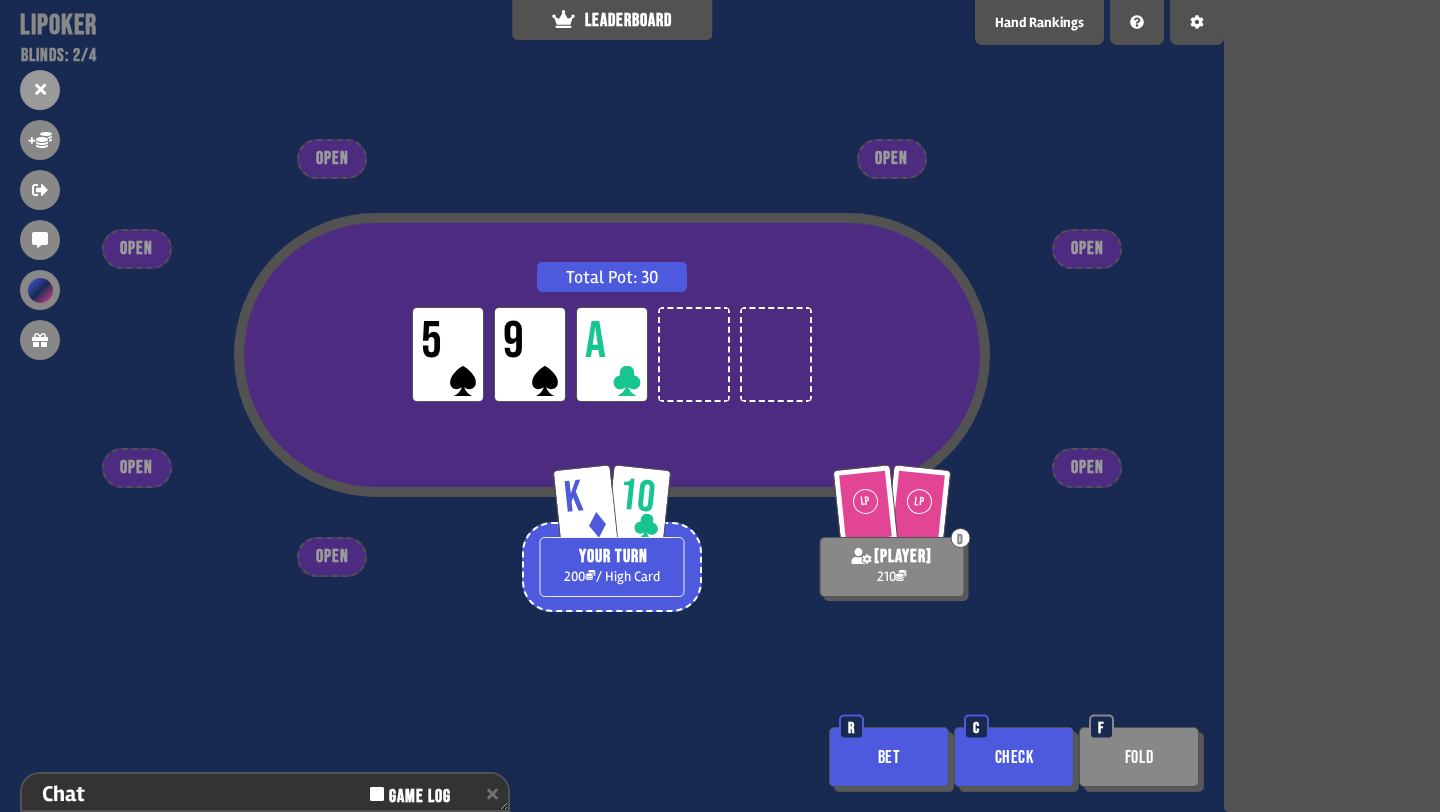click on "Bet" at bounding box center (889, 757) 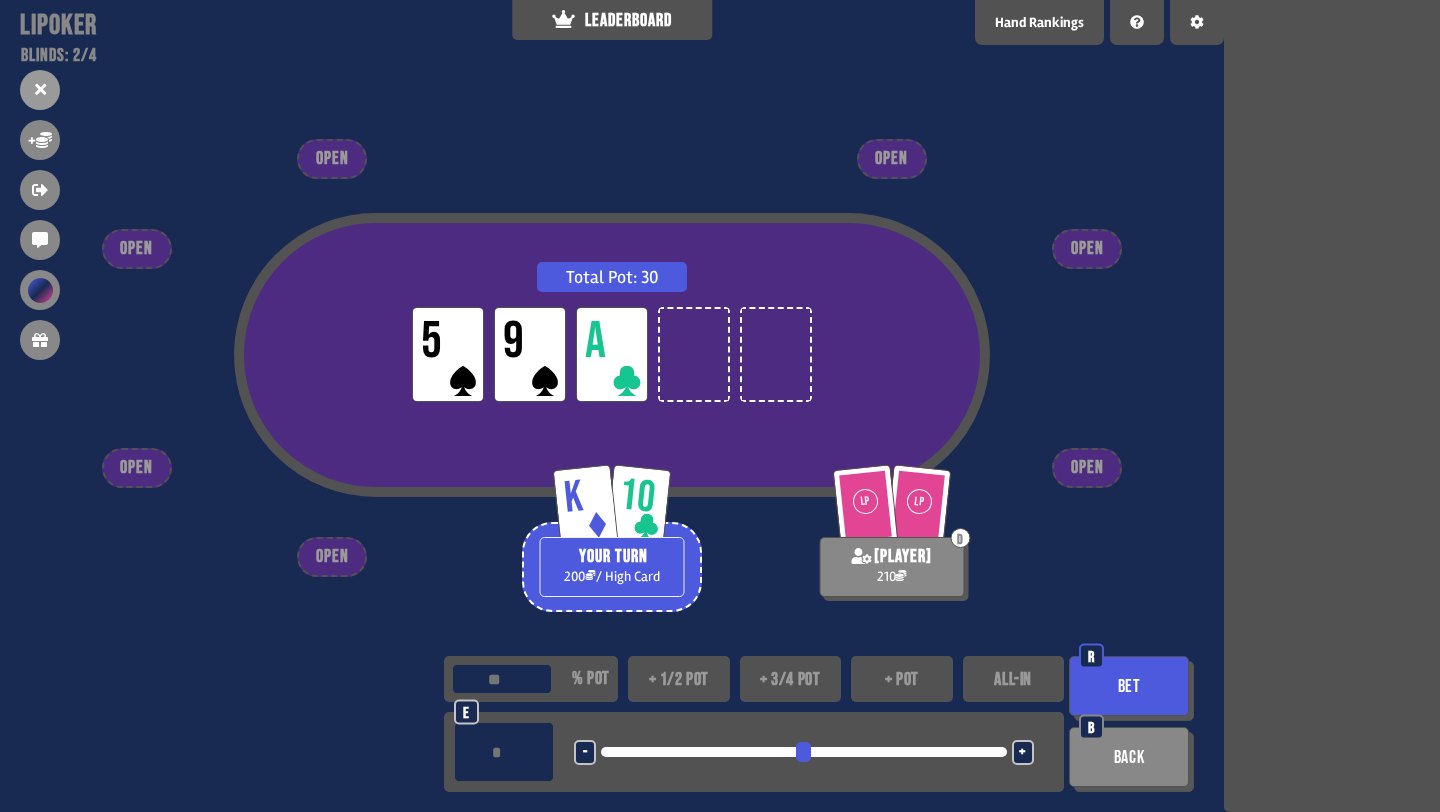 click on "ALL-IN" at bounding box center (1014, 679) 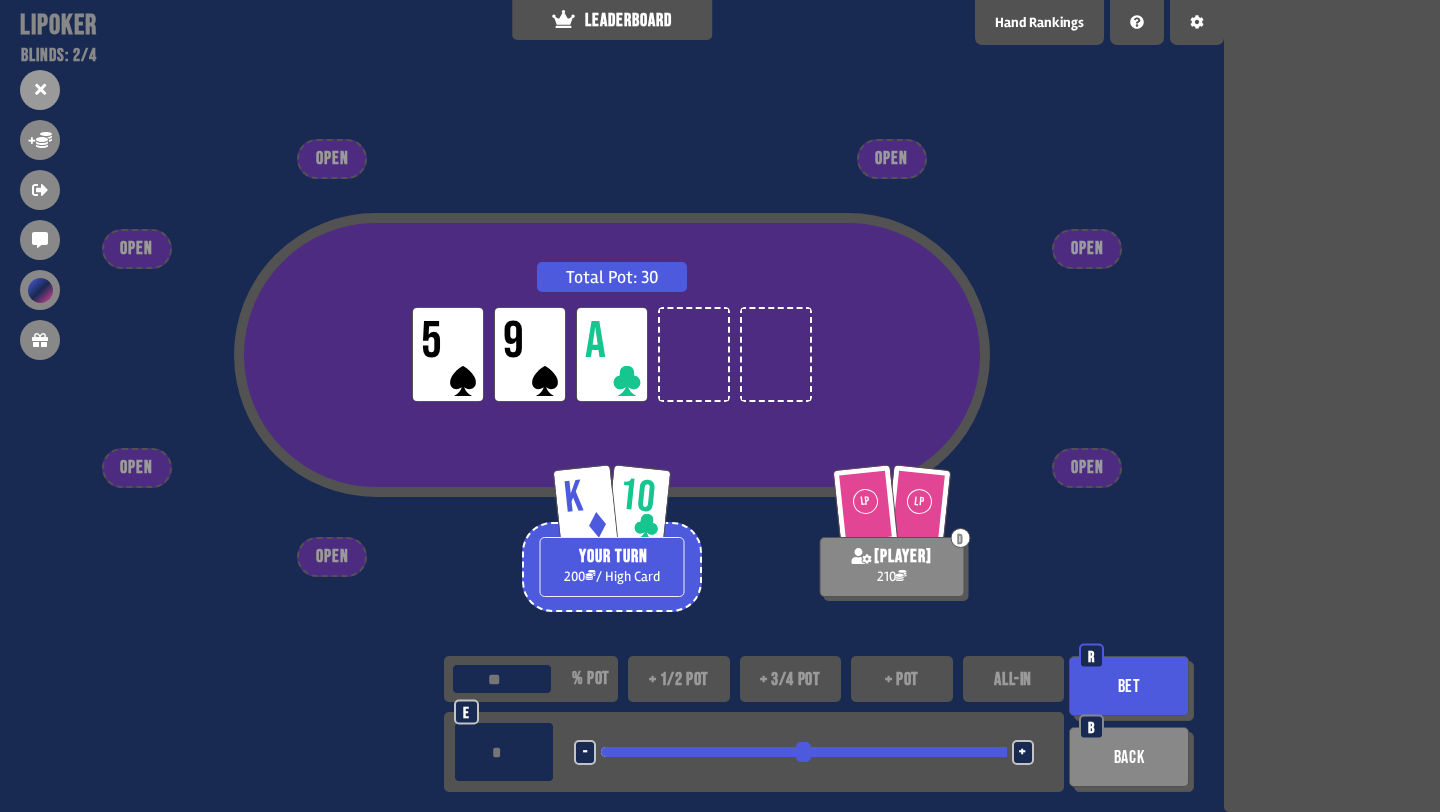 click on "Bet" at bounding box center (1129, 686) 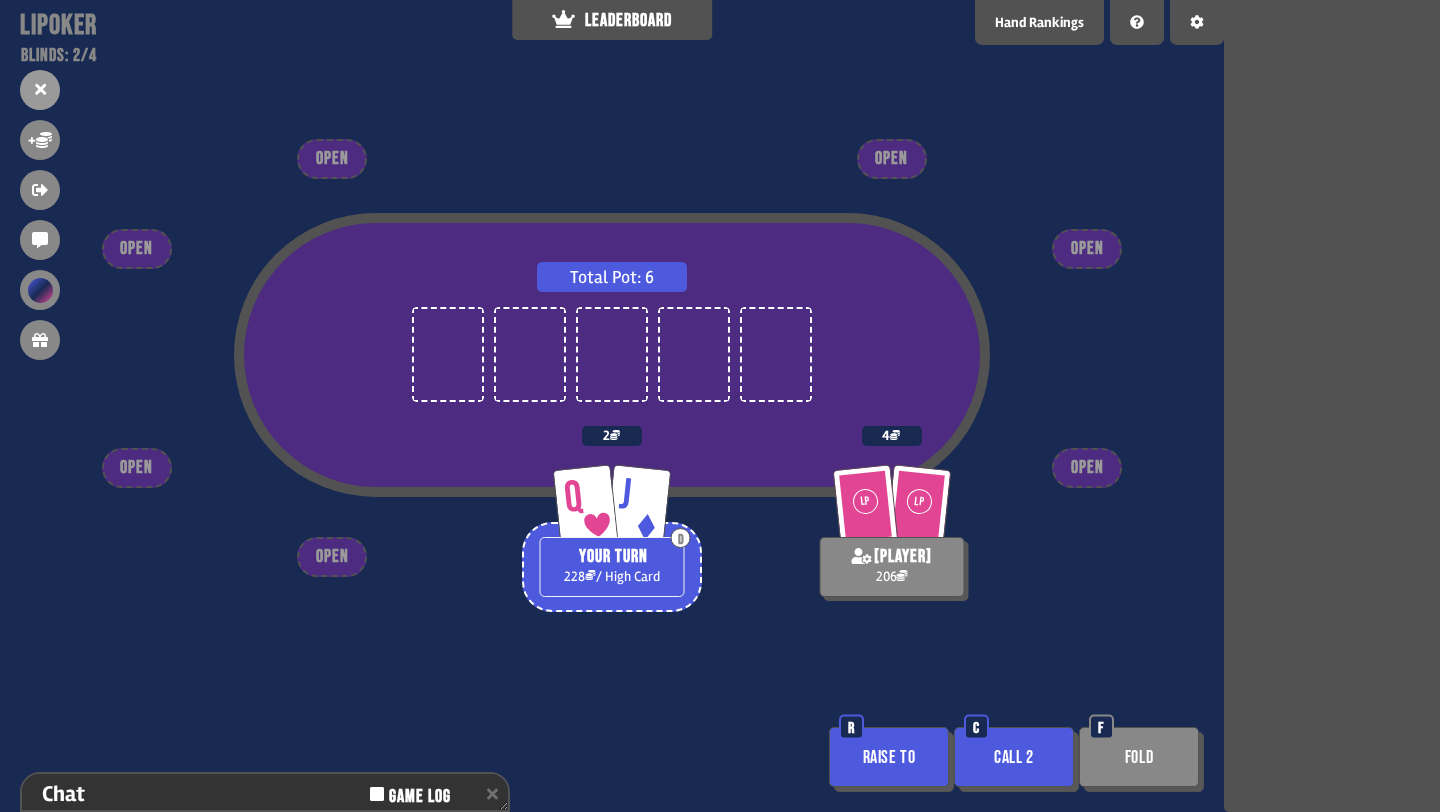 click on "Call 2" at bounding box center [1014, 757] 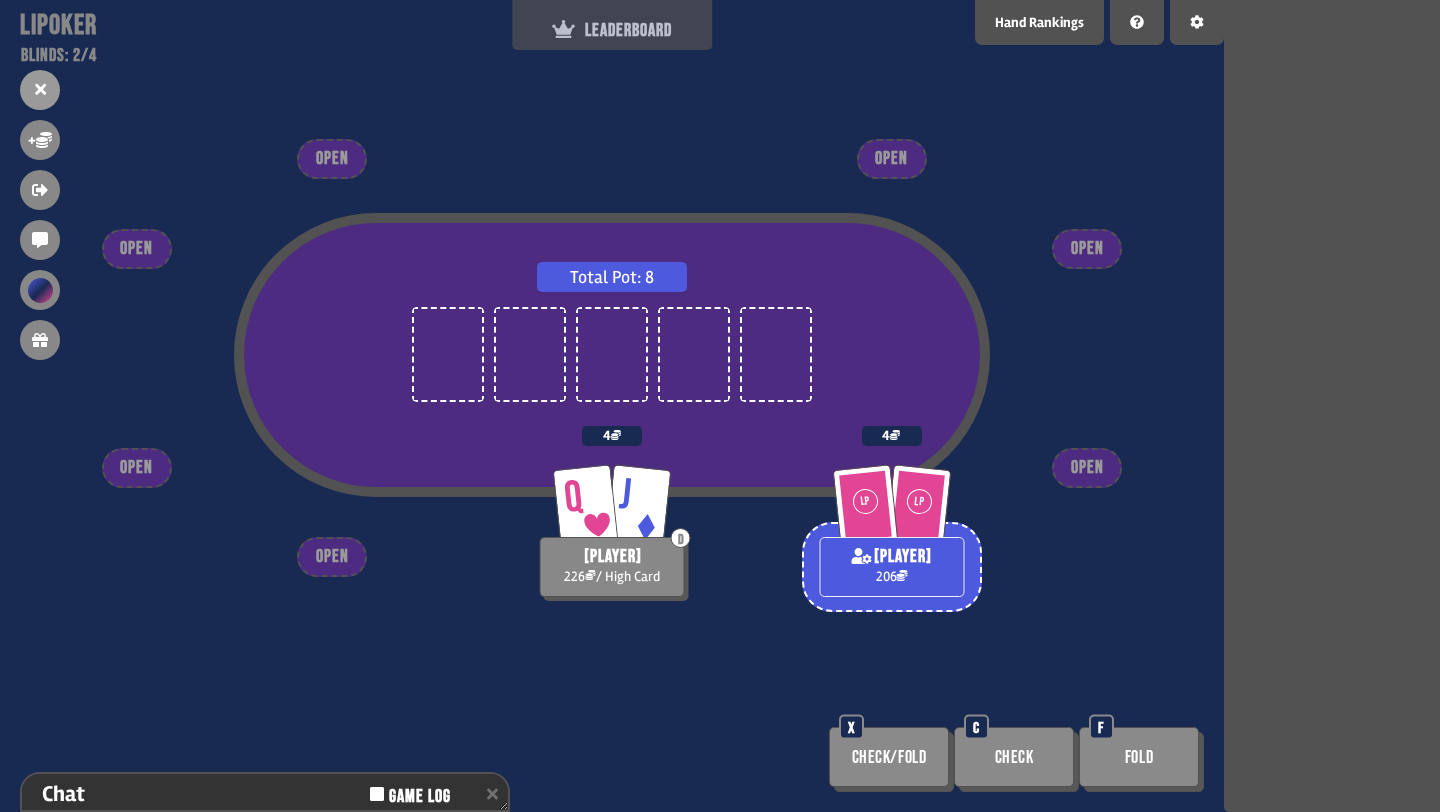 click on "LEADERBOARD" at bounding box center [612, 25] 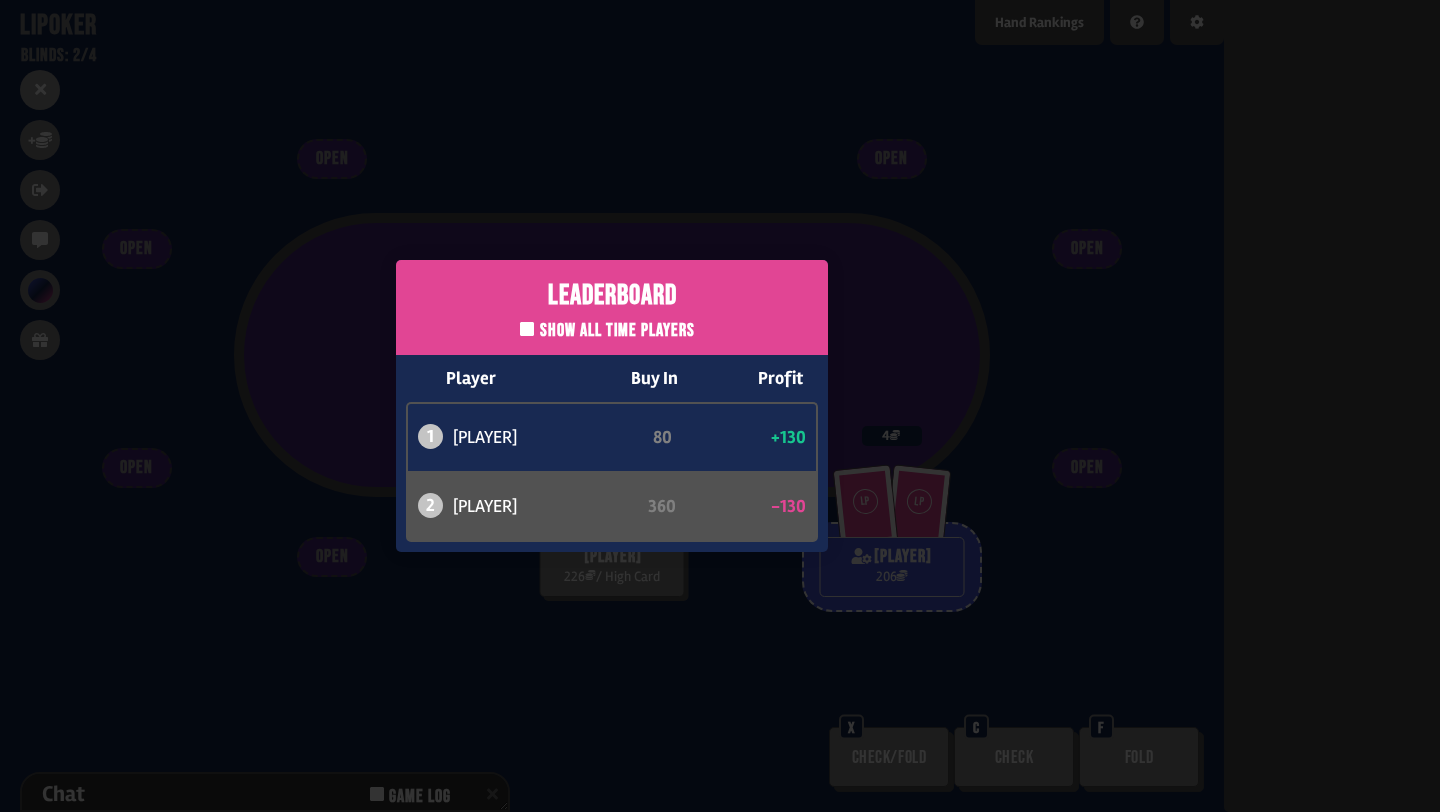 click on "Leaderboard   Show all time players Player Buy In Profit 1 [PLAYER] 80 +130 2 [PLAYER] 360 -130" at bounding box center [612, 406] 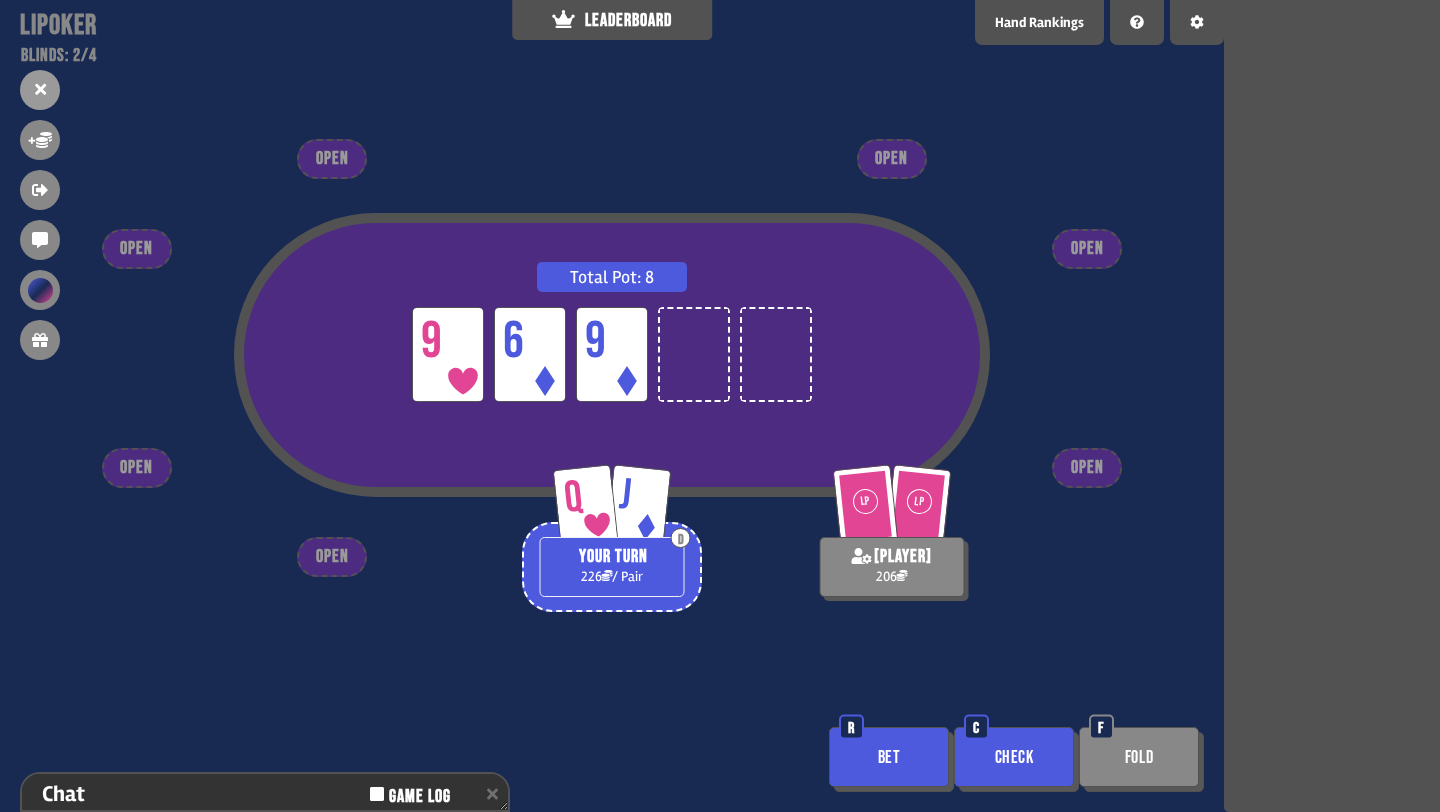 click on "Check" at bounding box center [1014, 757] 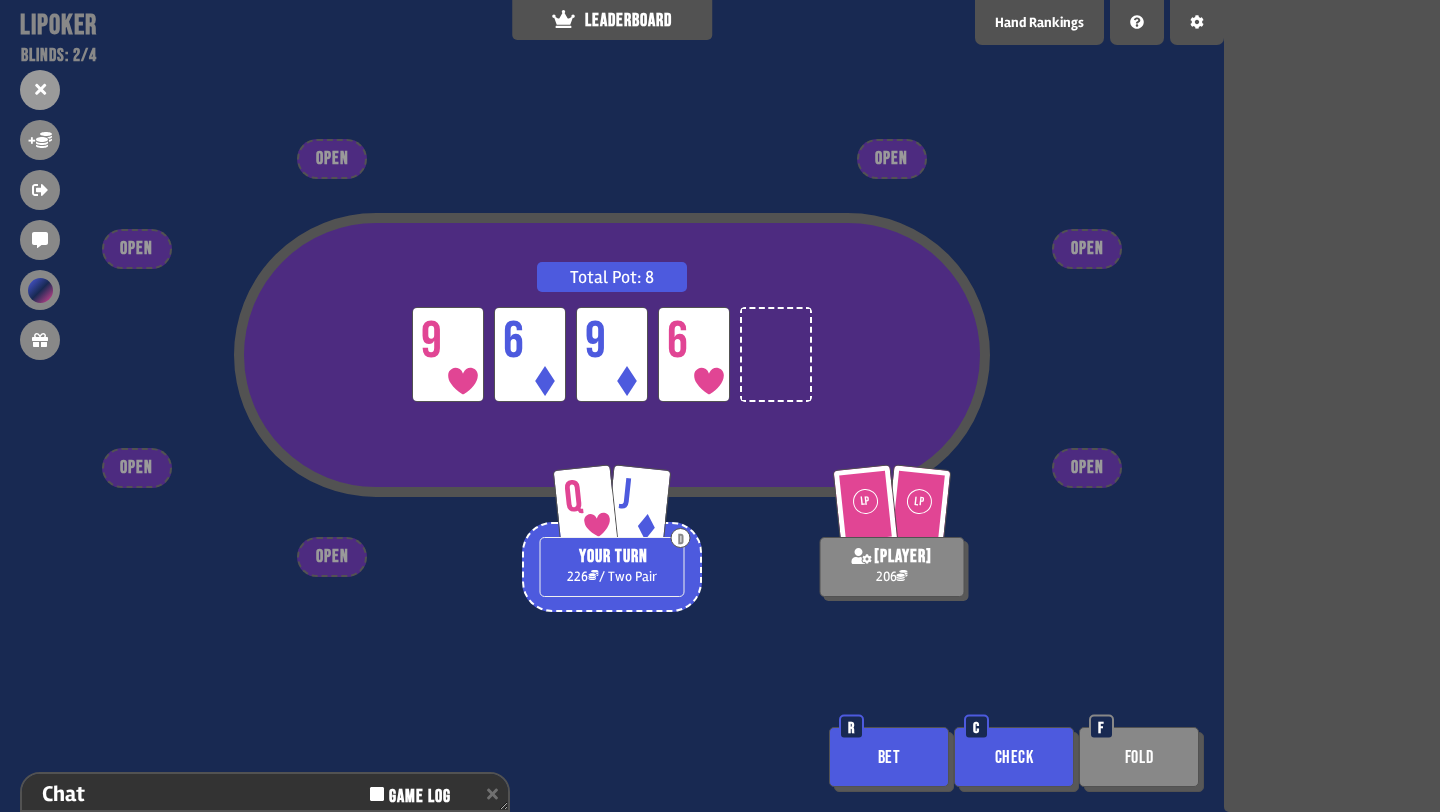 click on "Bet" at bounding box center (889, 757) 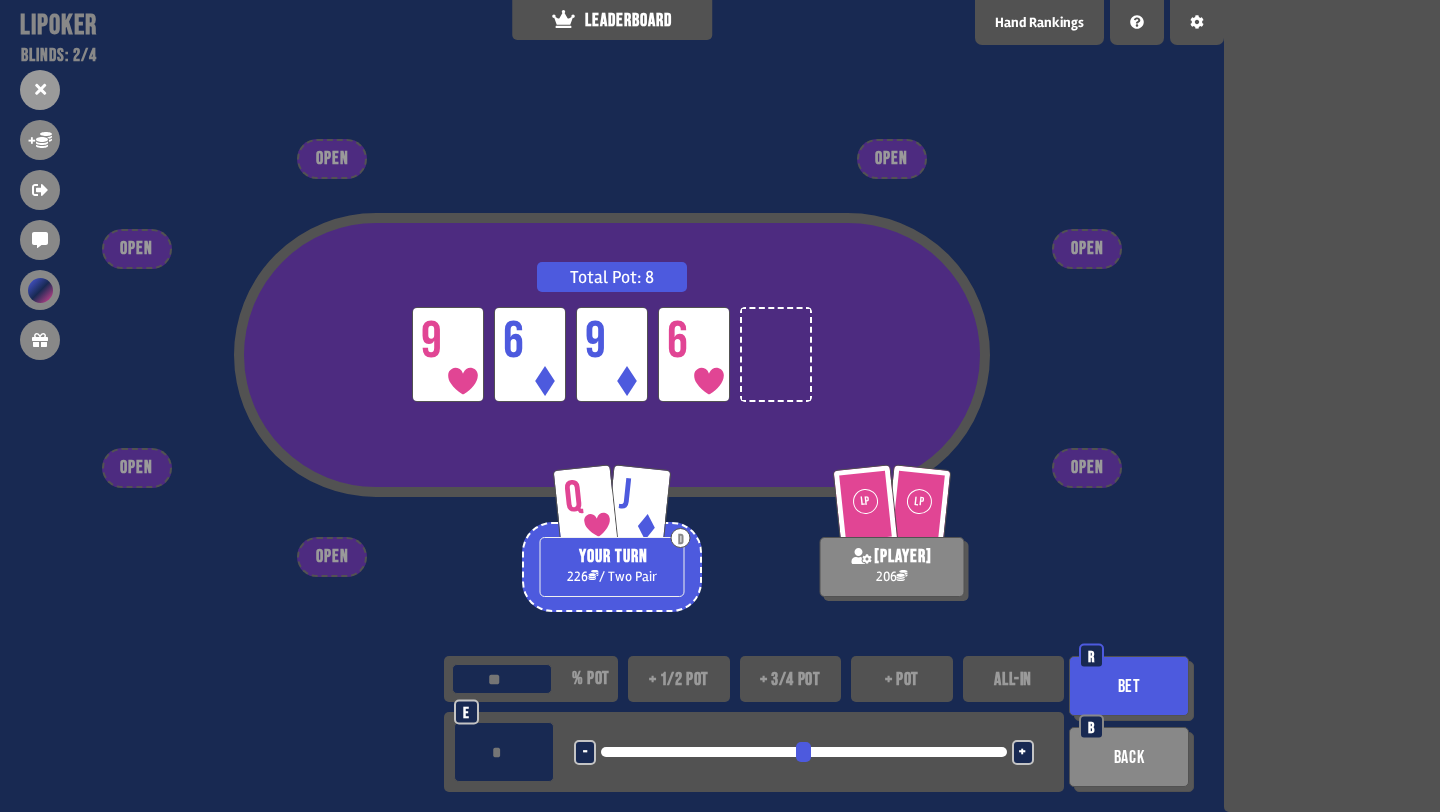 click on "+ pot" at bounding box center [902, 679] 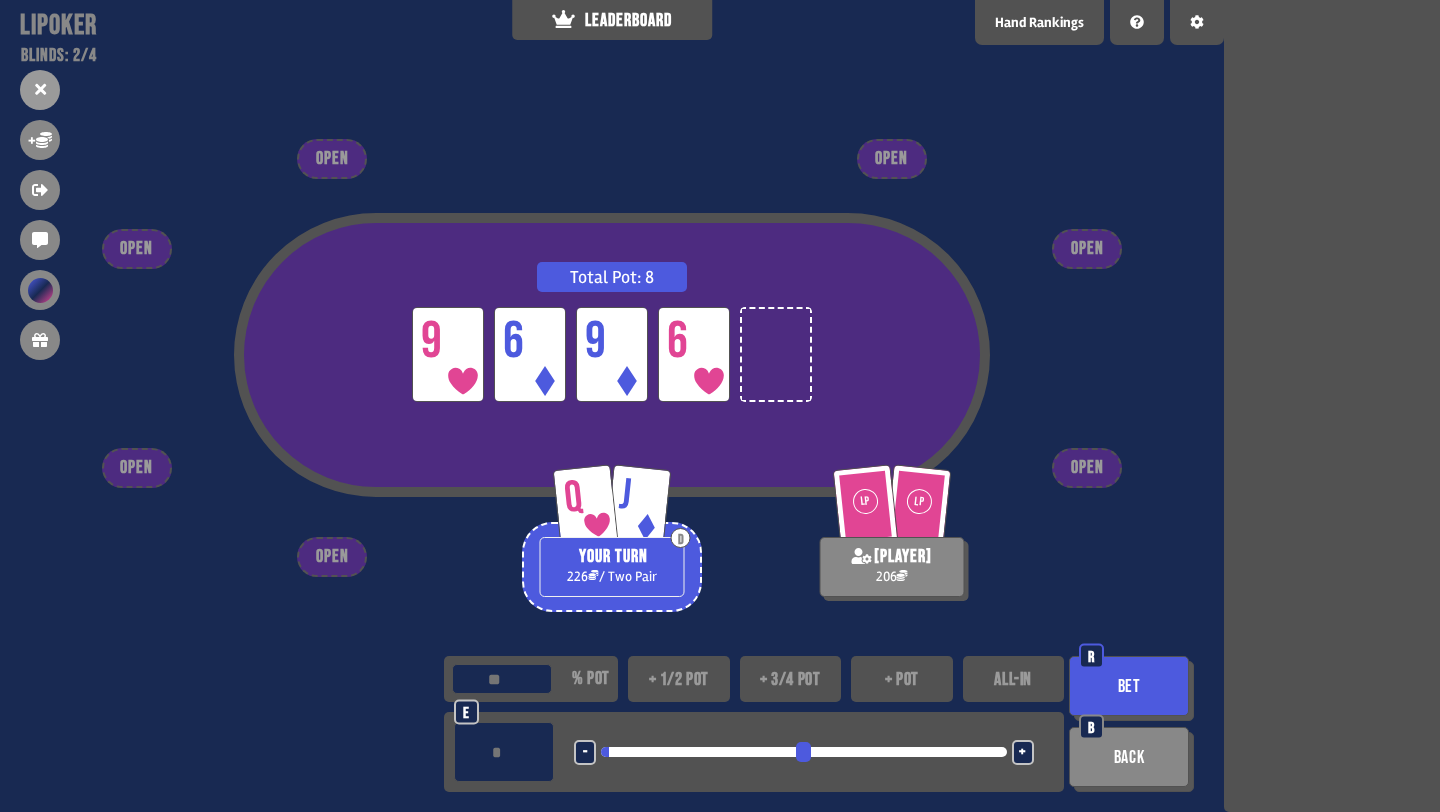 click on "Bet" at bounding box center [1129, 686] 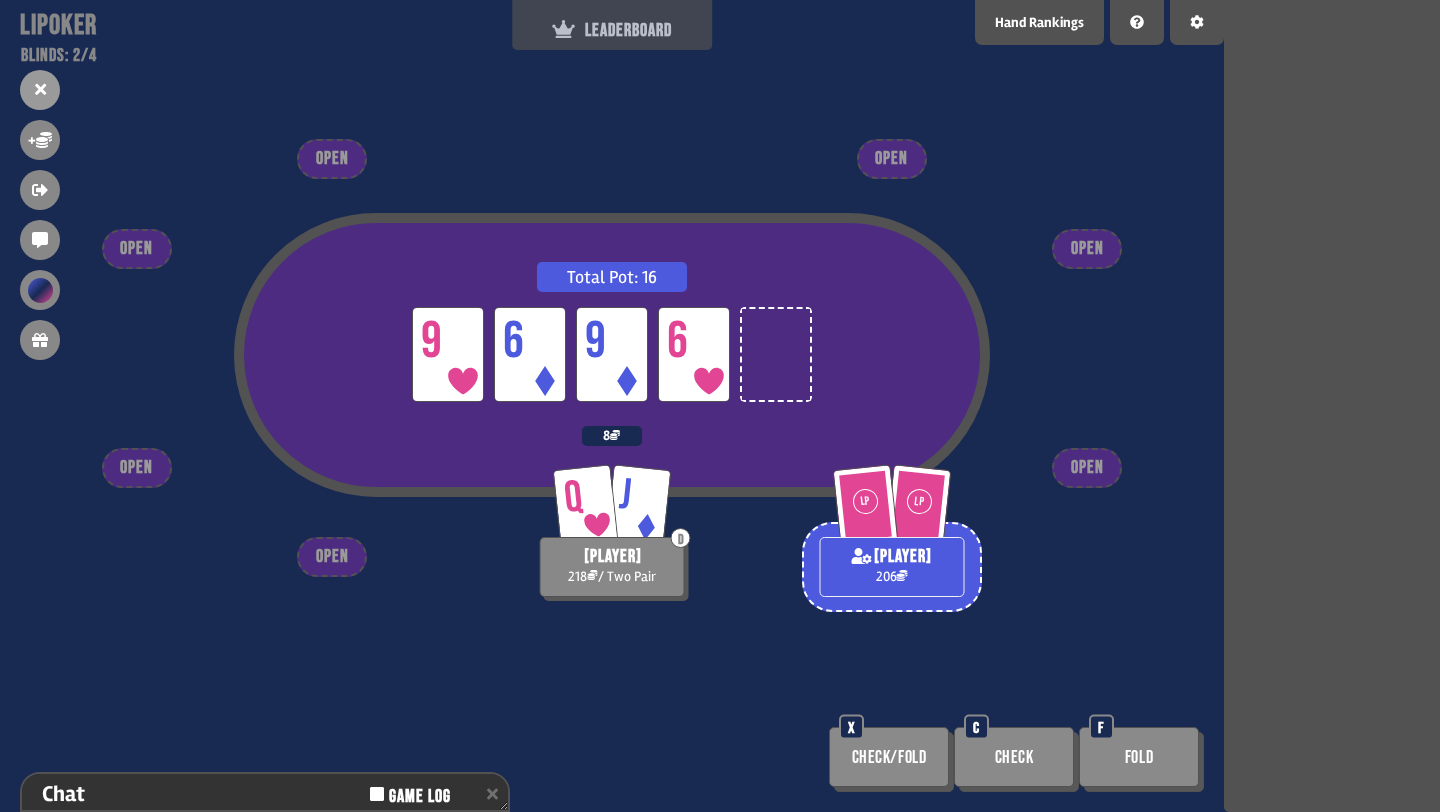 click on "LEADERBOARD" at bounding box center [612, 25] 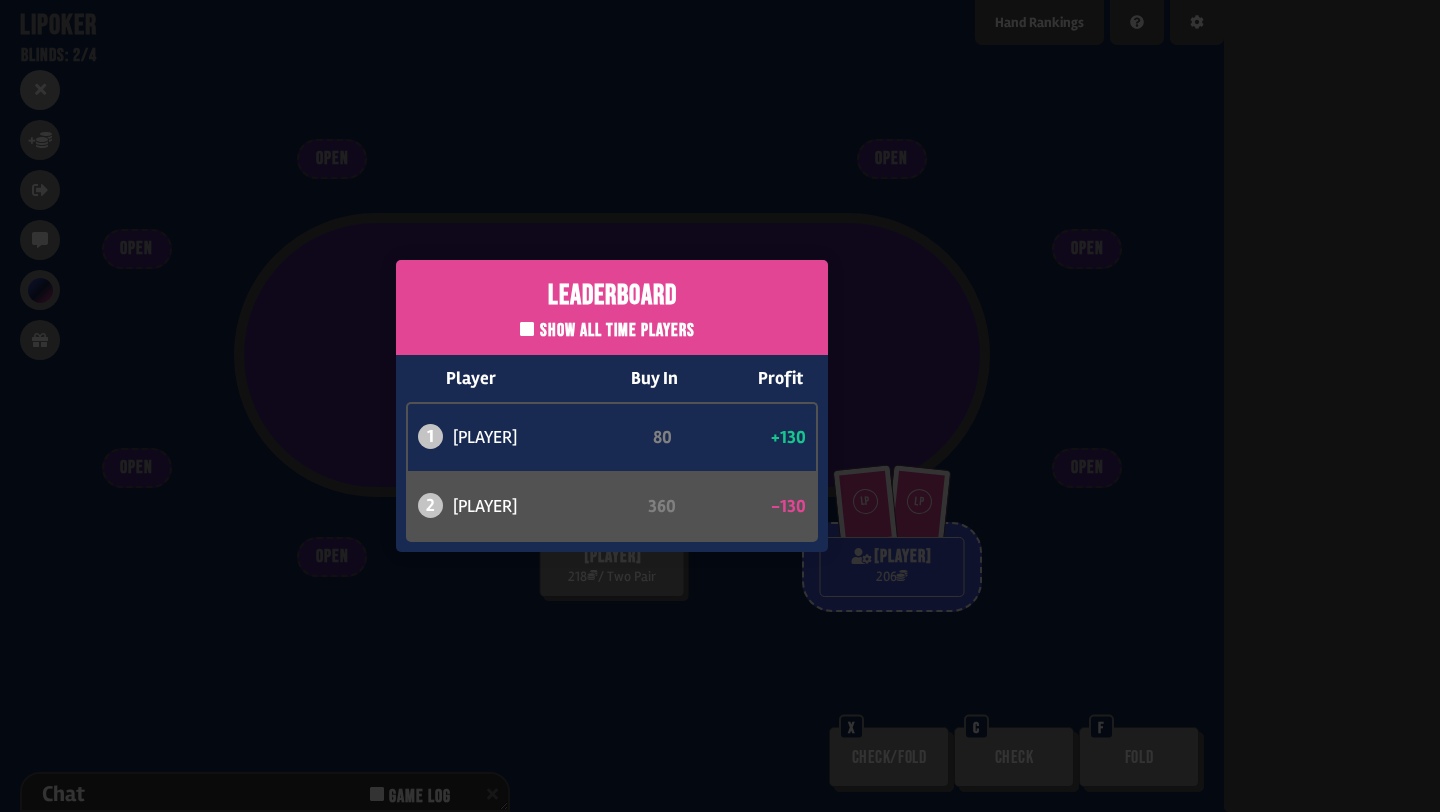 click on "Leaderboard   Show all time players Player Buy In Profit 1 [PLAYER] 80 +130 2 [PLAYER] 360 -130" at bounding box center [612, 406] 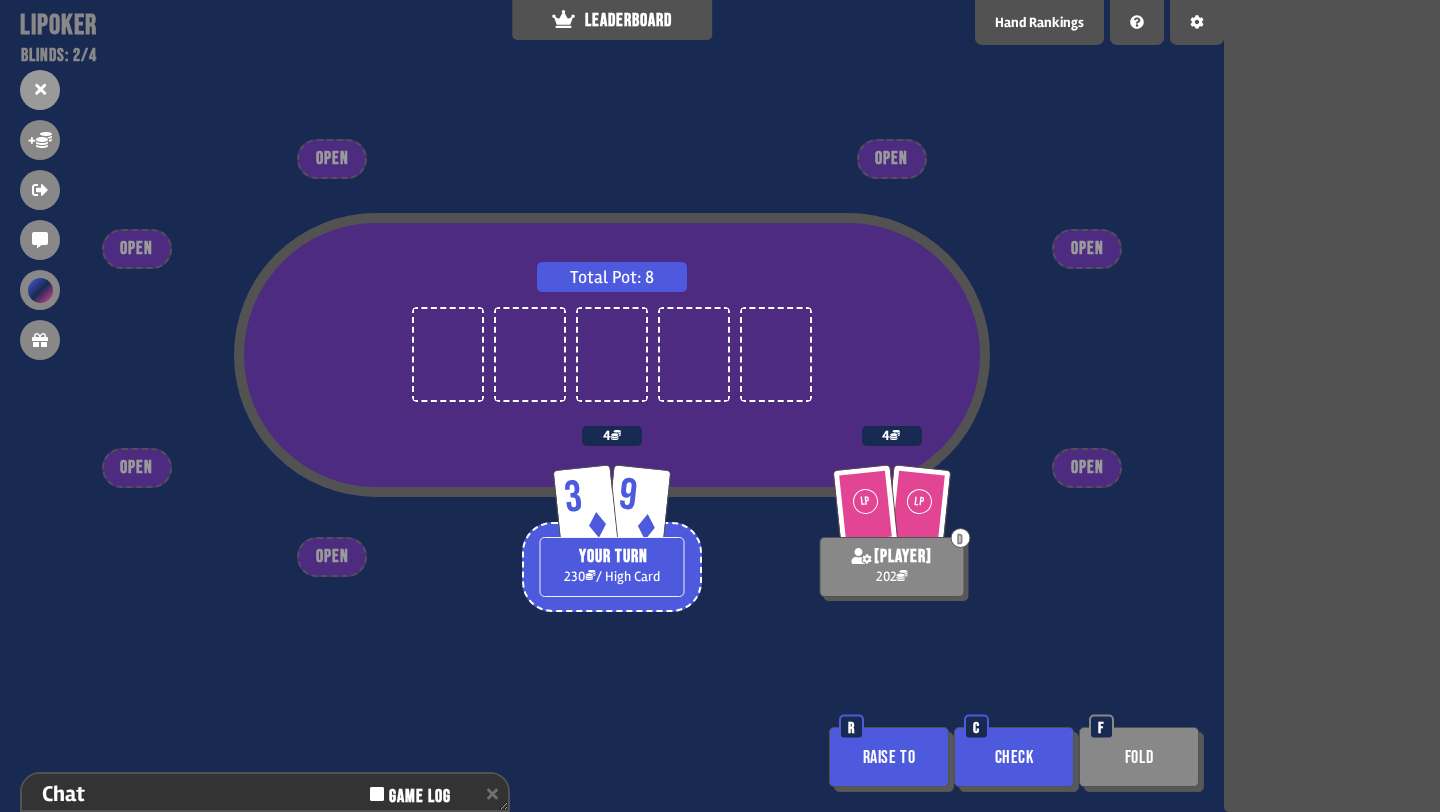 click on "Check" at bounding box center [1014, 757] 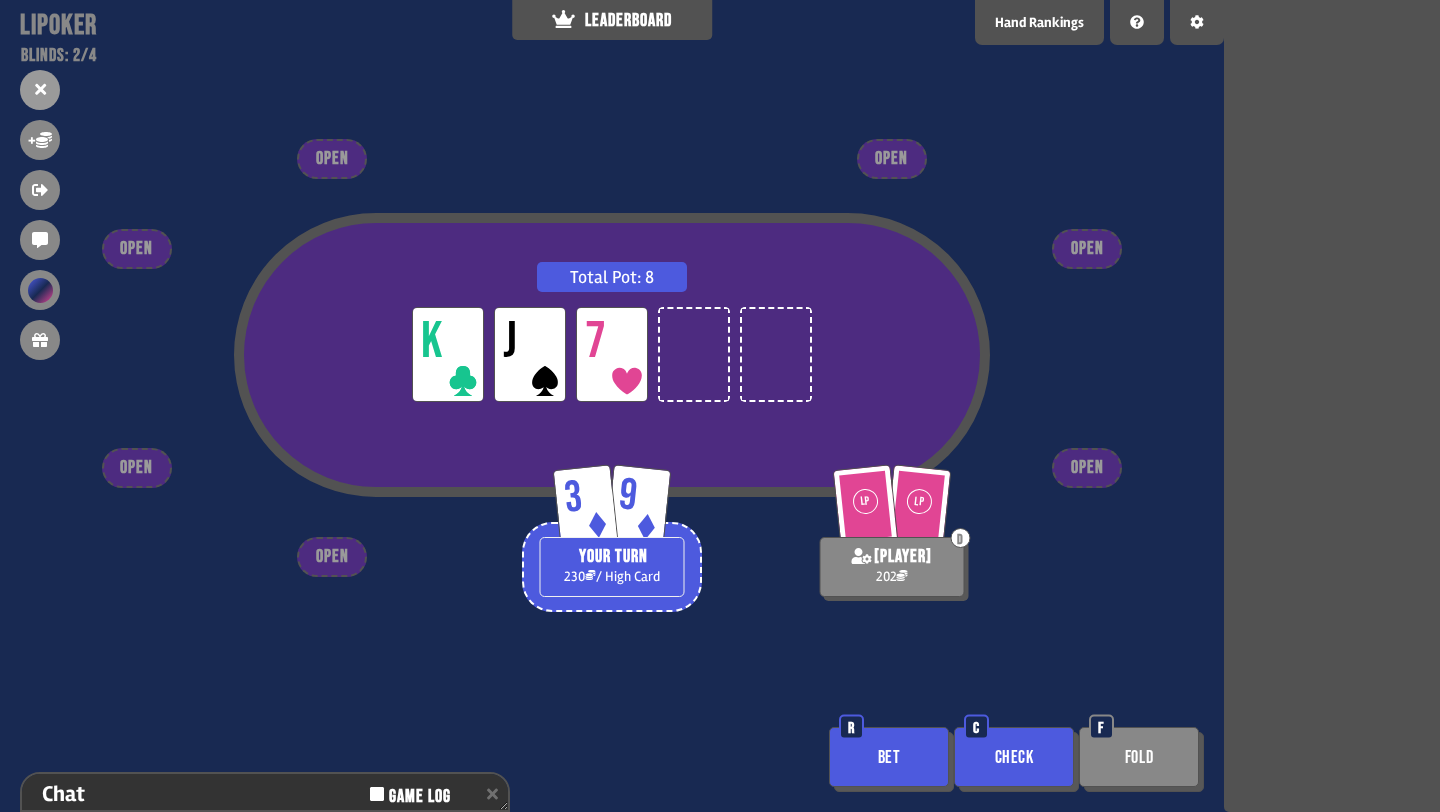 click on "Check" at bounding box center (1014, 757) 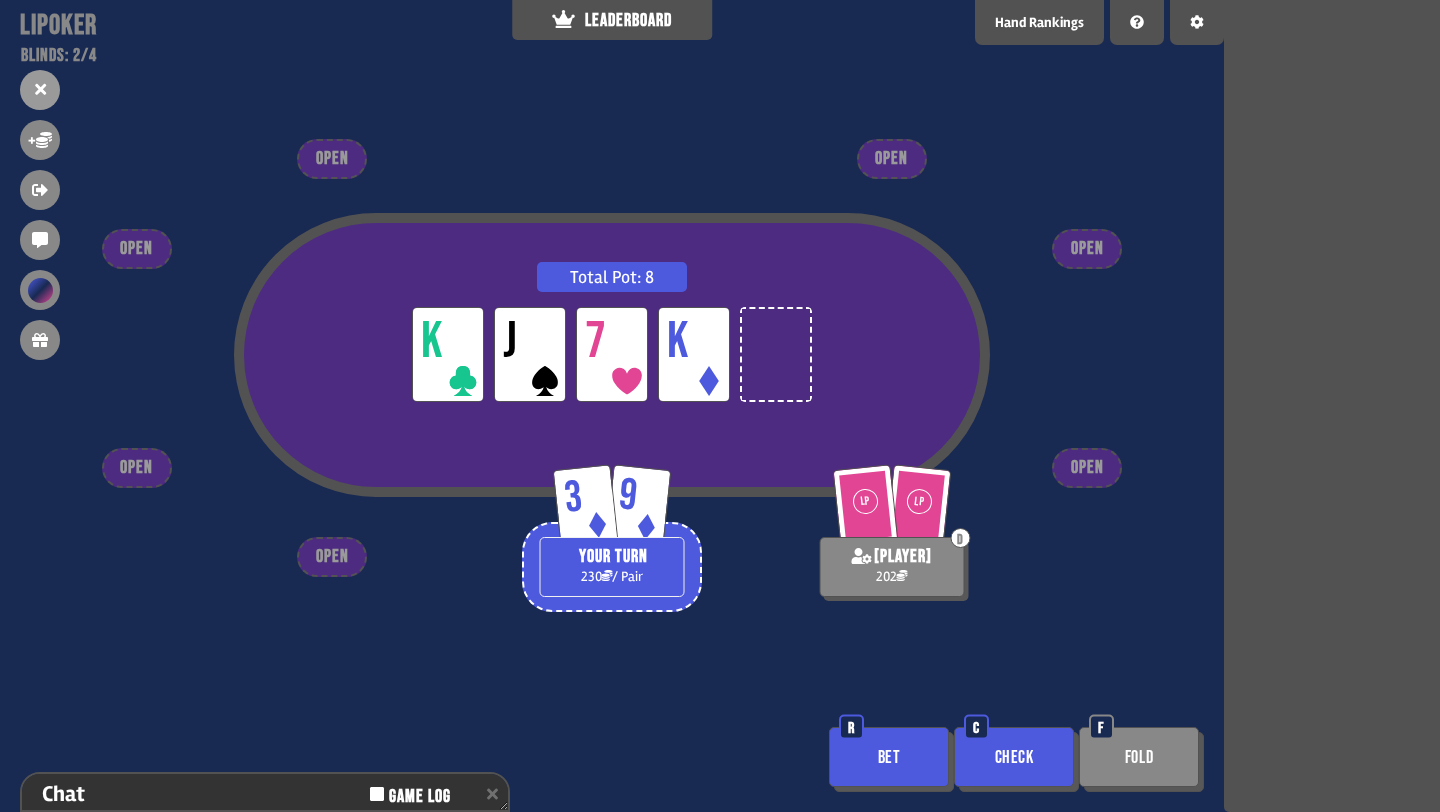 click on "Check" at bounding box center (1014, 757) 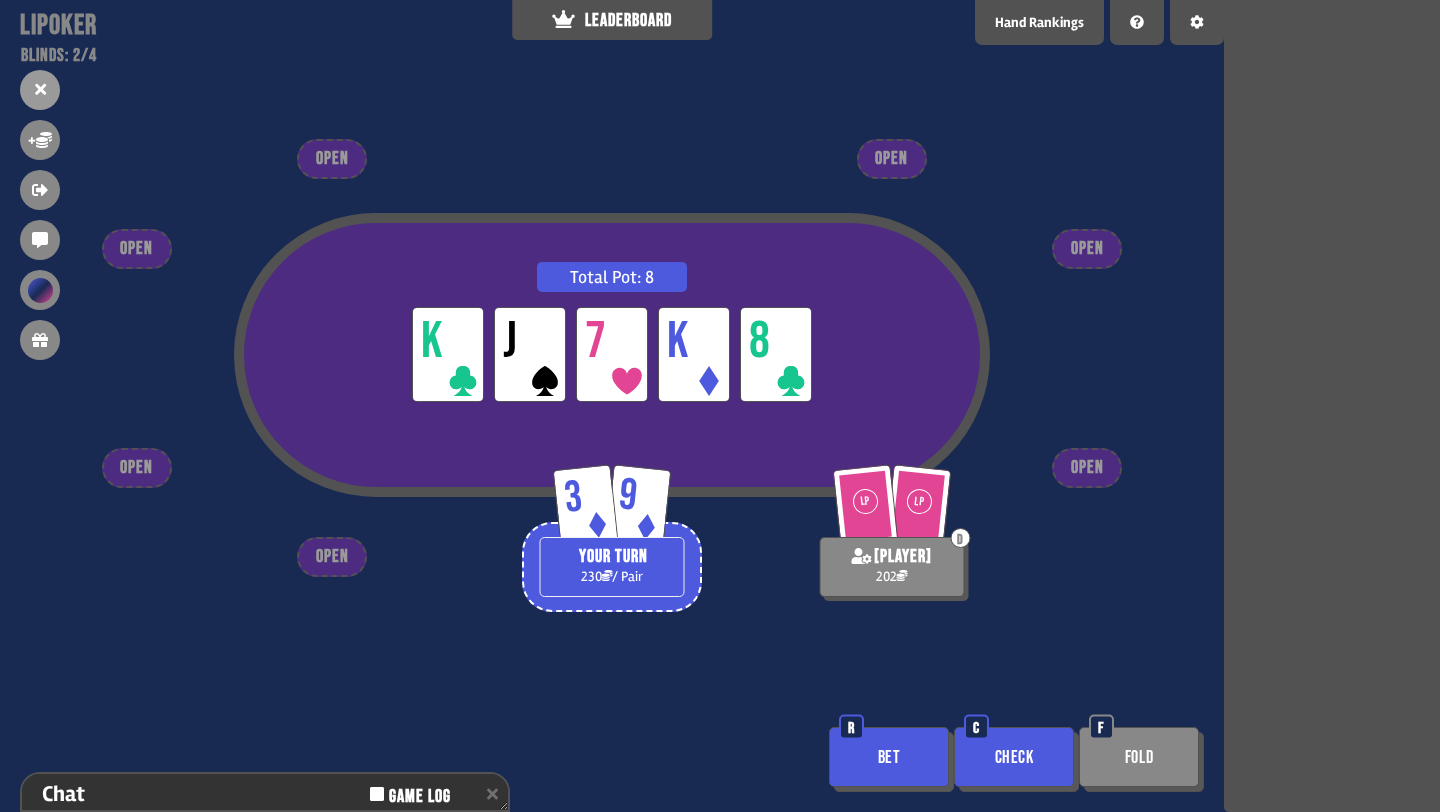 click on "Check" at bounding box center (1014, 757) 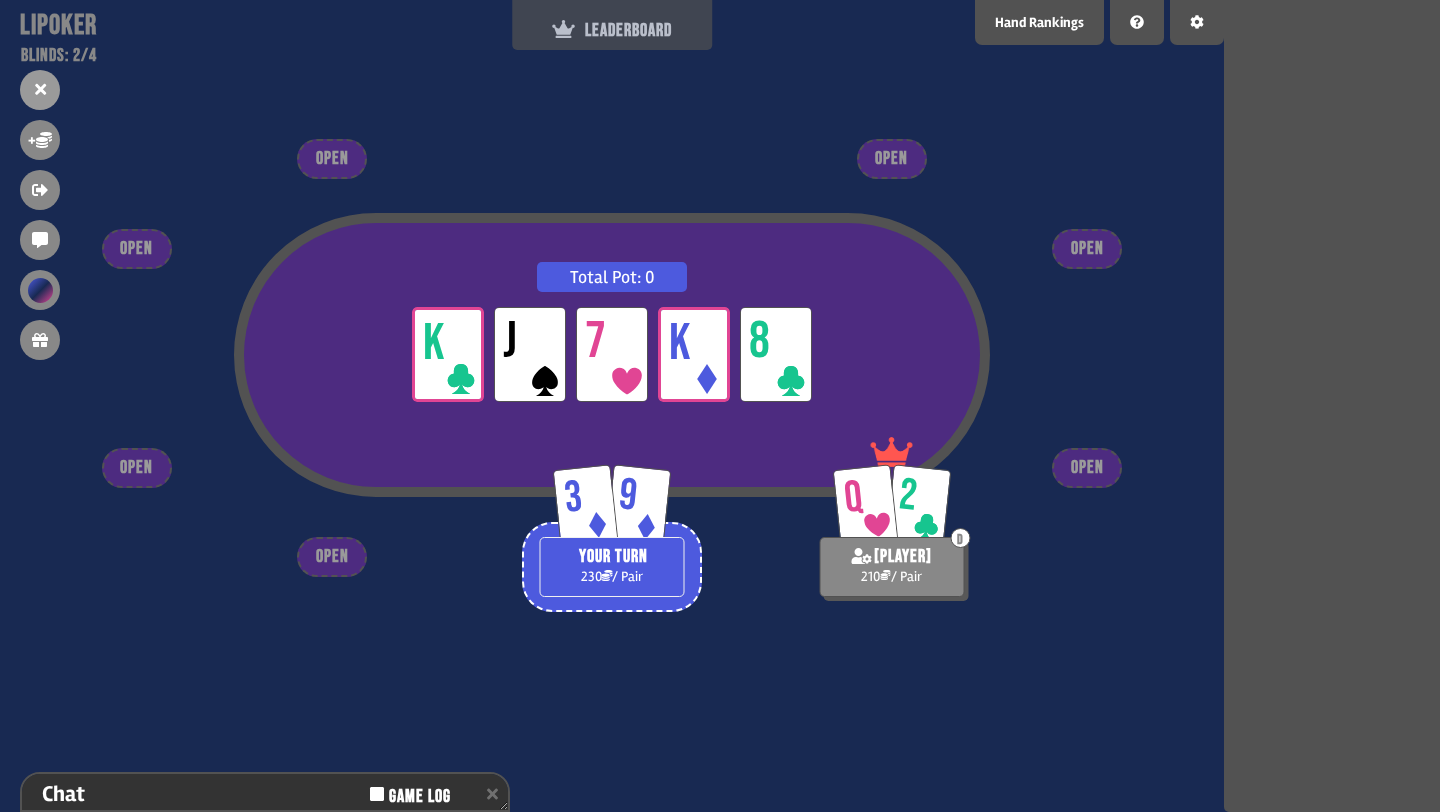 click on "LEADERBOARD" at bounding box center [612, 25] 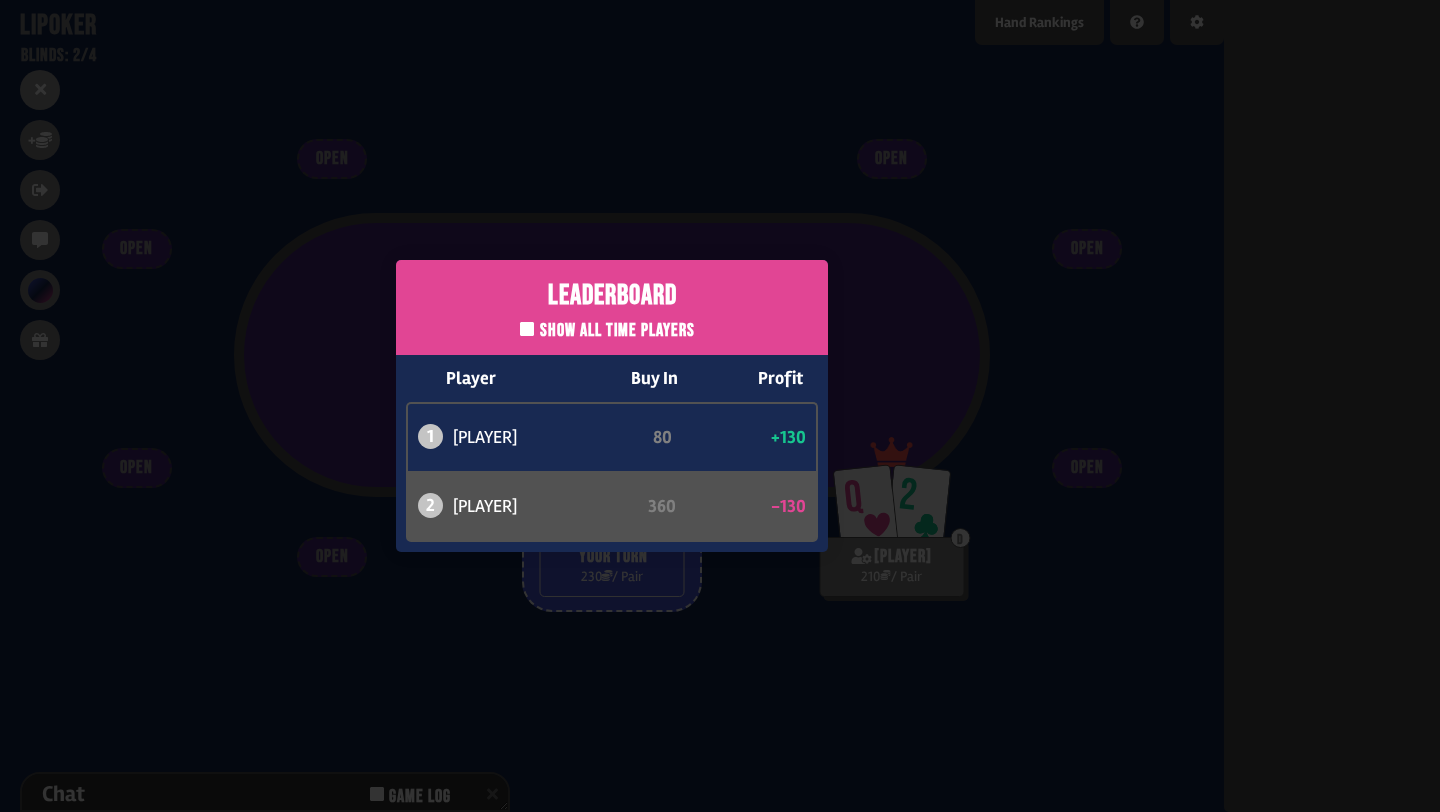 click on "Leaderboard   Show all time players Player Buy In Profit 1 [PLAYER] 80 +130 2 [PLAYER] 360 -130" at bounding box center (612, 406) 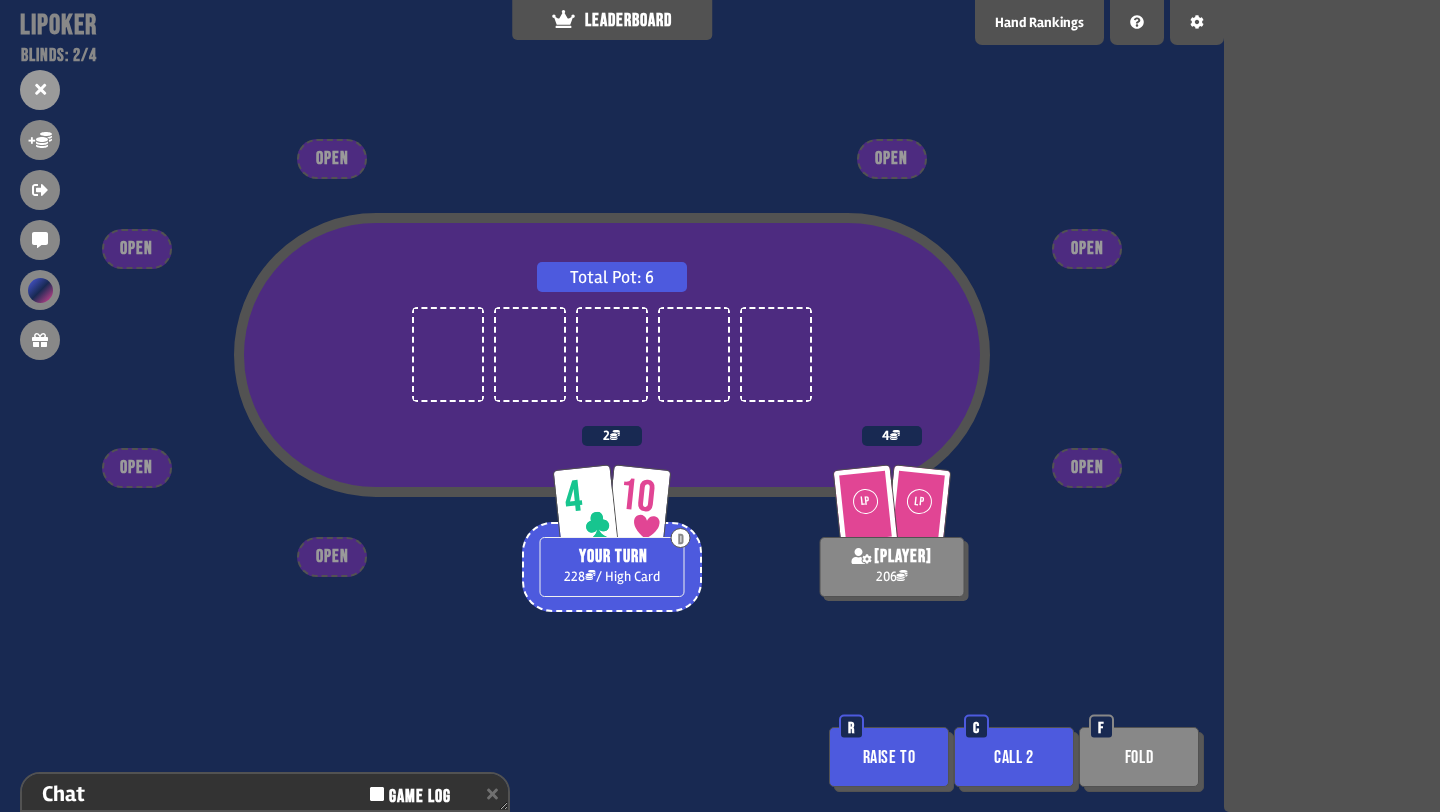 click on "Raise to" at bounding box center [889, 757] 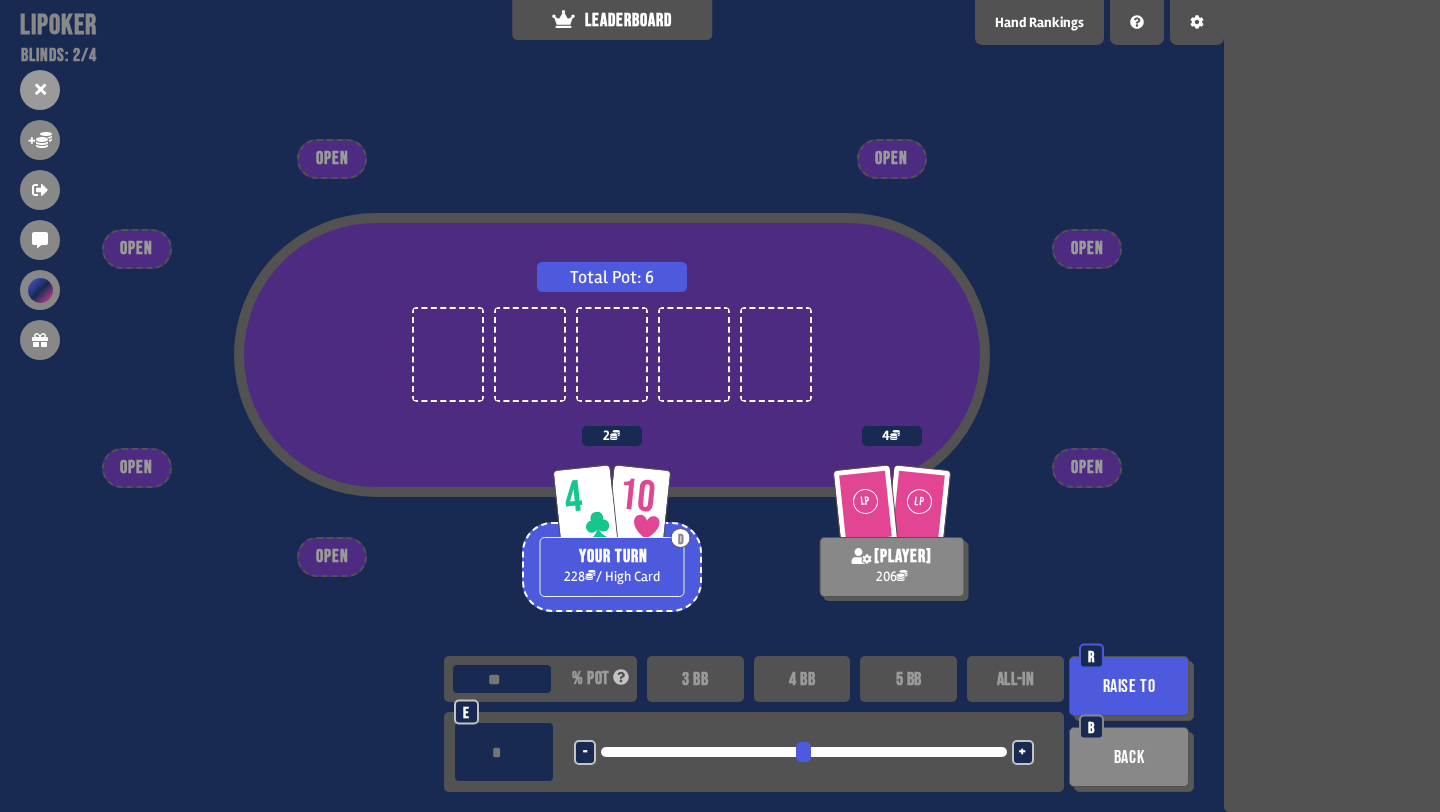 click on "ALL-IN" at bounding box center [1015, 679] 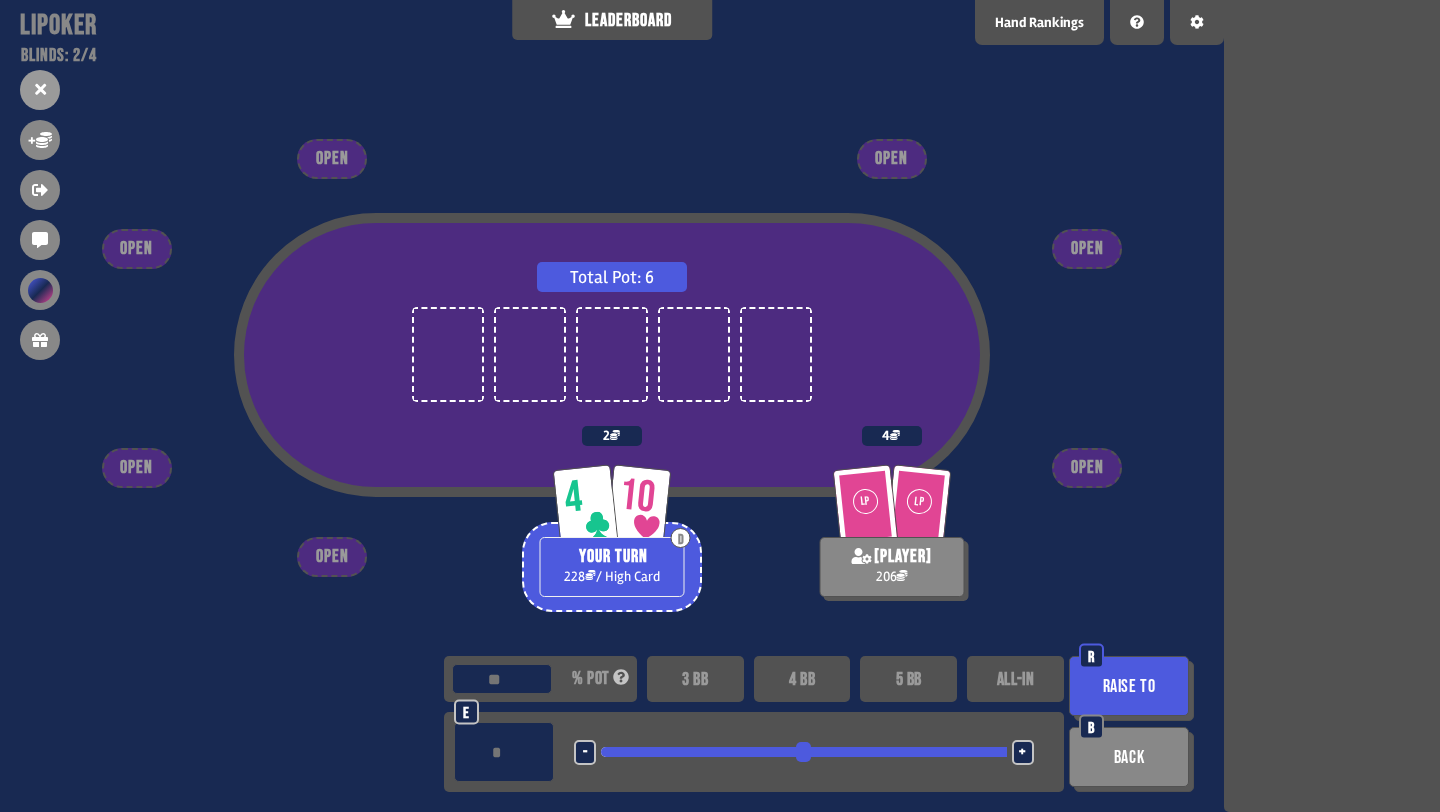 click on "Raise to" at bounding box center (1129, 686) 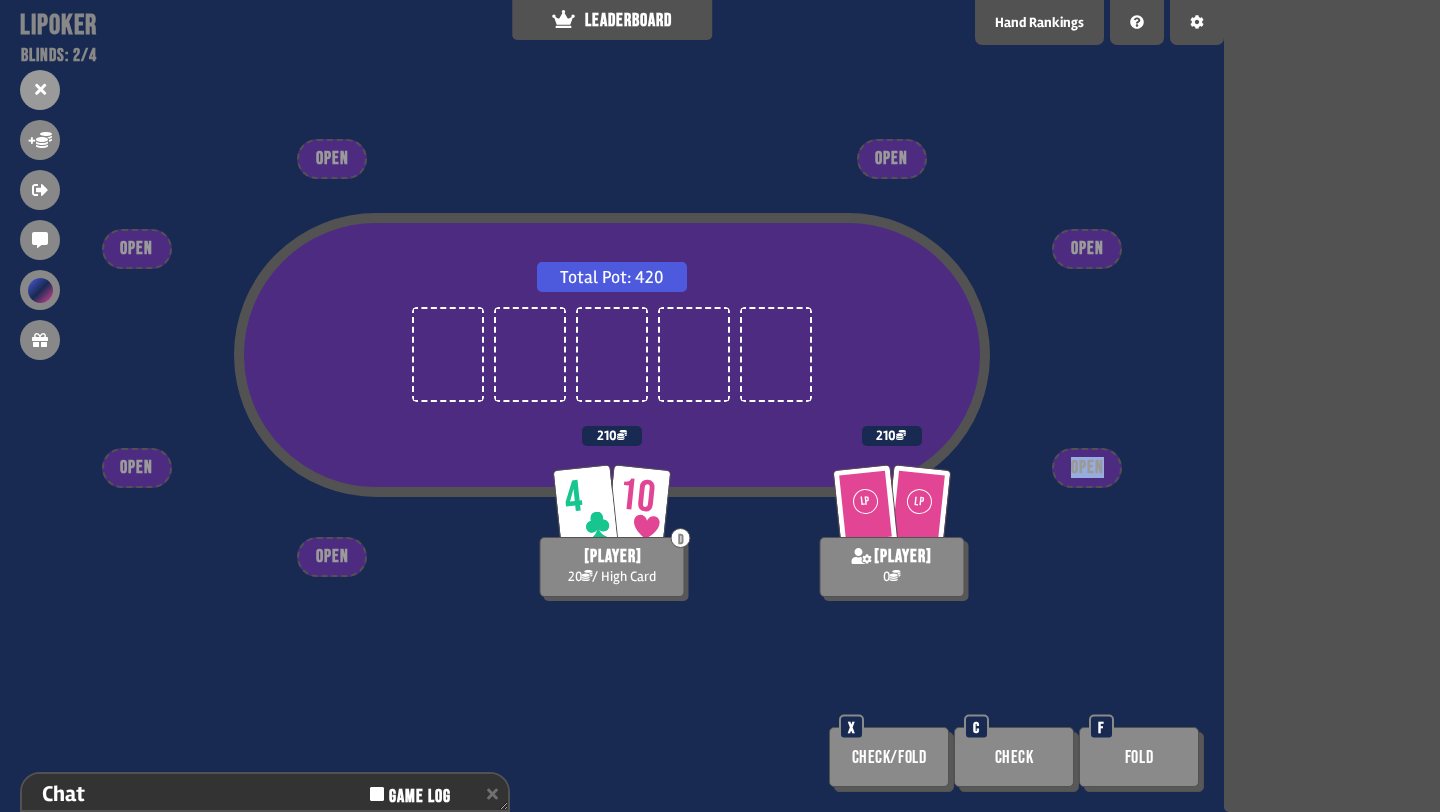 drag, startPoint x: 1107, startPoint y: 464, endPoint x: 1057, endPoint y: 464, distance: 50 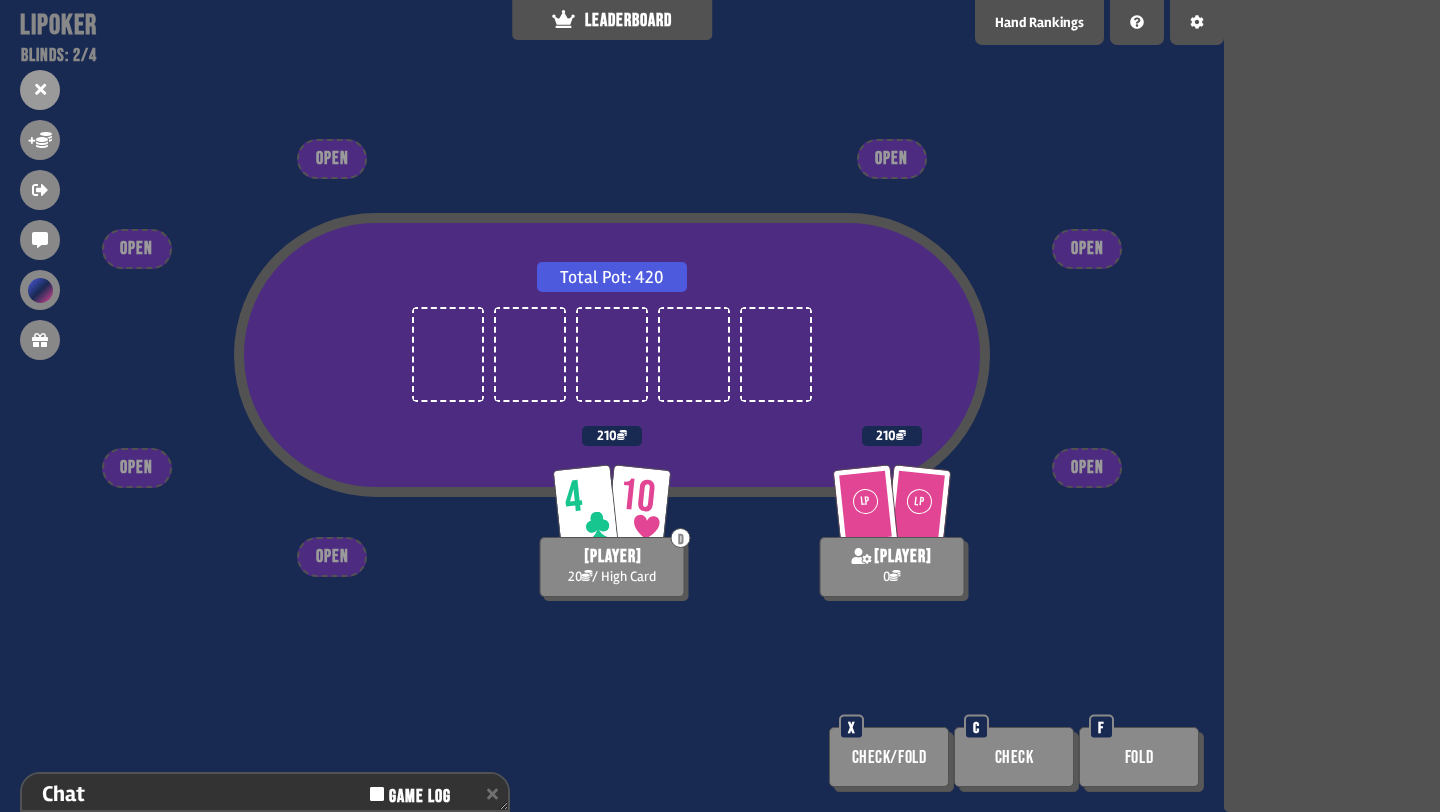click on "Total Pot: 420" at bounding box center [612, 395] 